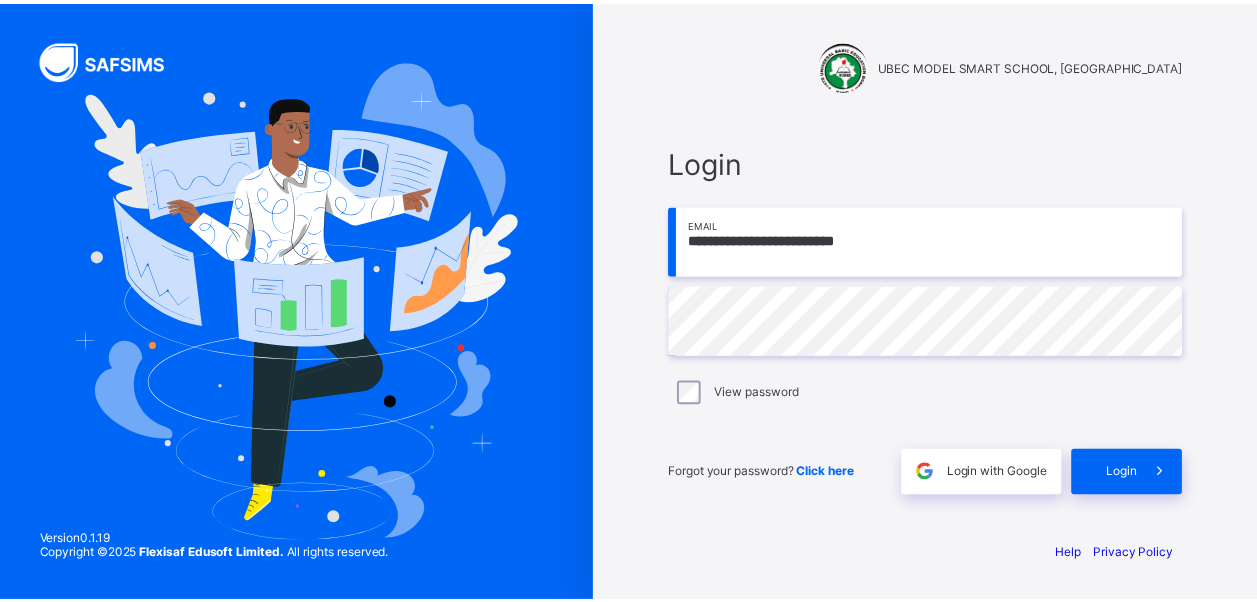 scroll, scrollTop: 0, scrollLeft: 0, axis: both 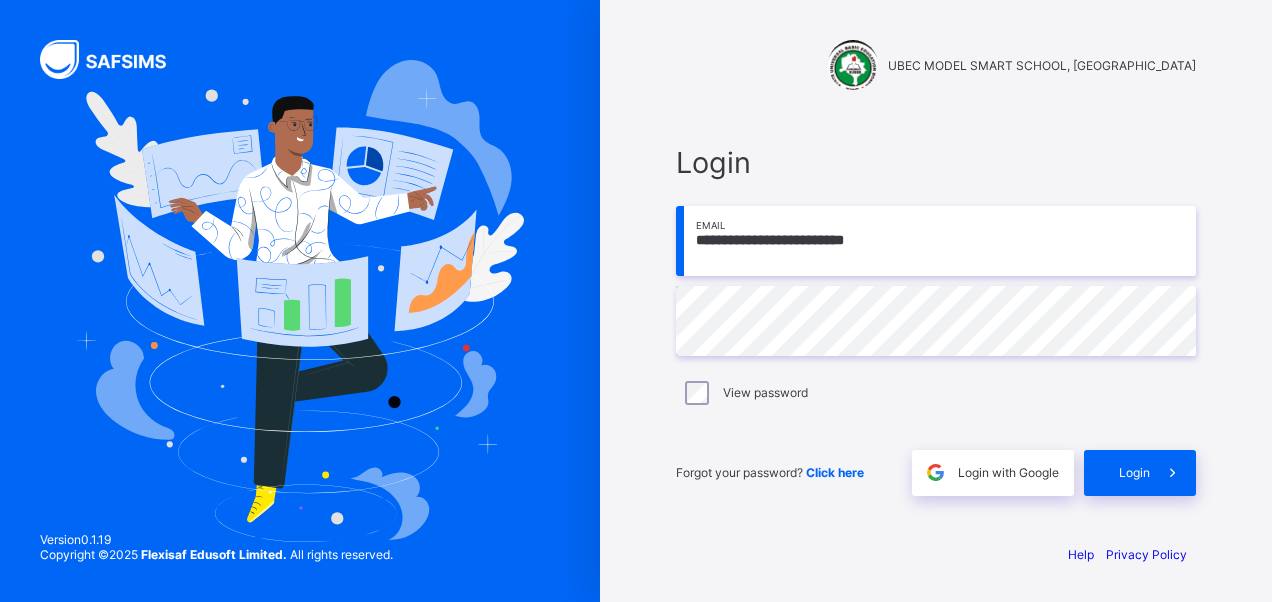 click on "Login" at bounding box center (1134, 472) 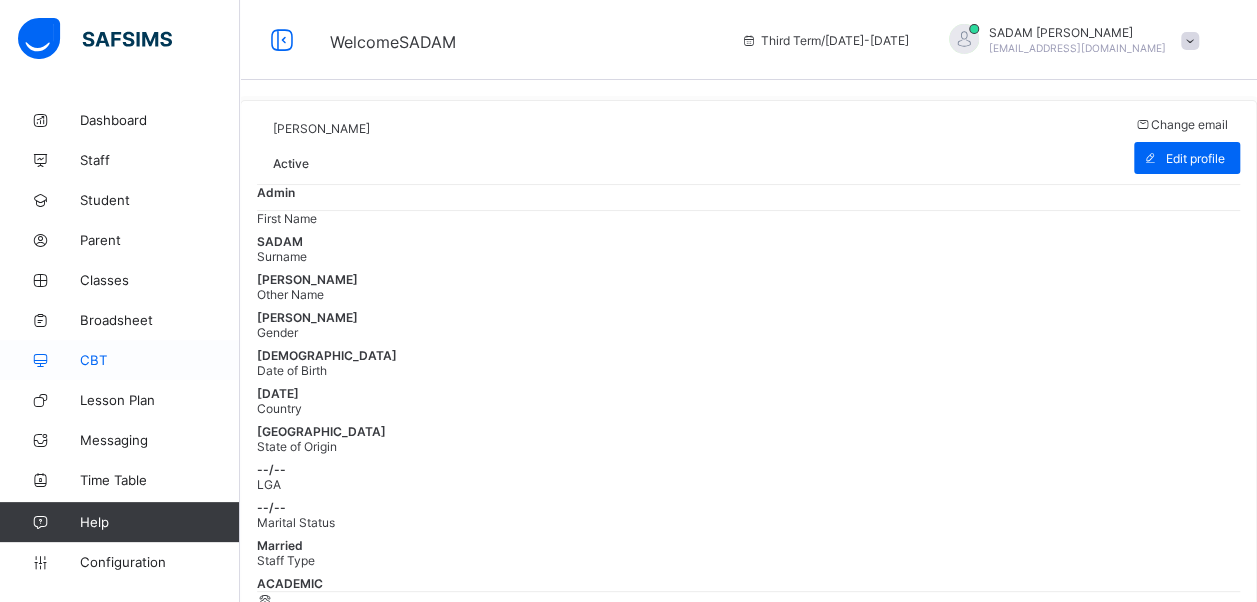 click on "CBT" at bounding box center (160, 360) 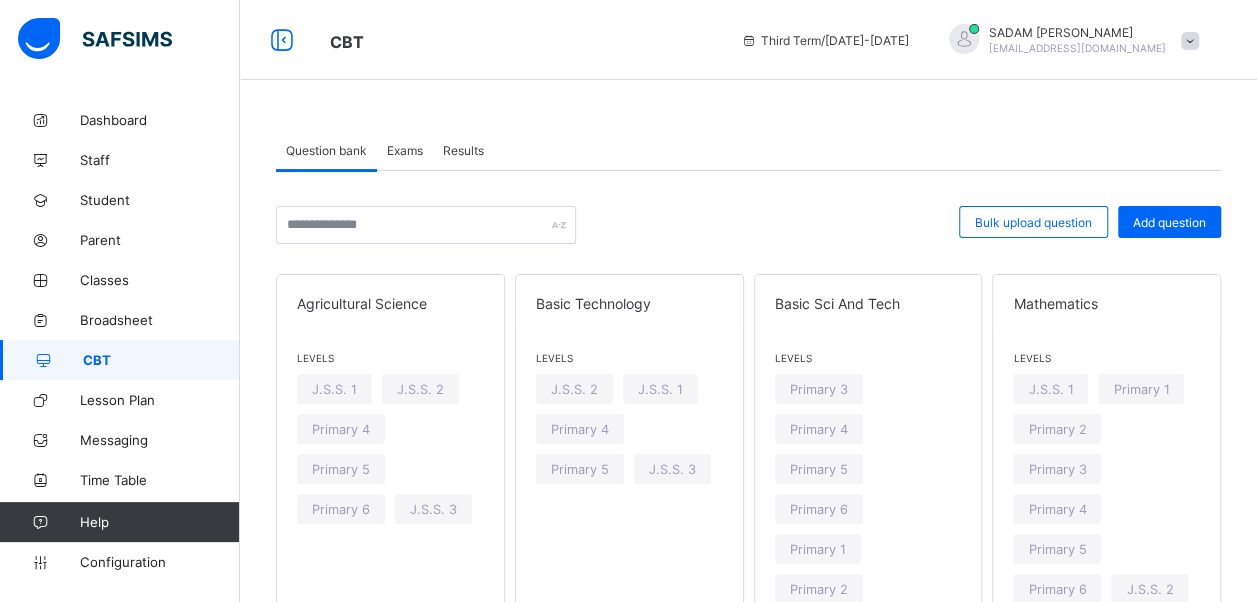 click on "Exams" at bounding box center [405, 150] 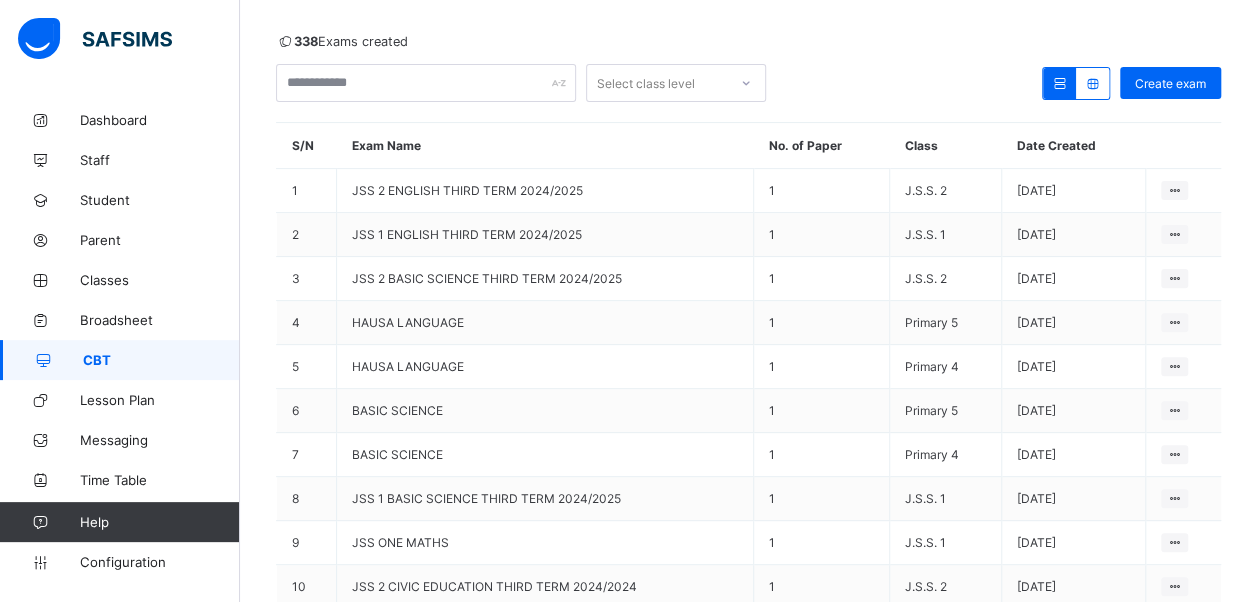 scroll, scrollTop: 184, scrollLeft: 0, axis: vertical 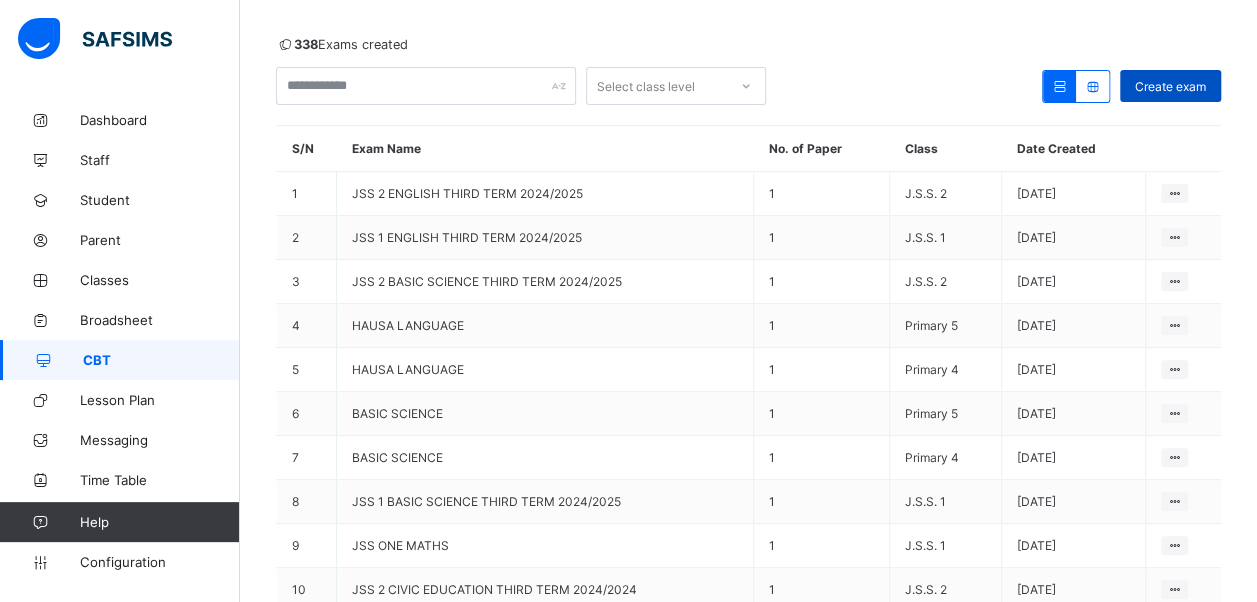click on "Create exam" at bounding box center [1170, 86] 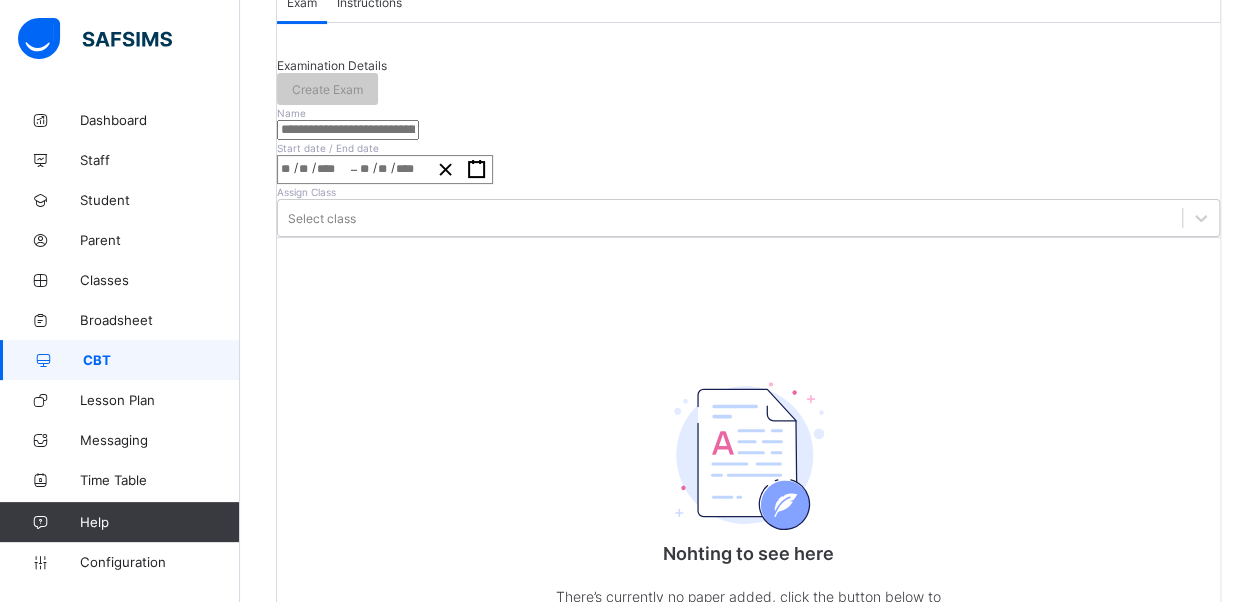 click at bounding box center (348, 130) 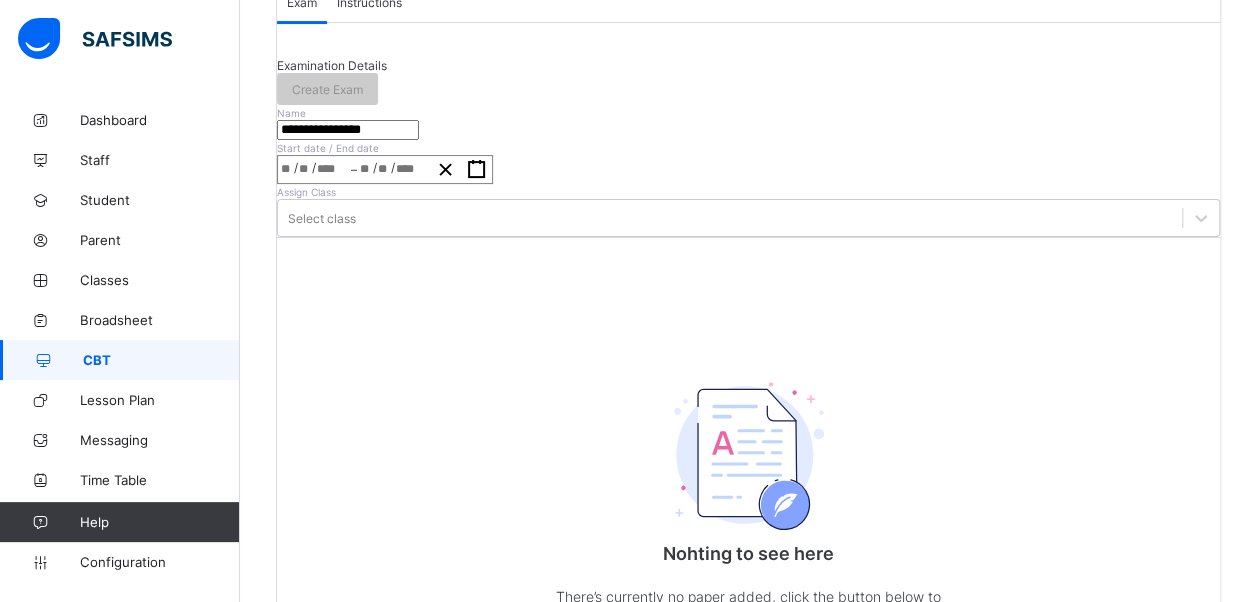 type on "**********" 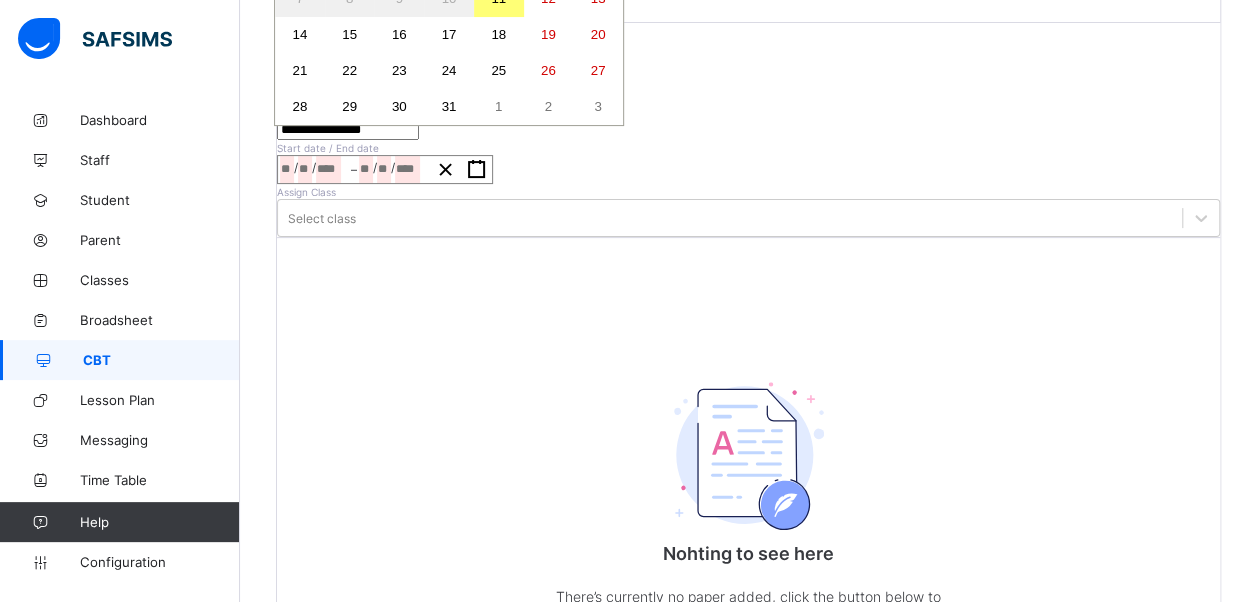 click on "14" at bounding box center (300, 35) 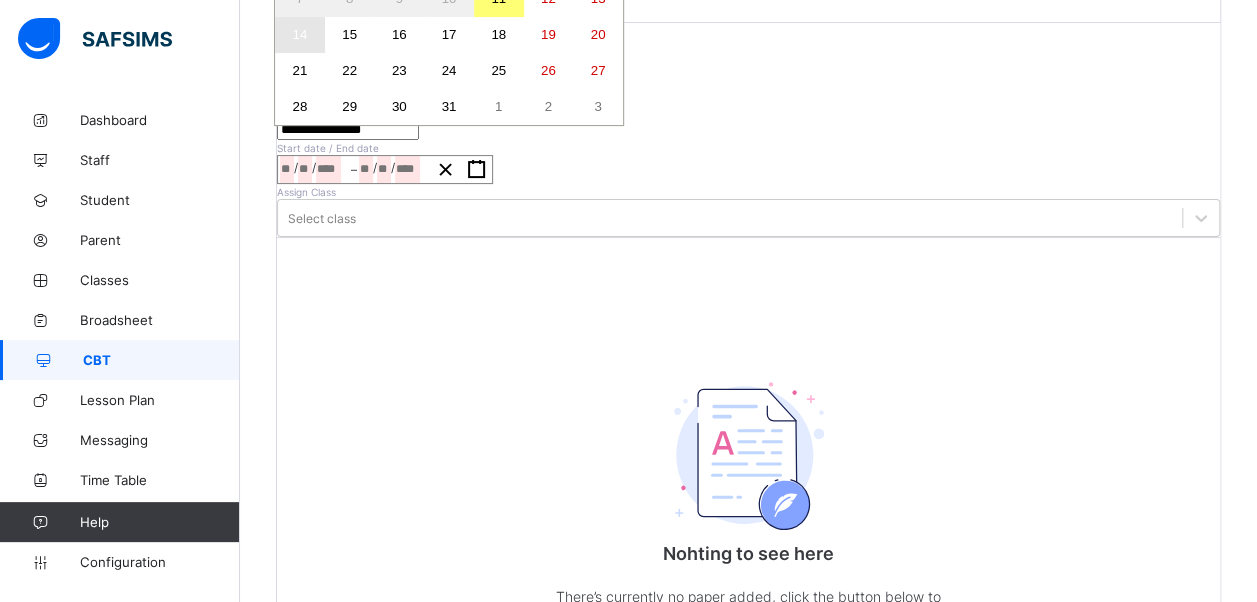 click on "14" at bounding box center (300, 35) 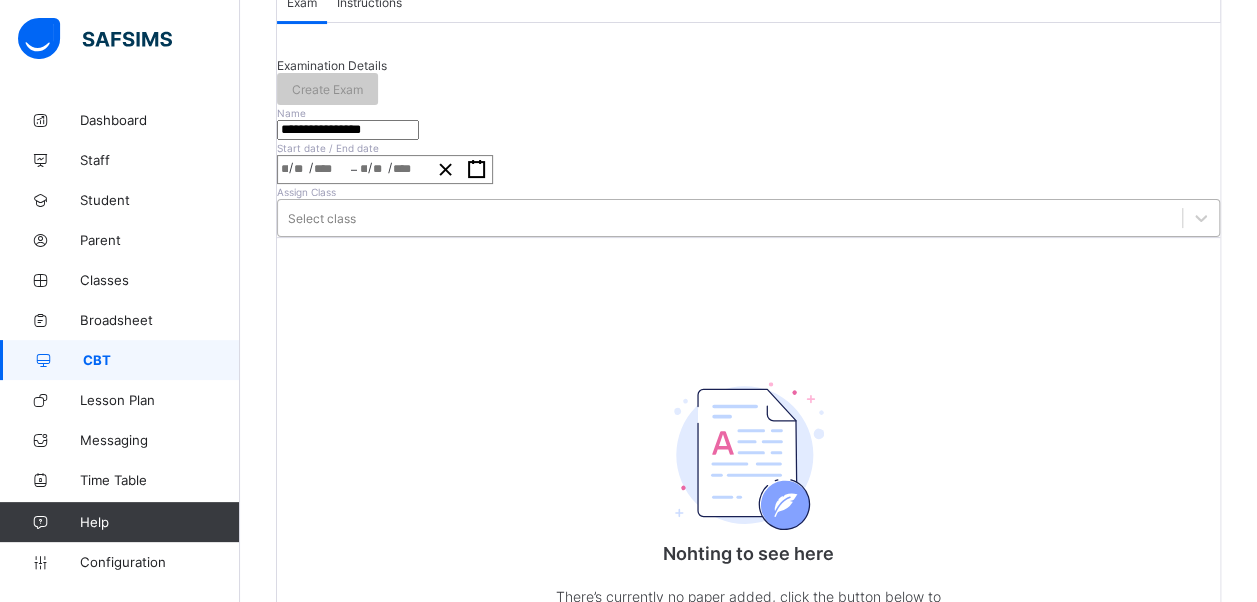 click on "Select class" at bounding box center [748, 218] 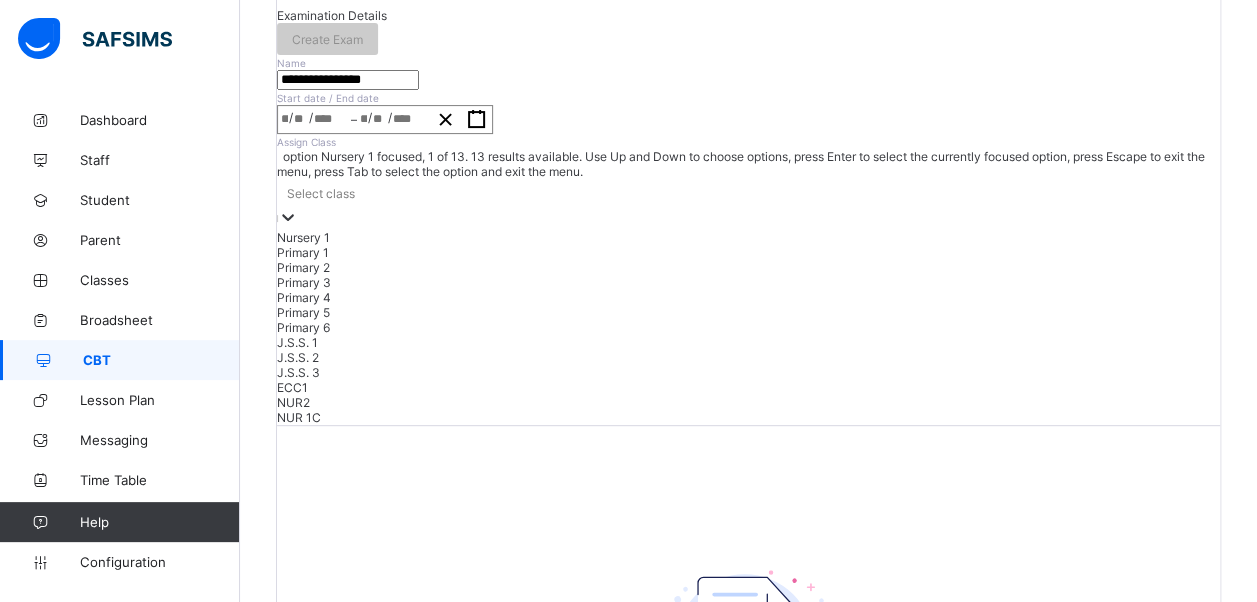 scroll, scrollTop: 238, scrollLeft: 0, axis: vertical 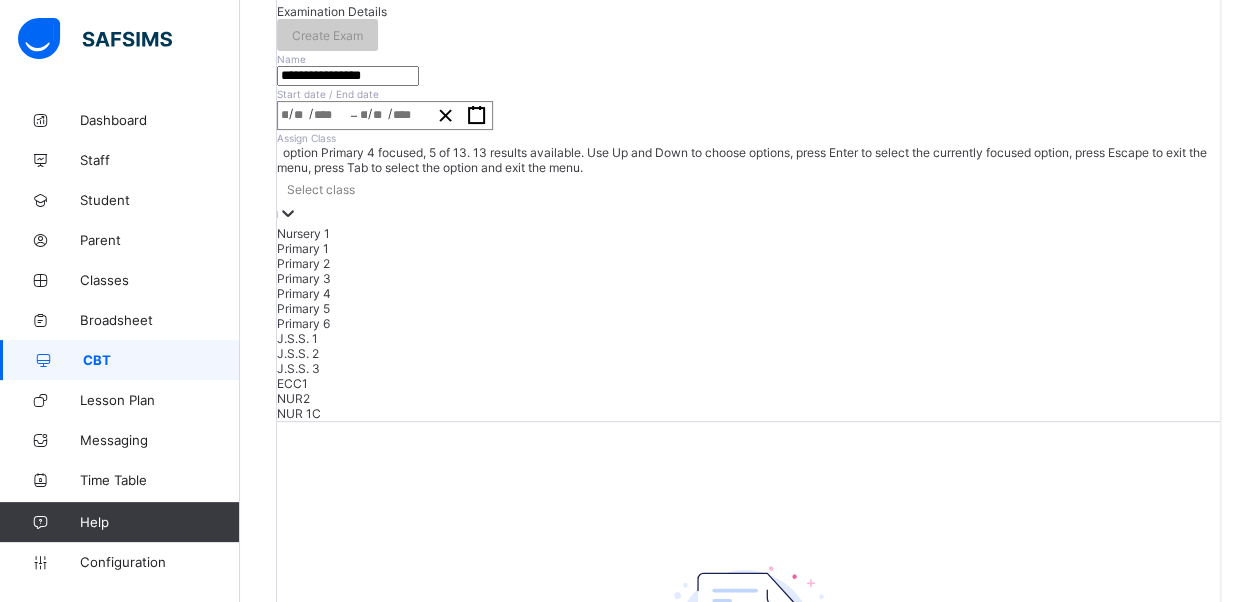 click on "Primary 4" at bounding box center [748, 293] 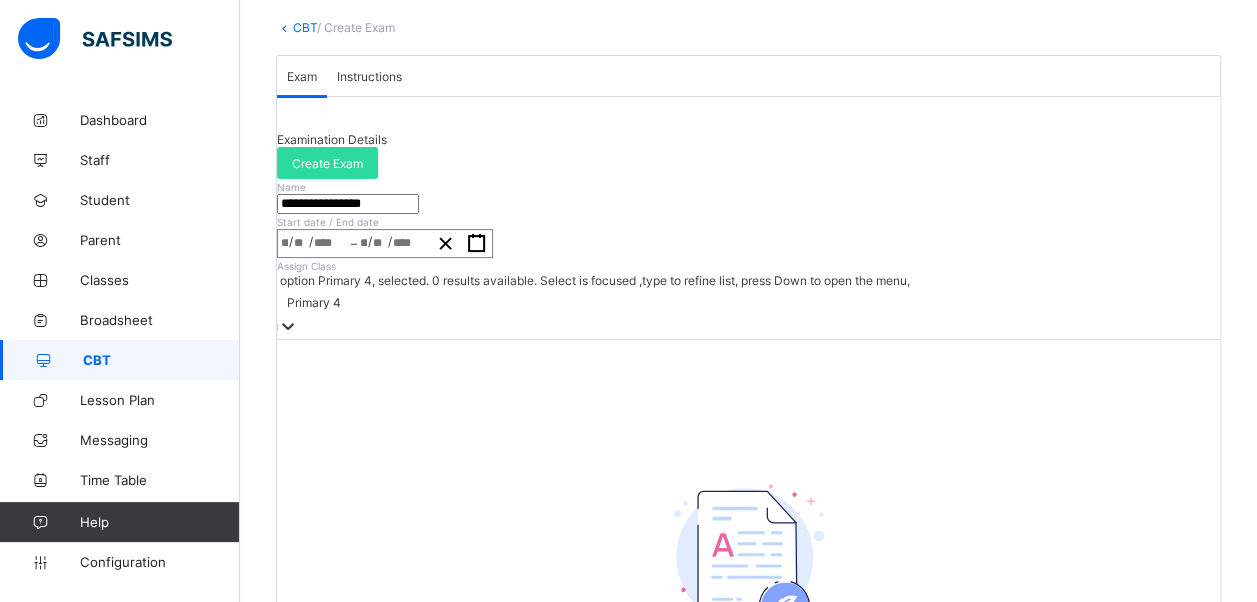 scroll, scrollTop: 0, scrollLeft: 0, axis: both 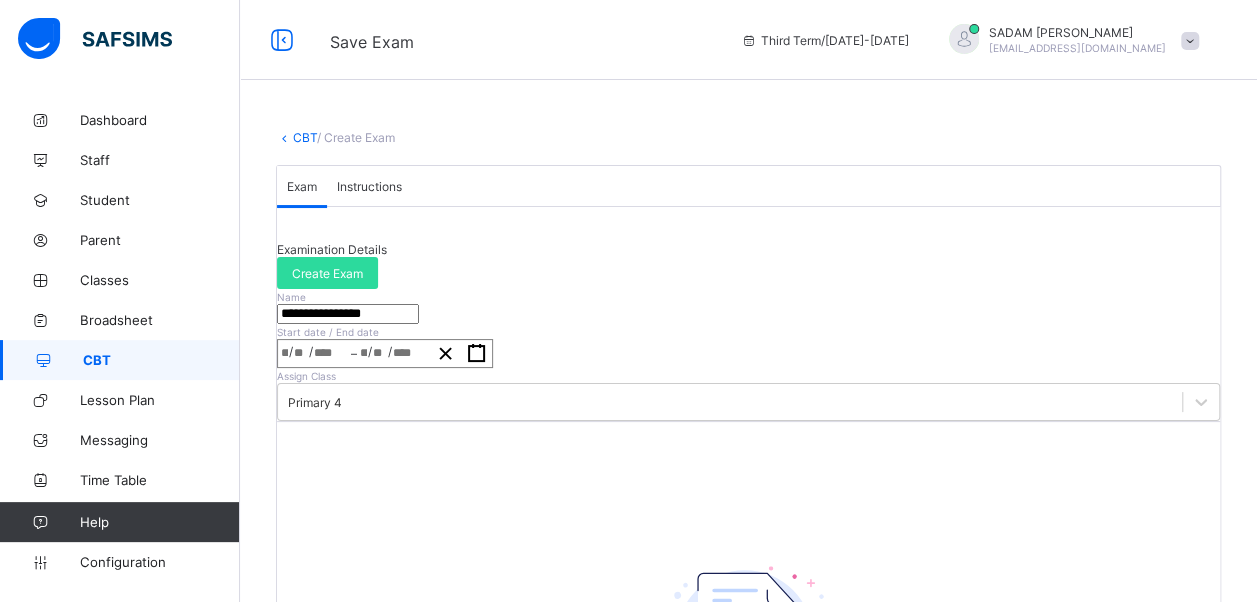 drag, startPoint x: 393, startPoint y: 254, endPoint x: 414, endPoint y: 270, distance: 26.400757 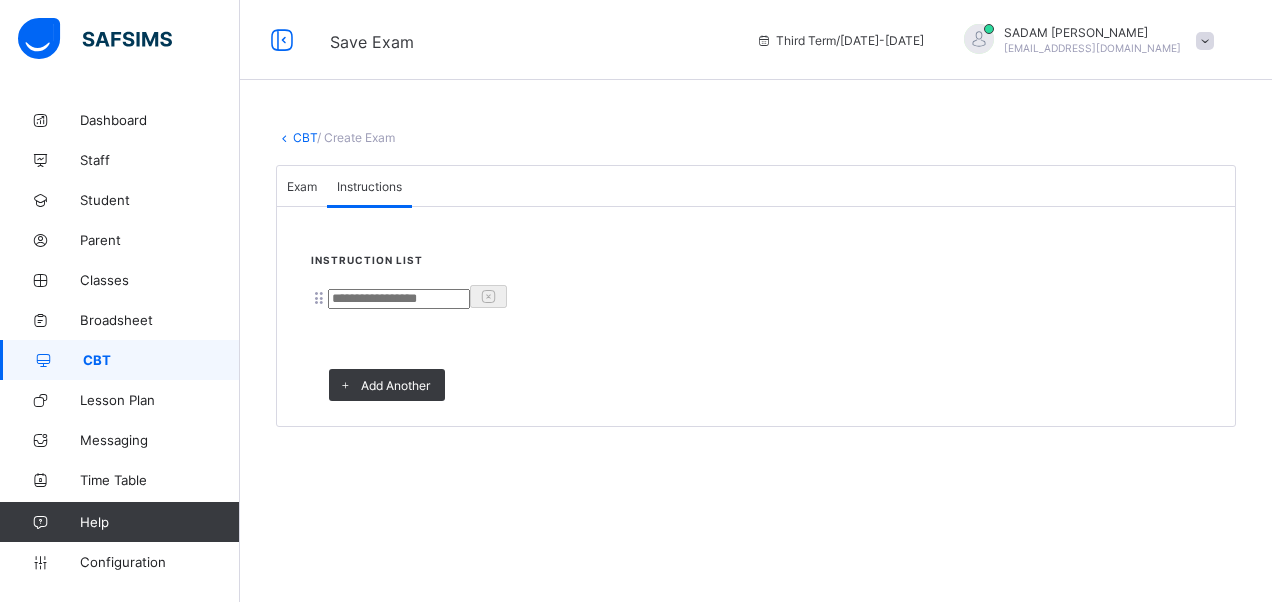 click at bounding box center [399, 299] 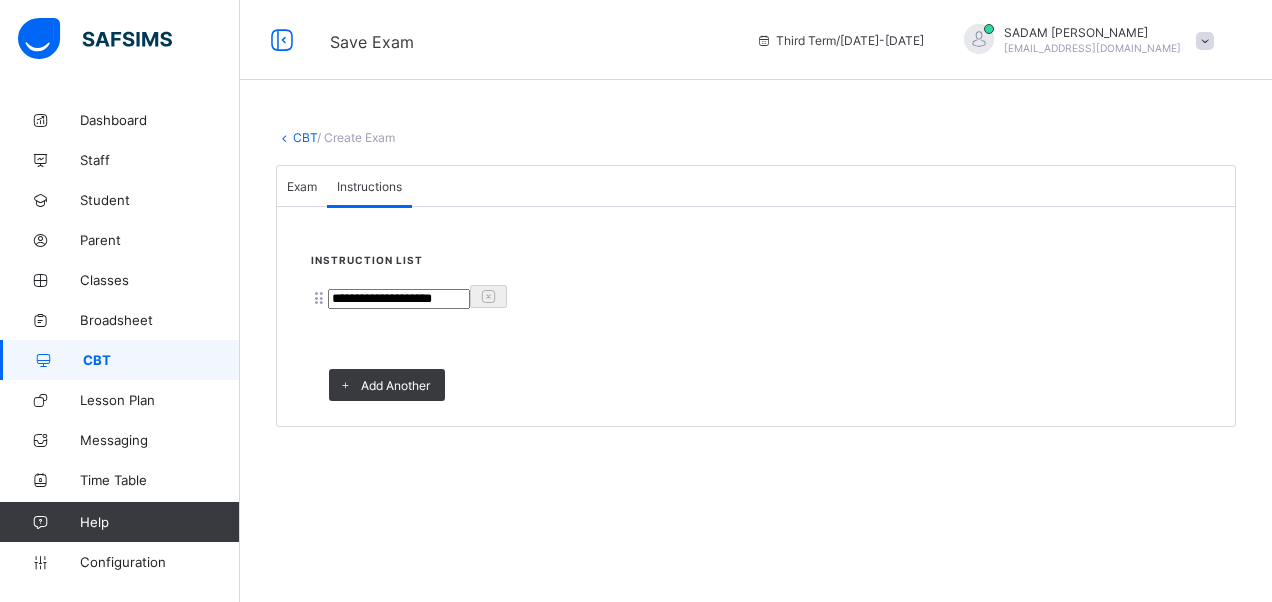 type on "**********" 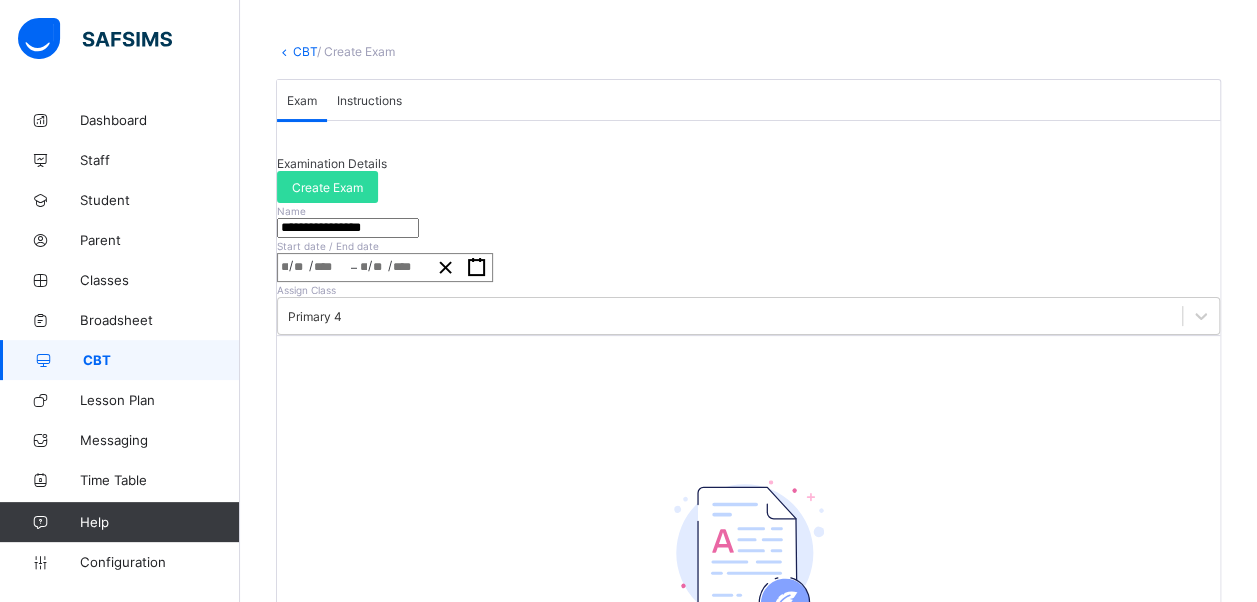 scroll, scrollTop: 200, scrollLeft: 0, axis: vertical 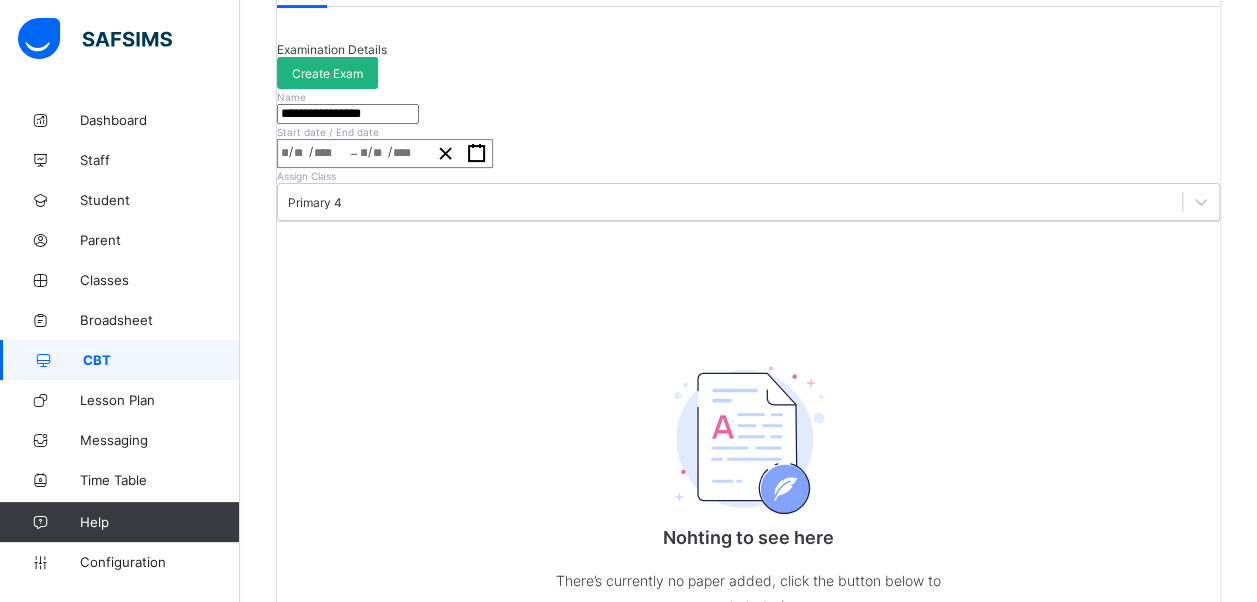click on "Create Exam" at bounding box center (327, 73) 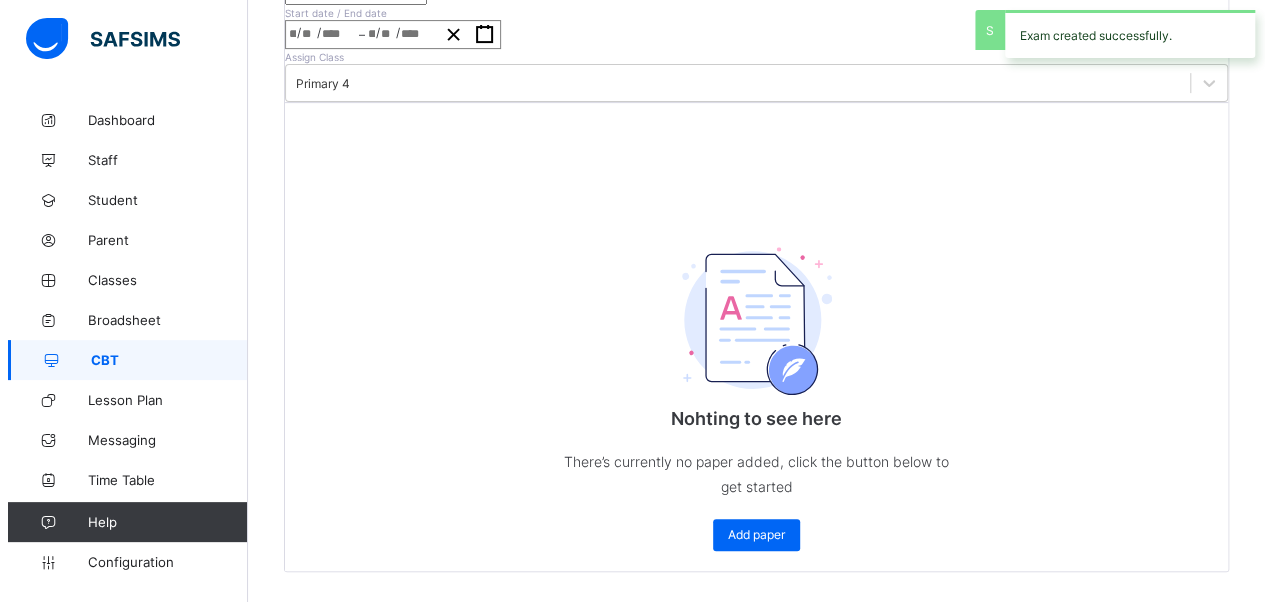 scroll, scrollTop: 517, scrollLeft: 0, axis: vertical 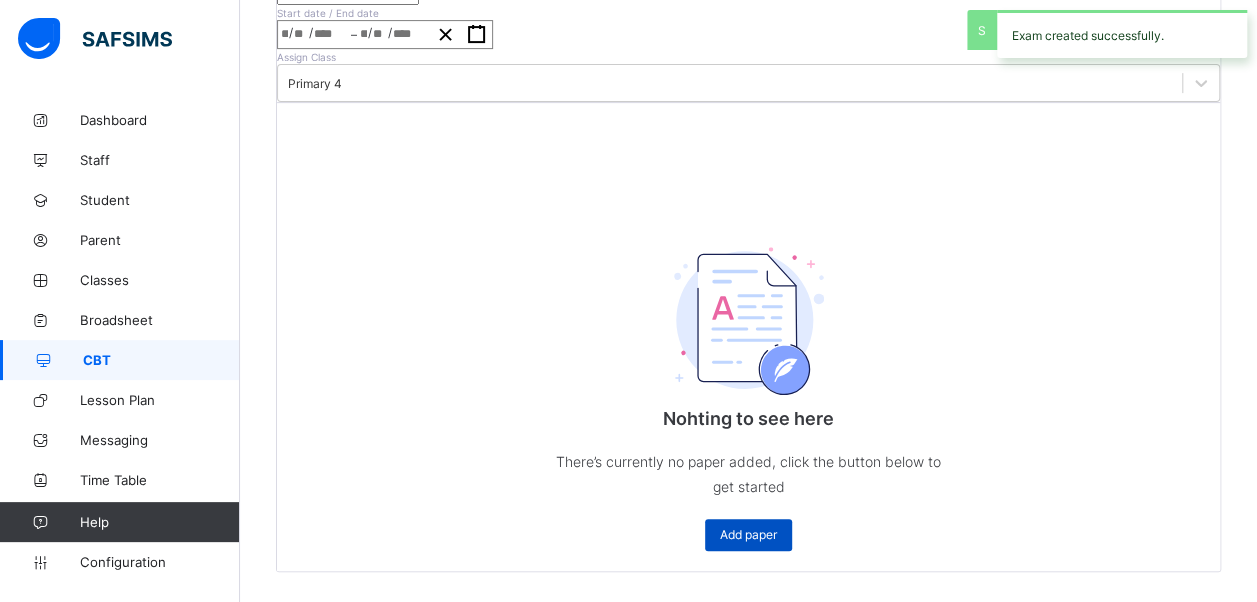 click on "Add paper" at bounding box center [748, 534] 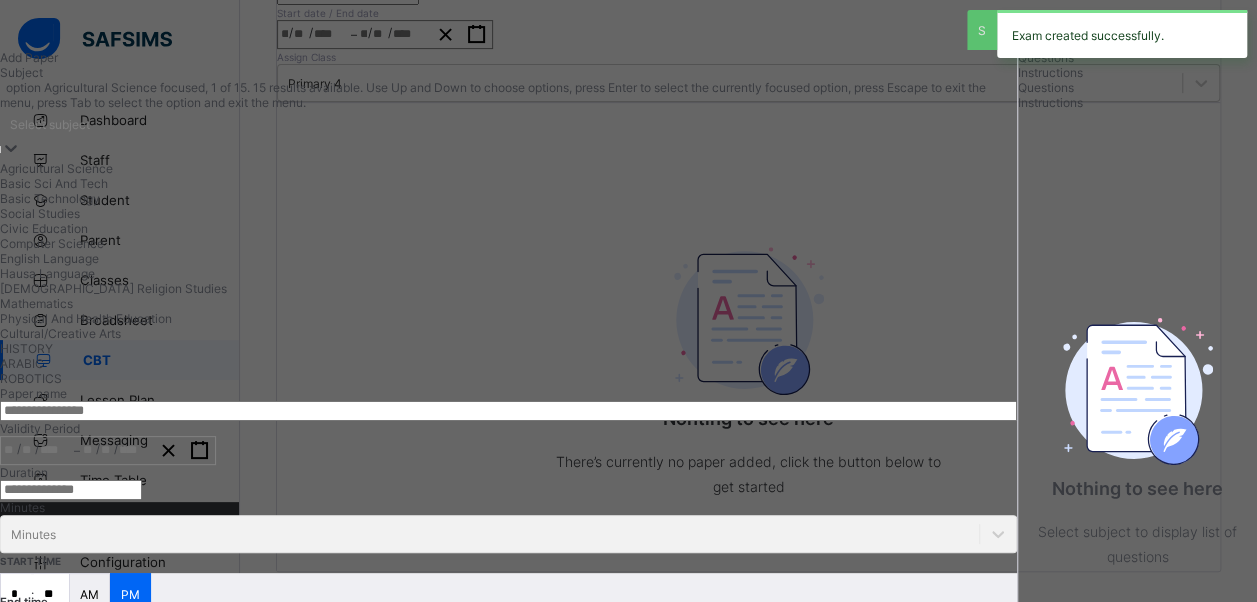 click on "Select subject" at bounding box center [50, 124] 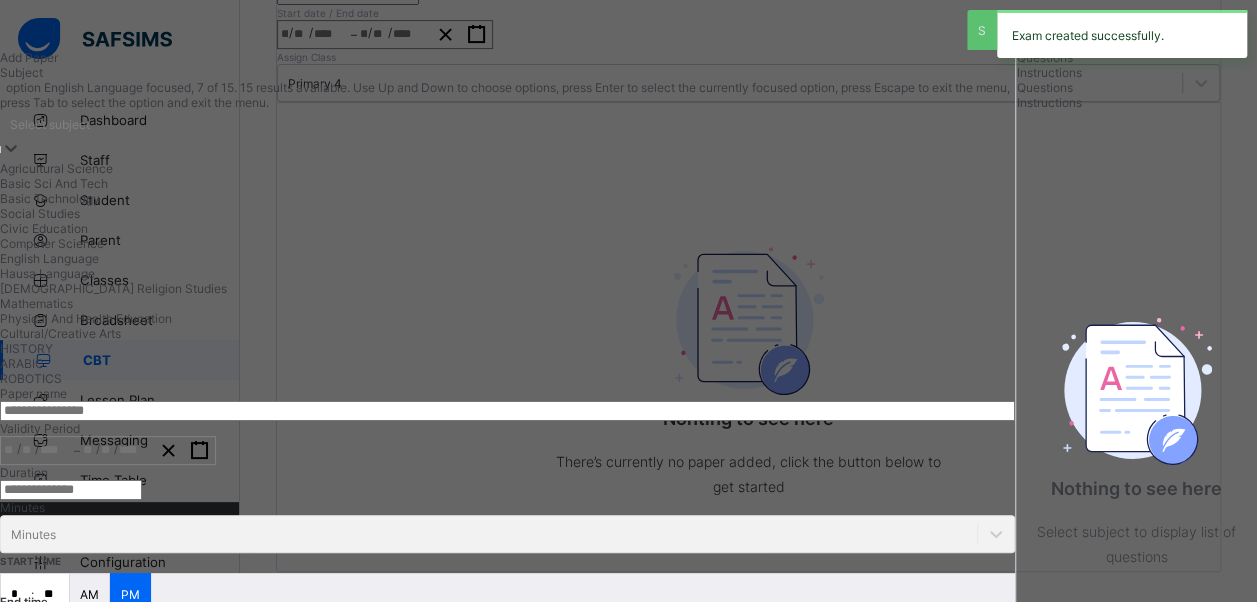click on "English Language" at bounding box center (507, 258) 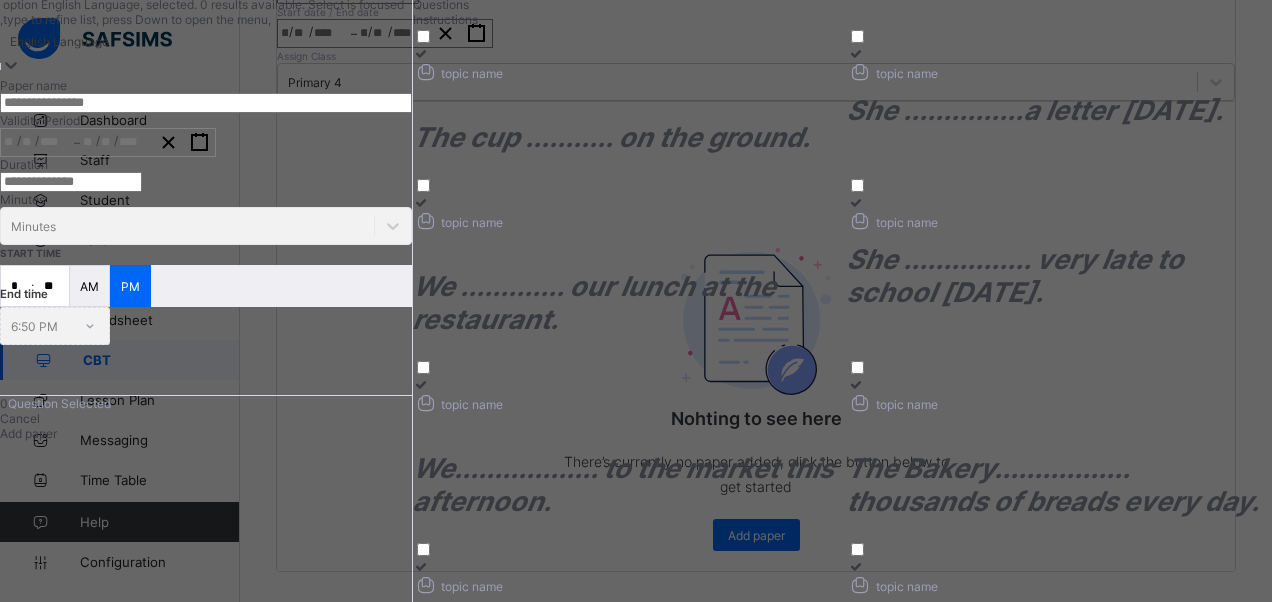 scroll, scrollTop: 200, scrollLeft: 0, axis: vertical 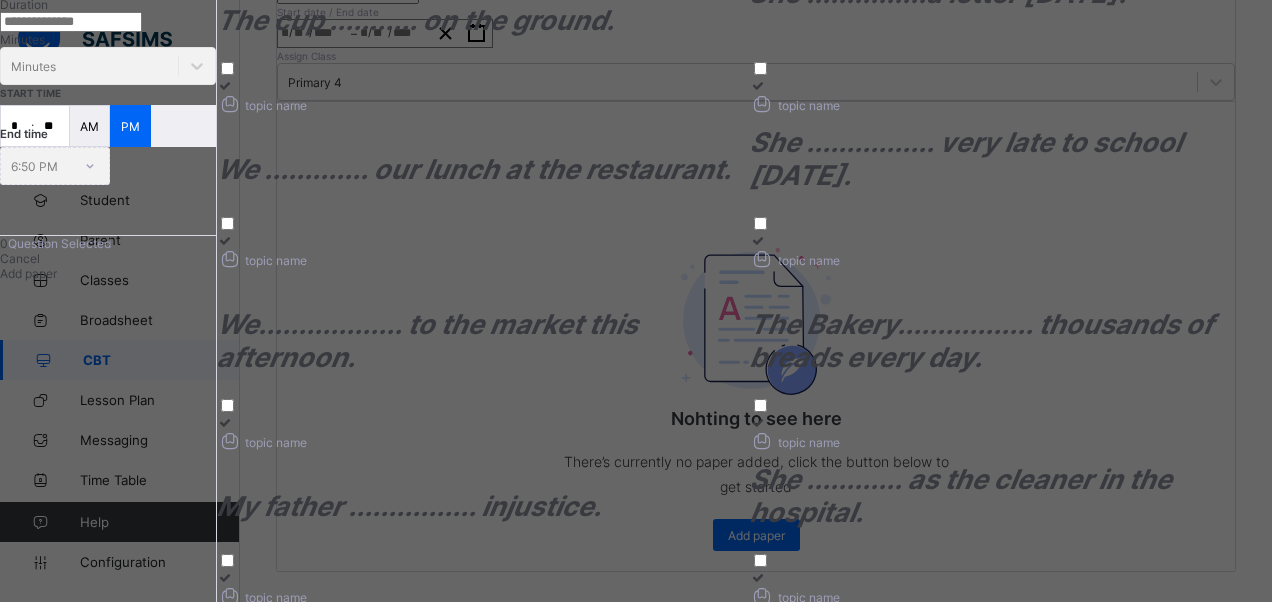click at bounding box center (108, -57) 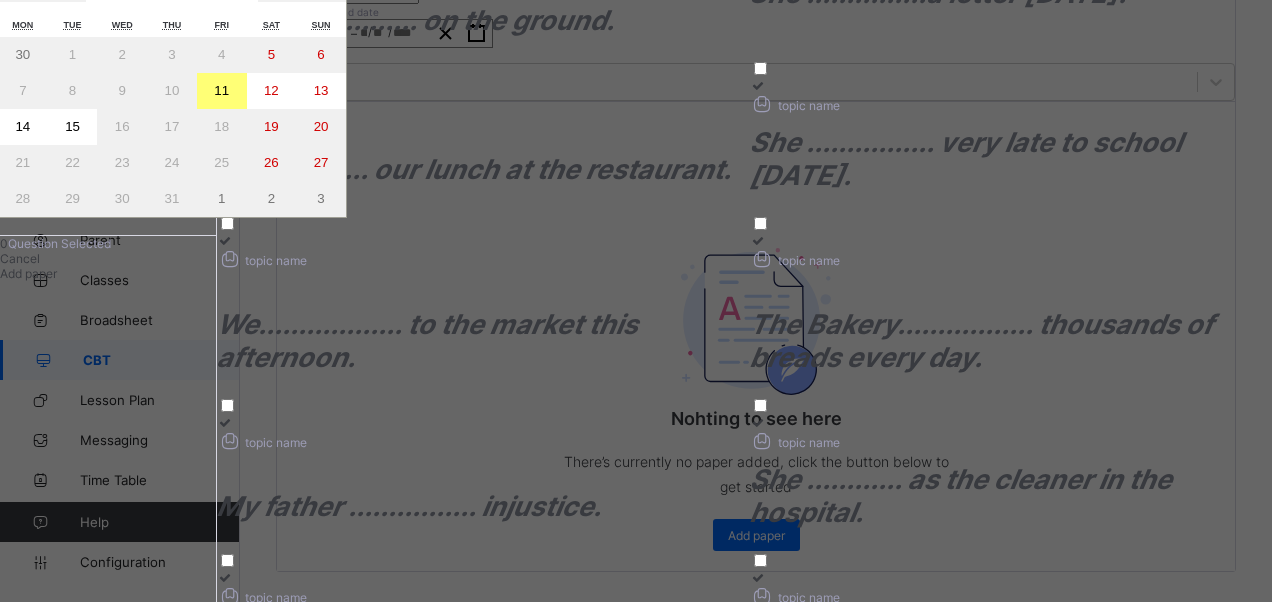 click on "14" at bounding box center (23, 127) 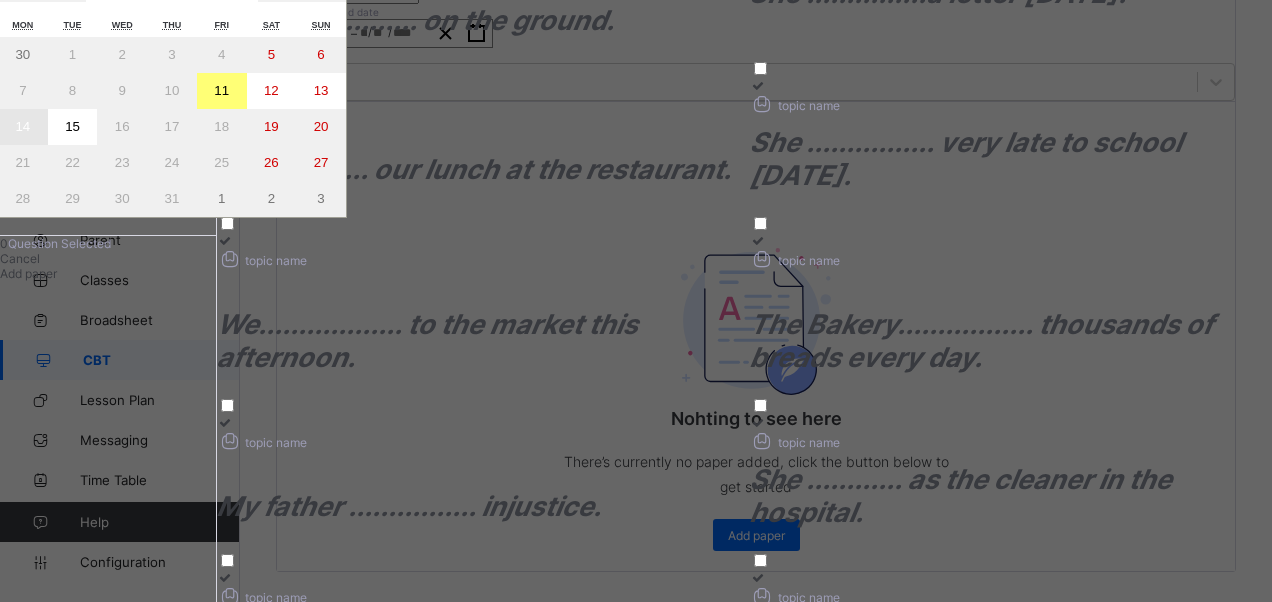 click on "14" at bounding box center [23, 127] 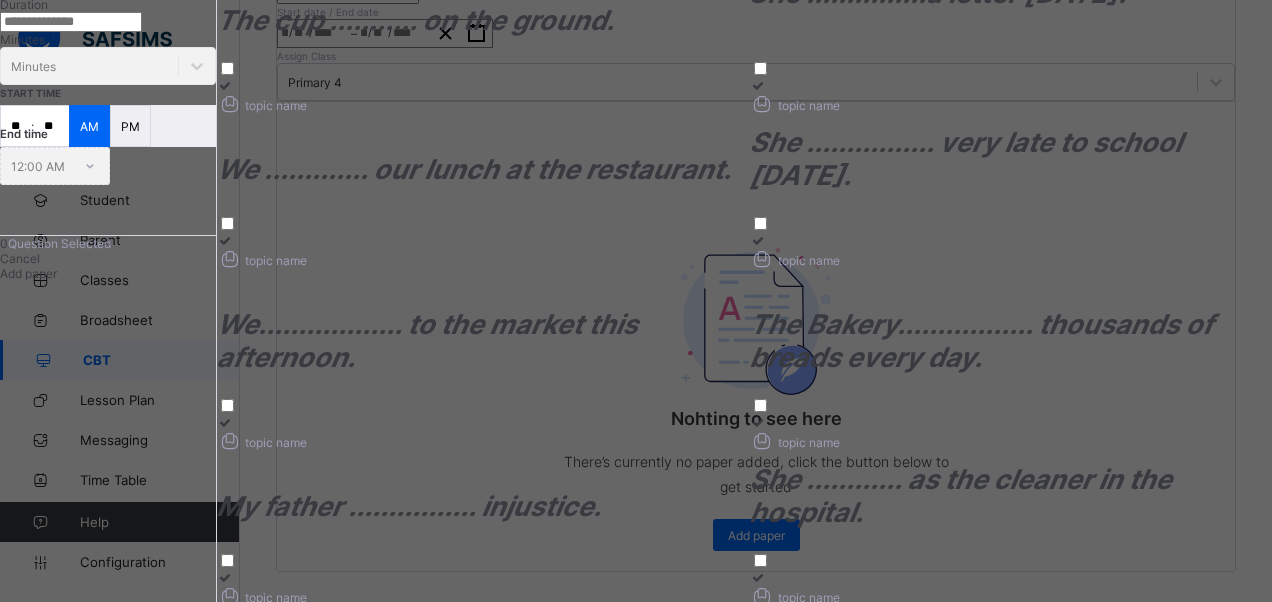click at bounding box center (71, 22) 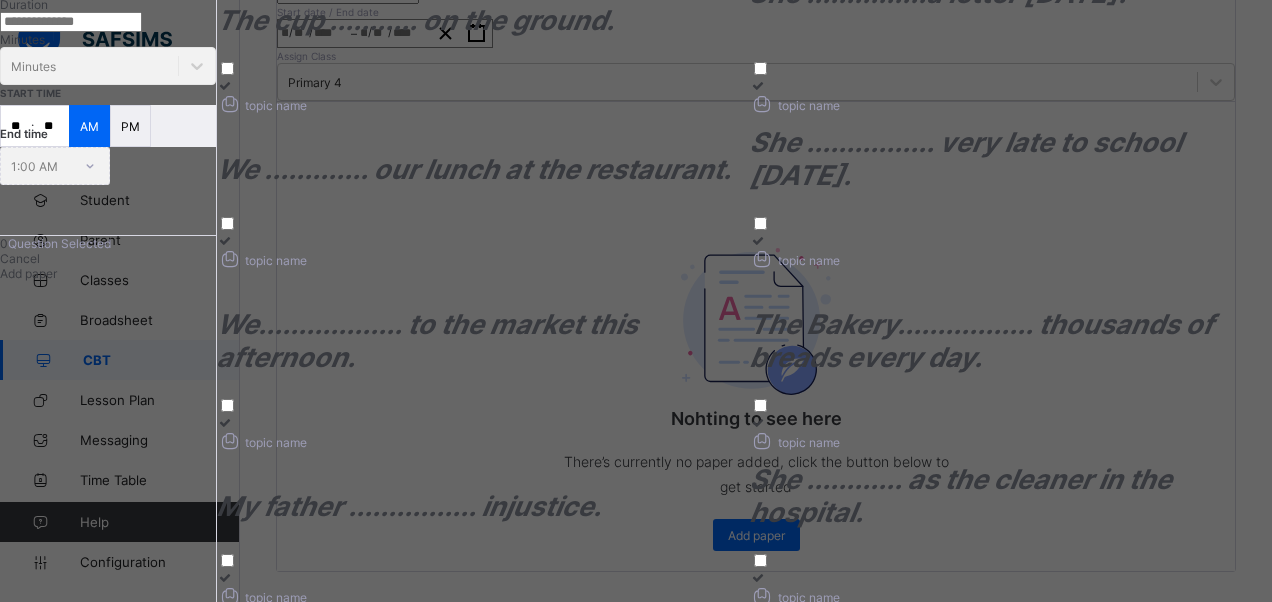 type on "*" 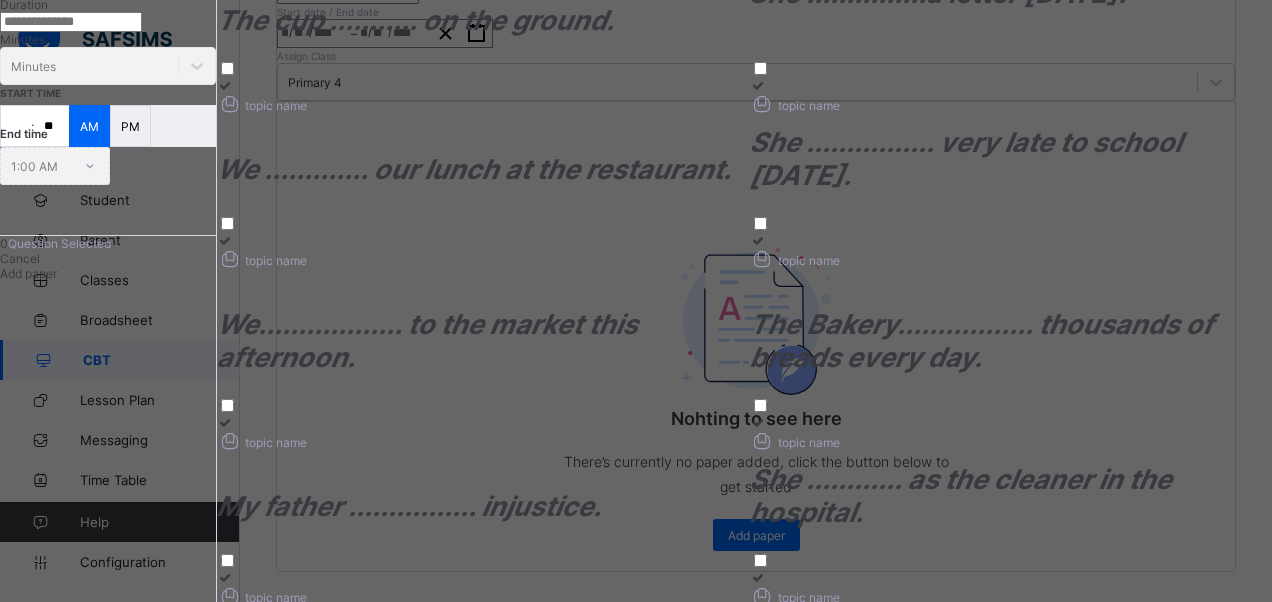 type on "*" 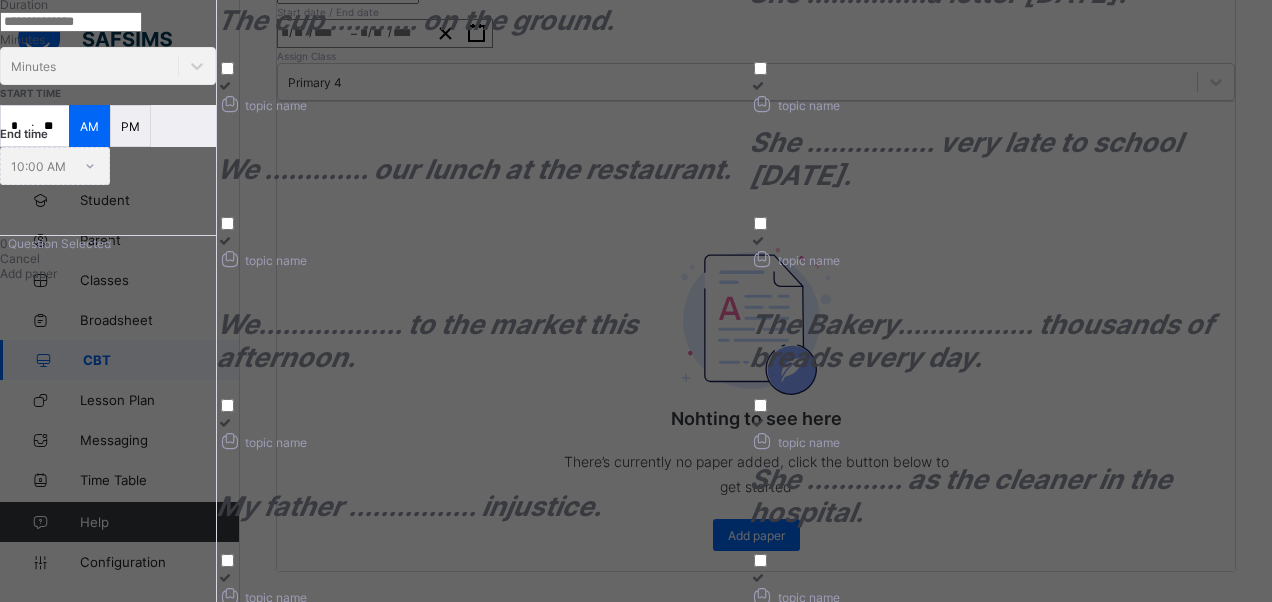 click on "Duration ** Minutes Minutes" at bounding box center [108, 41] 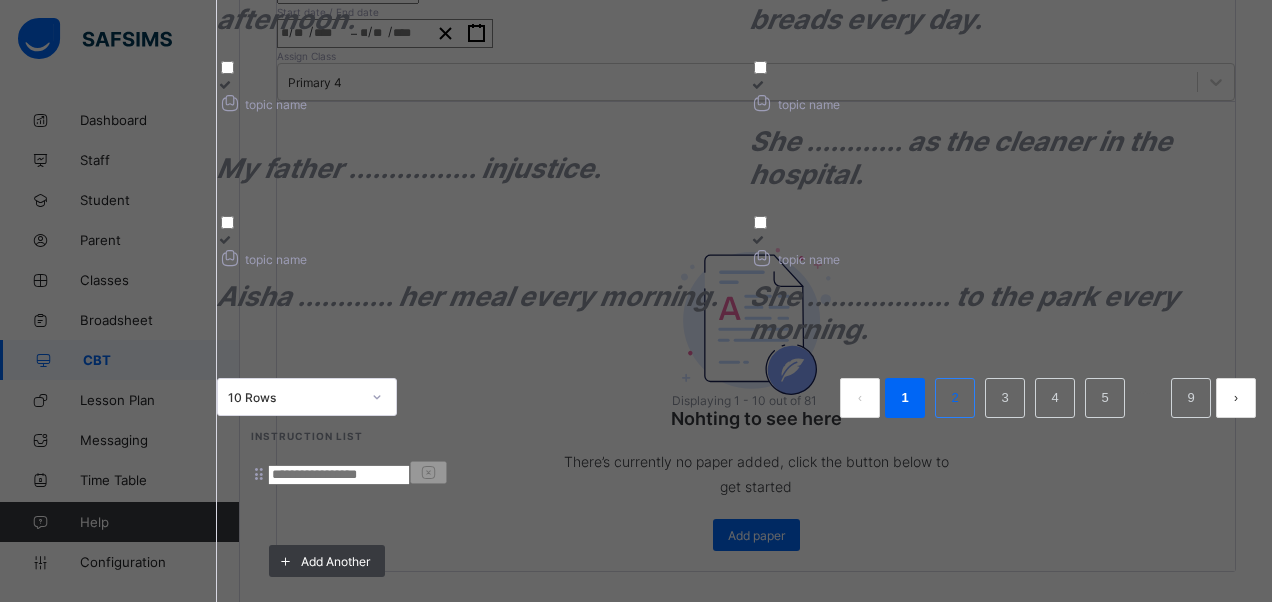 click on "2" at bounding box center [954, 398] 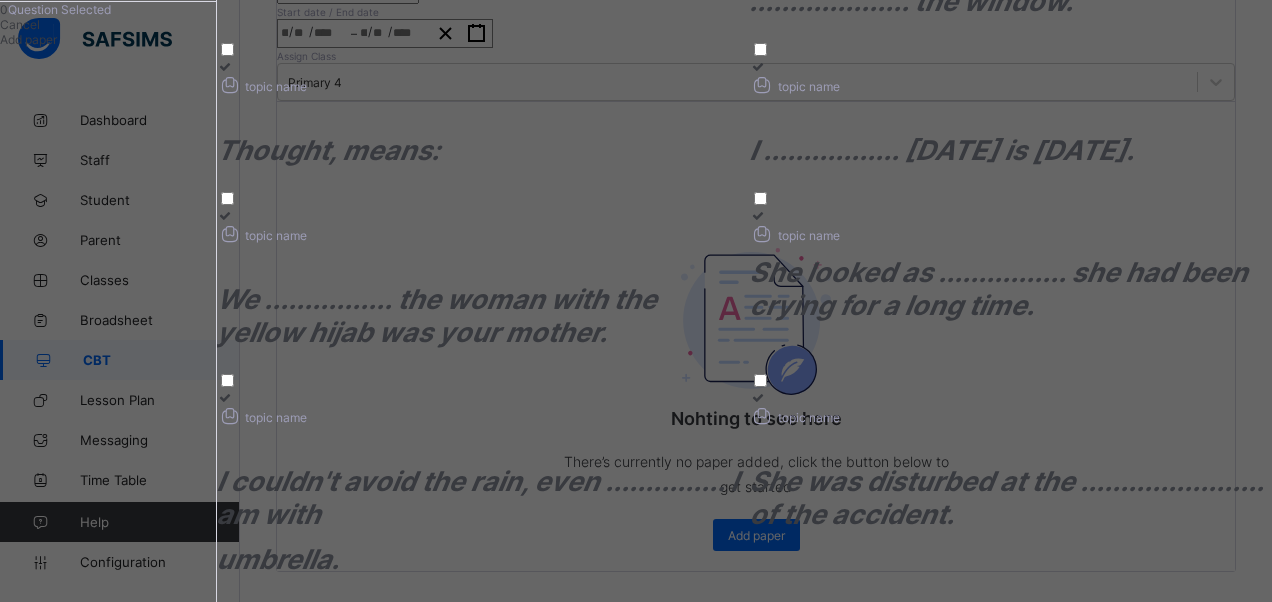 scroll, scrollTop: 744, scrollLeft: 0, axis: vertical 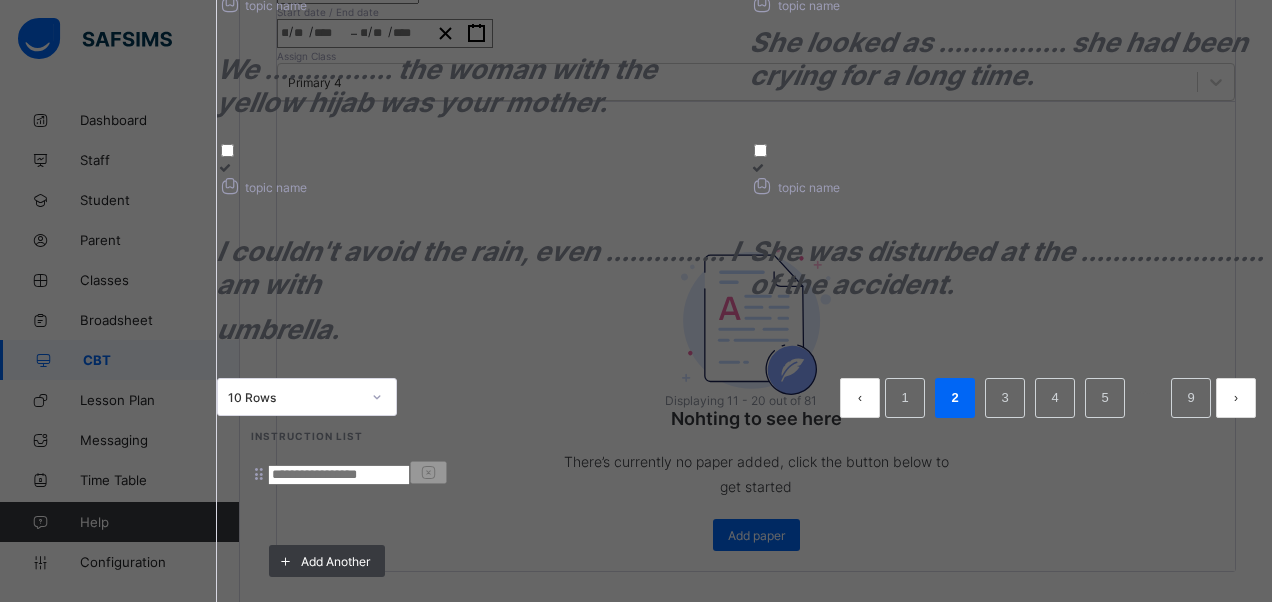 drag, startPoint x: 912, startPoint y: 466, endPoint x: 858, endPoint y: 454, distance: 55.31727 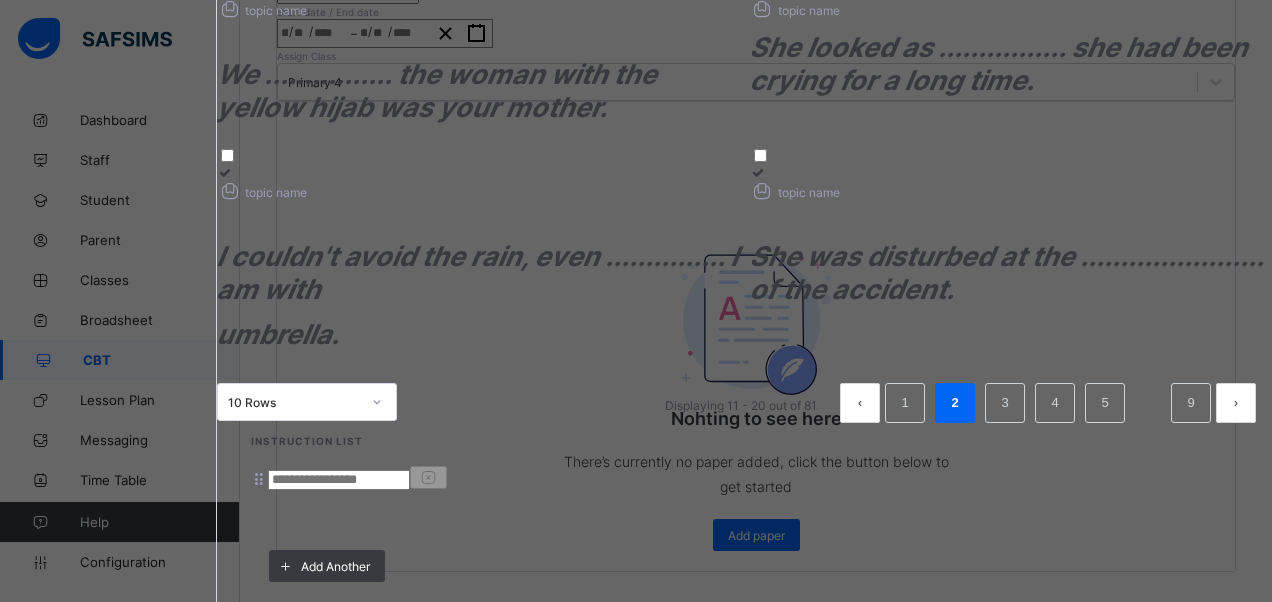 scroll, scrollTop: 544, scrollLeft: 0, axis: vertical 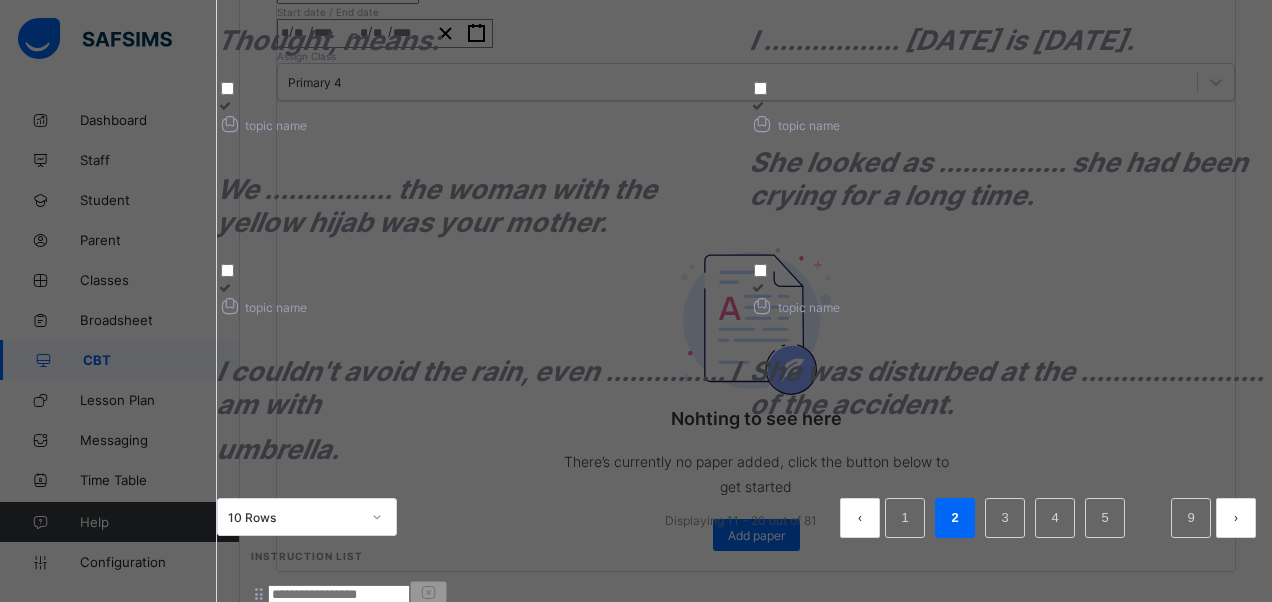 drag, startPoint x: 976, startPoint y: 223, endPoint x: 950, endPoint y: 216, distance: 26.925823 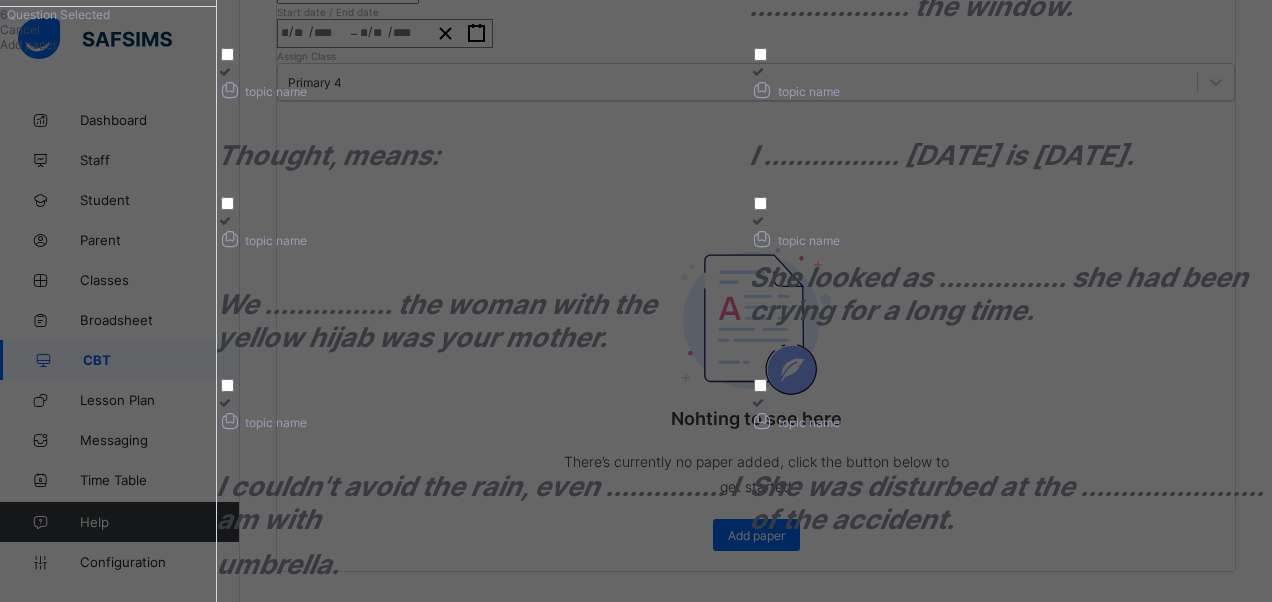 scroll, scrollTop: 244, scrollLeft: 0, axis: vertical 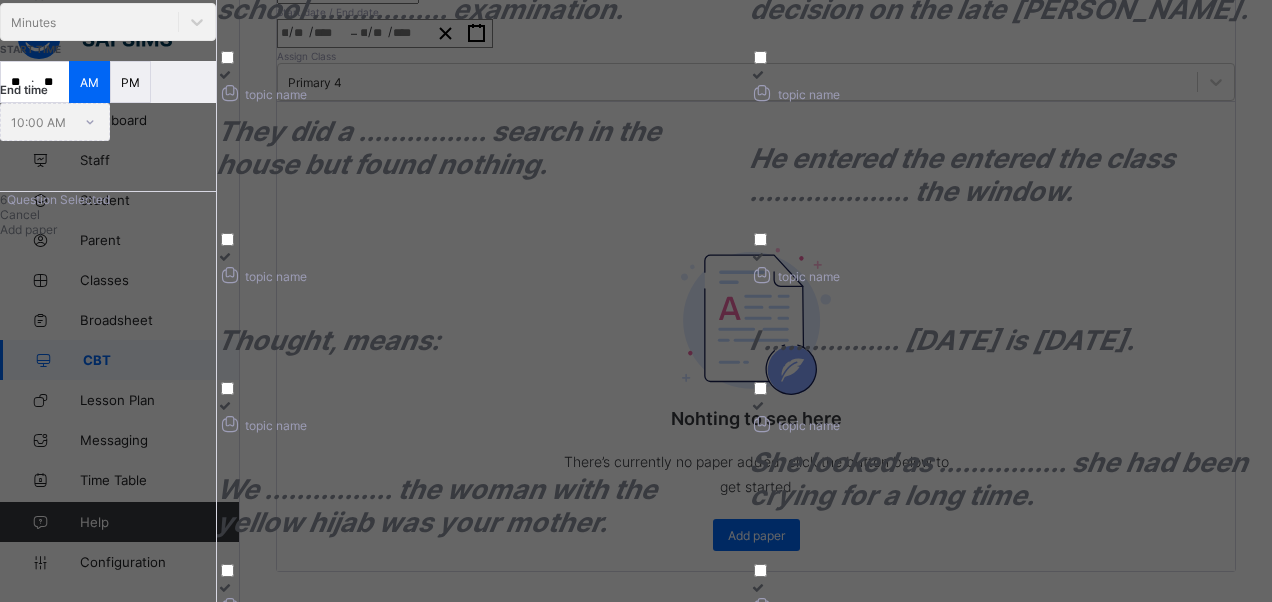 click on "He entered the entered the class .................... the window." at bounding box center (962, 175) 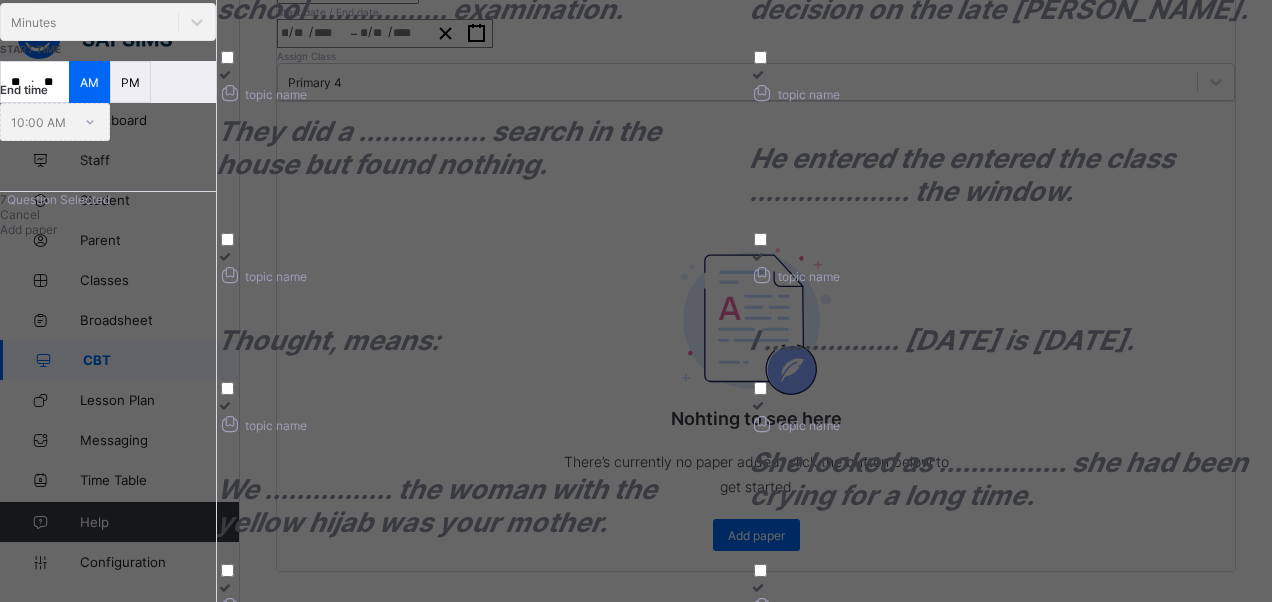 click on "​ They did a ................ search in the house but found nothing.  ​" at bounding box center (478, 148) 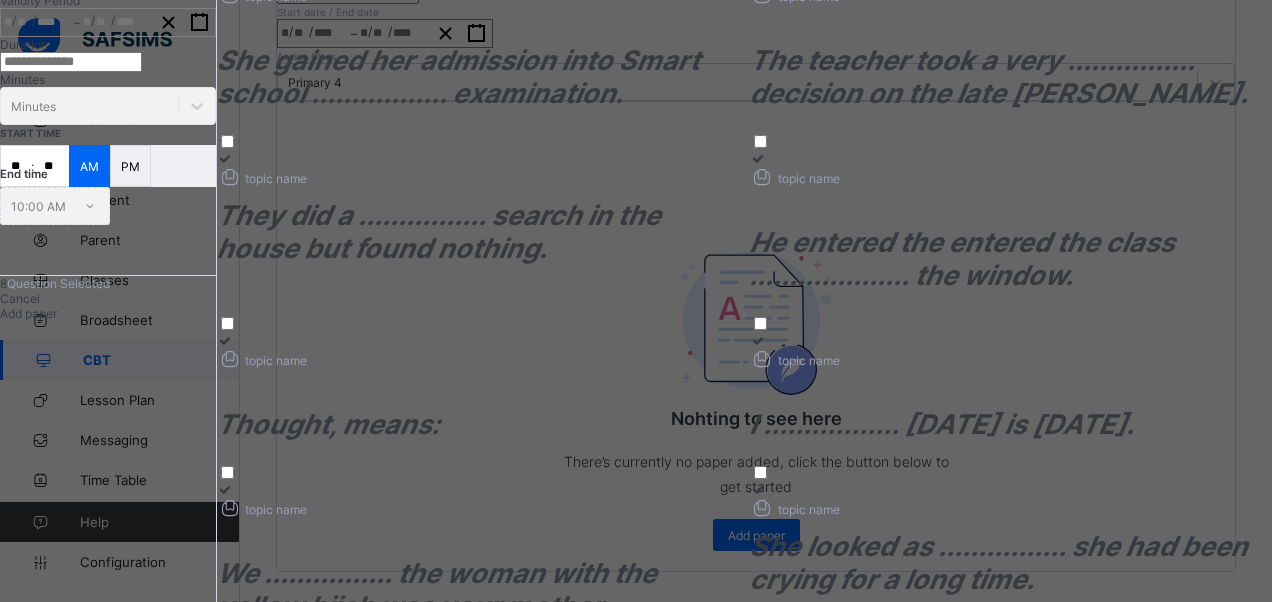 scroll, scrollTop: 44, scrollLeft: 0, axis: vertical 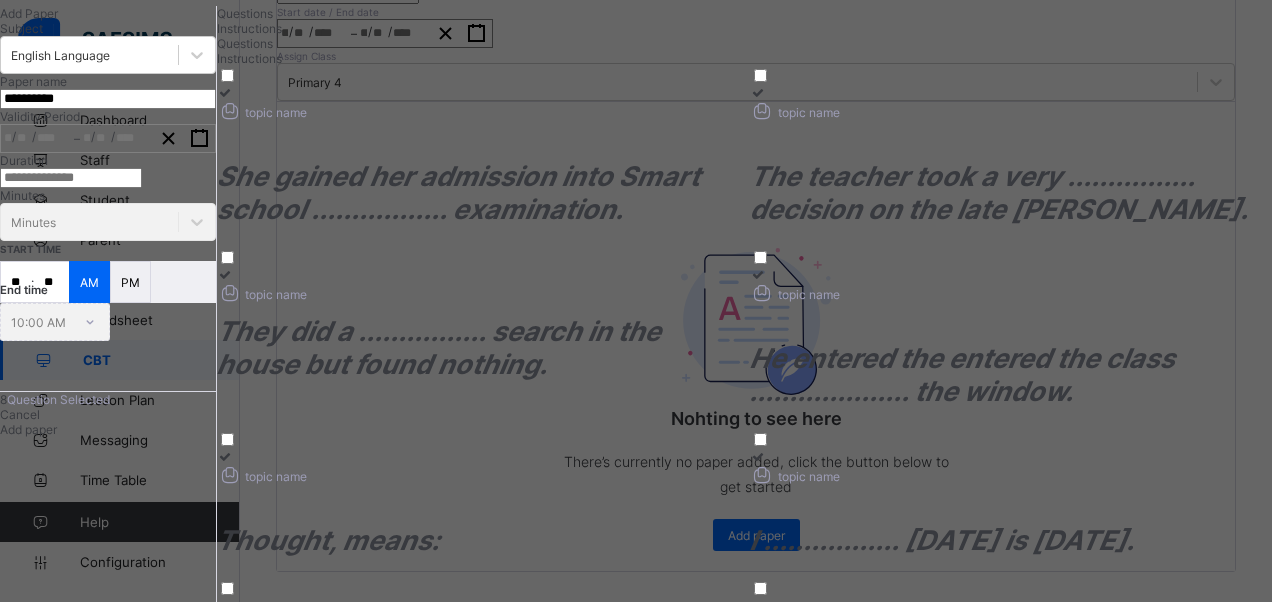 click on "The teacher took a very ................ decision on the late [PERSON_NAME]." at bounding box center (999, 193) 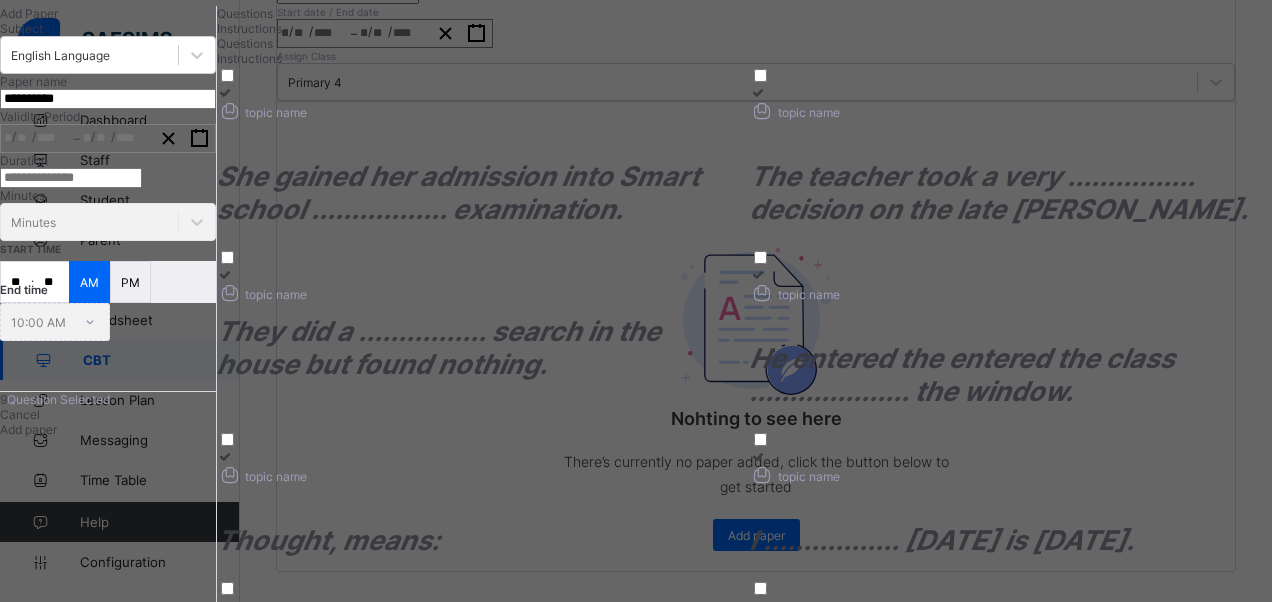 drag, startPoint x: 671, startPoint y: 257, endPoint x: 421, endPoint y: 180, distance: 261.5894 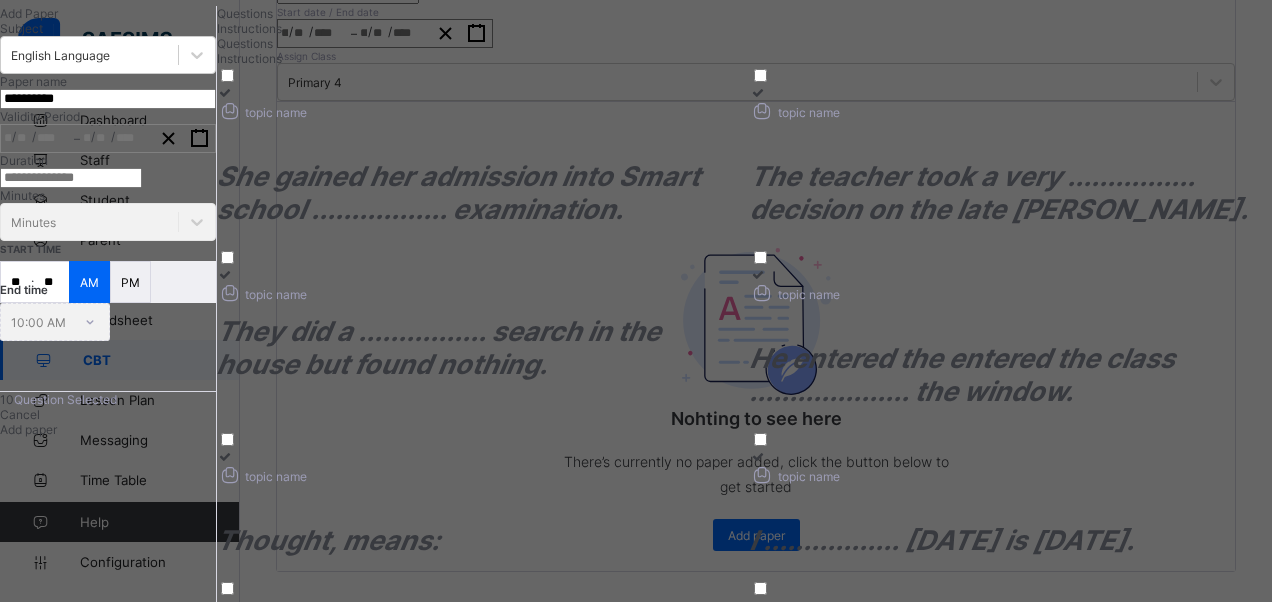 click on "Instructions" at bounding box center [744, 28] 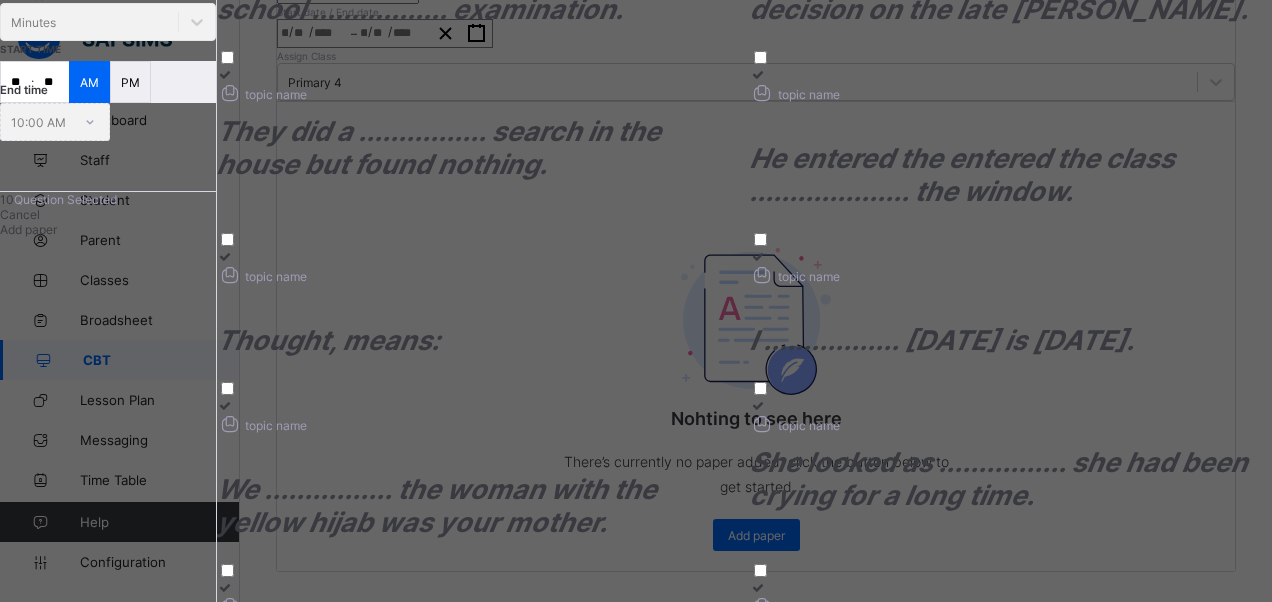 scroll, scrollTop: 144, scrollLeft: 0, axis: vertical 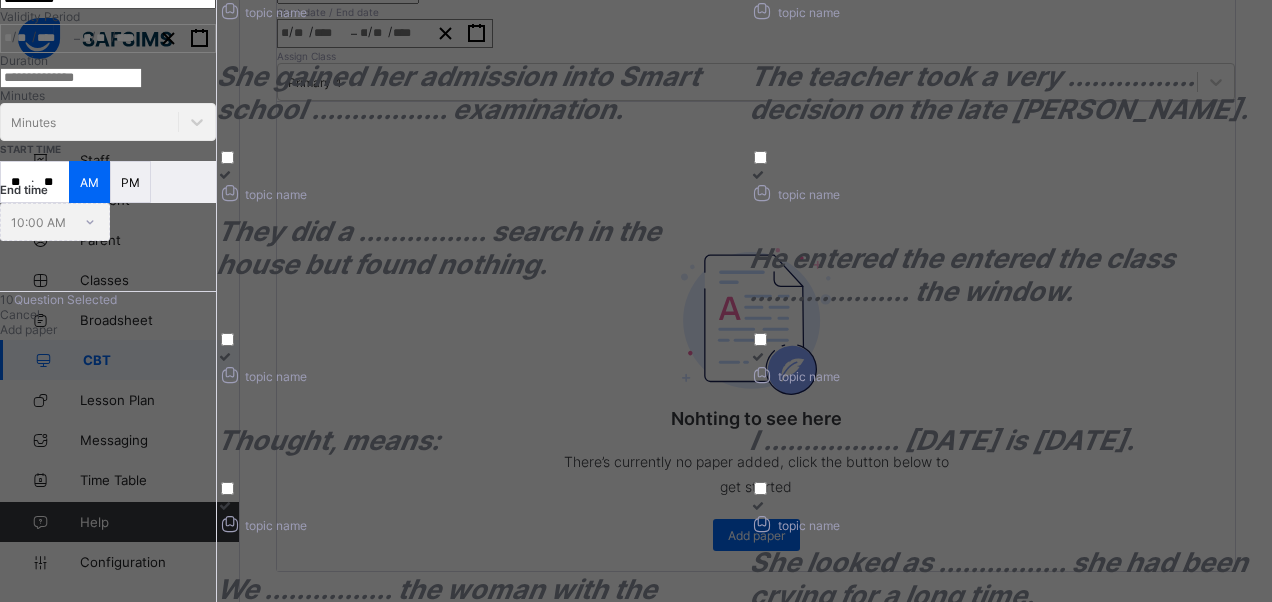 click at bounding box center (339, 995) 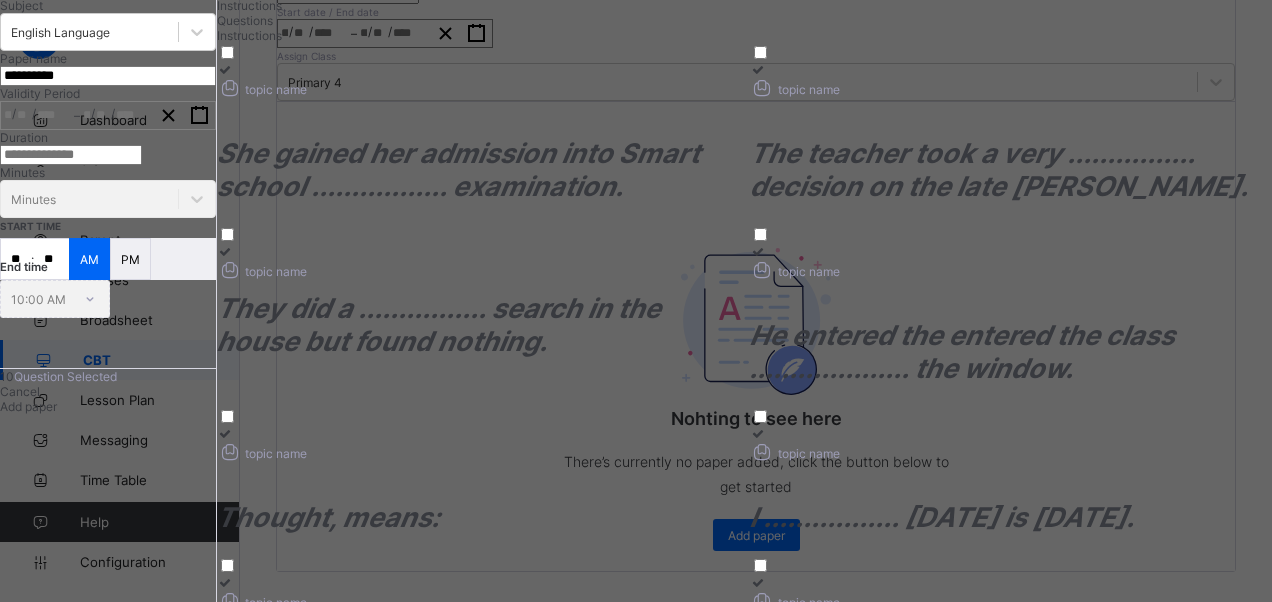scroll, scrollTop: 0, scrollLeft: 0, axis: both 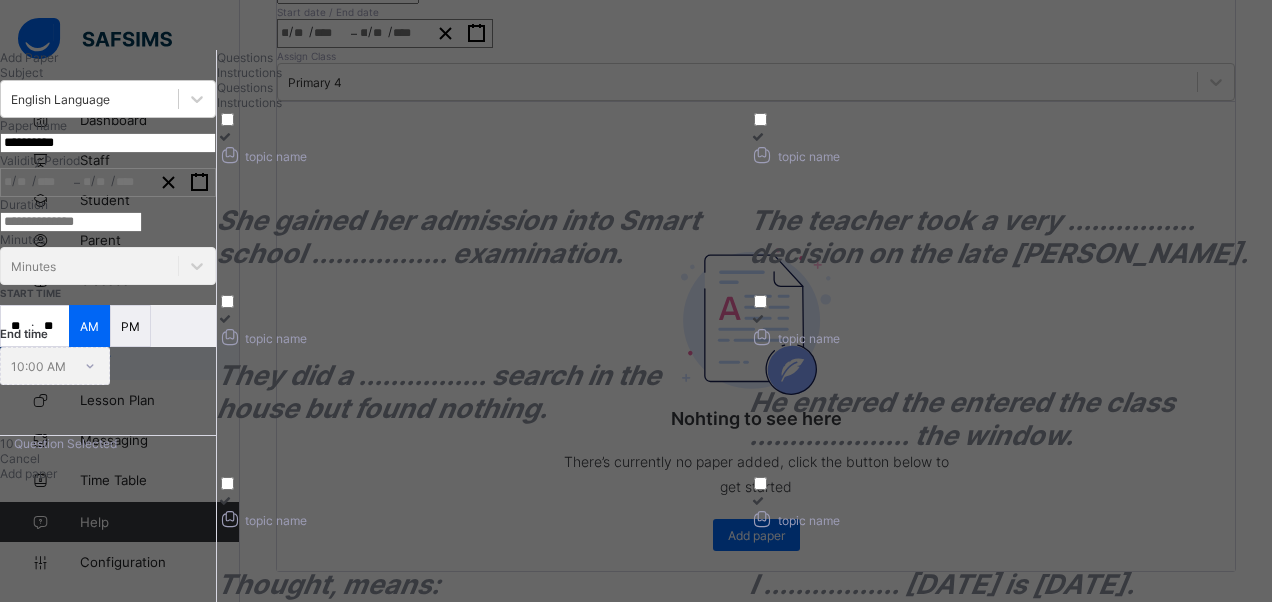 type on "**********" 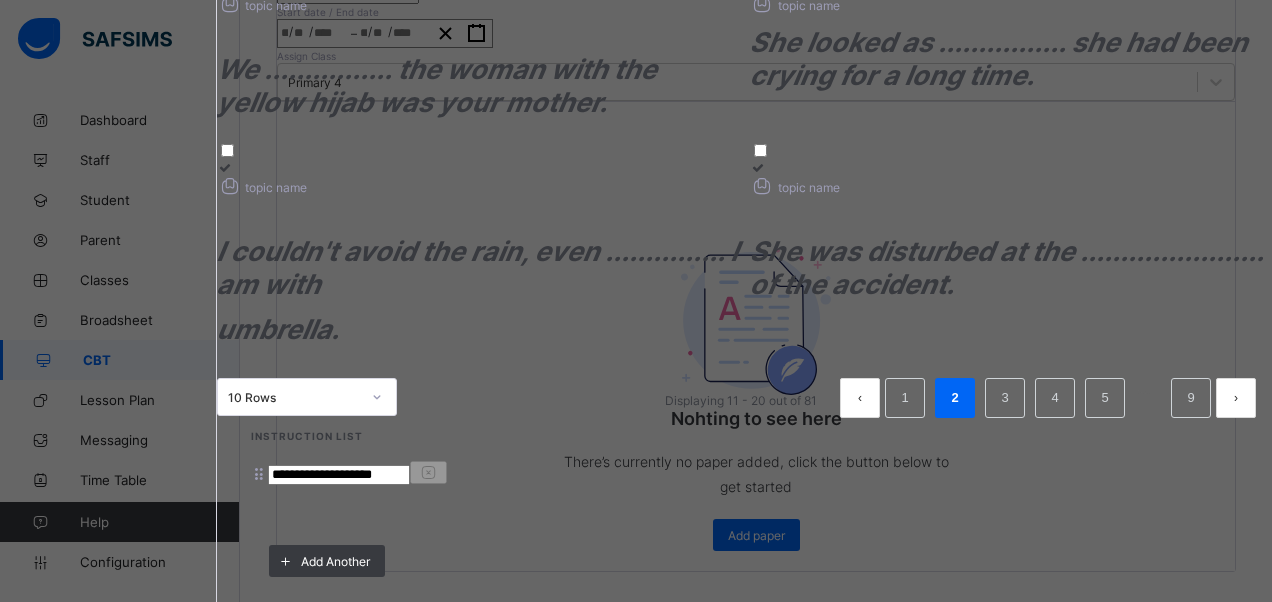 scroll, scrollTop: 847, scrollLeft: 0, axis: vertical 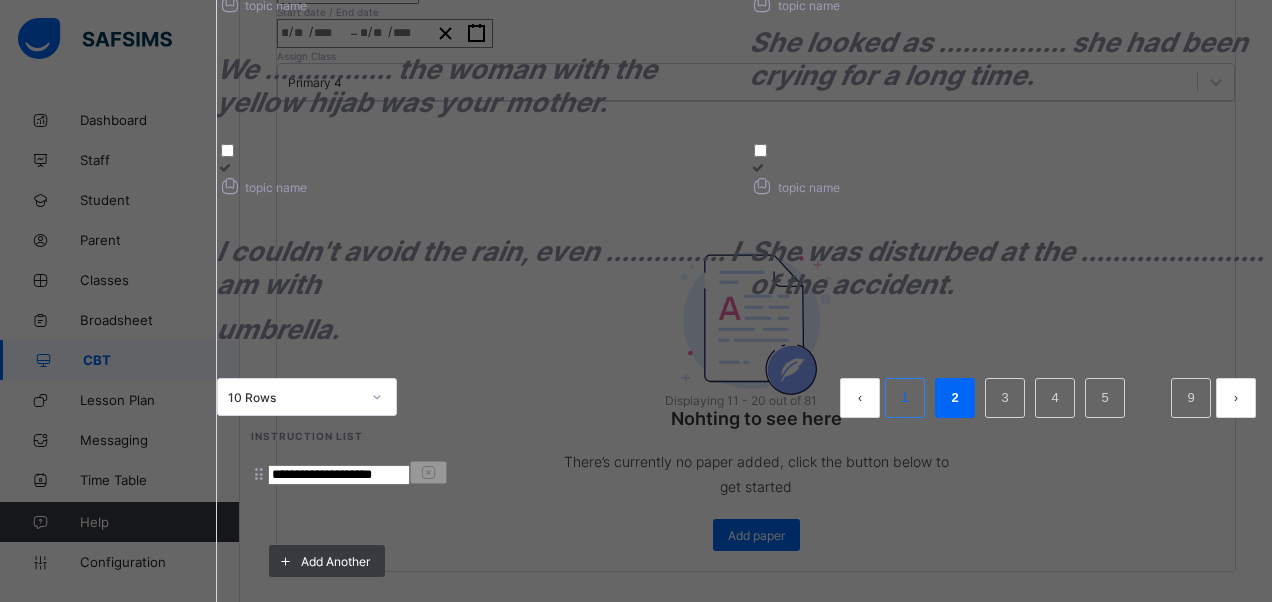 click on "1" at bounding box center [905, 398] 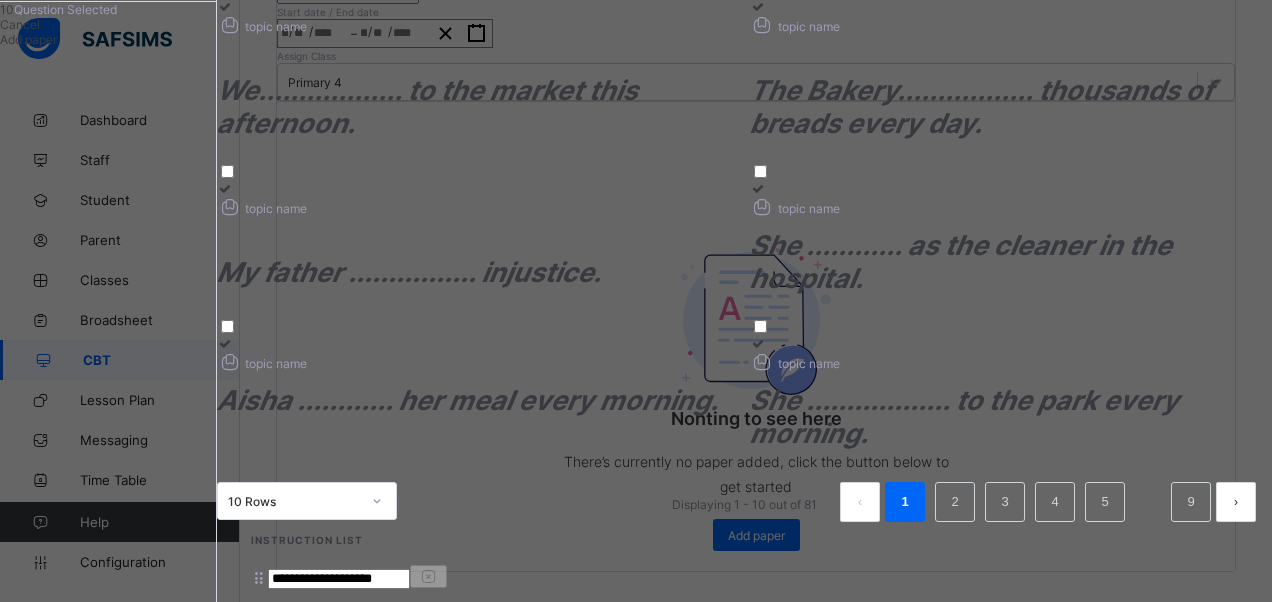 scroll, scrollTop: 744, scrollLeft: 0, axis: vertical 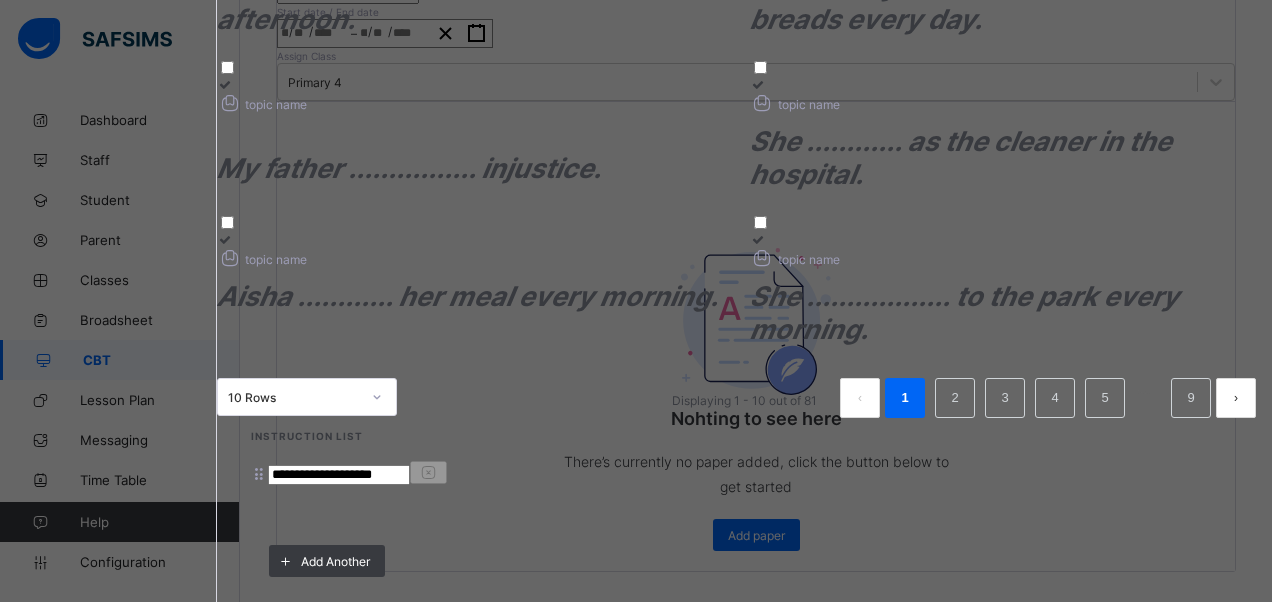 click on "She .................. to the park every morning." at bounding box center [964, 313] 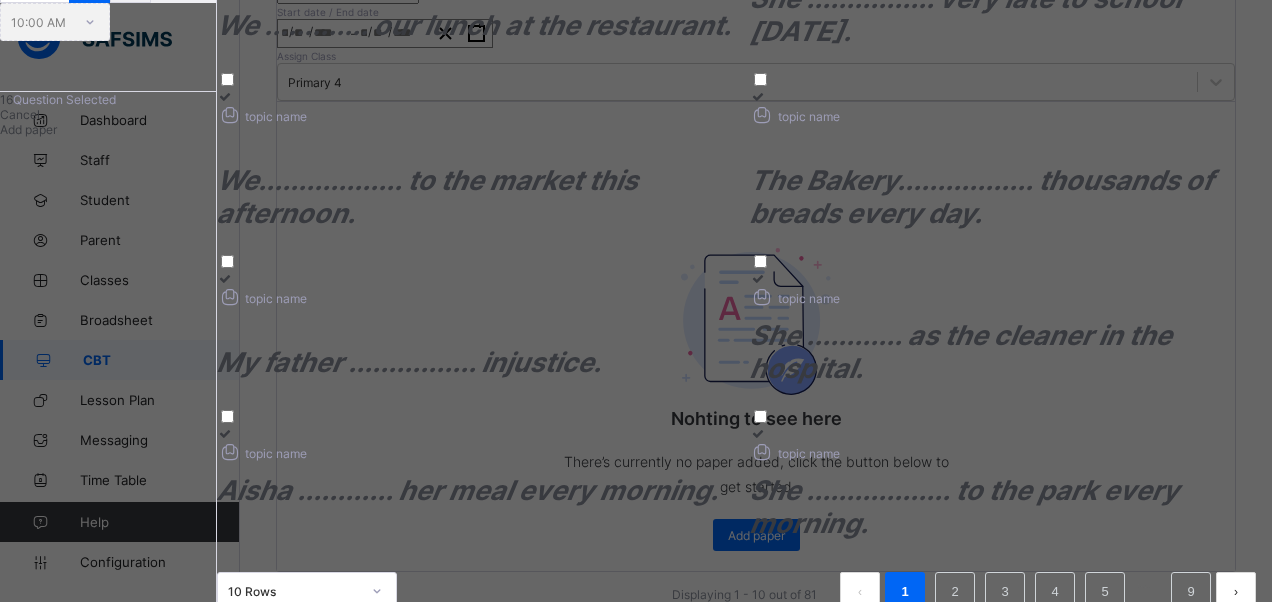 scroll, scrollTop: 344, scrollLeft: 0, axis: vertical 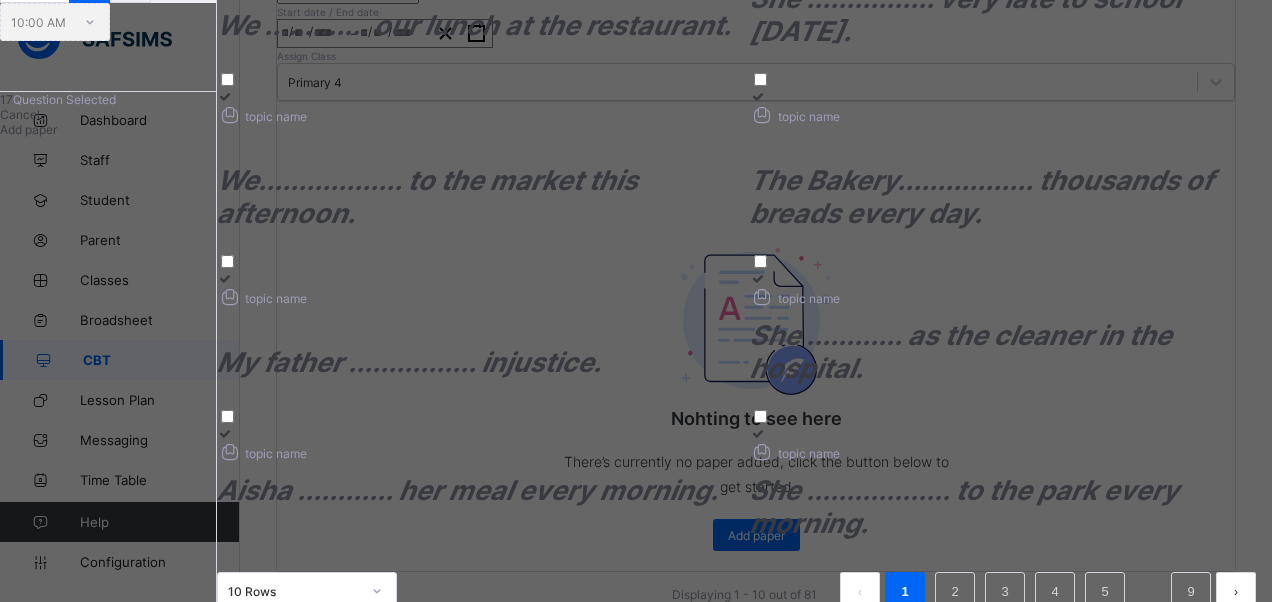 click on "We ............. our lunch at the restaurant." at bounding box center [478, 25] 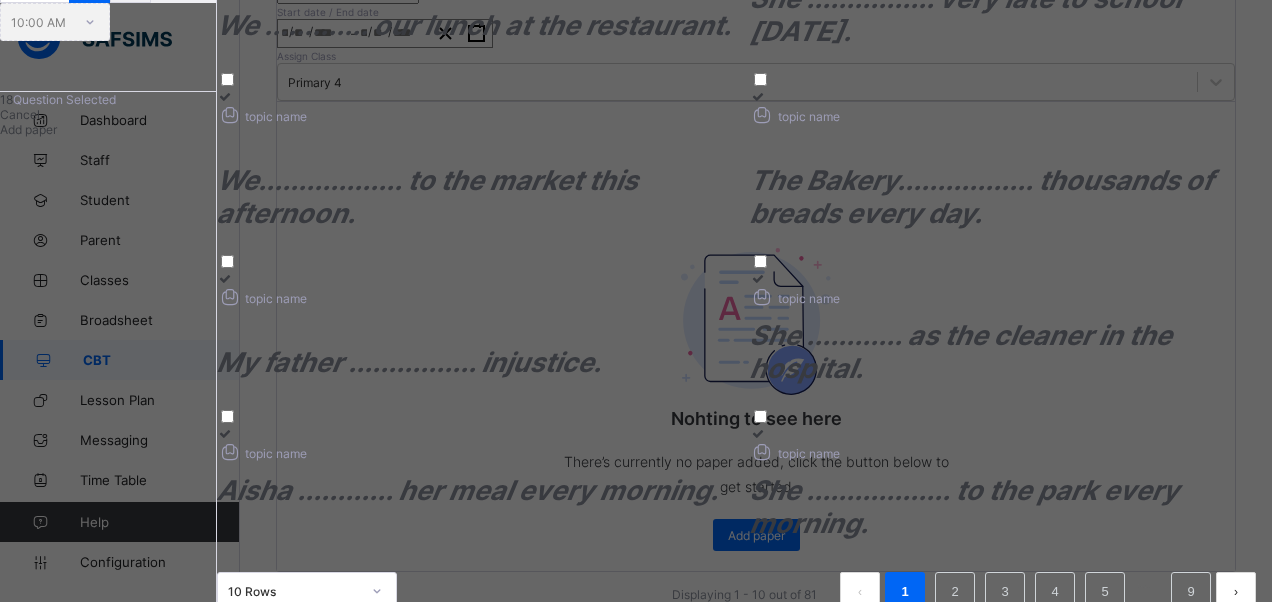 scroll, scrollTop: 144, scrollLeft: 0, axis: vertical 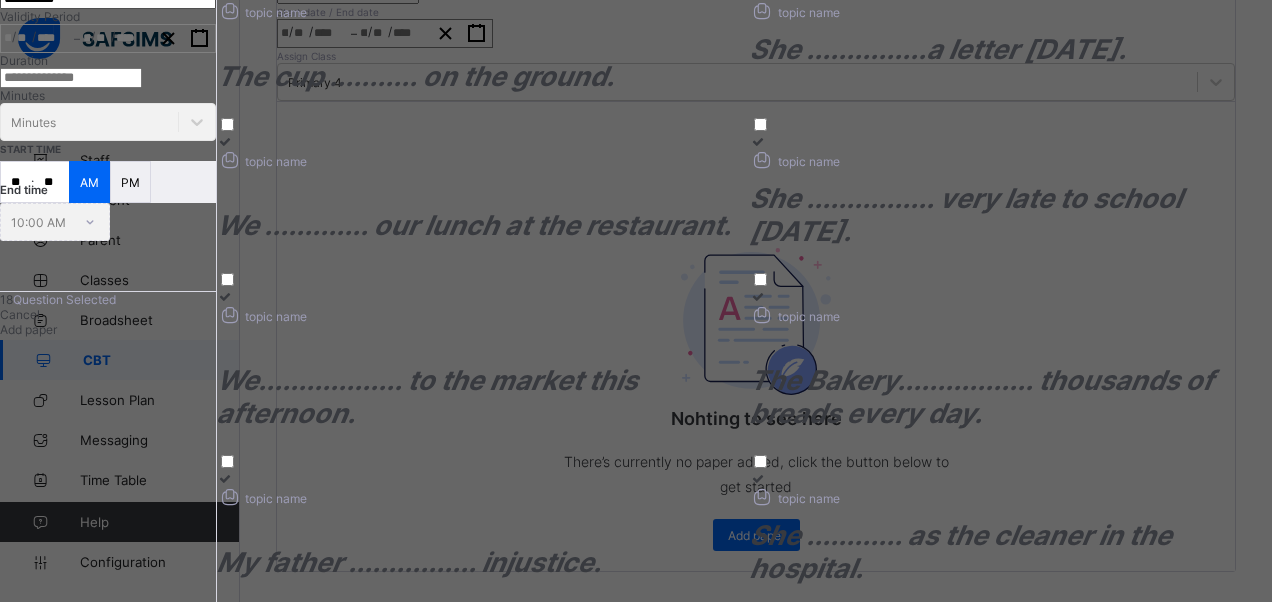click on "topic name   ​ She ...............a letter [DATE].  ​" at bounding box center (1011, 25) 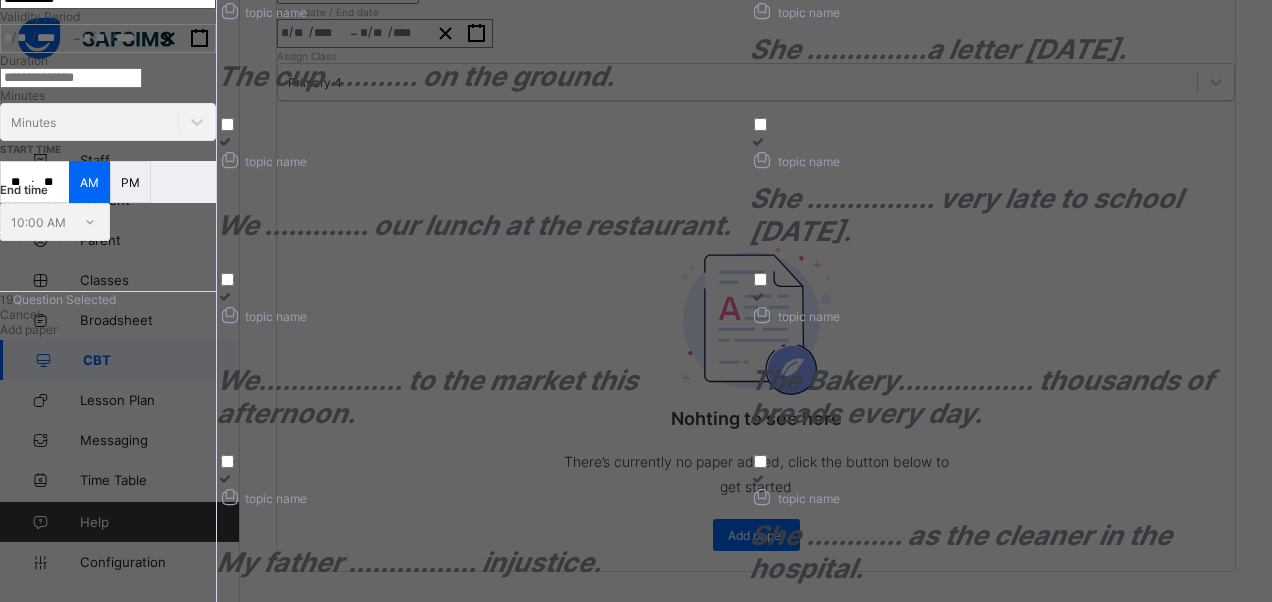 click on "The cup ........... on the ground." at bounding box center [478, 76] 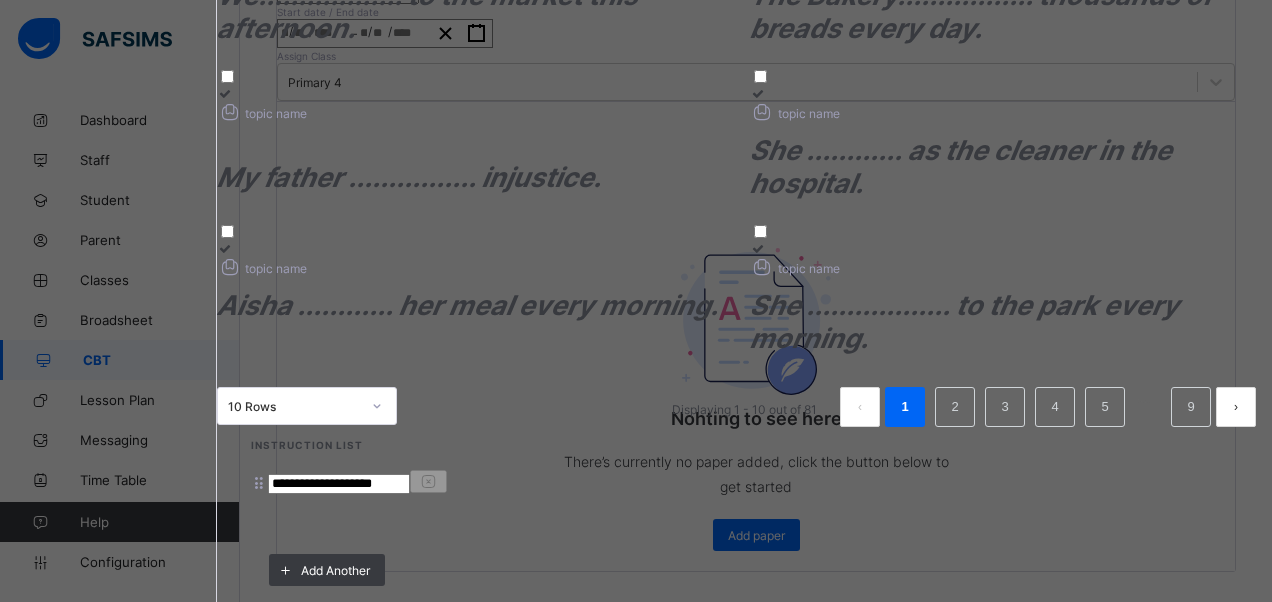 scroll, scrollTop: 444, scrollLeft: 0, axis: vertical 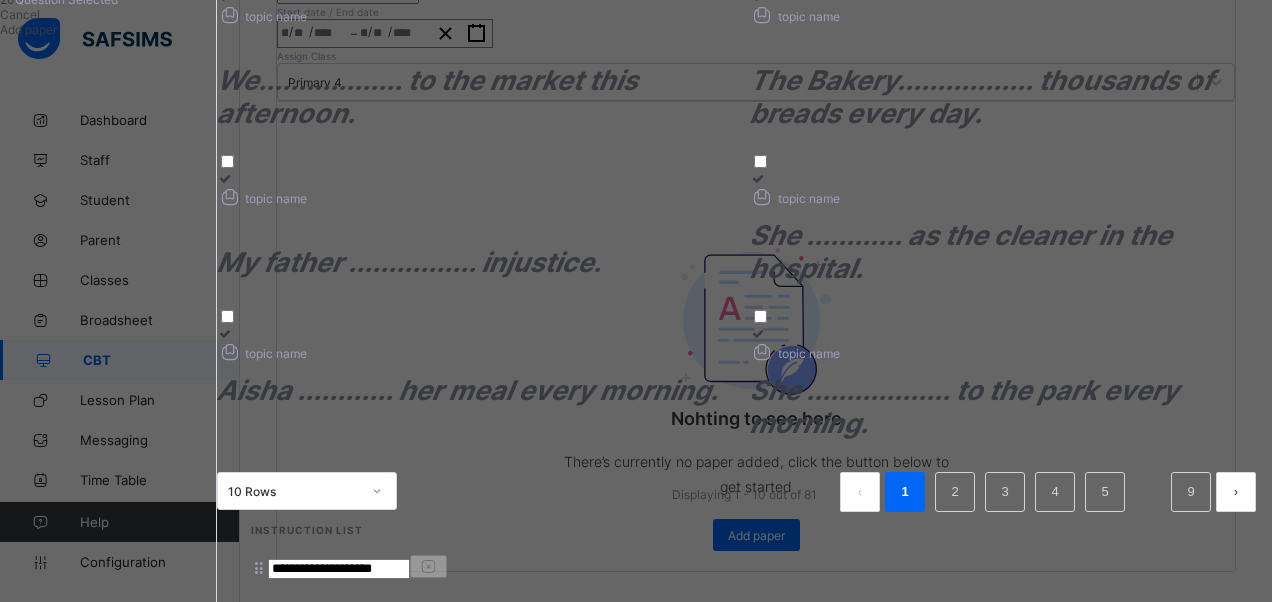 click on "Add paper" at bounding box center [108, 29] 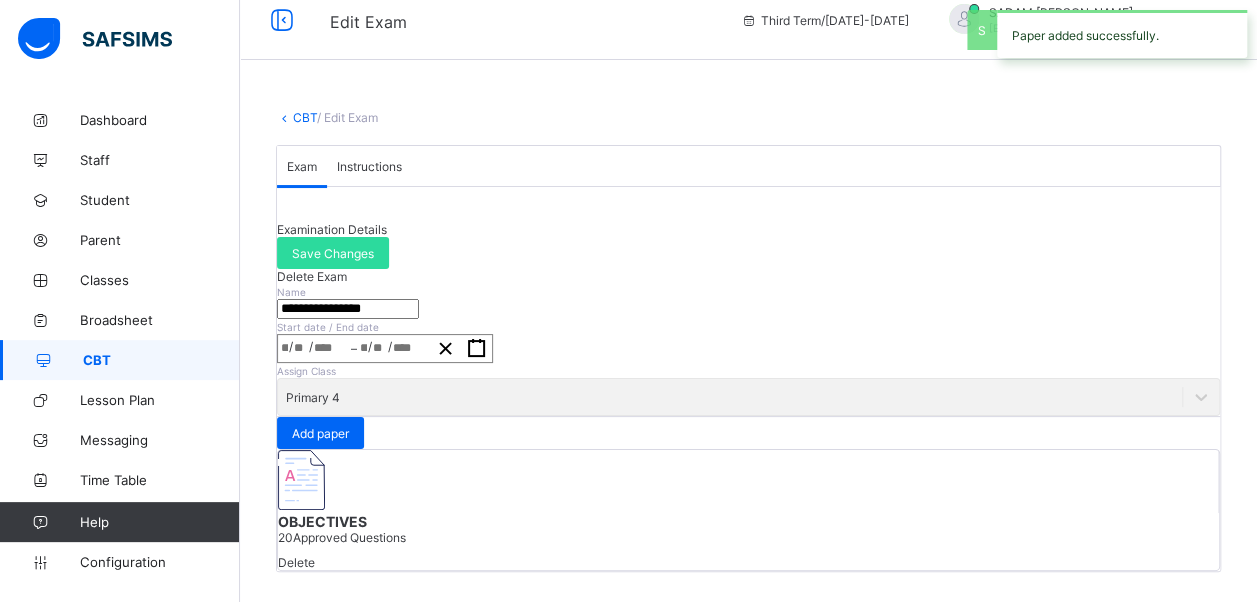 scroll, scrollTop: 0, scrollLeft: 0, axis: both 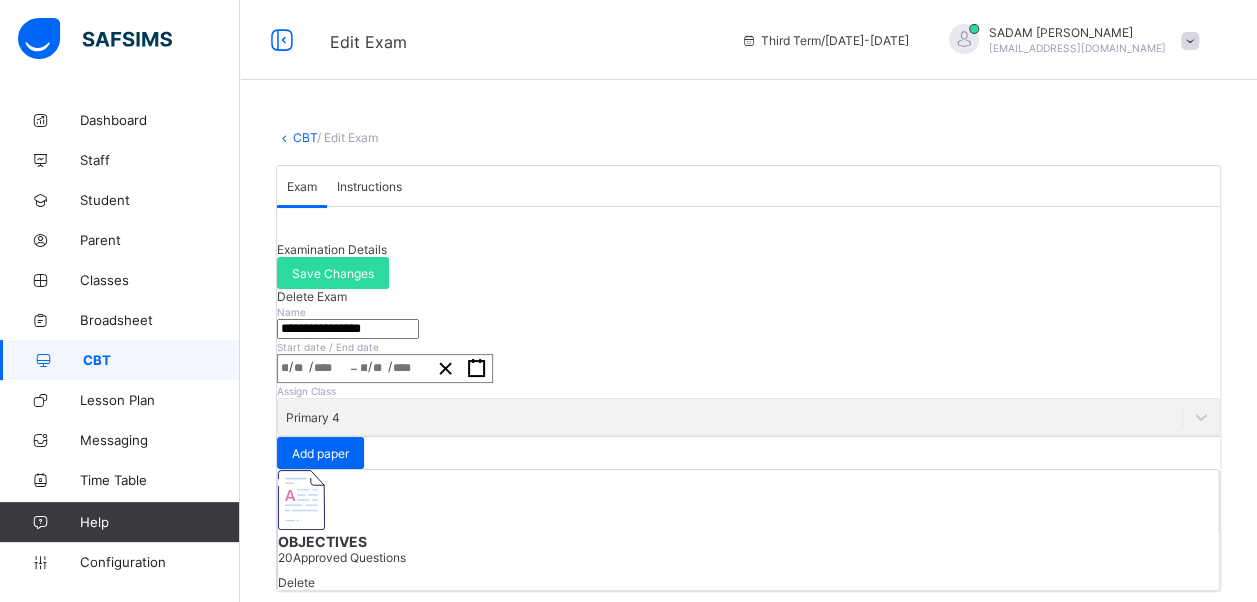 click on "CBT" at bounding box center (305, 137) 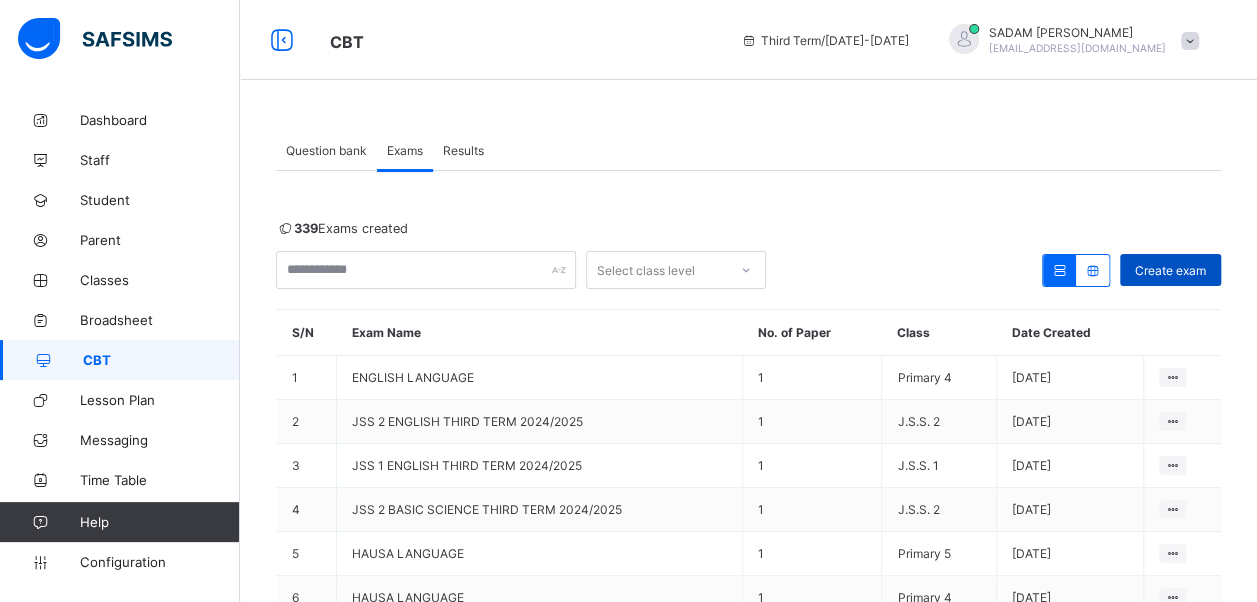 click on "Create exam" at bounding box center (1170, 270) 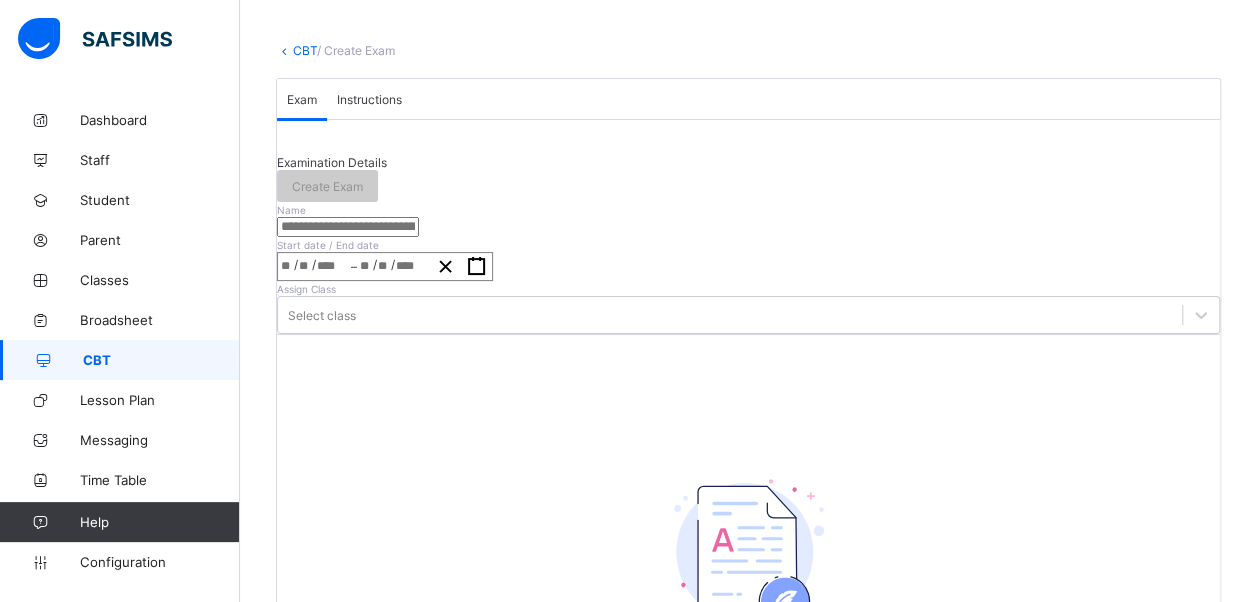 scroll, scrollTop: 300, scrollLeft: 0, axis: vertical 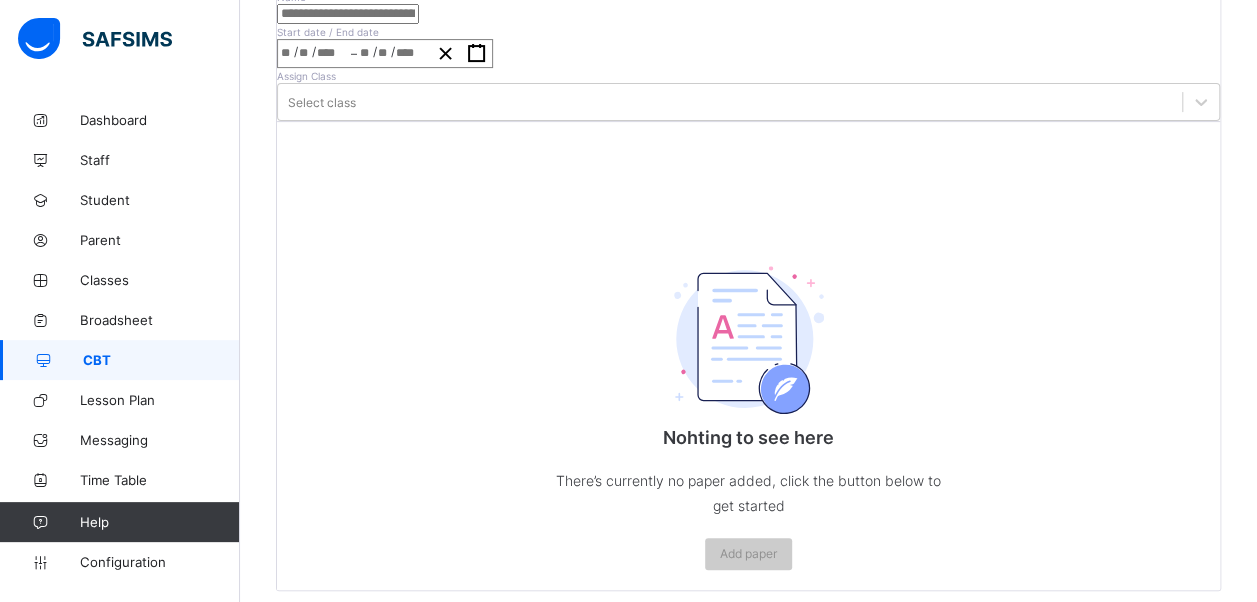 click at bounding box center [348, 14] 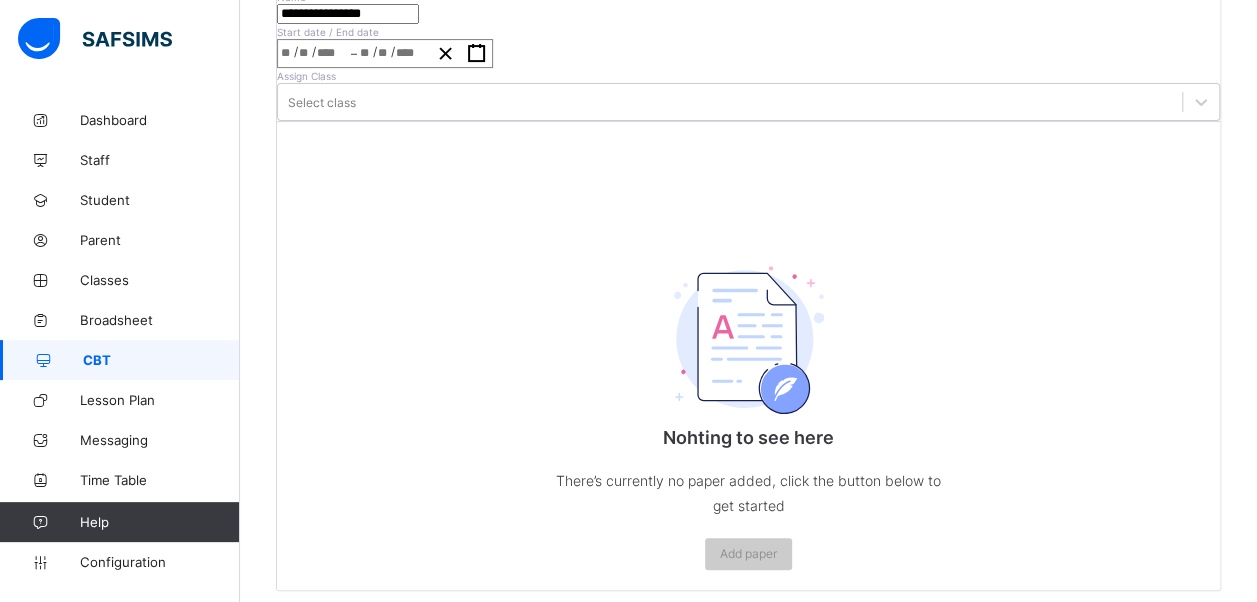 type on "**********" 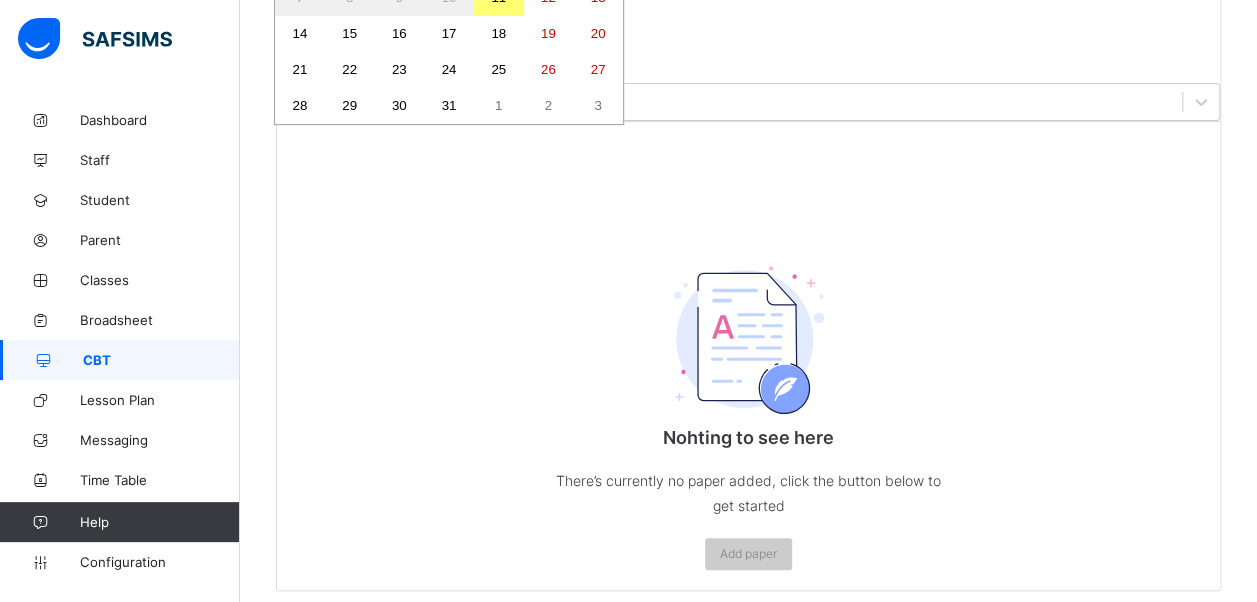 click on "14" at bounding box center [300, 34] 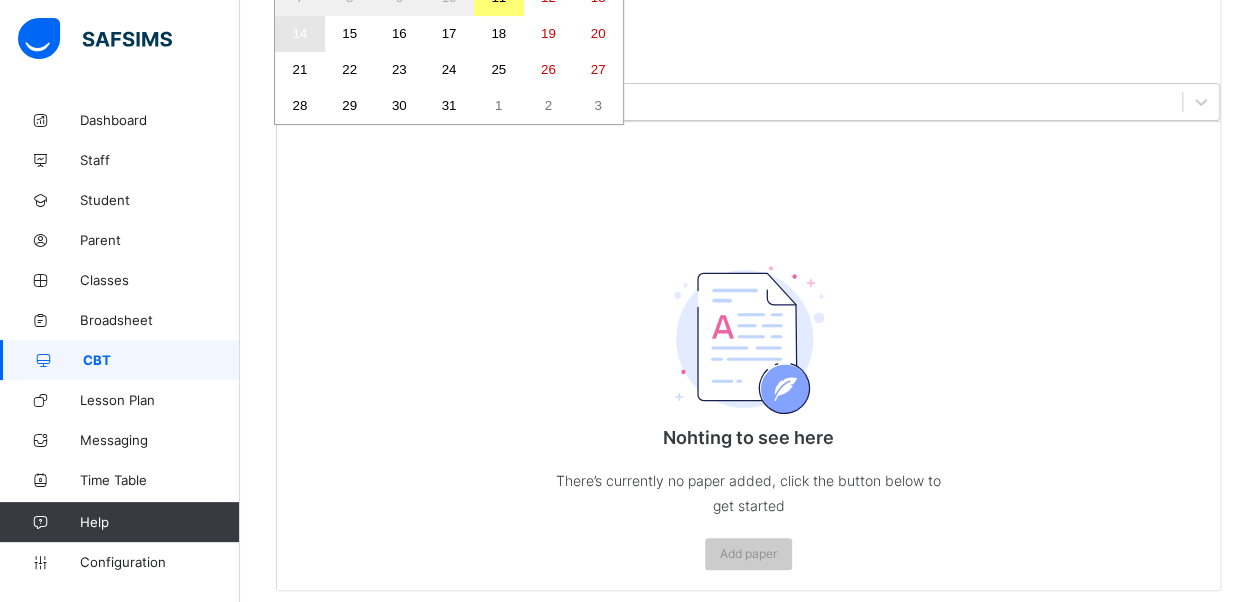 click on "14" at bounding box center (300, 34) 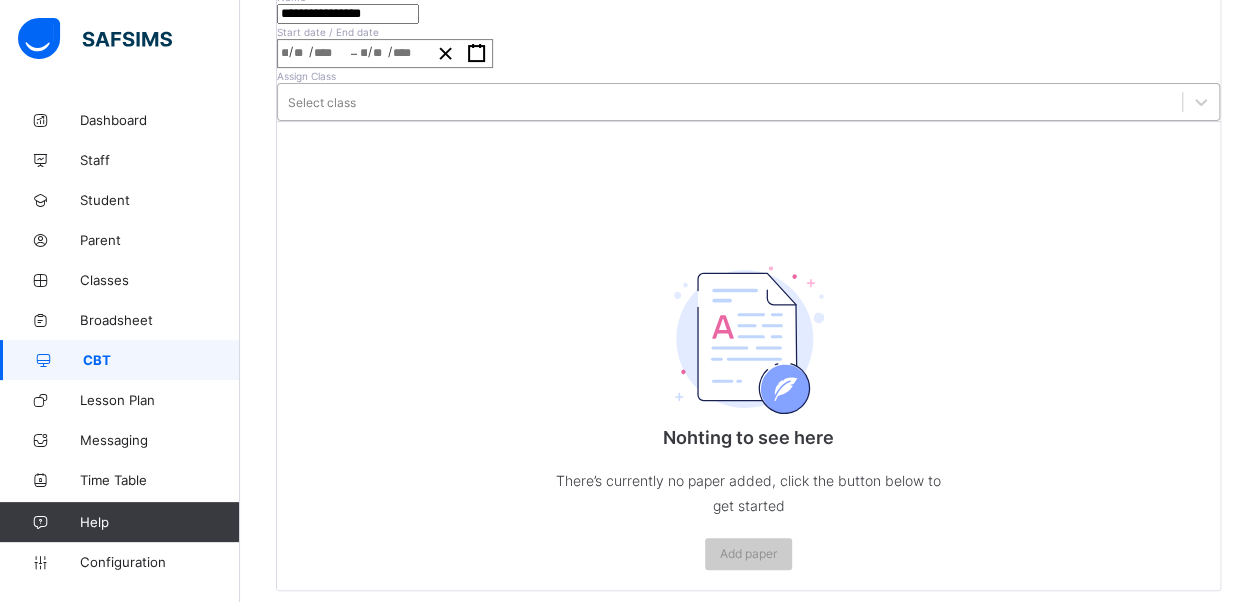 drag, startPoint x: 772, startPoint y: 192, endPoint x: 768, endPoint y: 208, distance: 16.492422 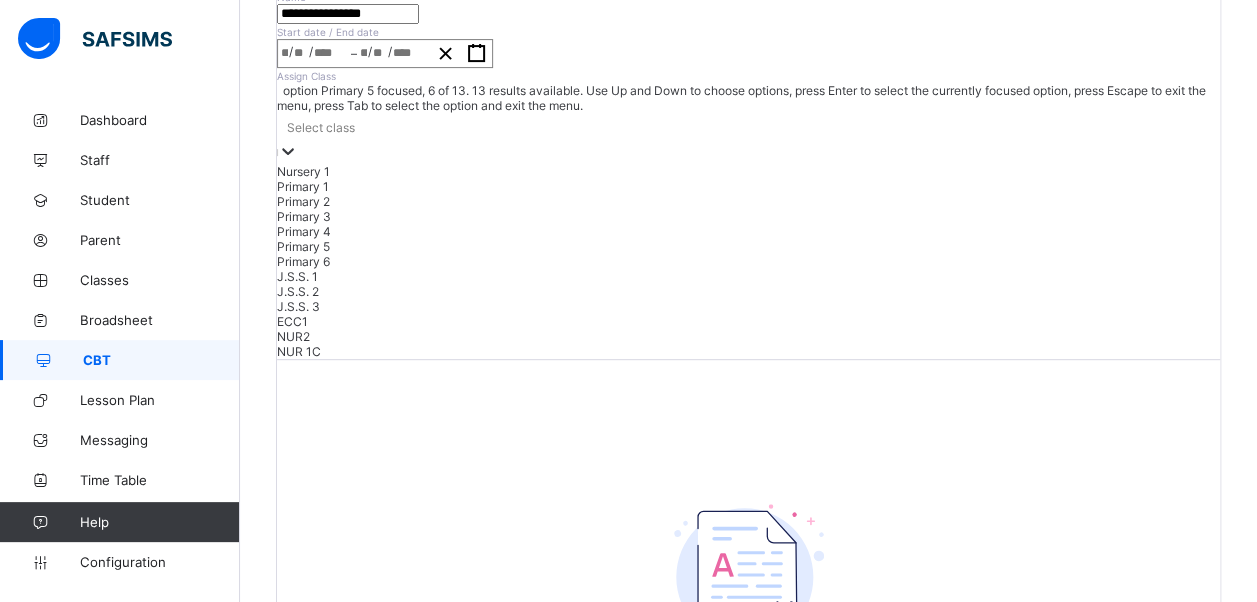 click on "Primary 5" at bounding box center (748, 246) 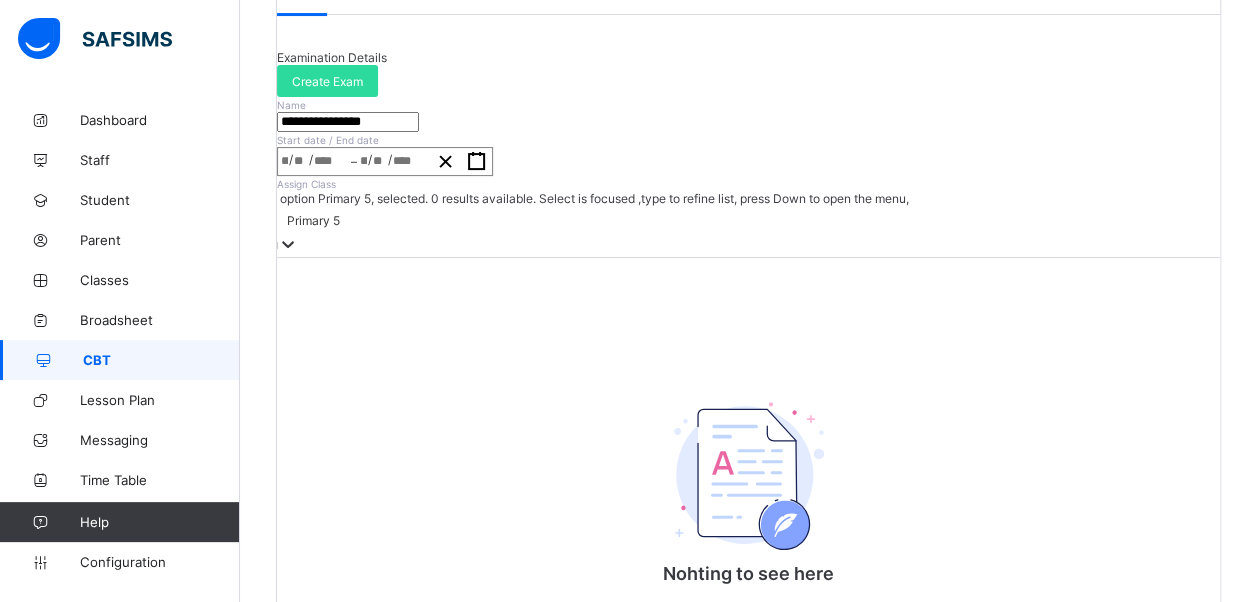 scroll, scrollTop: 100, scrollLeft: 0, axis: vertical 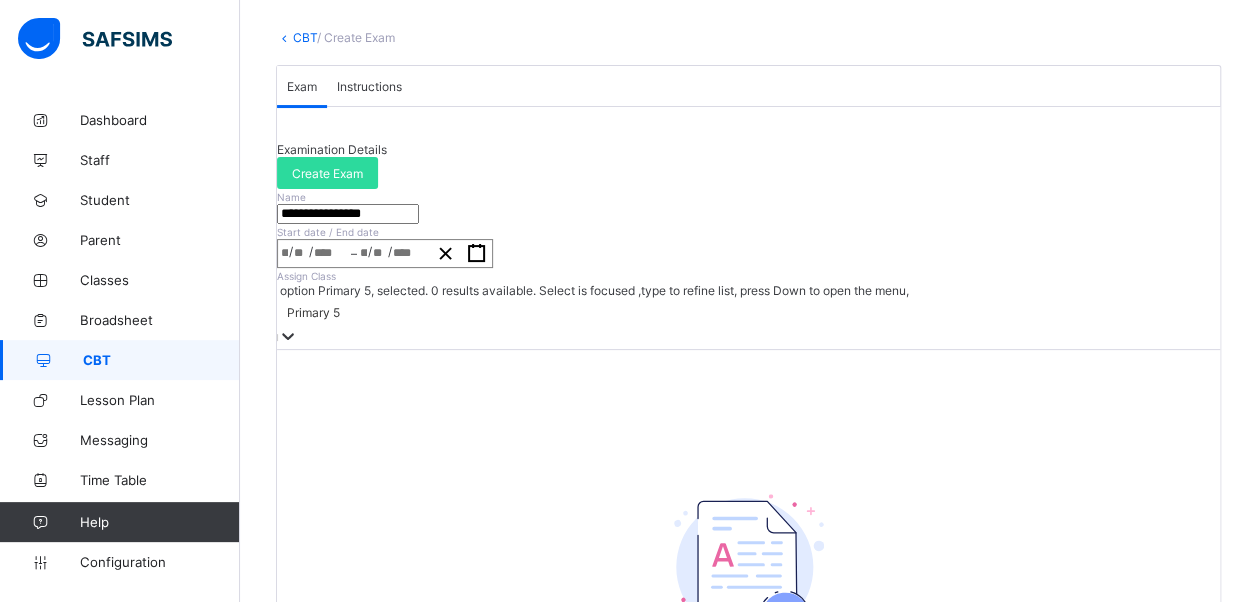 click on "Instructions" at bounding box center [369, 86] 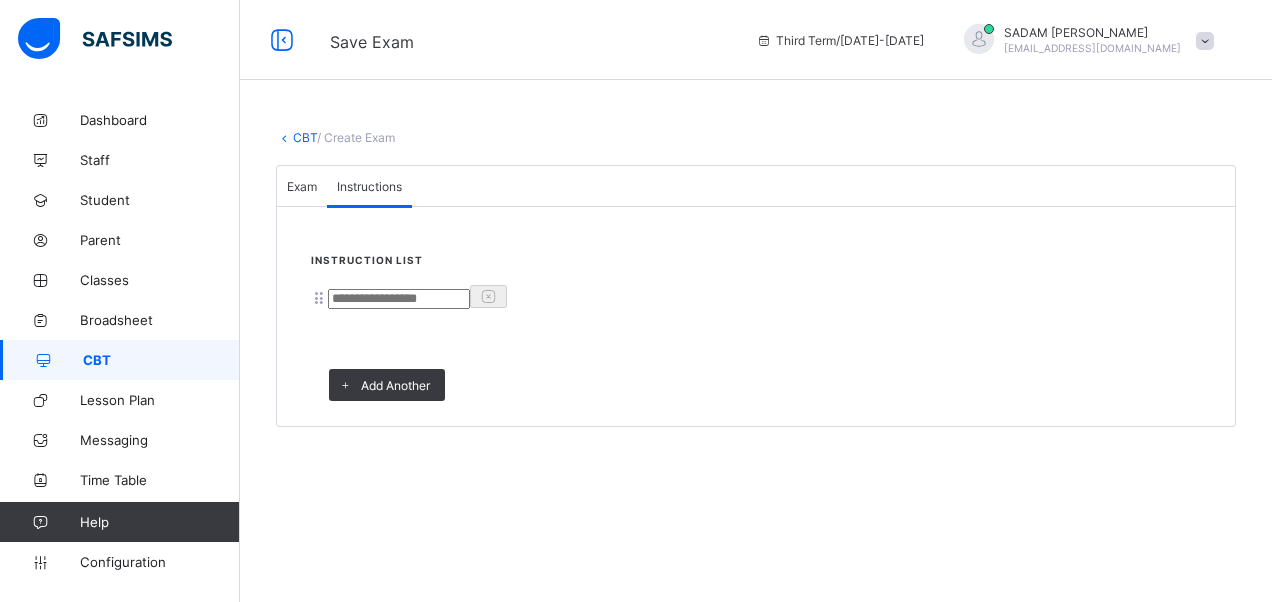 click at bounding box center (399, 299) 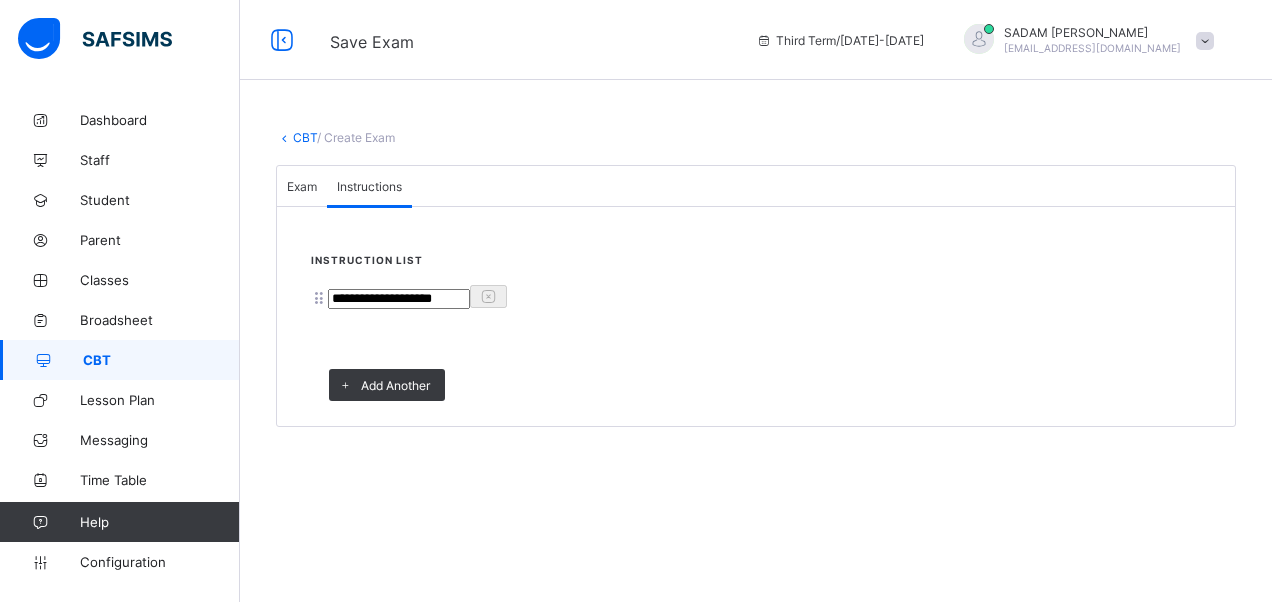 type on "**********" 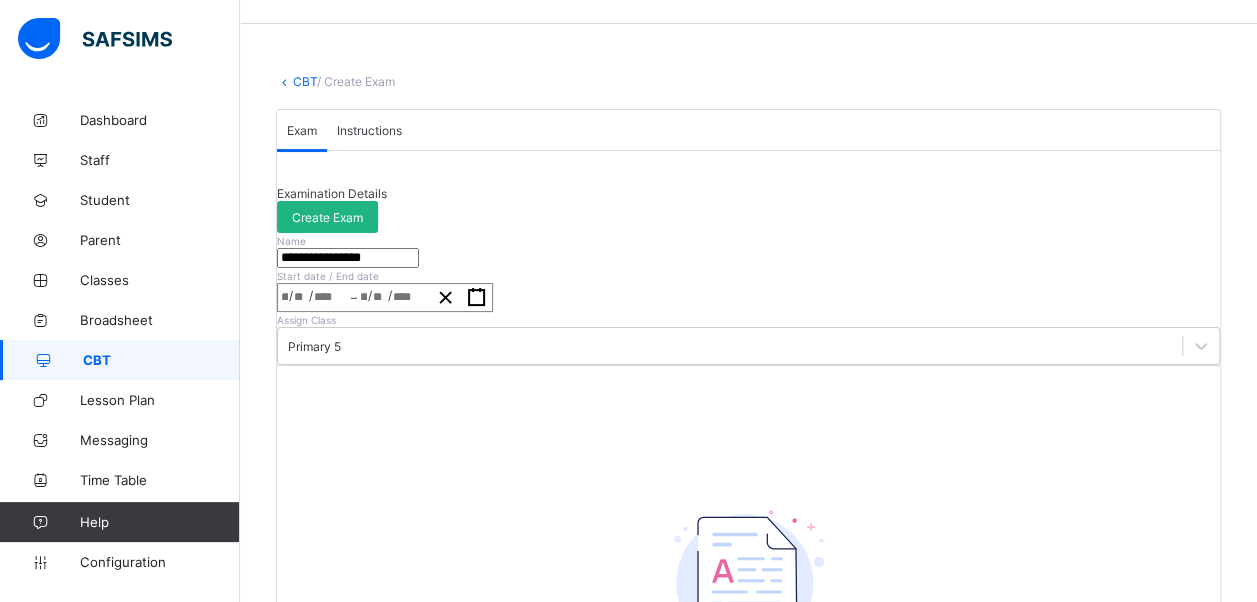 scroll, scrollTop: 100, scrollLeft: 0, axis: vertical 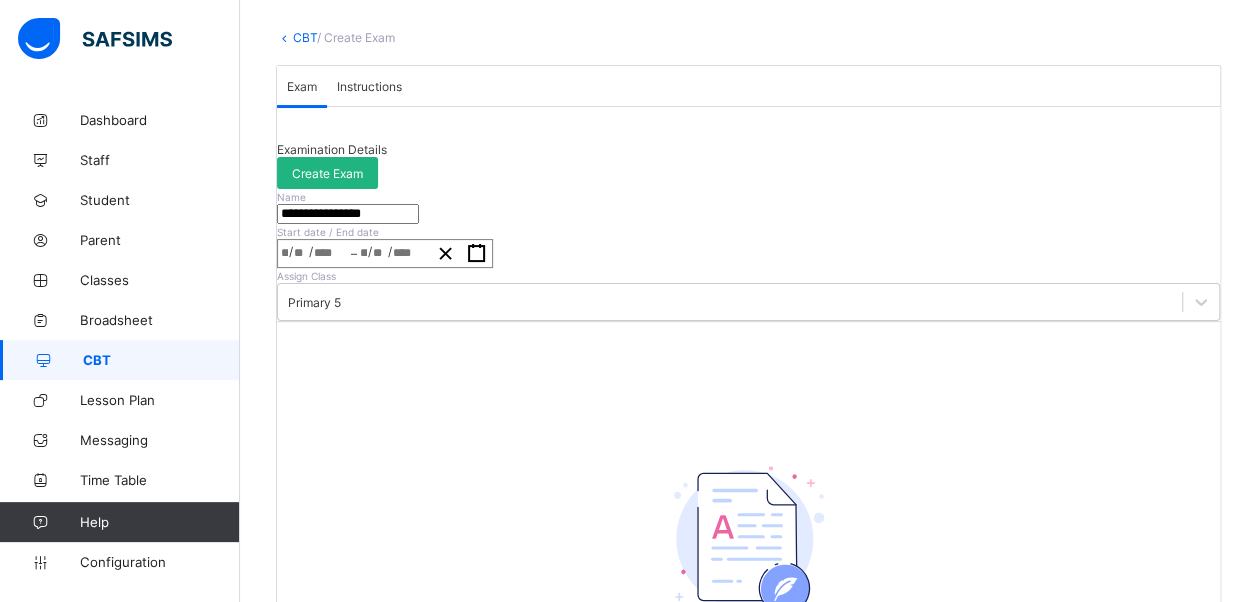 click on "Create Exam" at bounding box center [327, 173] 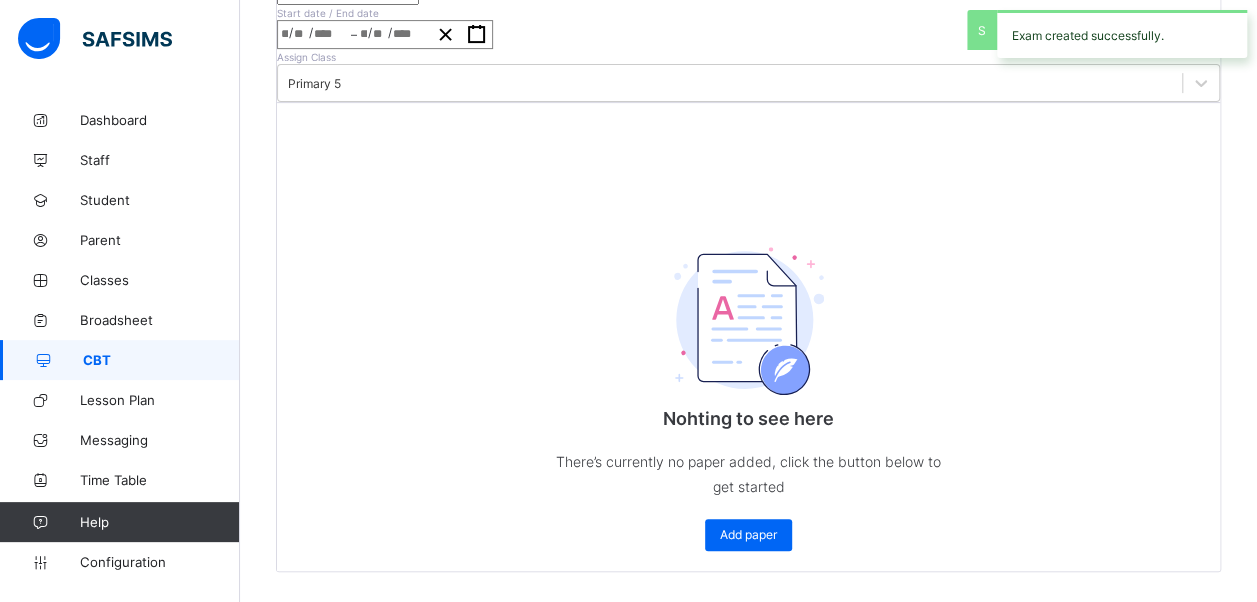 scroll, scrollTop: 517, scrollLeft: 0, axis: vertical 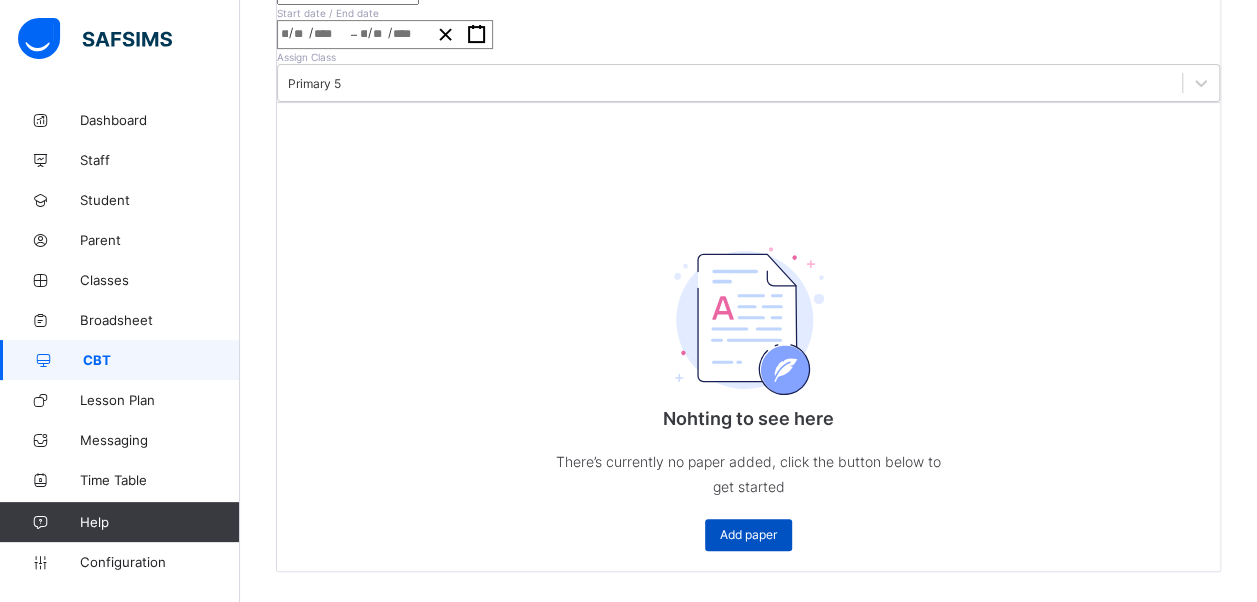 click on "Add paper" at bounding box center (748, 535) 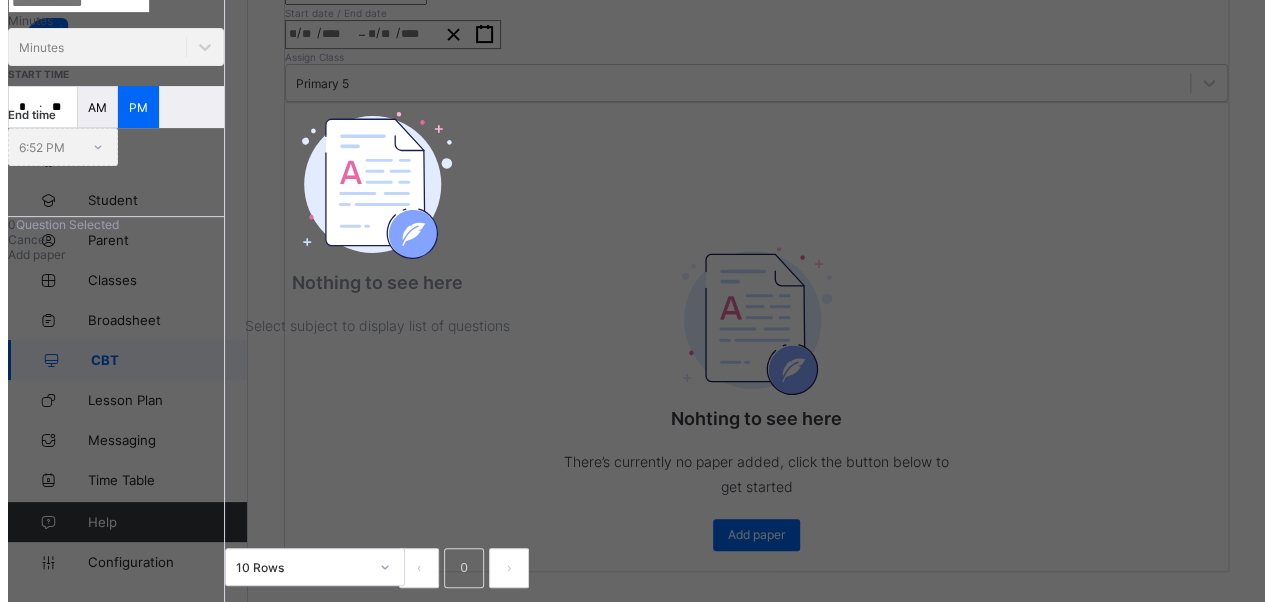 scroll, scrollTop: 0, scrollLeft: 0, axis: both 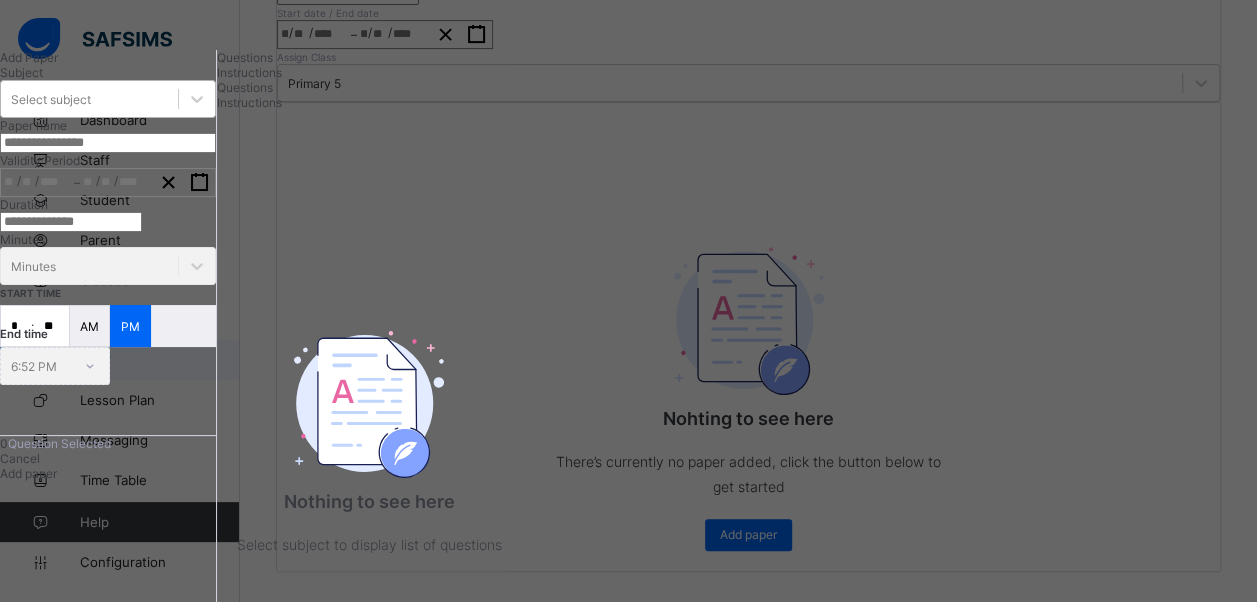 click on "Select subject" at bounding box center (51, 99) 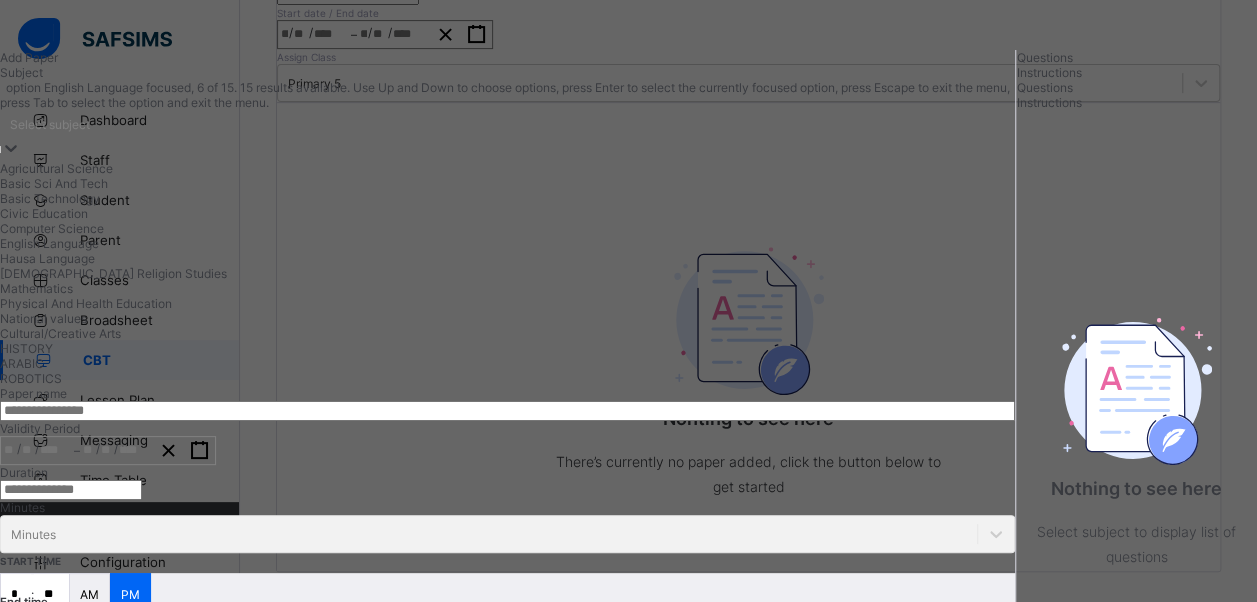 click on "English Language" at bounding box center [507, 243] 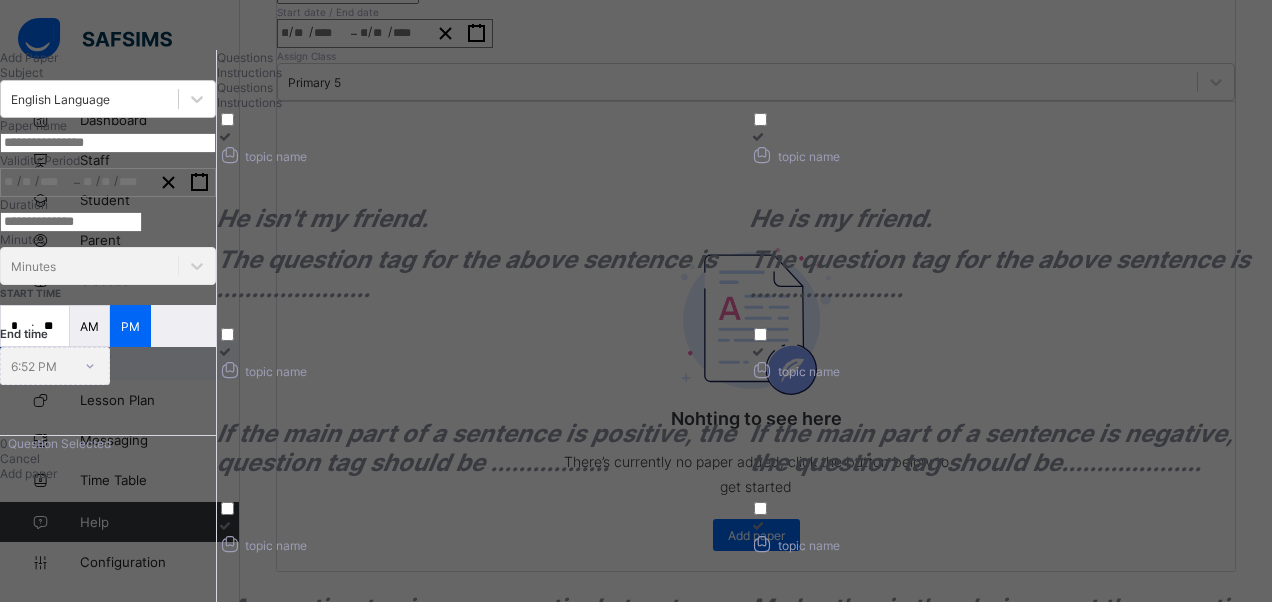 click at bounding box center (108, 143) 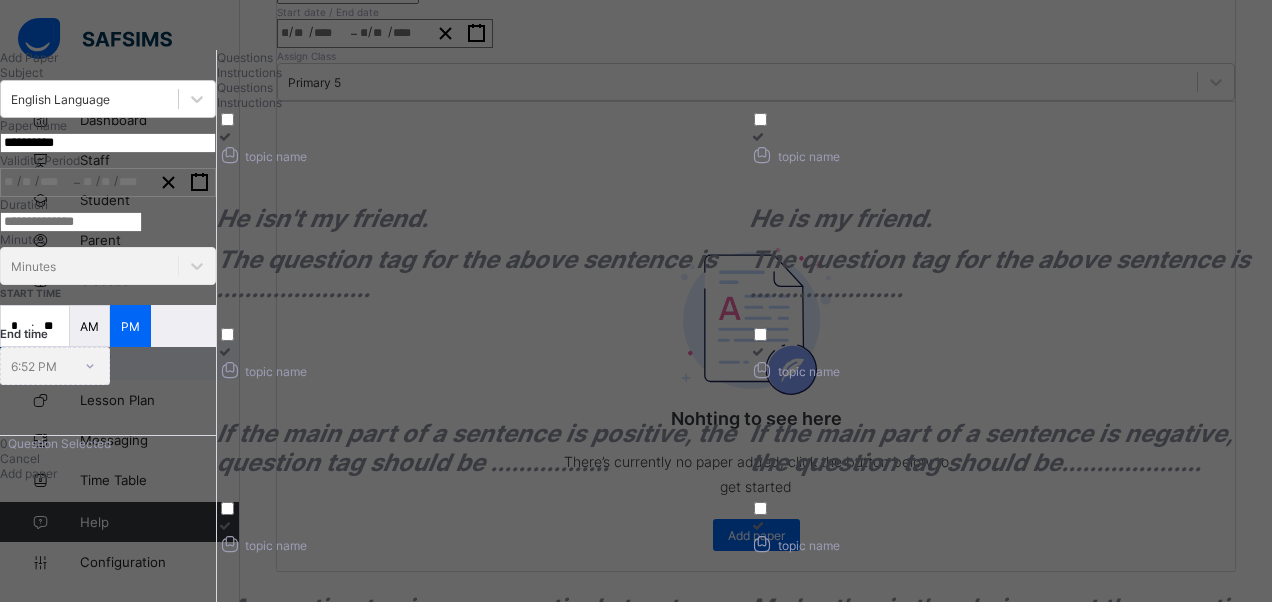 type on "**********" 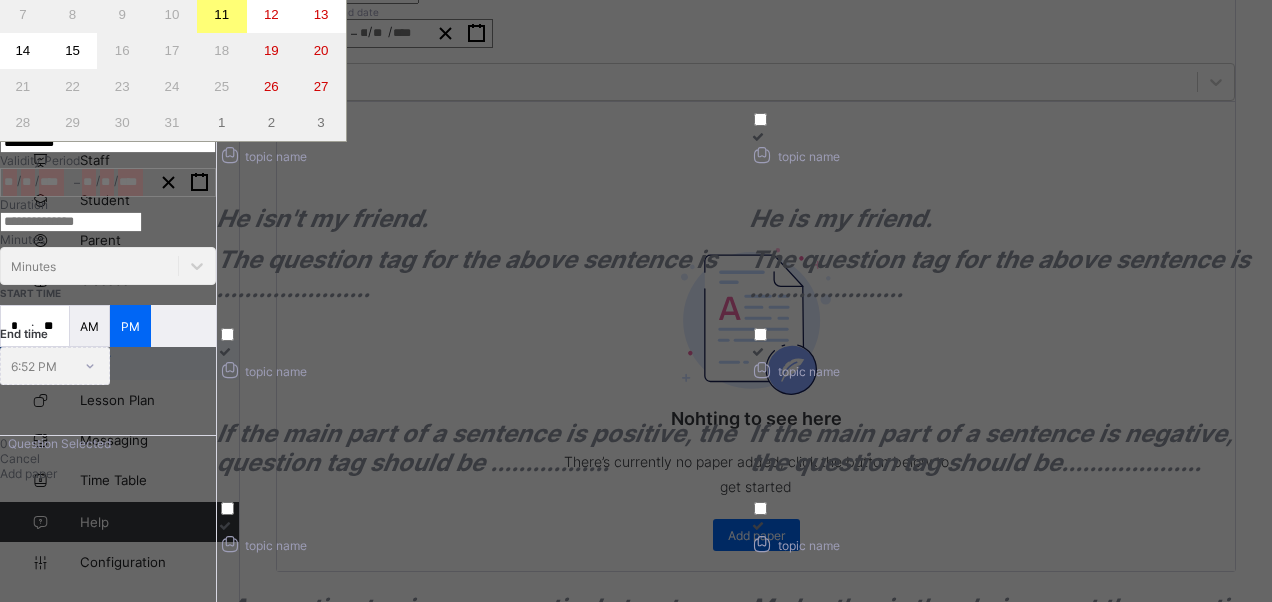 click on "14" at bounding box center (22, 50) 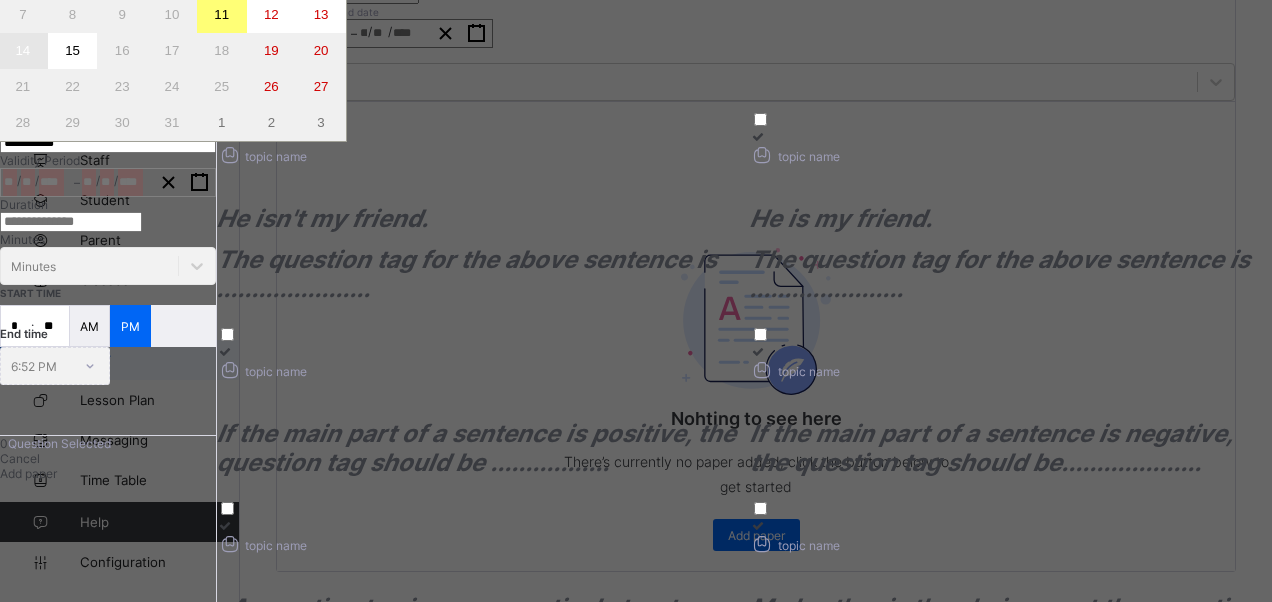 click on "14" at bounding box center [22, 50] 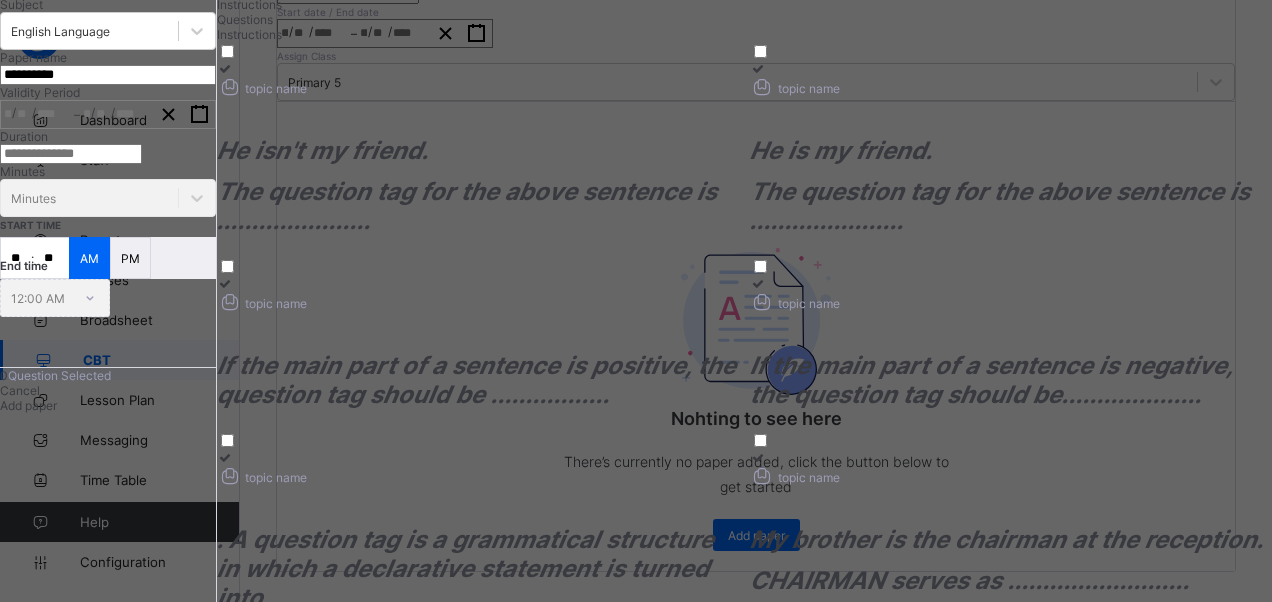 scroll, scrollTop: 100, scrollLeft: 0, axis: vertical 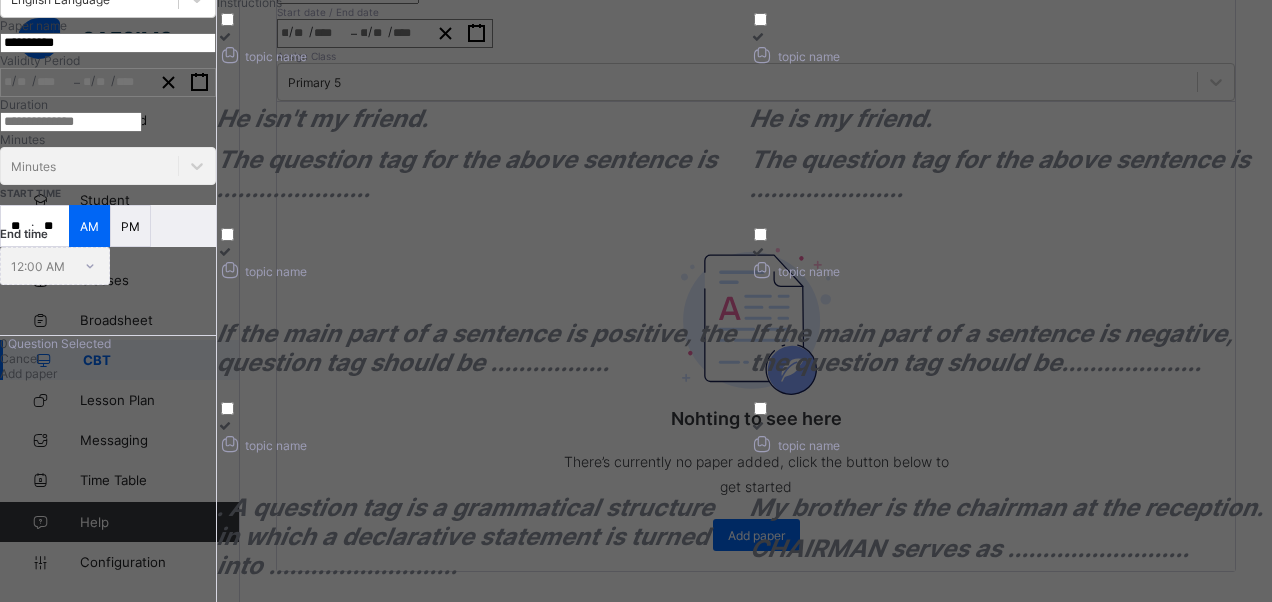 click at bounding box center (71, 122) 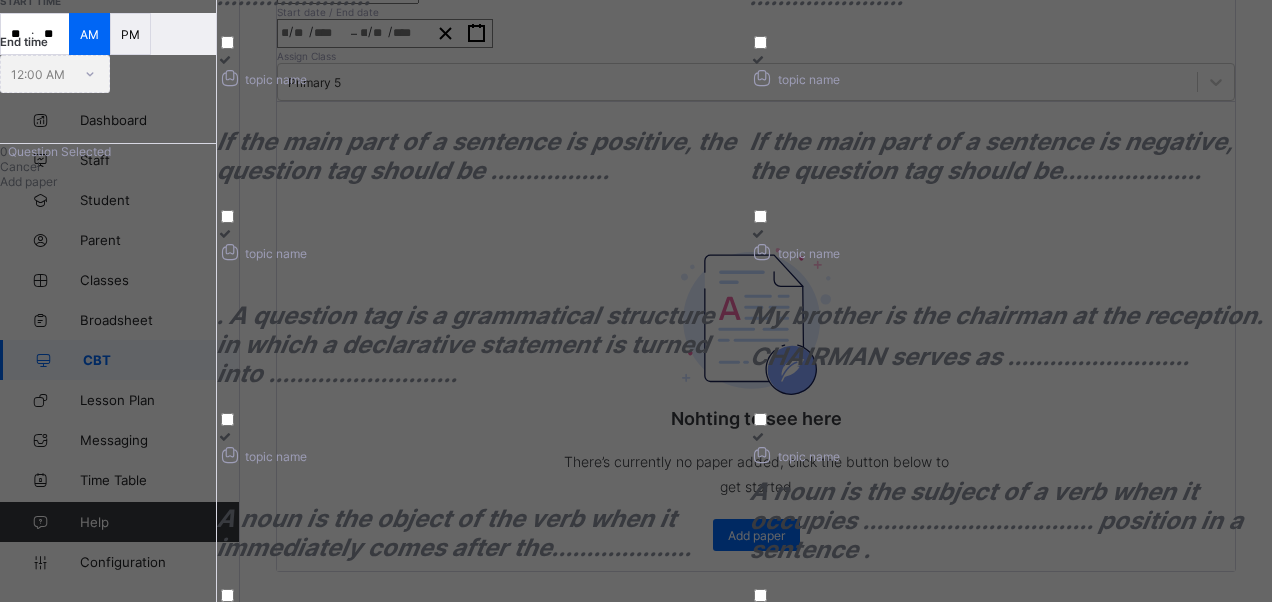 scroll, scrollTop: 300, scrollLeft: 0, axis: vertical 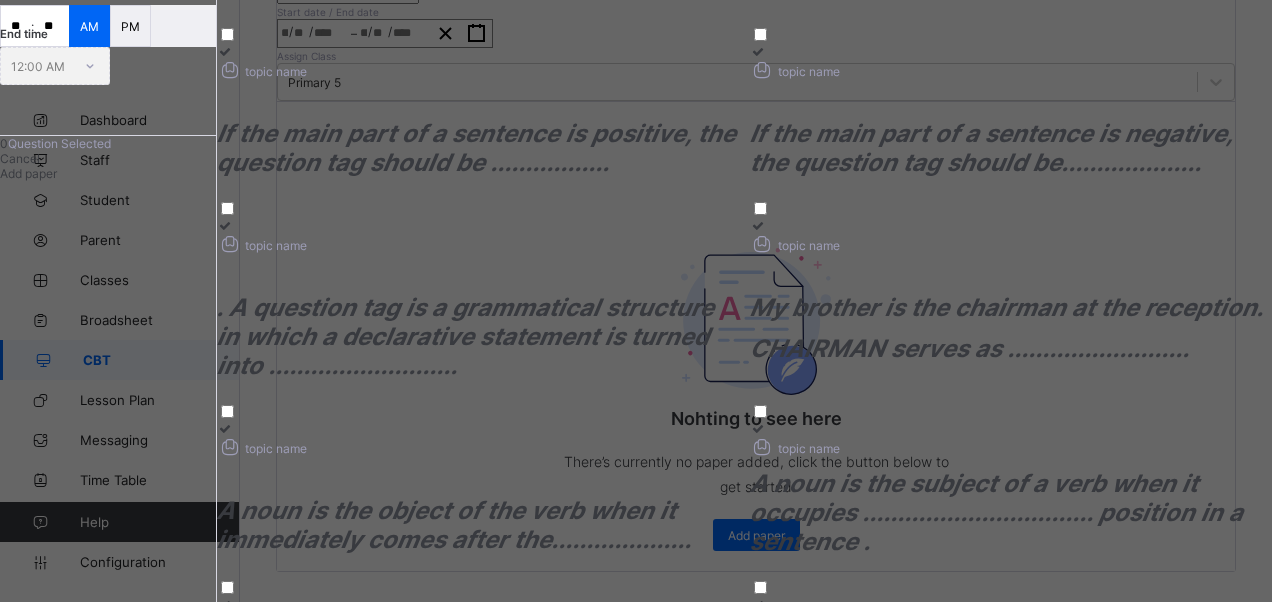 type on "**" 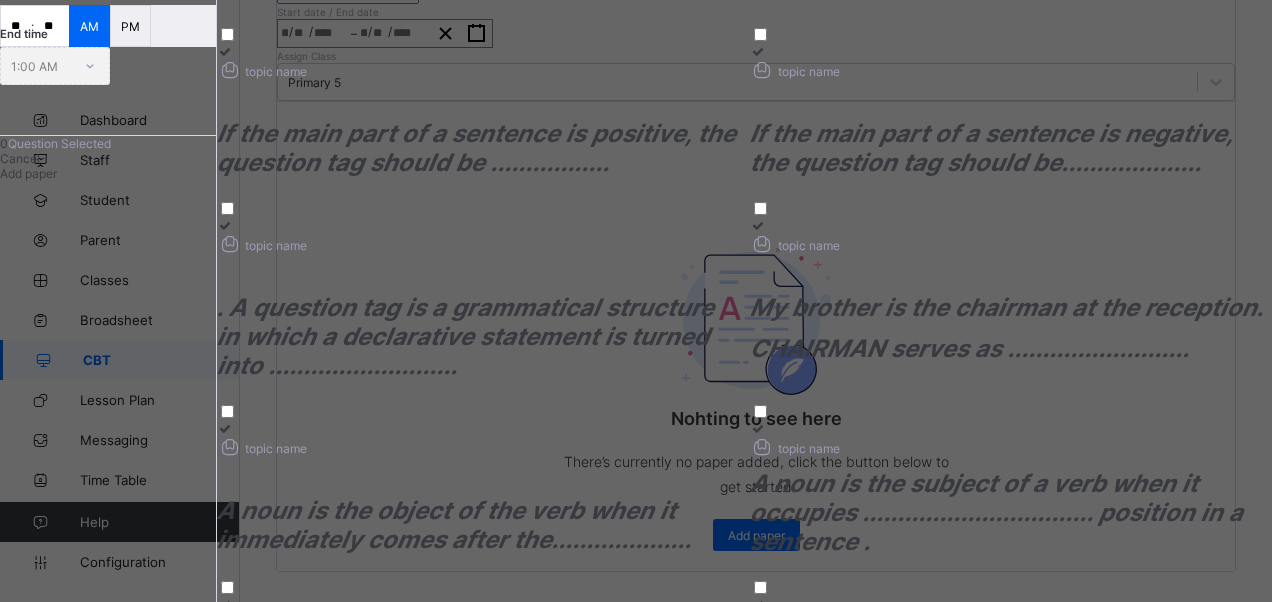 click on "**" at bounding box center (16, 26) 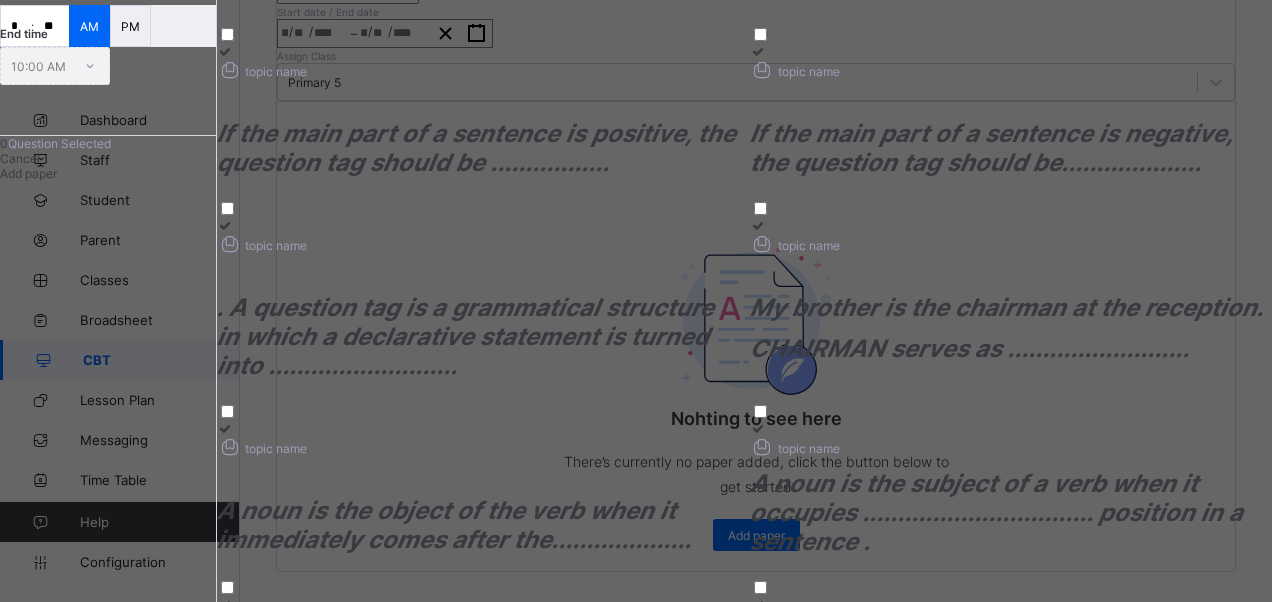 click on "0" at bounding box center [4, 143] 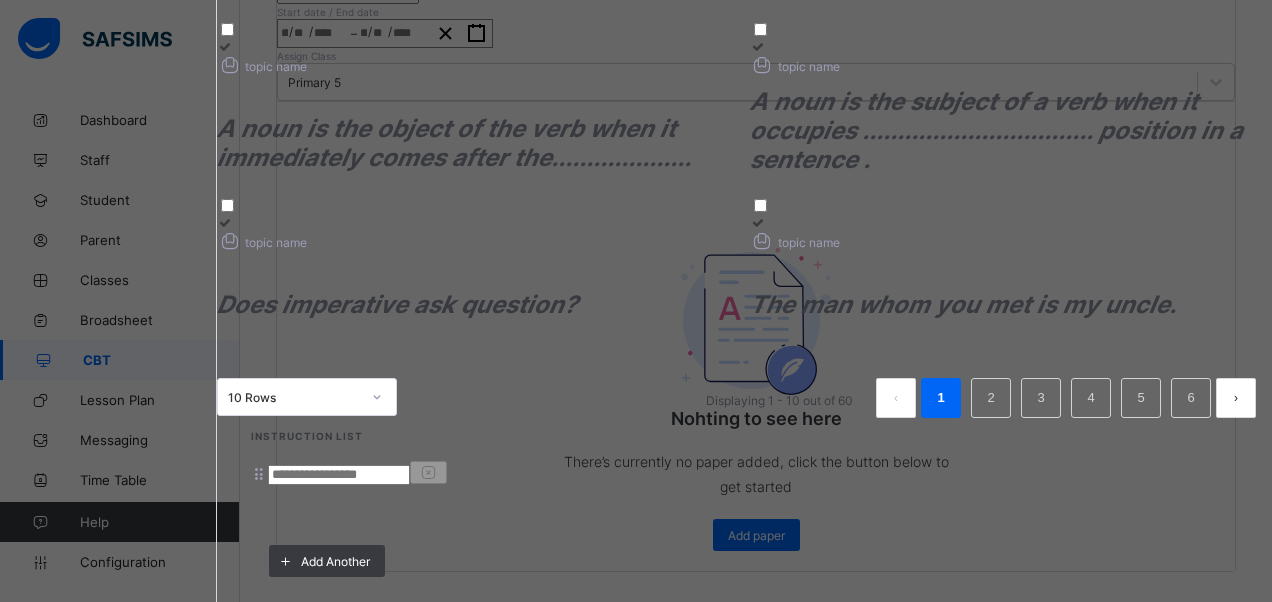 scroll, scrollTop: 904, scrollLeft: 0, axis: vertical 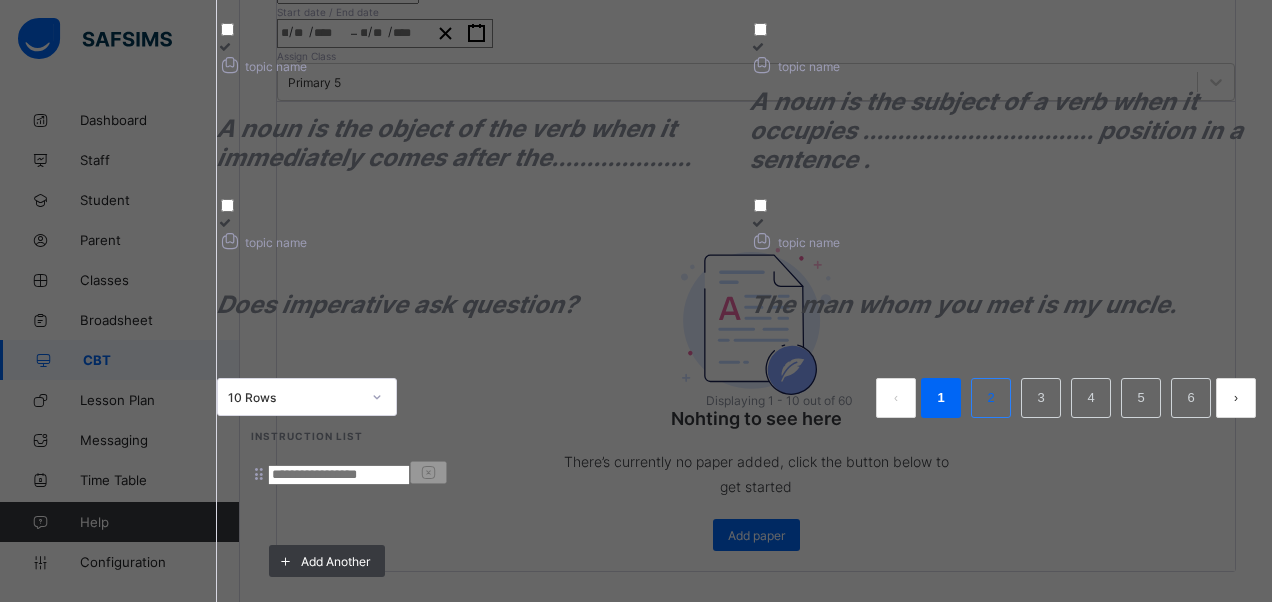 click on "2" at bounding box center [990, 398] 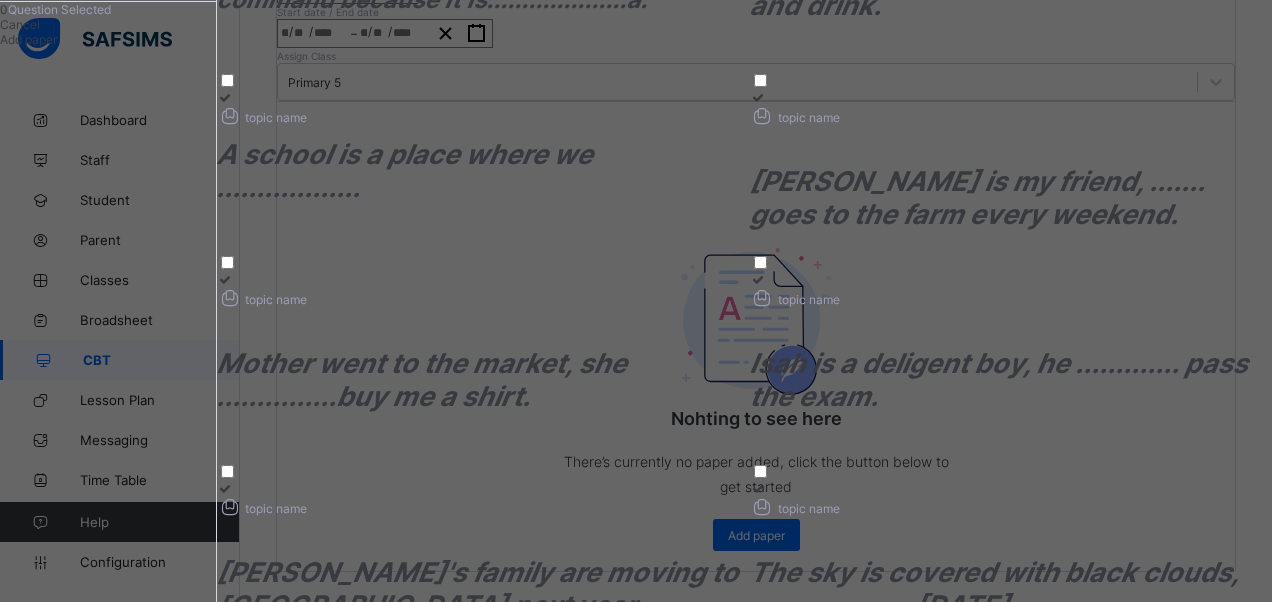scroll, scrollTop: 904, scrollLeft: 0, axis: vertical 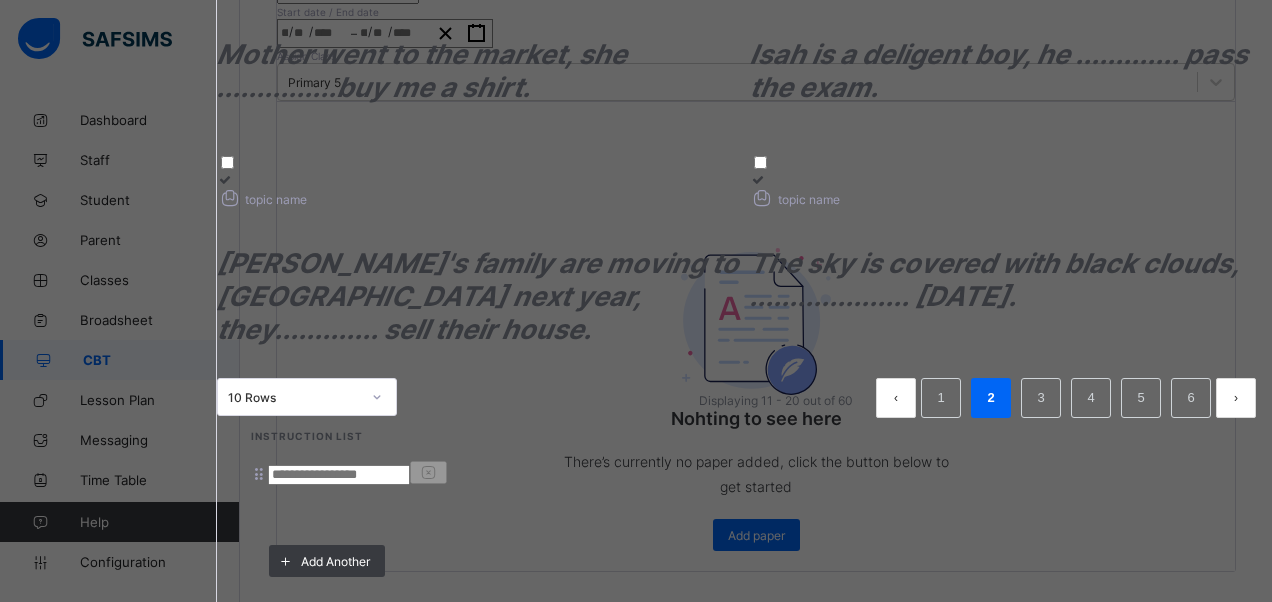 click on "The sky is covered with black clouds, .................... [DATE]." at bounding box center [994, 280] 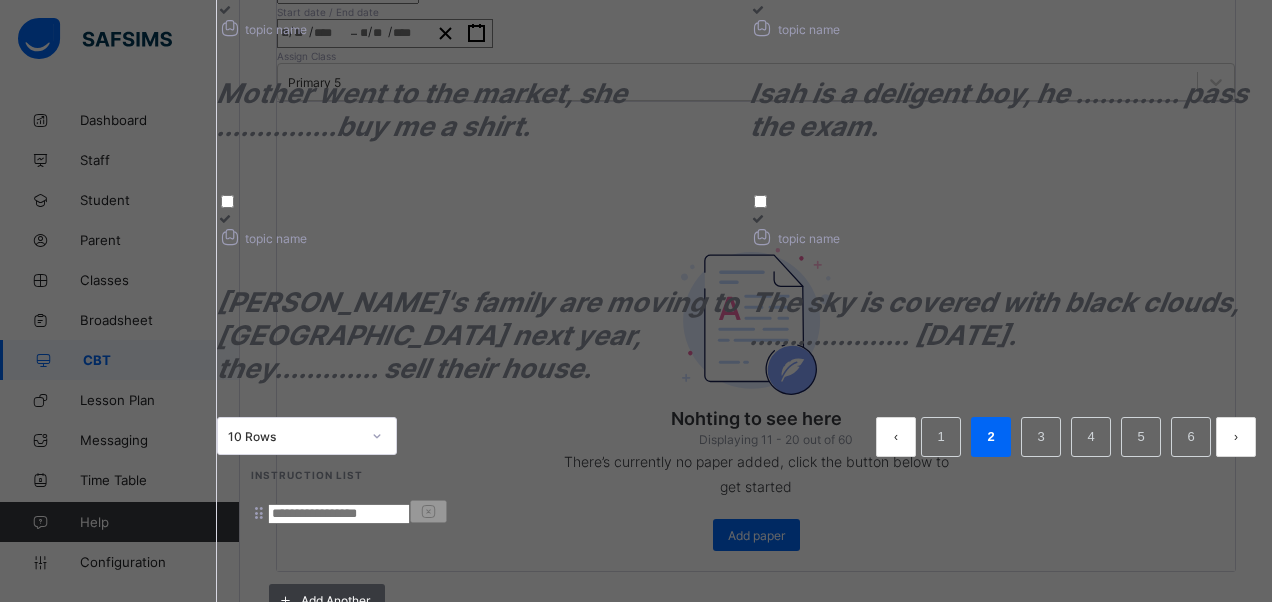 click on "topic name   [PERSON_NAME] is my friend, ....... goes to the farm every weekend." at bounding box center [1011, -102] 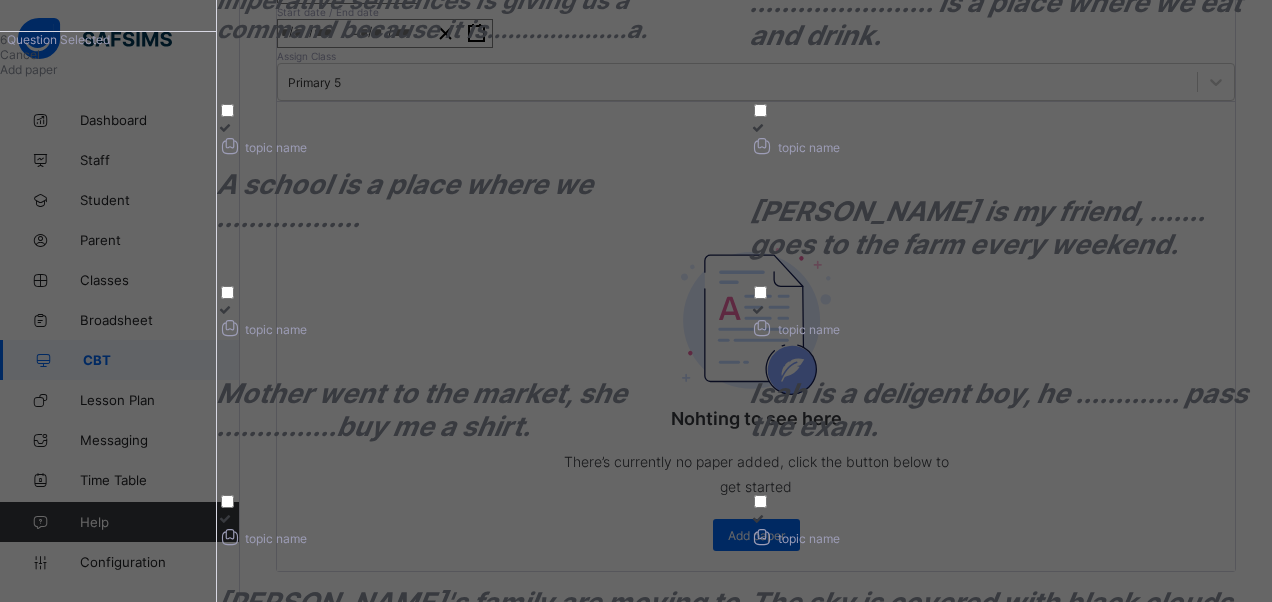 drag, startPoint x: 898, startPoint y: 198, endPoint x: 585, endPoint y: 196, distance: 313.00638 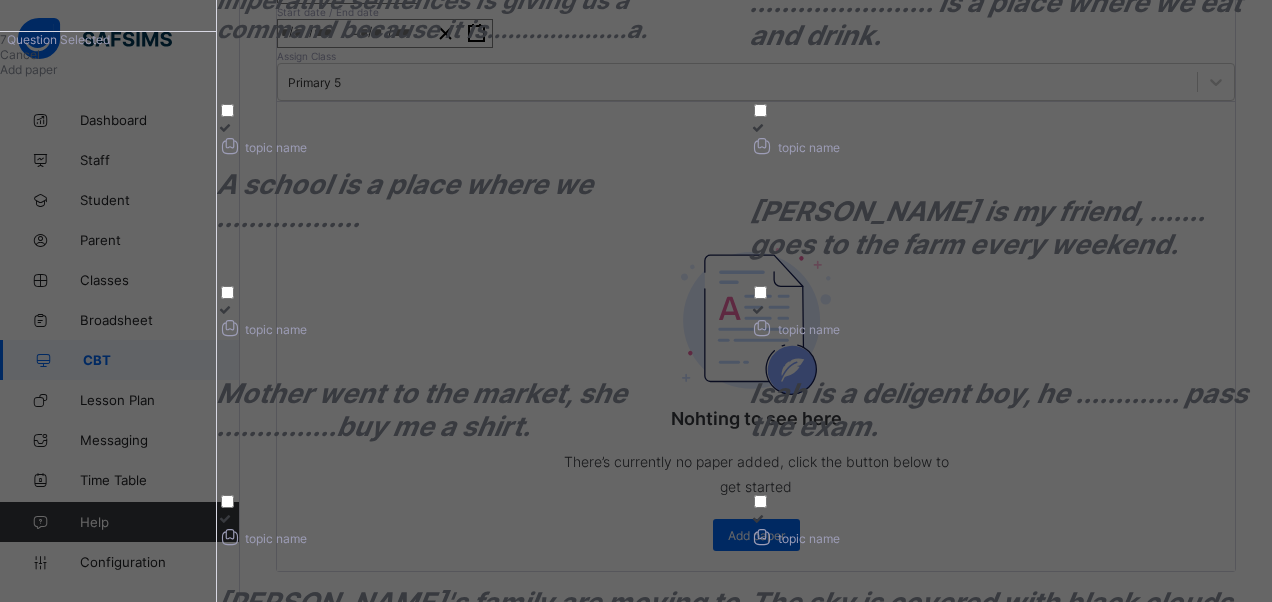 click on "Imperative sentences is giving us a command because it is....................a." at bounding box center [432, 15] 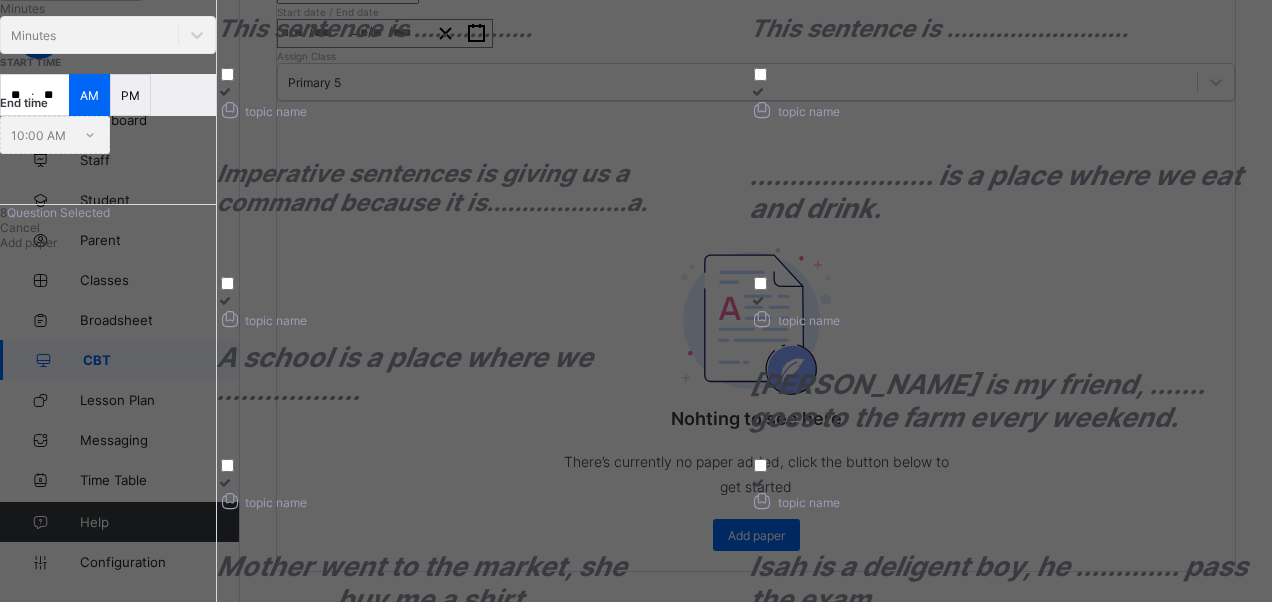 scroll, scrollTop: 104, scrollLeft: 0, axis: vertical 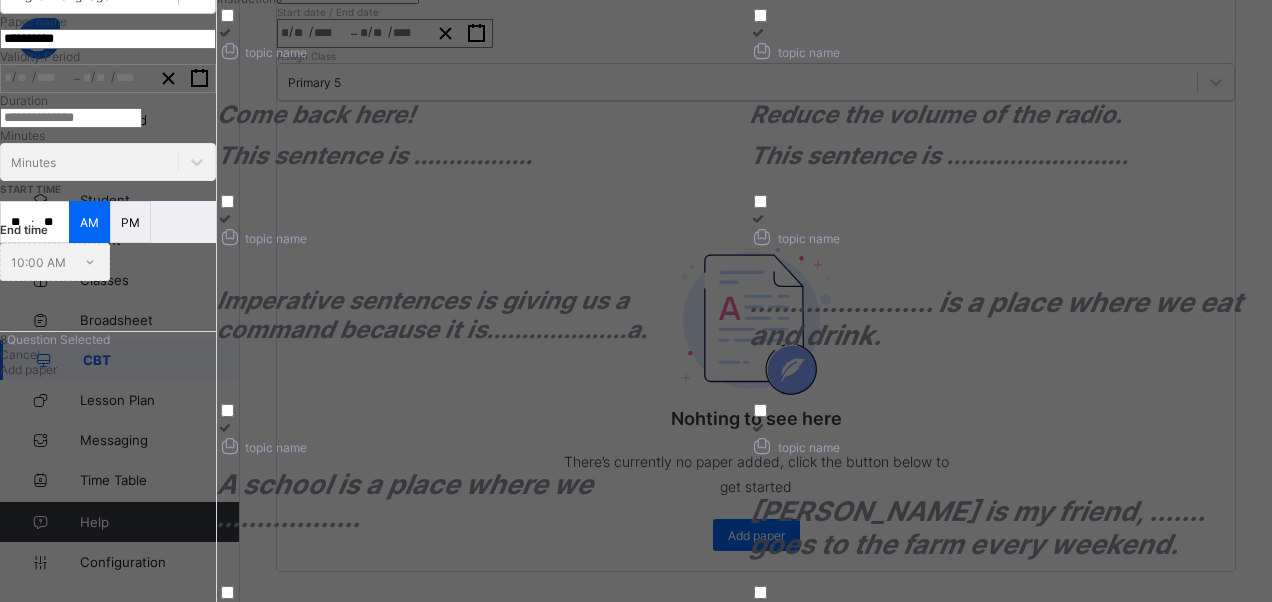 drag, startPoint x: 938, startPoint y: 280, endPoint x: 701, endPoint y: 240, distance: 240.35182 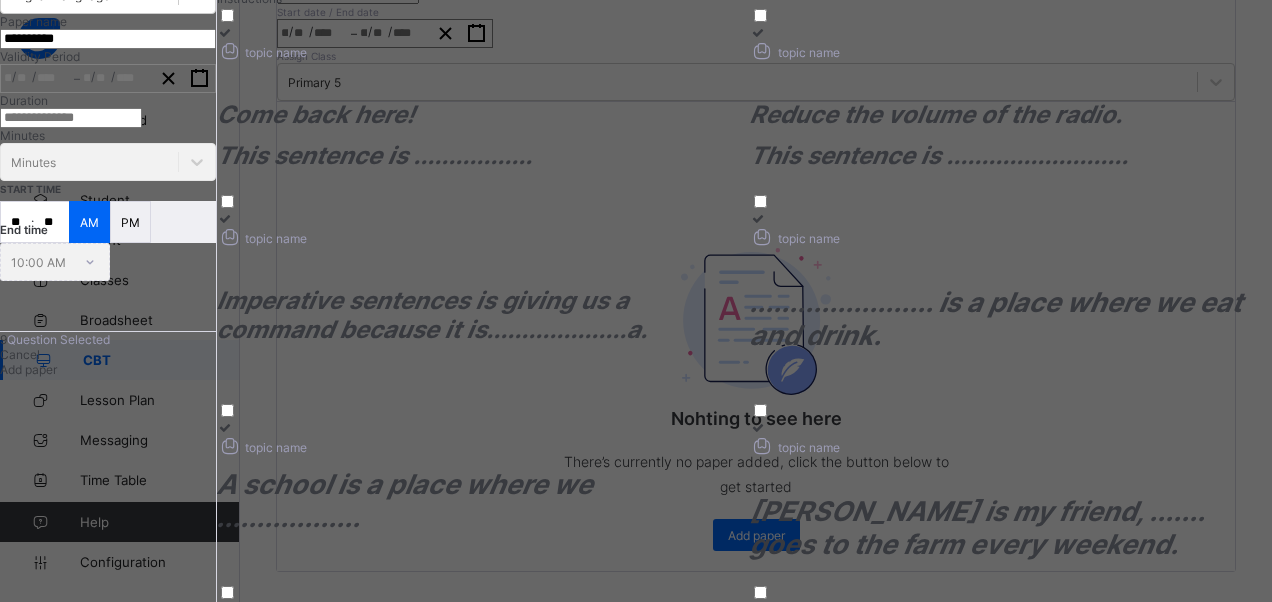 click on "This sentence is ................." at bounding box center (375, 155) 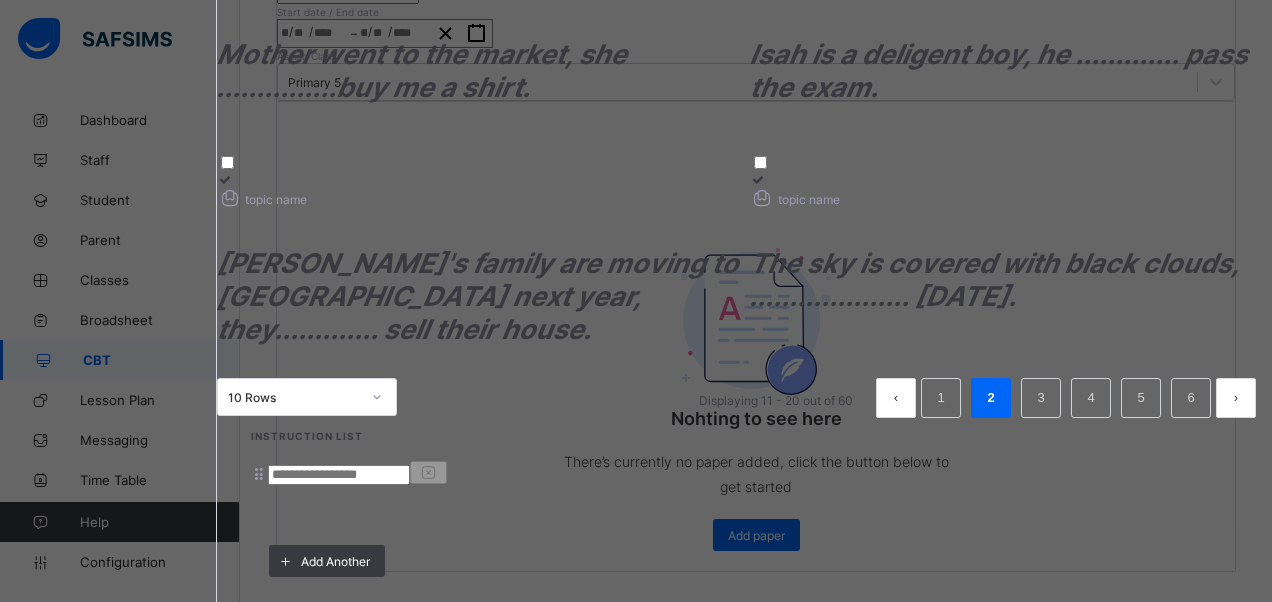 scroll, scrollTop: 958, scrollLeft: 0, axis: vertical 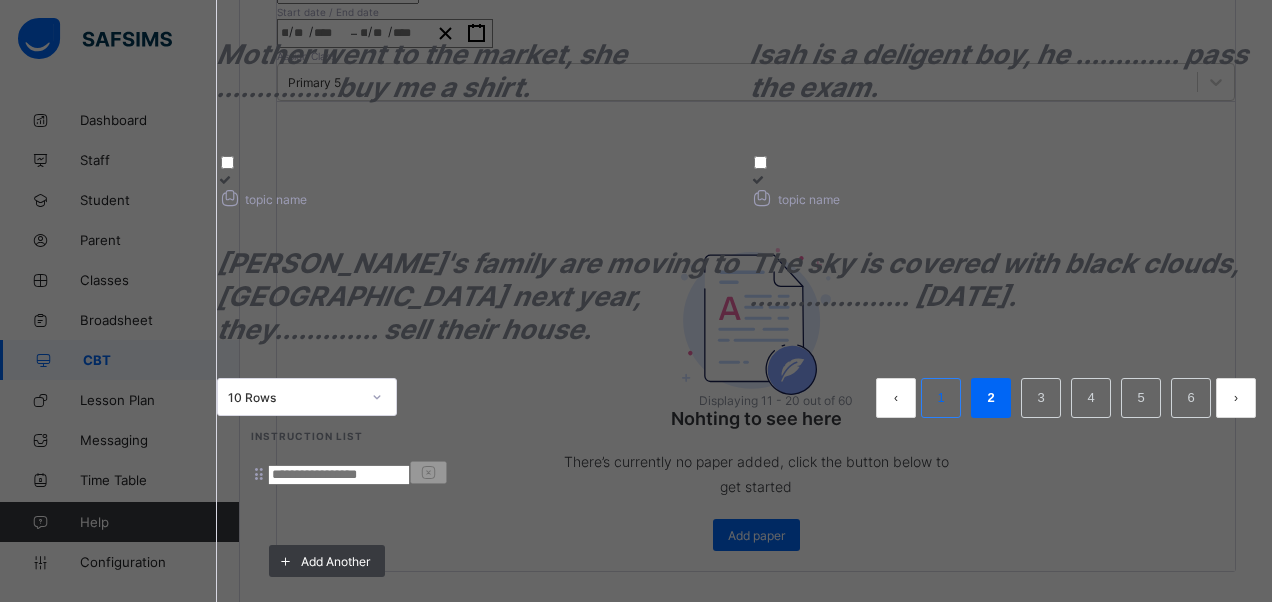 click on "1" at bounding box center (940, 398) 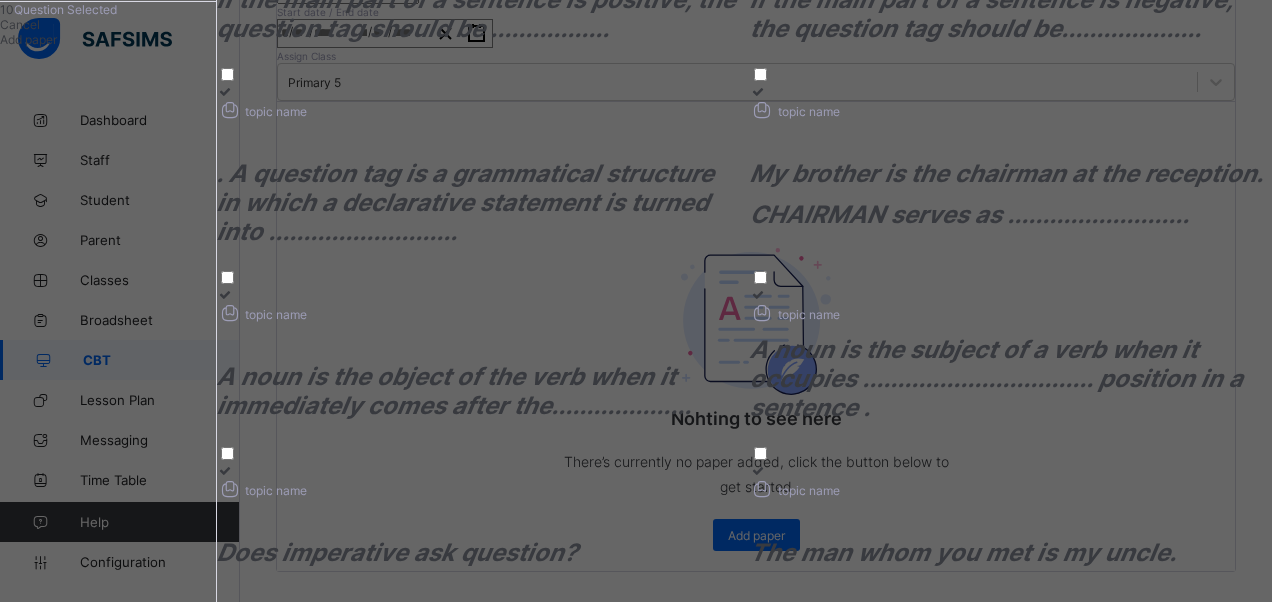 scroll, scrollTop: 904, scrollLeft: 0, axis: vertical 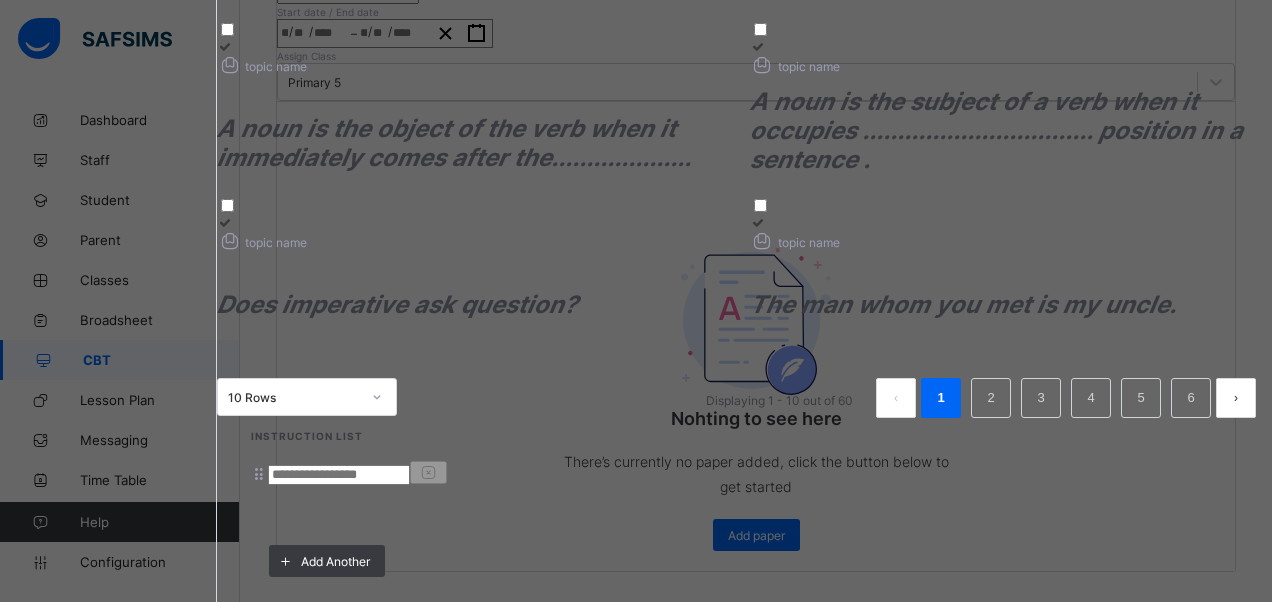 click on "The man whom you met is my uncle." at bounding box center [963, 304] 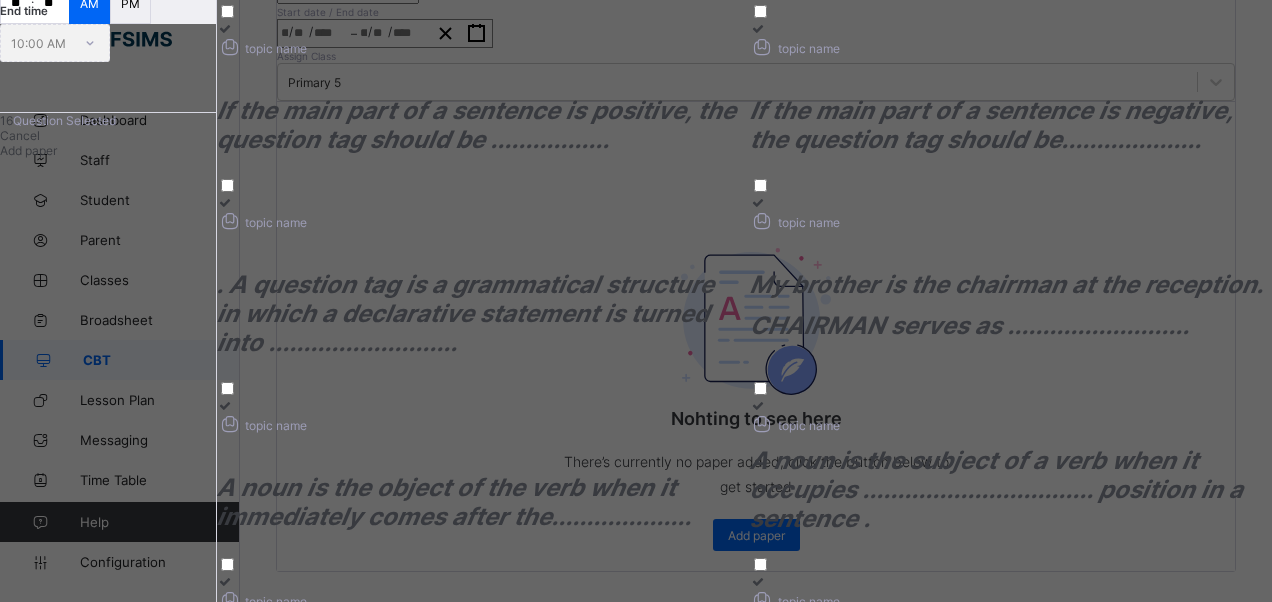 scroll, scrollTop: 304, scrollLeft: 0, axis: vertical 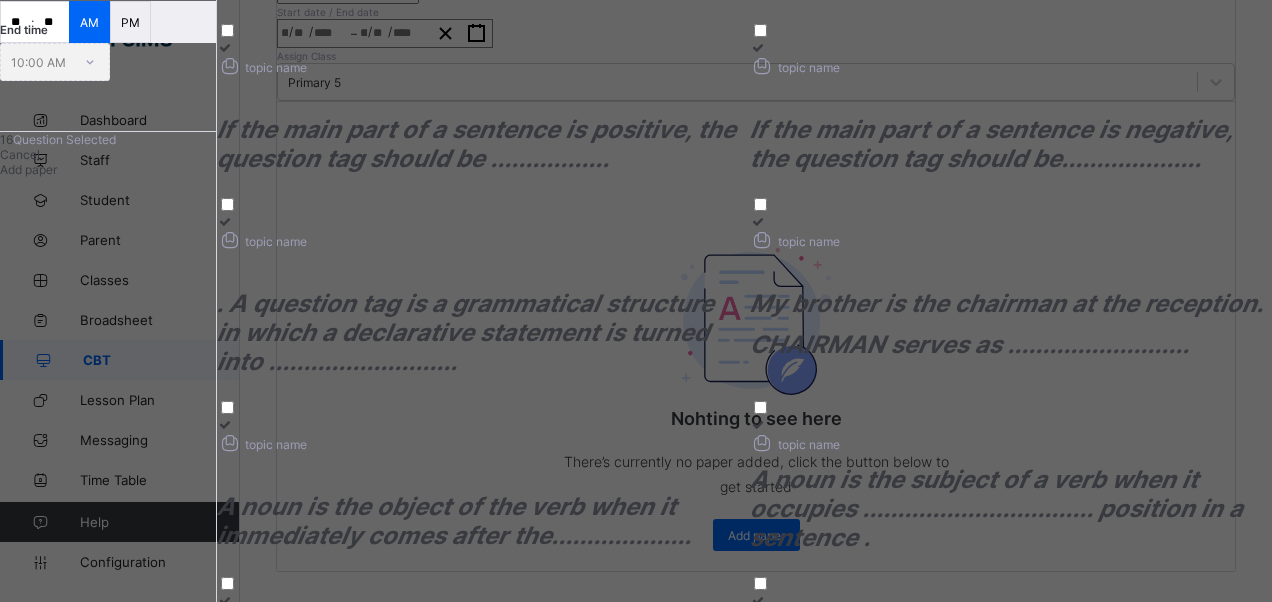 drag, startPoint x: 849, startPoint y: 171, endPoint x: 636, endPoint y: 200, distance: 214.96512 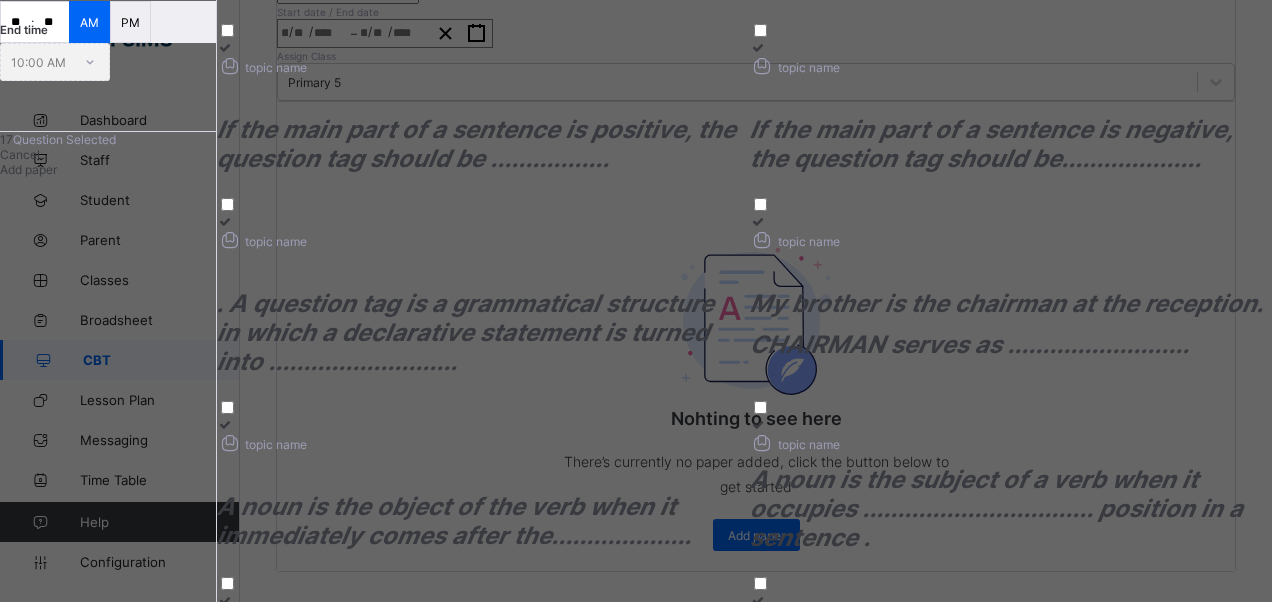 drag, startPoint x: 592, startPoint y: 212, endPoint x: 707, endPoint y: 160, distance: 126.210144 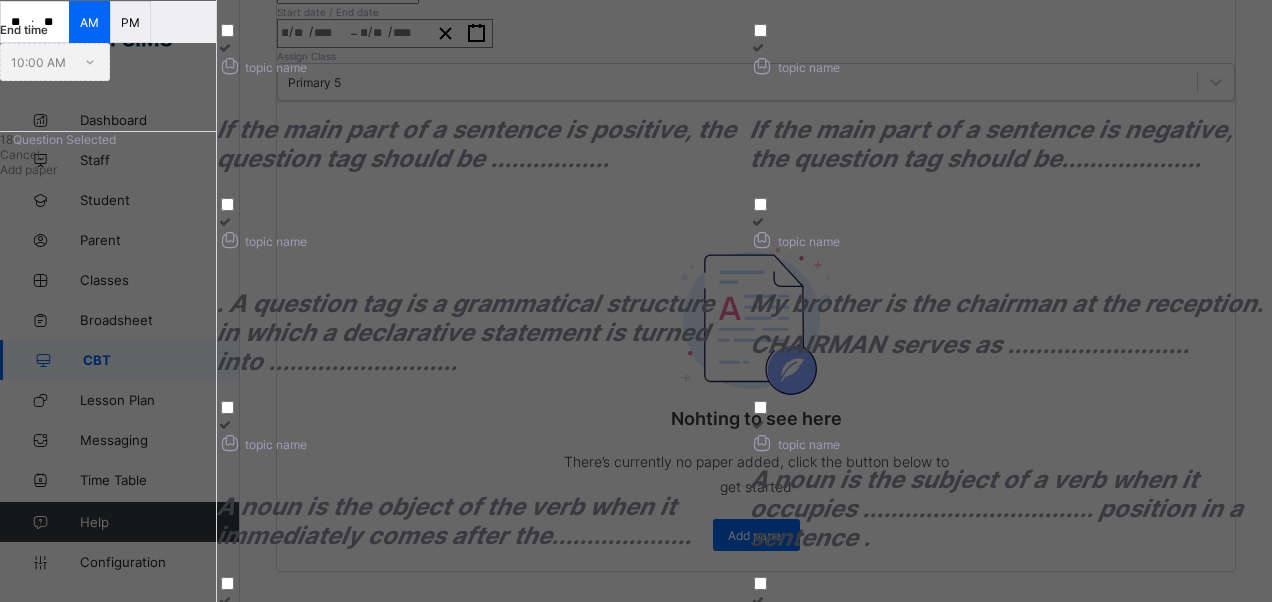 drag, startPoint x: 884, startPoint y: 20, endPoint x: 798, endPoint y: 37, distance: 87.66413 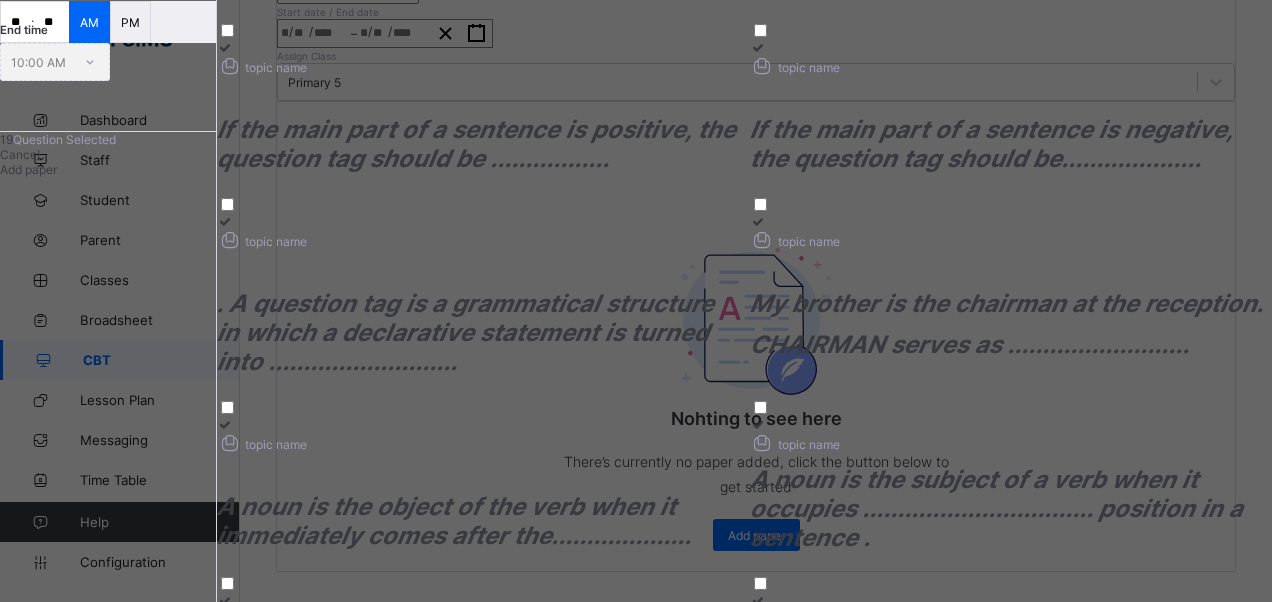 click on "The question tag for the above sentence is ......................" at bounding box center [478, -30] 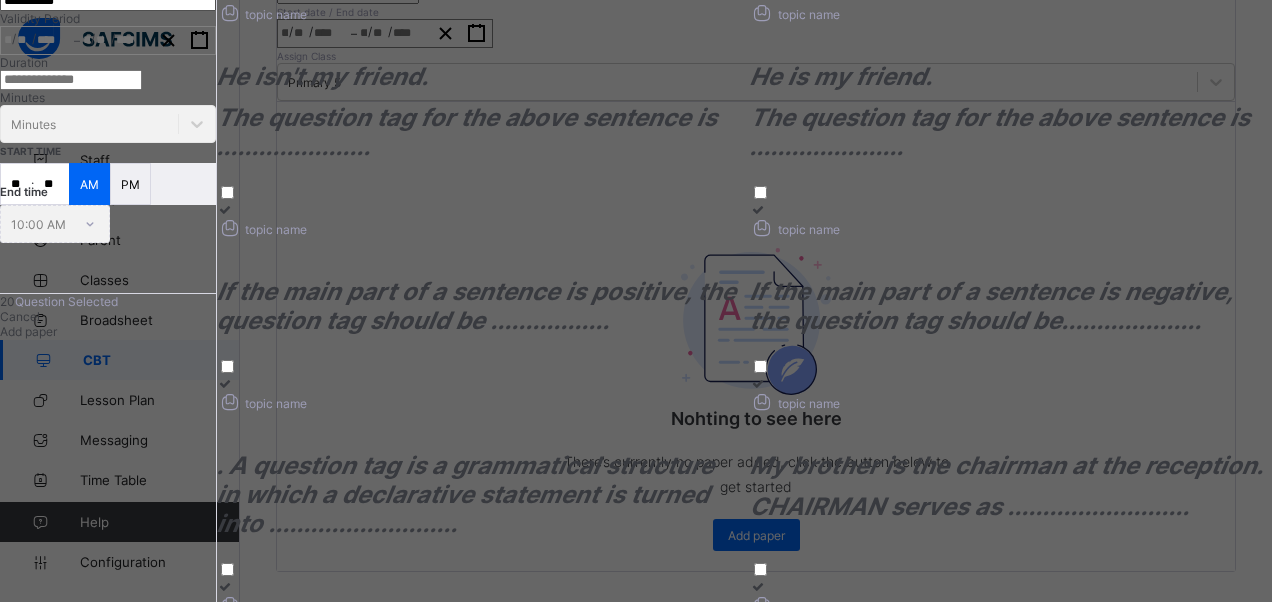 scroll, scrollTop: 4, scrollLeft: 0, axis: vertical 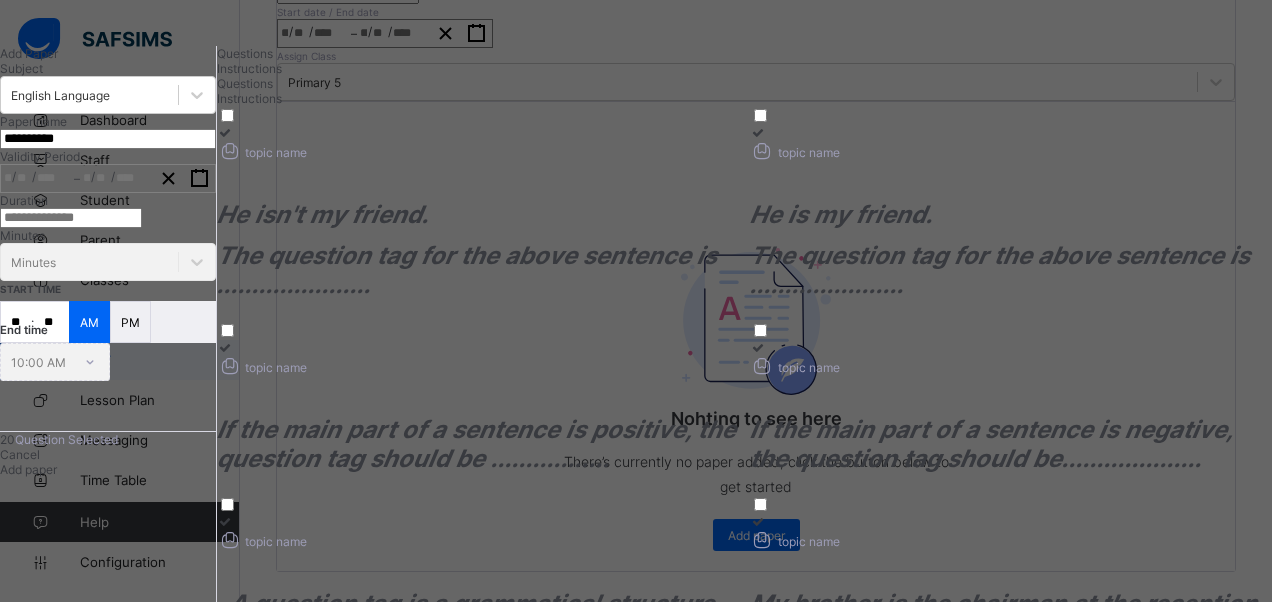 click on "Instructions" at bounding box center (744, 68) 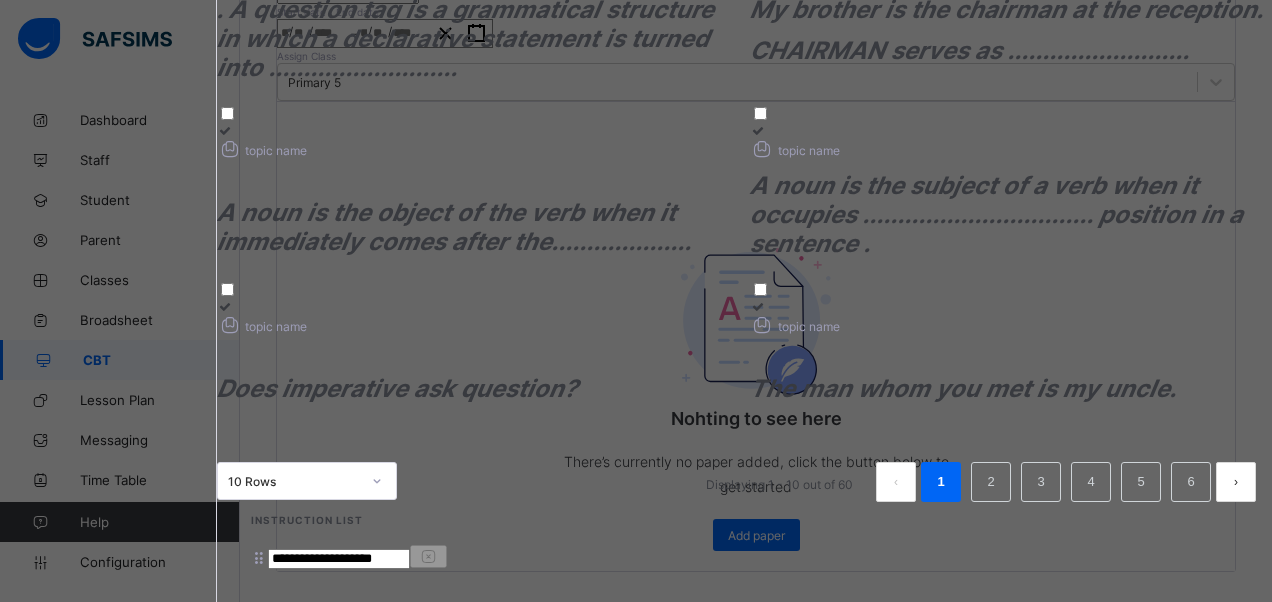scroll, scrollTop: 504, scrollLeft: 0, axis: vertical 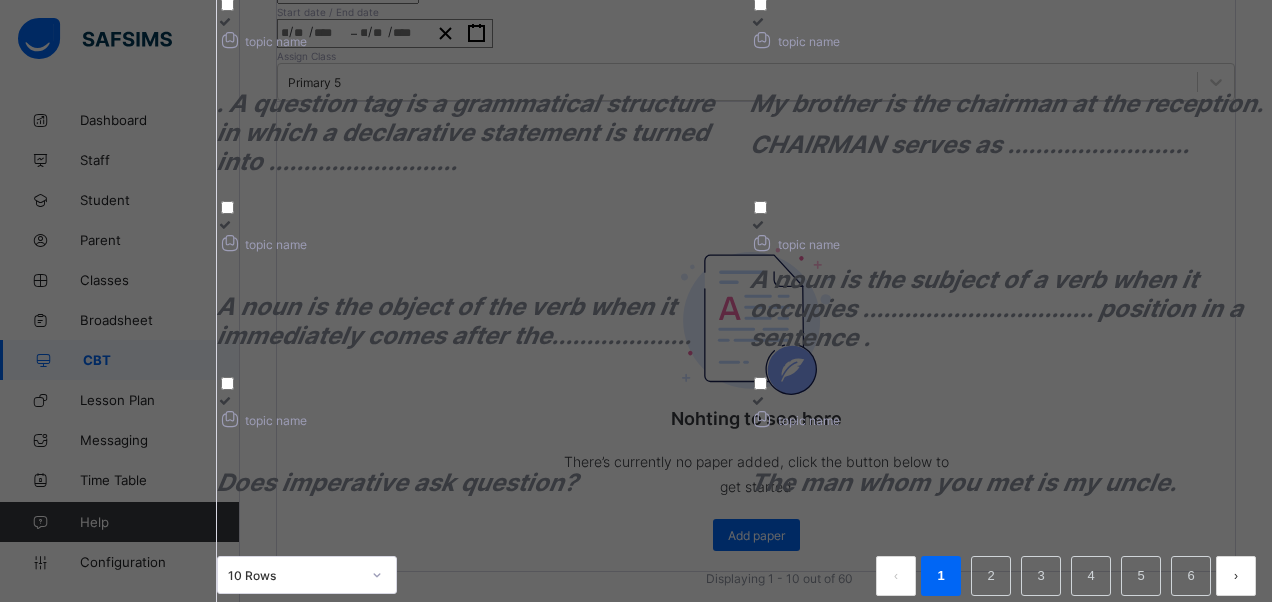 click on "Add paper" at bounding box center (28, -31) 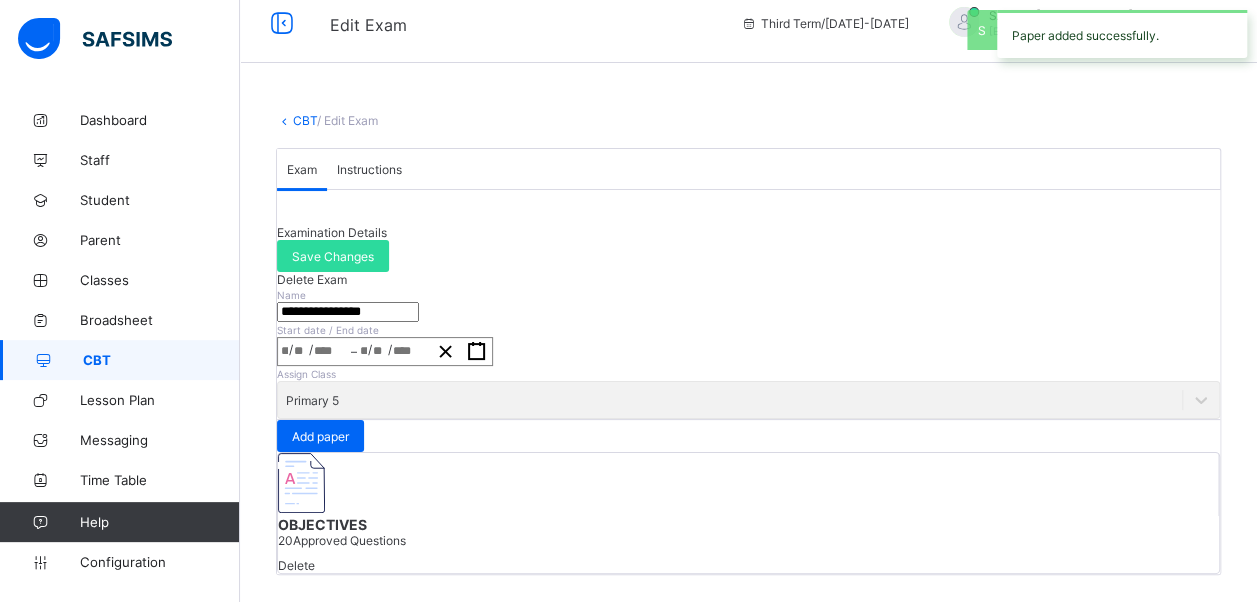 scroll, scrollTop: 0, scrollLeft: 0, axis: both 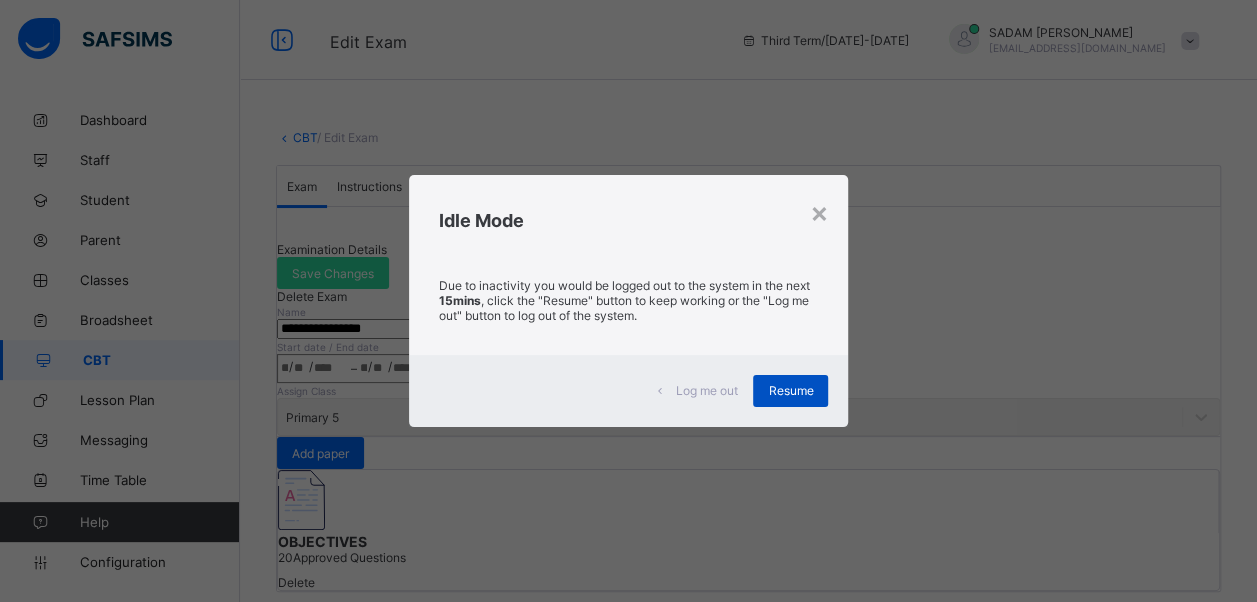 click on "Resume" at bounding box center (790, 390) 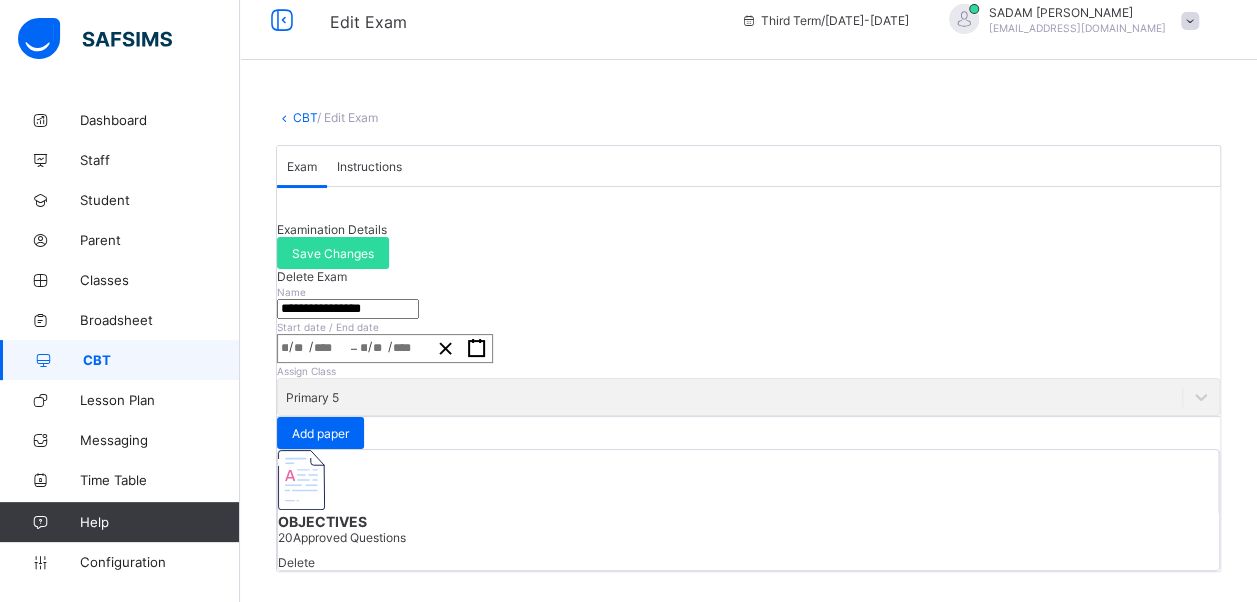scroll, scrollTop: 0, scrollLeft: 0, axis: both 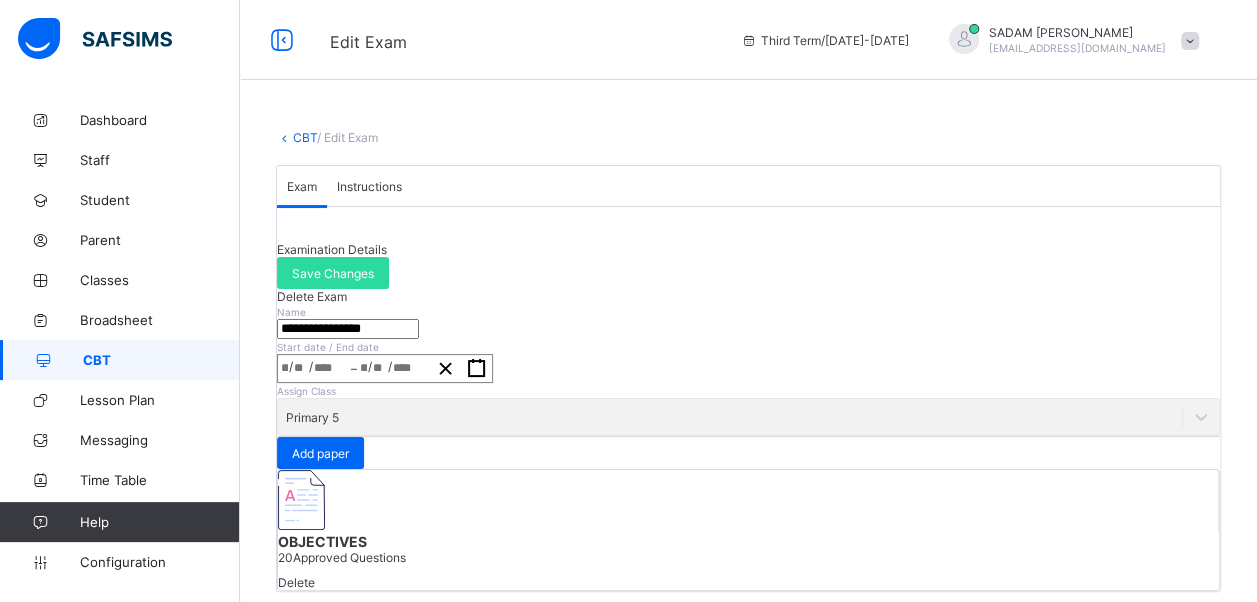 click on "**********" at bounding box center [748, 361] 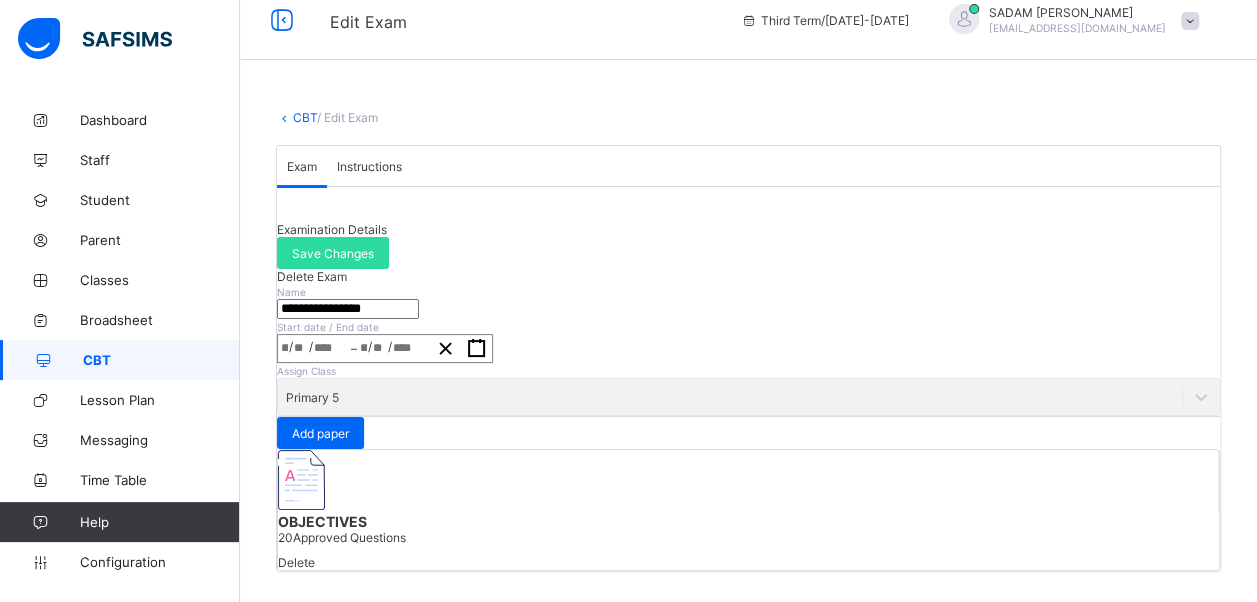 scroll, scrollTop: 0, scrollLeft: 0, axis: both 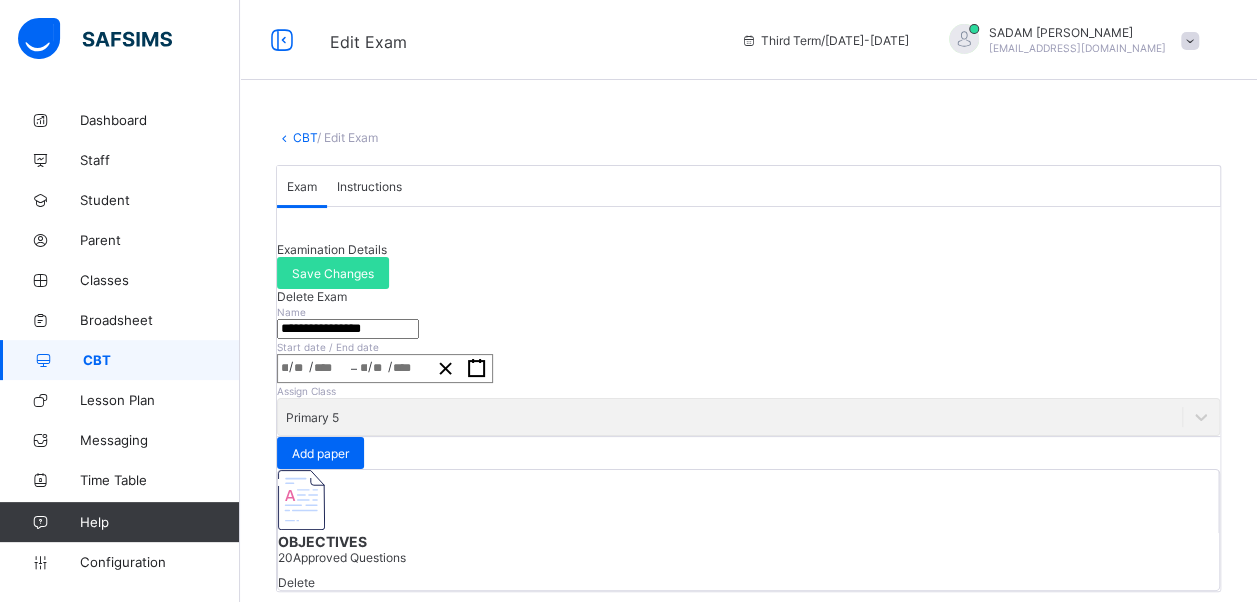 click on "CBT" at bounding box center [305, 137] 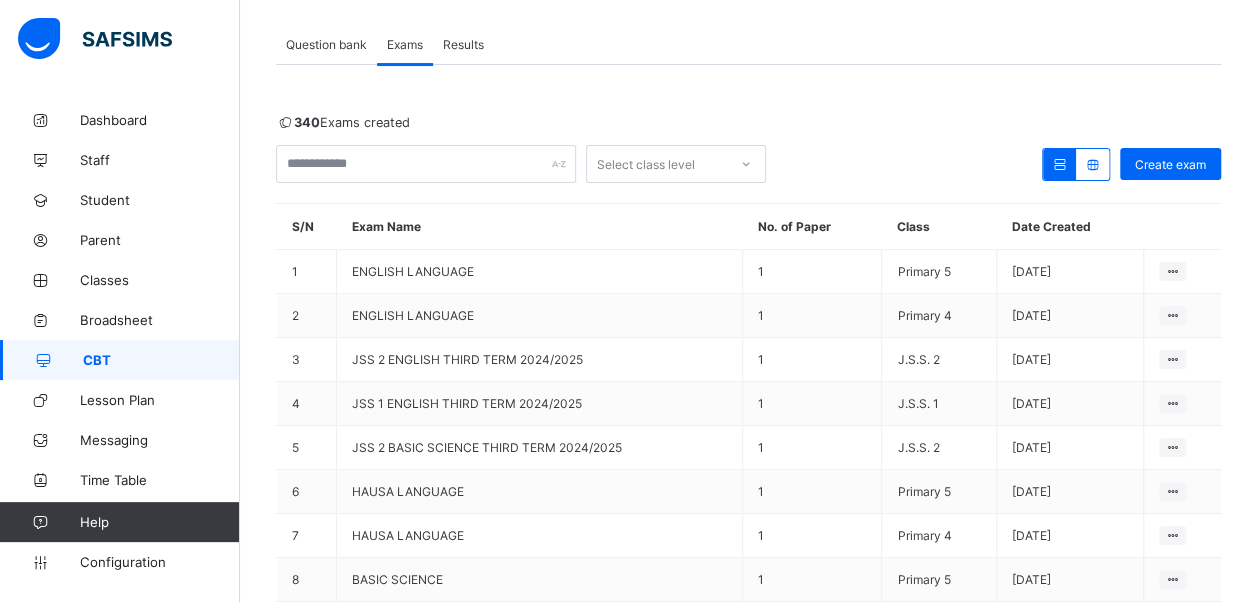 scroll, scrollTop: 0, scrollLeft: 0, axis: both 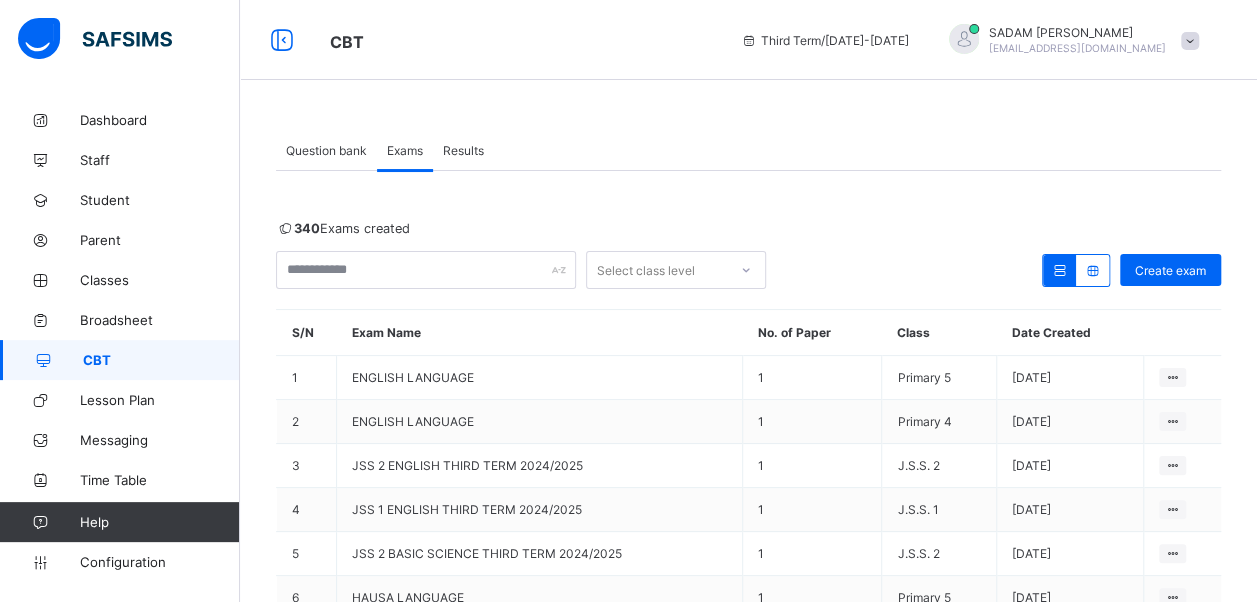 click on "Question bank" at bounding box center [326, 150] 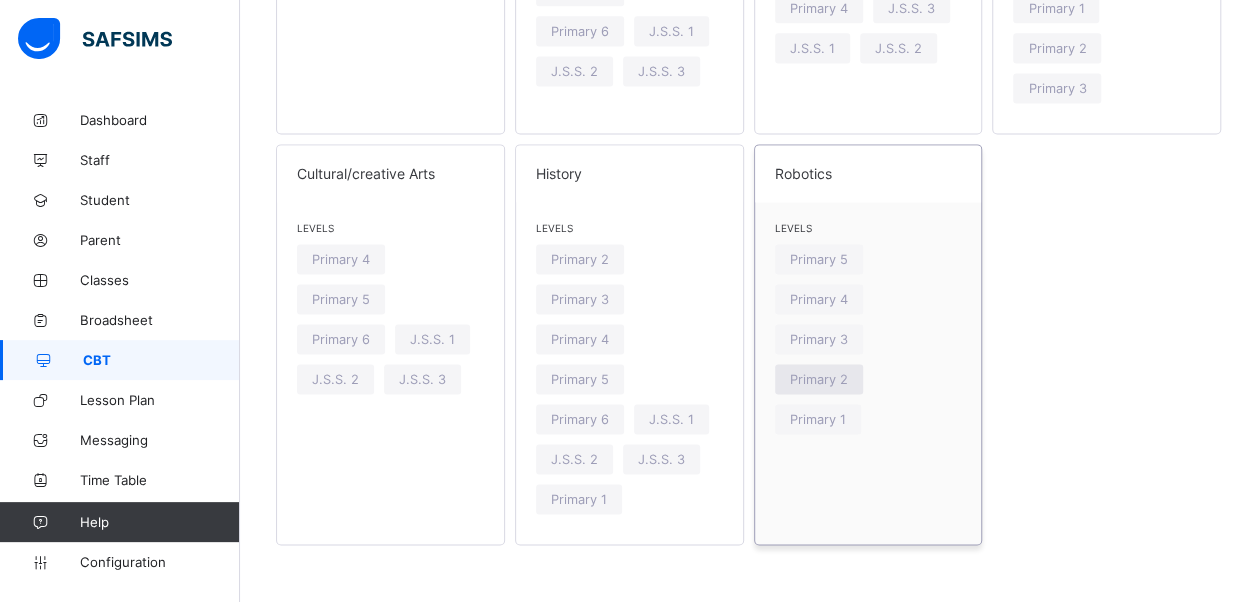 scroll, scrollTop: 1381, scrollLeft: 0, axis: vertical 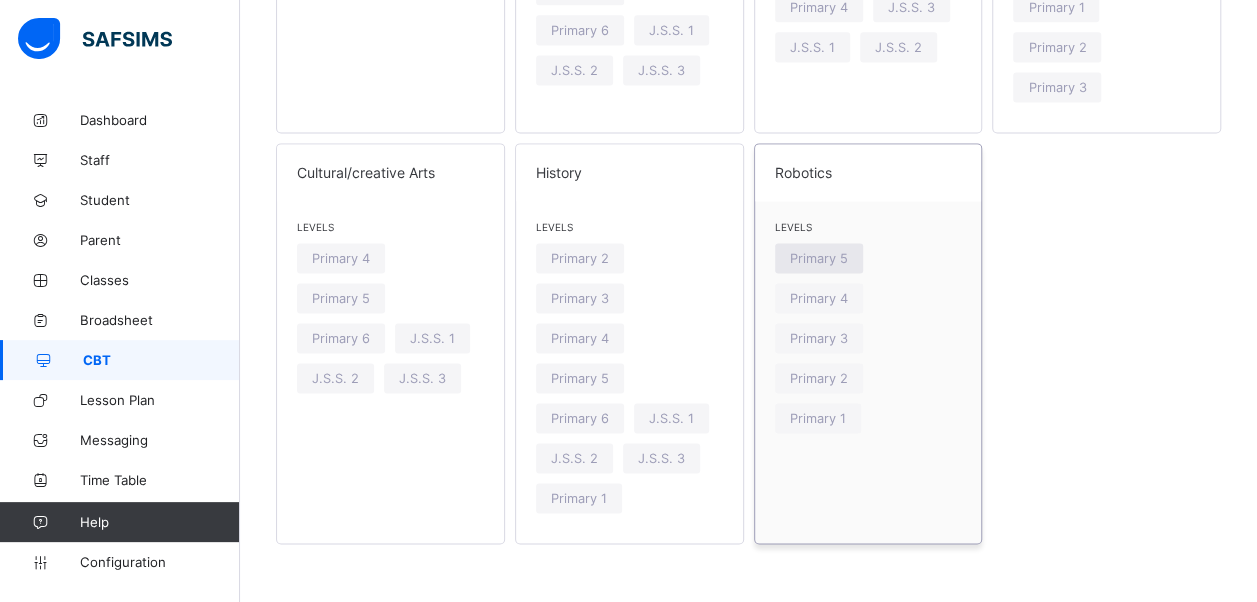 click on "Primary 5" at bounding box center [819, 258] 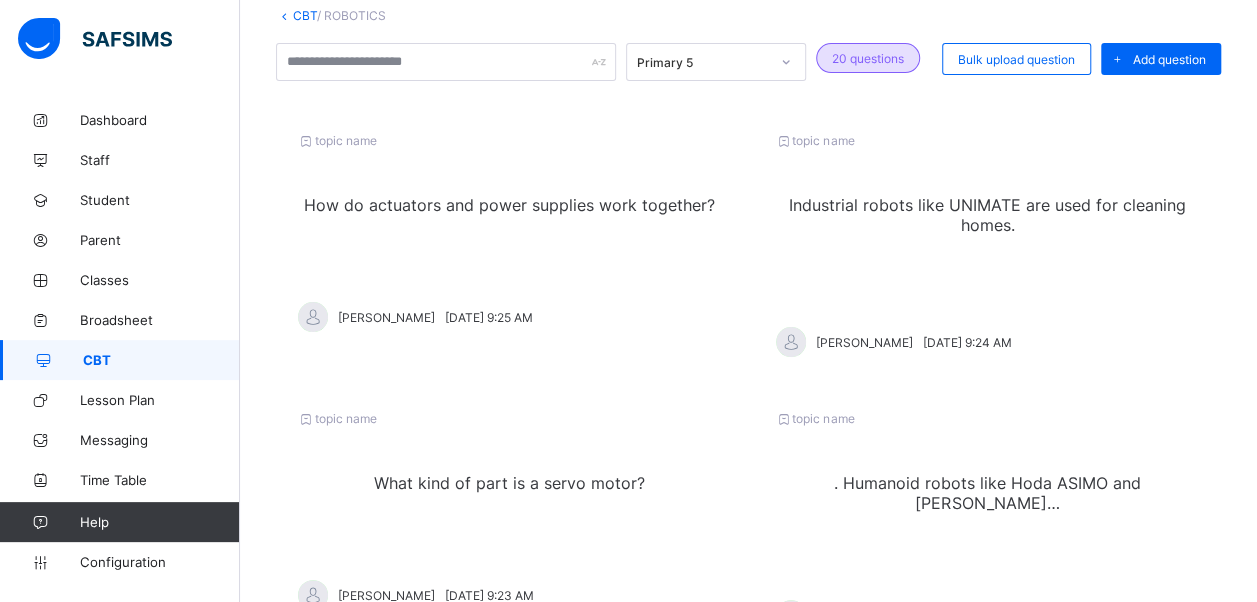 scroll, scrollTop: 0, scrollLeft: 0, axis: both 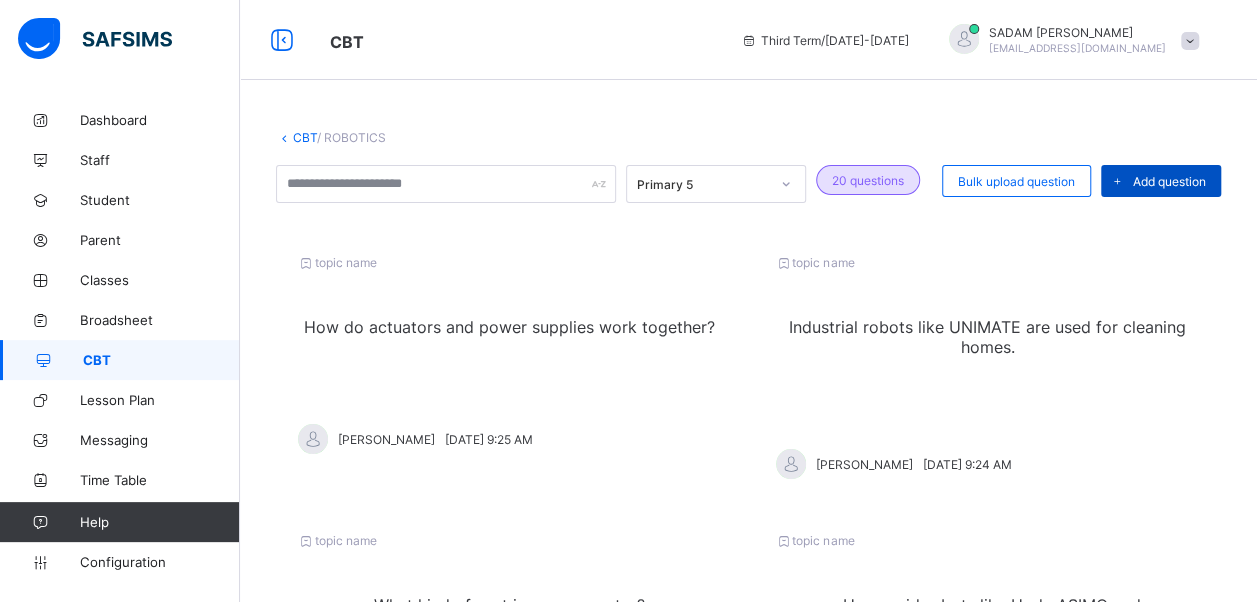 click at bounding box center [1117, 181] 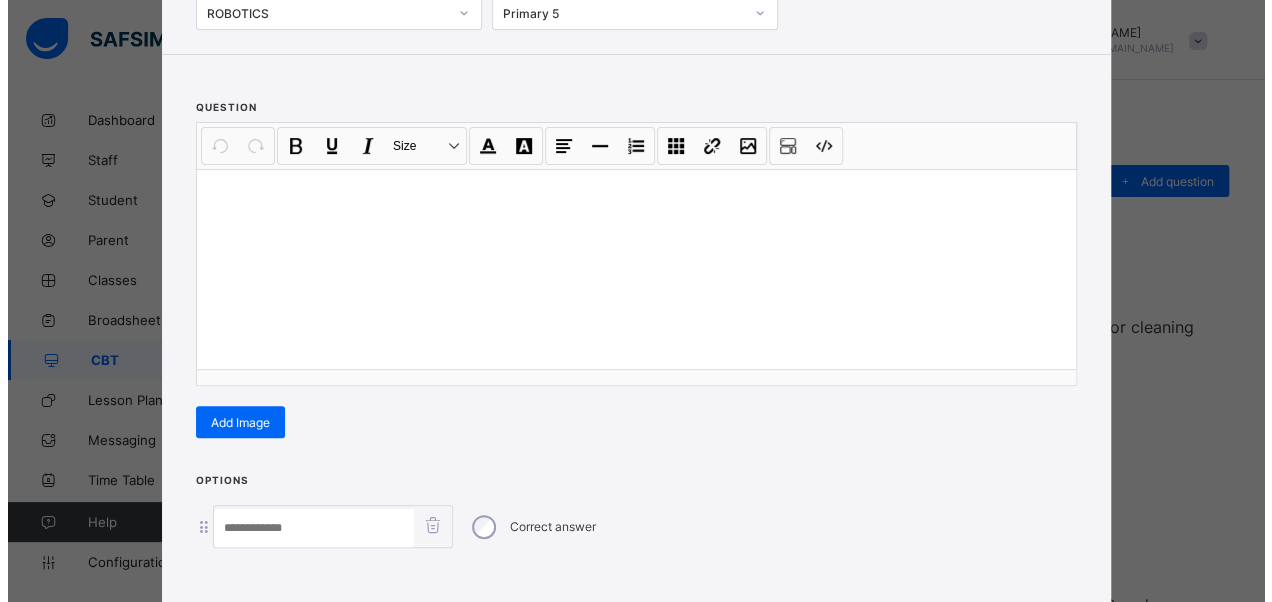 scroll, scrollTop: 342, scrollLeft: 0, axis: vertical 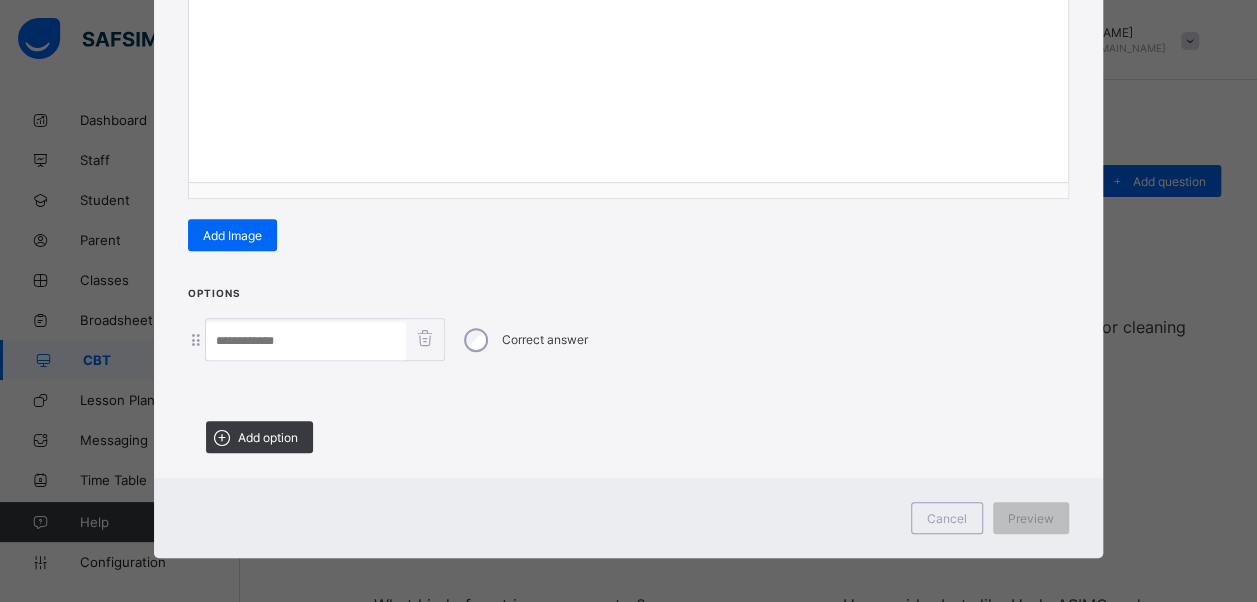 click on "Add option" at bounding box center [259, 437] 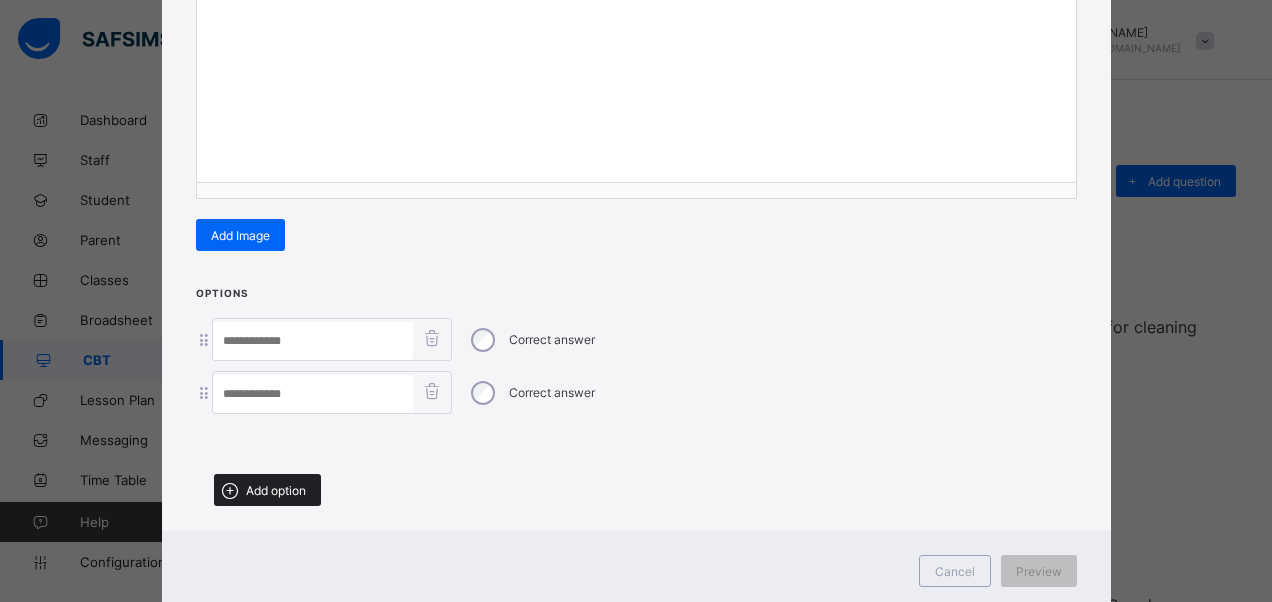 click on "Add option" at bounding box center [276, 490] 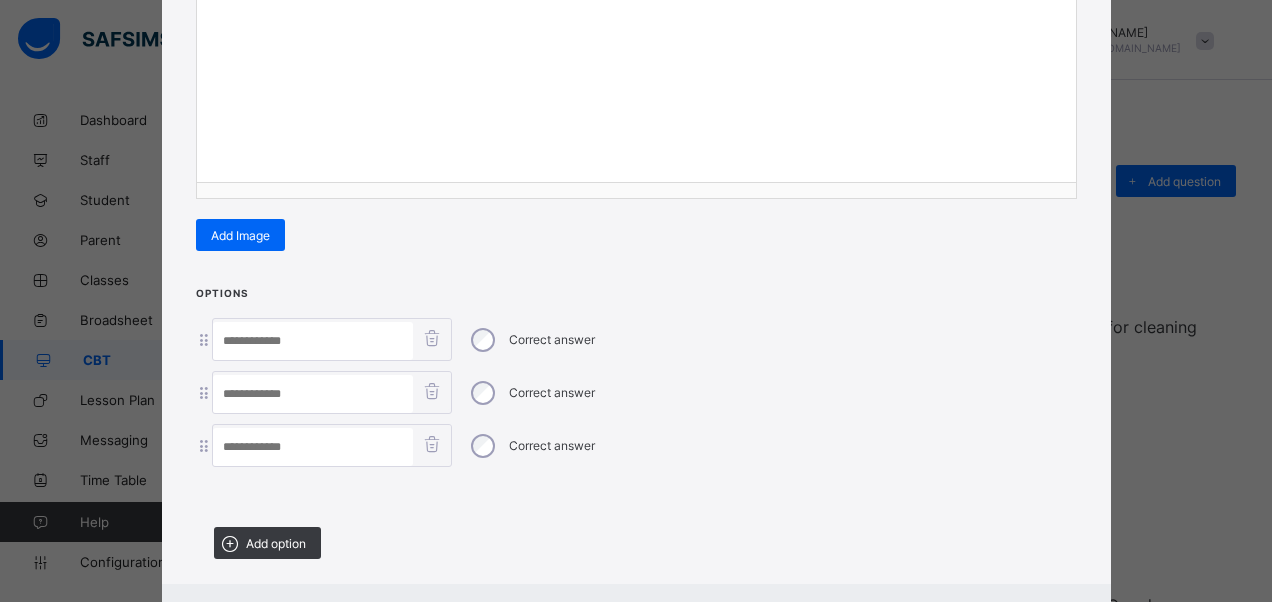 scroll, scrollTop: 242, scrollLeft: 0, axis: vertical 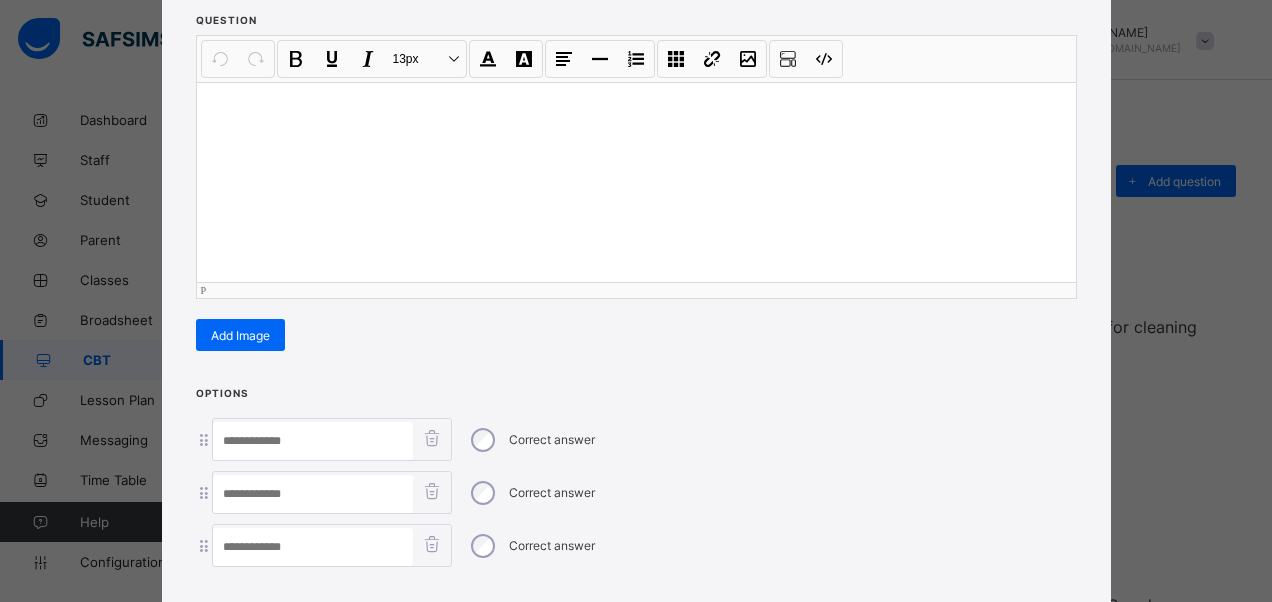 click at bounding box center (636, 182) 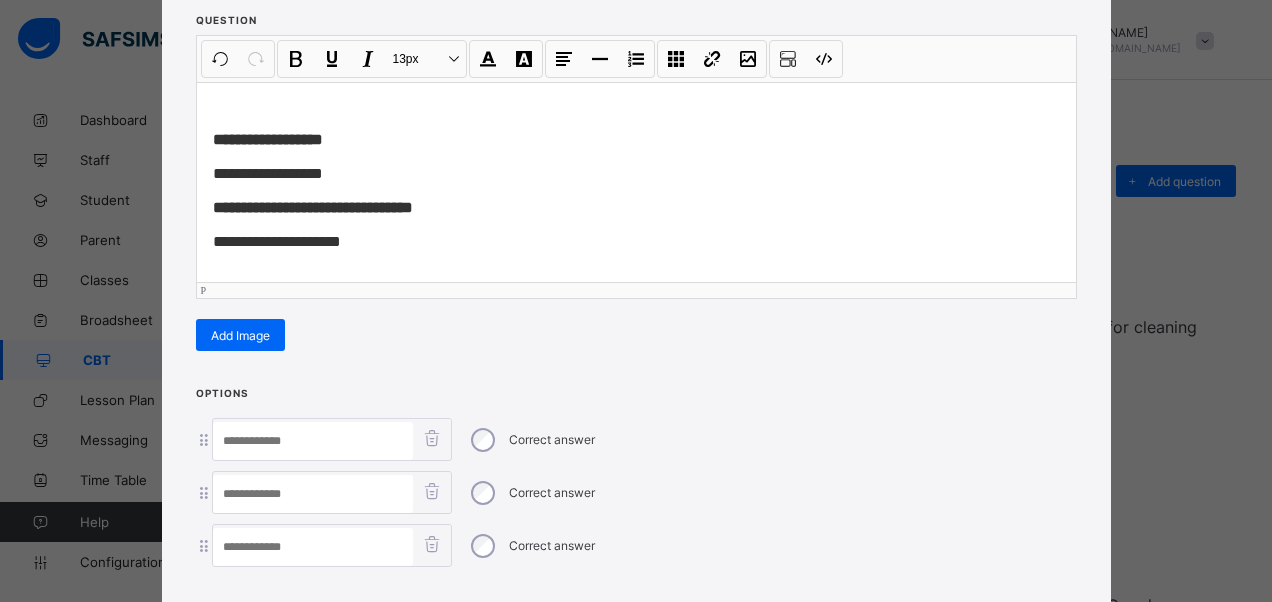 click on "**********" at bounding box center [268, 139] 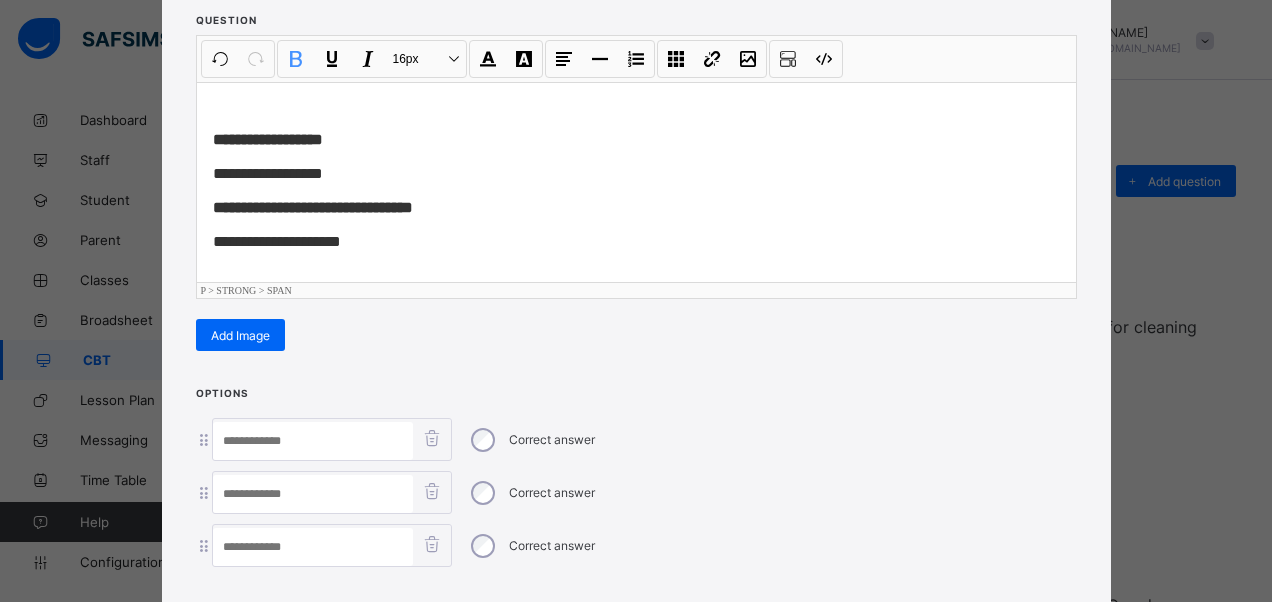 type 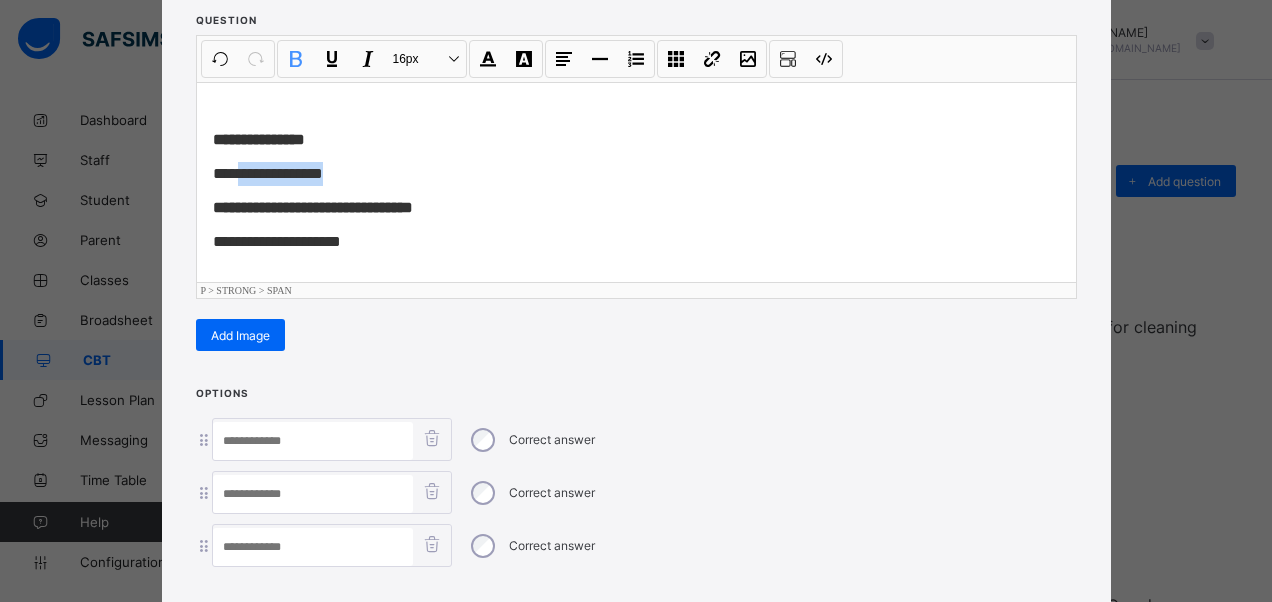 drag, startPoint x: 364, startPoint y: 169, endPoint x: 226, endPoint y: 162, distance: 138.17743 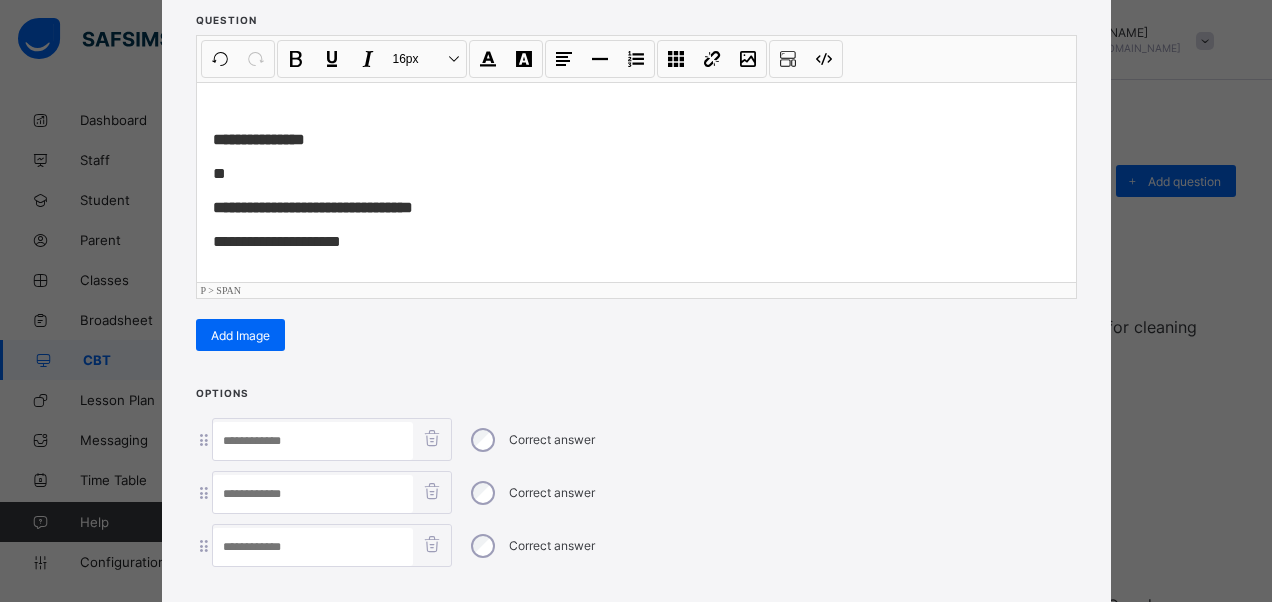 click at bounding box center (313, 441) 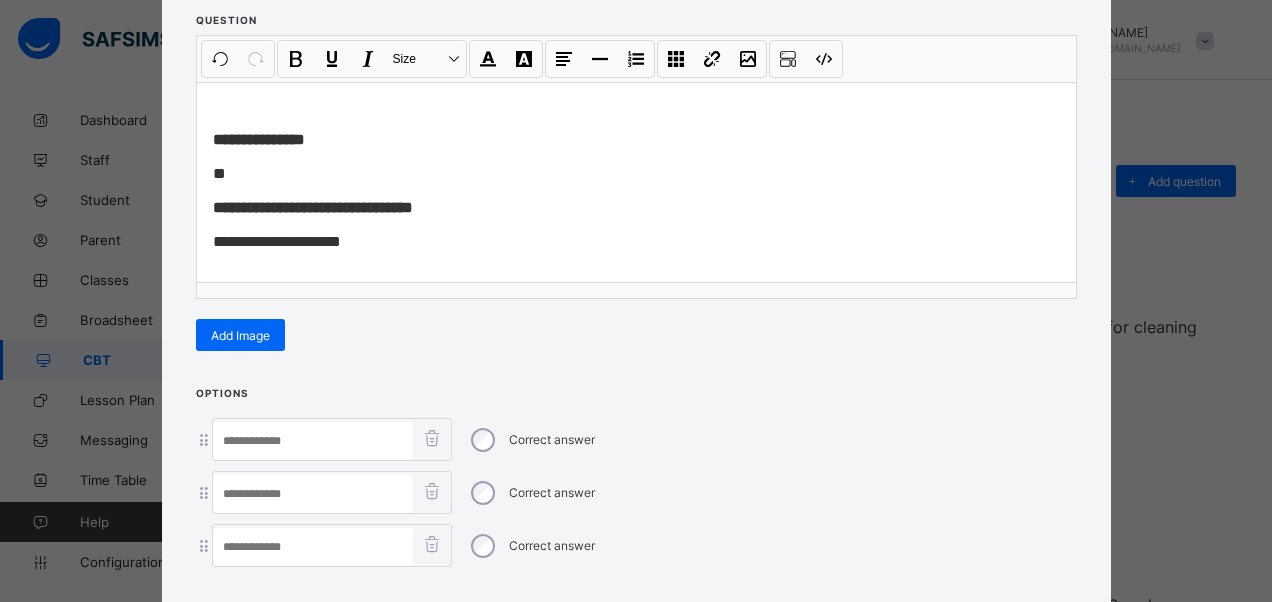 paste on "**********" 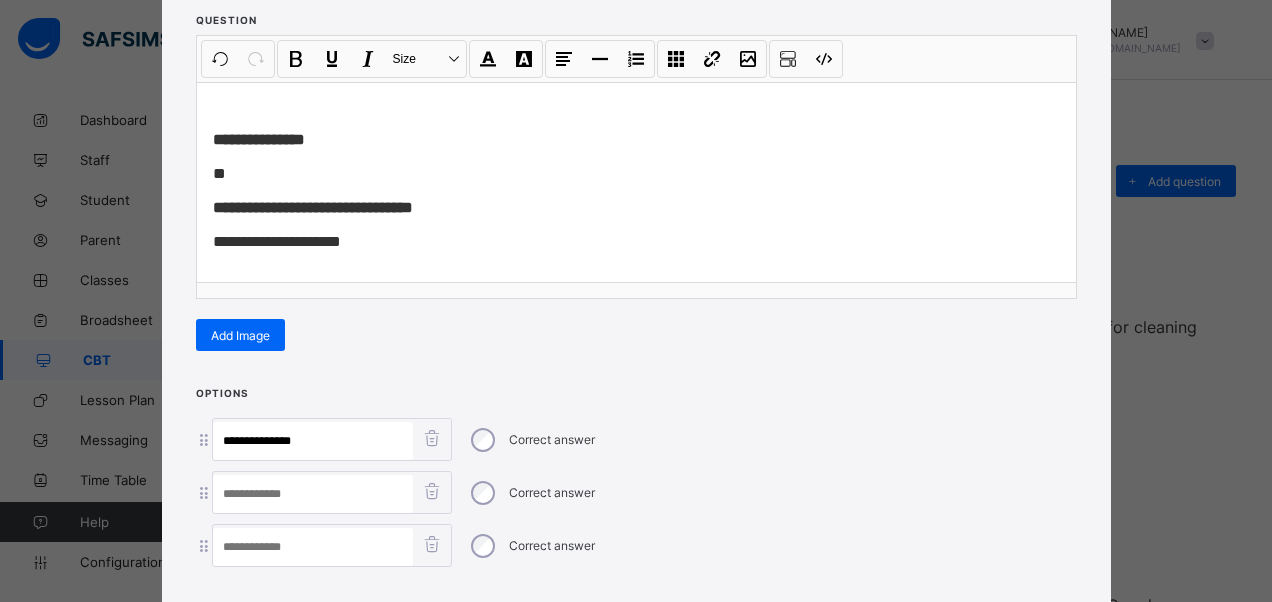 type on "**********" 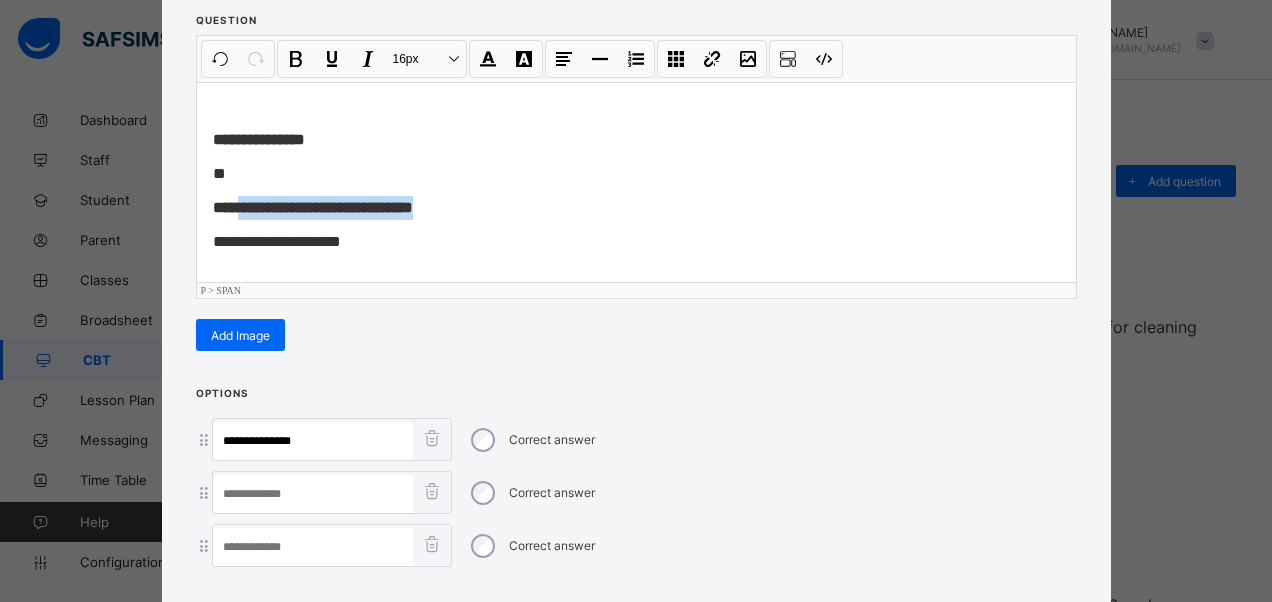 drag, startPoint x: 428, startPoint y: 203, endPoint x: 232, endPoint y: 200, distance: 196.02296 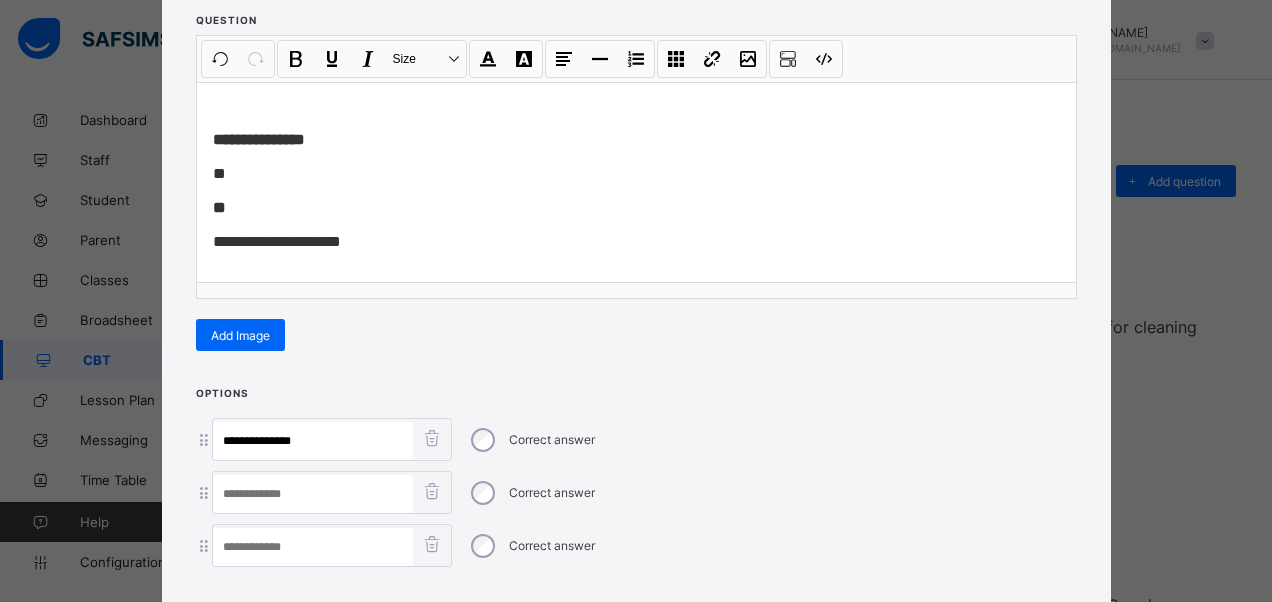 click at bounding box center [313, 494] 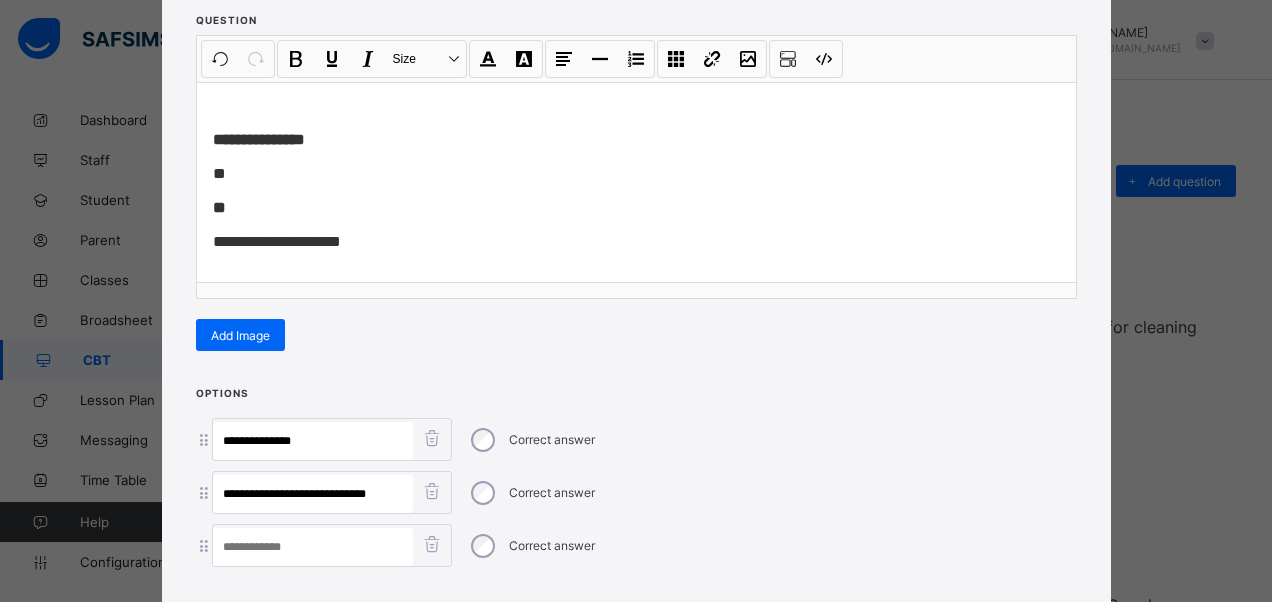 type on "**********" 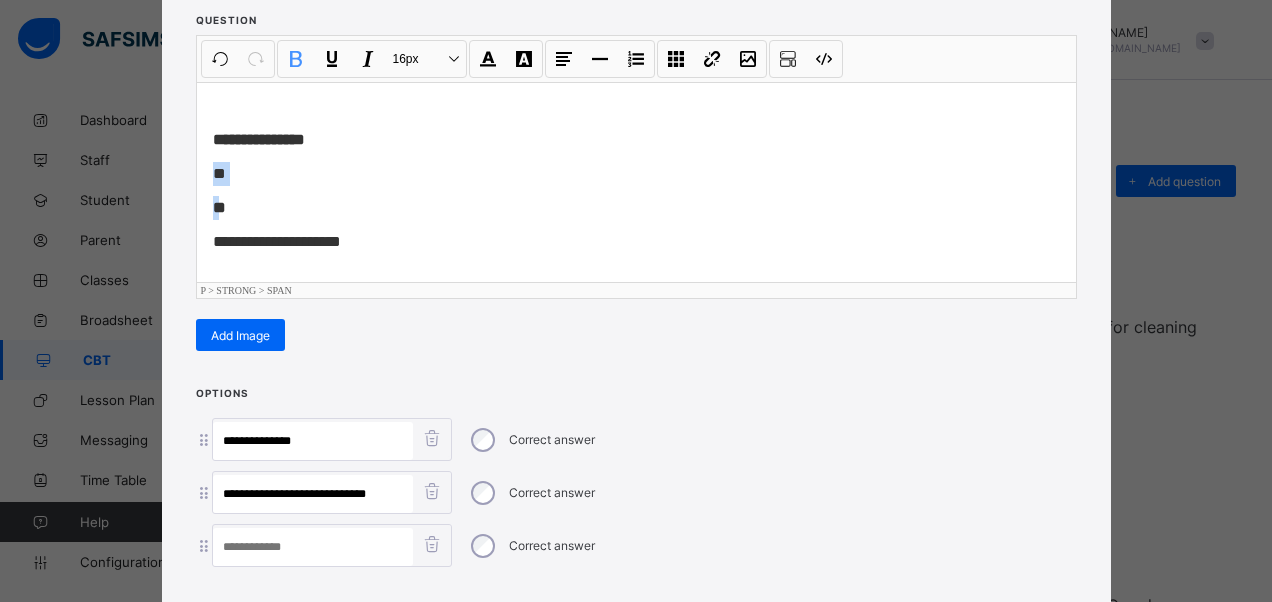 drag, startPoint x: 198, startPoint y: 168, endPoint x: 218, endPoint y: 200, distance: 37.735924 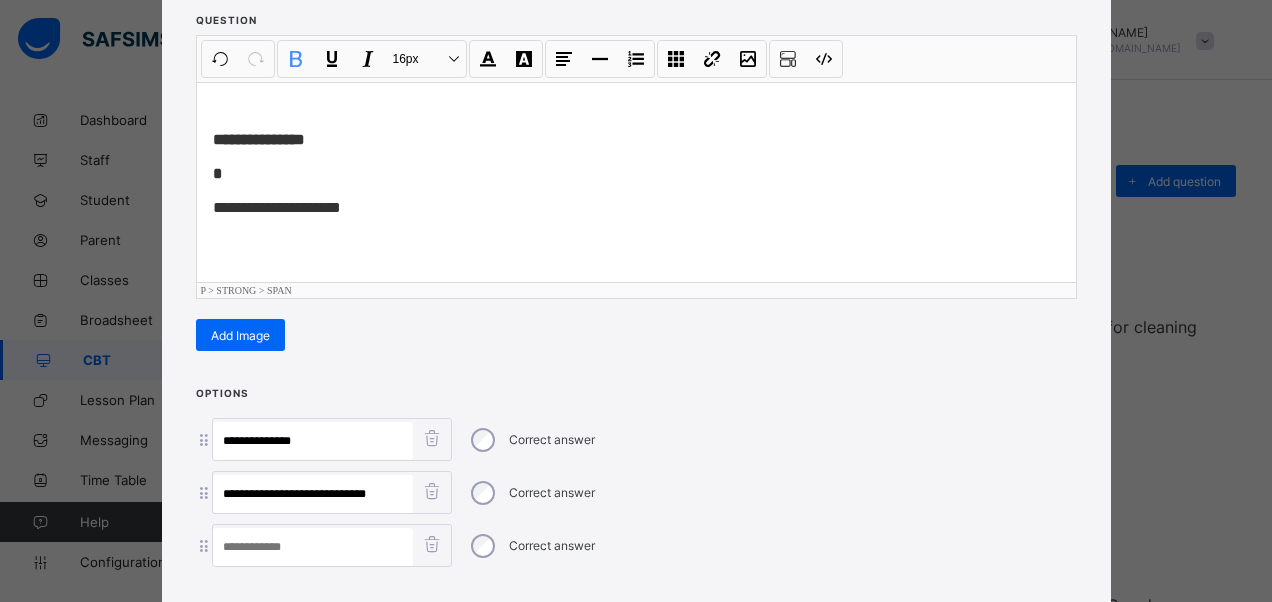 click on "*" at bounding box center [636, 174] 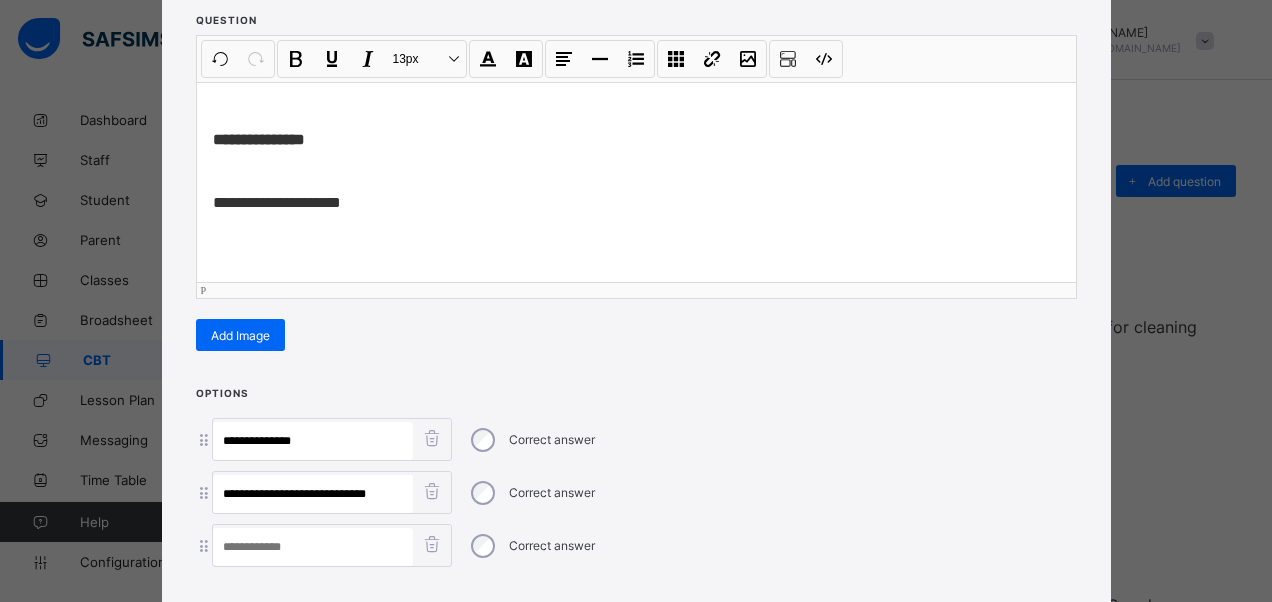 click at bounding box center [636, 172] 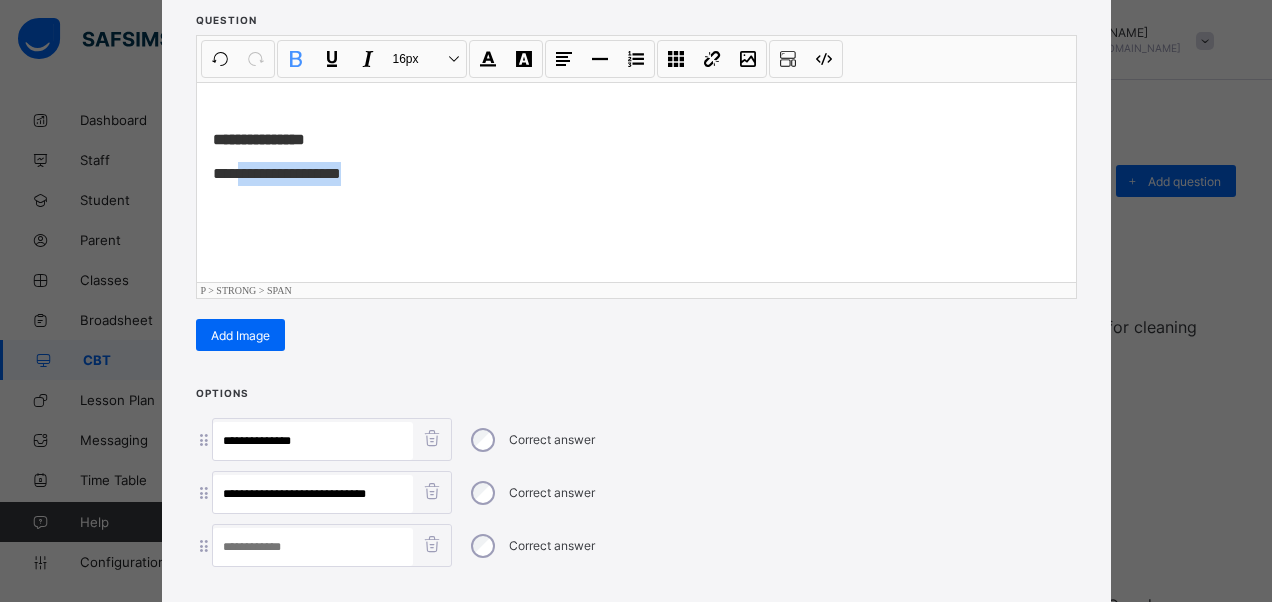 drag, startPoint x: 379, startPoint y: 165, endPoint x: 228, endPoint y: 179, distance: 151.64761 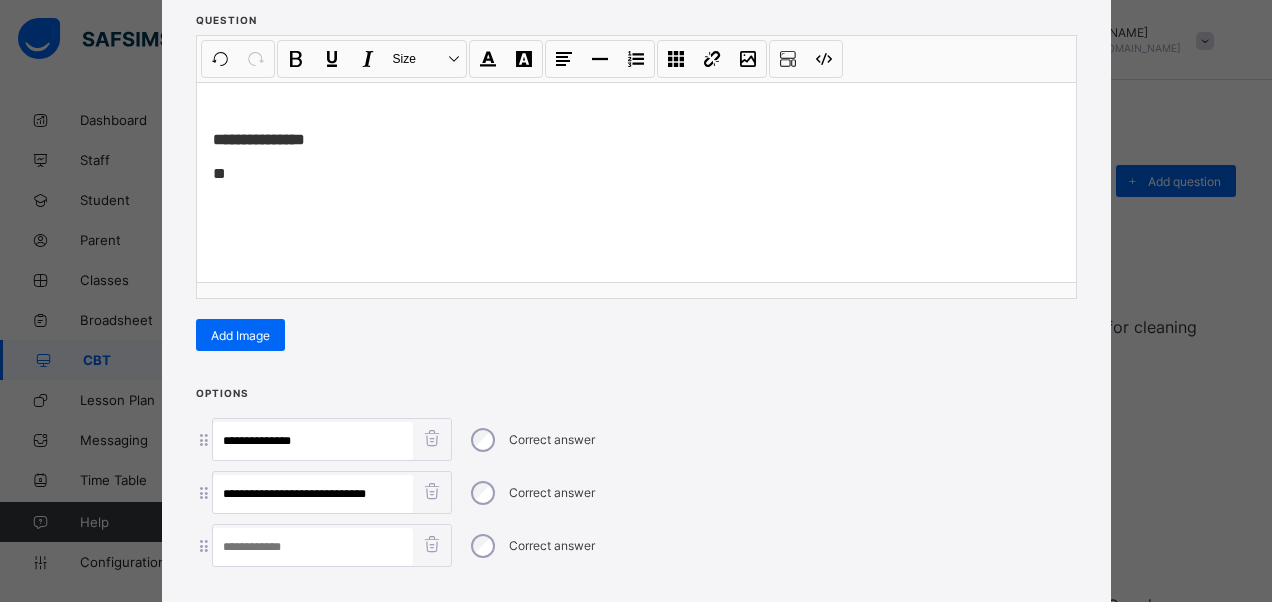 click at bounding box center (313, 547) 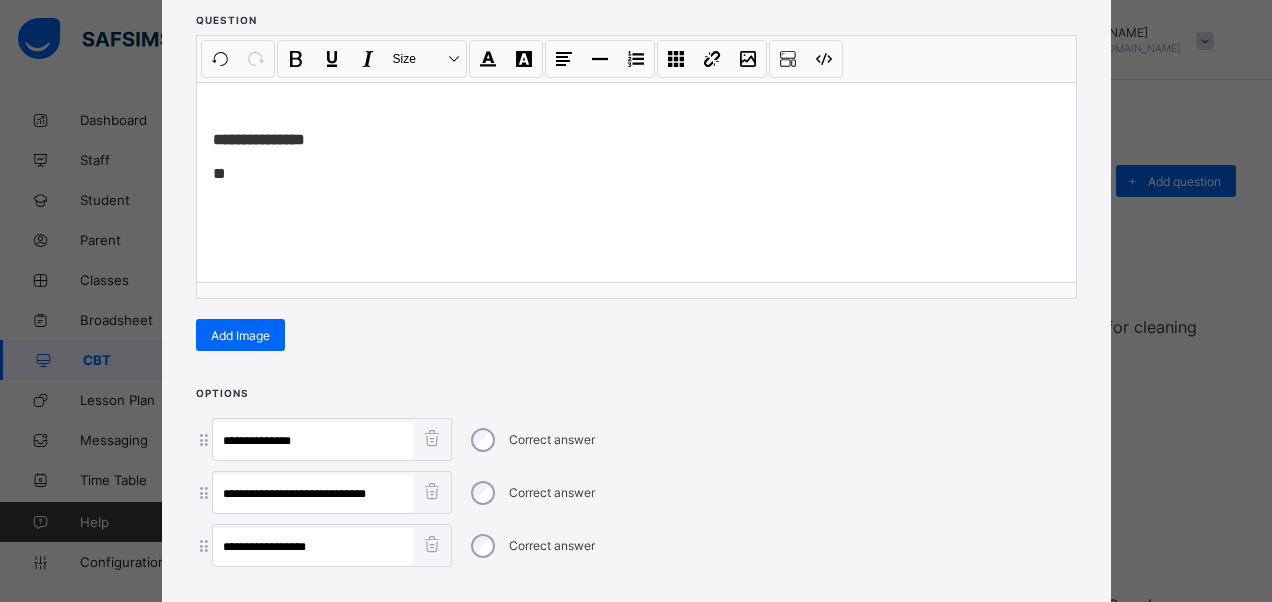 type on "**********" 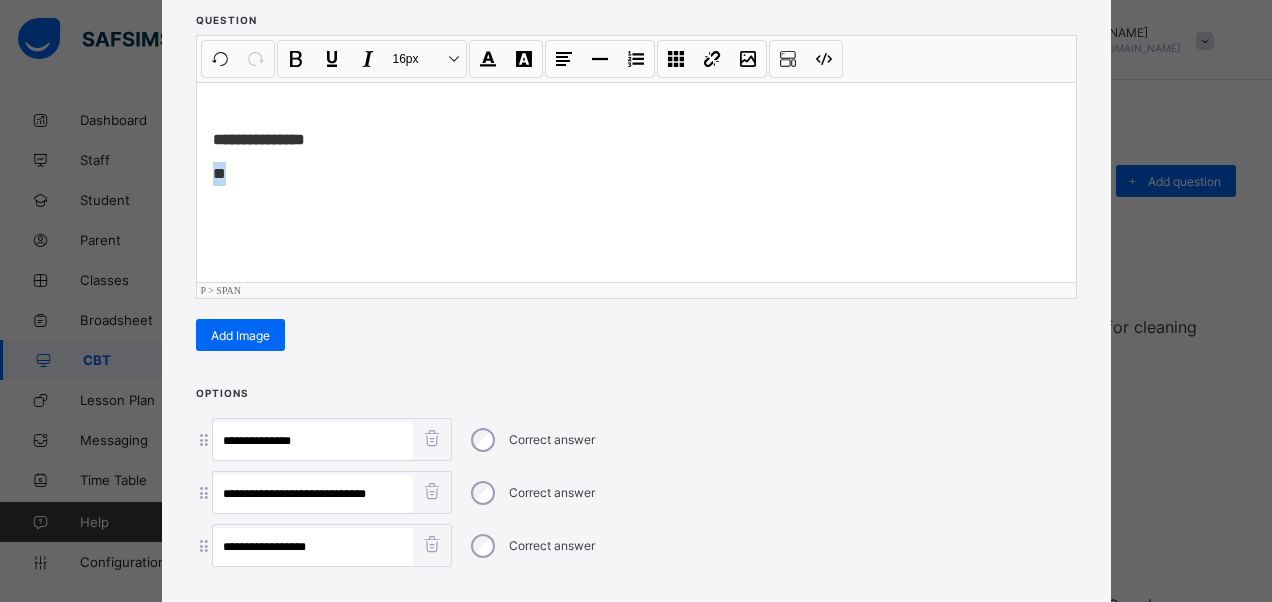 drag, startPoint x: 223, startPoint y: 169, endPoint x: 201, endPoint y: 180, distance: 24.596748 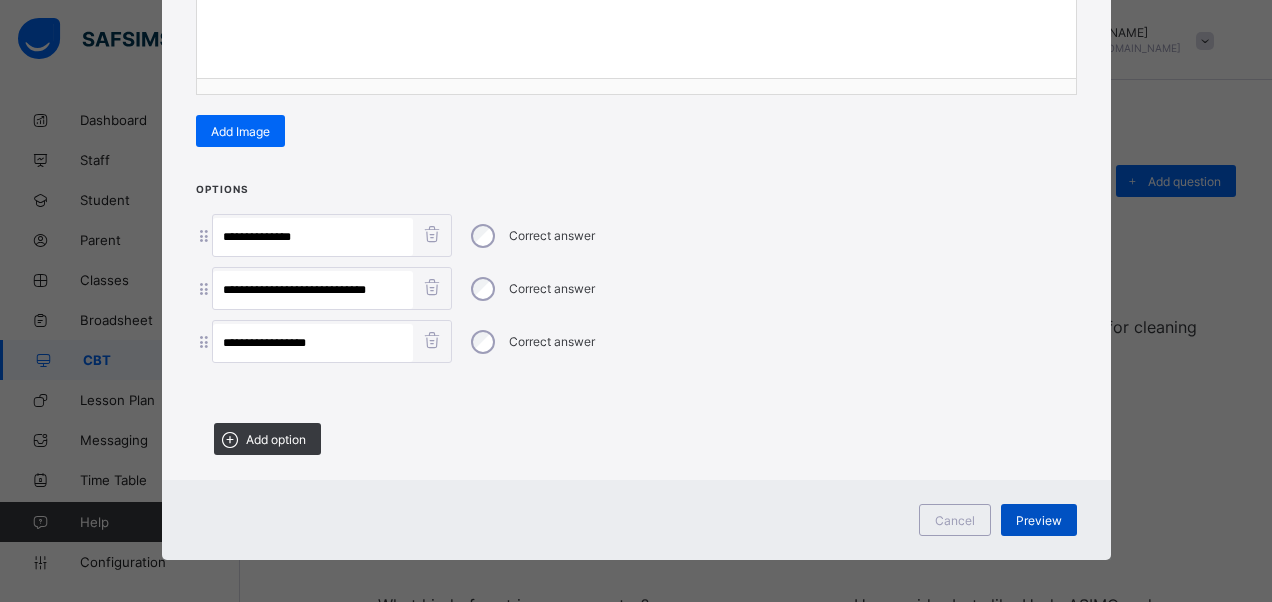 click on "Preview" at bounding box center [1039, 520] 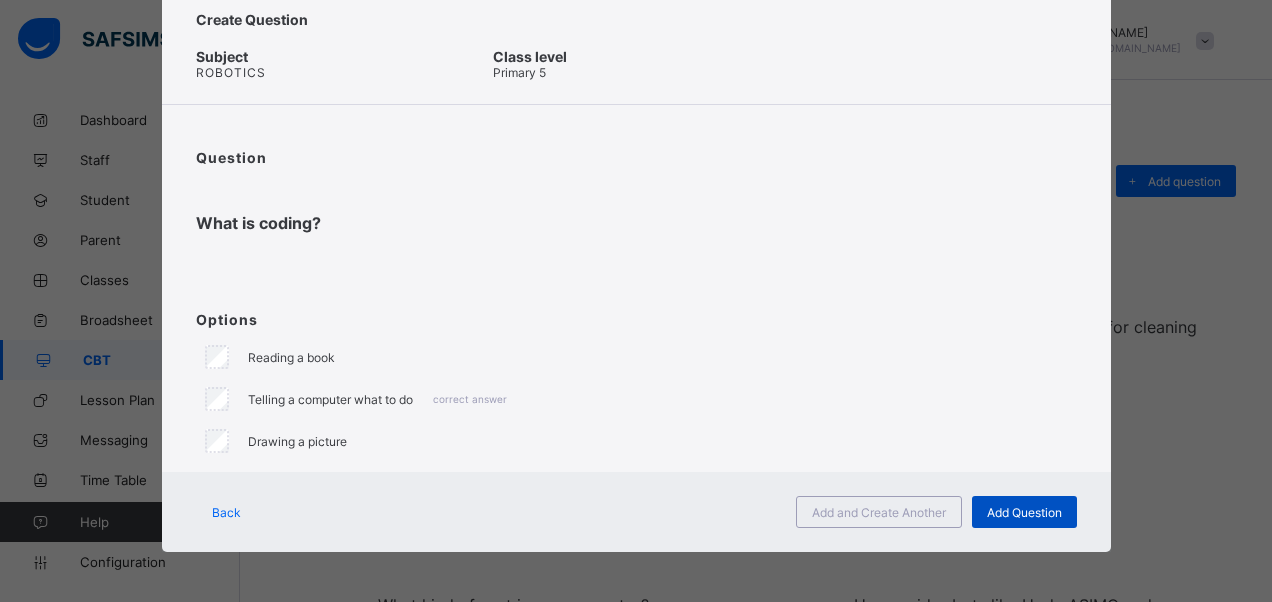 scroll, scrollTop: 58, scrollLeft: 0, axis: vertical 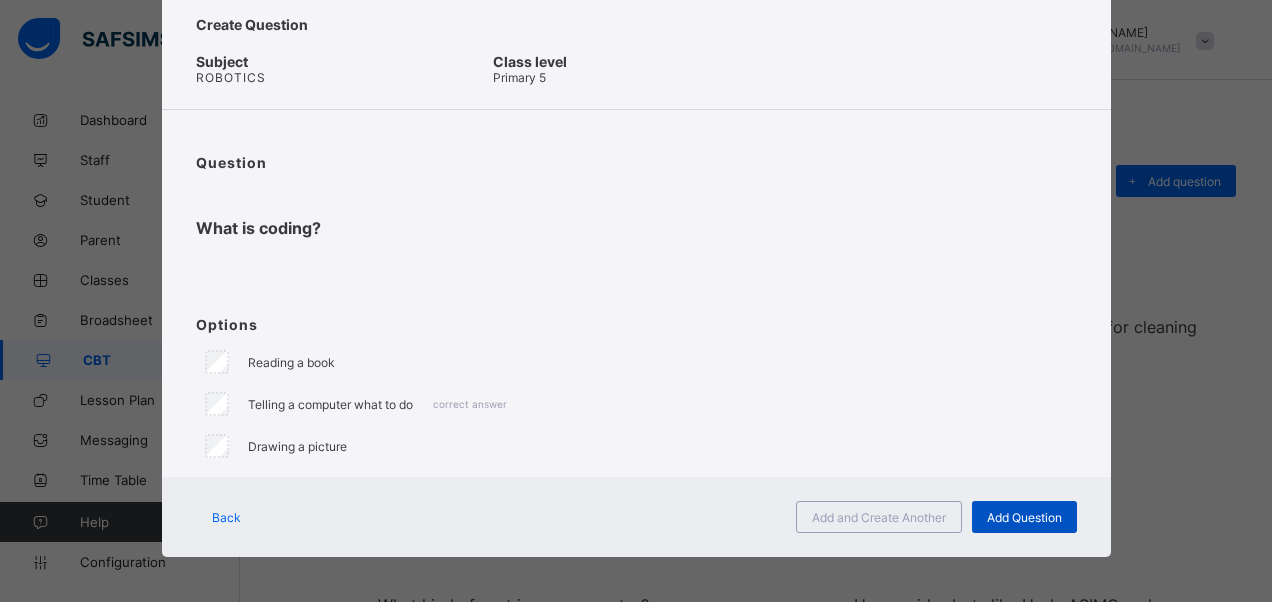 click on "Add Question" at bounding box center [1024, 517] 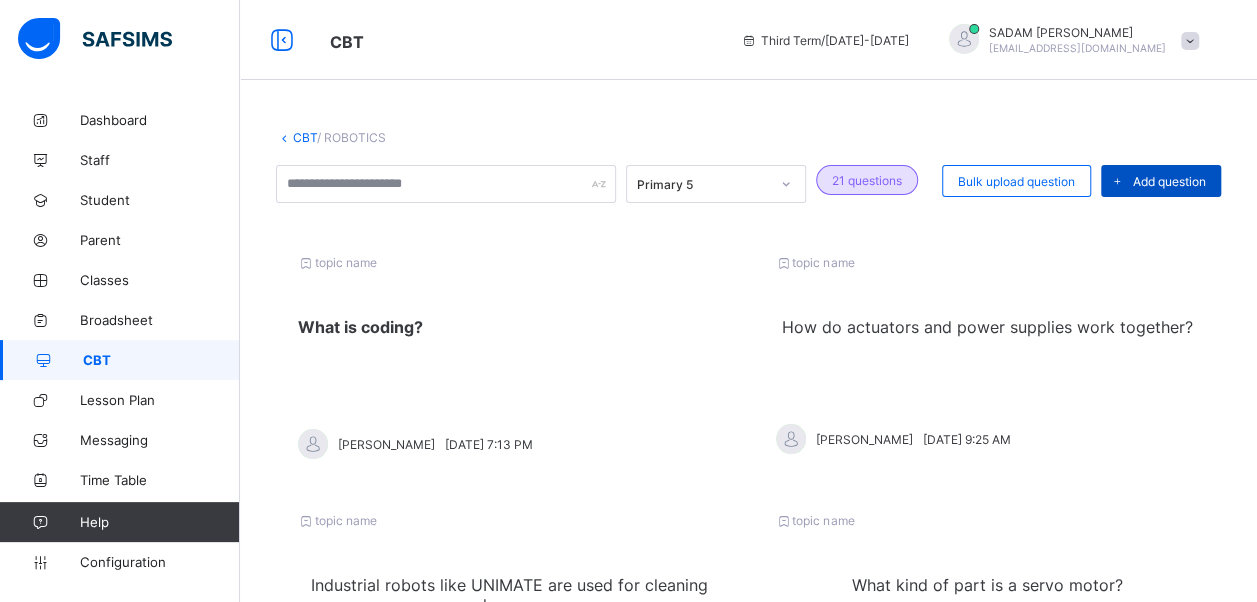 click on "Add question" at bounding box center (1161, 181) 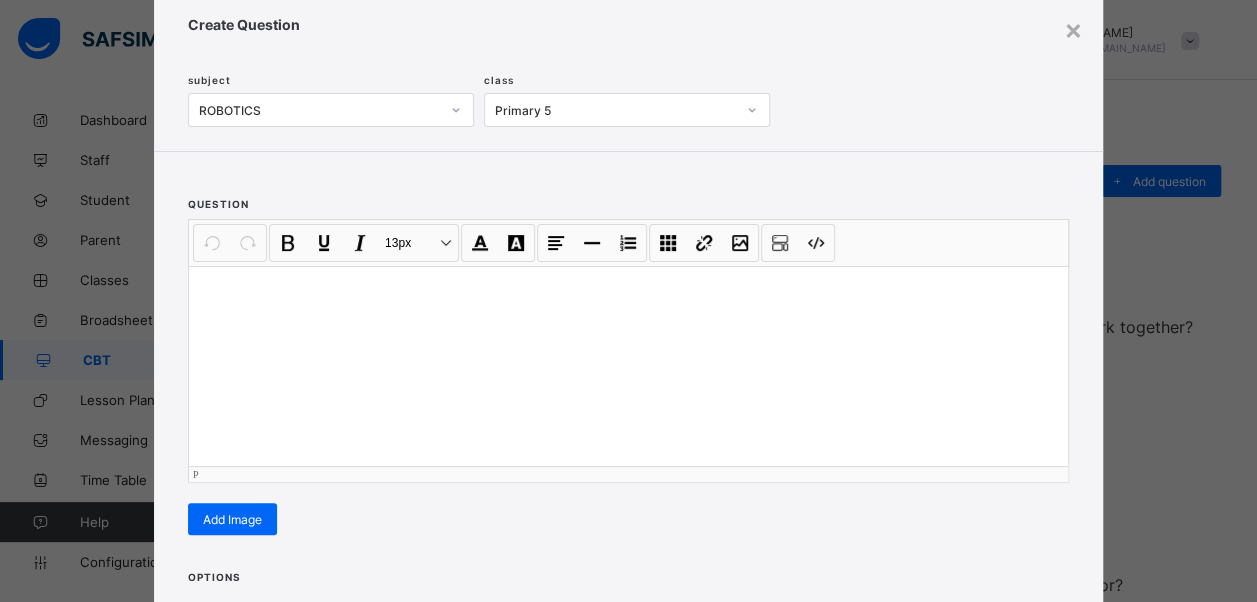 click at bounding box center [628, 366] 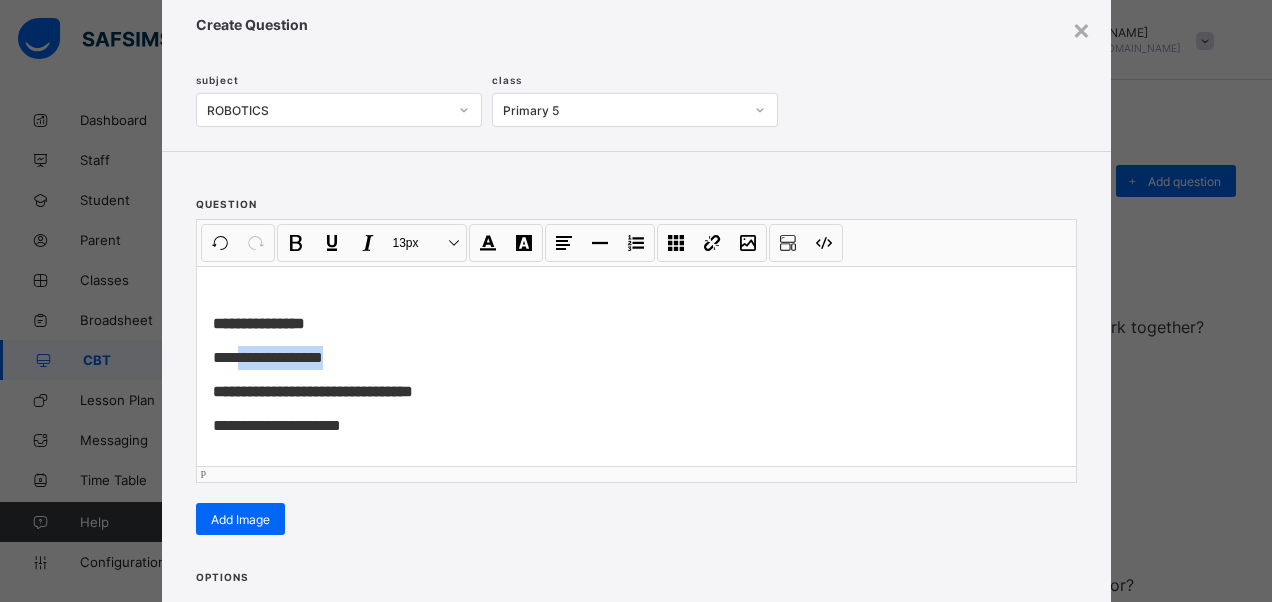 drag, startPoint x: 350, startPoint y: 298, endPoint x: 235, endPoint y: 296, distance: 115.01739 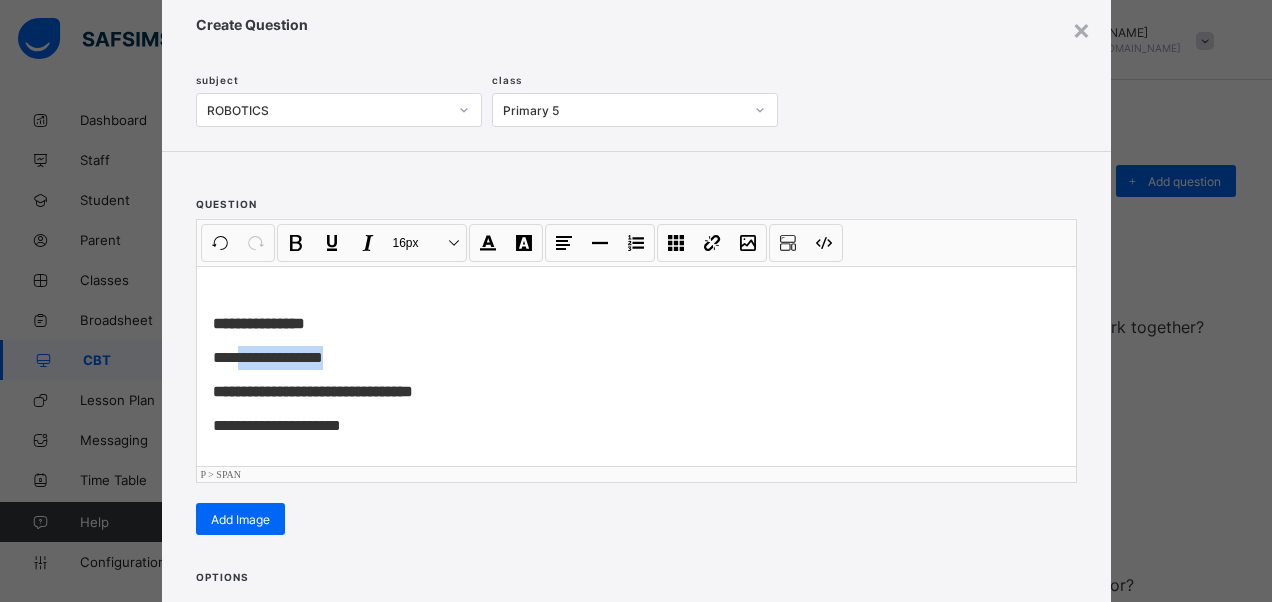 type 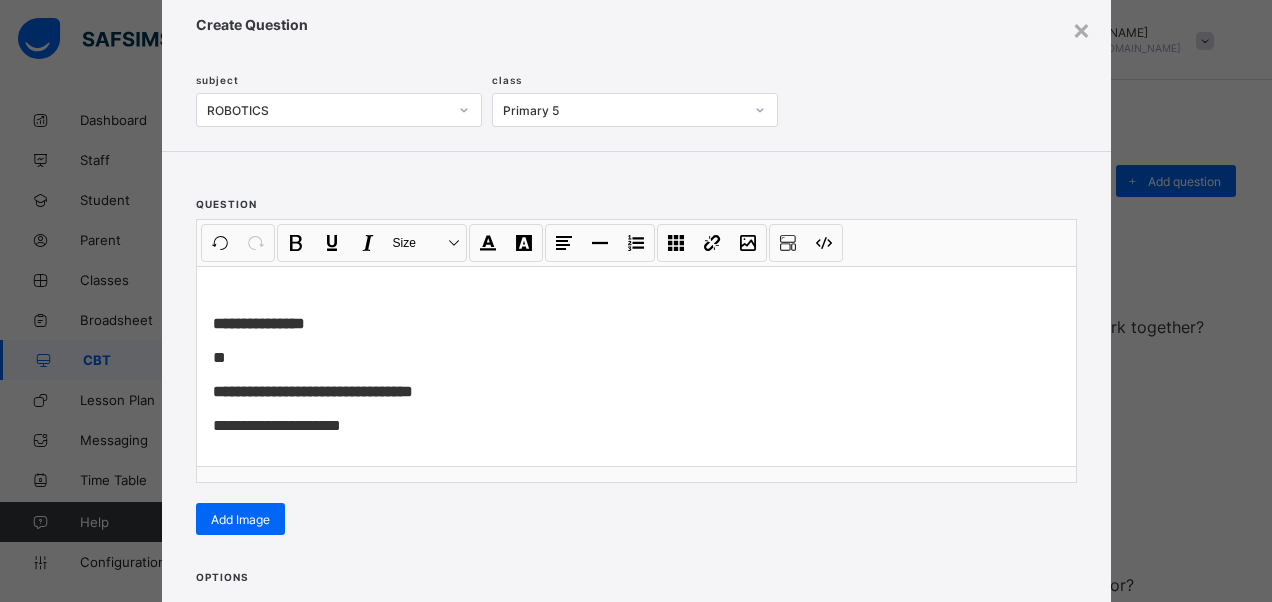 click at bounding box center [313, 625] 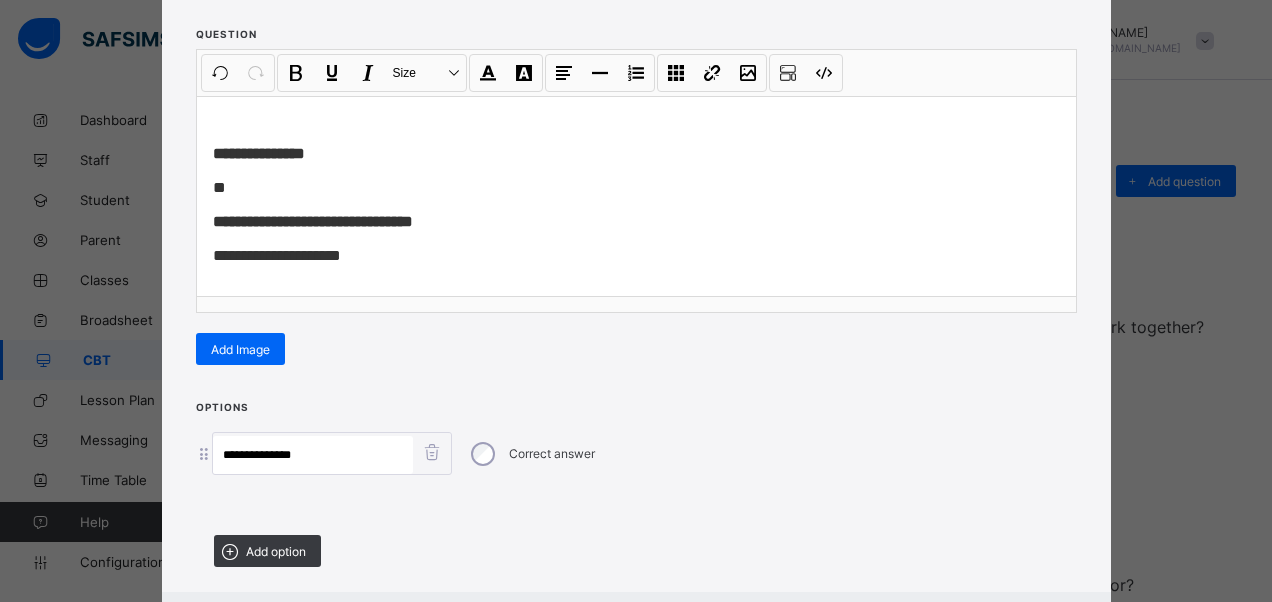 scroll, scrollTop: 319, scrollLeft: 0, axis: vertical 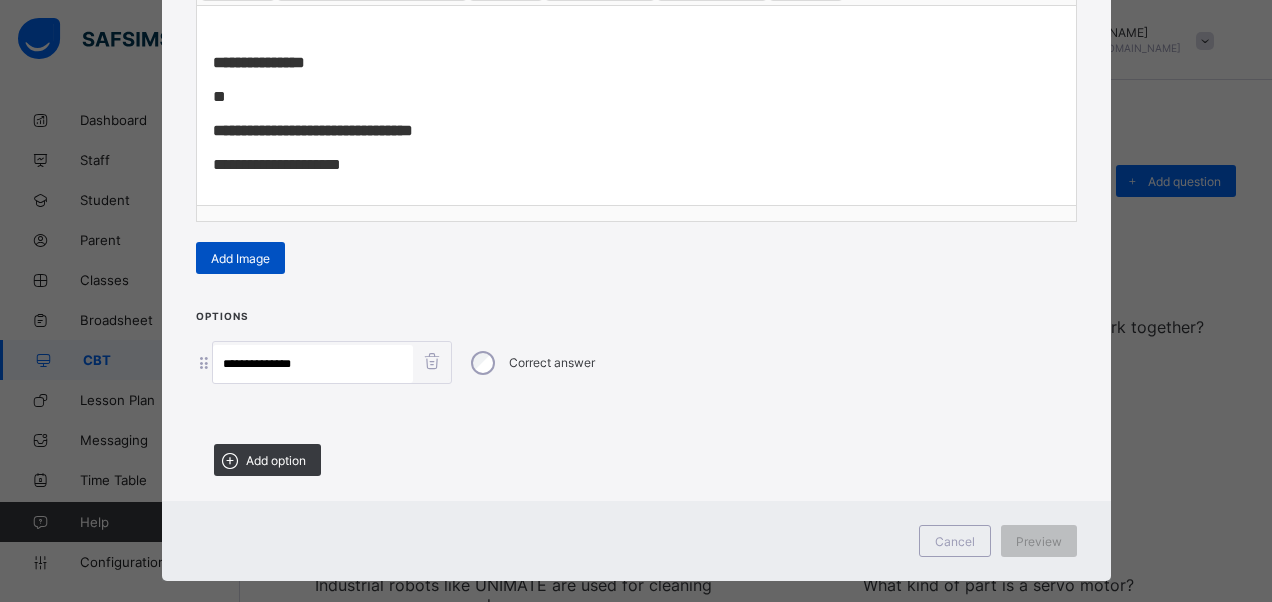 type on "**********" 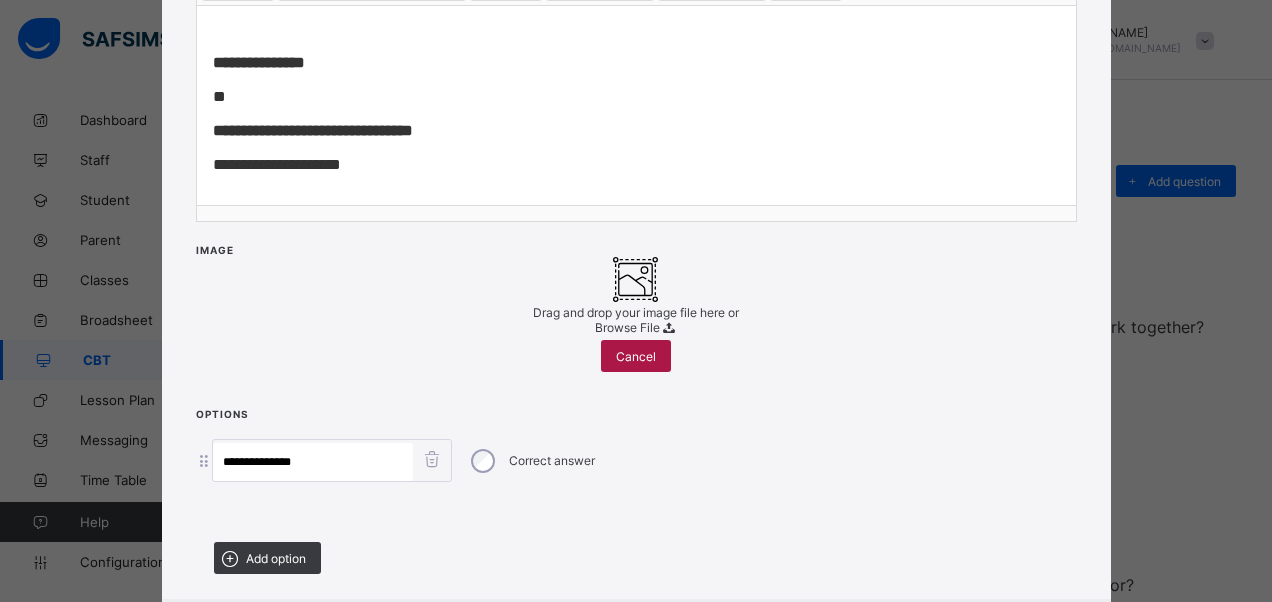 click on "Cancel" at bounding box center [636, 356] 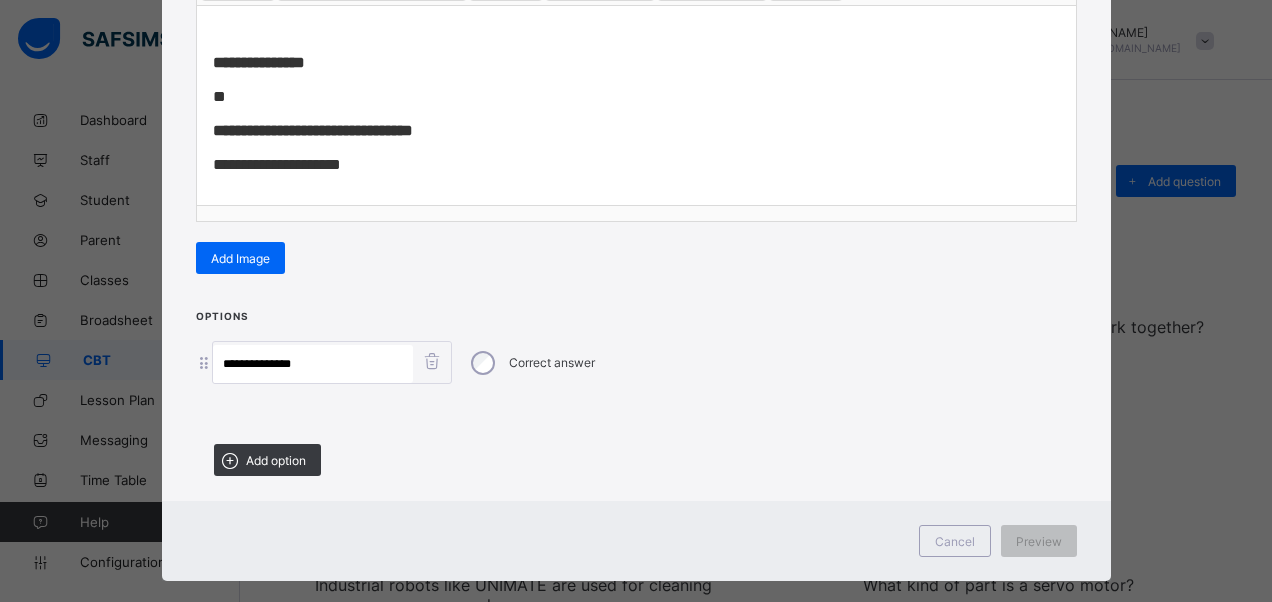 click on "Add option" at bounding box center [276, 460] 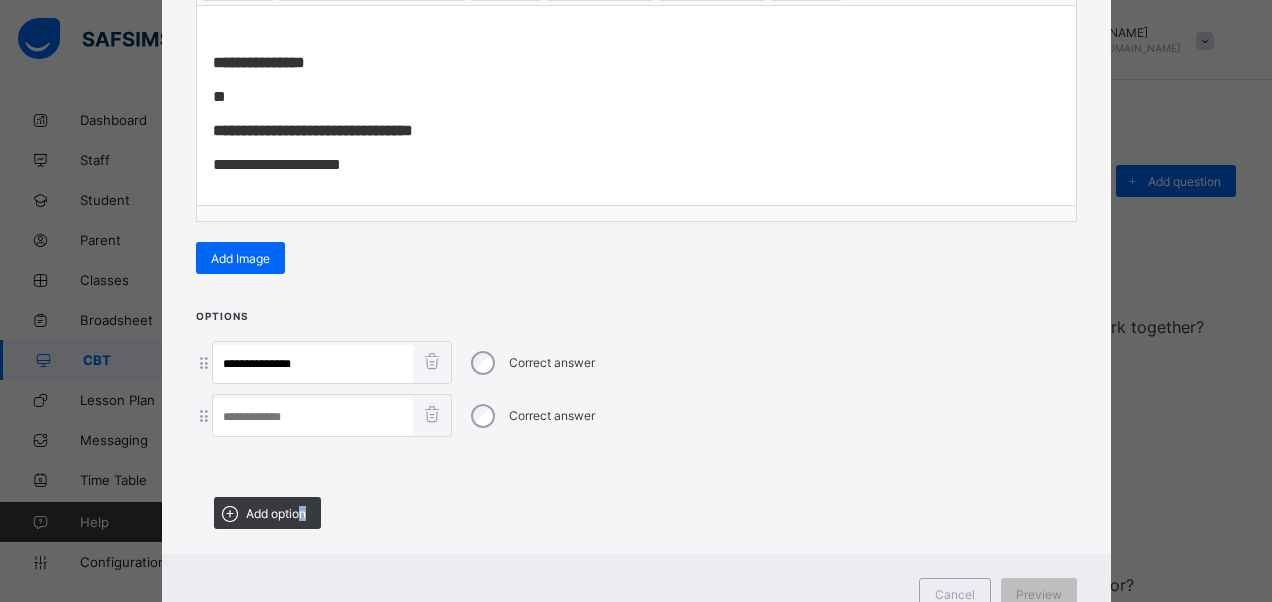 click on "Add option" at bounding box center (276, 513) 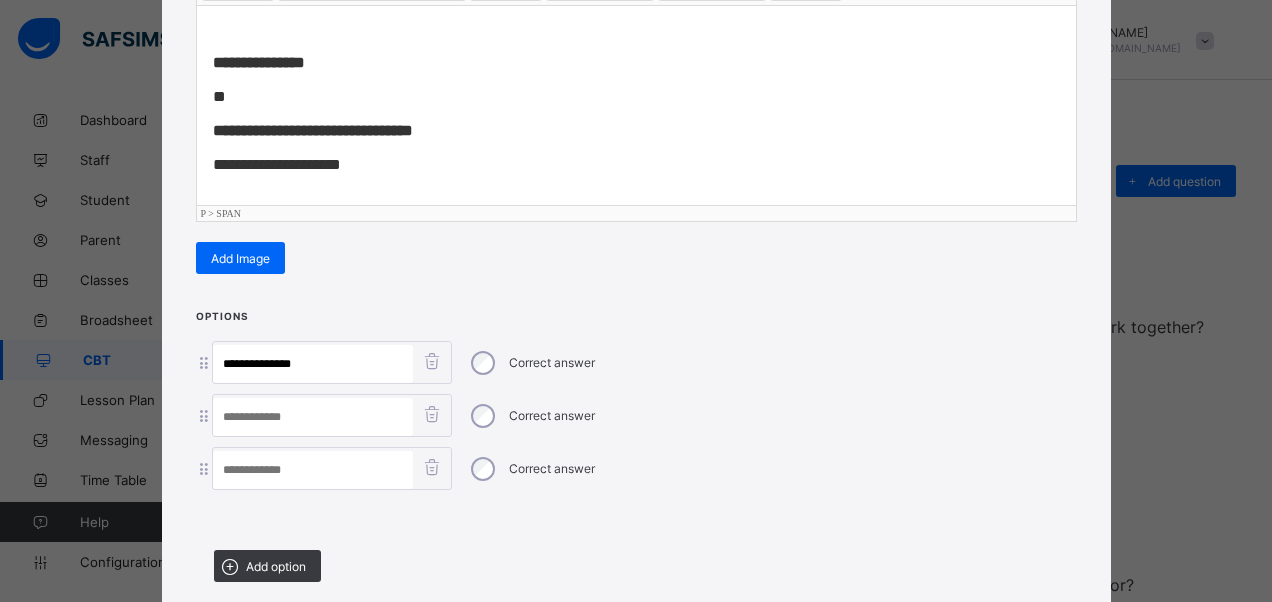 click on "**********" at bounding box center (636, 131) 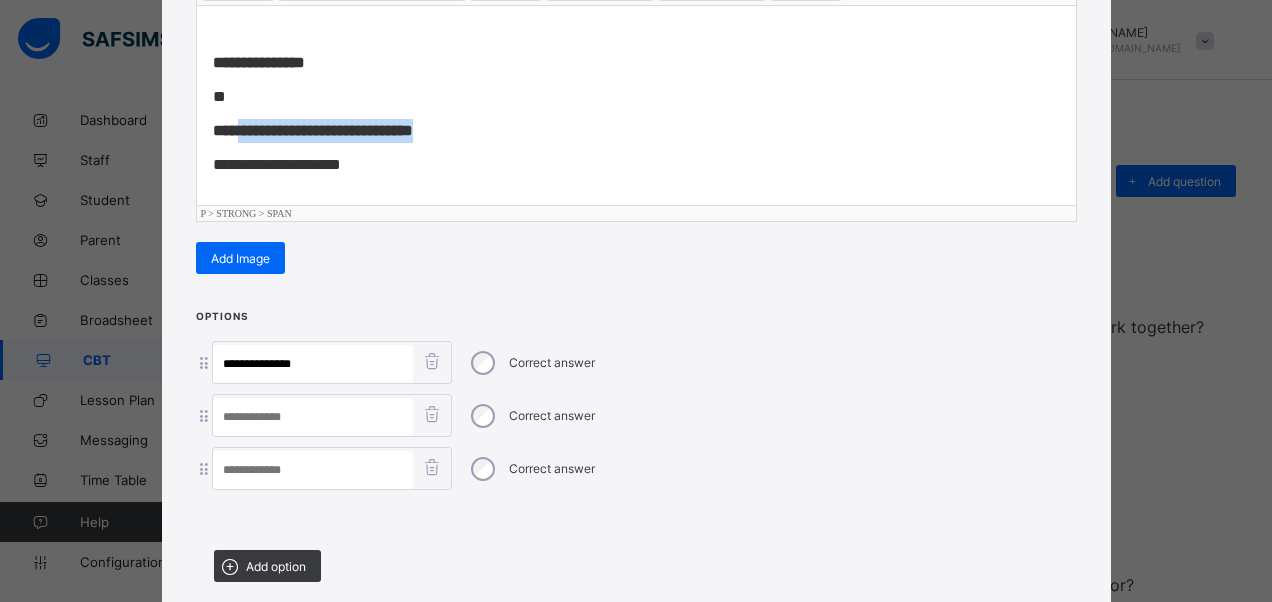 drag, startPoint x: 442, startPoint y: 130, endPoint x: 233, endPoint y: 133, distance: 209.02153 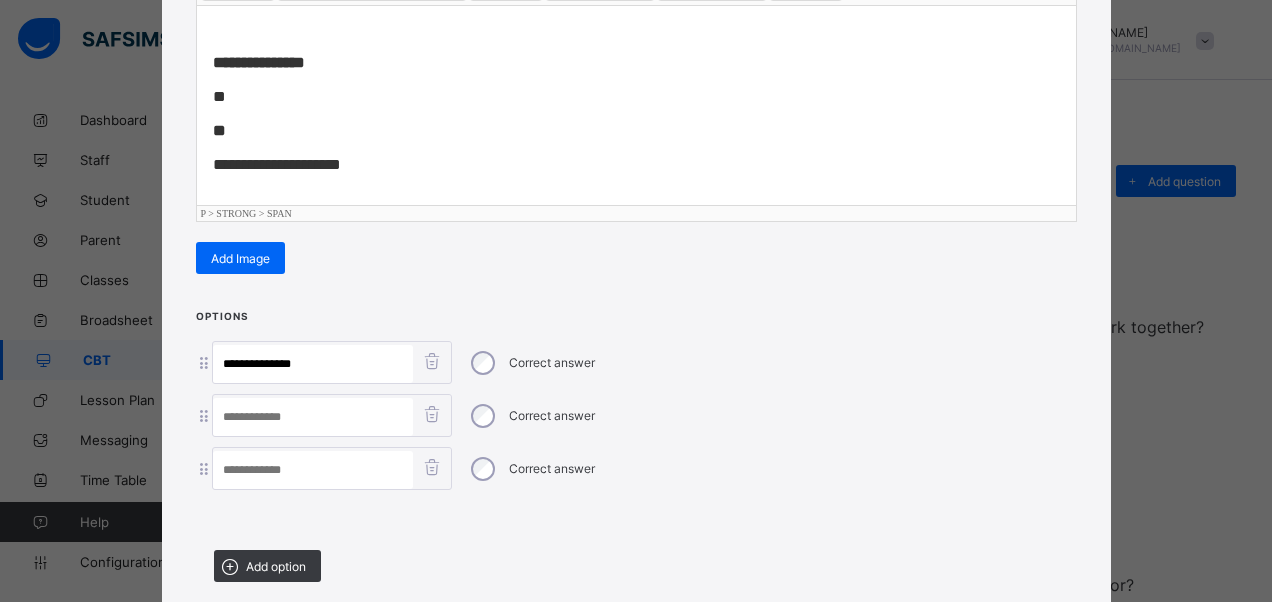 click at bounding box center [313, 417] 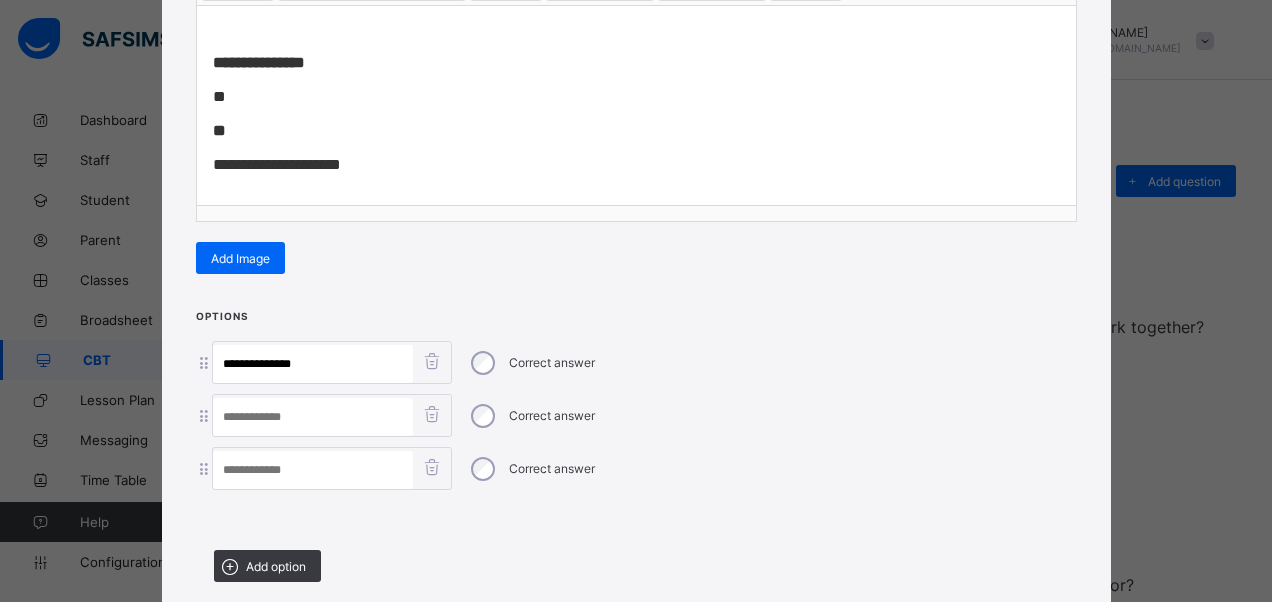paste on "**********" 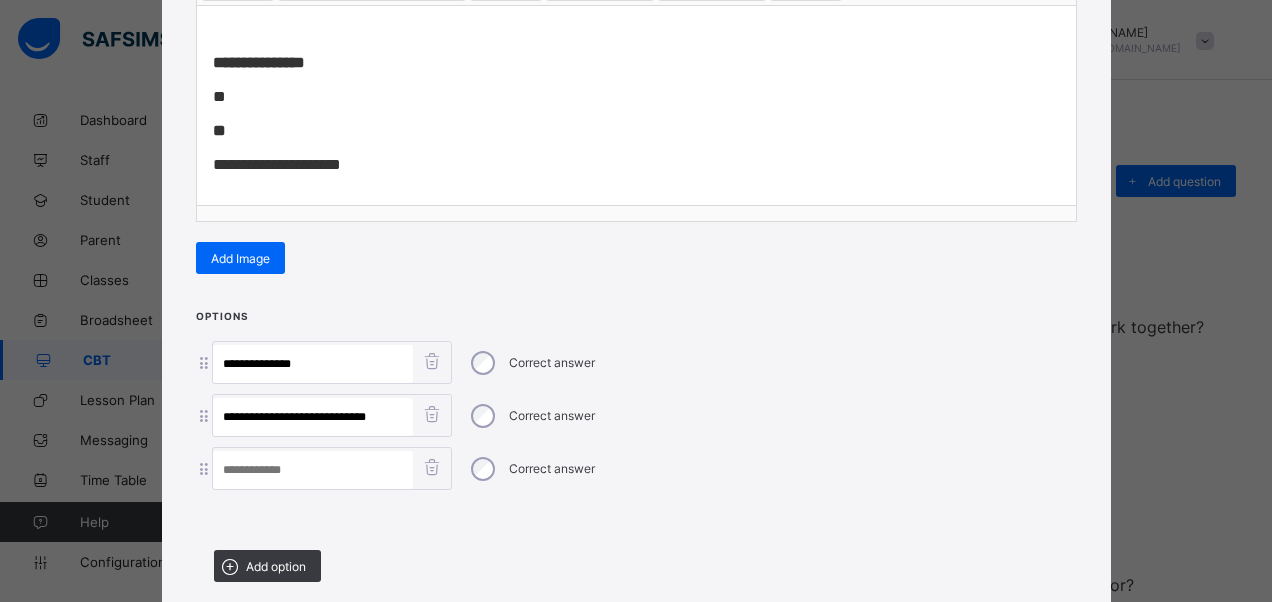 type on "**********" 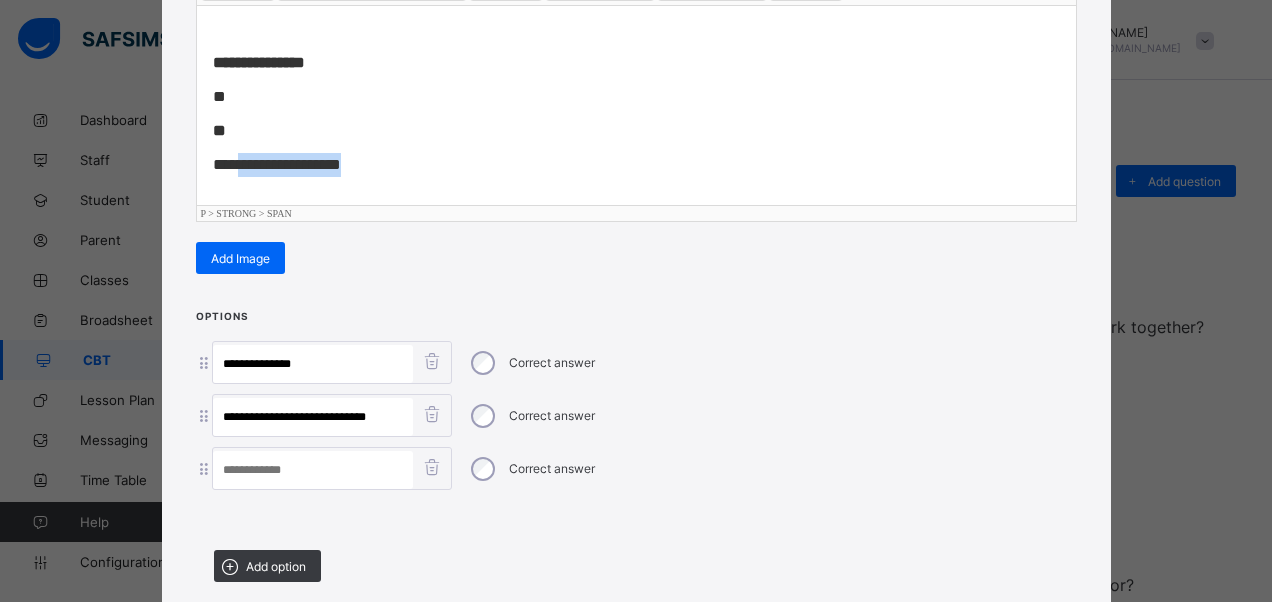 drag, startPoint x: 352, startPoint y: 174, endPoint x: 237, endPoint y: 192, distance: 116.40017 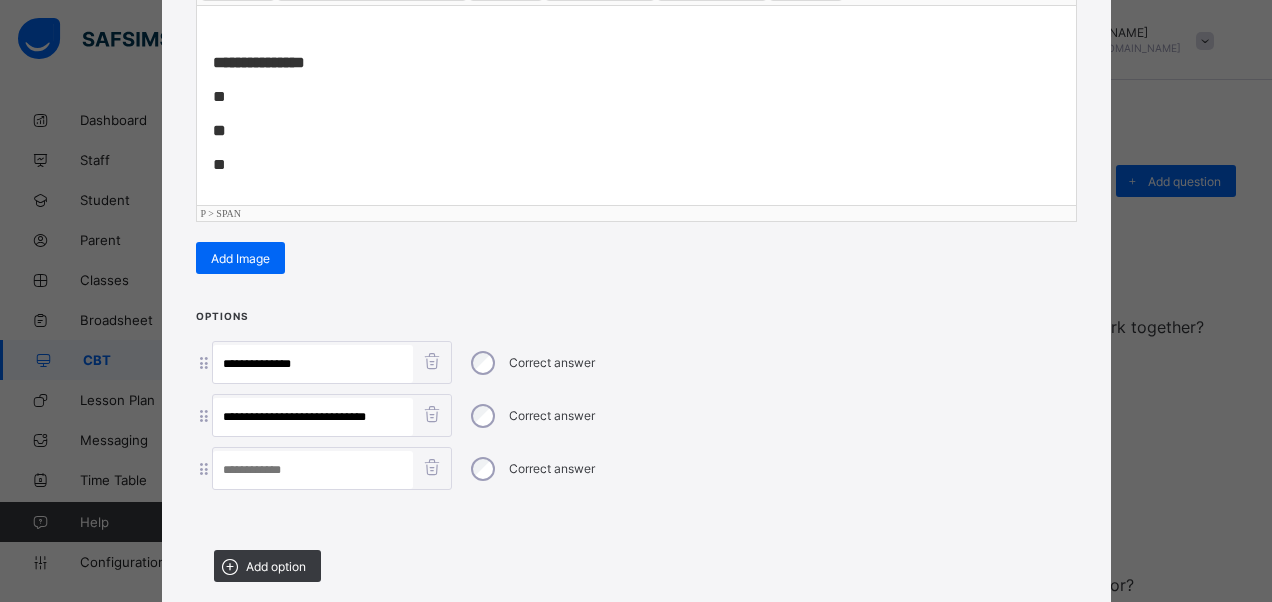 click at bounding box center [313, 470] 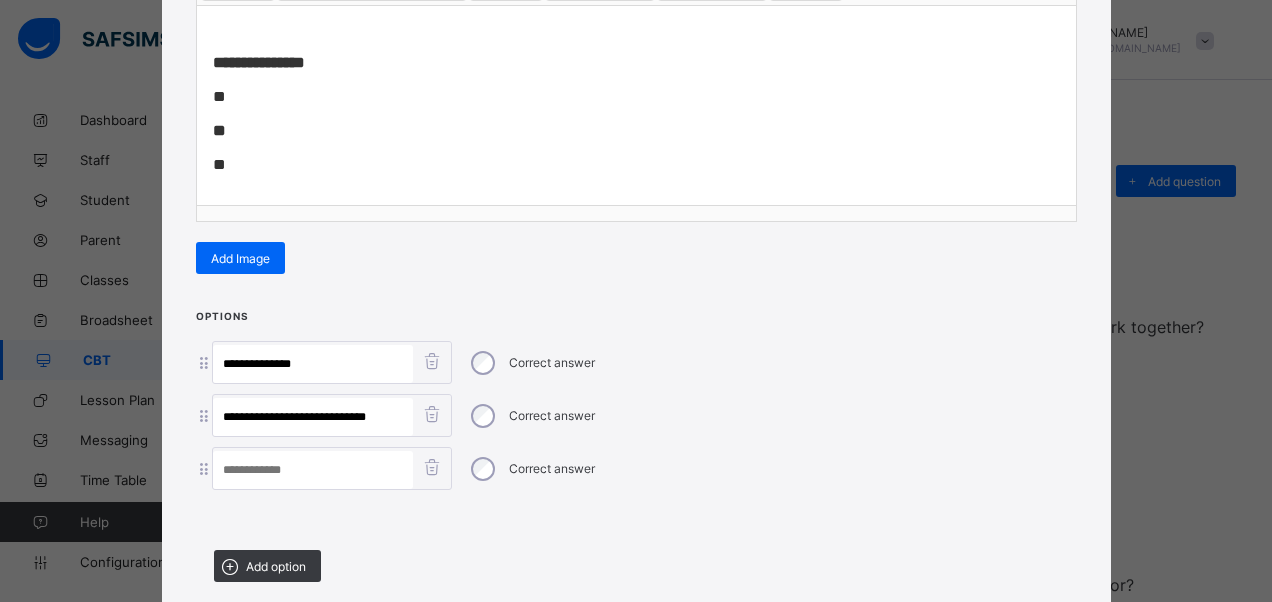 paste on "**********" 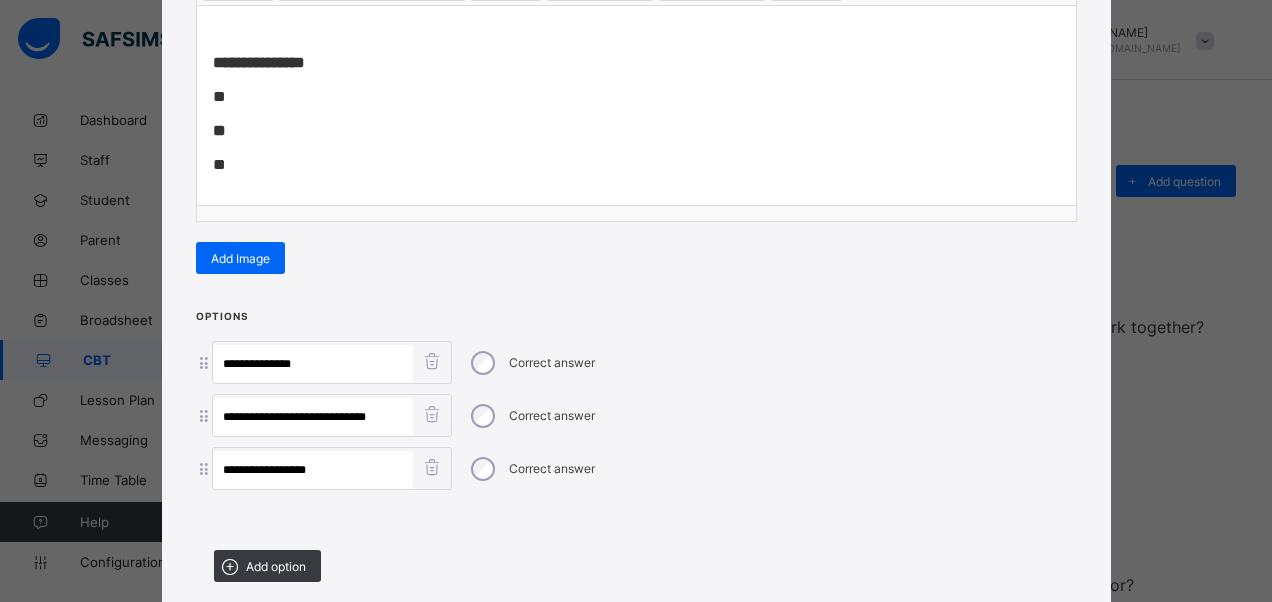 type on "**********" 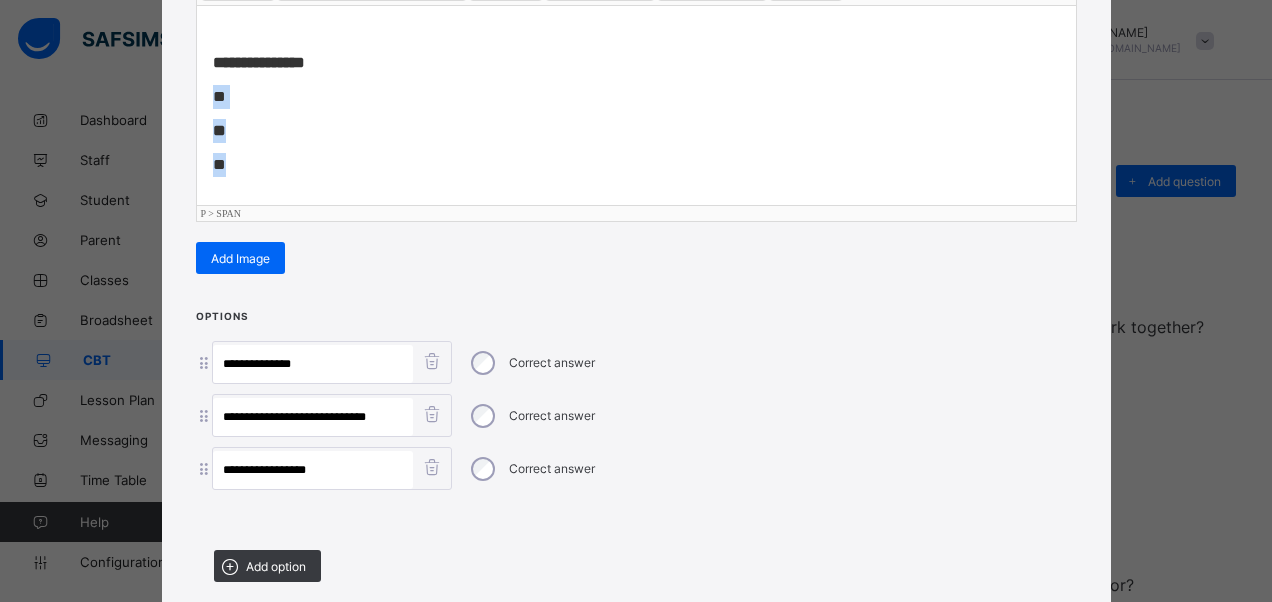 drag, startPoint x: 206, startPoint y: 92, endPoint x: 237, endPoint y: 154, distance: 69.31811 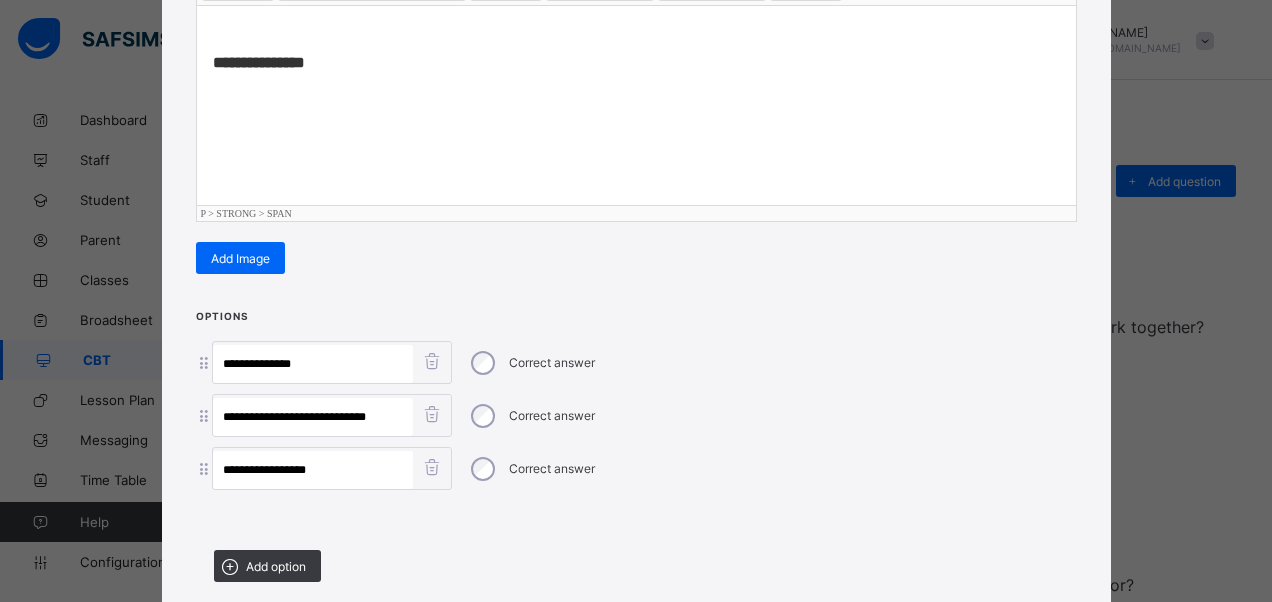 click on "**********" at bounding box center (636, 105) 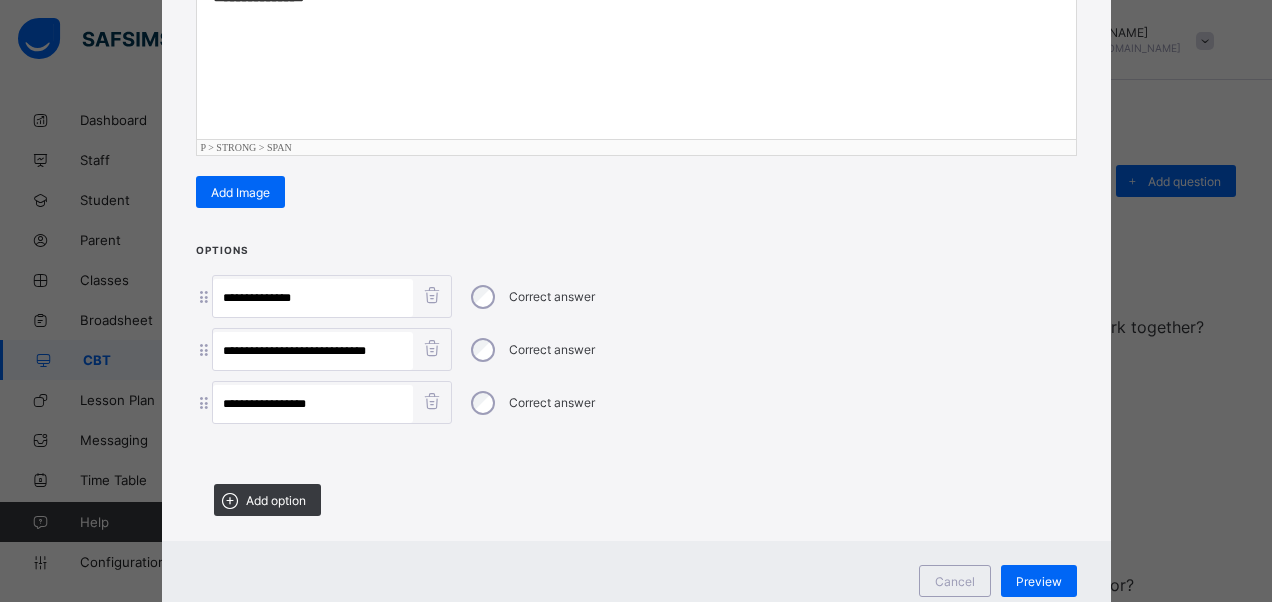 scroll, scrollTop: 446, scrollLeft: 0, axis: vertical 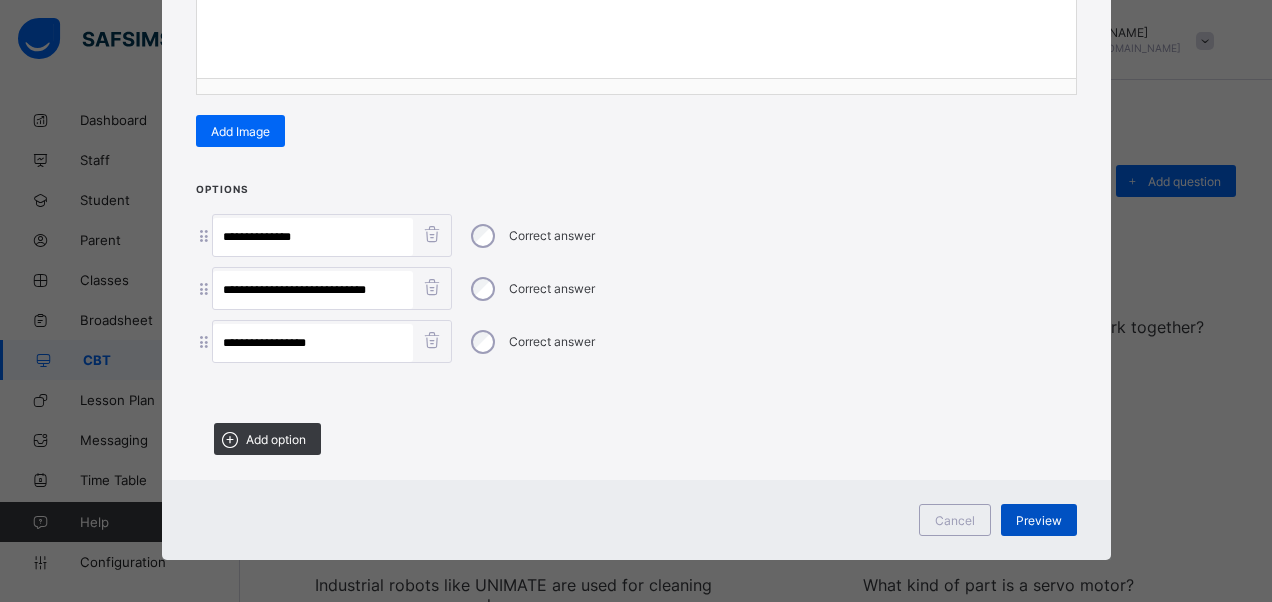 click on "Preview" at bounding box center [1039, 520] 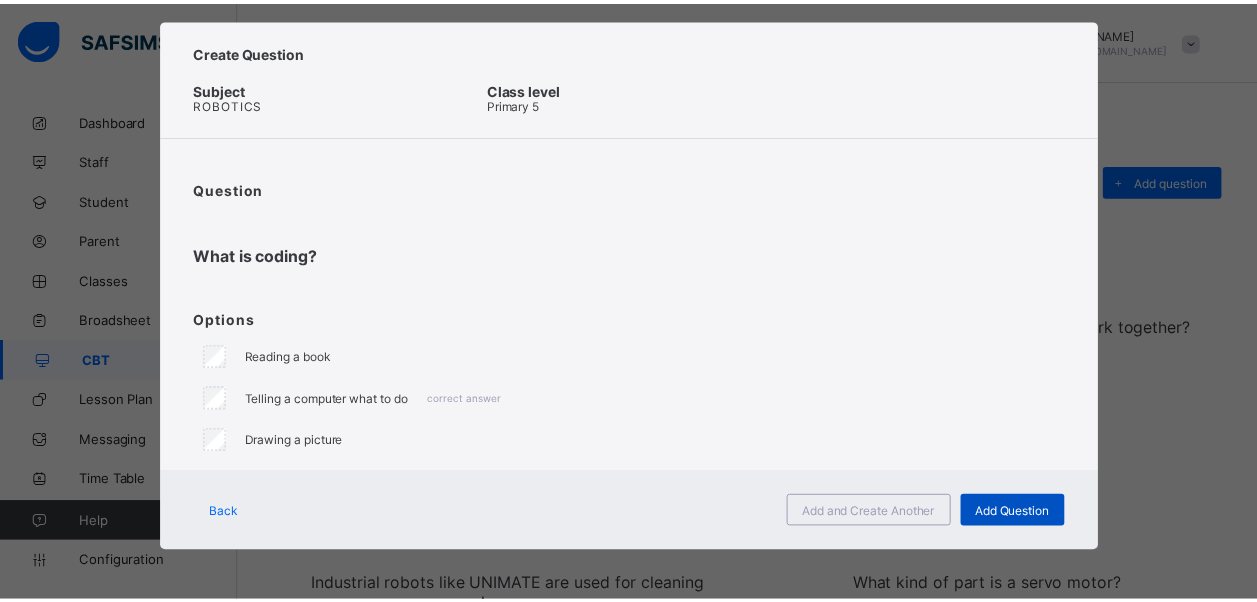 scroll, scrollTop: 26, scrollLeft: 0, axis: vertical 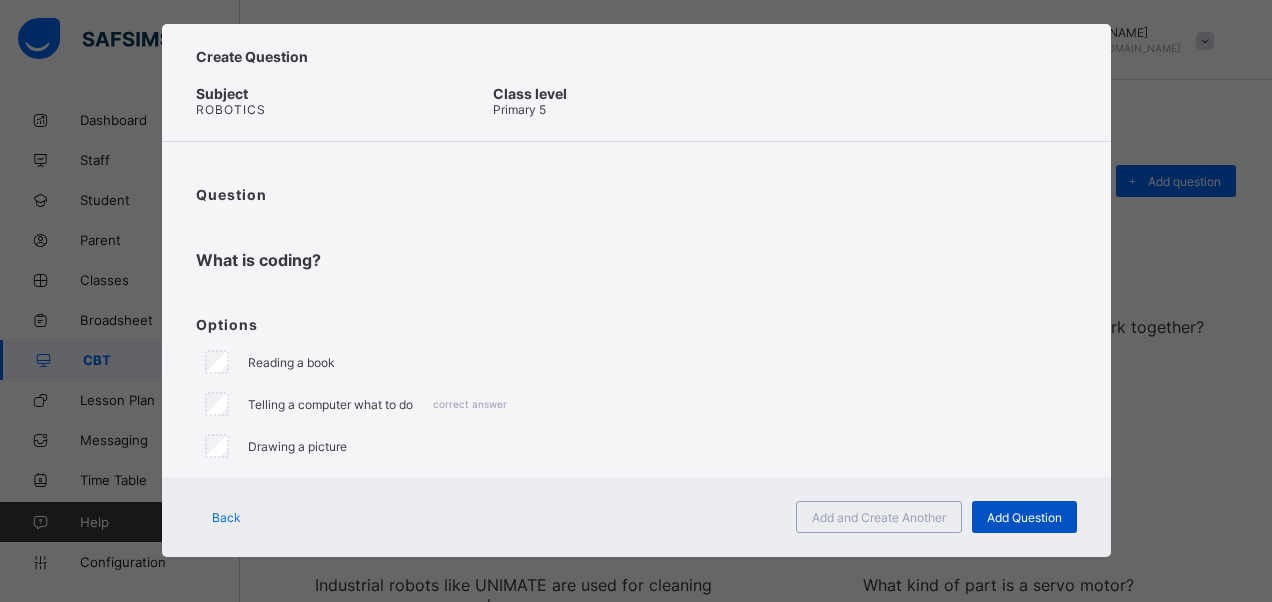 click on "Add Question" at bounding box center [1024, 517] 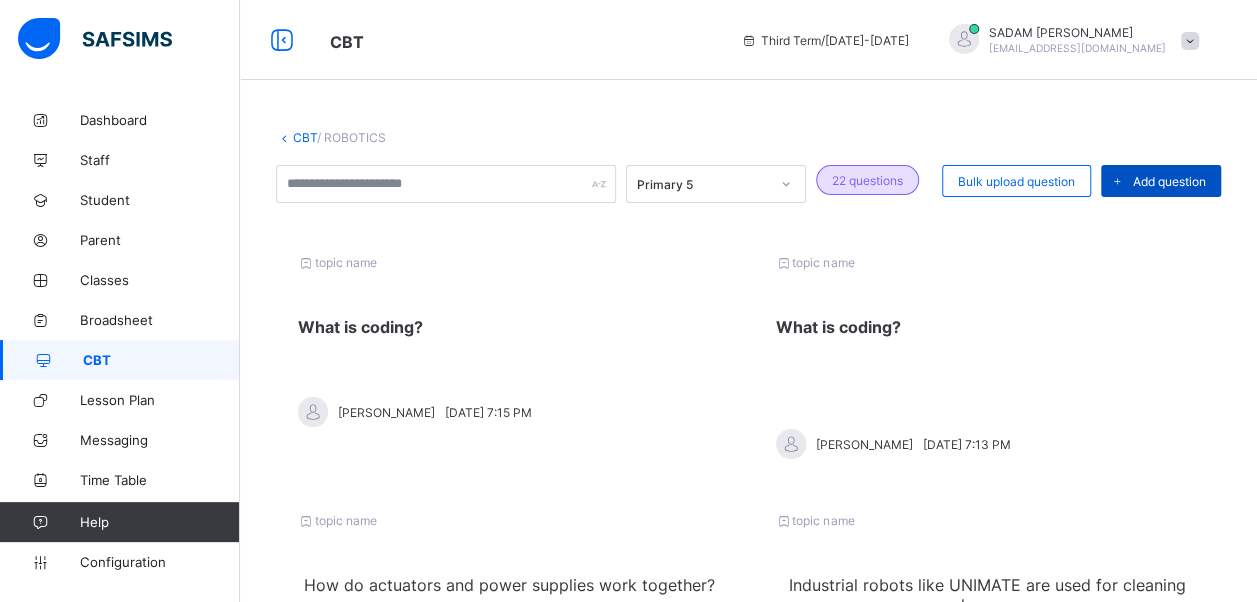 click on "Add question" at bounding box center [1161, 181] 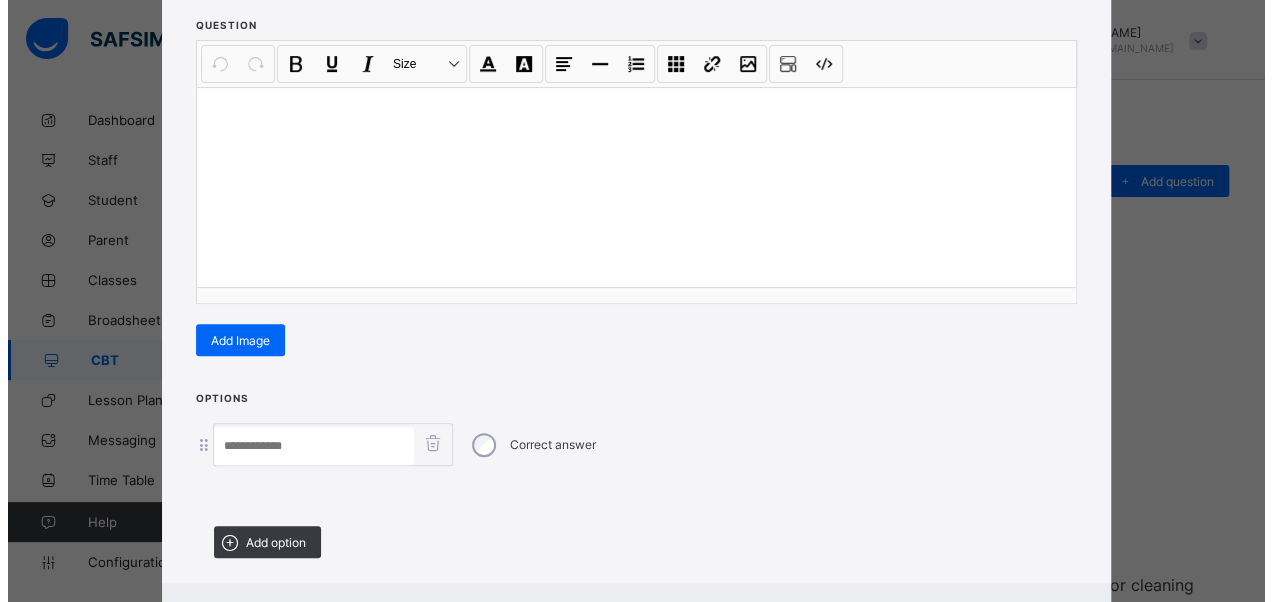 scroll, scrollTop: 342, scrollLeft: 0, axis: vertical 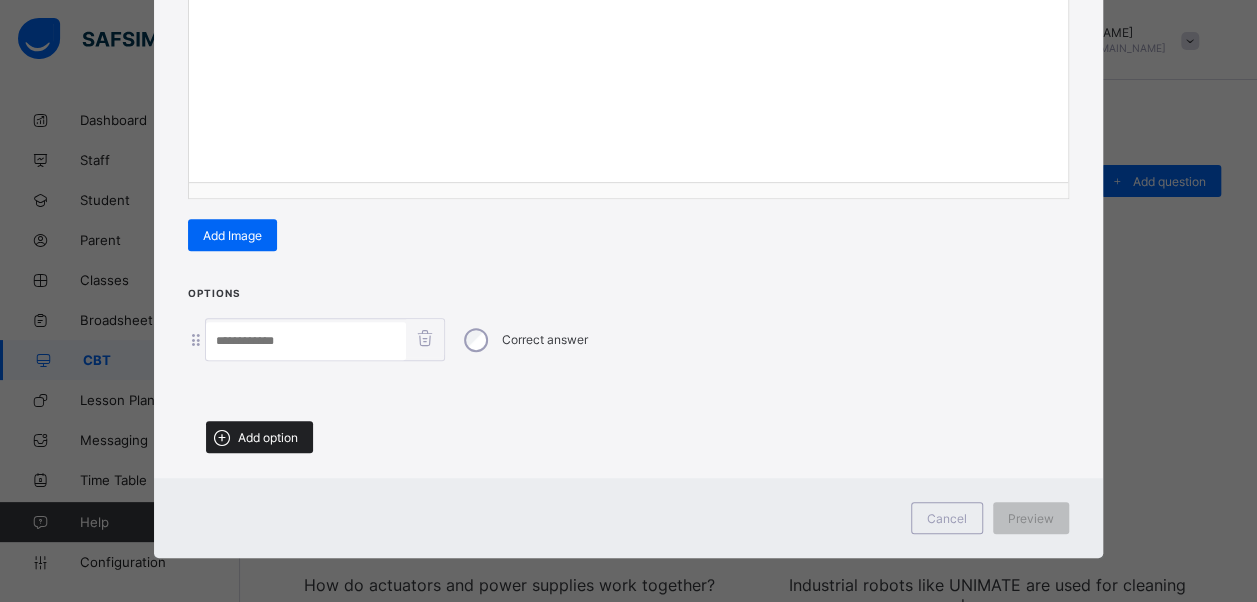 click on "Add option" at bounding box center (268, 437) 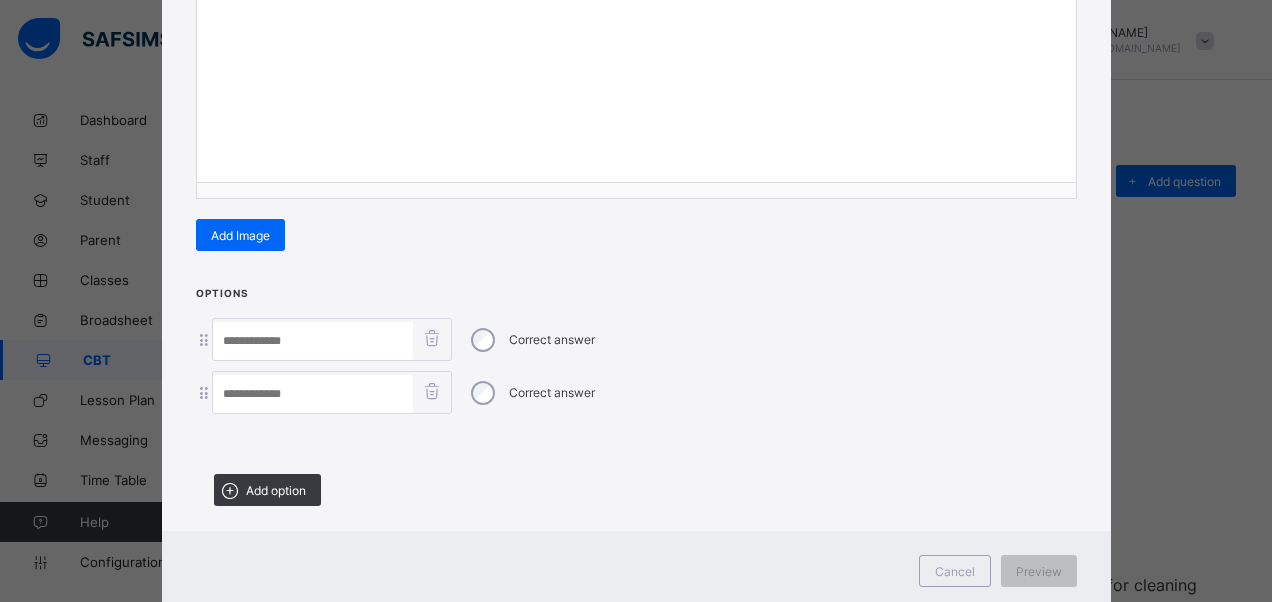 drag, startPoint x: 292, startPoint y: 474, endPoint x: 386, endPoint y: 503, distance: 98.37174 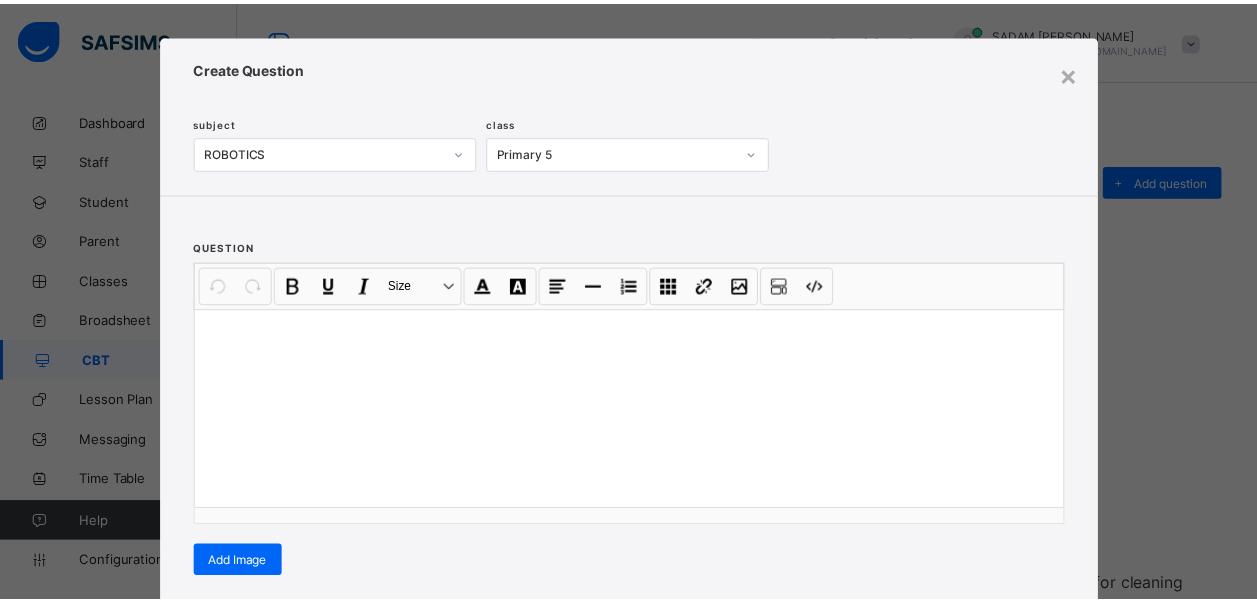 scroll, scrollTop: 0, scrollLeft: 0, axis: both 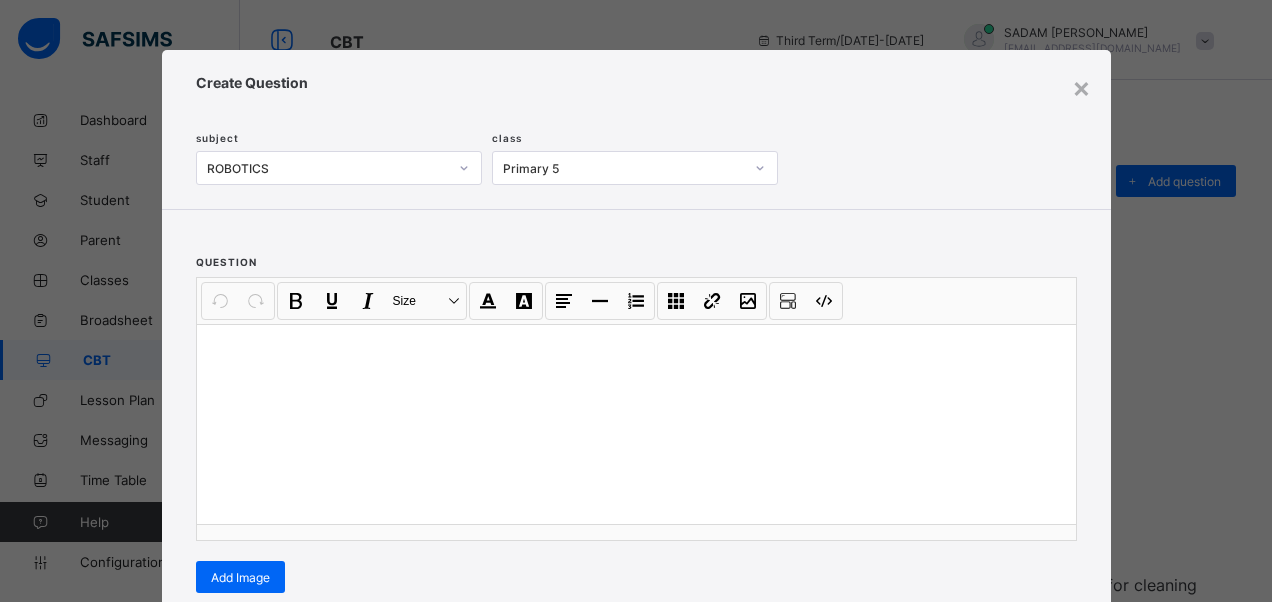 drag, startPoint x: 1084, startPoint y: 82, endPoint x: 1074, endPoint y: 87, distance: 11.18034 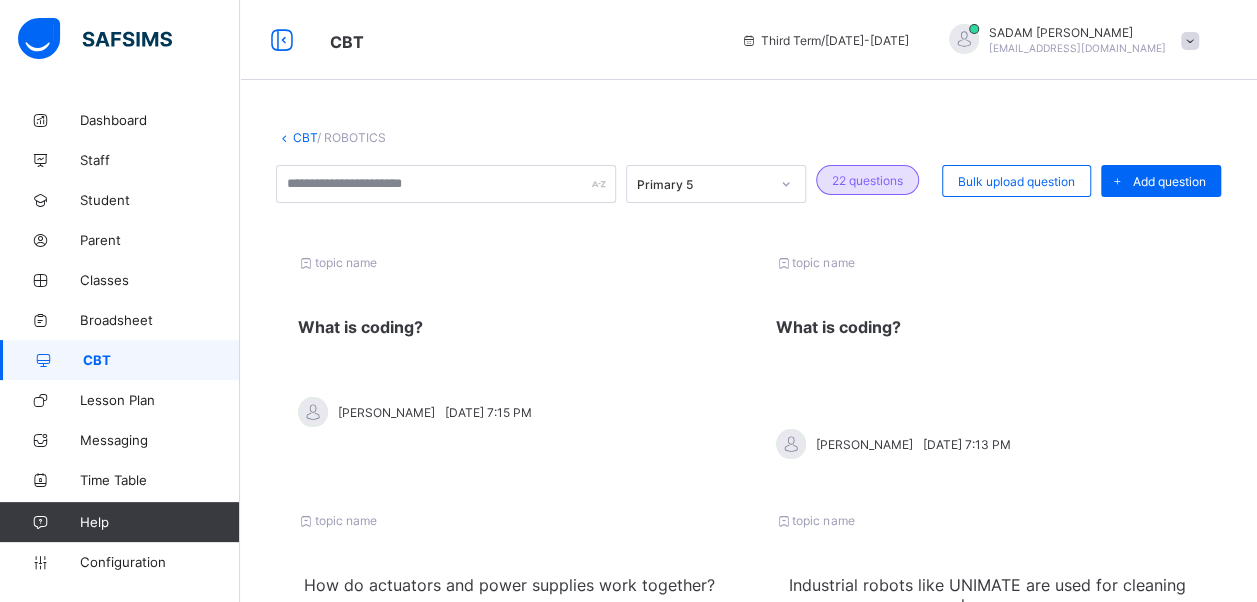 click on "CBT" at bounding box center [305, 137] 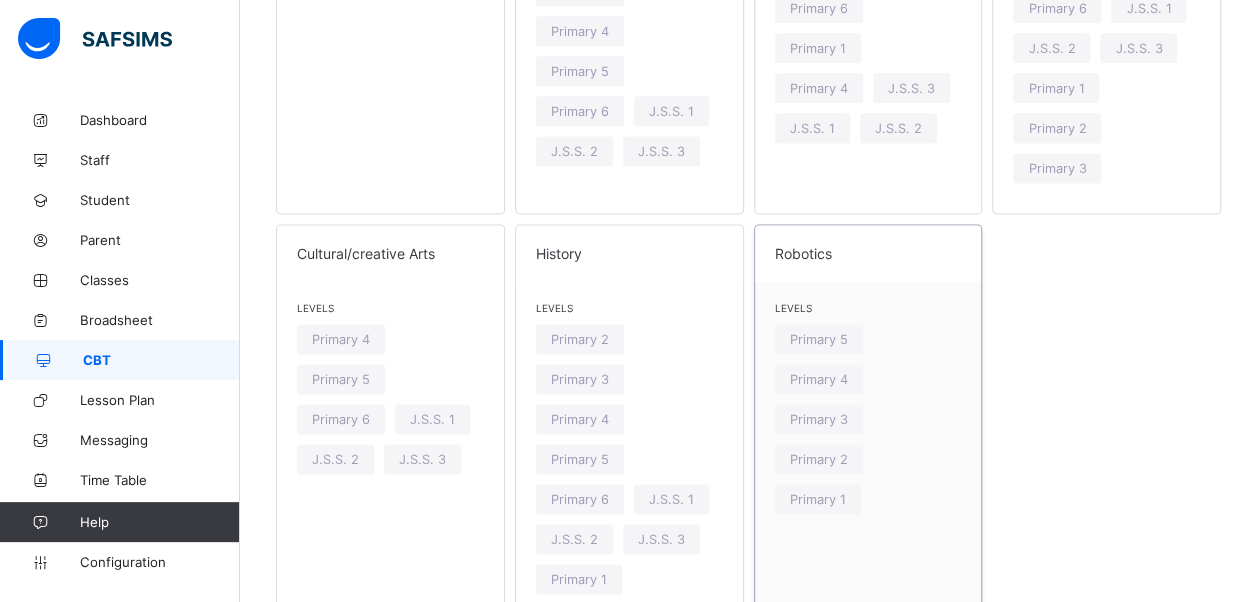 scroll, scrollTop: 1381, scrollLeft: 0, axis: vertical 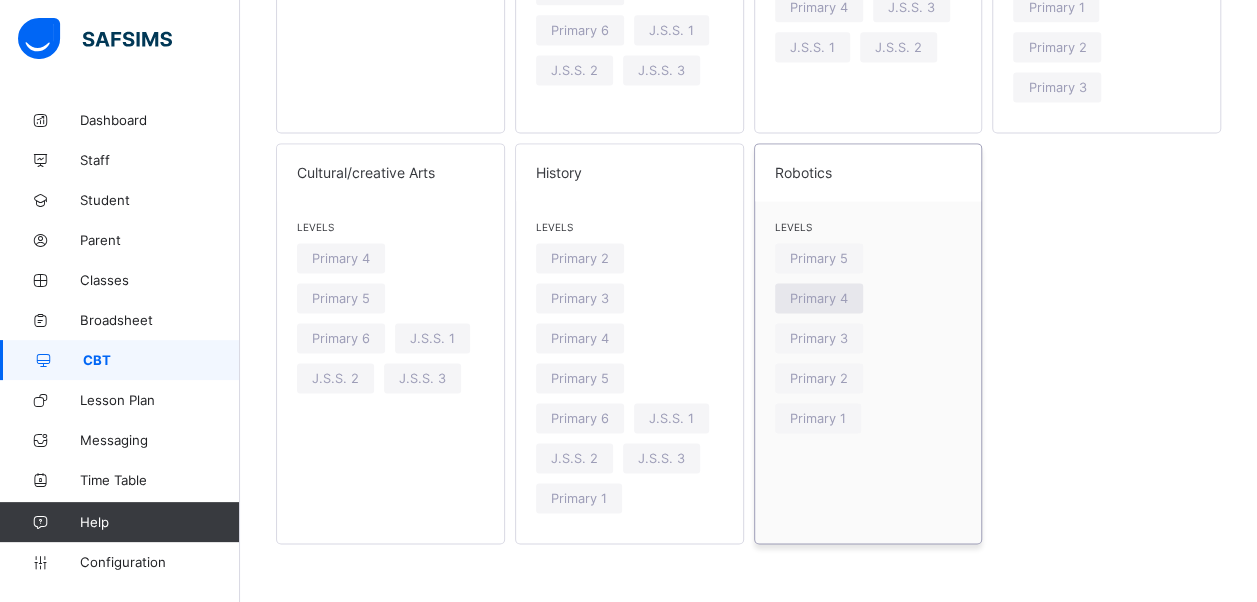 click on "Primary 4" at bounding box center (819, 298) 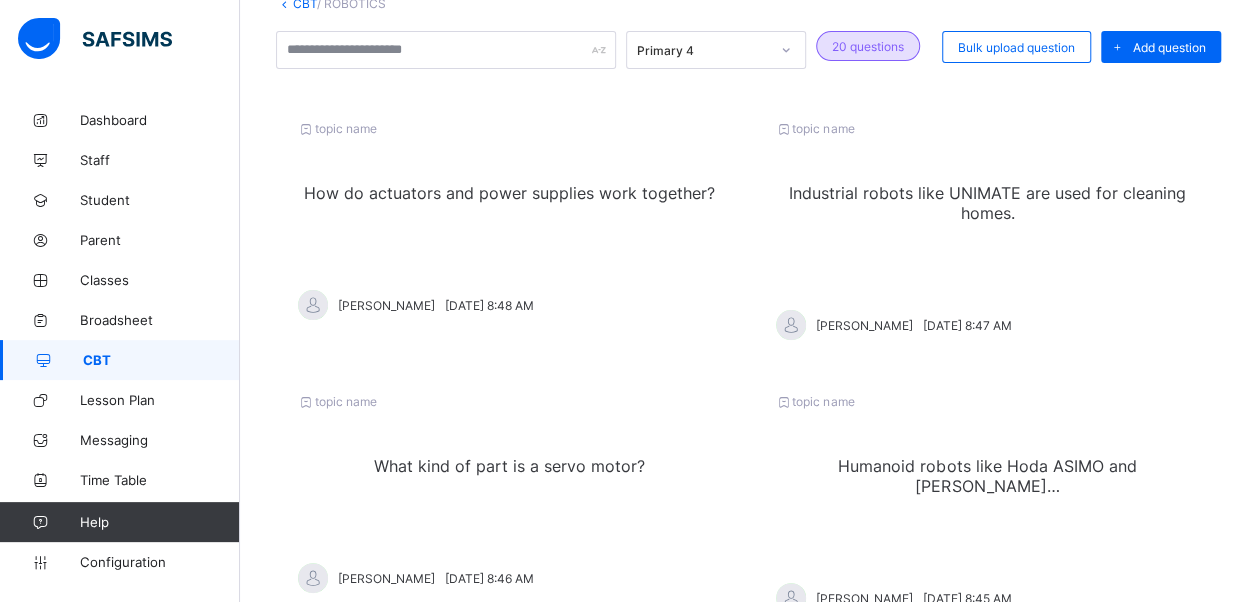 scroll, scrollTop: 0, scrollLeft: 0, axis: both 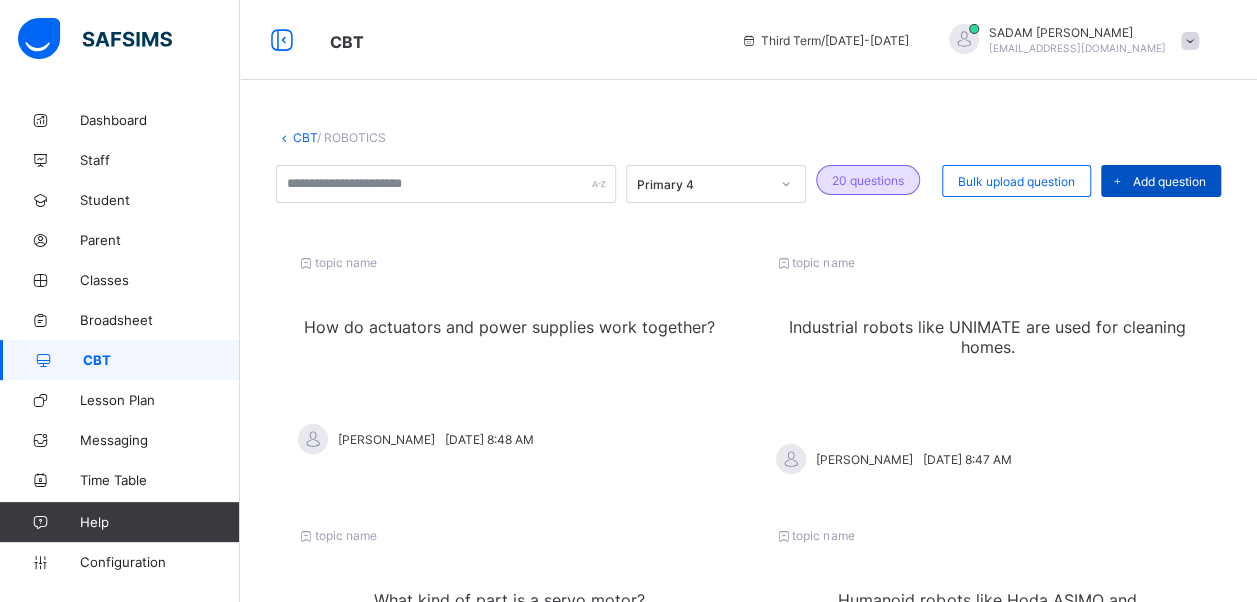 click at bounding box center [1117, 181] 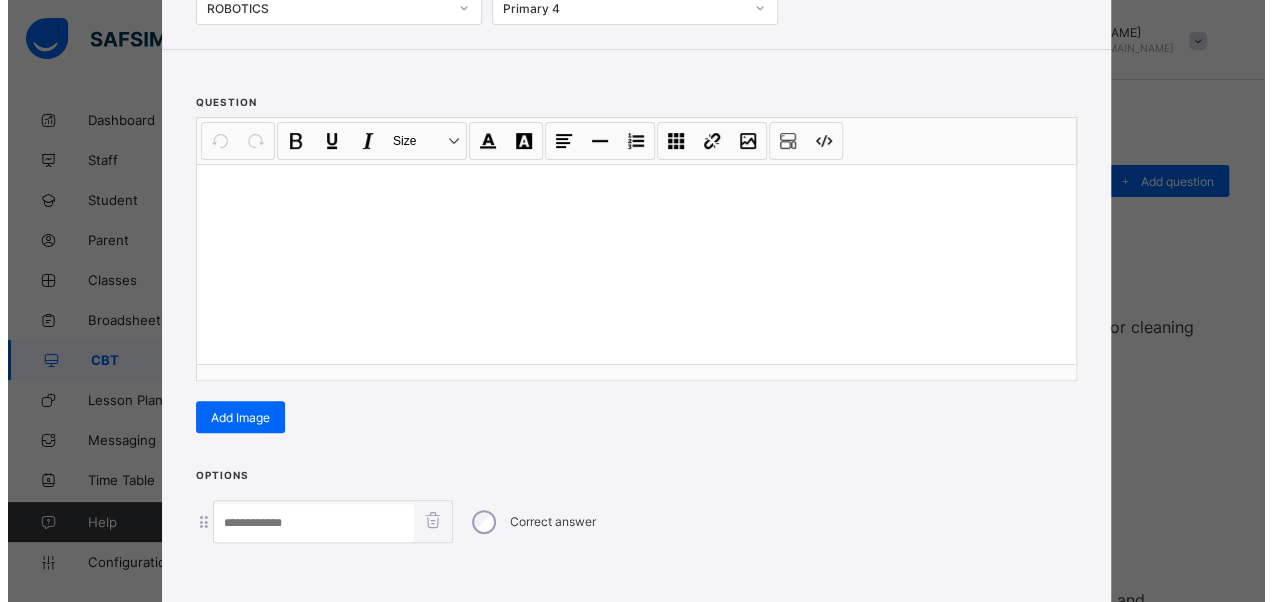 scroll, scrollTop: 342, scrollLeft: 0, axis: vertical 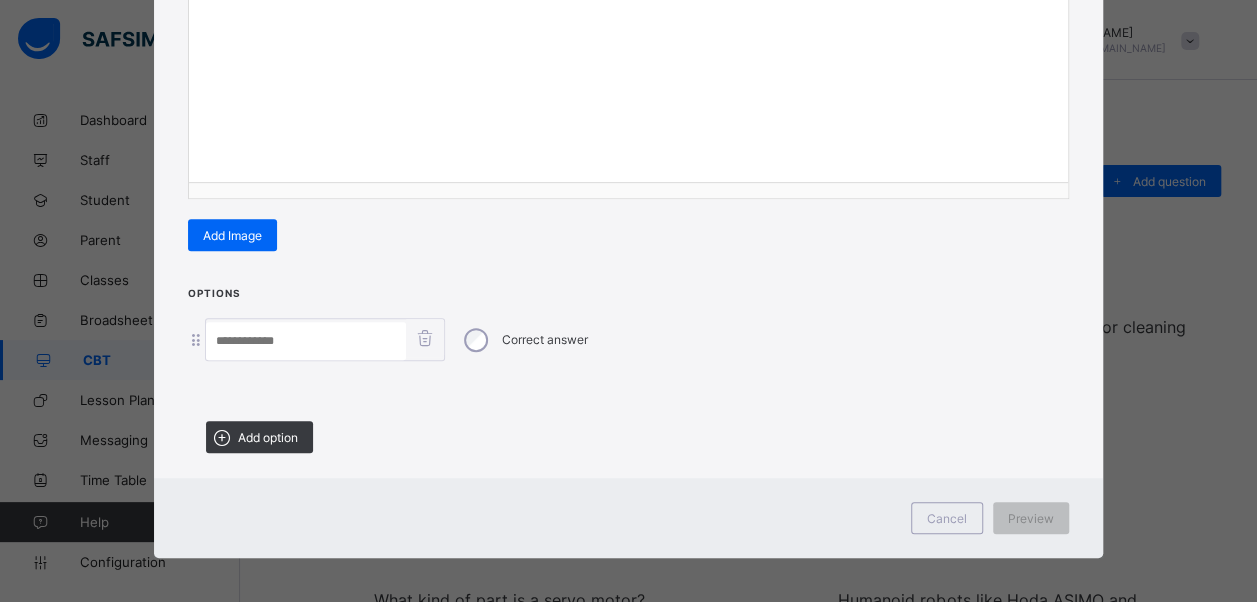 click on "Add option" at bounding box center (259, 437) 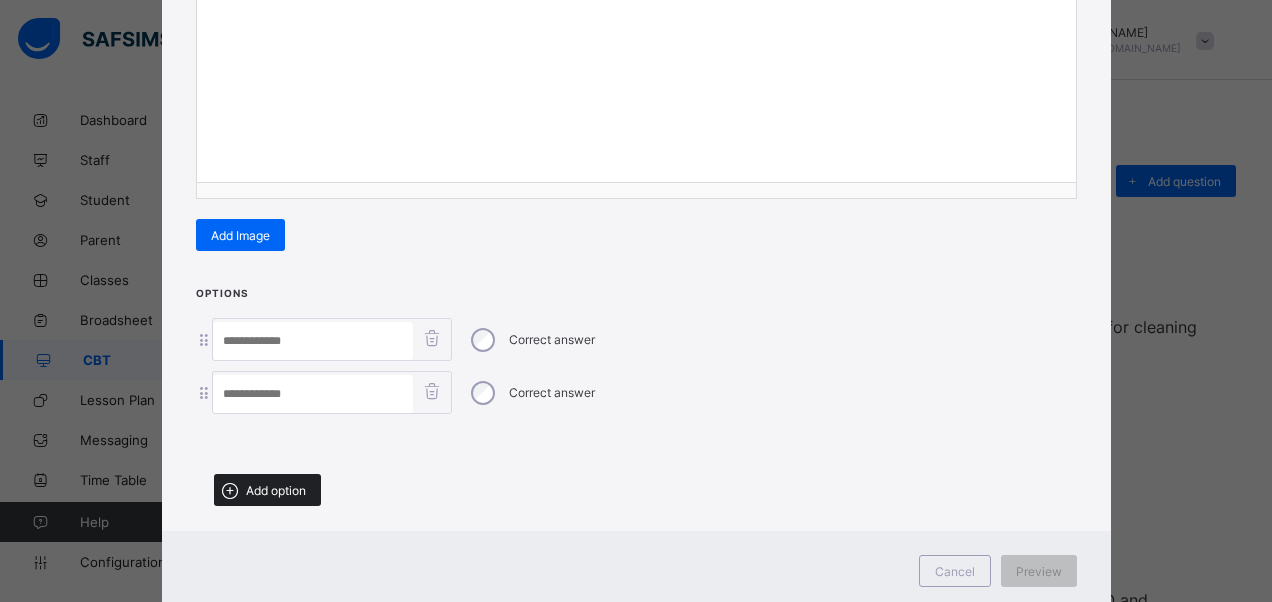 click on "Add option" at bounding box center (276, 490) 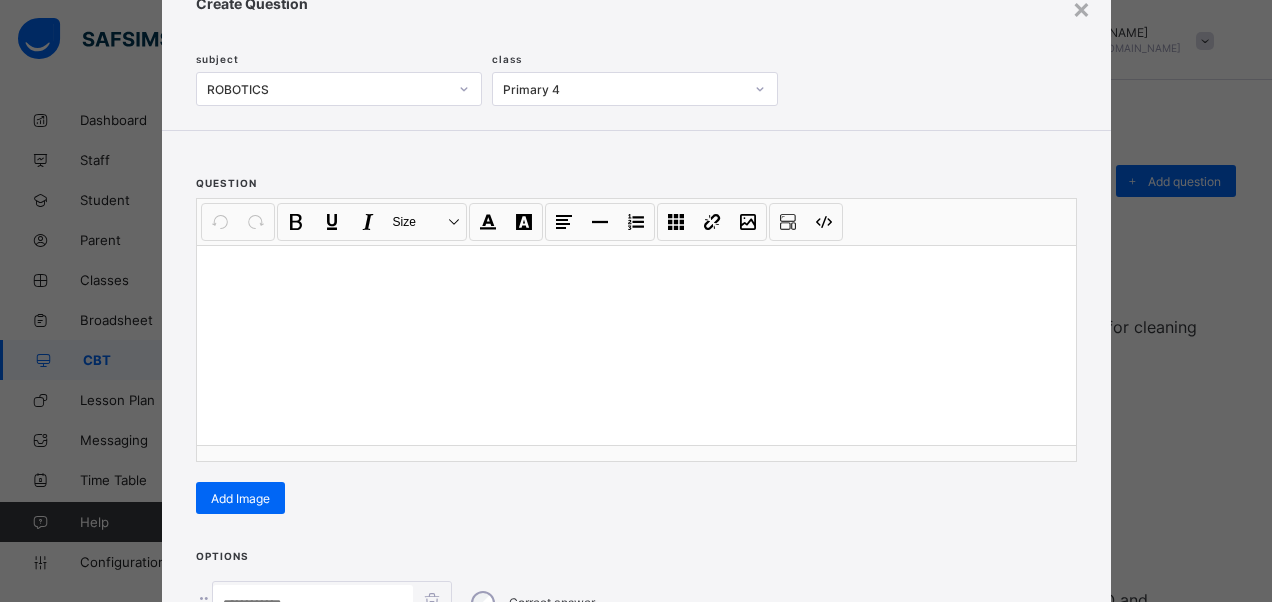 scroll, scrollTop: 42, scrollLeft: 0, axis: vertical 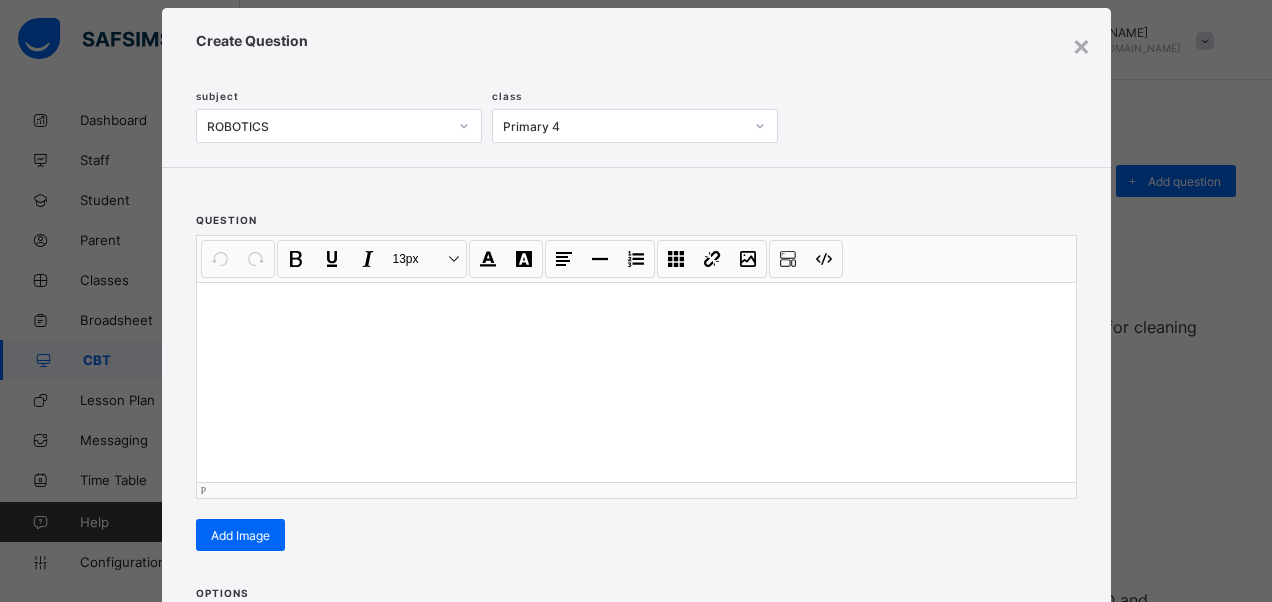 click at bounding box center (636, 382) 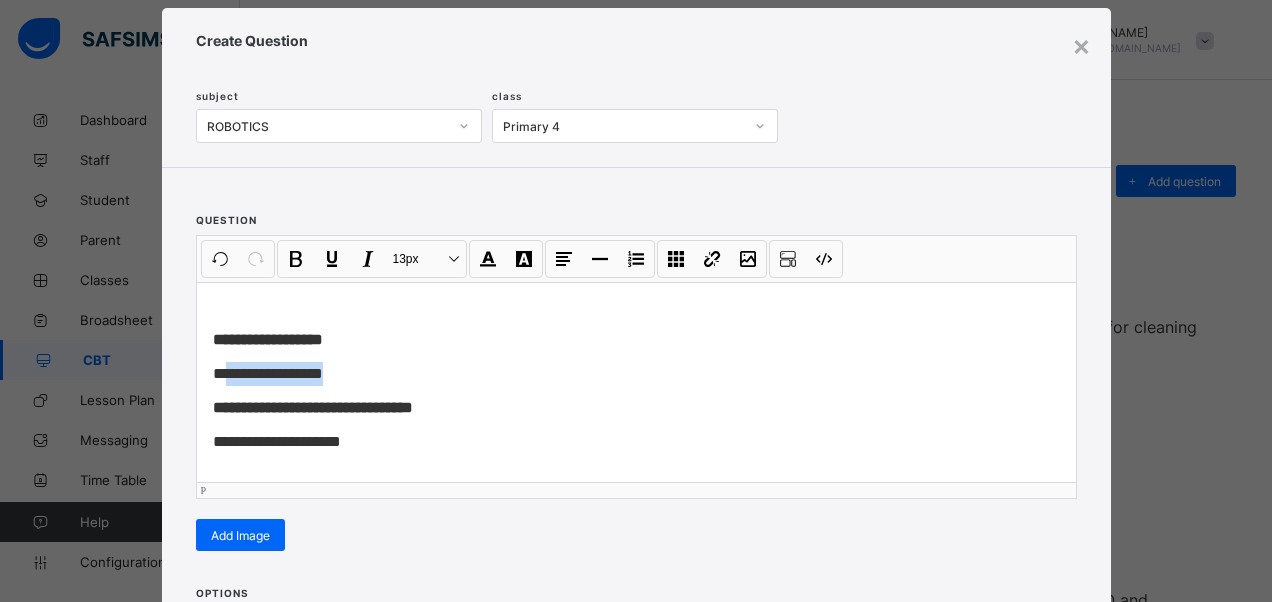 drag, startPoint x: 333, startPoint y: 371, endPoint x: 242, endPoint y: 376, distance: 91.13726 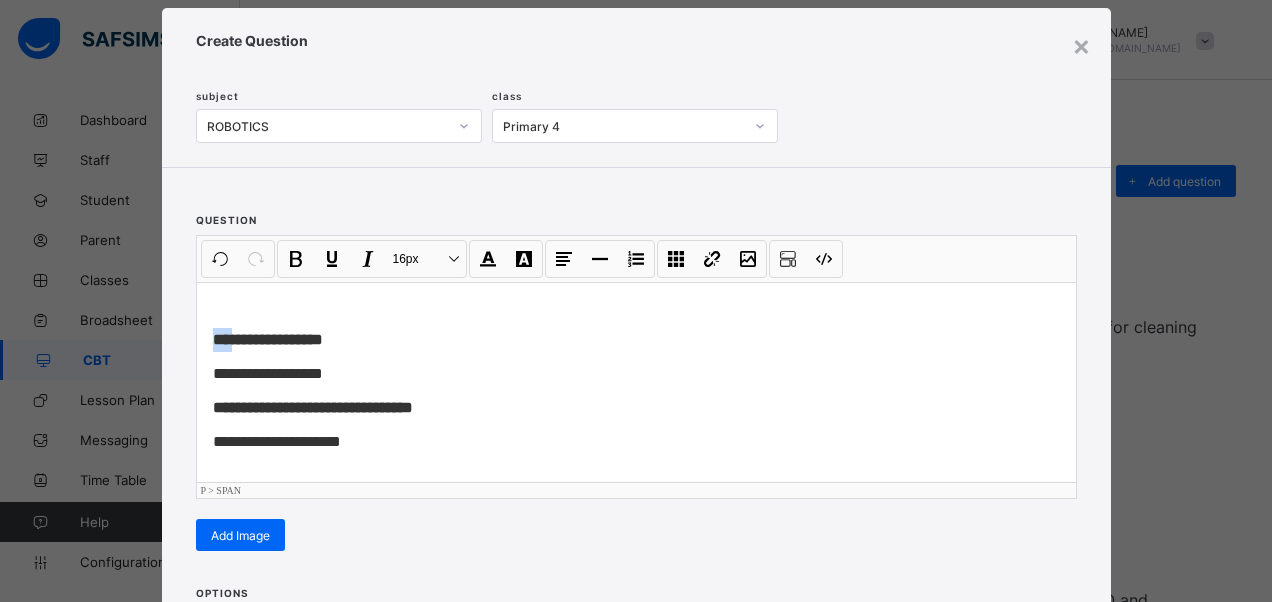 drag, startPoint x: 226, startPoint y: 336, endPoint x: 210, endPoint y: 336, distance: 16 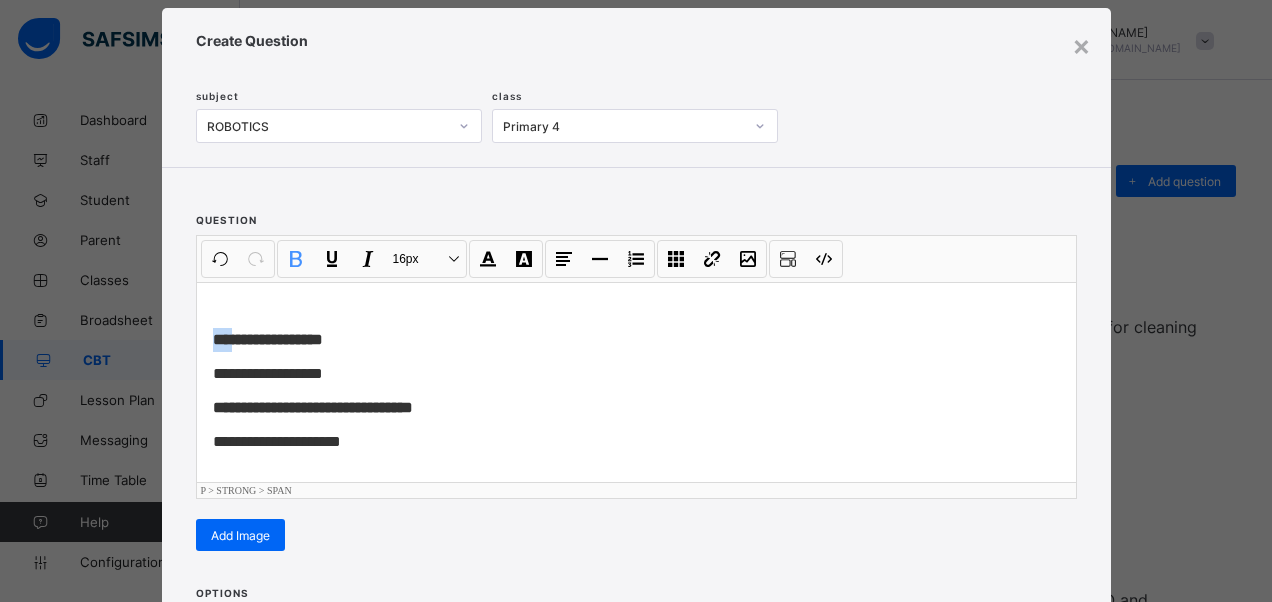 type 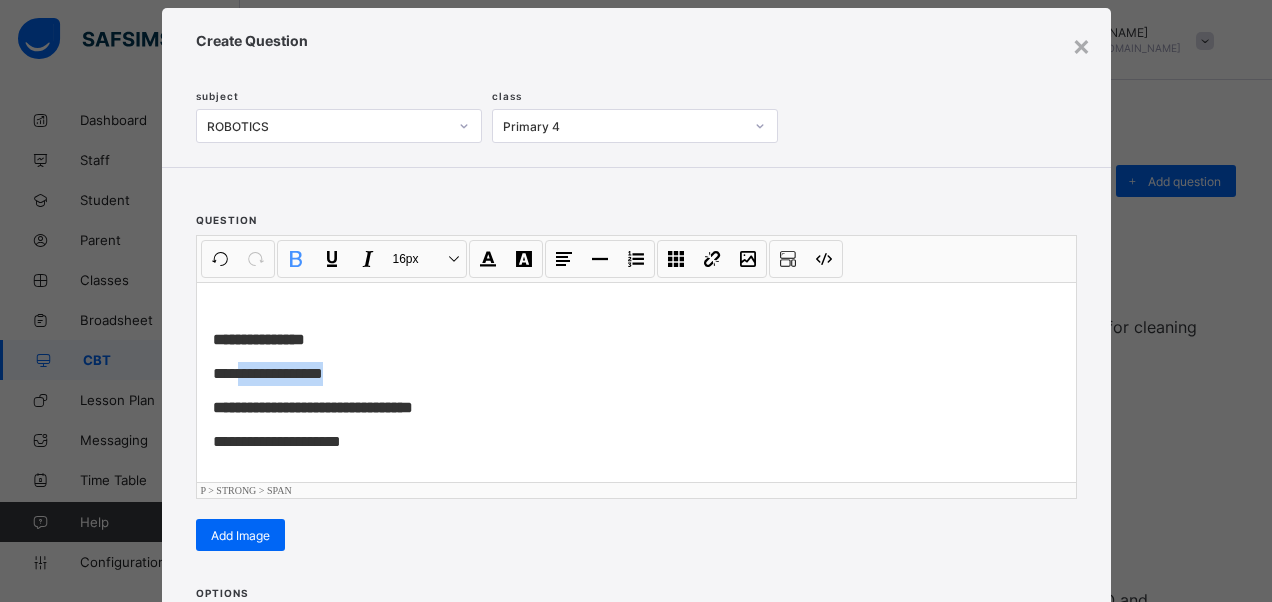 drag, startPoint x: 341, startPoint y: 368, endPoint x: 228, endPoint y: 364, distance: 113.07078 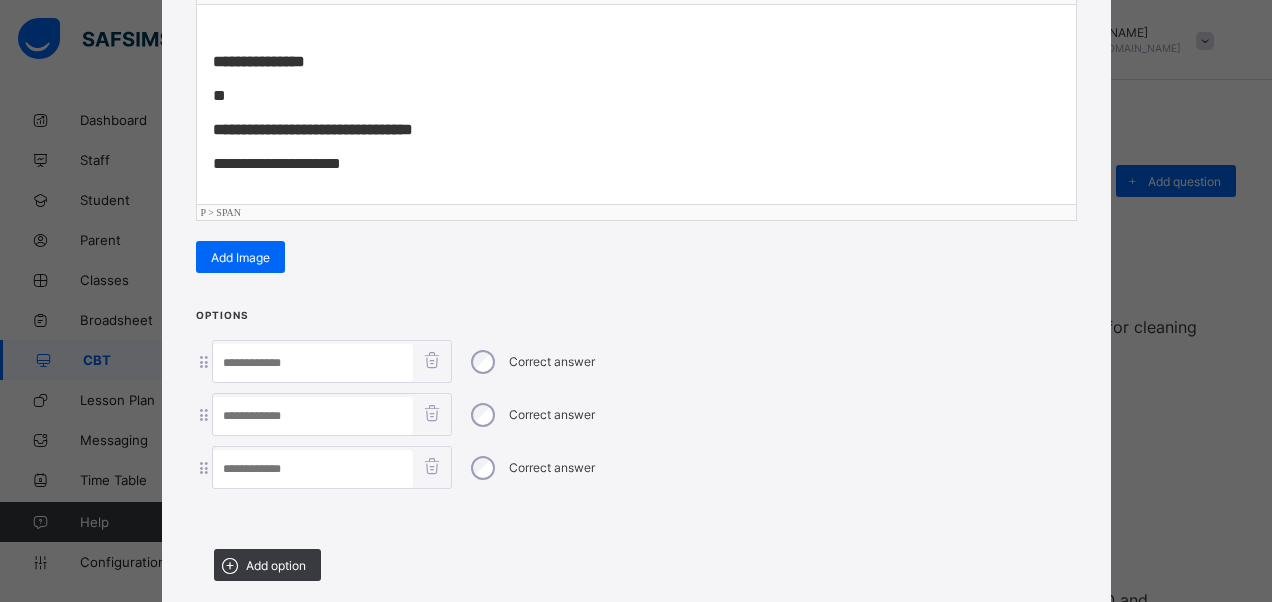 scroll, scrollTop: 342, scrollLeft: 0, axis: vertical 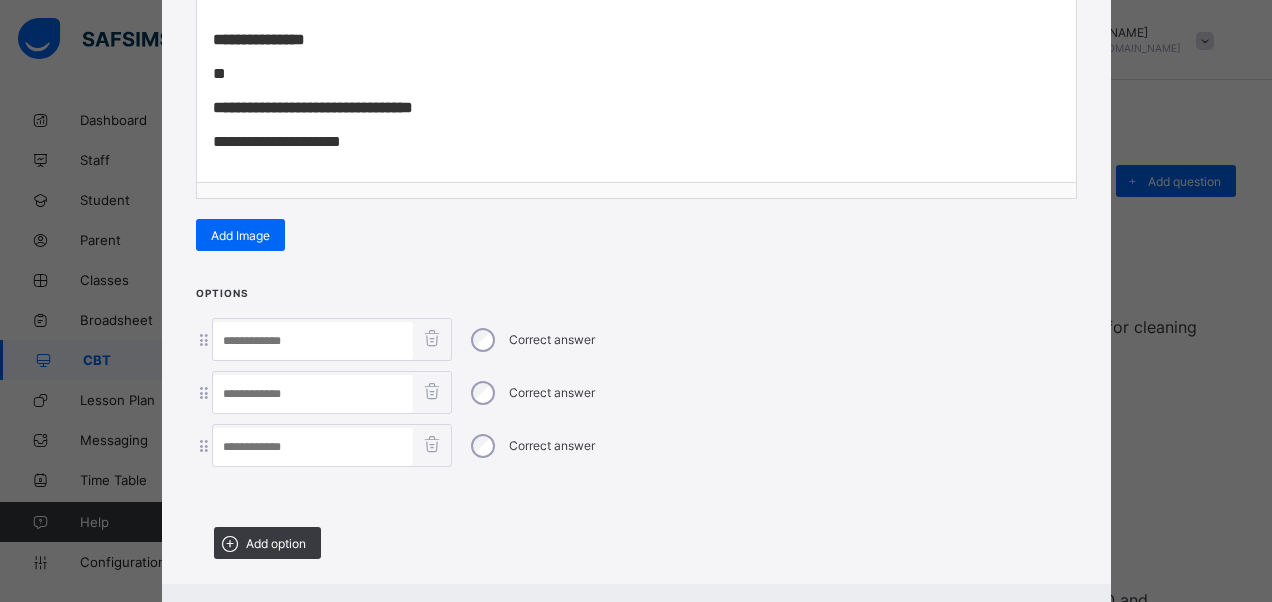 click at bounding box center (313, 341) 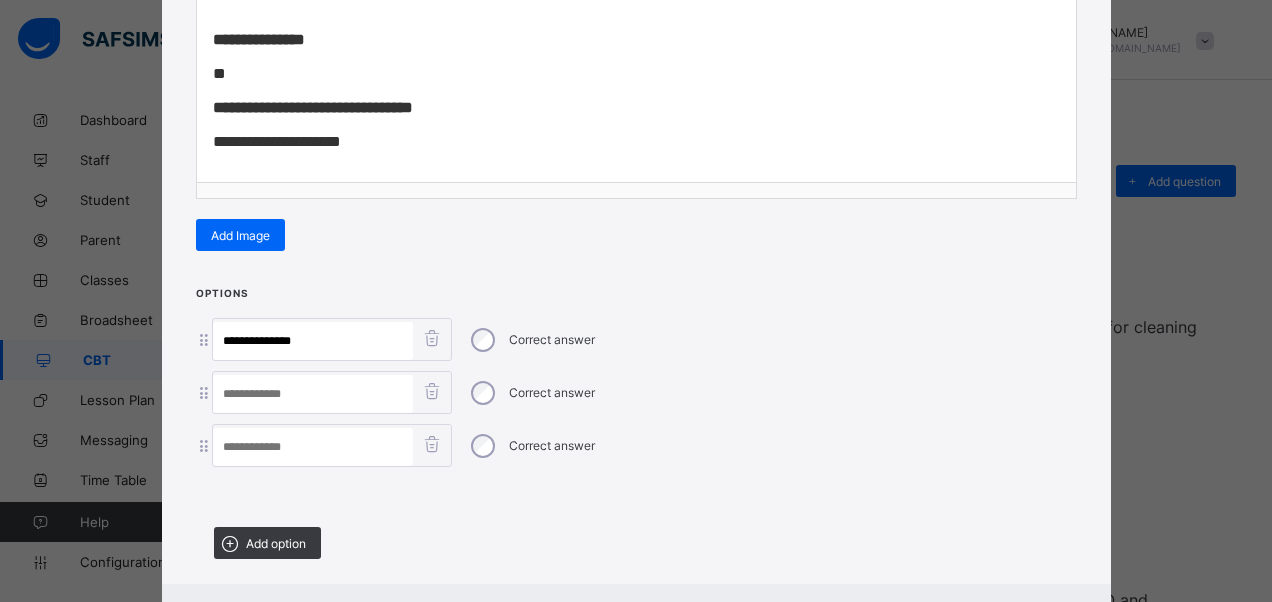 type on "**********" 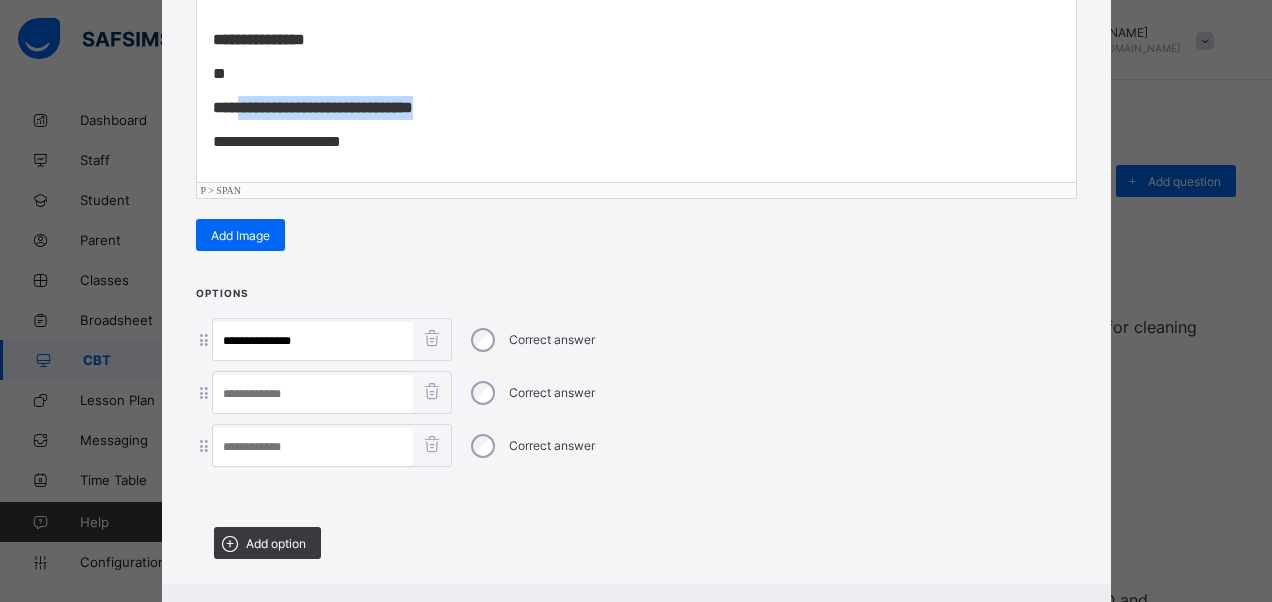 drag, startPoint x: 416, startPoint y: 102, endPoint x: 228, endPoint y: 106, distance: 188.04254 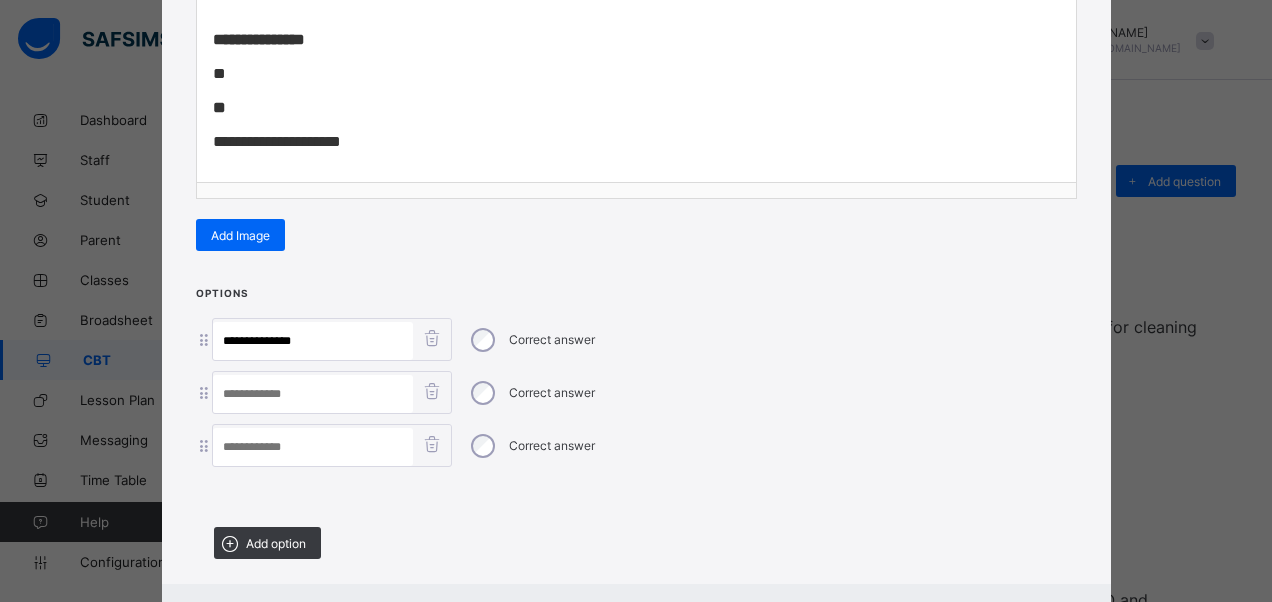 click at bounding box center (313, 394) 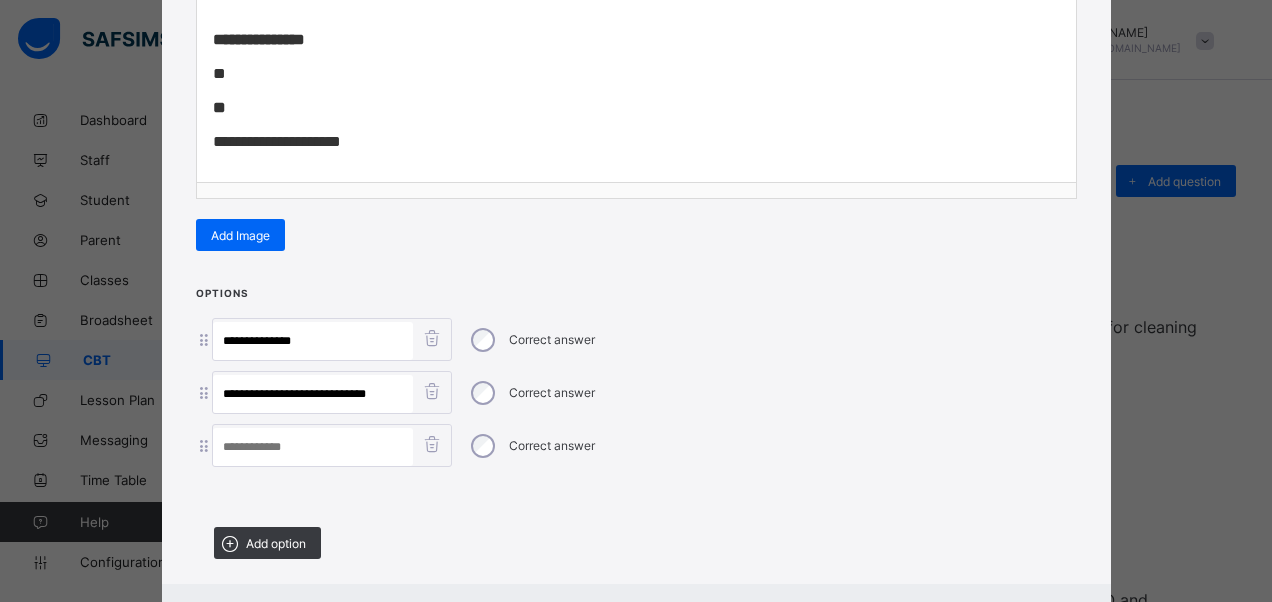 type on "**********" 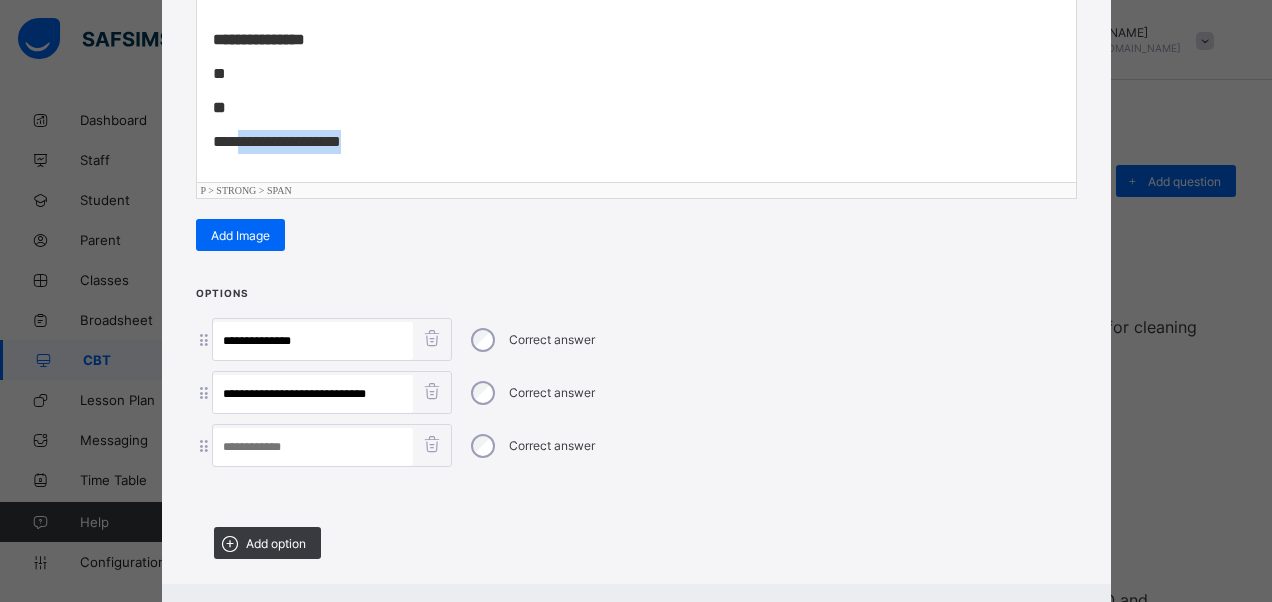 drag, startPoint x: 335, startPoint y: 142, endPoint x: 243, endPoint y: 150, distance: 92.34717 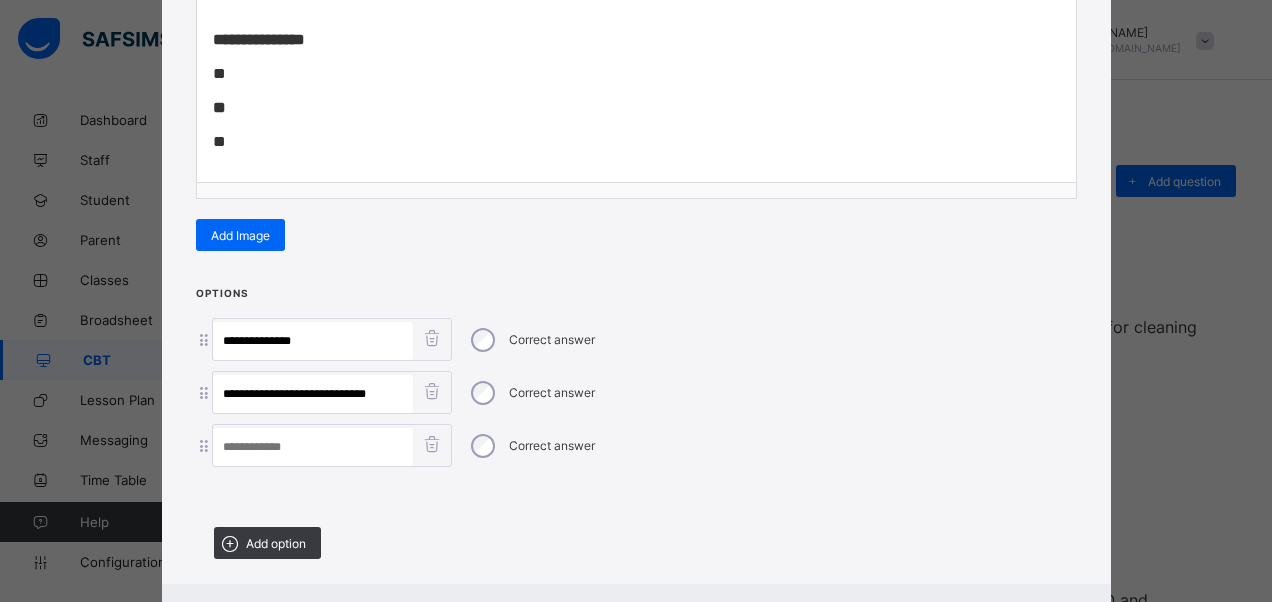 click at bounding box center (313, 447) 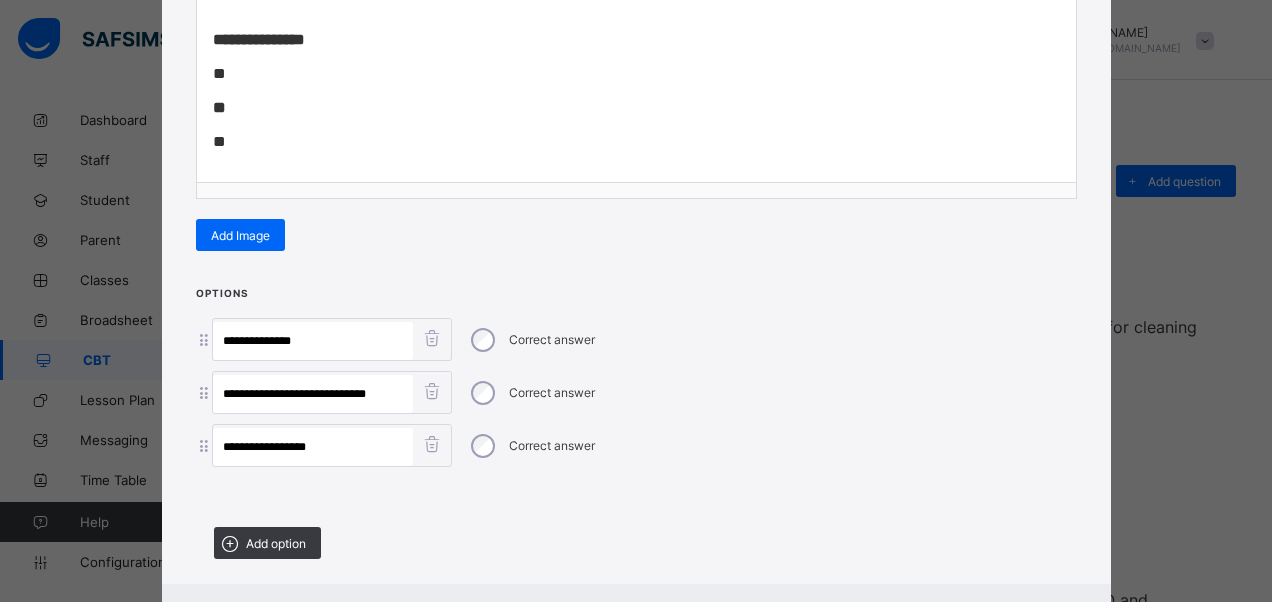 type on "**********" 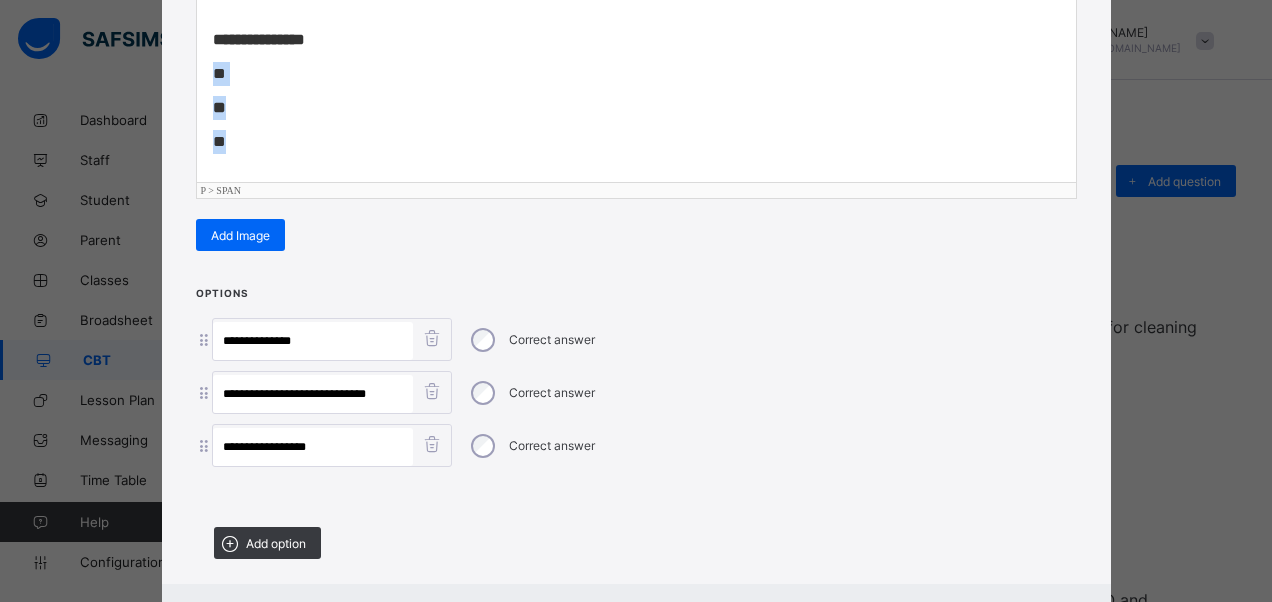 drag, startPoint x: 206, startPoint y: 66, endPoint x: 226, endPoint y: 178, distance: 113.7717 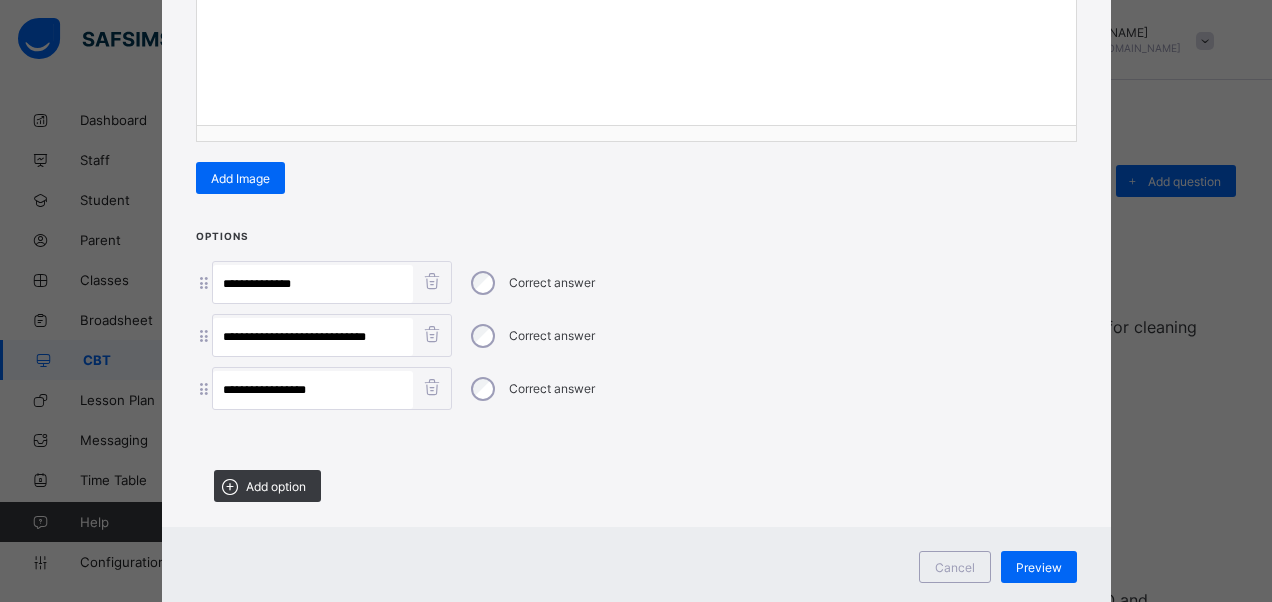 scroll, scrollTop: 446, scrollLeft: 0, axis: vertical 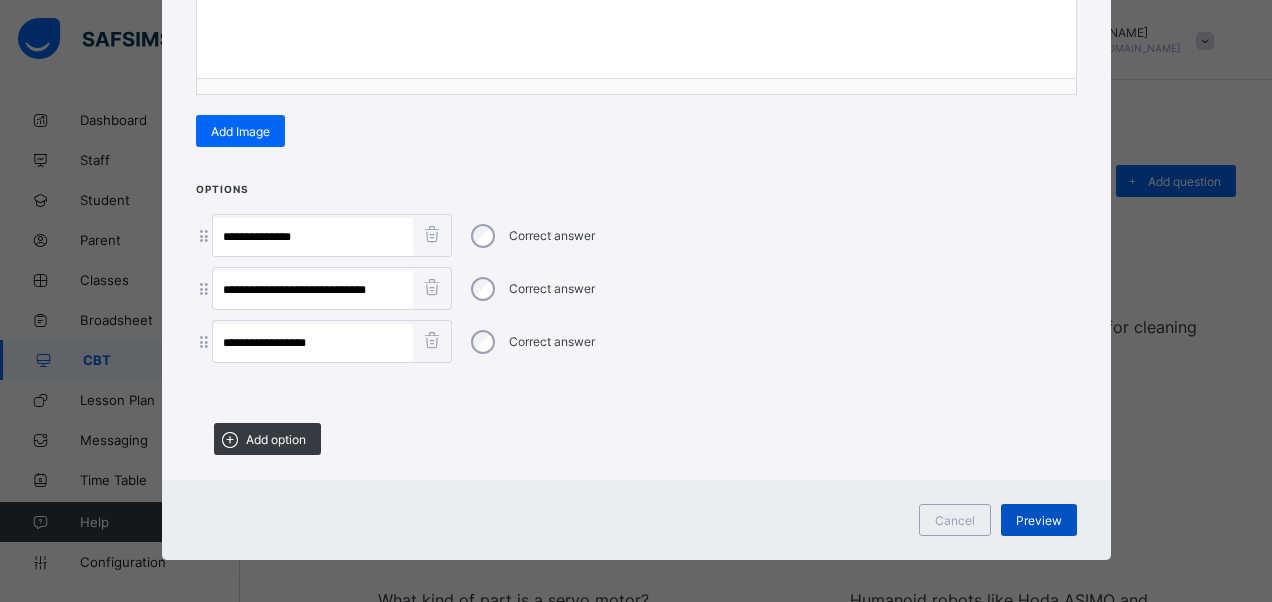 click on "Preview" at bounding box center (1039, 520) 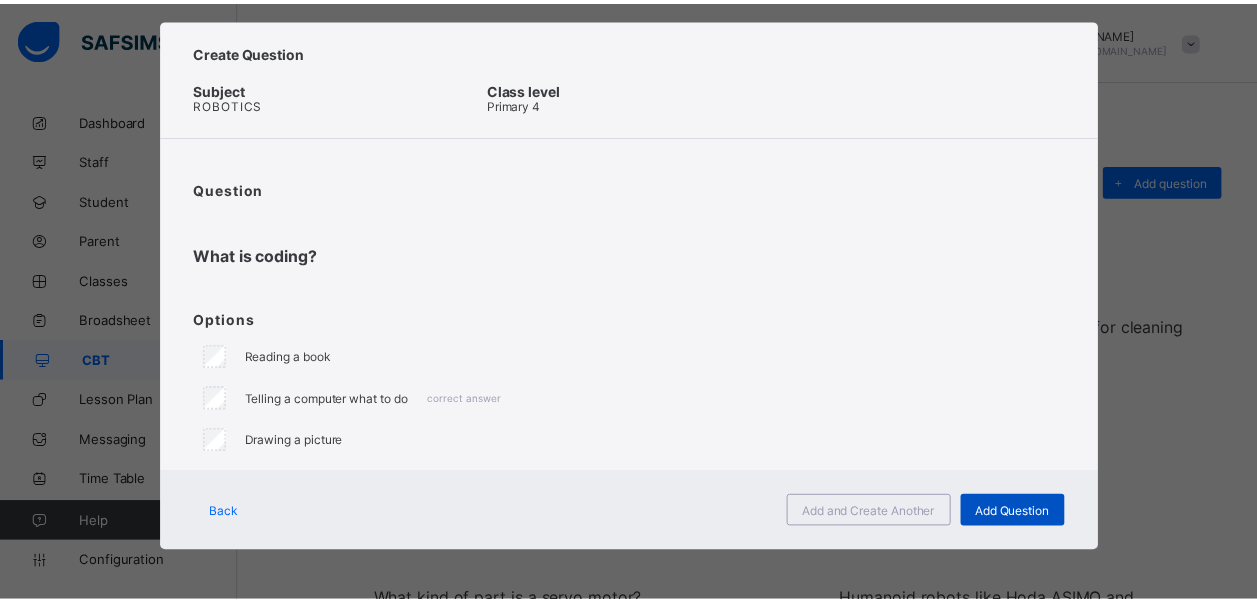 scroll, scrollTop: 26, scrollLeft: 0, axis: vertical 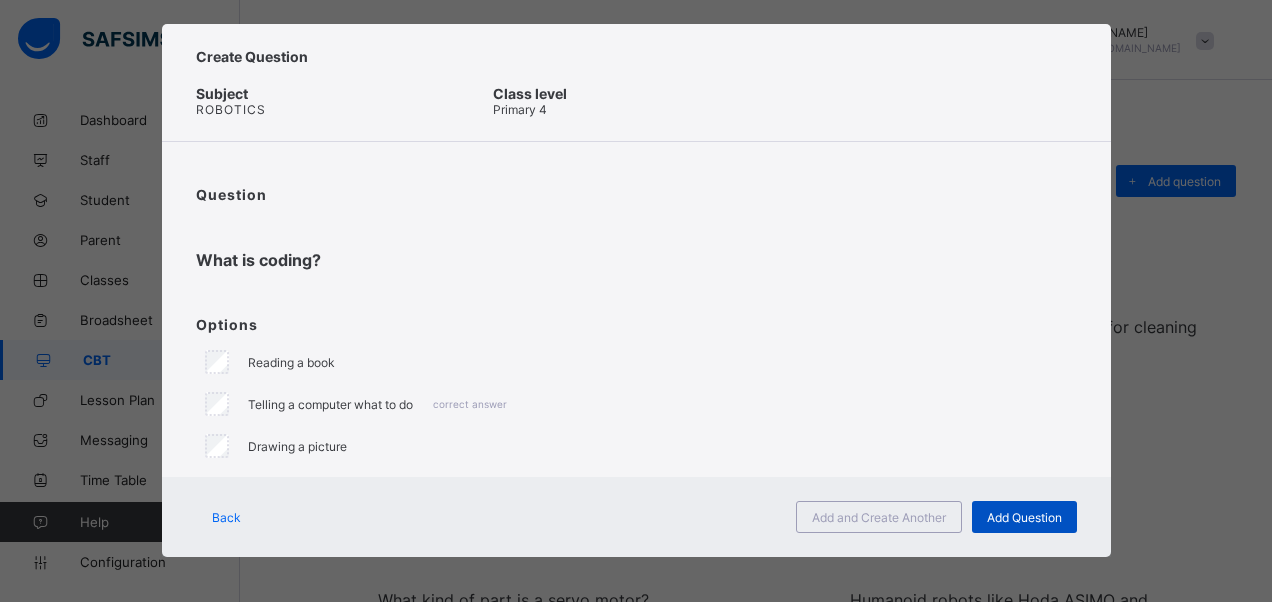 drag, startPoint x: 1058, startPoint y: 516, endPoint x: 1050, endPoint y: 507, distance: 12.0415945 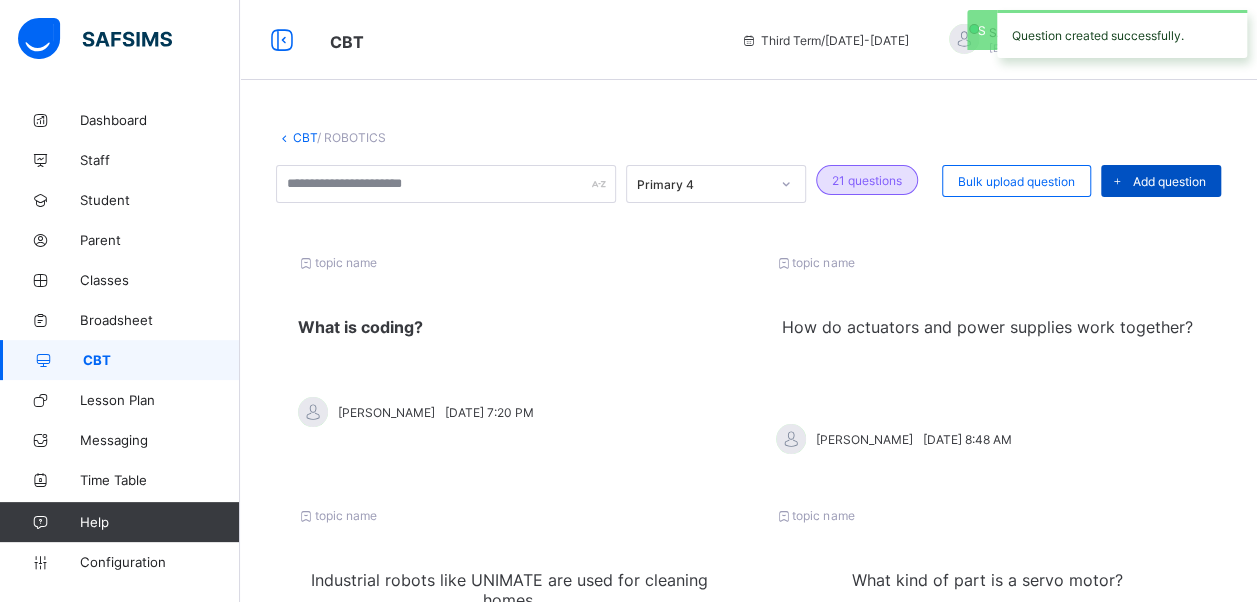 click on "Add question" at bounding box center (1169, 181) 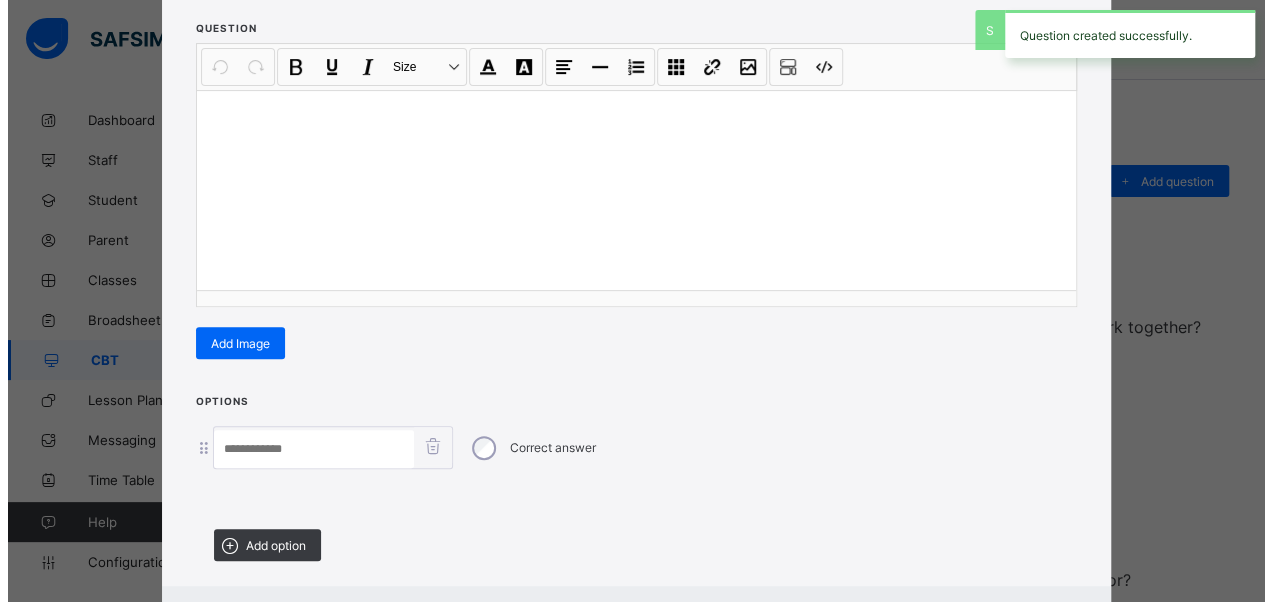 scroll, scrollTop: 342, scrollLeft: 0, axis: vertical 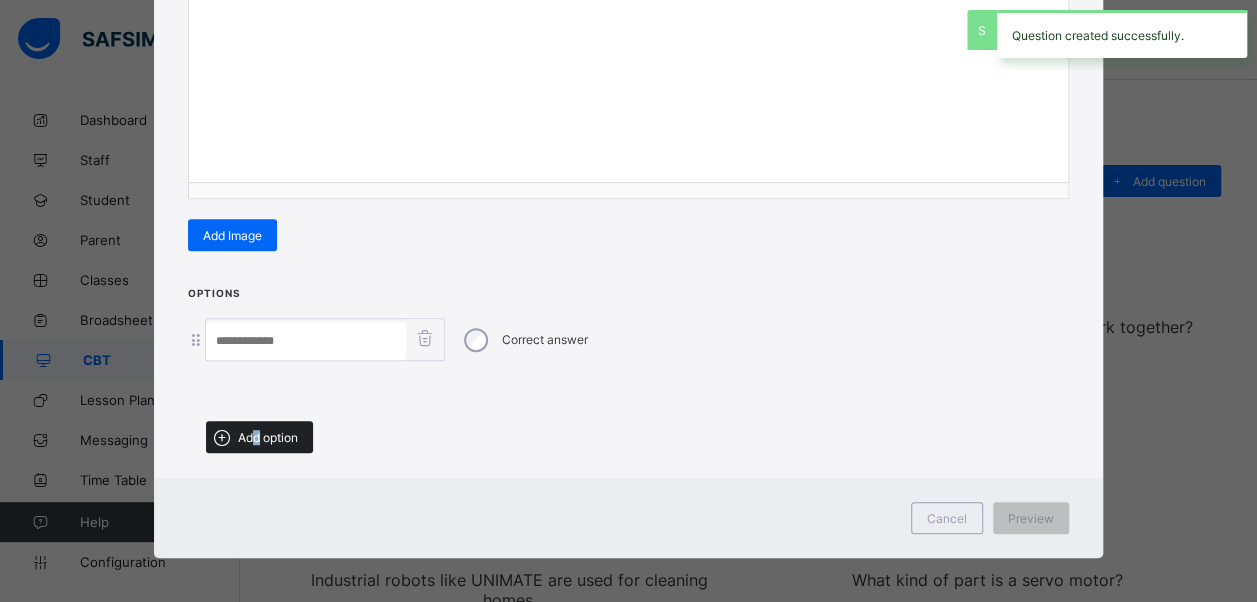 click on "Add option" at bounding box center [268, 437] 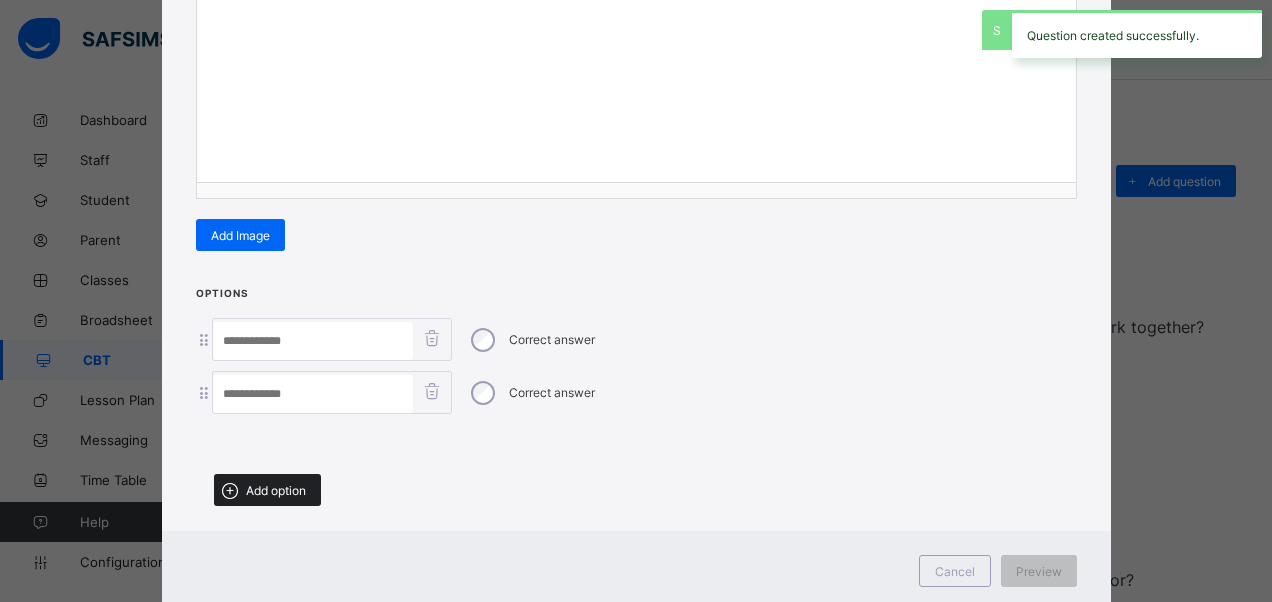 drag, startPoint x: 252, startPoint y: 432, endPoint x: 273, endPoint y: 476, distance: 48.754486 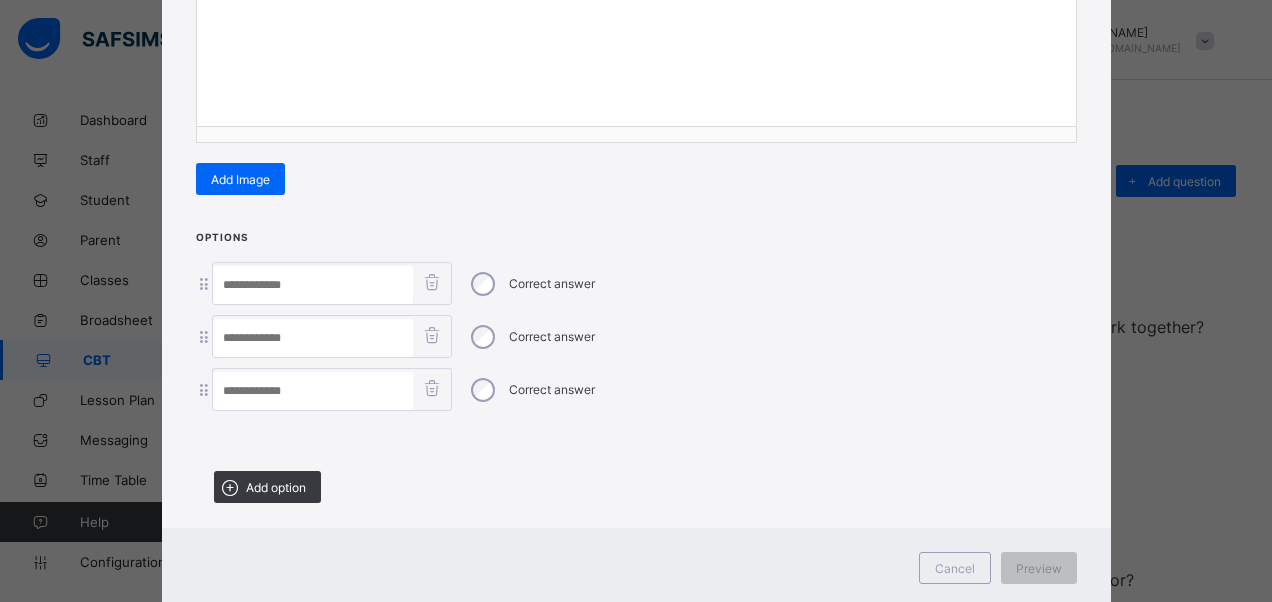 scroll, scrollTop: 442, scrollLeft: 0, axis: vertical 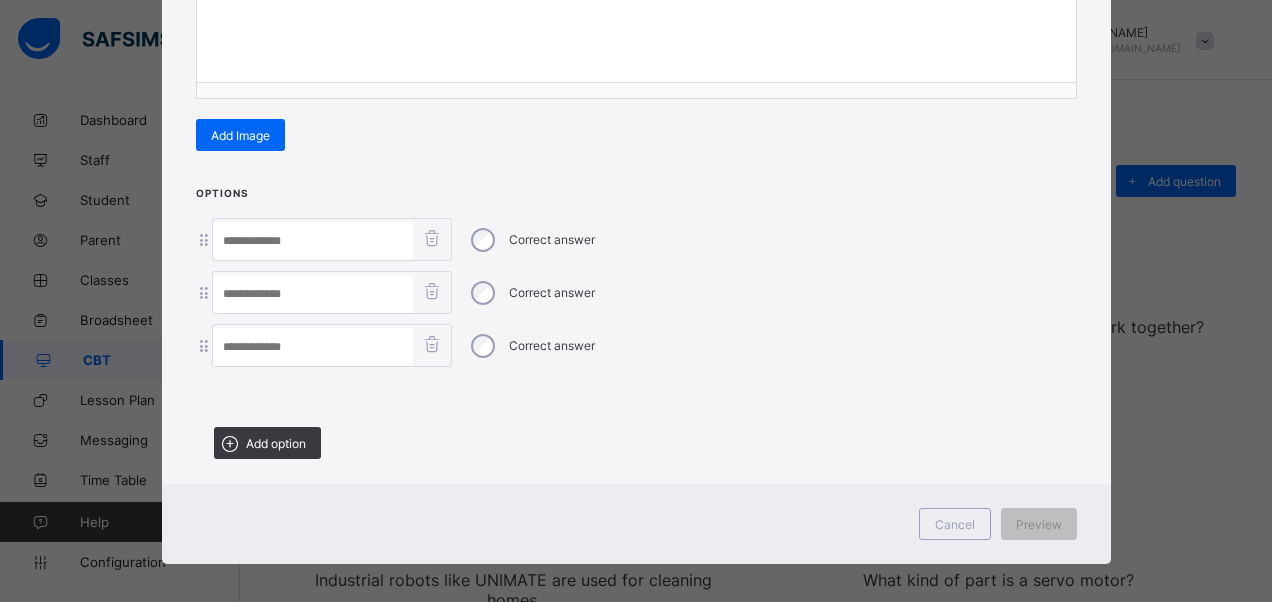 click at bounding box center [557, 524] 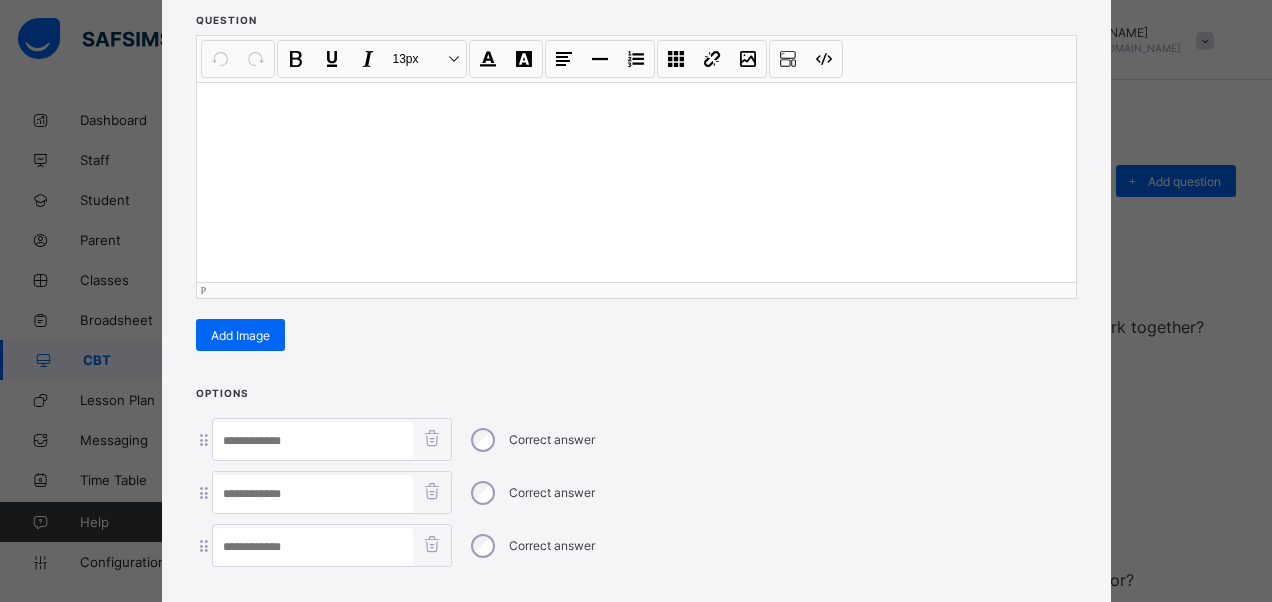 click at bounding box center [636, 182] 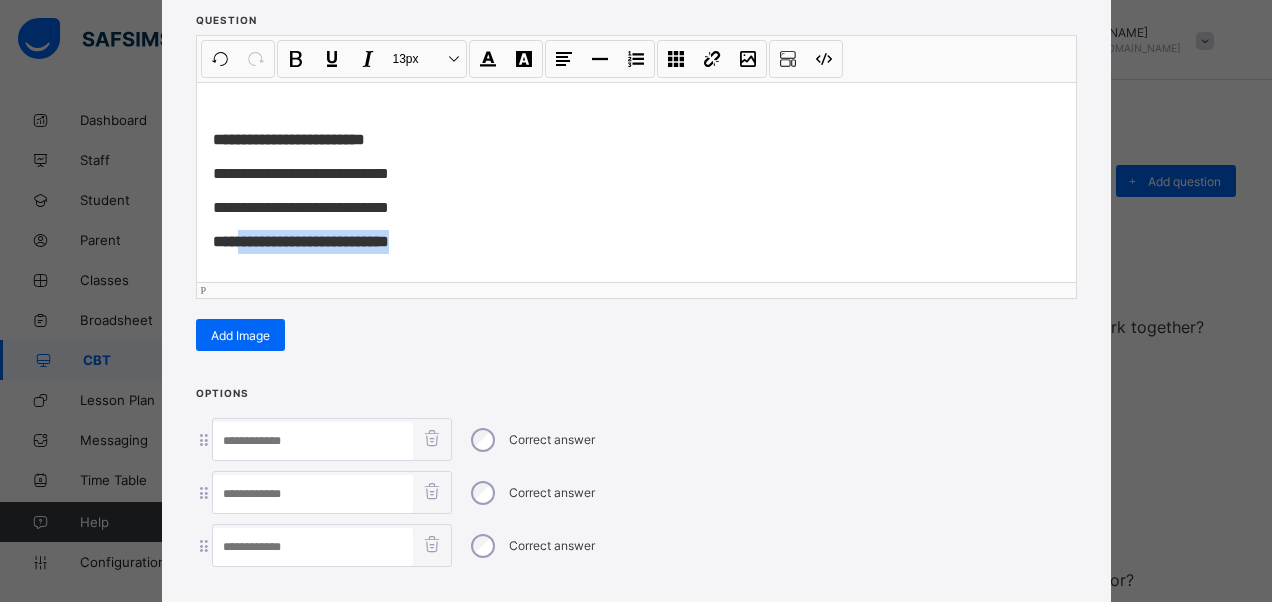drag, startPoint x: 446, startPoint y: 246, endPoint x: 240, endPoint y: 248, distance: 206.0097 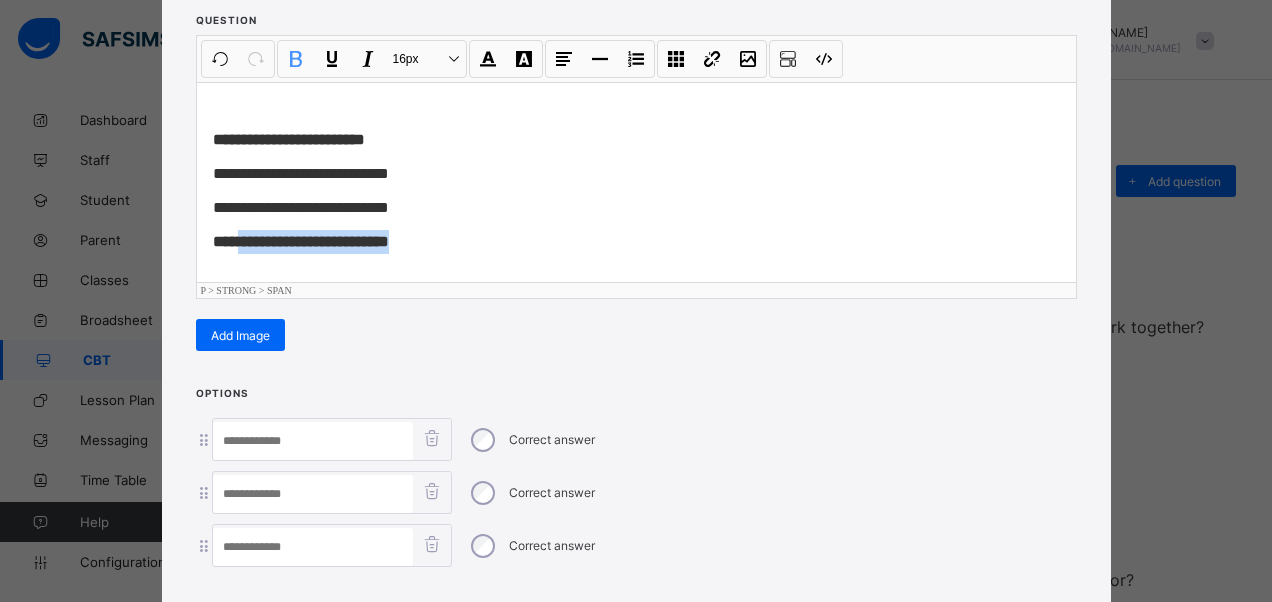 type 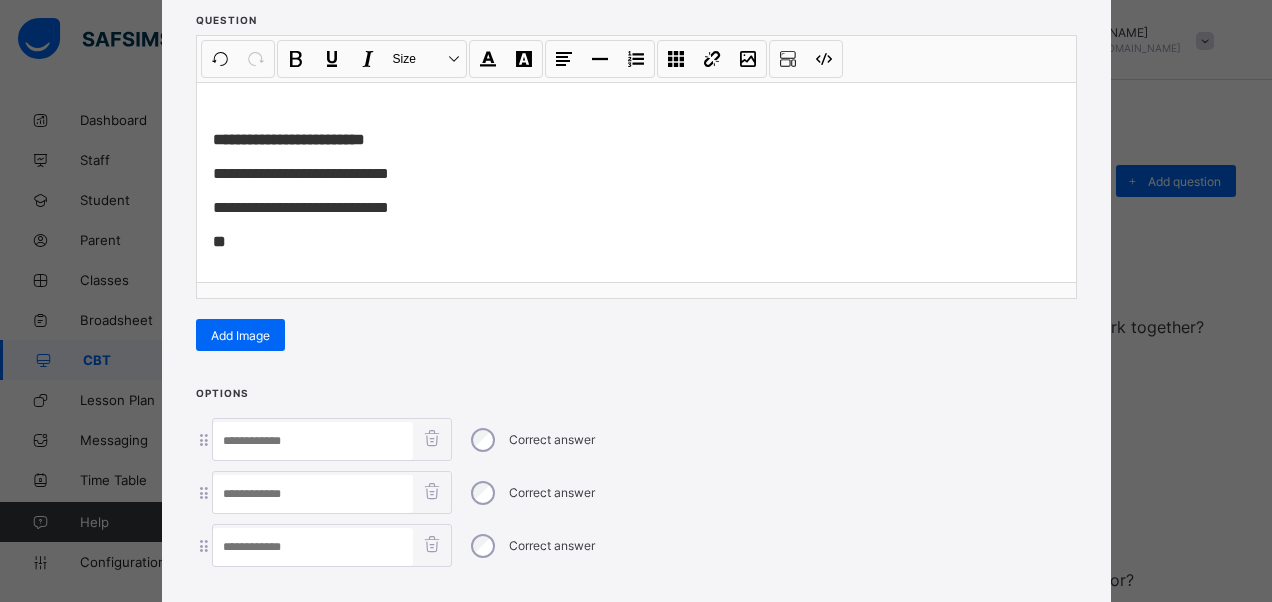 click at bounding box center (313, 547) 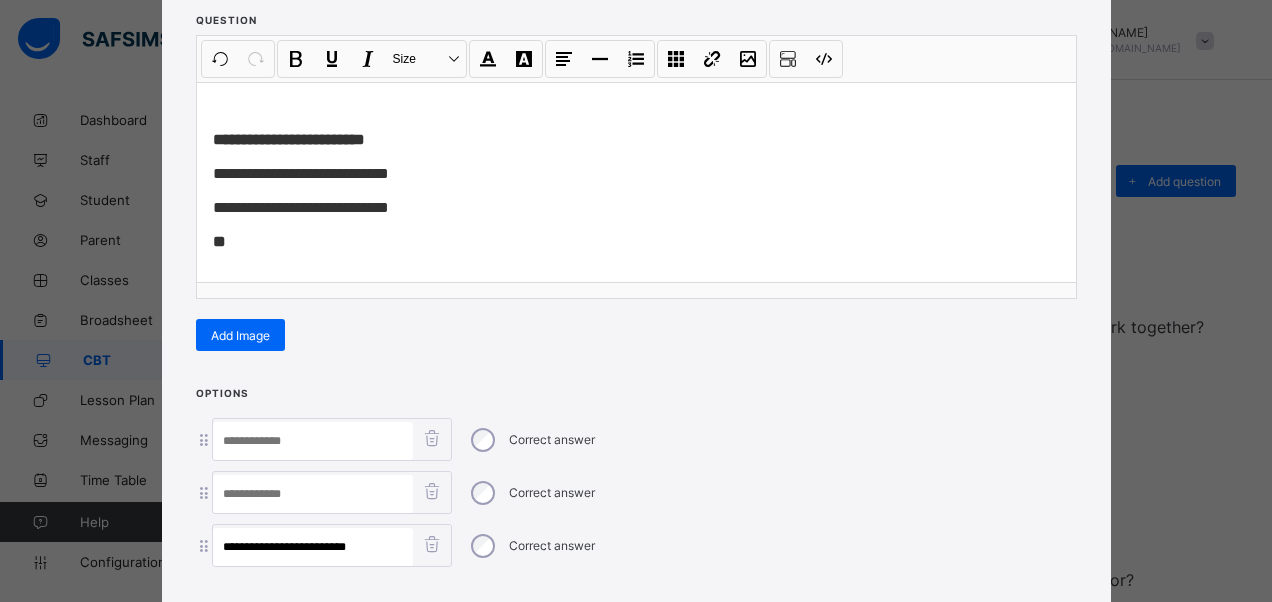 type on "**********" 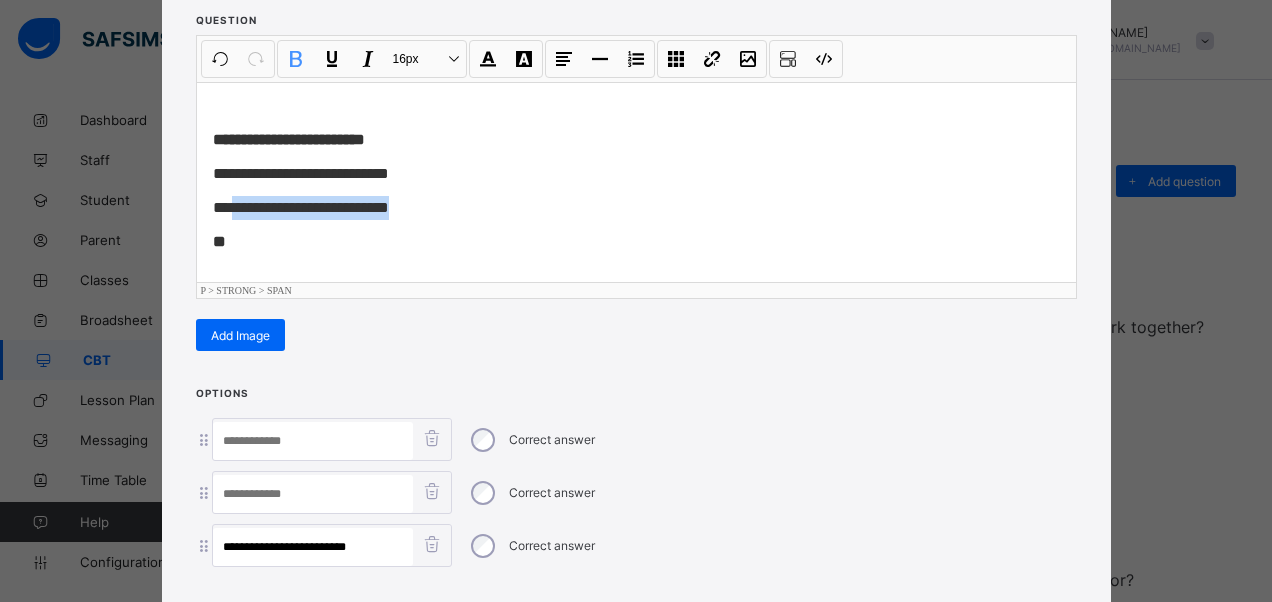 drag, startPoint x: 422, startPoint y: 205, endPoint x: 229, endPoint y: 210, distance: 193.06476 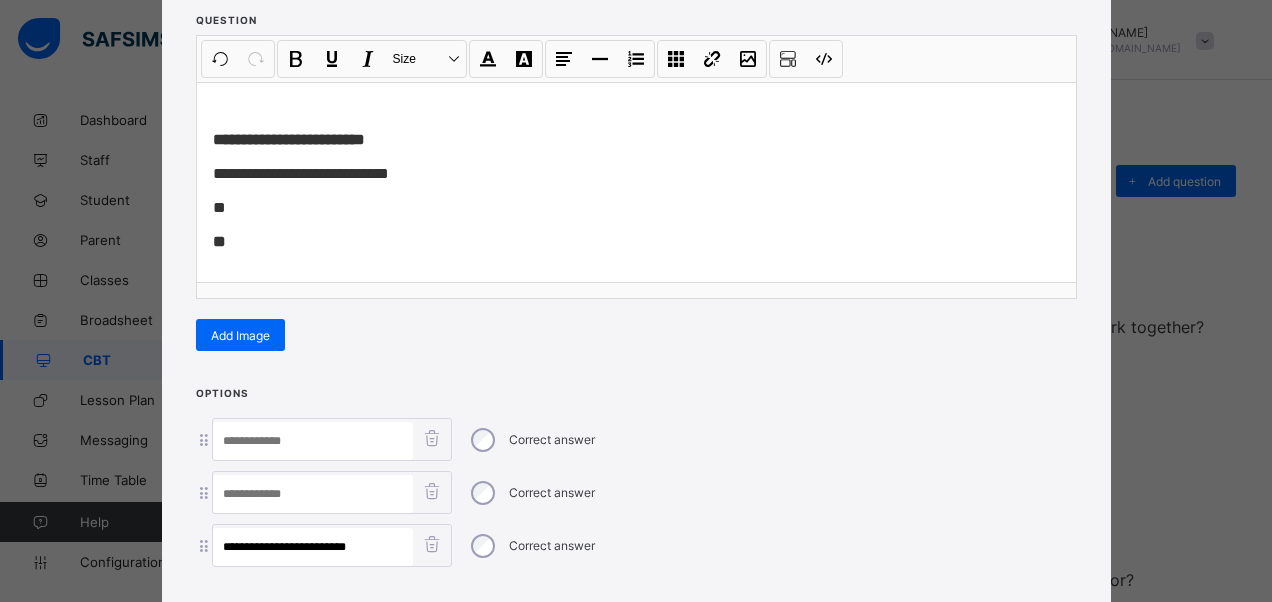 click at bounding box center (313, 494) 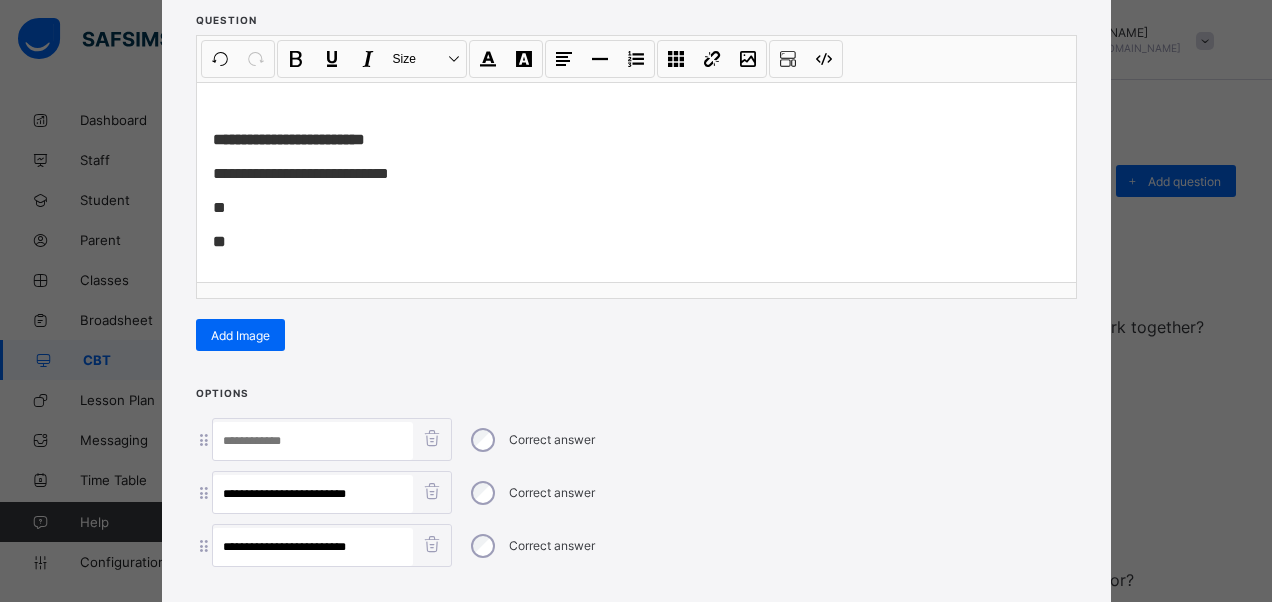 type on "**********" 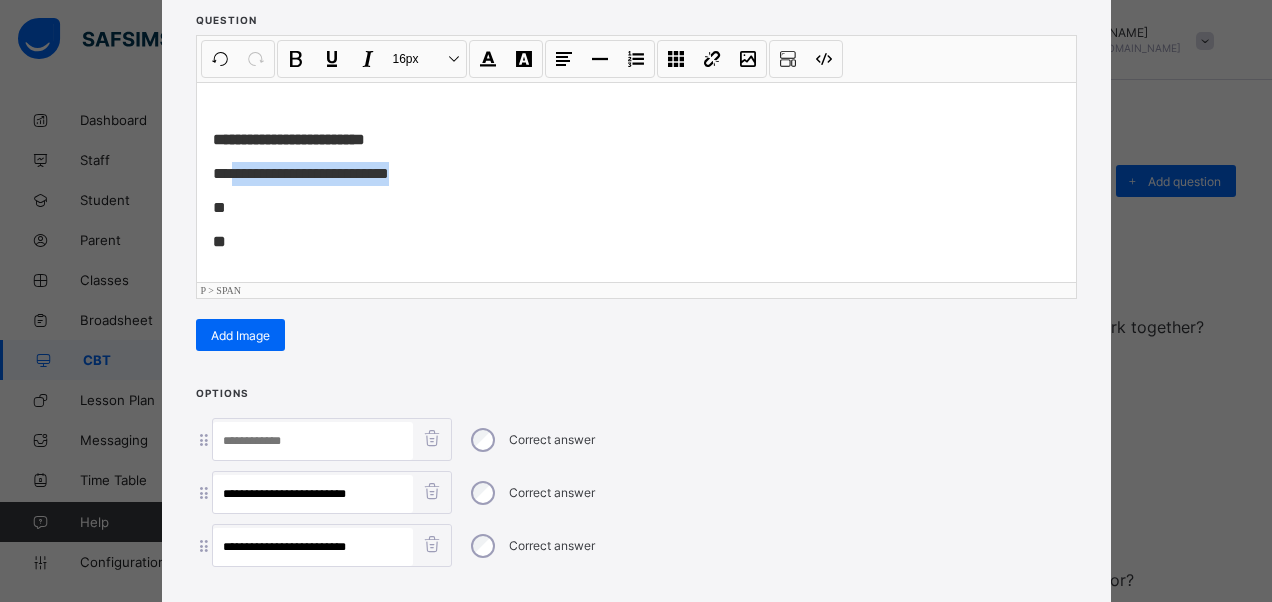 drag, startPoint x: 435, startPoint y: 176, endPoint x: 235, endPoint y: 196, distance: 200.99751 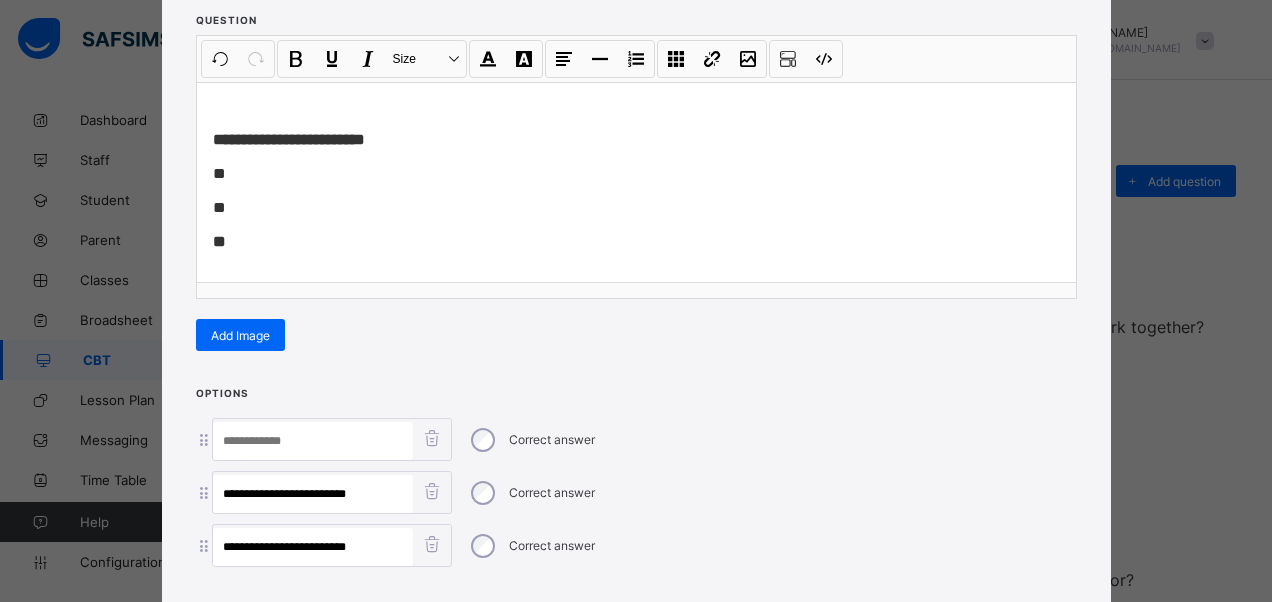 click at bounding box center (313, 441) 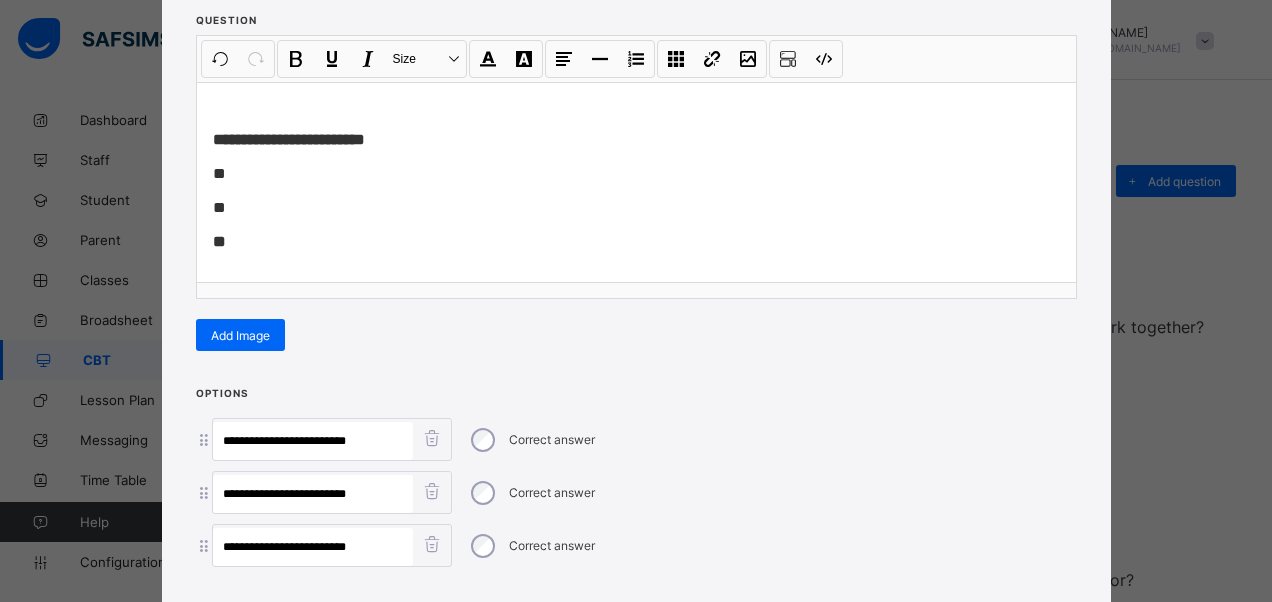 type on "**********" 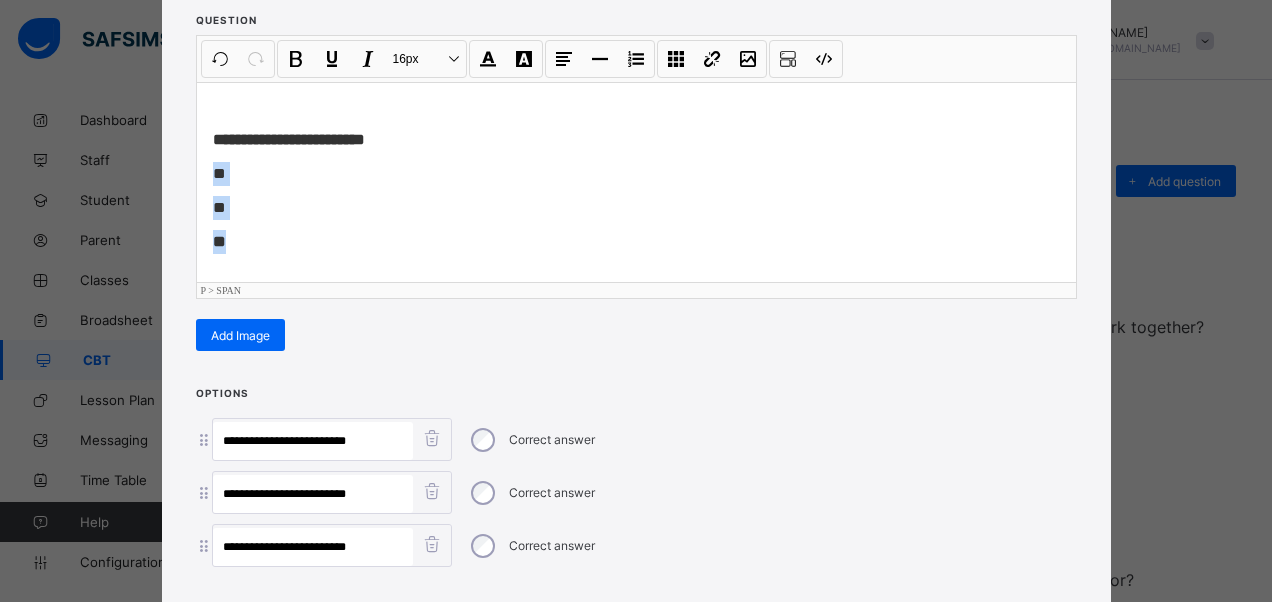 drag, startPoint x: 210, startPoint y: 170, endPoint x: 268, endPoint y: 271, distance: 116.46888 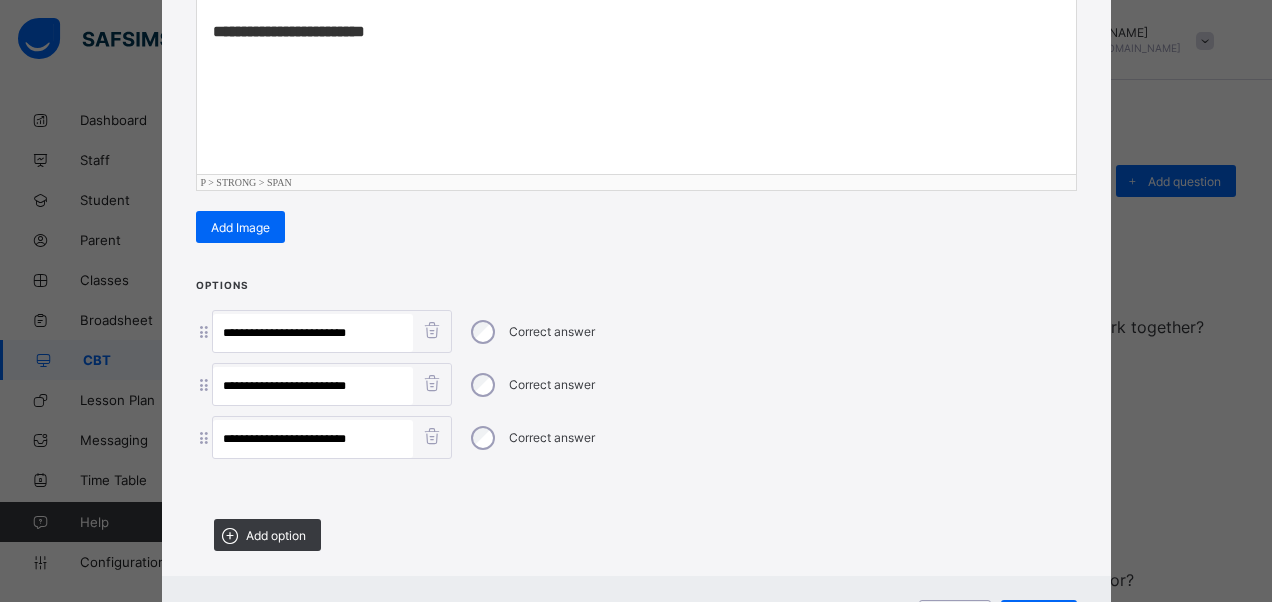 scroll, scrollTop: 446, scrollLeft: 0, axis: vertical 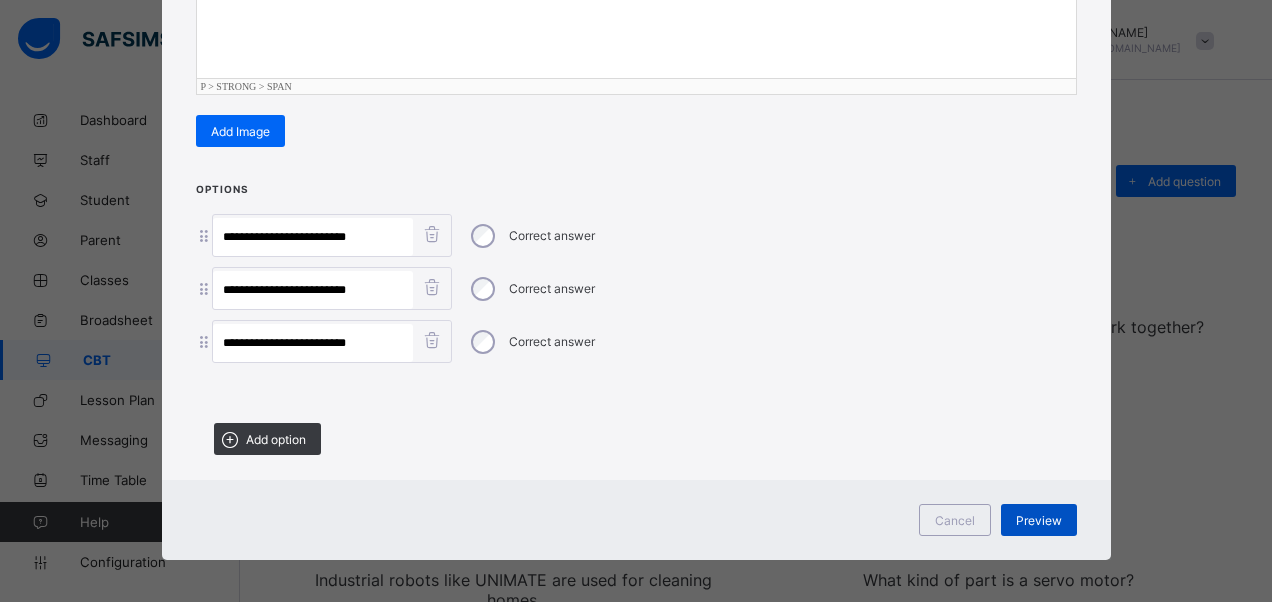 click on "Preview" at bounding box center (1039, 520) 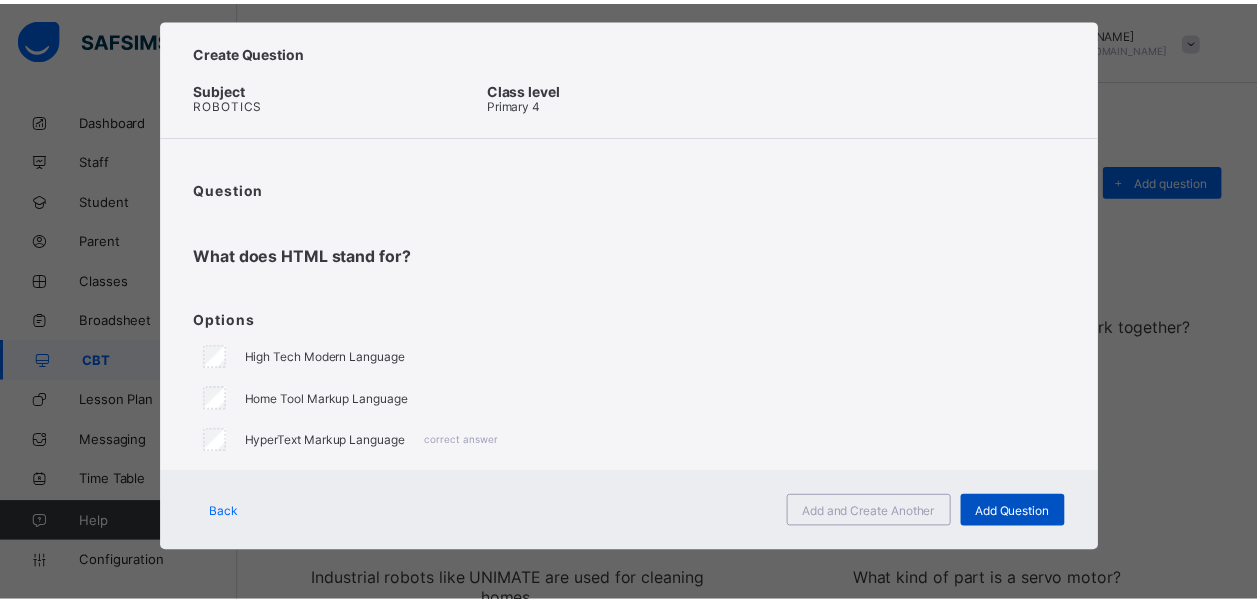 scroll, scrollTop: 26, scrollLeft: 0, axis: vertical 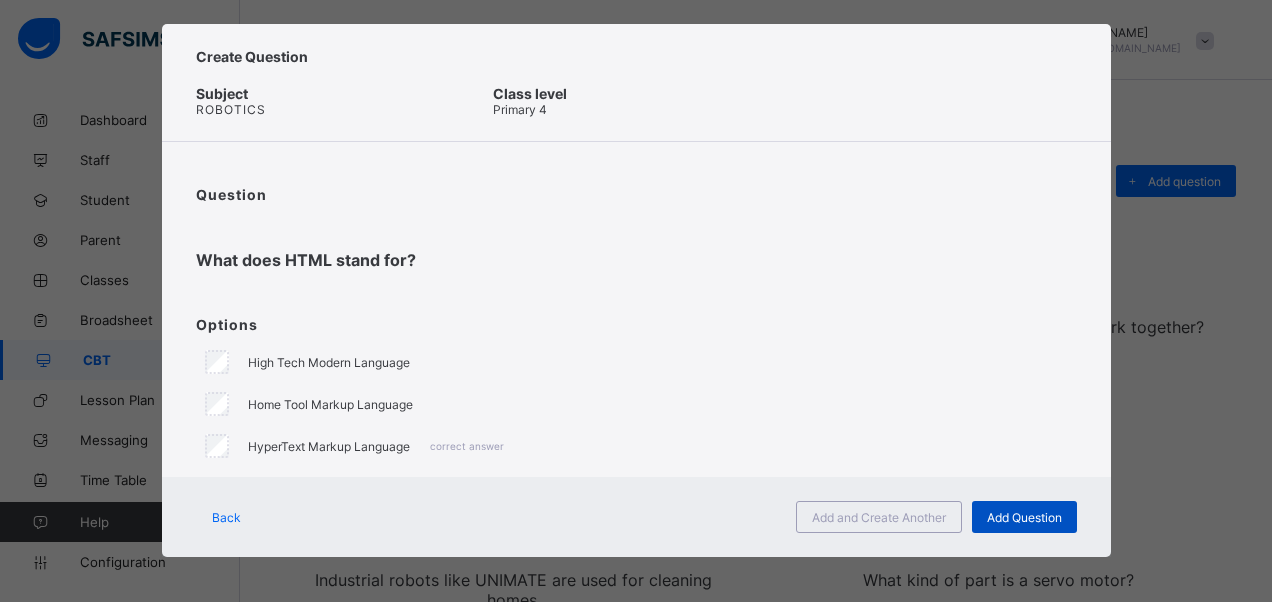 click on "Add Question" at bounding box center [1024, 517] 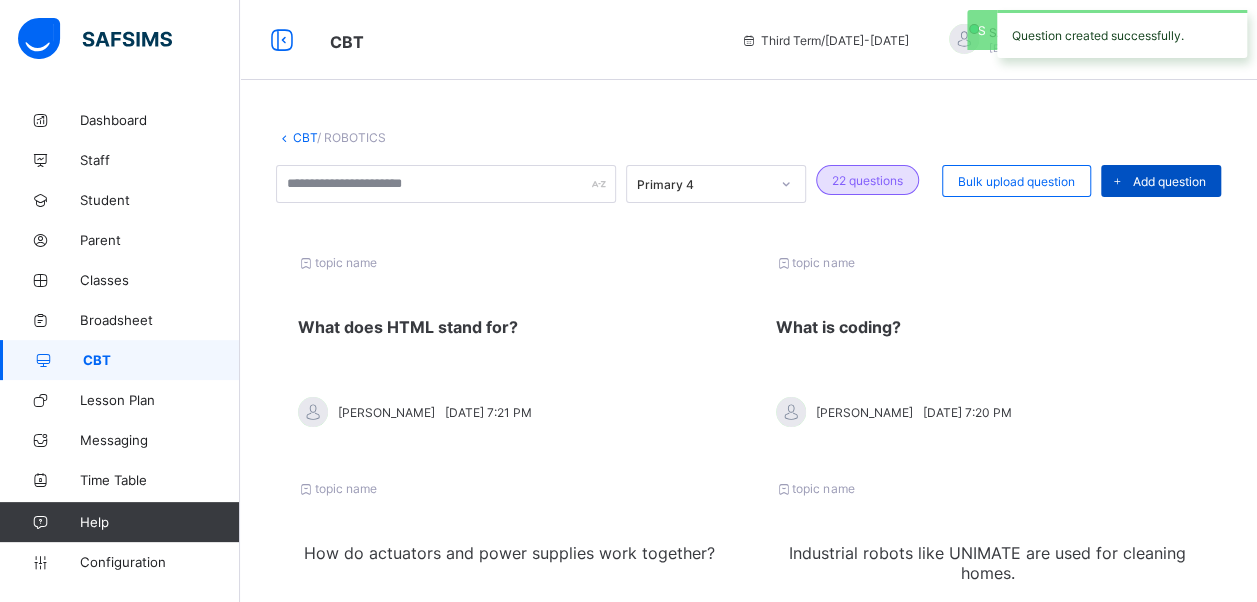 click on "Add question" at bounding box center [1161, 181] 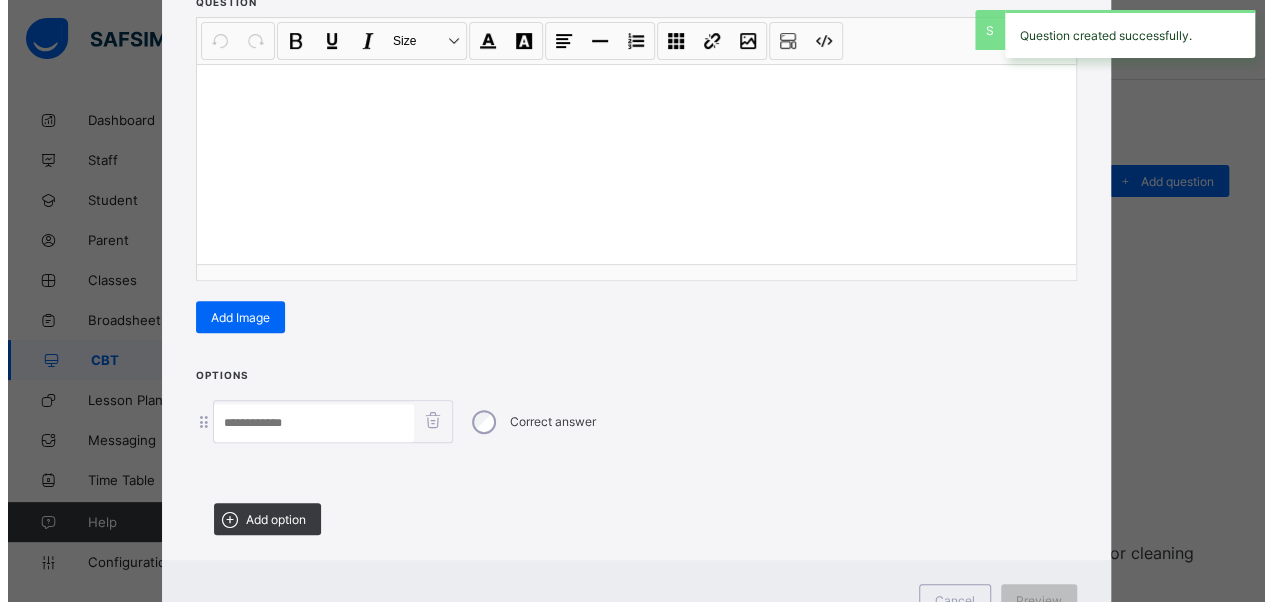 scroll, scrollTop: 342, scrollLeft: 0, axis: vertical 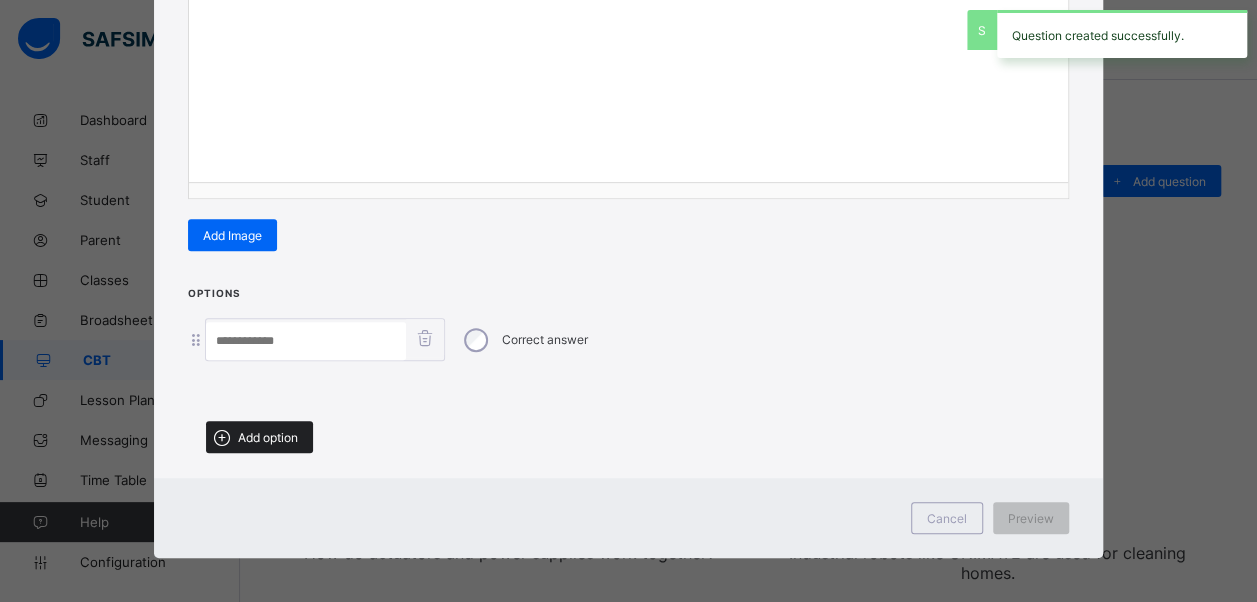 click on "Add option" at bounding box center (268, 437) 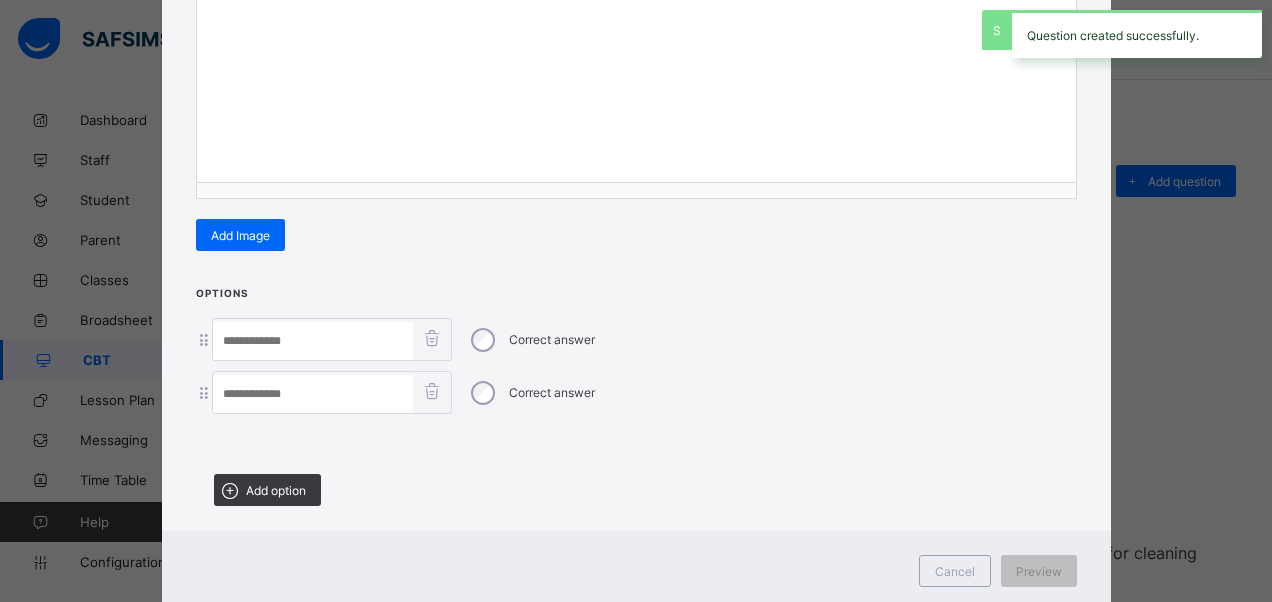 drag, startPoint x: 282, startPoint y: 482, endPoint x: 309, endPoint y: 486, distance: 27.294687 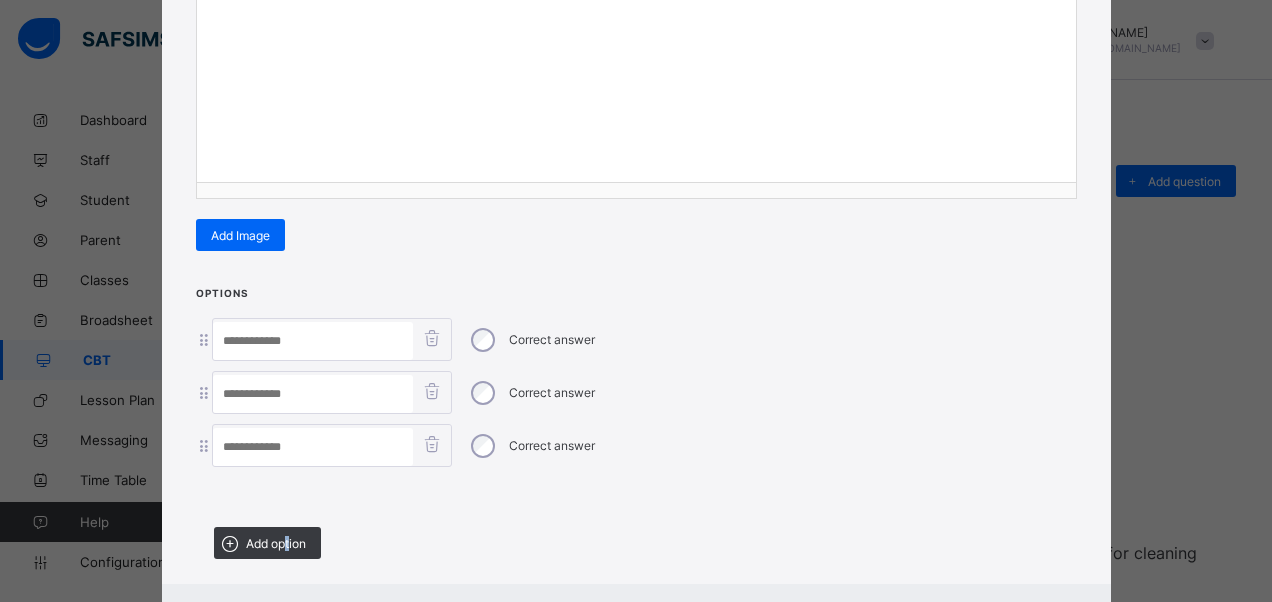 scroll, scrollTop: 142, scrollLeft: 0, axis: vertical 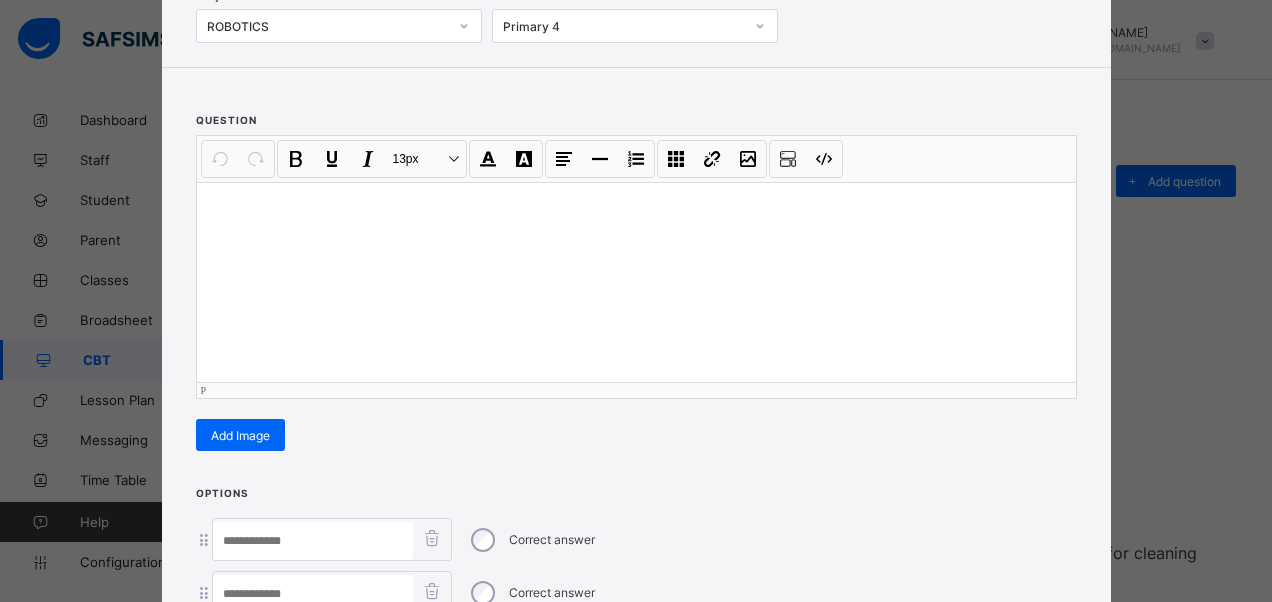 click at bounding box center [636, 282] 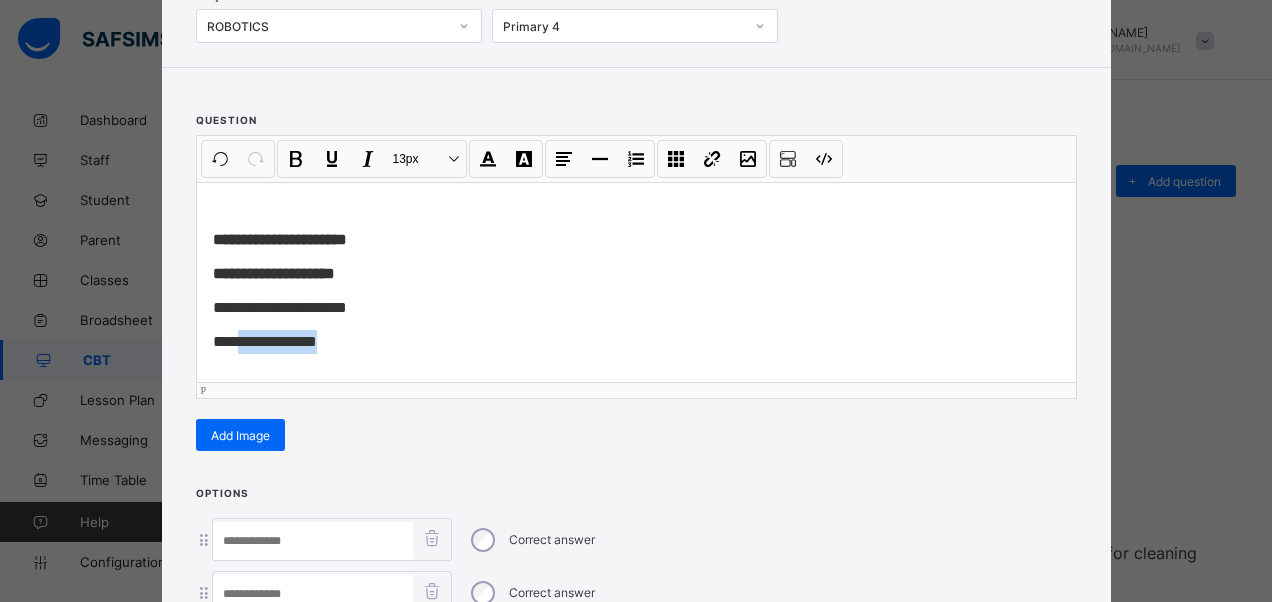 drag, startPoint x: 302, startPoint y: 326, endPoint x: 228, endPoint y: 334, distance: 74.431175 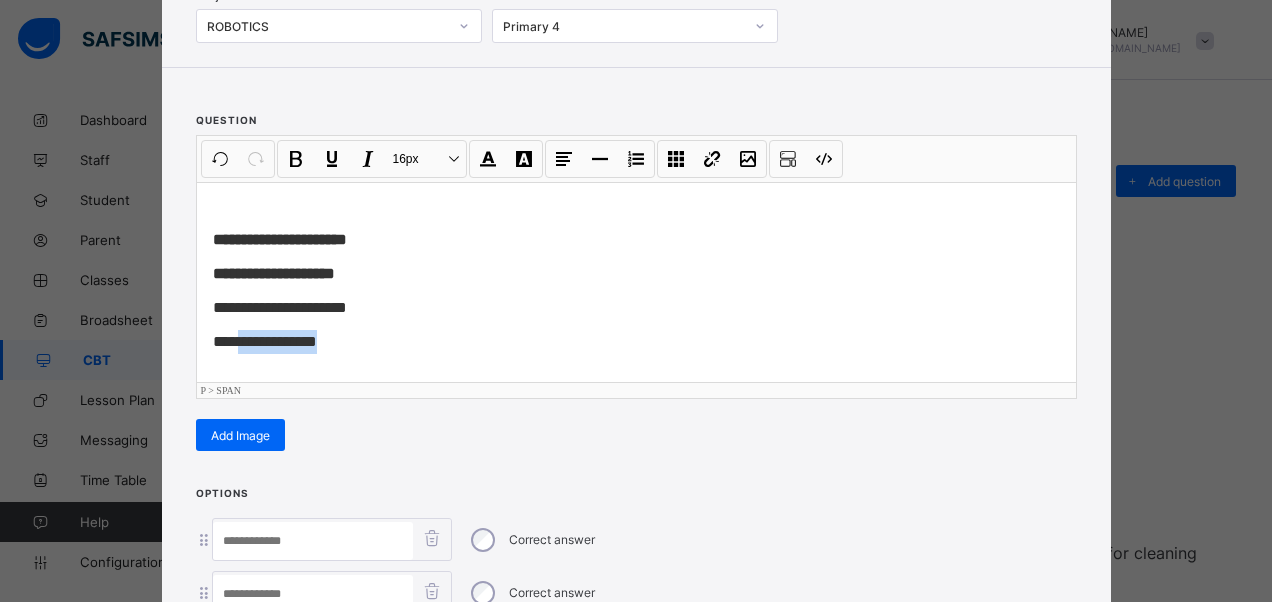 type 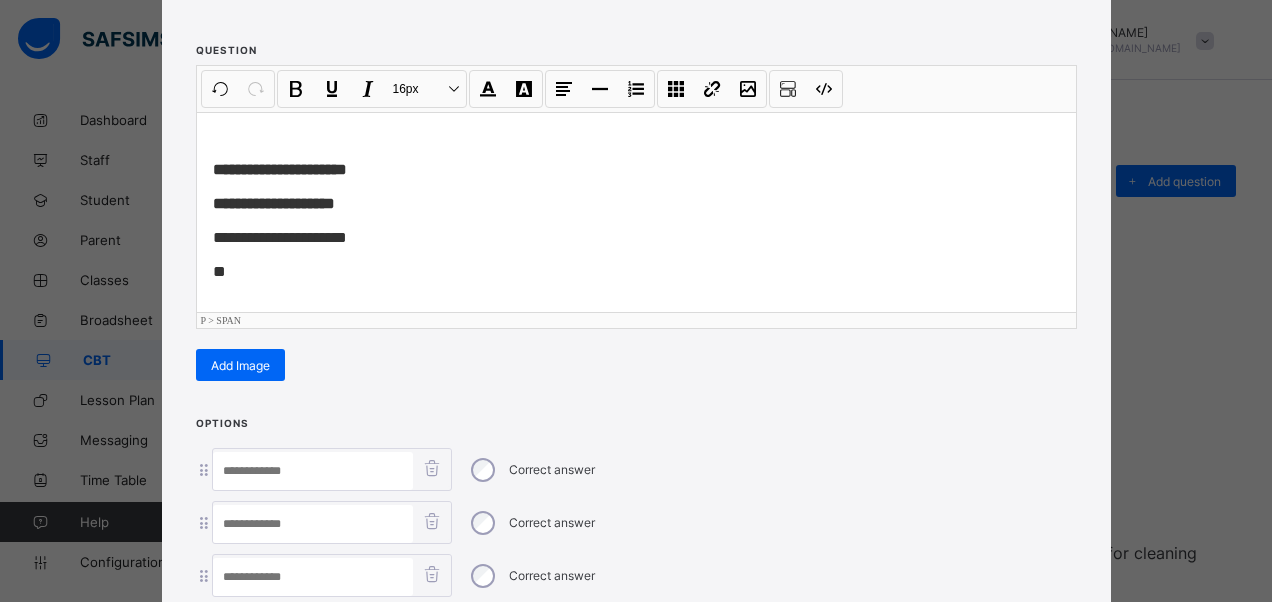 scroll, scrollTop: 242, scrollLeft: 0, axis: vertical 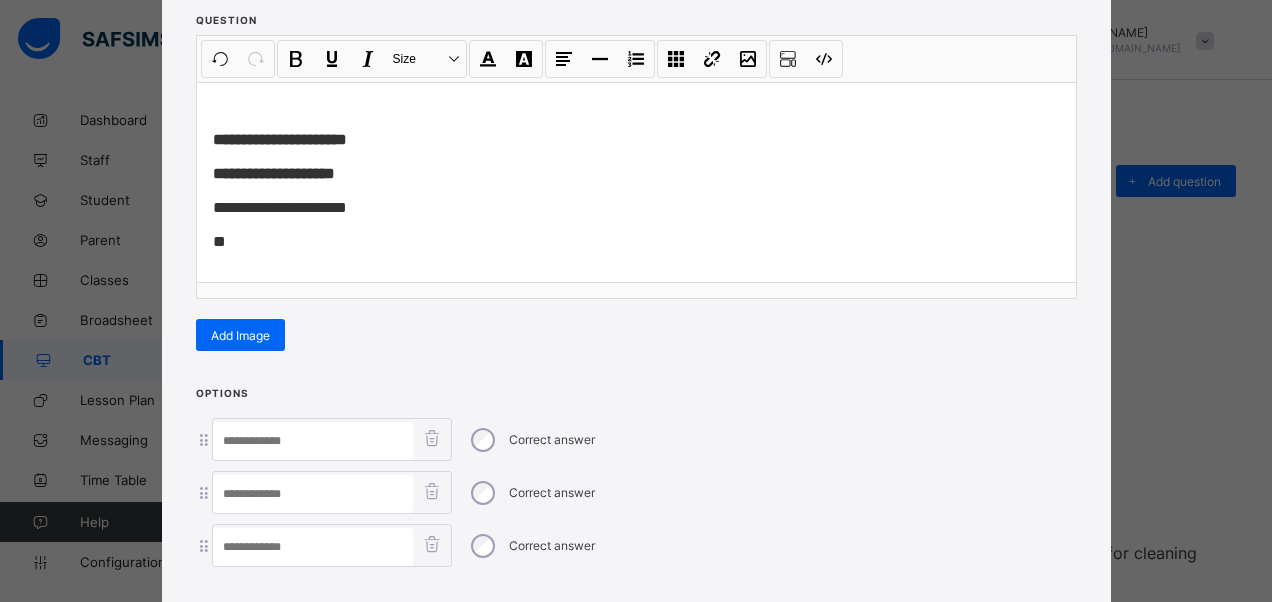 click at bounding box center [313, 547] 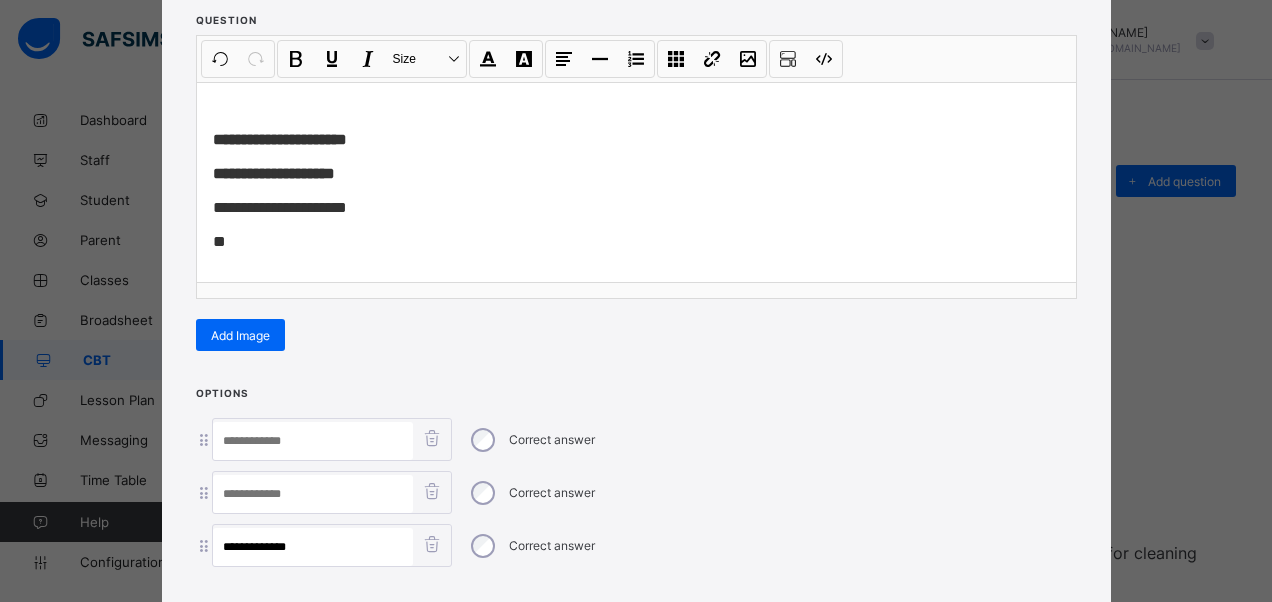 type on "**********" 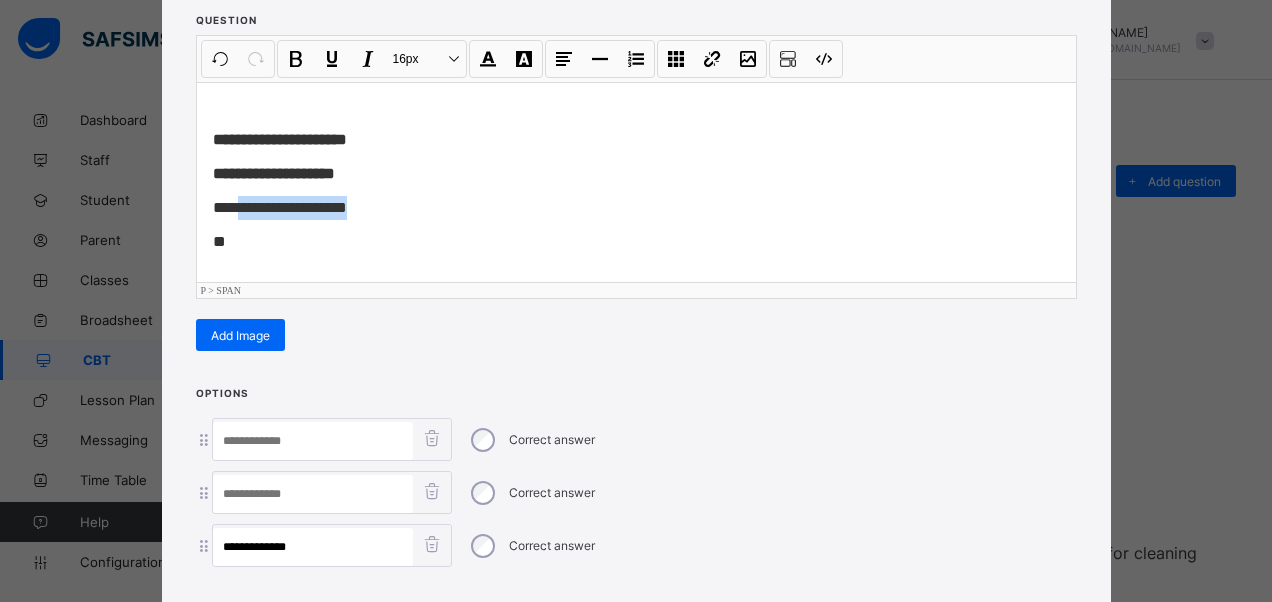 drag, startPoint x: 354, startPoint y: 211, endPoint x: 225, endPoint y: 213, distance: 129.0155 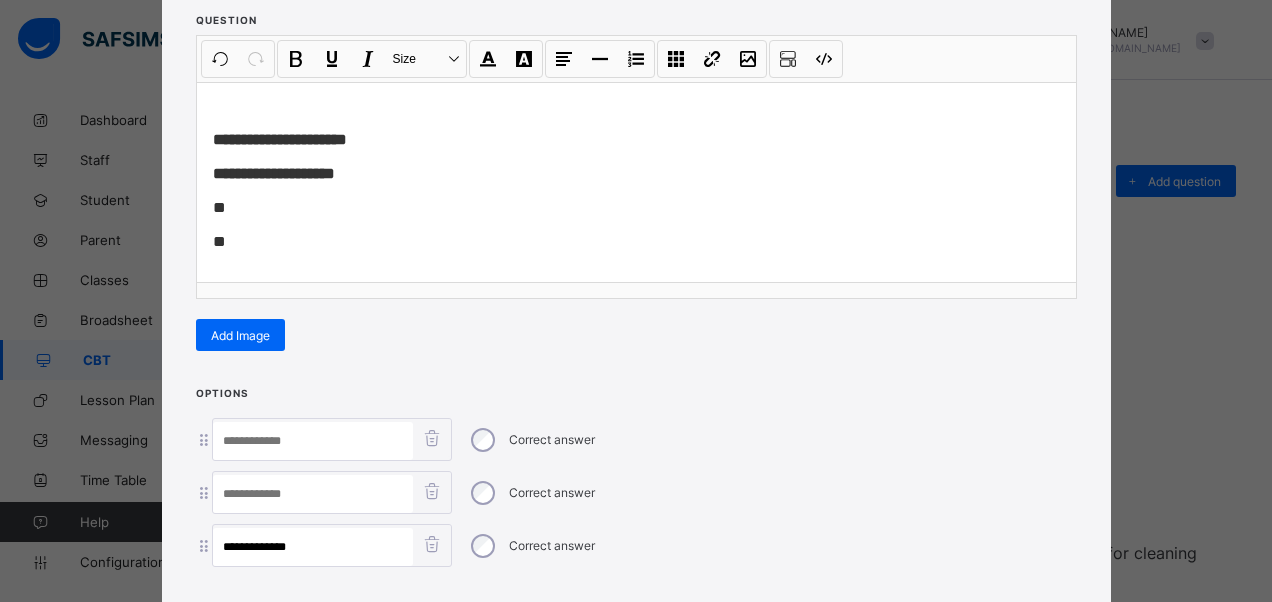 click at bounding box center (313, 494) 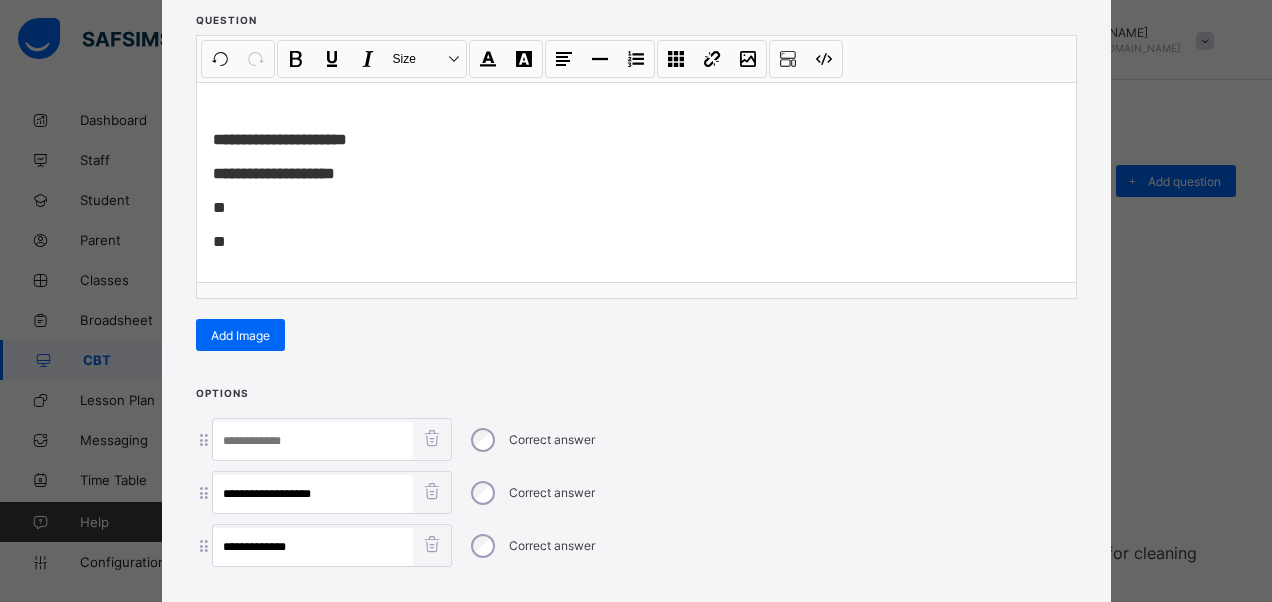 type on "**********" 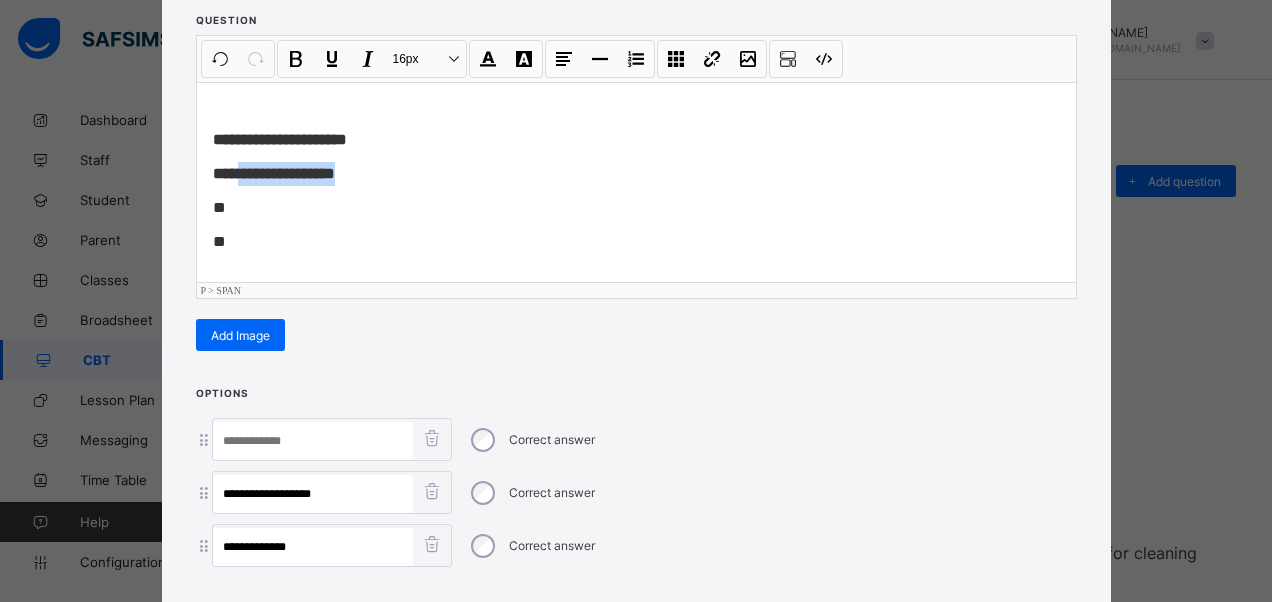 drag, startPoint x: 362, startPoint y: 172, endPoint x: 234, endPoint y: 180, distance: 128.24976 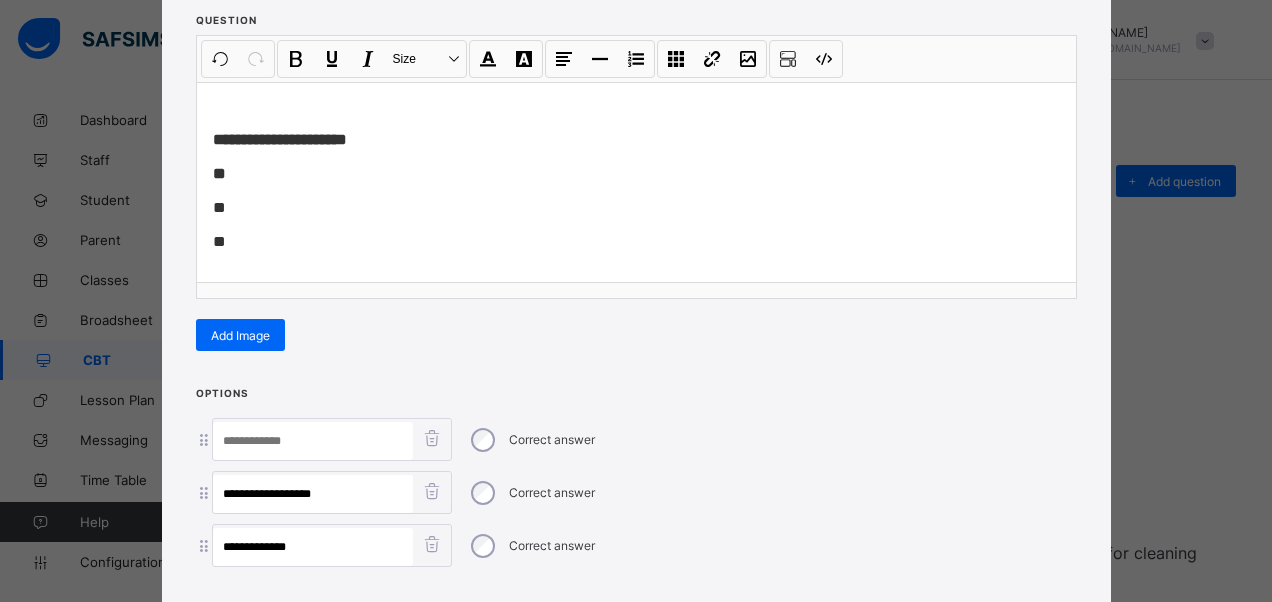 click at bounding box center (313, 441) 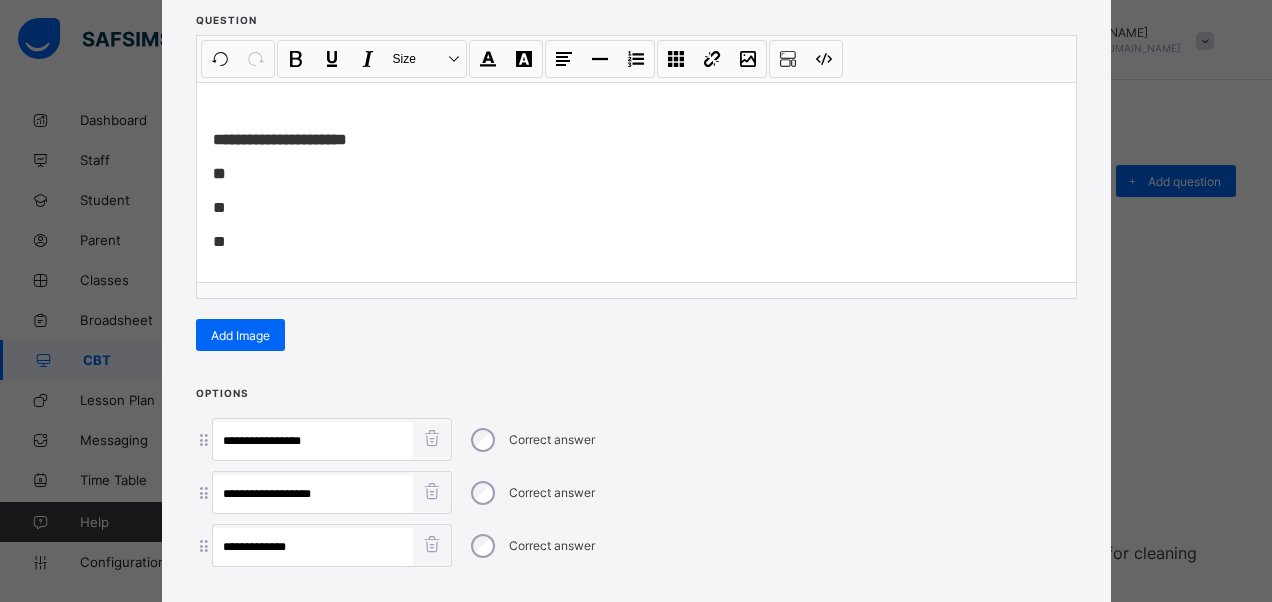 type on "**********" 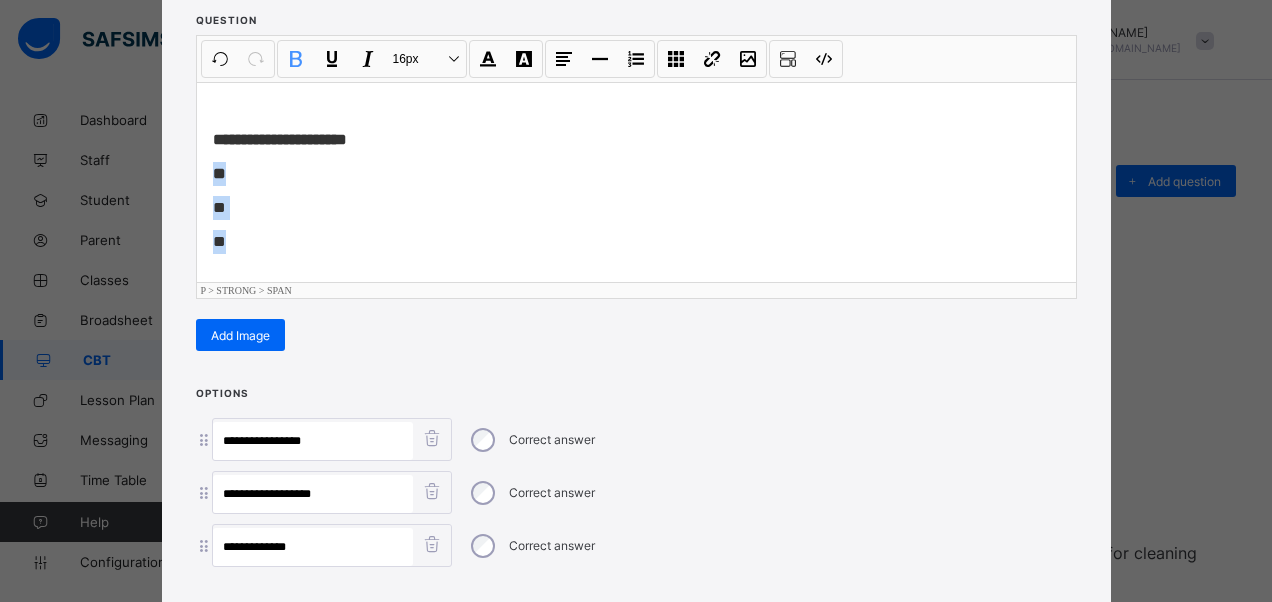 drag, startPoint x: 202, startPoint y: 171, endPoint x: 268, endPoint y: 242, distance: 96.938126 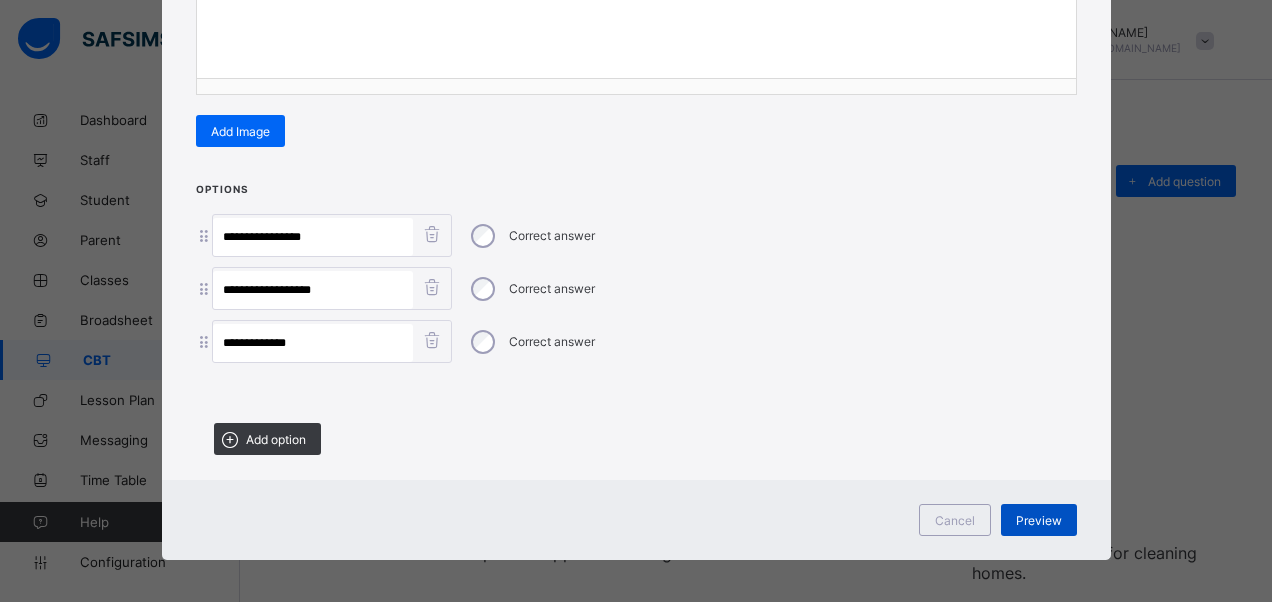click on "Preview" at bounding box center (1039, 520) 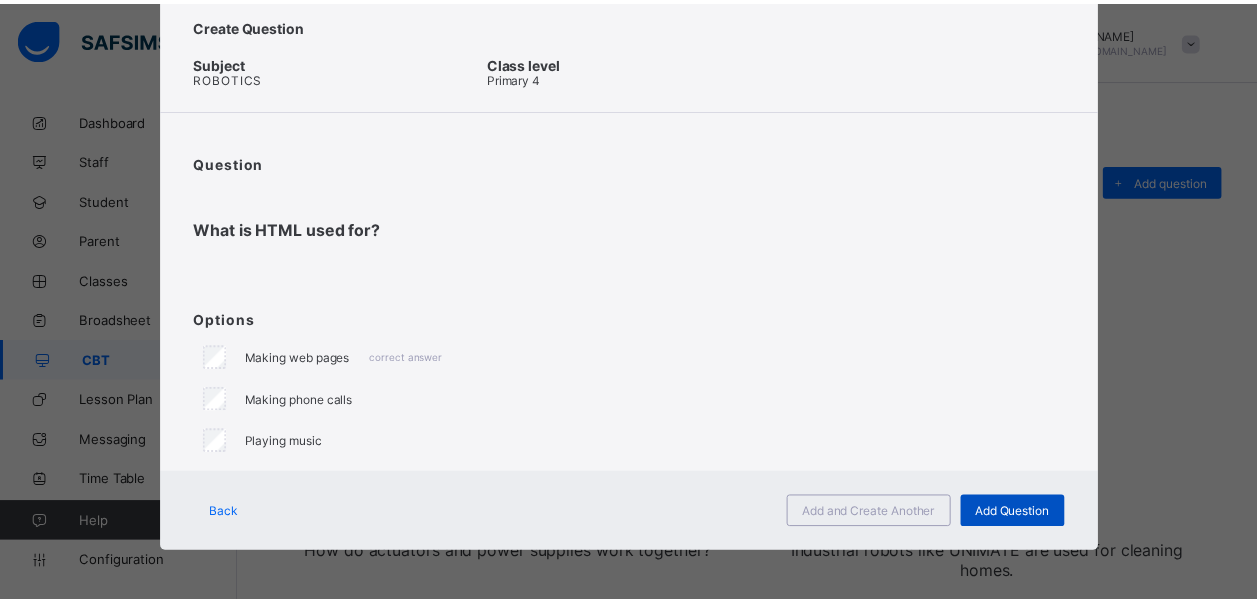 scroll, scrollTop: 52, scrollLeft: 0, axis: vertical 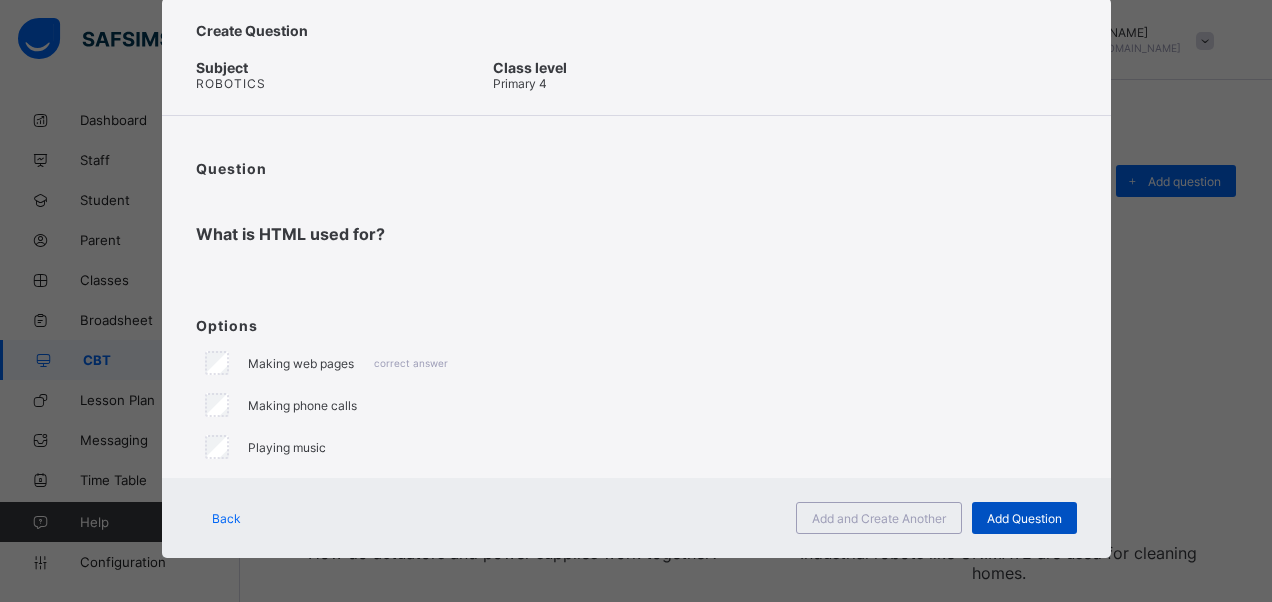 click on "Add Question" at bounding box center [1024, 518] 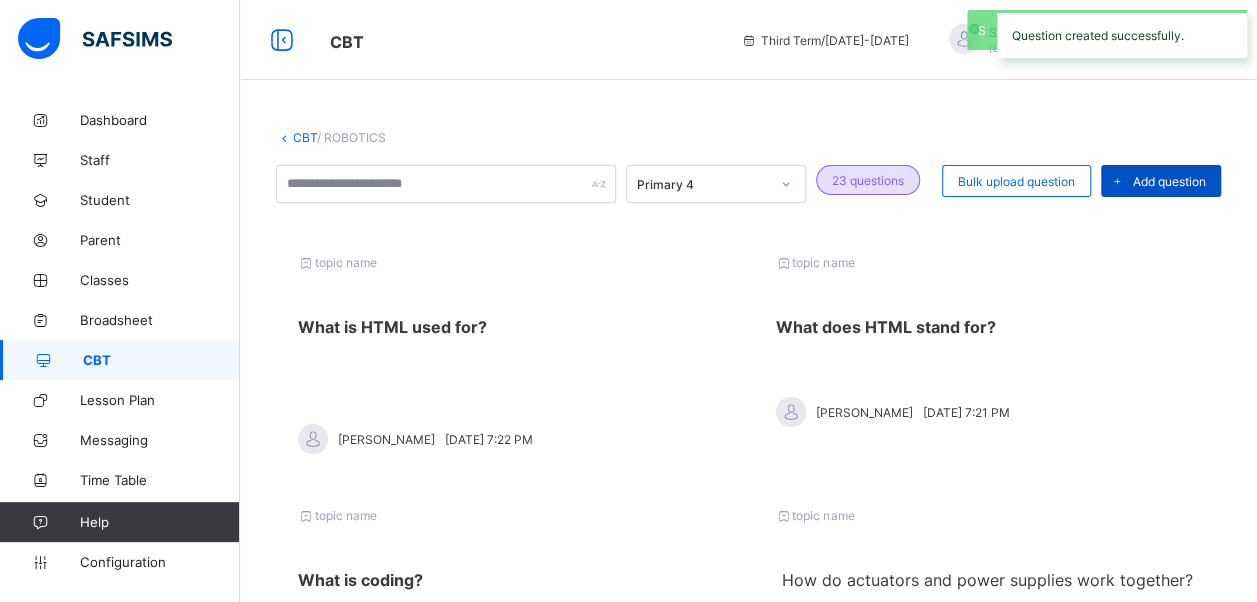 click on "Add question" at bounding box center [1169, 181] 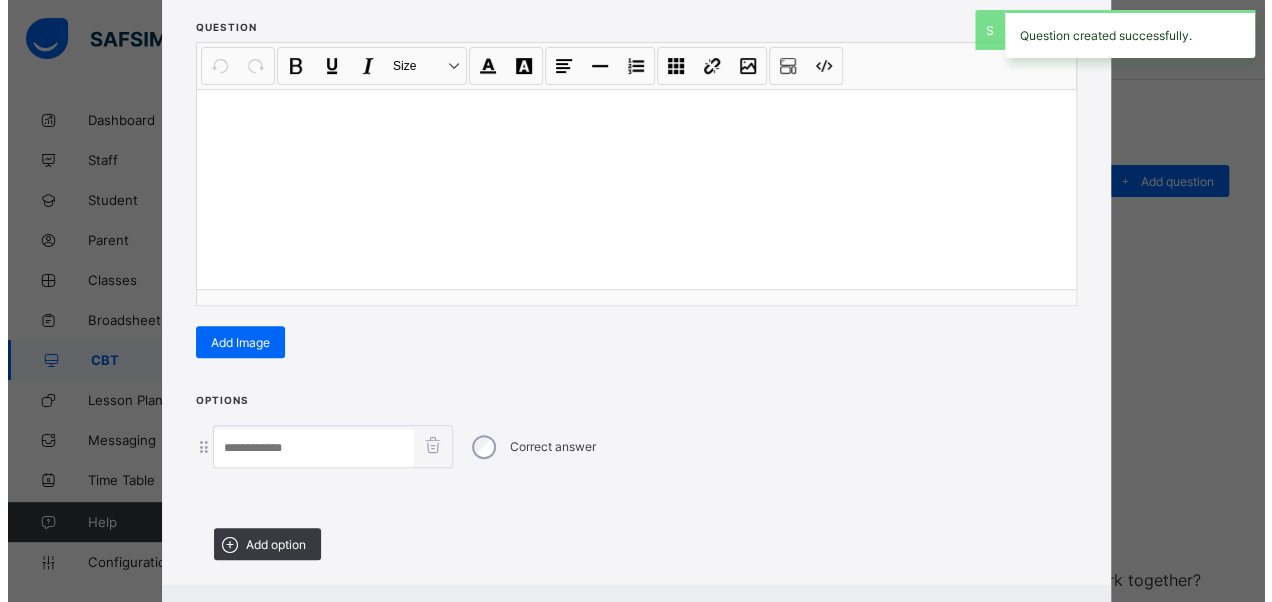 scroll, scrollTop: 342, scrollLeft: 0, axis: vertical 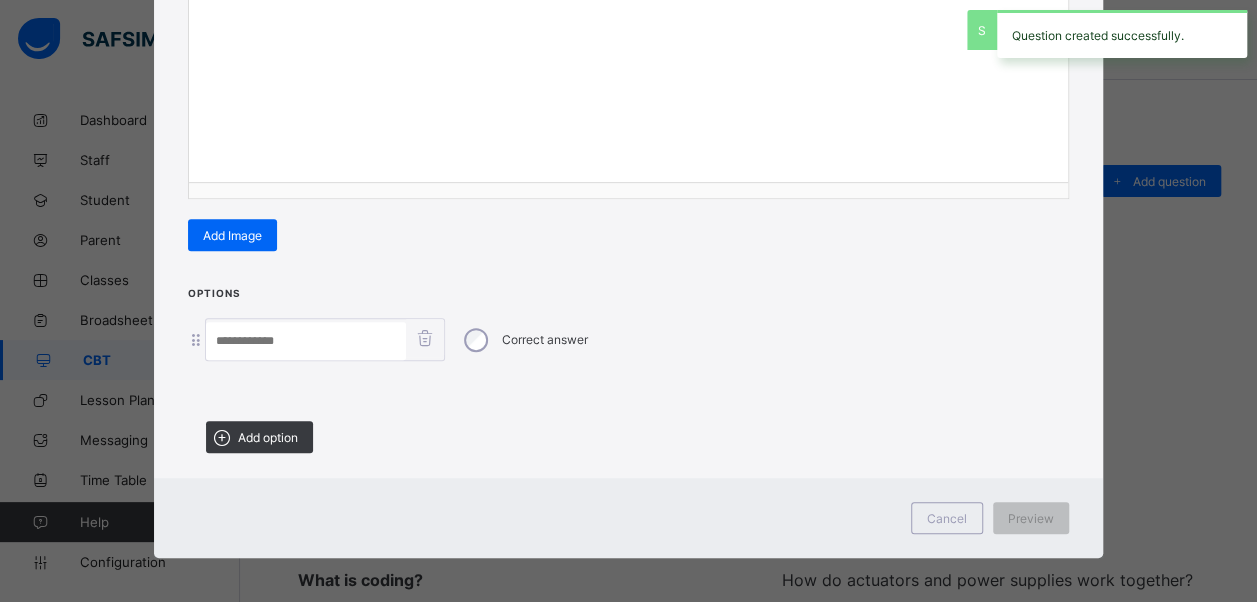 drag, startPoint x: 270, startPoint y: 421, endPoint x: 278, endPoint y: 432, distance: 13.601471 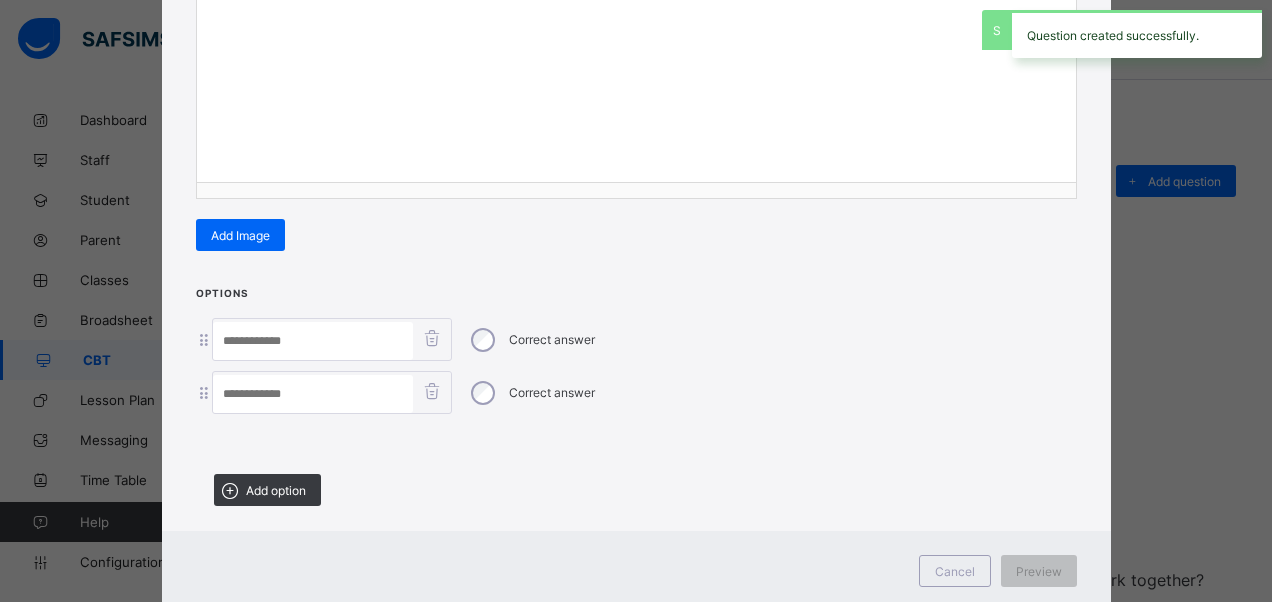 drag, startPoint x: 284, startPoint y: 473, endPoint x: 330, endPoint y: 477, distance: 46.173584 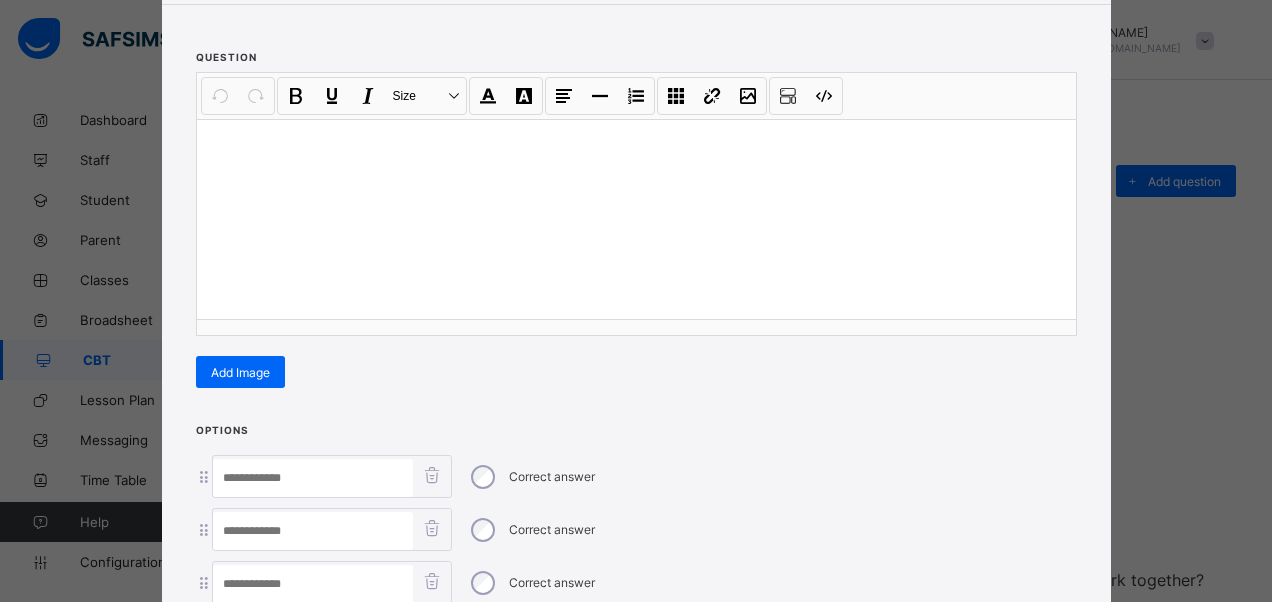 scroll, scrollTop: 42, scrollLeft: 0, axis: vertical 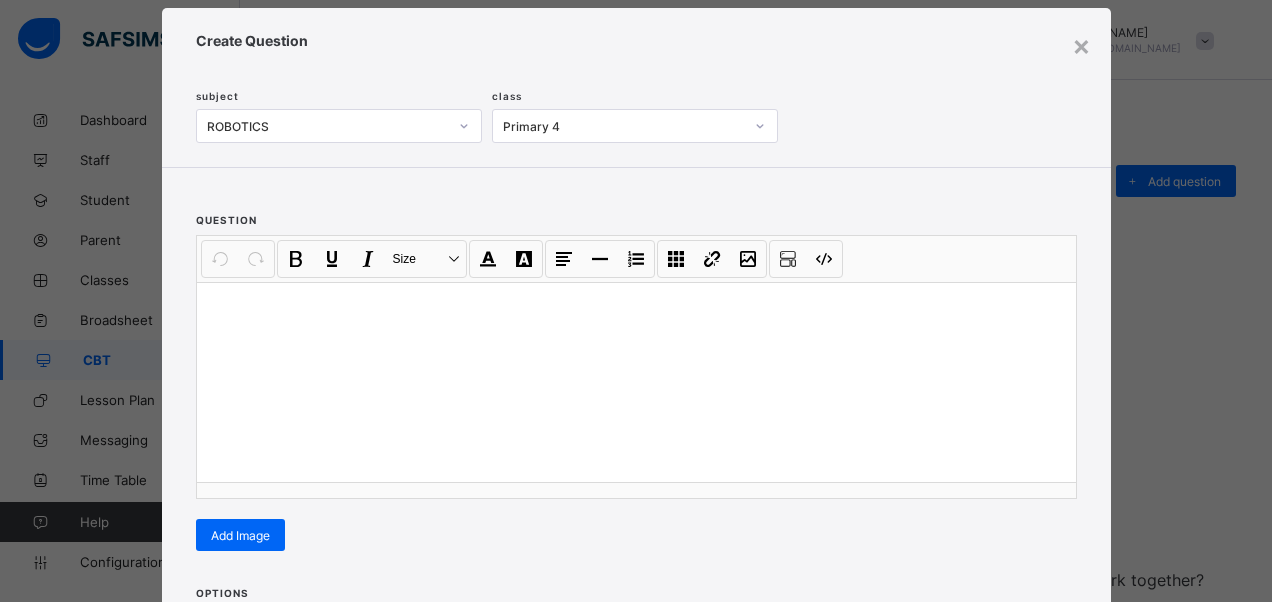 click at bounding box center (636, 382) 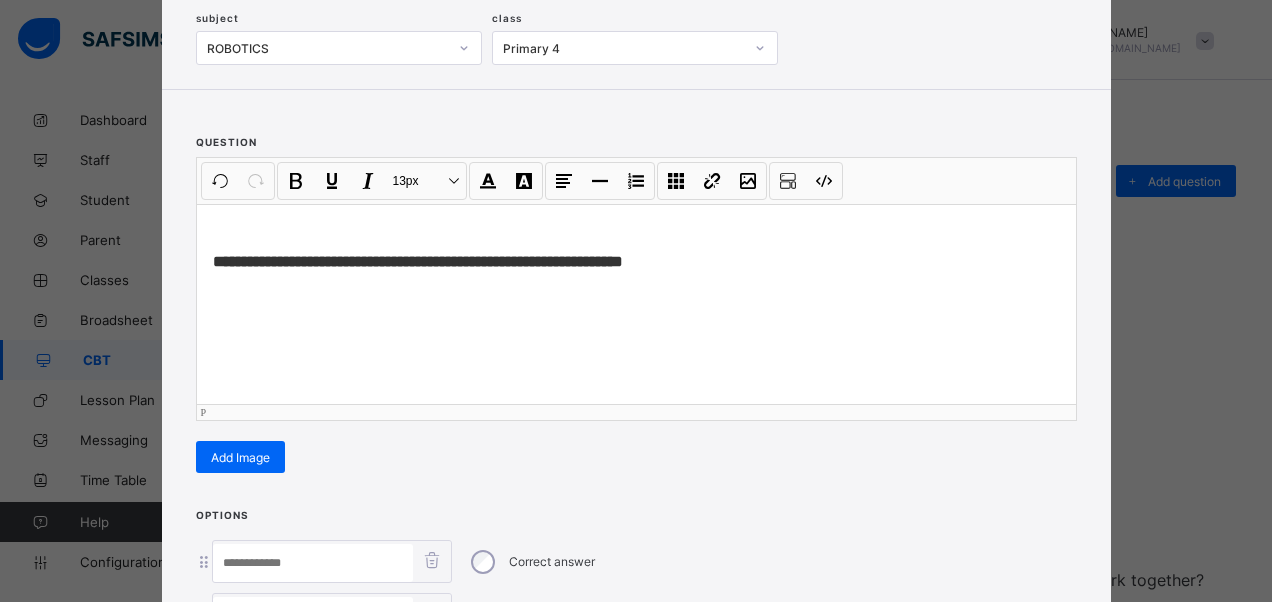 scroll, scrollTop: 242, scrollLeft: 0, axis: vertical 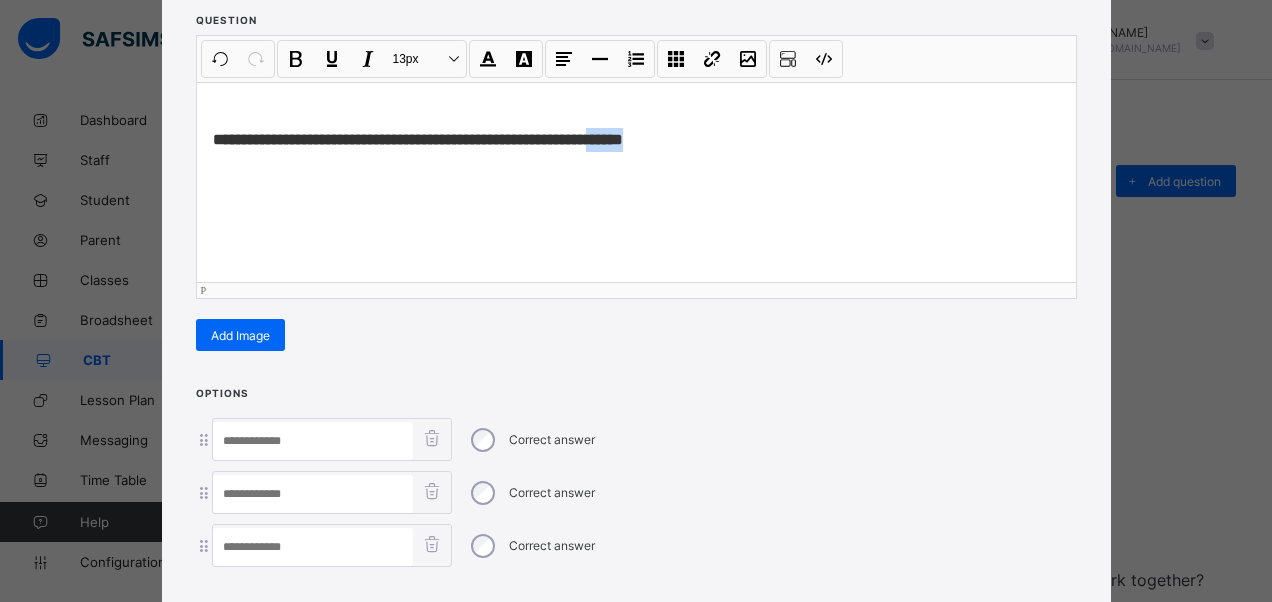 drag, startPoint x: 663, startPoint y: 135, endPoint x: 623, endPoint y: 127, distance: 40.792156 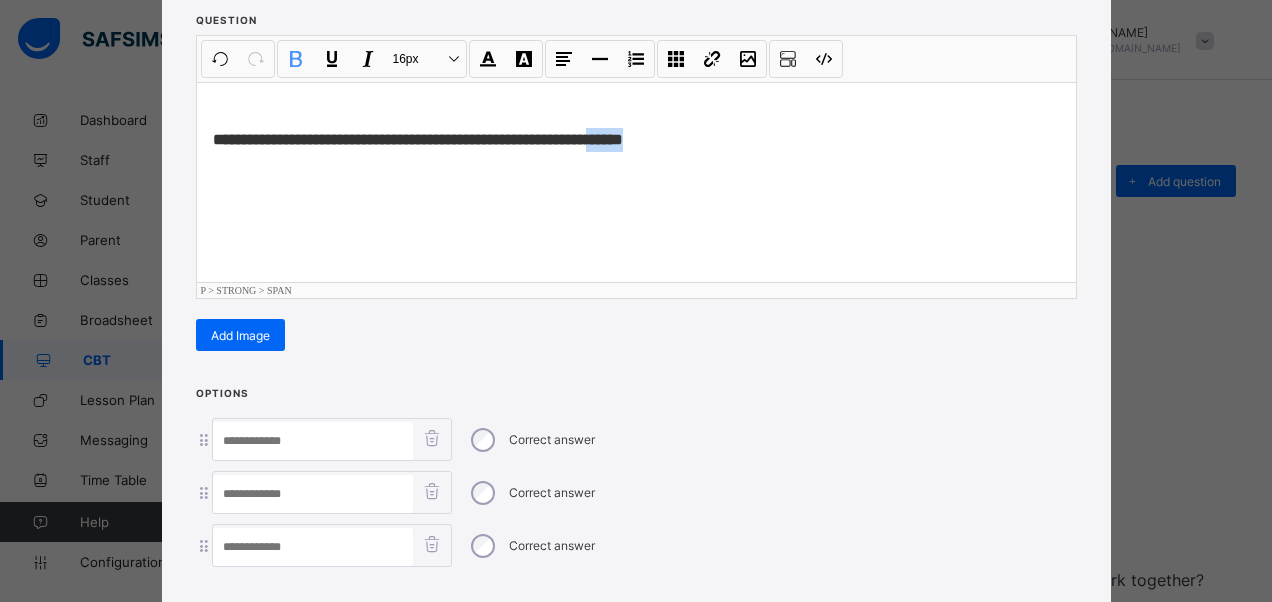 type 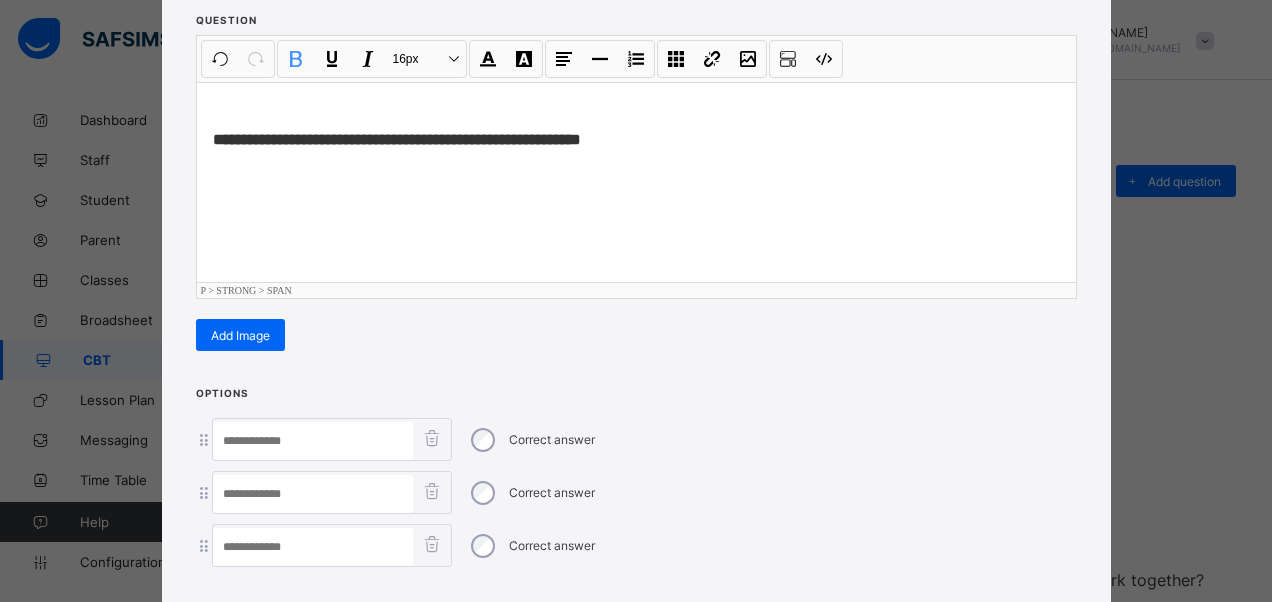 click at bounding box center (313, 547) 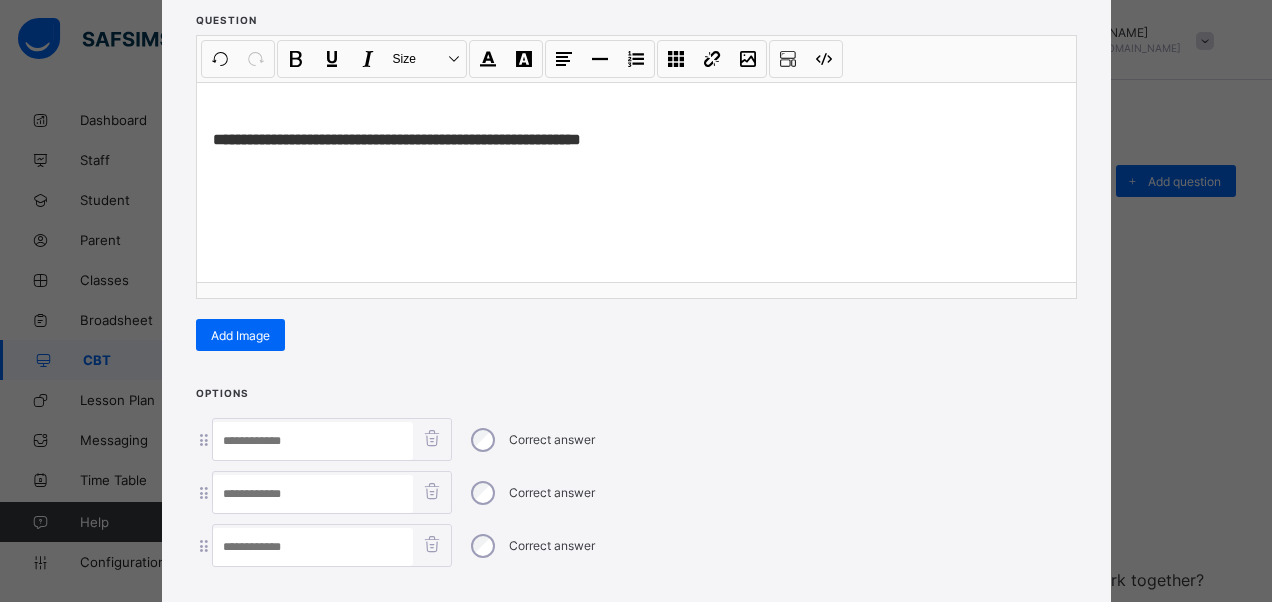 paste on "******" 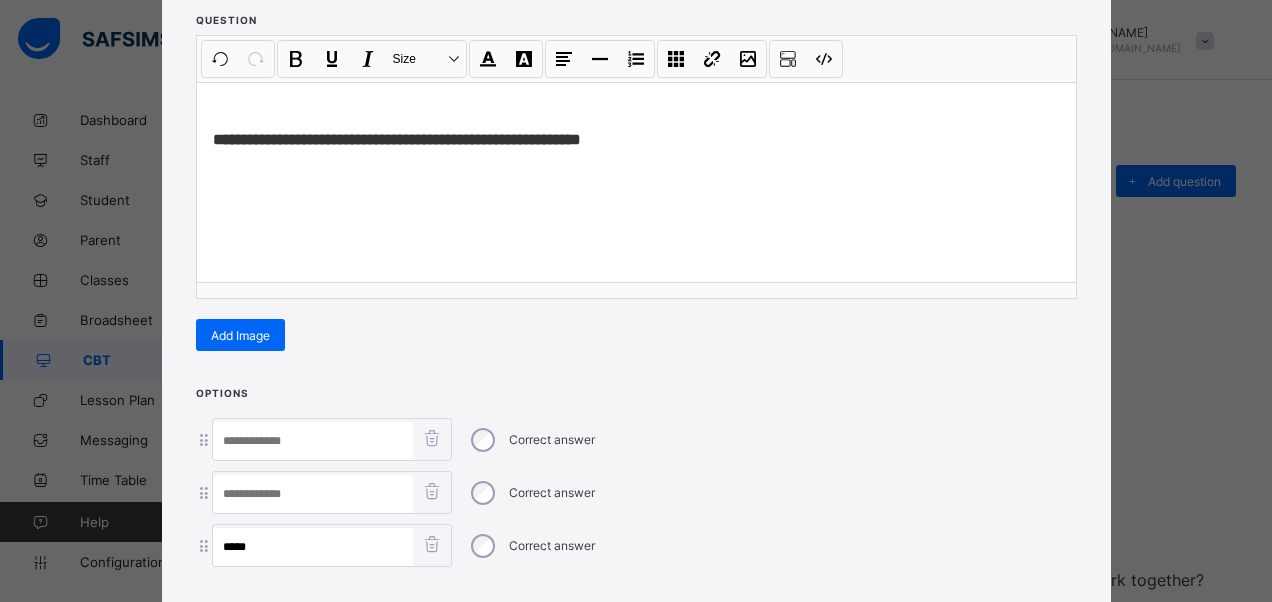 type on "*****" 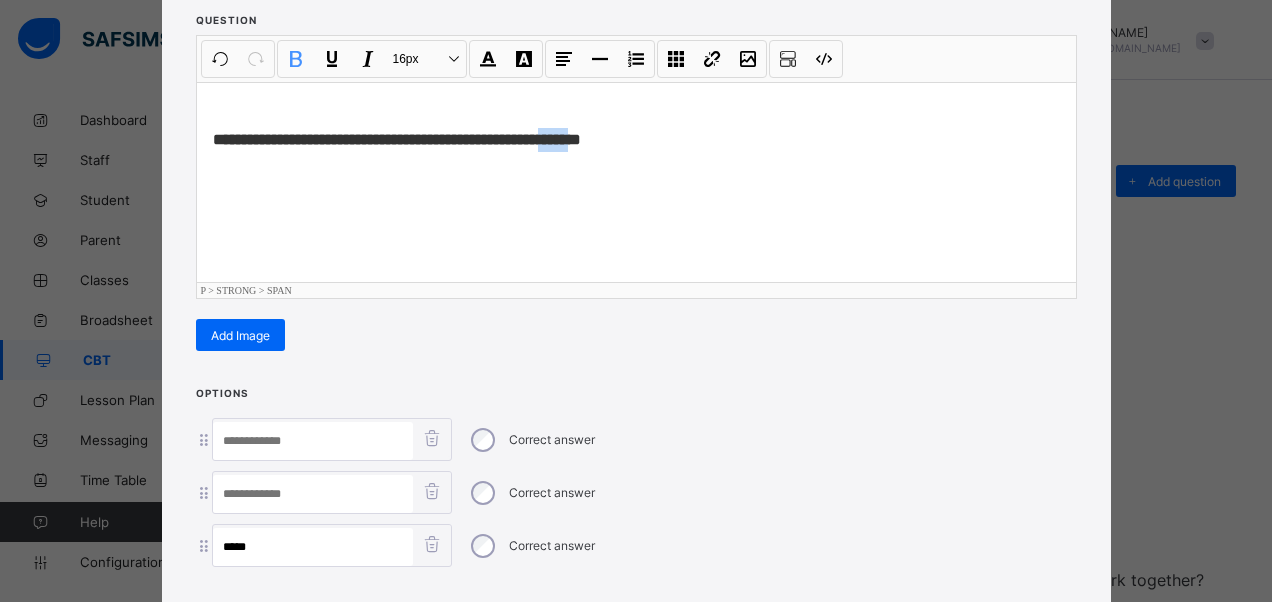 drag, startPoint x: 599, startPoint y: 140, endPoint x: 567, endPoint y: 134, distance: 32.55764 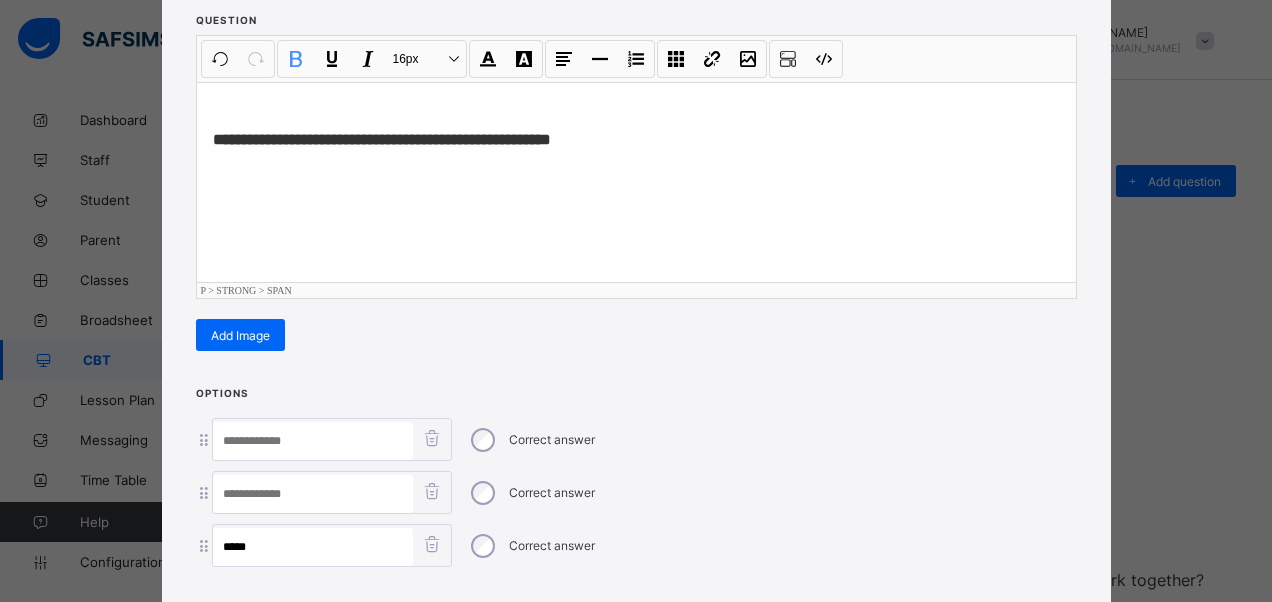 click at bounding box center (313, 441) 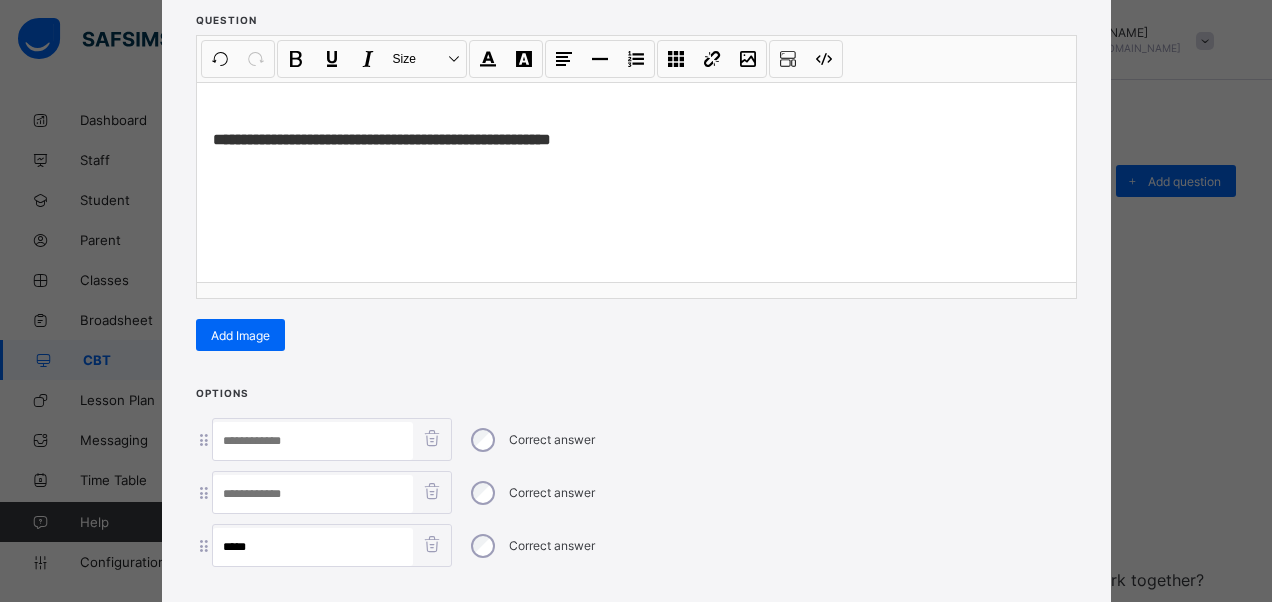 paste on "****" 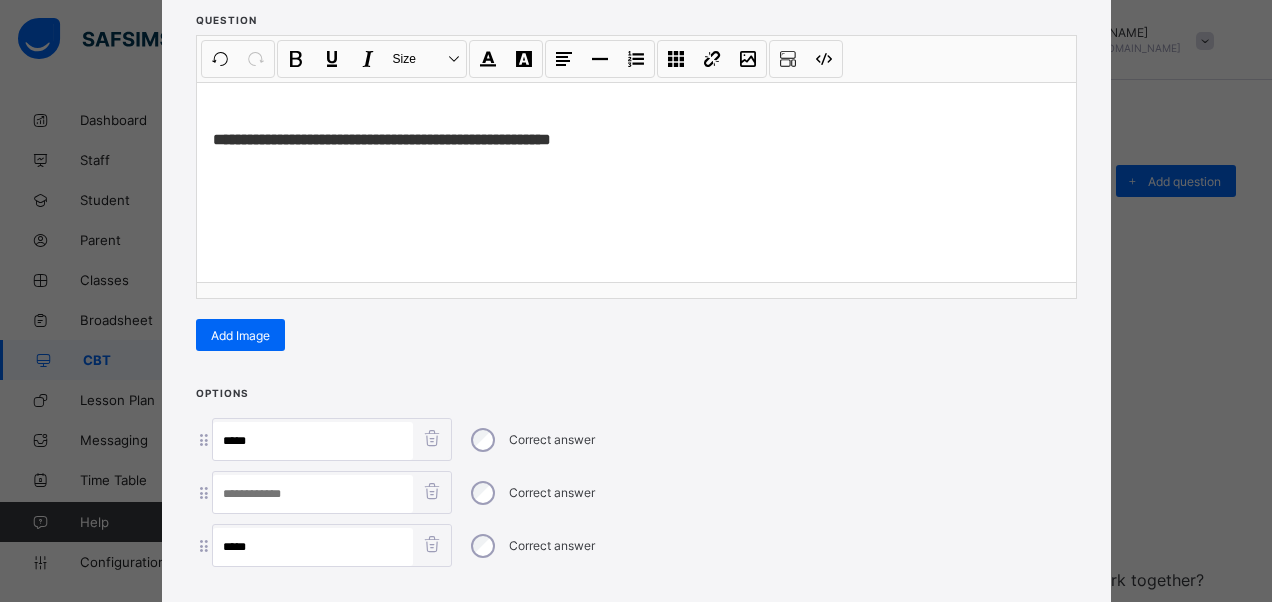 type on "****" 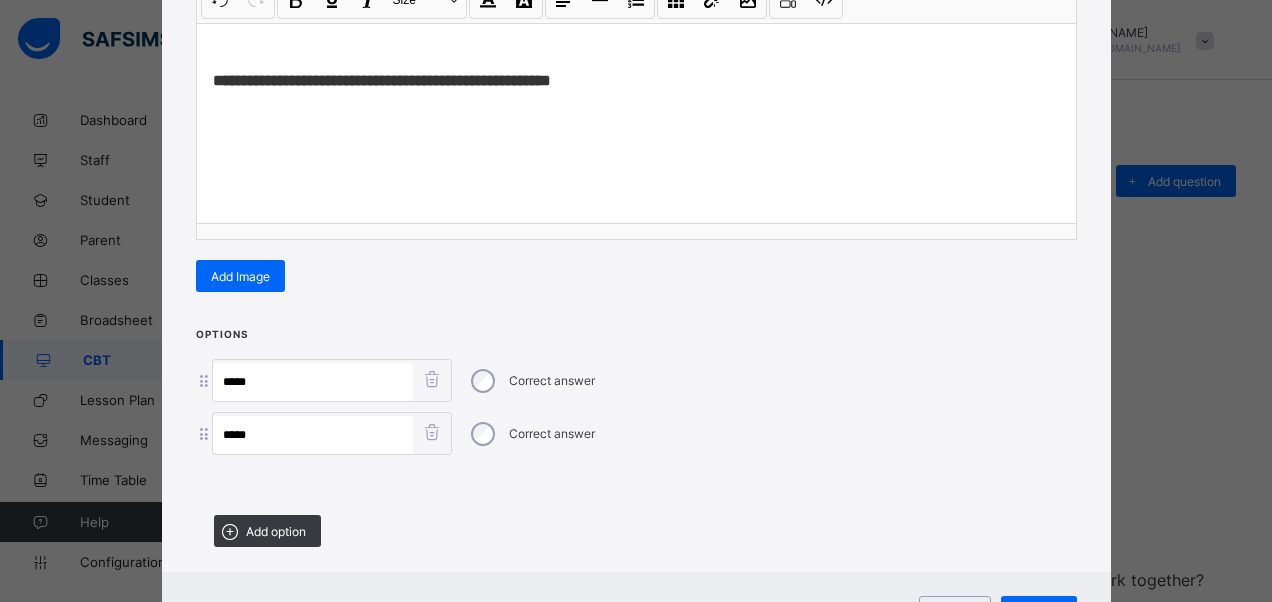 scroll, scrollTop: 394, scrollLeft: 0, axis: vertical 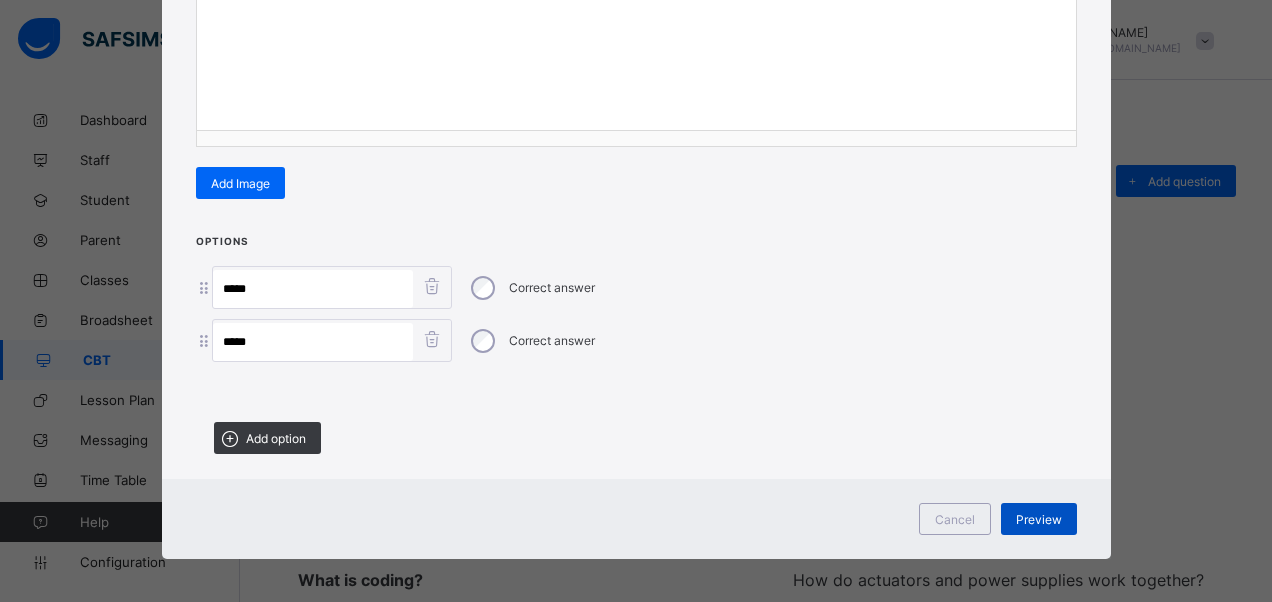 click on "Preview" at bounding box center [1039, 519] 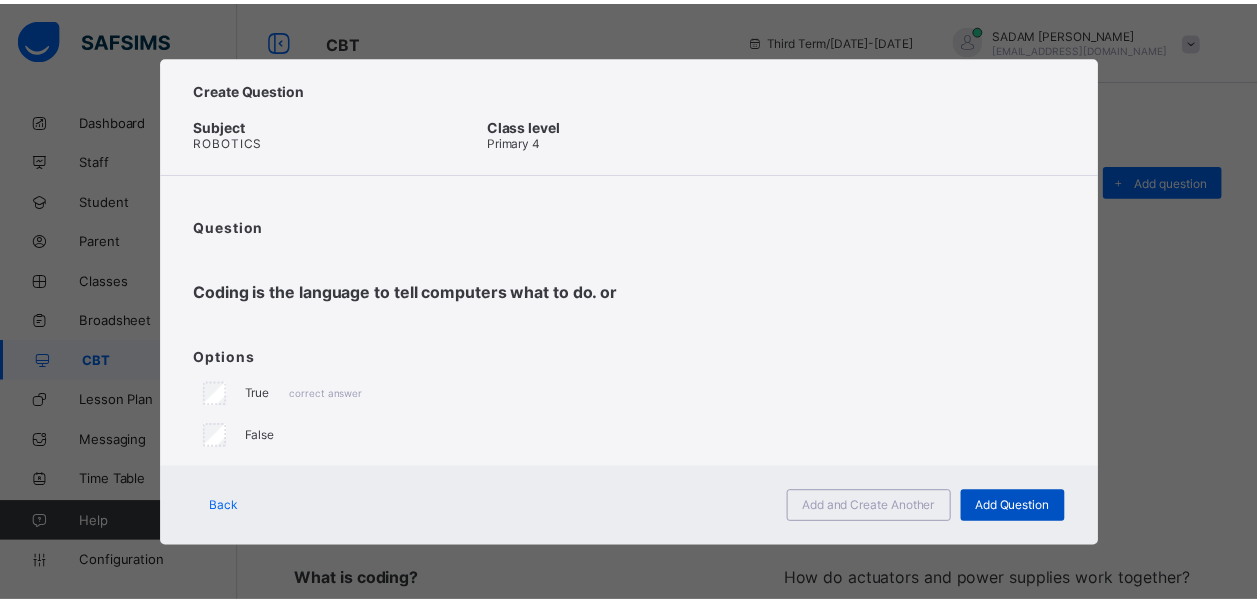 scroll, scrollTop: 0, scrollLeft: 0, axis: both 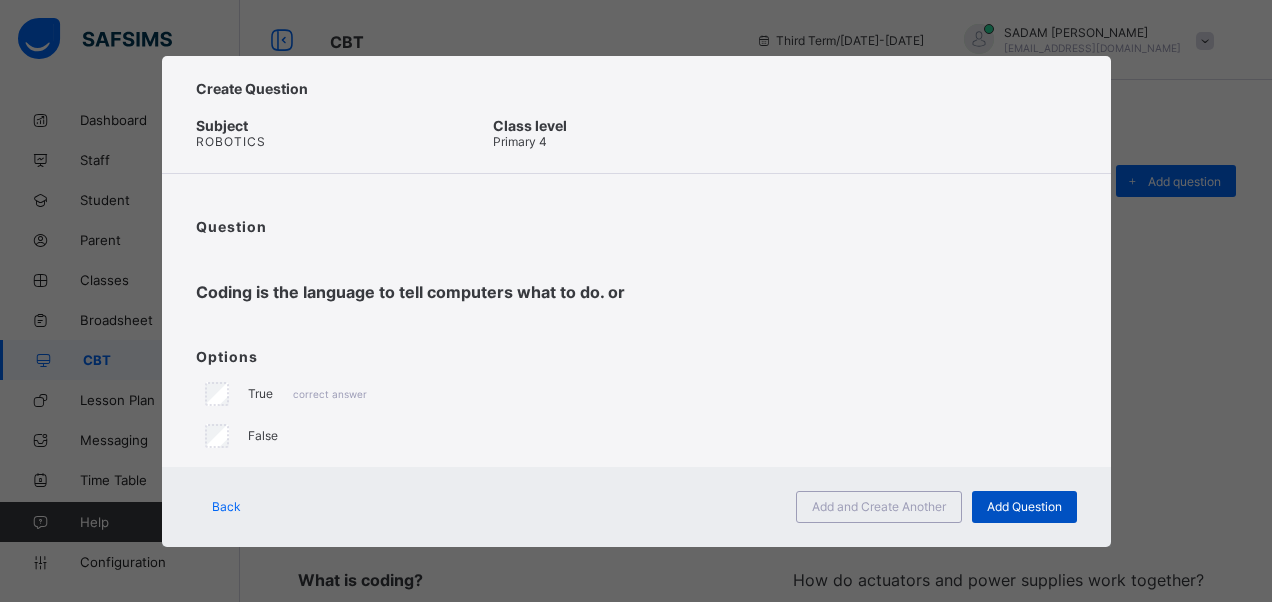 click on "Add Question" at bounding box center [1024, 506] 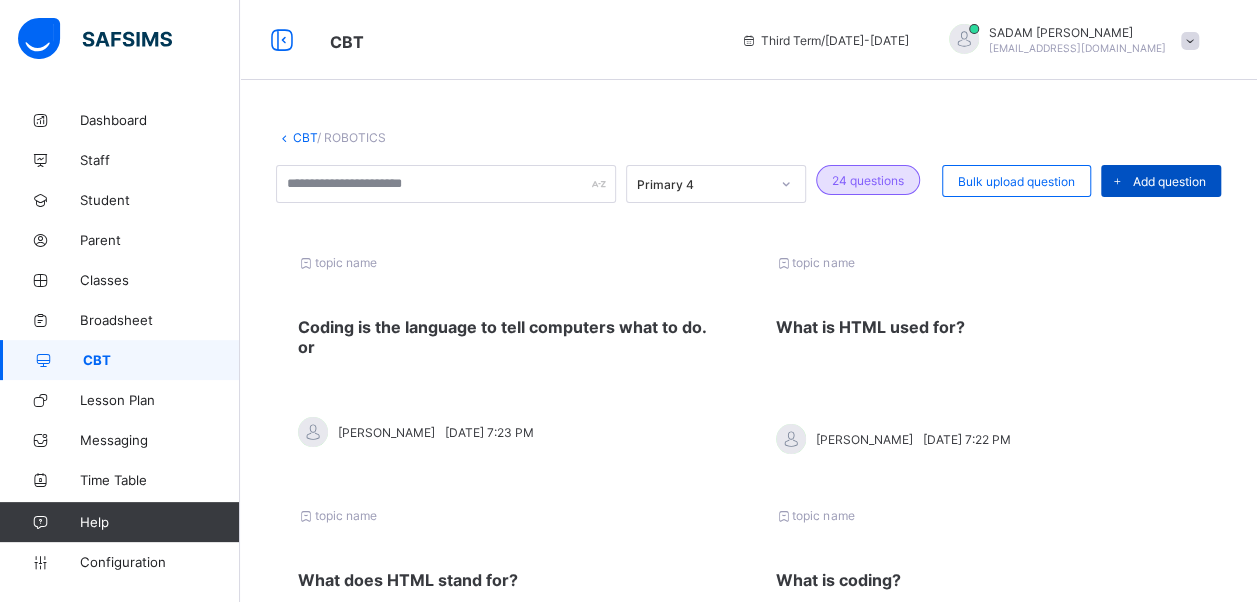 click on "Add question" at bounding box center [1169, 181] 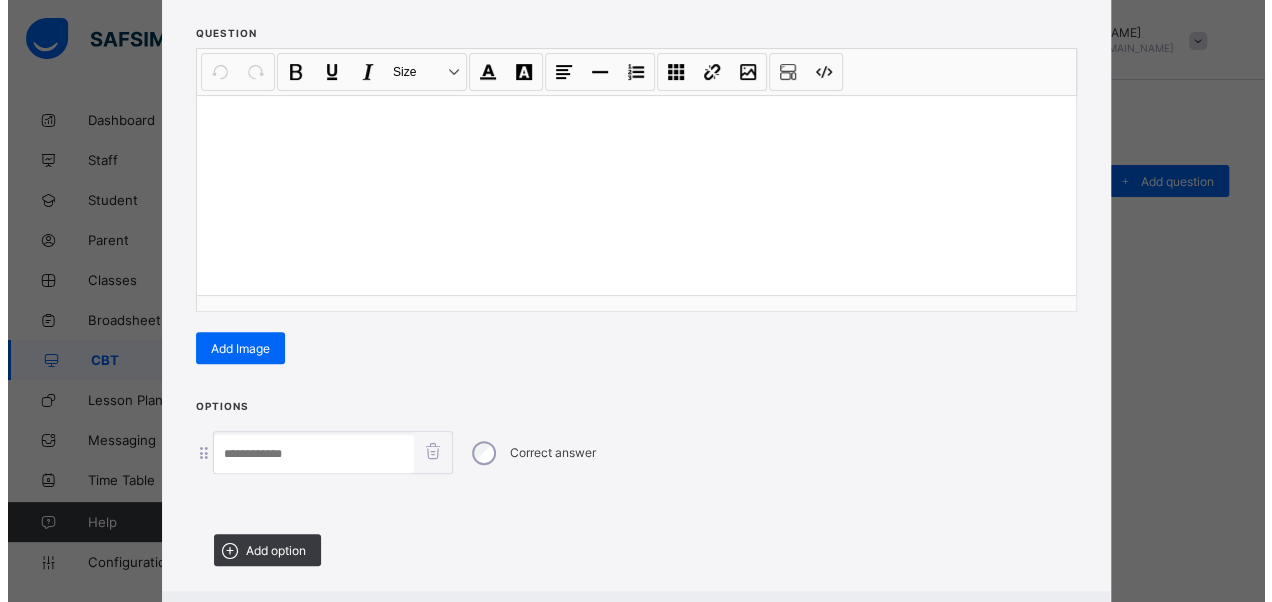 scroll, scrollTop: 342, scrollLeft: 0, axis: vertical 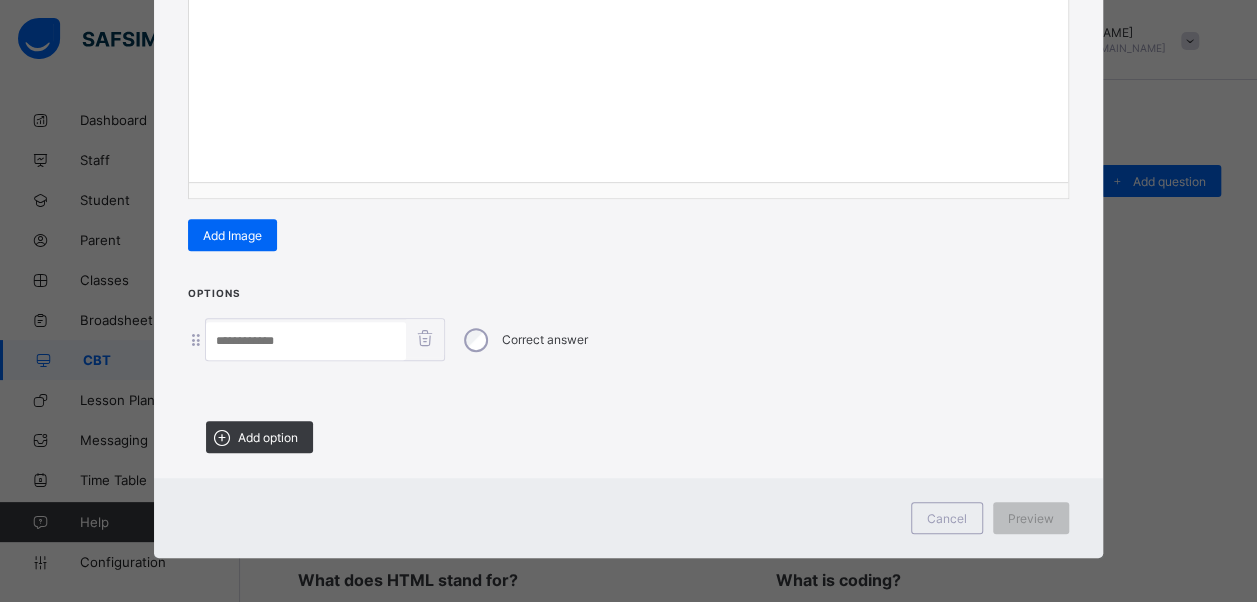 drag, startPoint x: 218, startPoint y: 428, endPoint x: 242, endPoint y: 454, distance: 35.383614 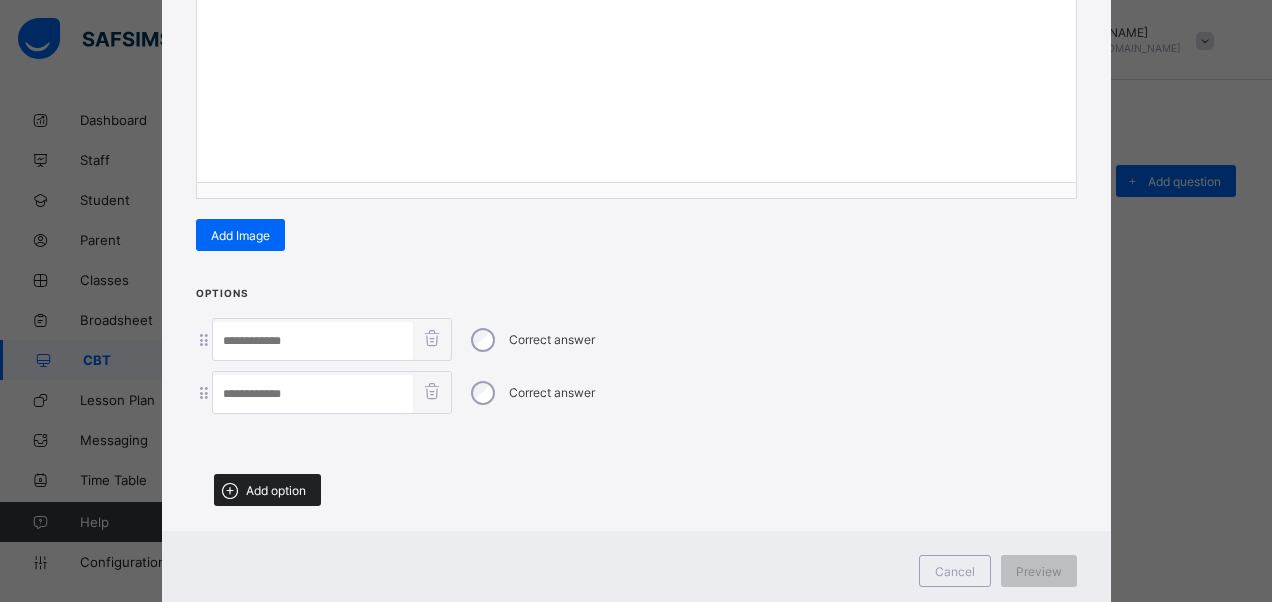 click on "Add option" at bounding box center [267, 490] 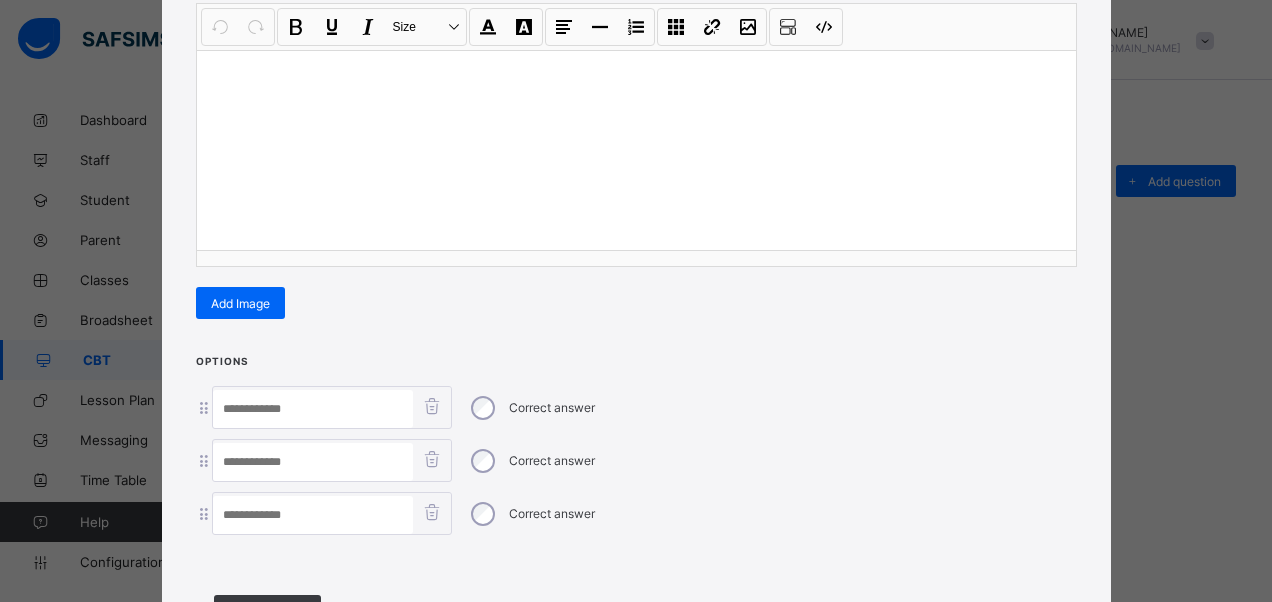 scroll, scrollTop: 242, scrollLeft: 0, axis: vertical 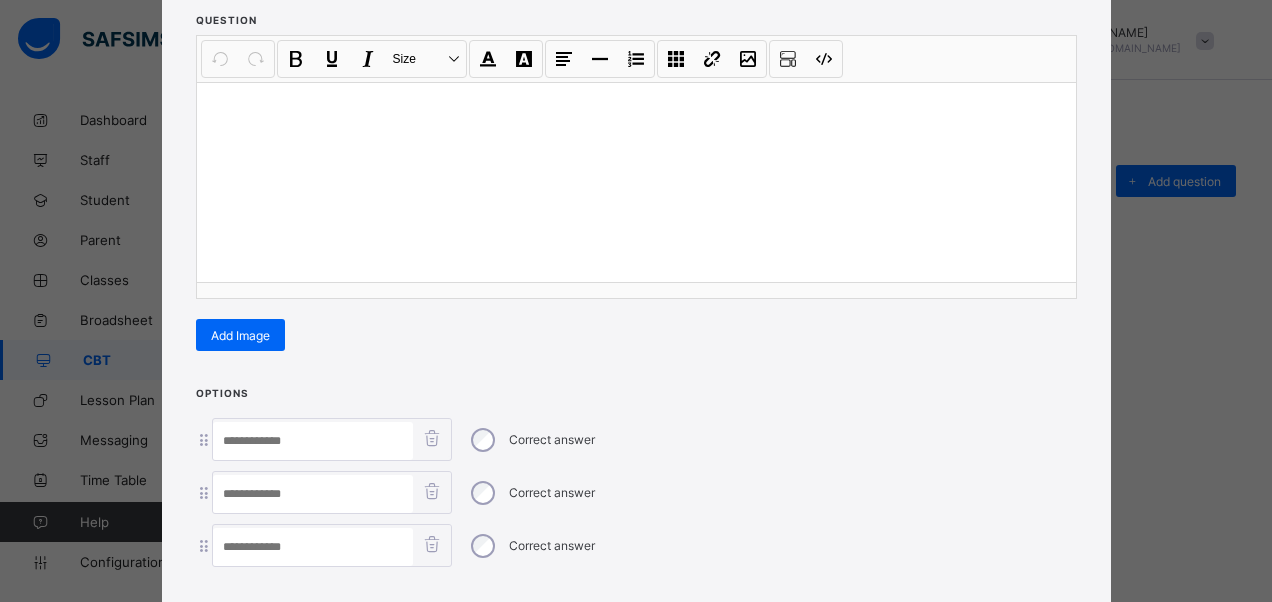click at bounding box center [636, 182] 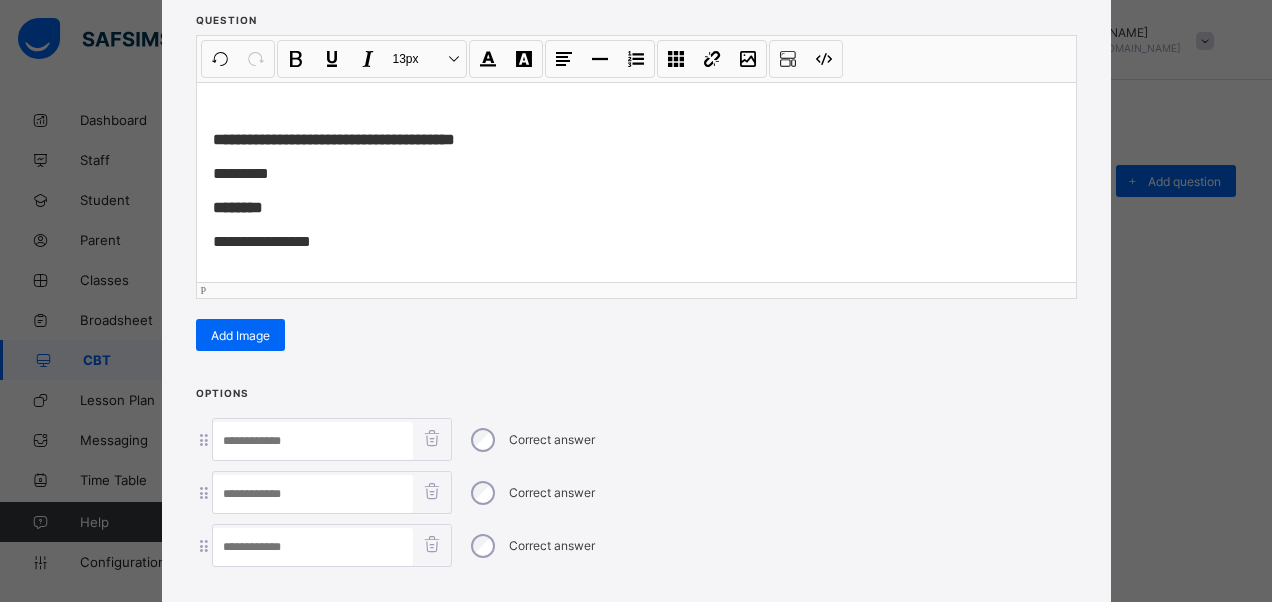 click on "**********" at bounding box center [334, 139] 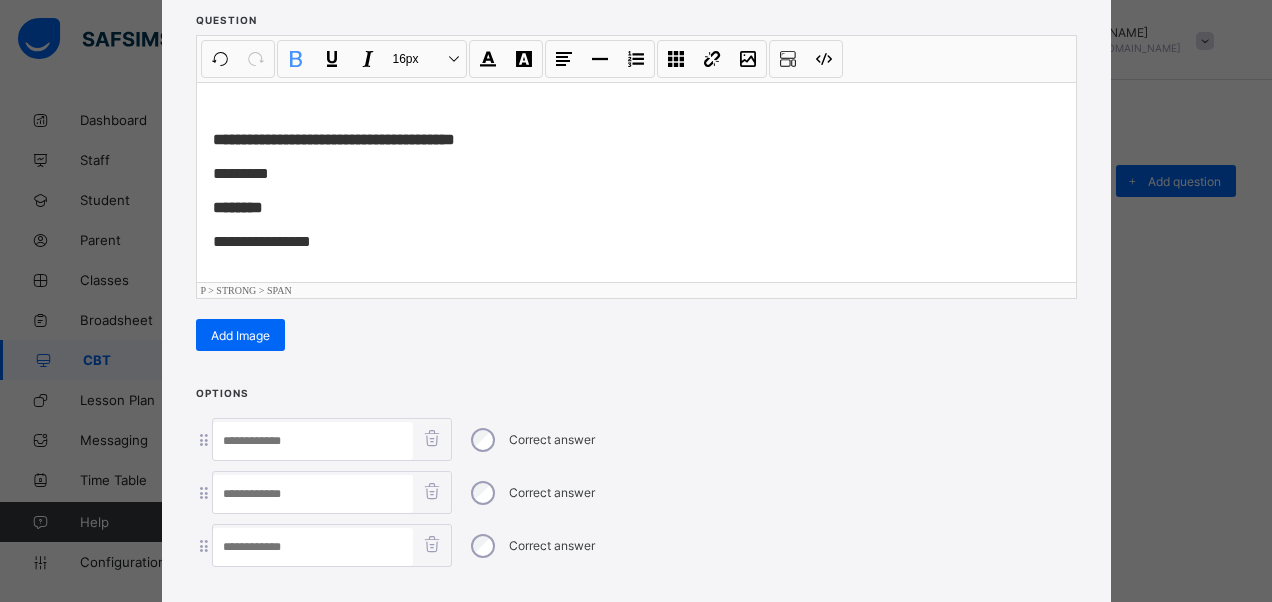 type 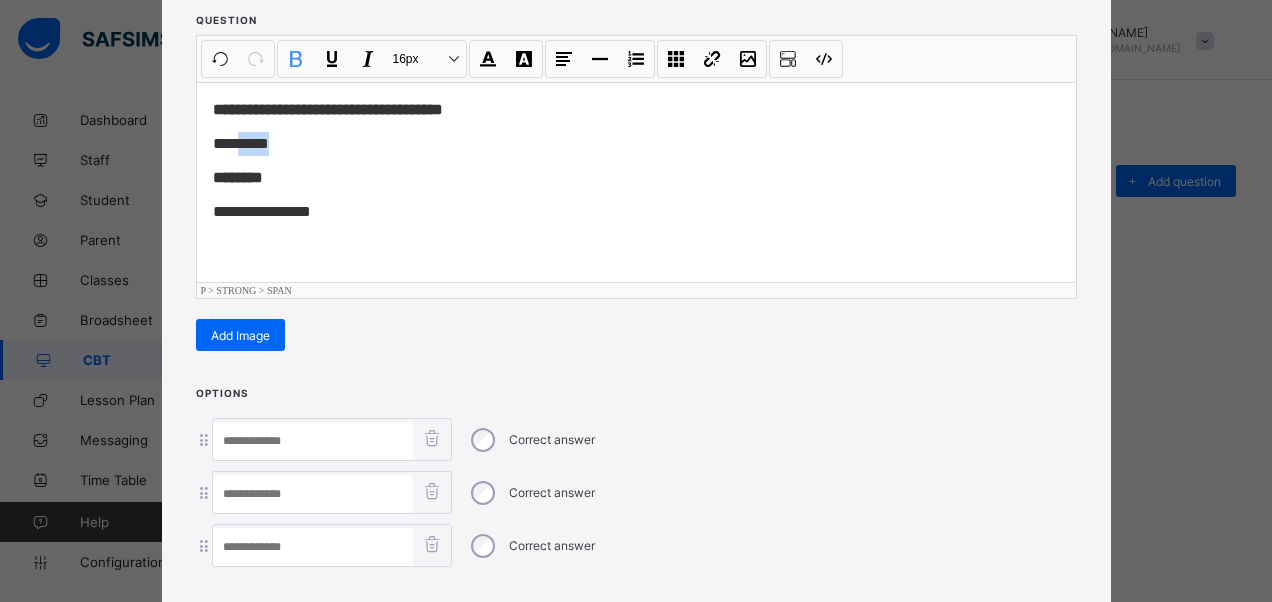 drag, startPoint x: 286, startPoint y: 146, endPoint x: 228, endPoint y: 140, distance: 58.30952 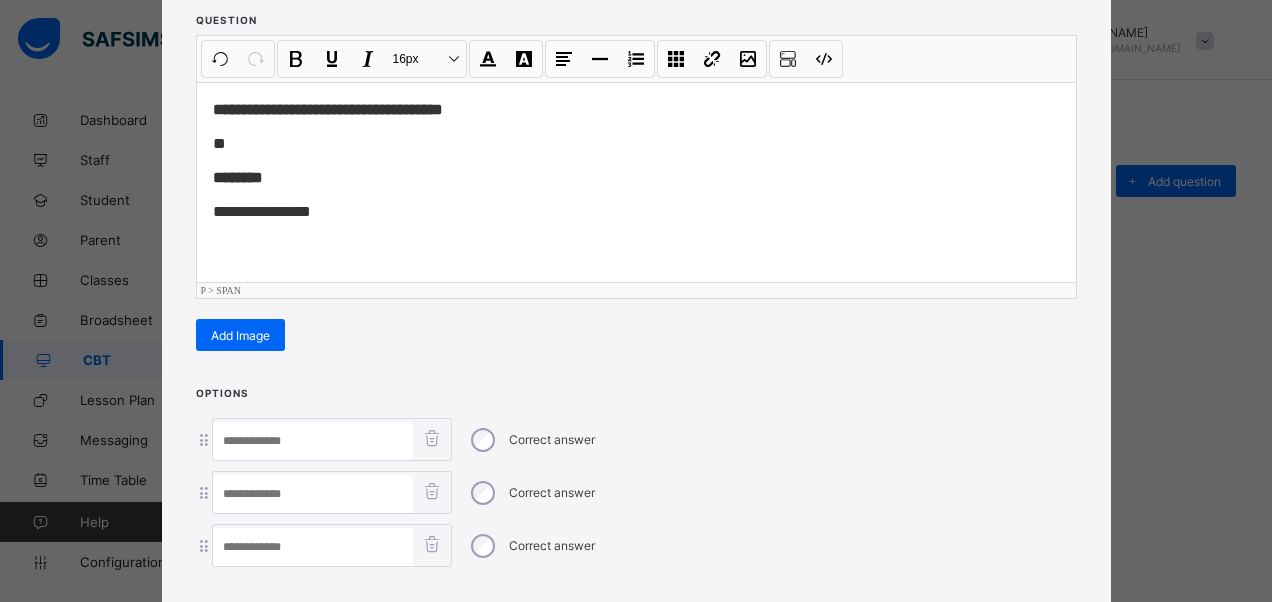 click at bounding box center [313, 441] 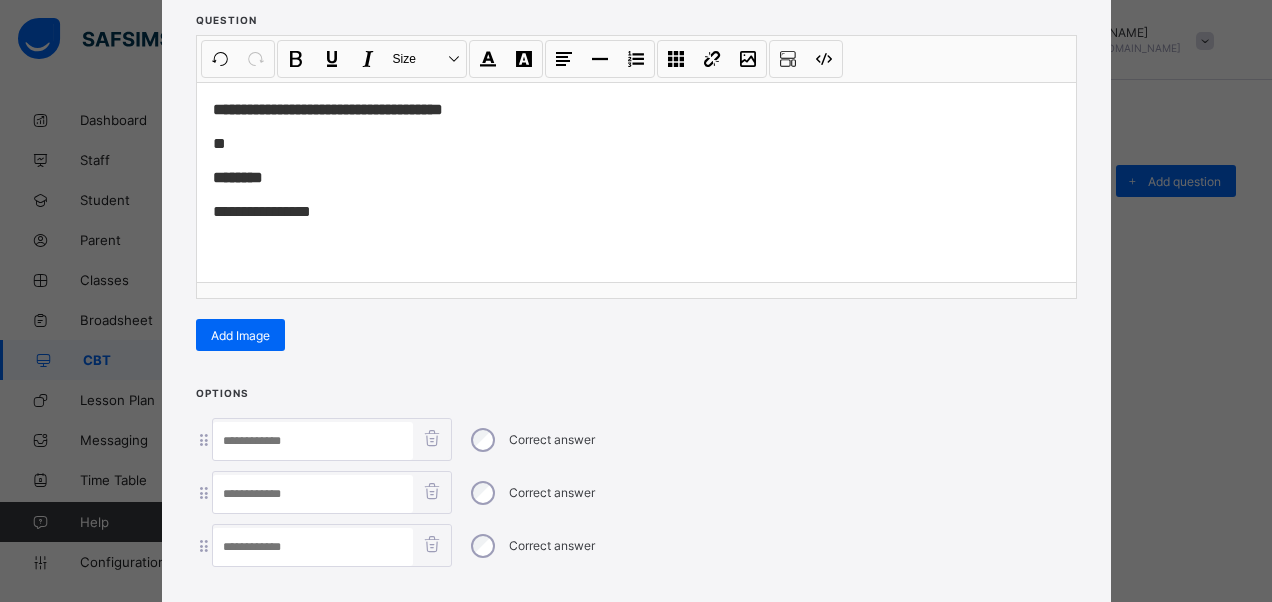 paste on "*****" 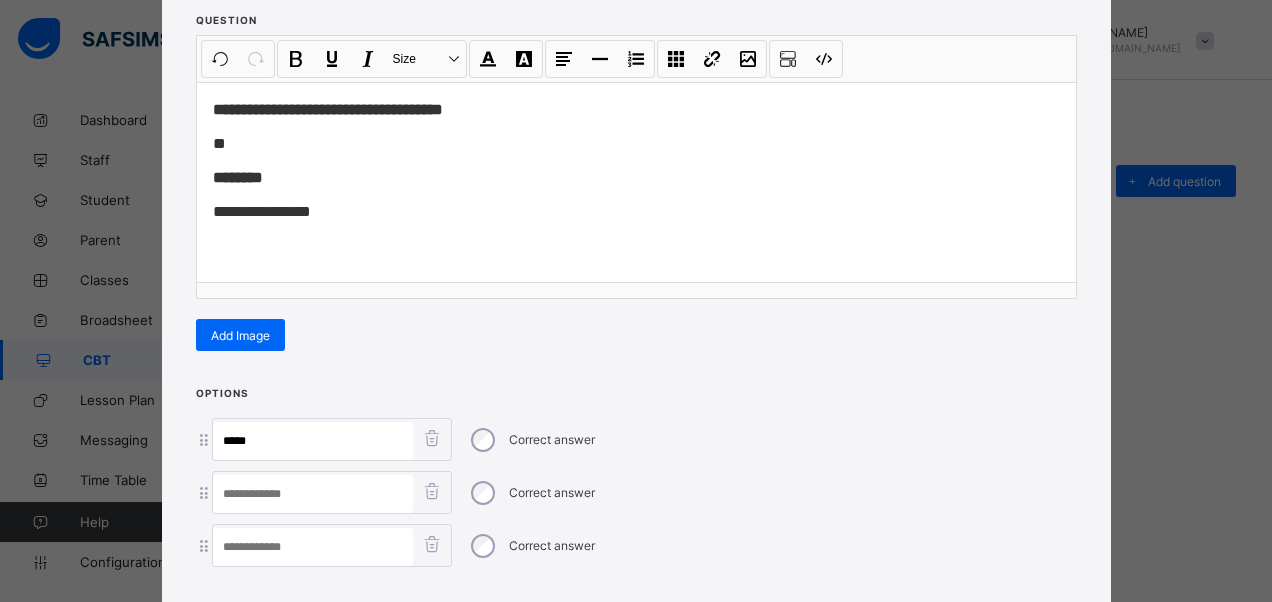 type on "*****" 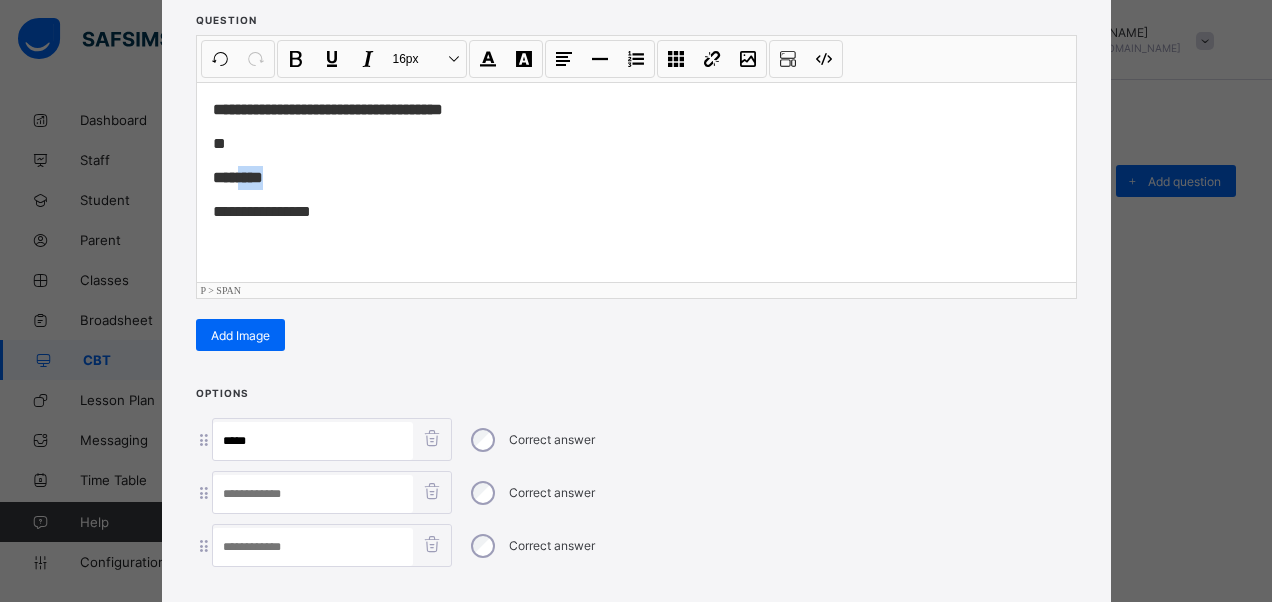 drag, startPoint x: 274, startPoint y: 176, endPoint x: 226, endPoint y: 164, distance: 49.47727 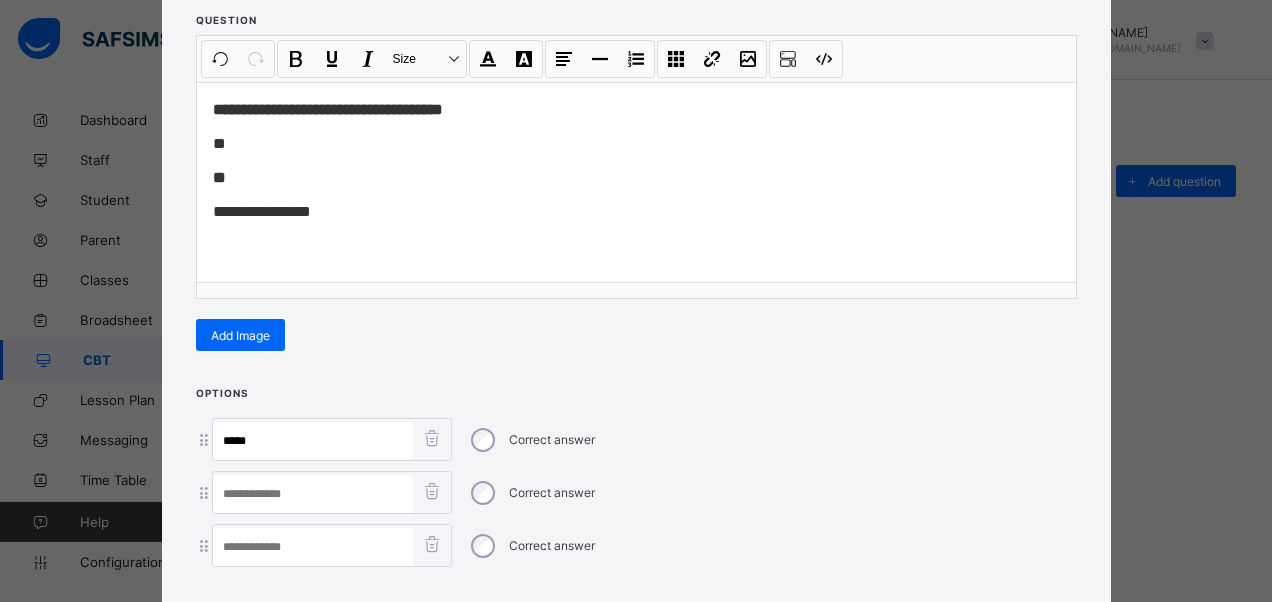 click at bounding box center [313, 494] 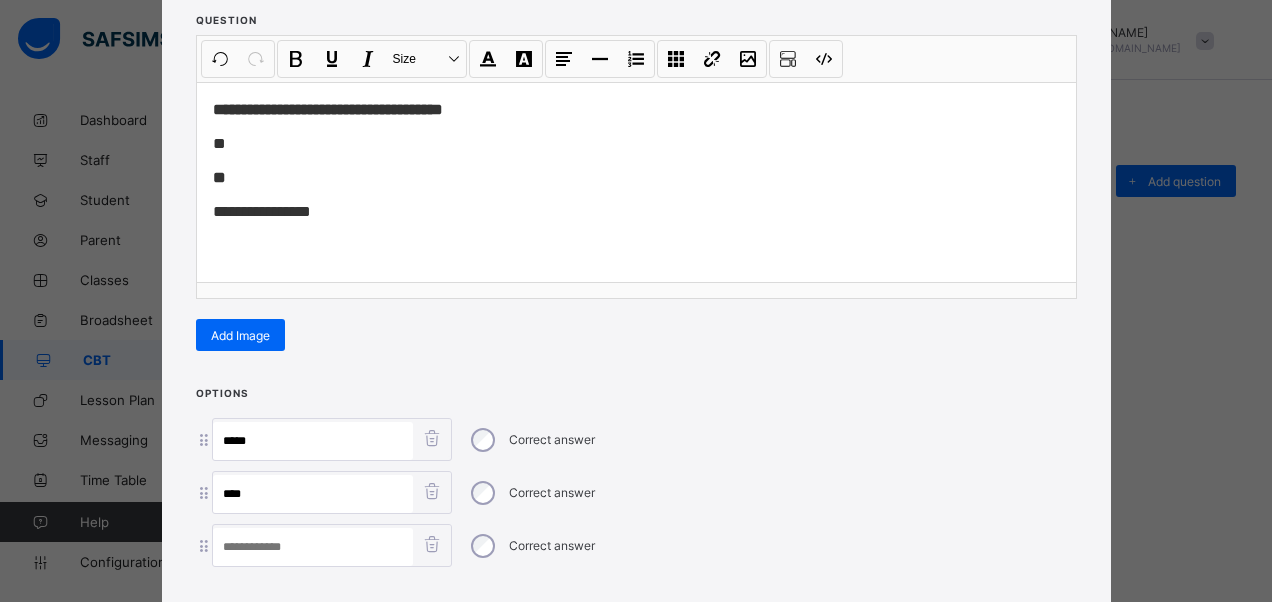 type on "****" 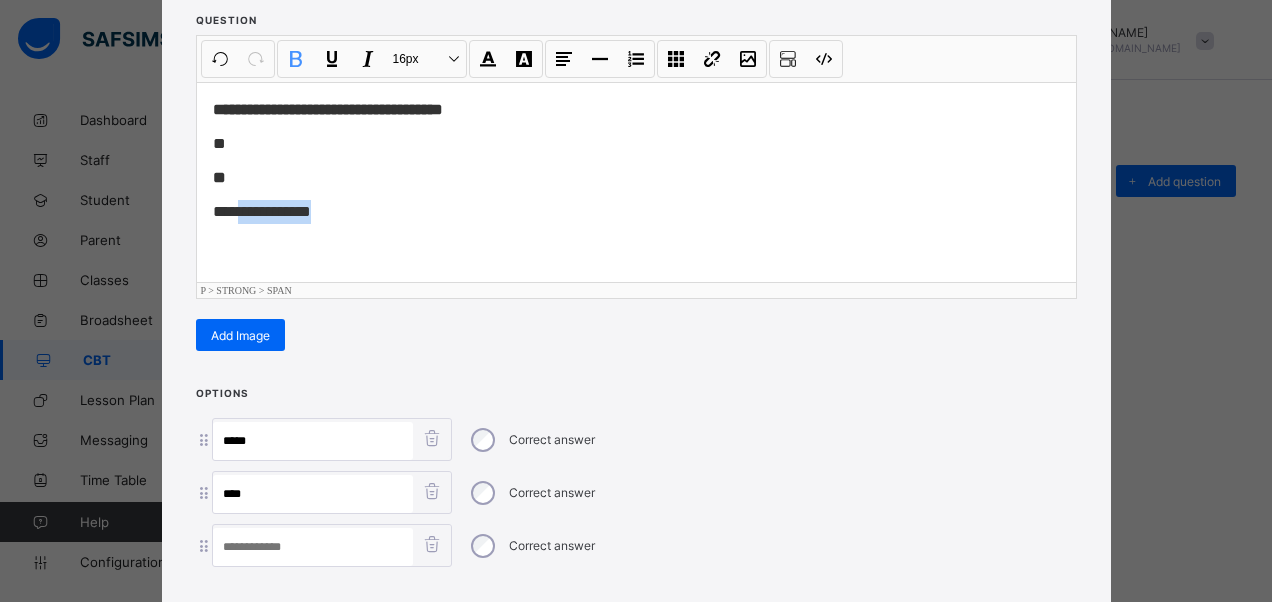 drag, startPoint x: 226, startPoint y: 200, endPoint x: 331, endPoint y: 222, distance: 107.28001 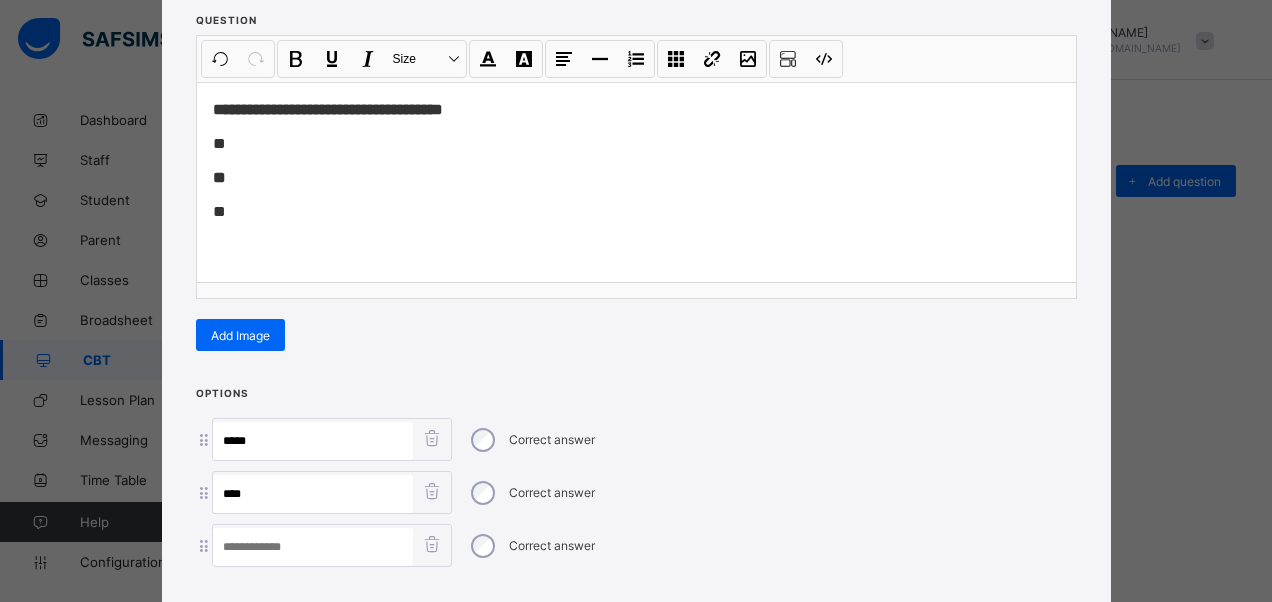 click at bounding box center [313, 547] 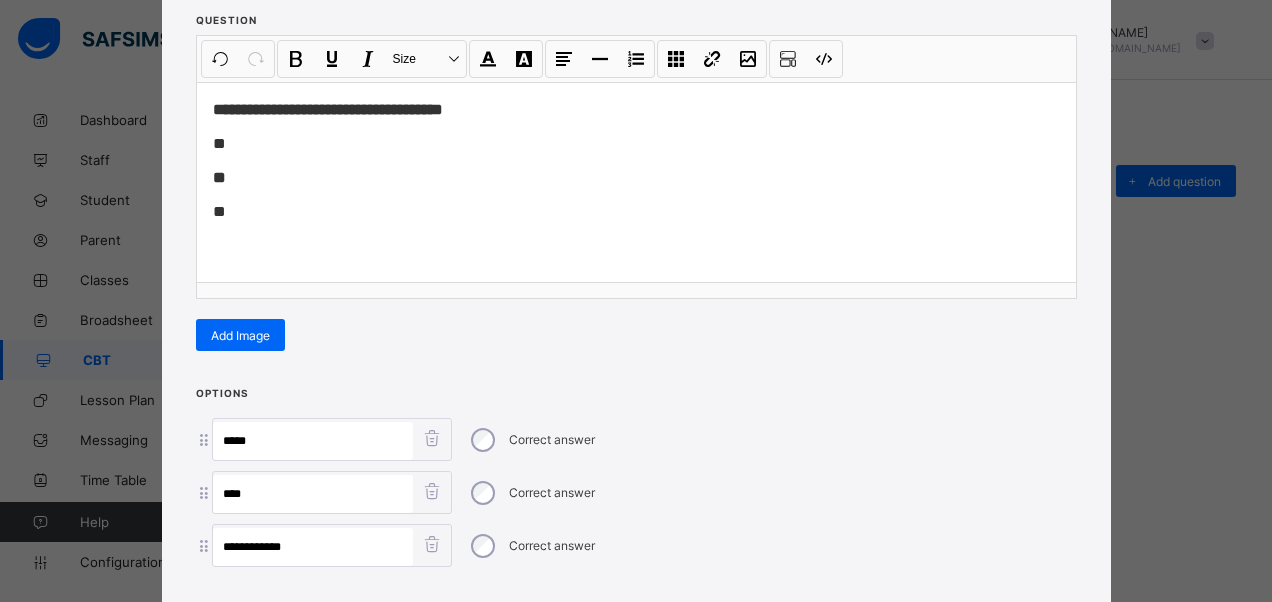 type on "**********" 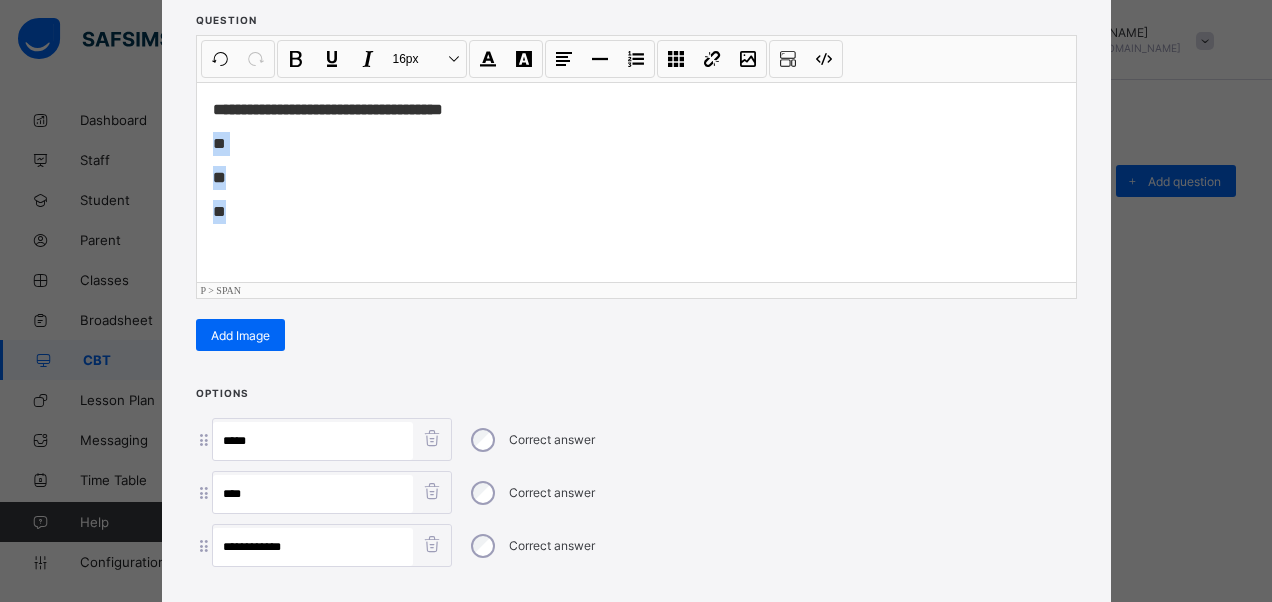 drag, startPoint x: 198, startPoint y: 132, endPoint x: 270, endPoint y: 255, distance: 142.52368 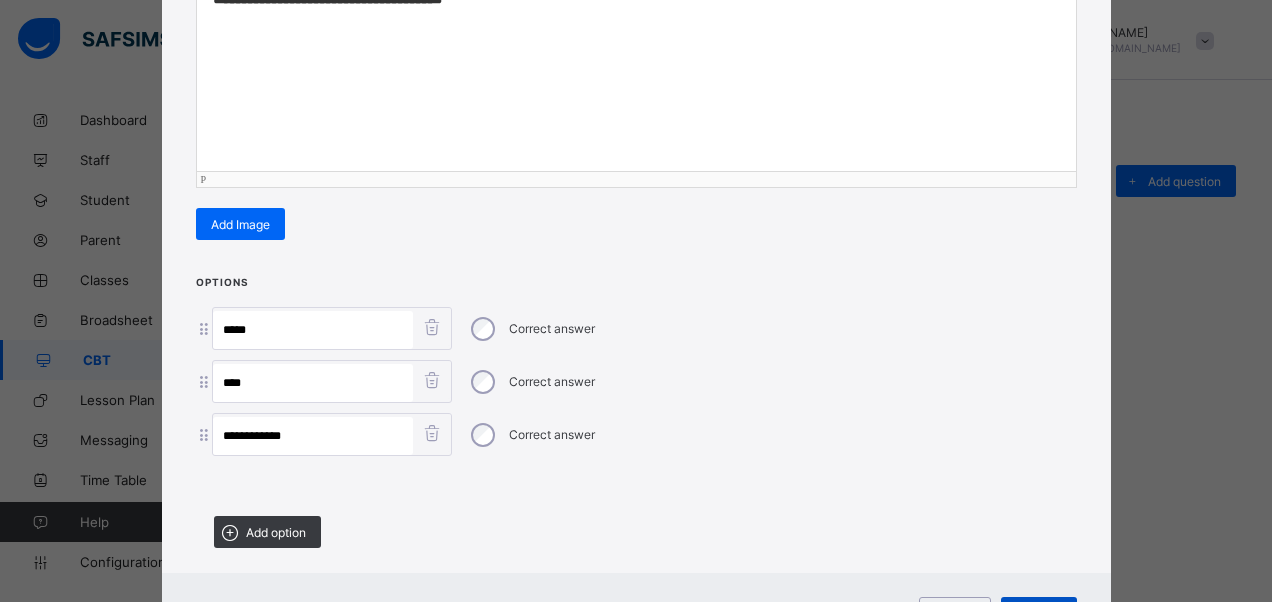 scroll, scrollTop: 446, scrollLeft: 0, axis: vertical 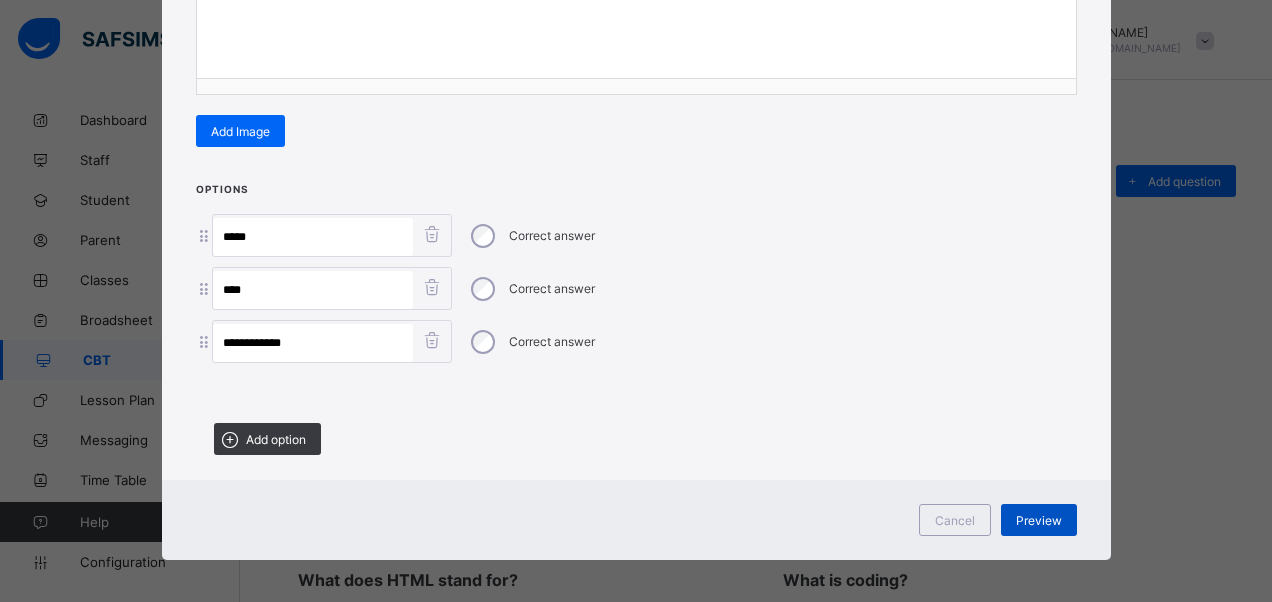 click on "Preview" at bounding box center (1039, 520) 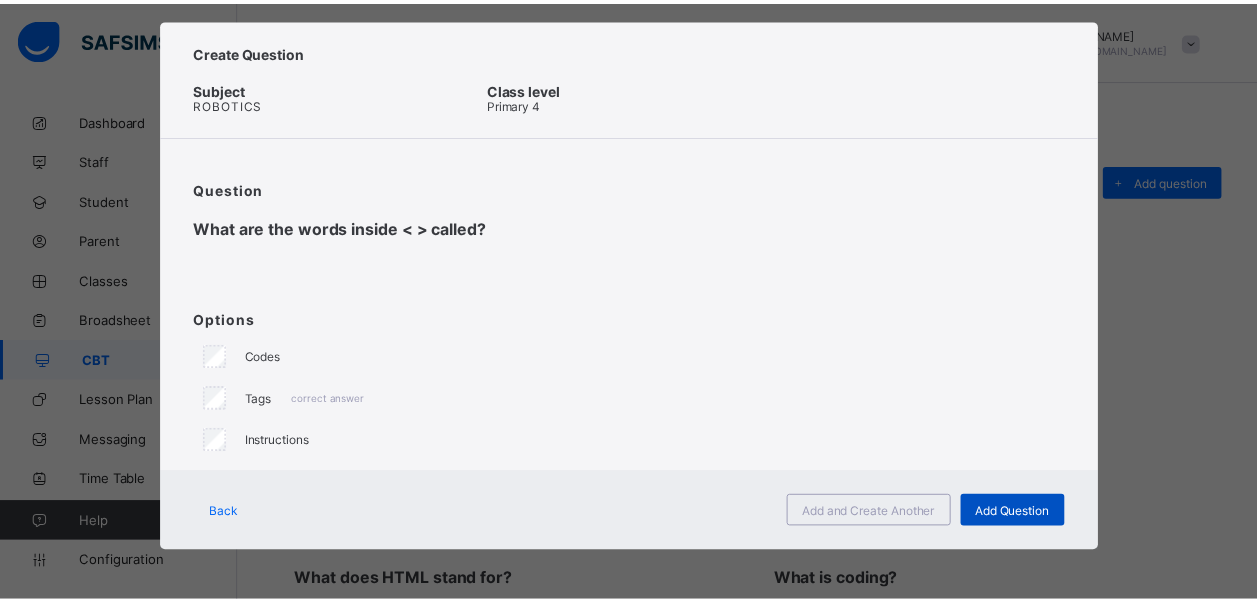 scroll, scrollTop: 26, scrollLeft: 0, axis: vertical 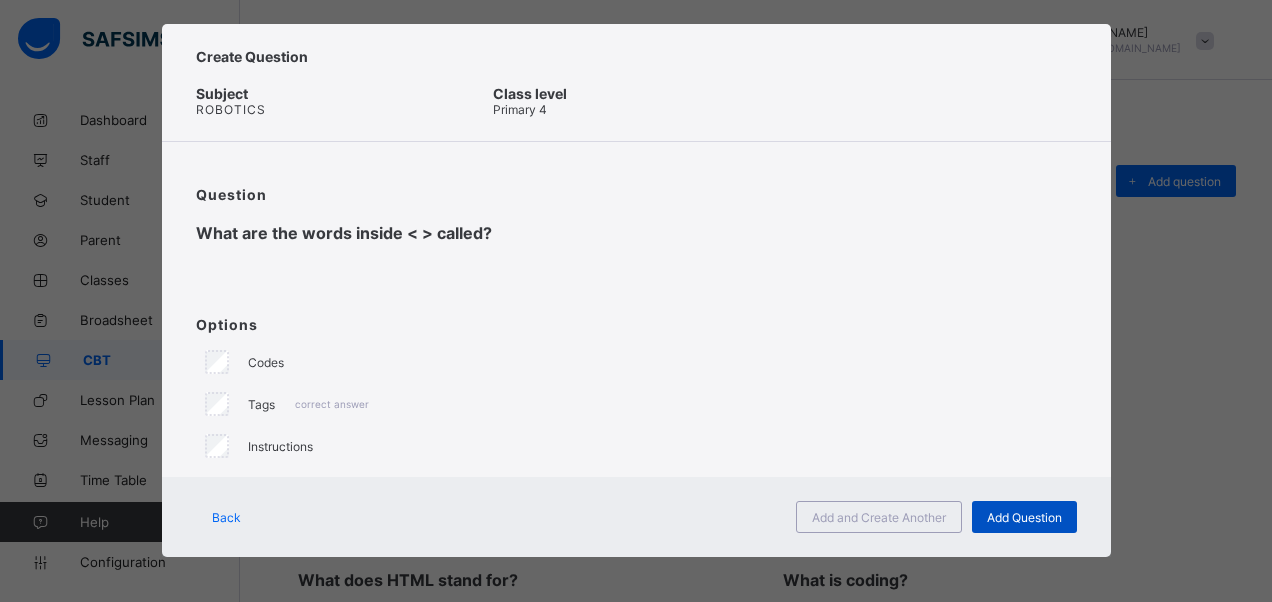 click on "Add Question" at bounding box center (1024, 517) 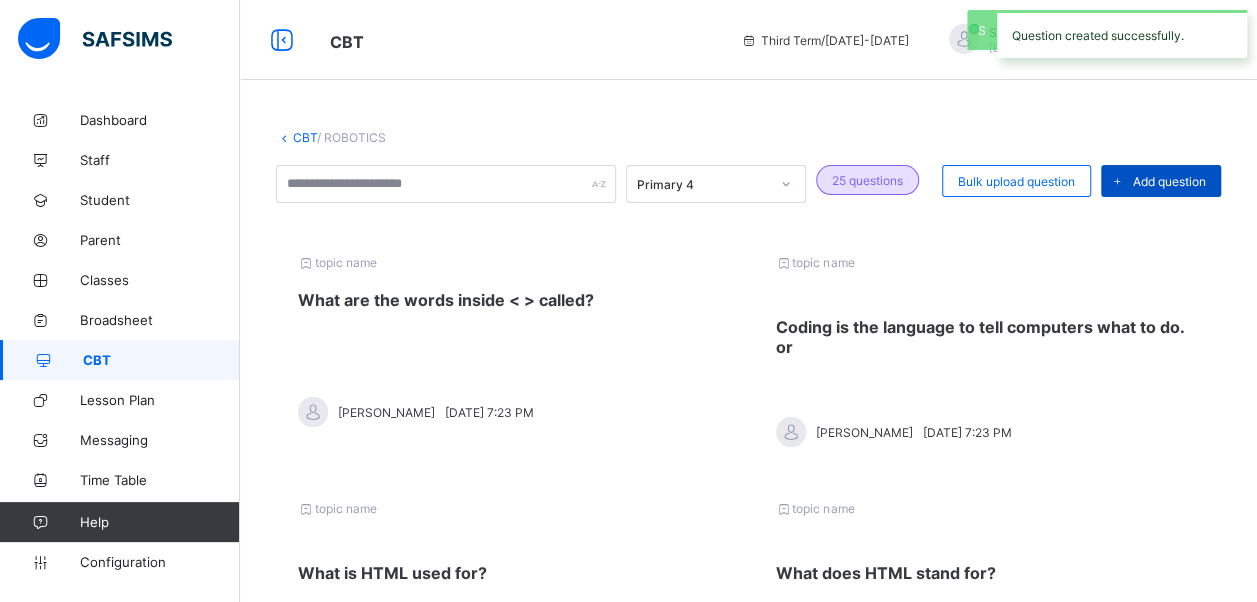 click on "Add question" at bounding box center (1169, 181) 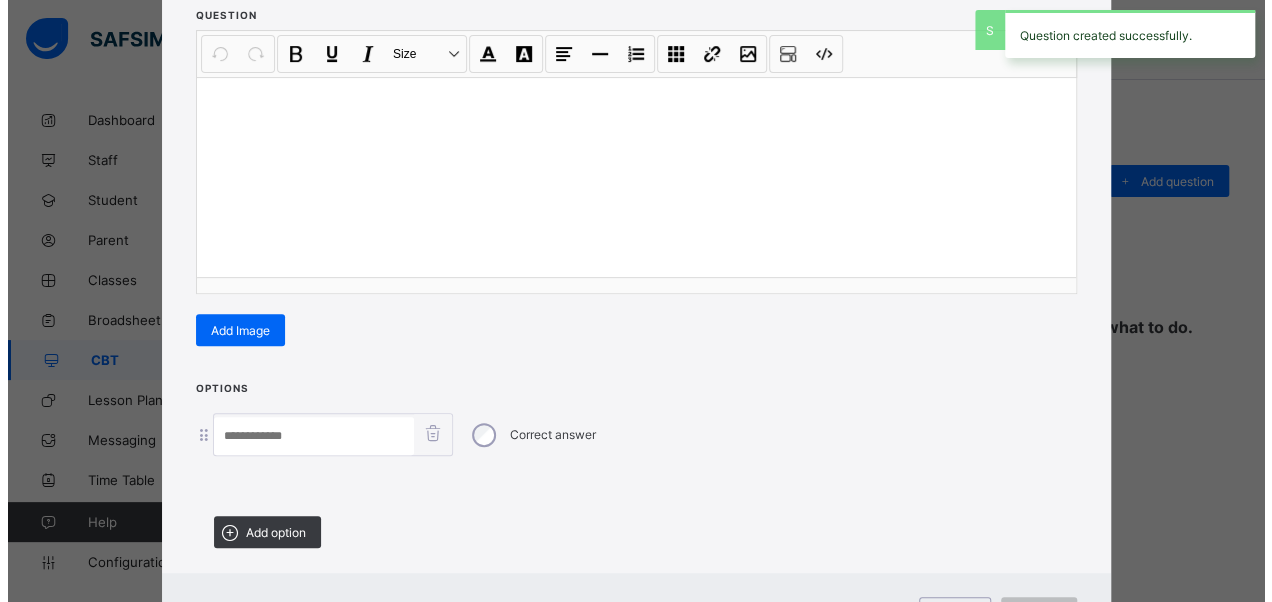scroll, scrollTop: 342, scrollLeft: 0, axis: vertical 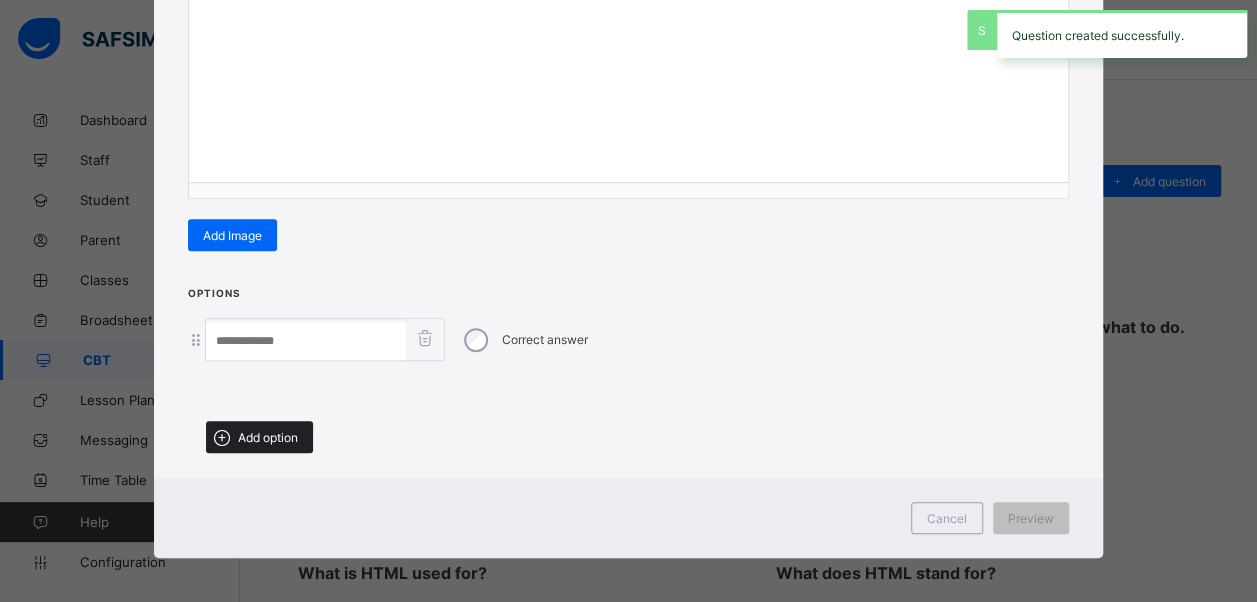 click on "Add option" at bounding box center (268, 437) 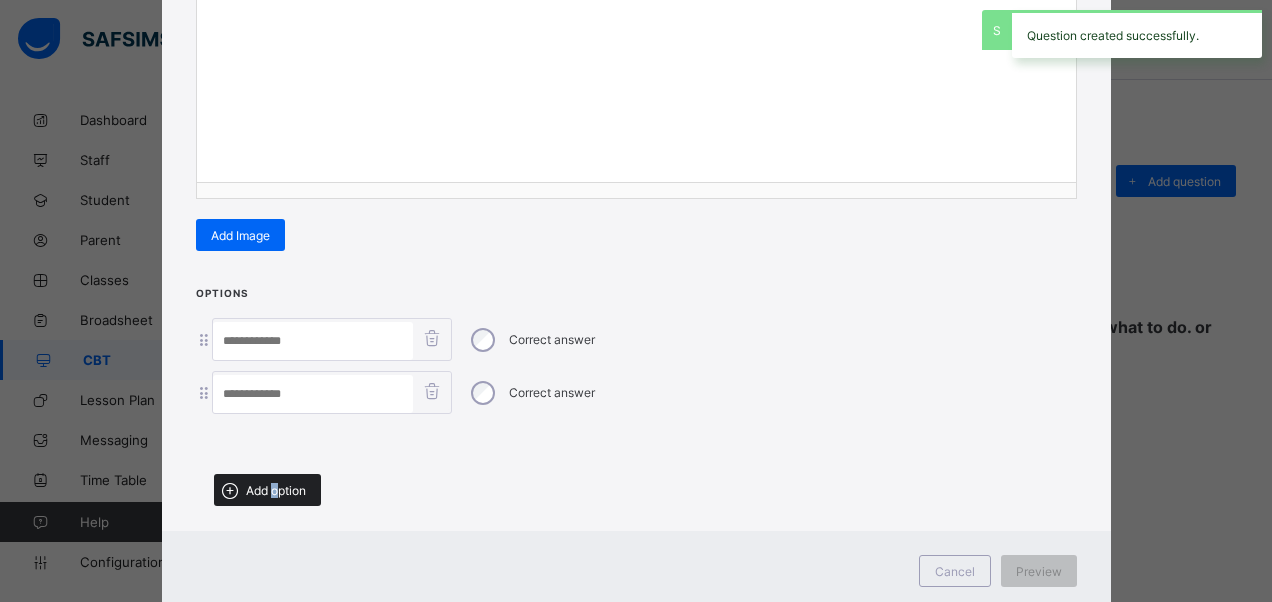 click on "Add option" at bounding box center (267, 490) 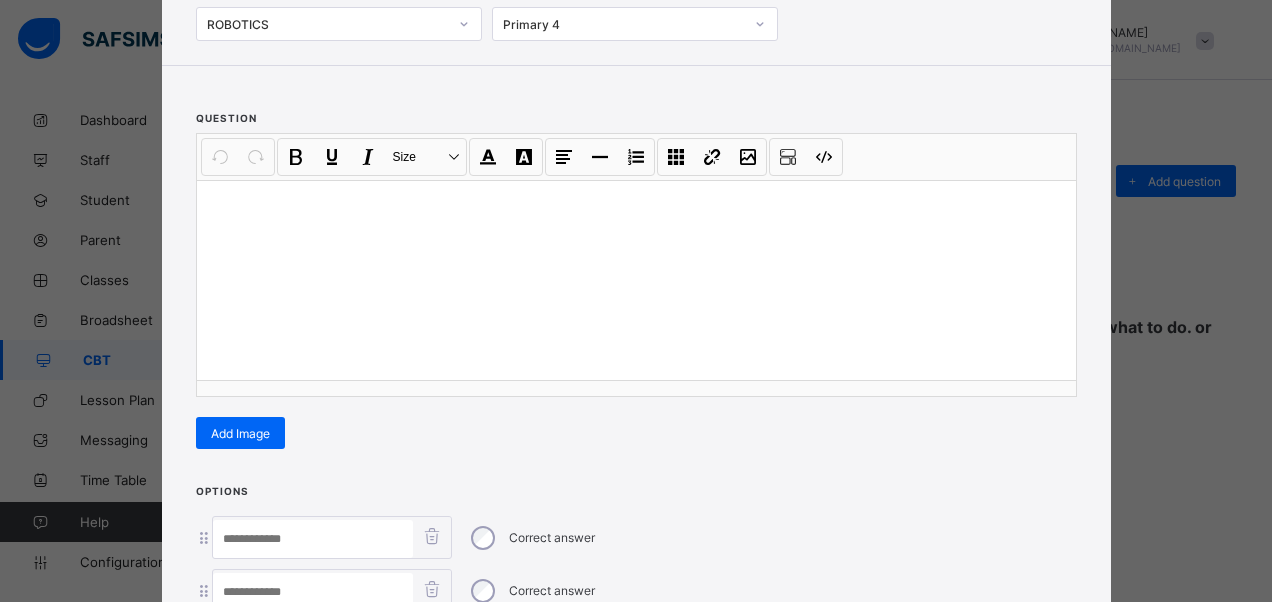 scroll, scrollTop: 142, scrollLeft: 0, axis: vertical 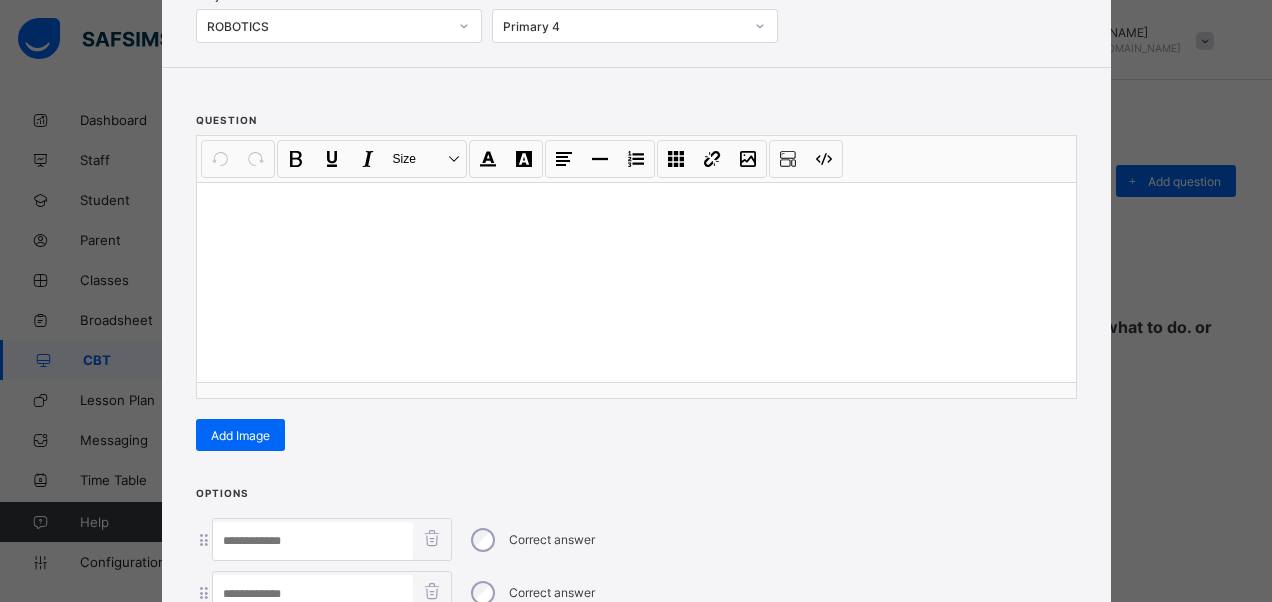 click at bounding box center (636, 282) 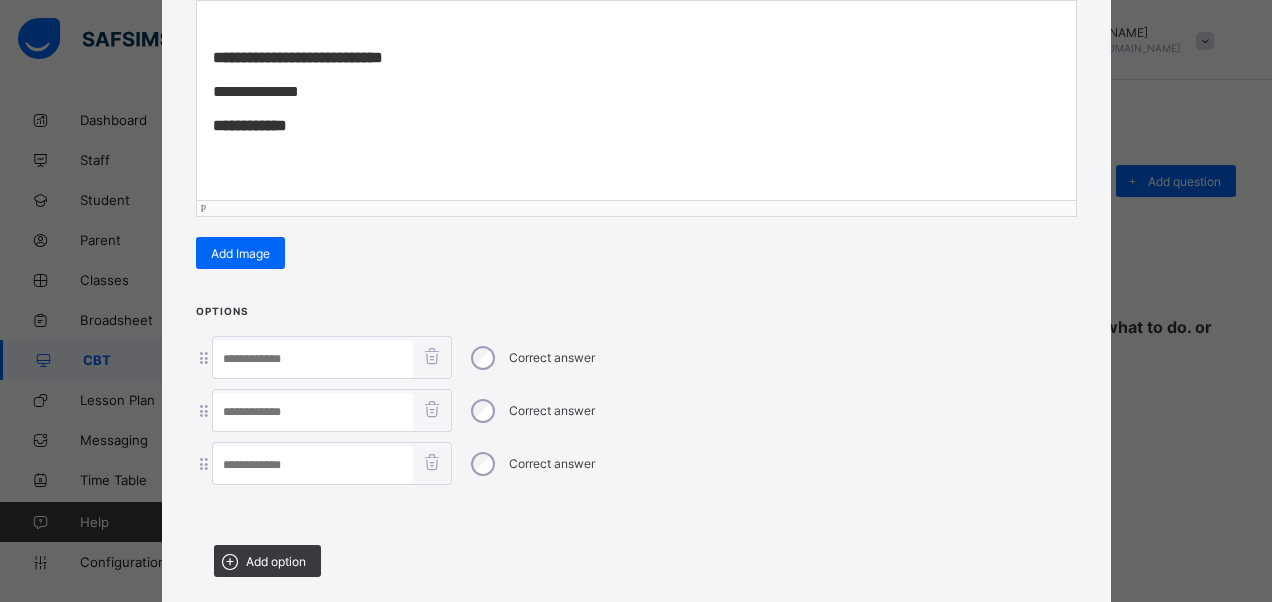 scroll, scrollTop: 342, scrollLeft: 0, axis: vertical 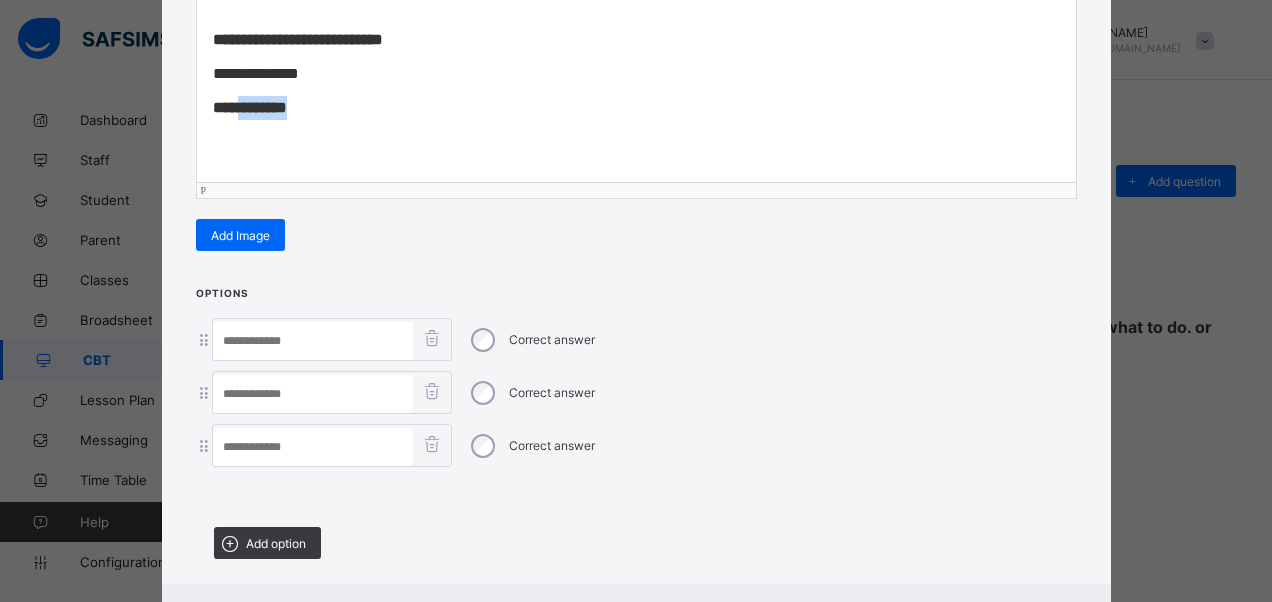 drag, startPoint x: 296, startPoint y: 102, endPoint x: 240, endPoint y: 118, distance: 58.24088 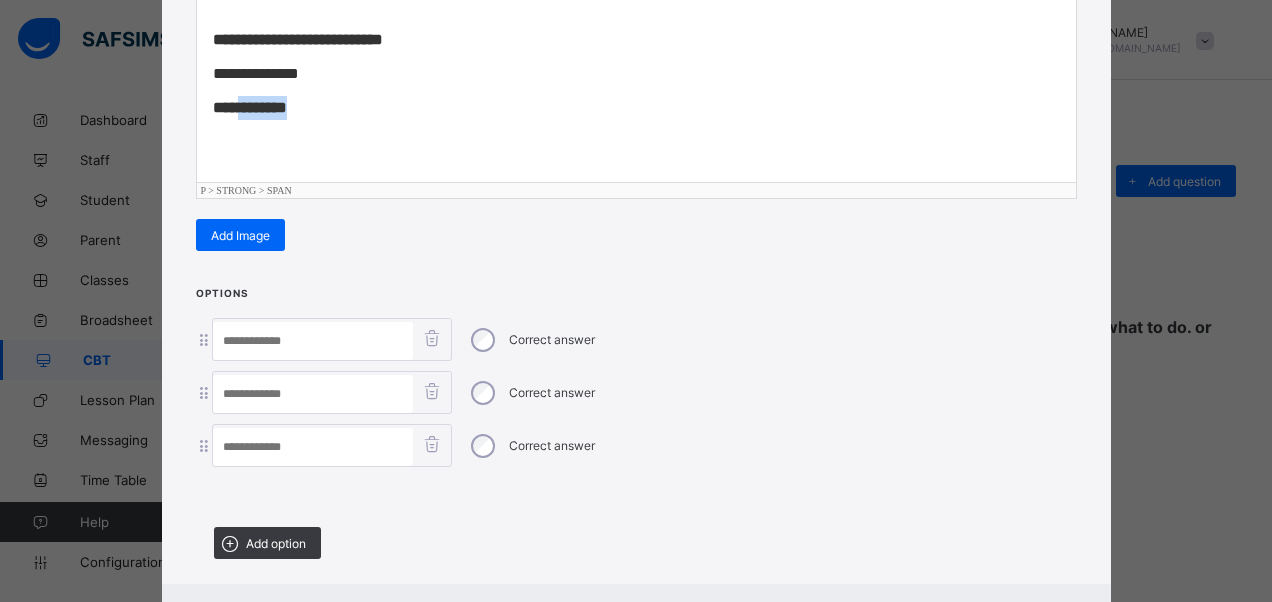 type 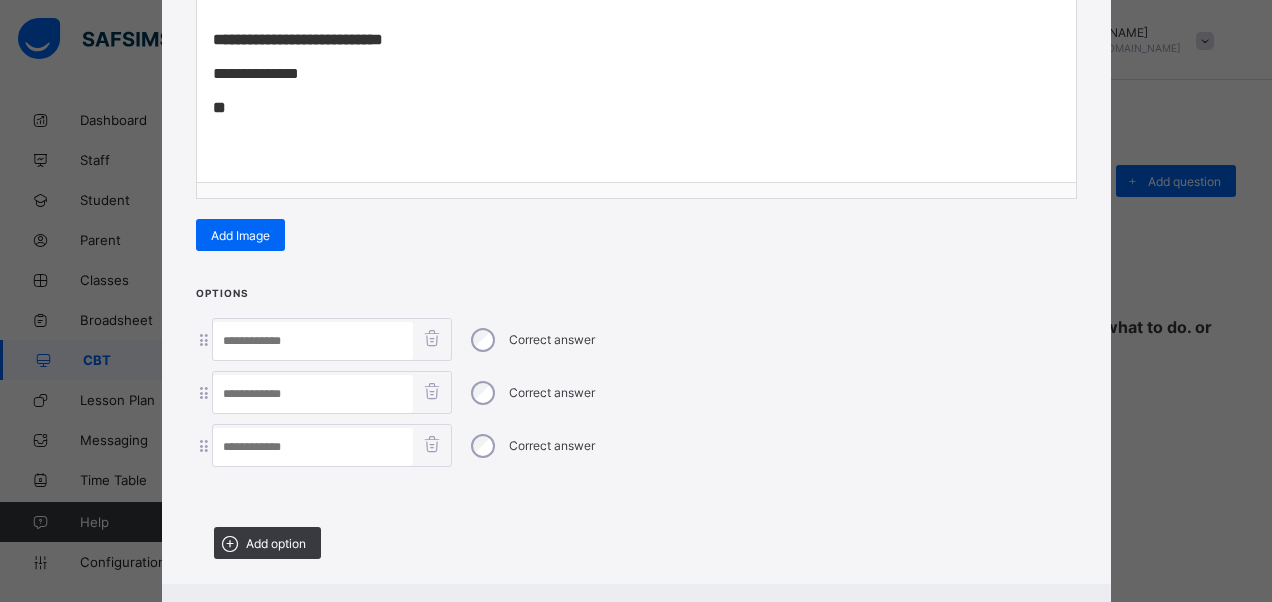 click at bounding box center [313, 394] 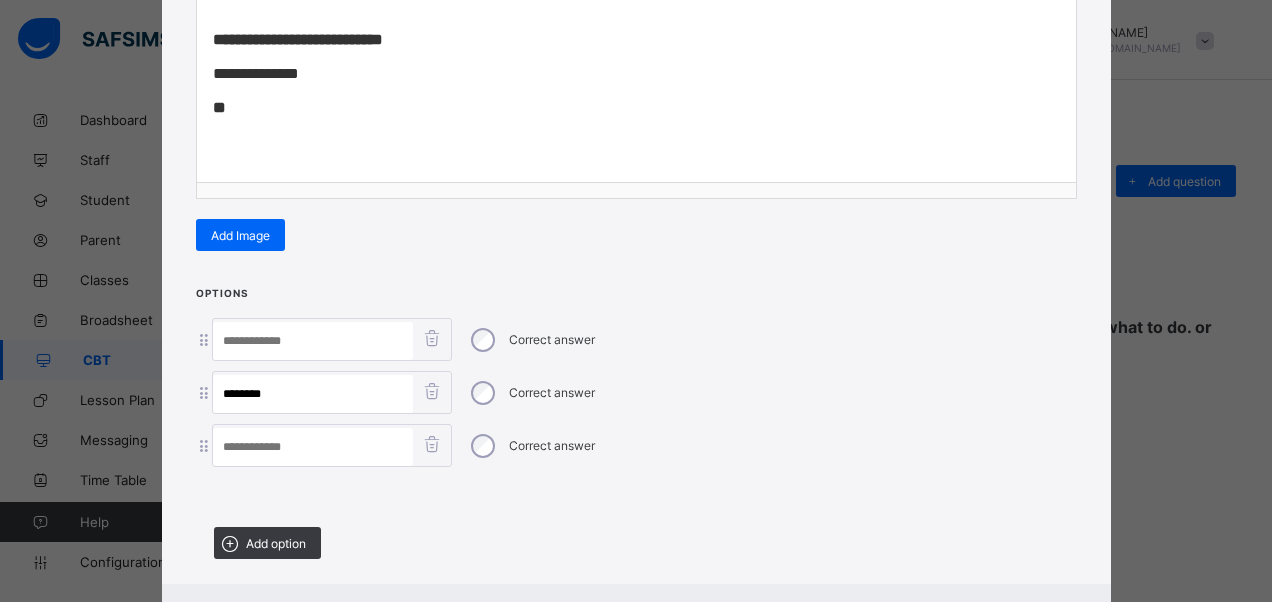type on "********" 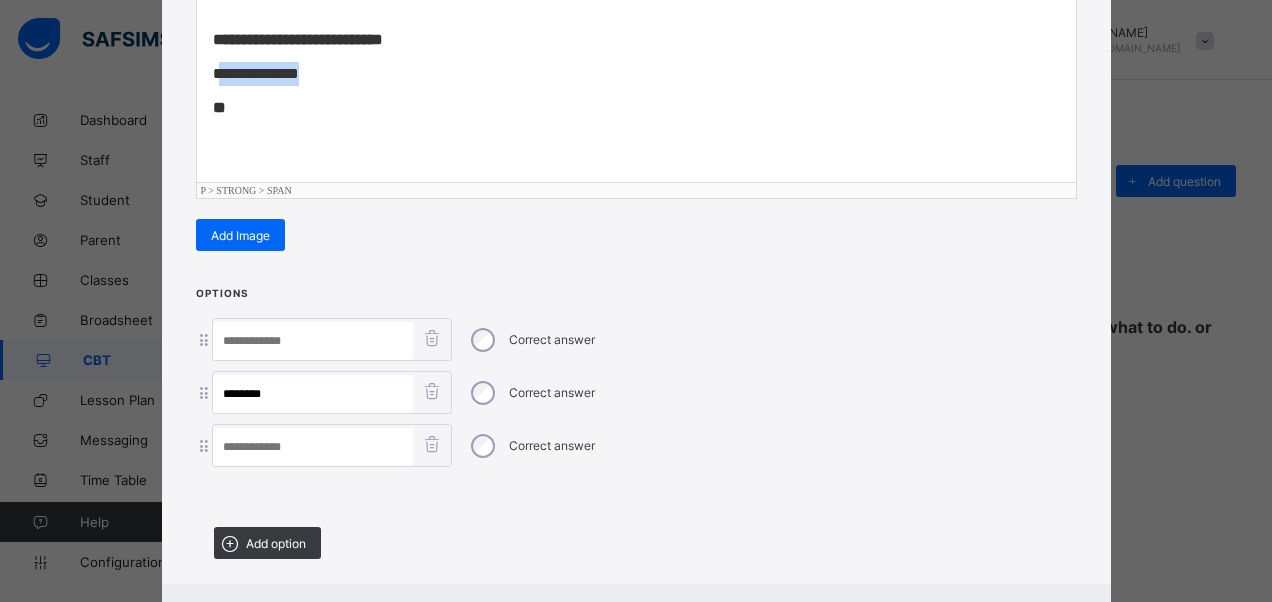 drag, startPoint x: 292, startPoint y: 70, endPoint x: 248, endPoint y: 96, distance: 51.10773 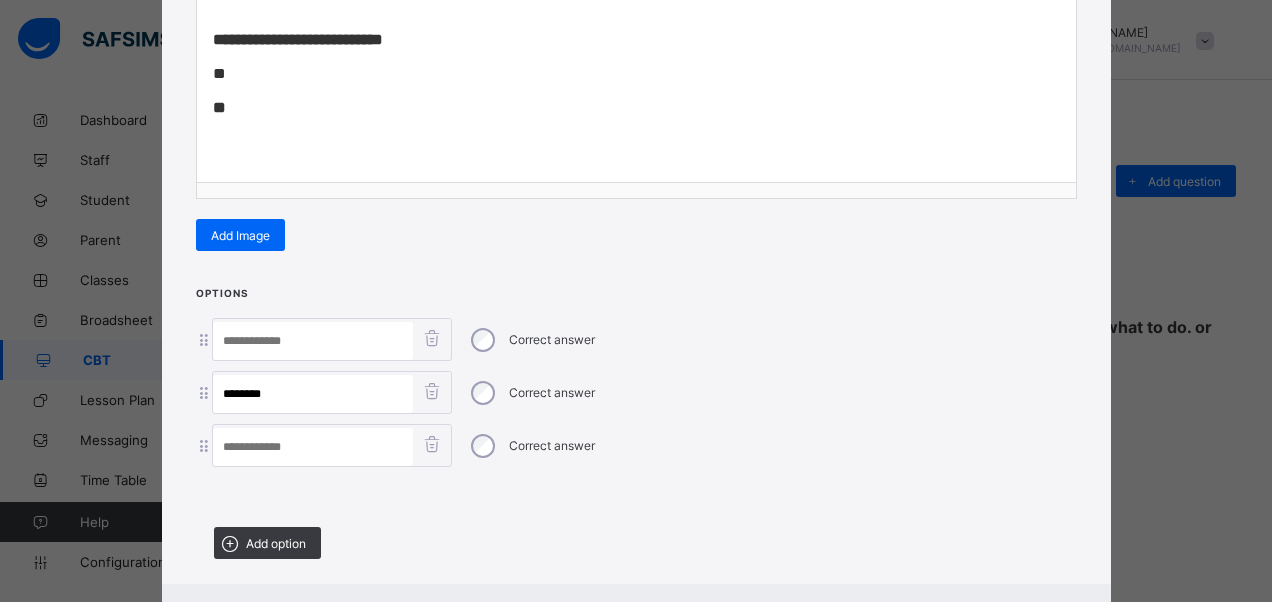 click at bounding box center (313, 447) 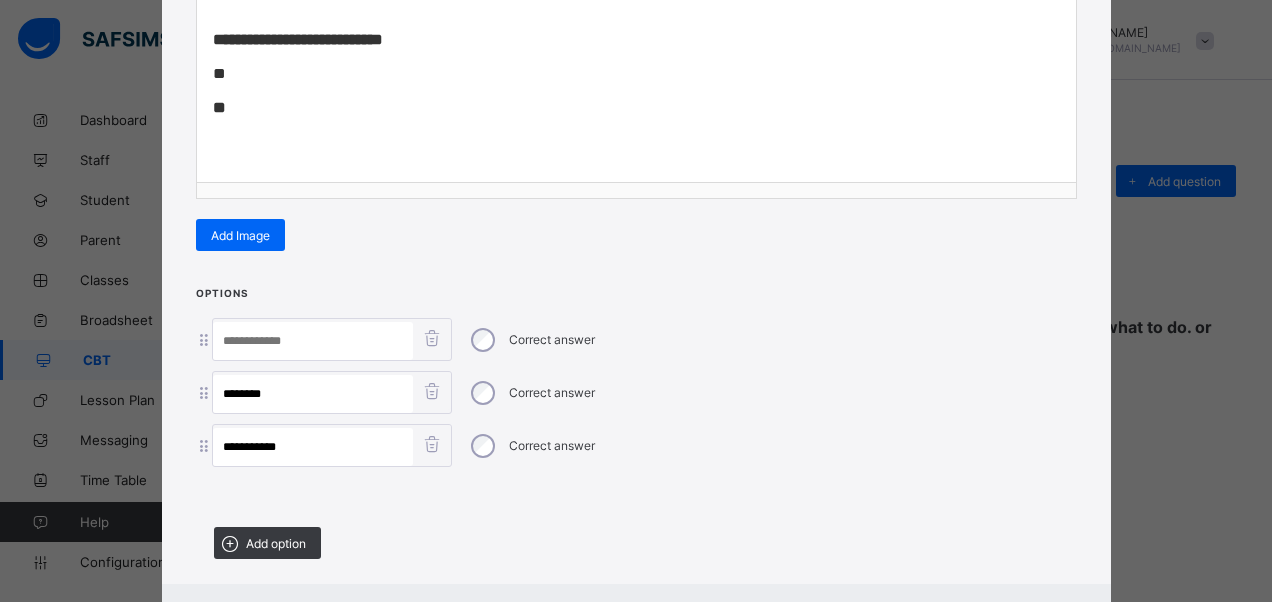 type on "**********" 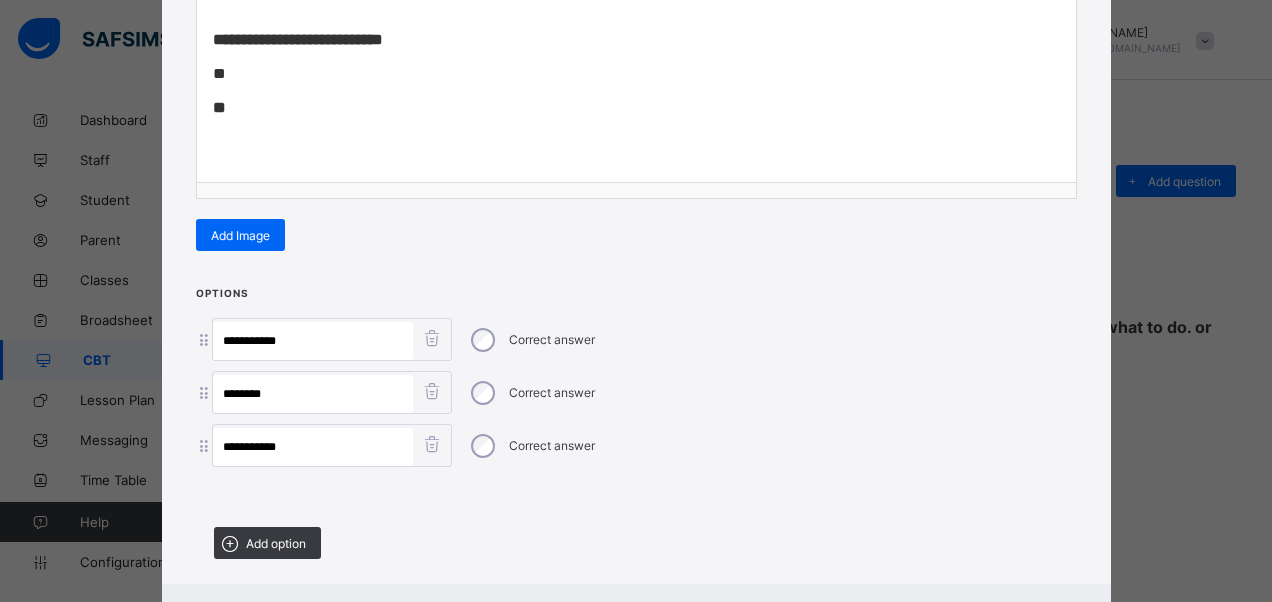 click on "**********" at bounding box center [313, 341] 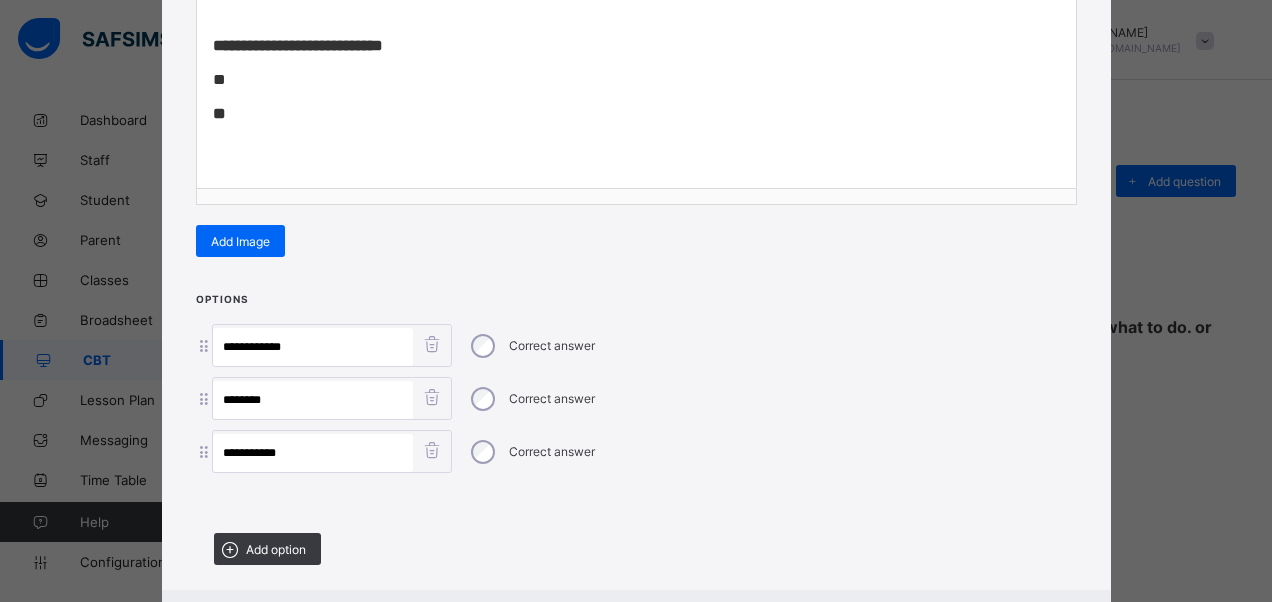 scroll, scrollTop: 242, scrollLeft: 0, axis: vertical 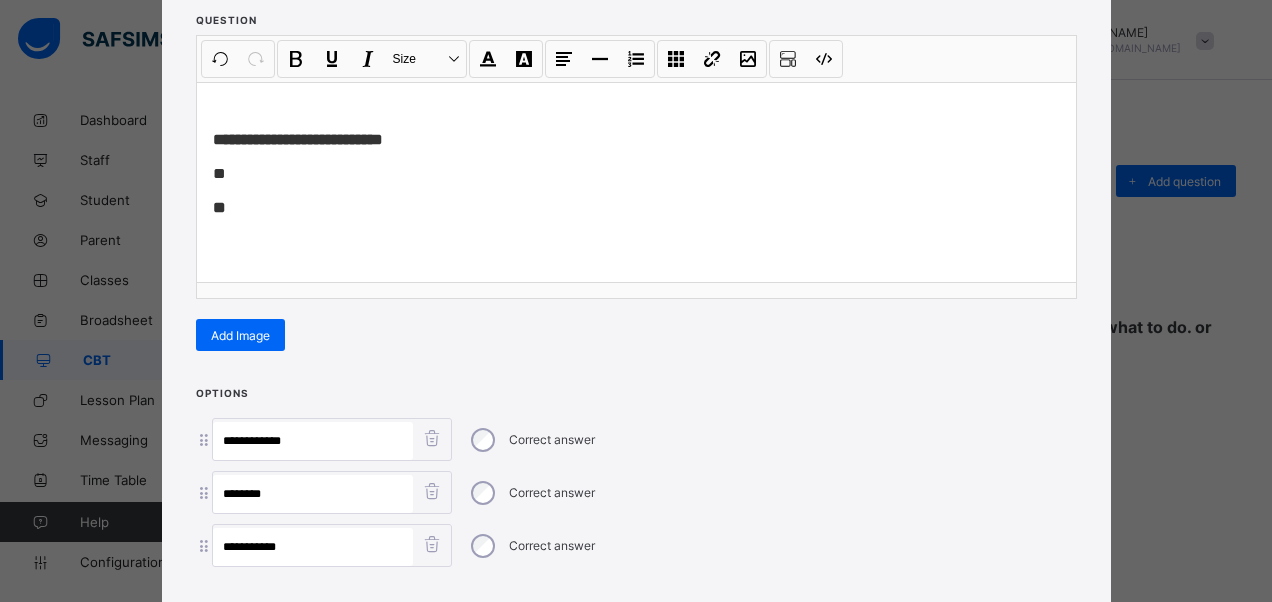 type on "**********" 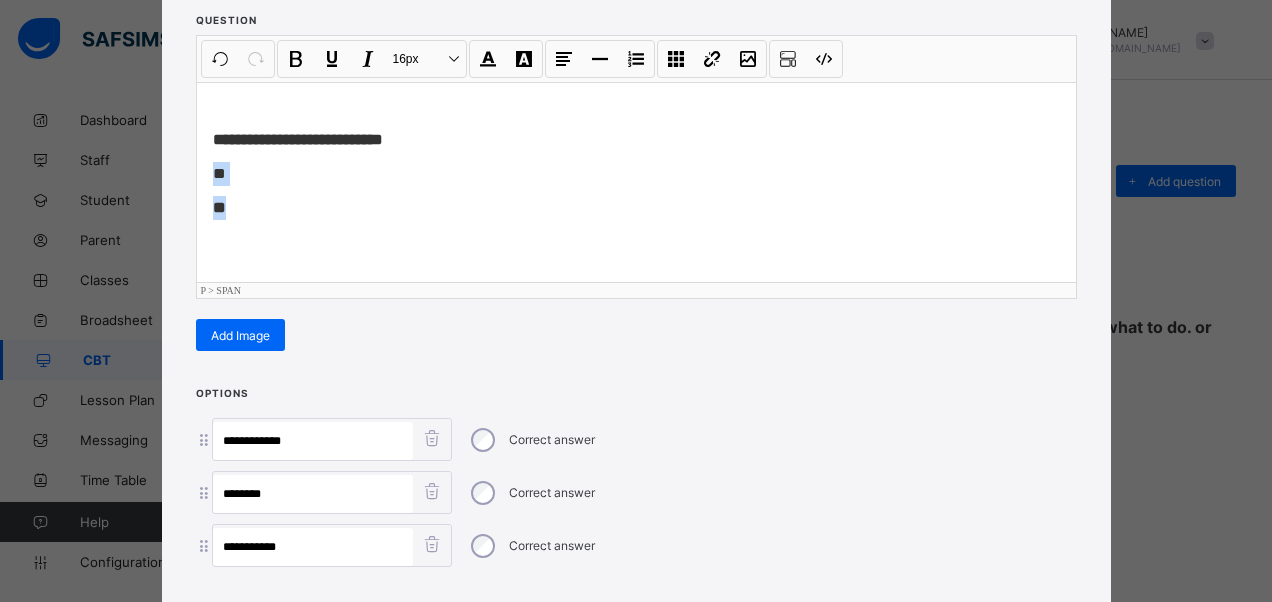 drag, startPoint x: 207, startPoint y: 168, endPoint x: 249, endPoint y: 227, distance: 72.42237 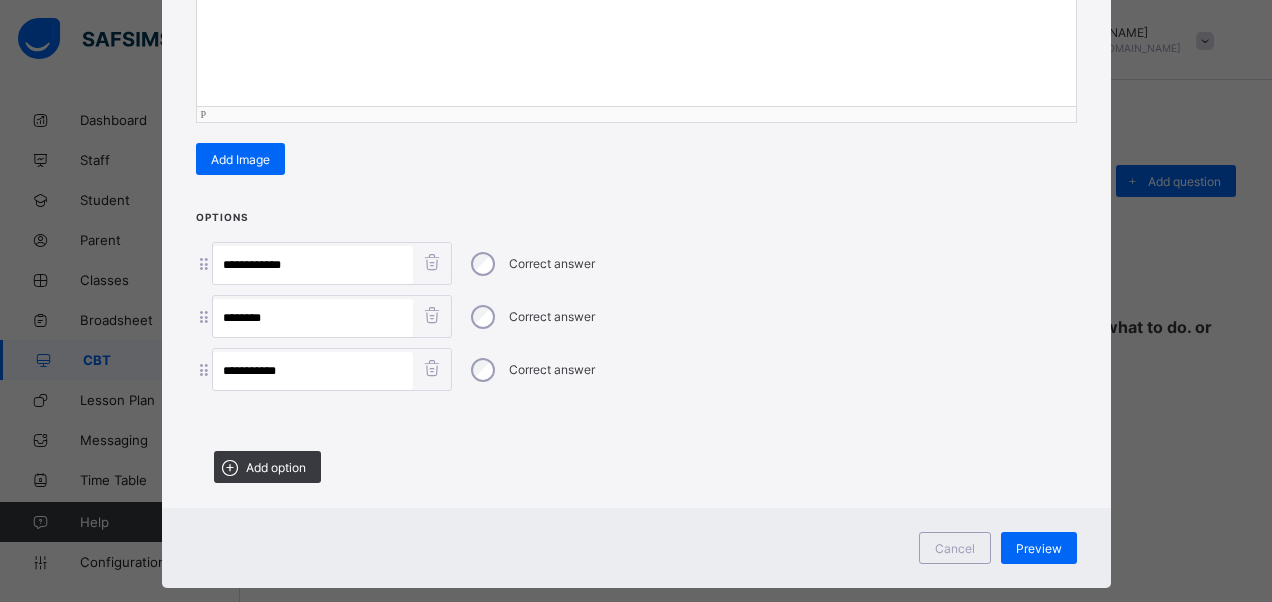 scroll, scrollTop: 446, scrollLeft: 0, axis: vertical 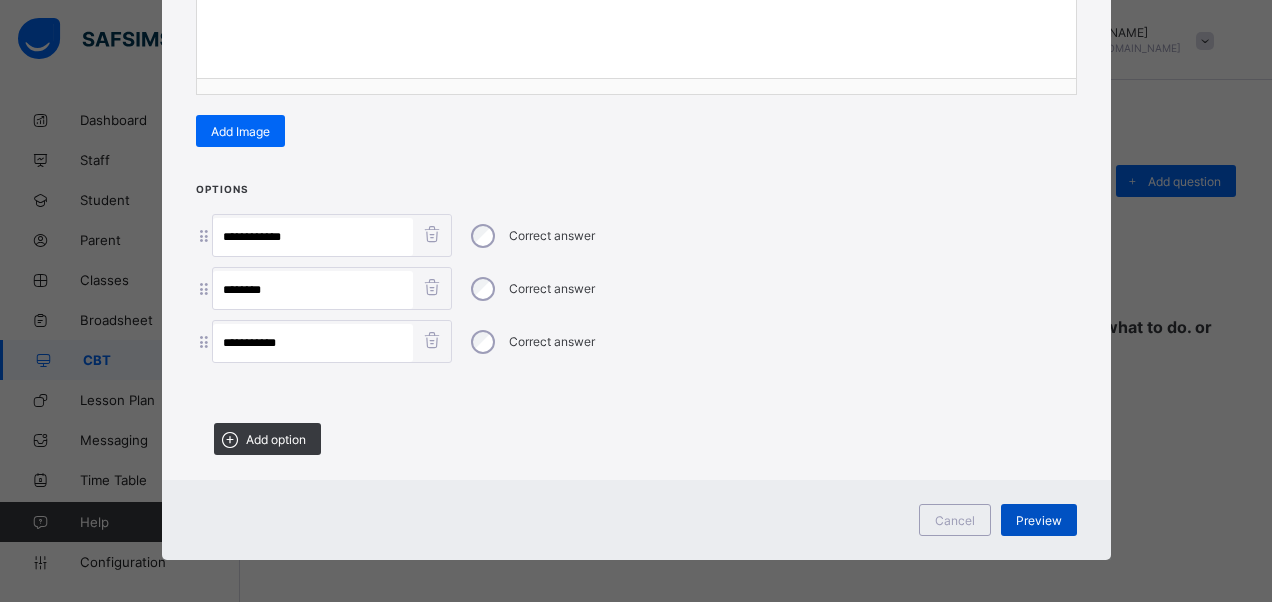click on "Preview" at bounding box center (1039, 520) 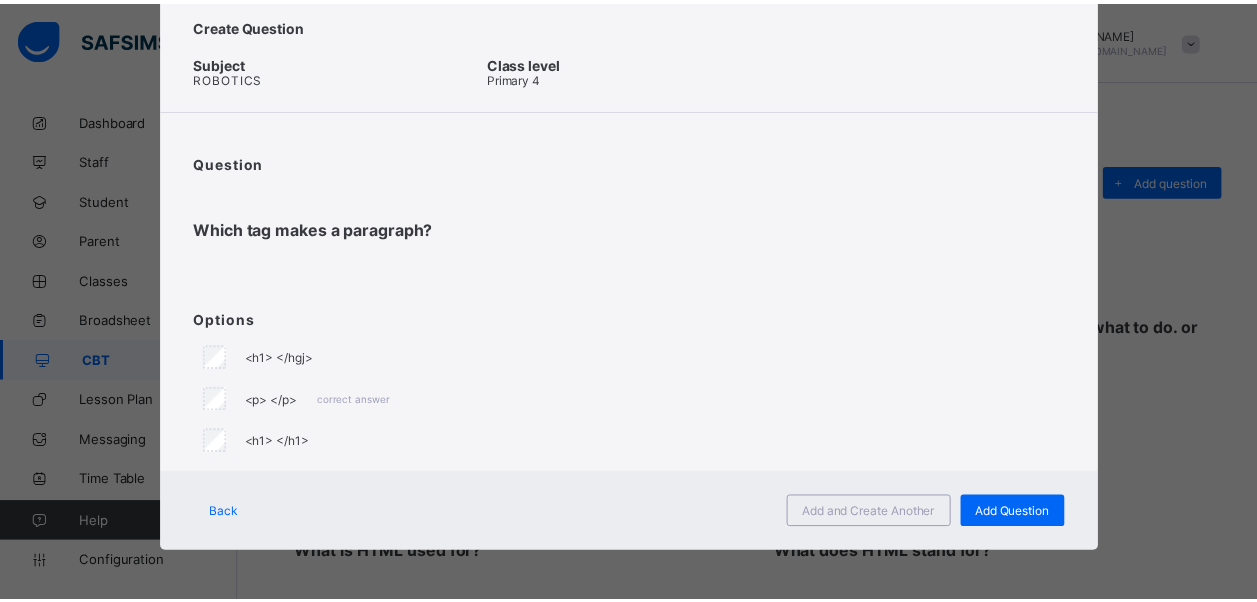 scroll, scrollTop: 52, scrollLeft: 0, axis: vertical 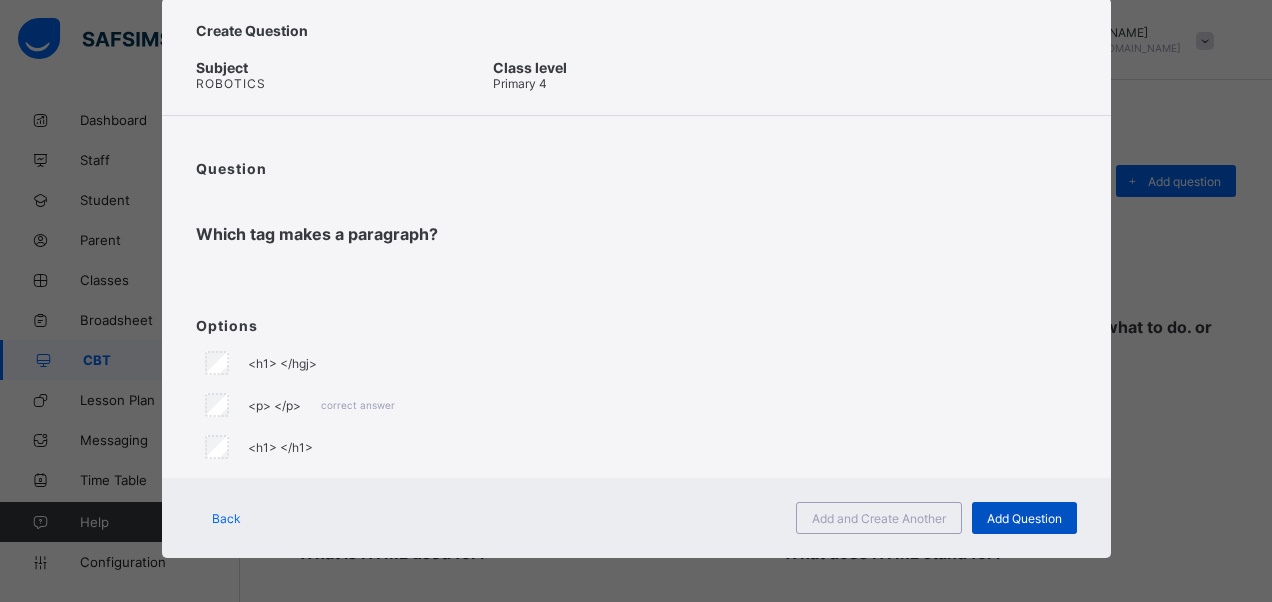 click on "Add Question" at bounding box center (1024, 518) 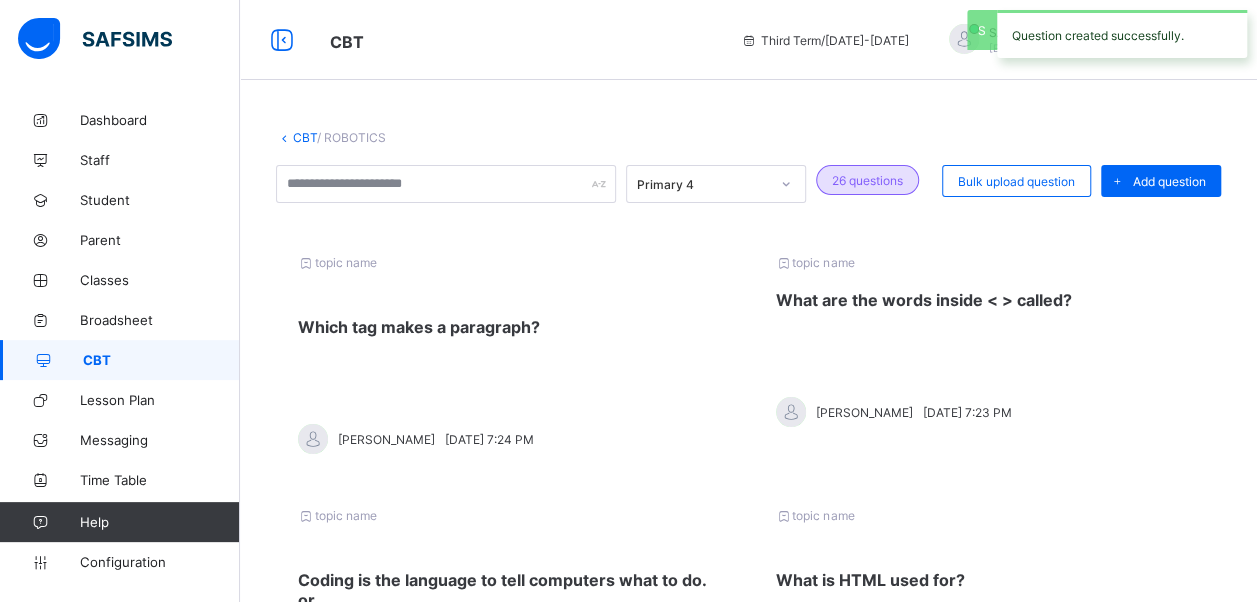 click on "Add question" at bounding box center [1169, 181] 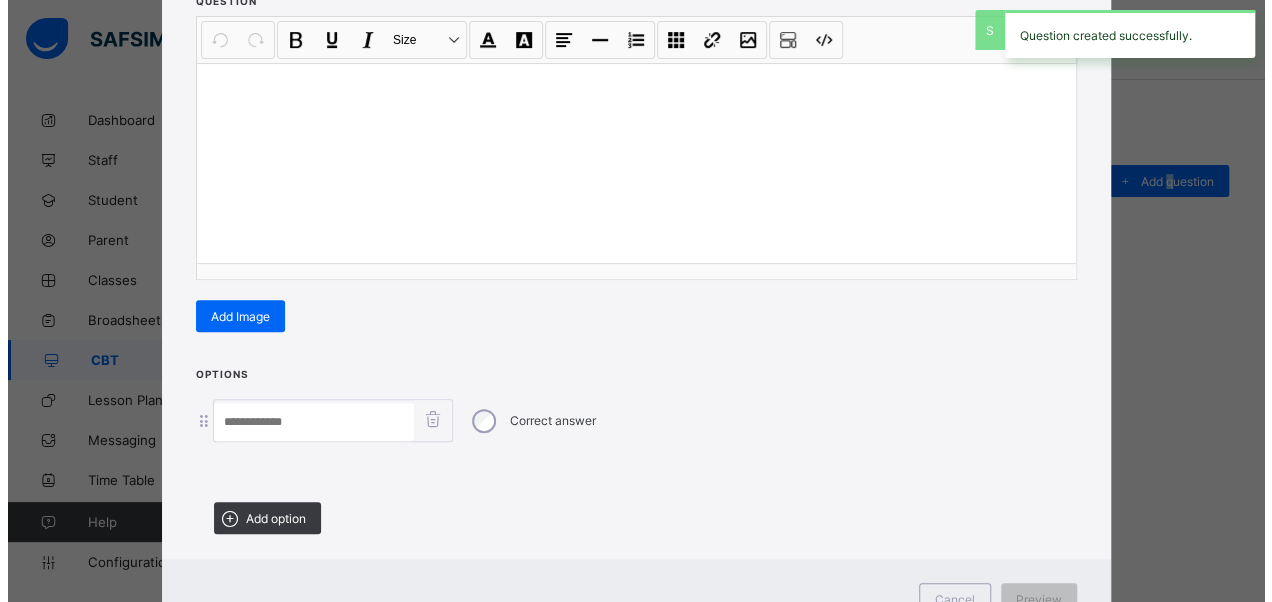 scroll, scrollTop: 342, scrollLeft: 0, axis: vertical 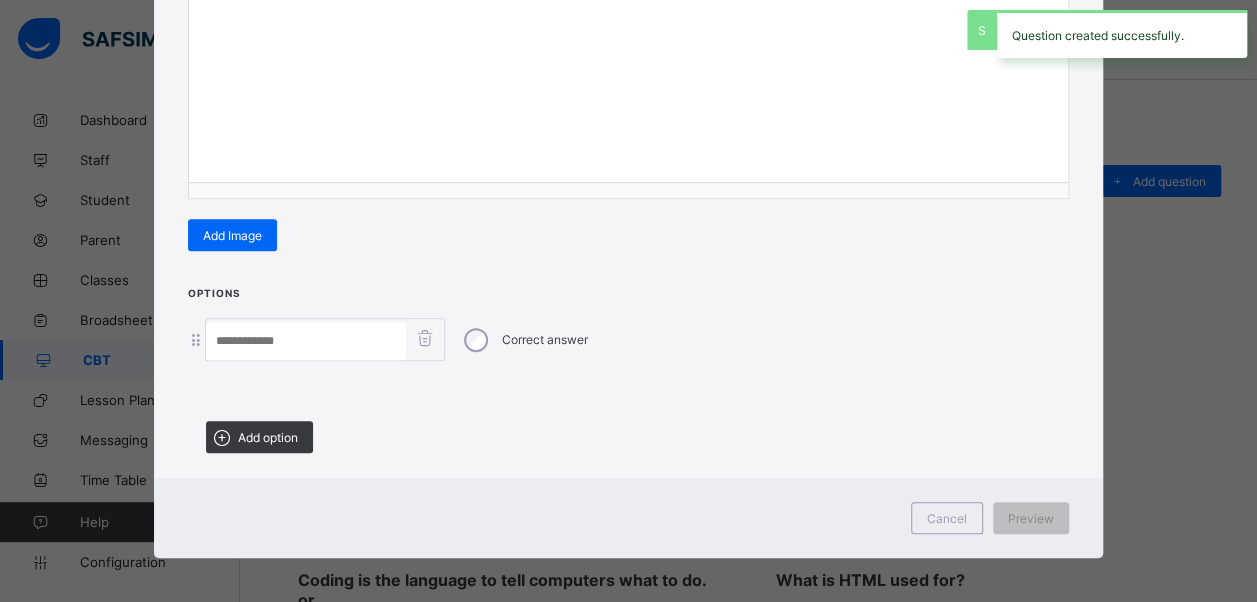 click on "Options Correct answer Add option" at bounding box center (628, 376) 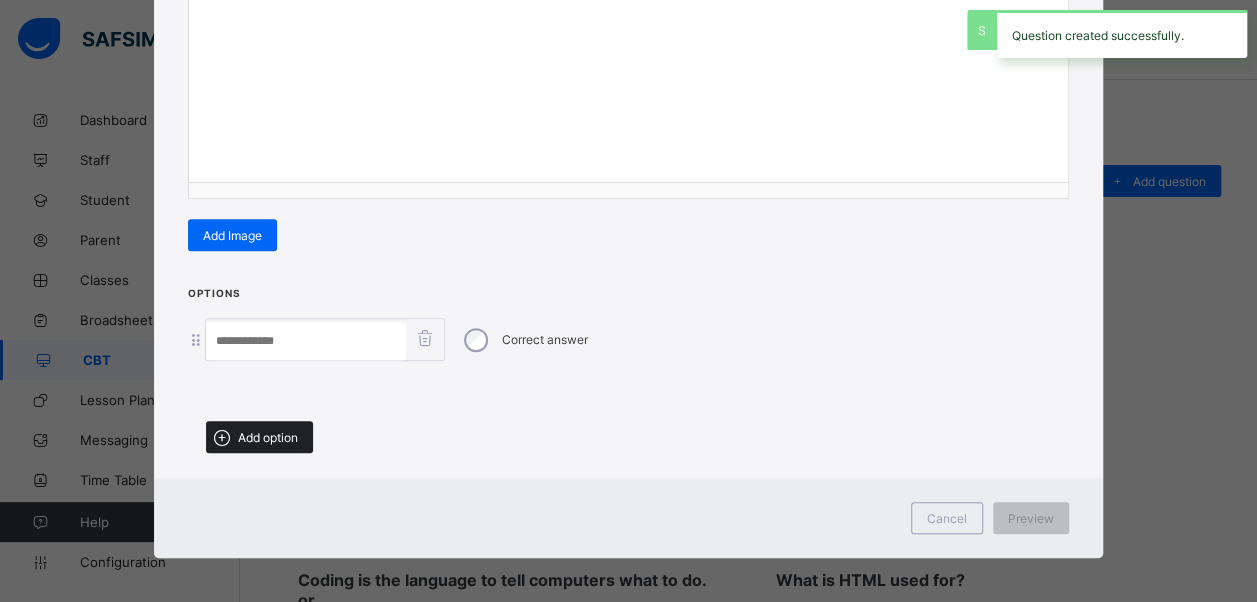 click on "Add option" at bounding box center (259, 437) 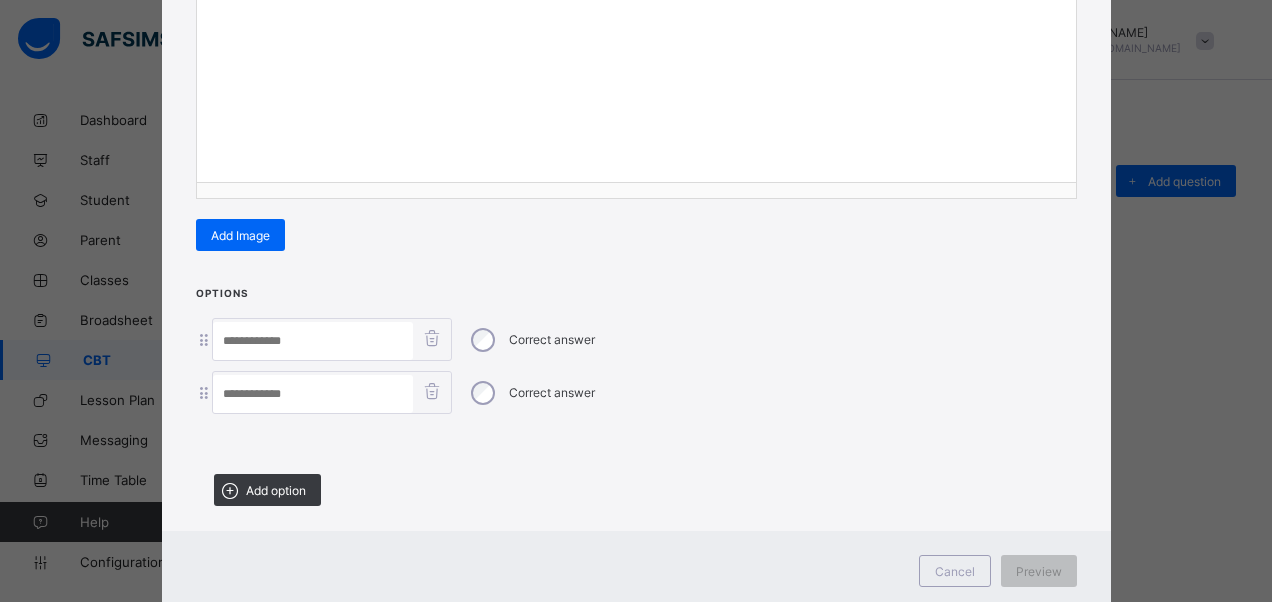 click on "Add option" at bounding box center [267, 490] 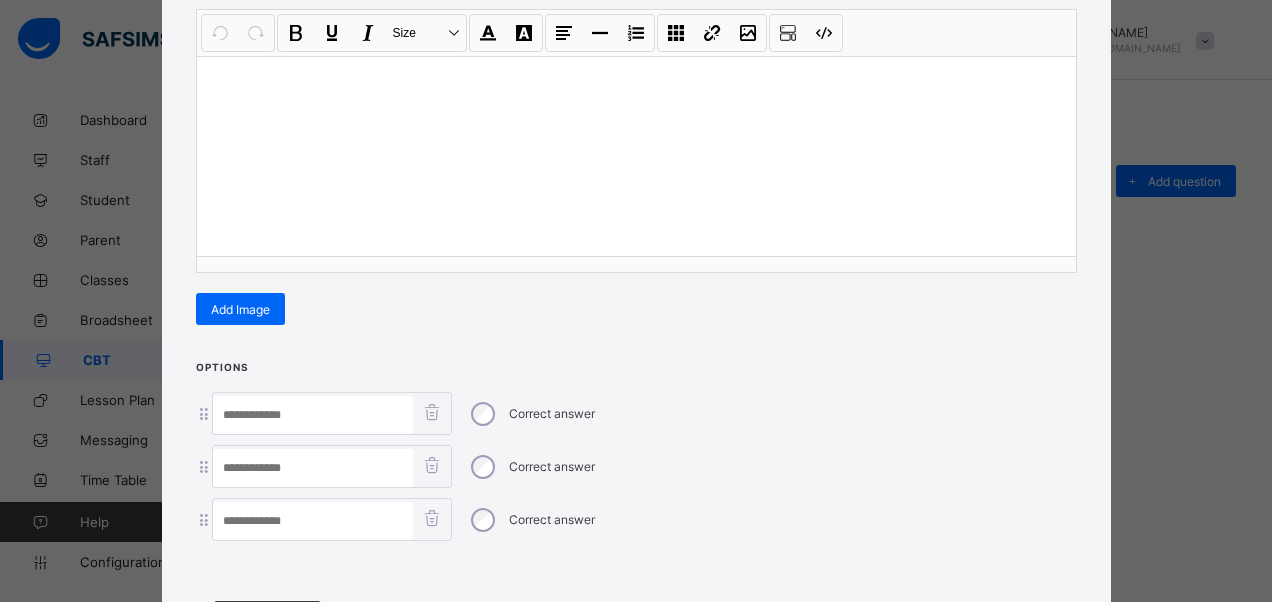 scroll, scrollTop: 142, scrollLeft: 0, axis: vertical 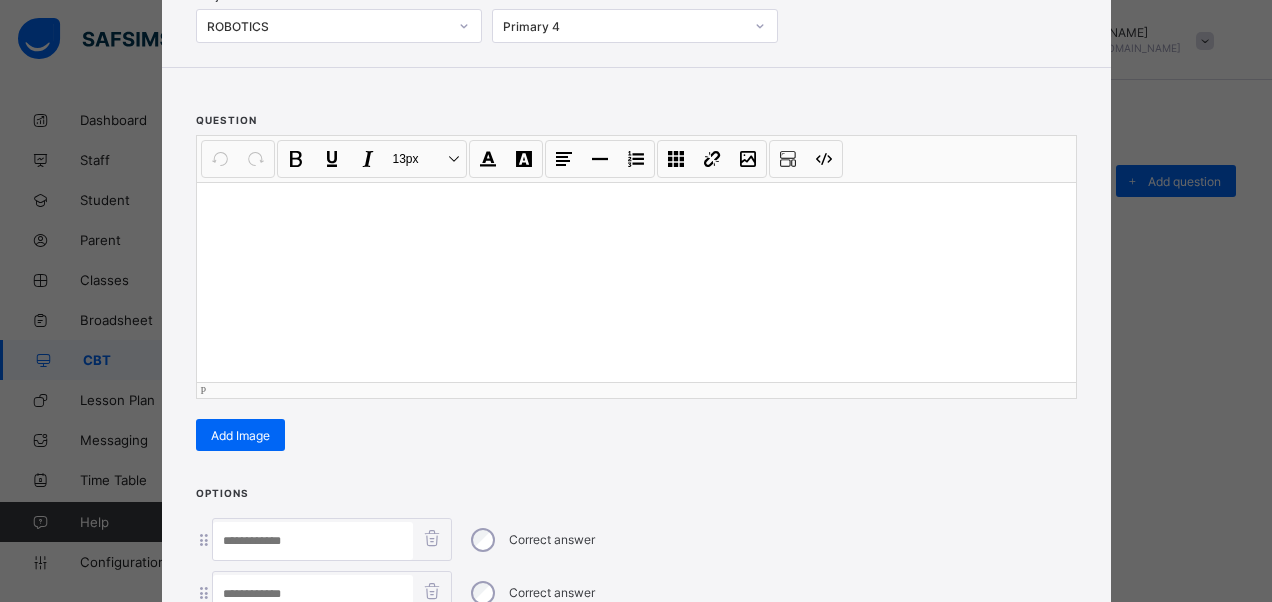 click at bounding box center [636, 282] 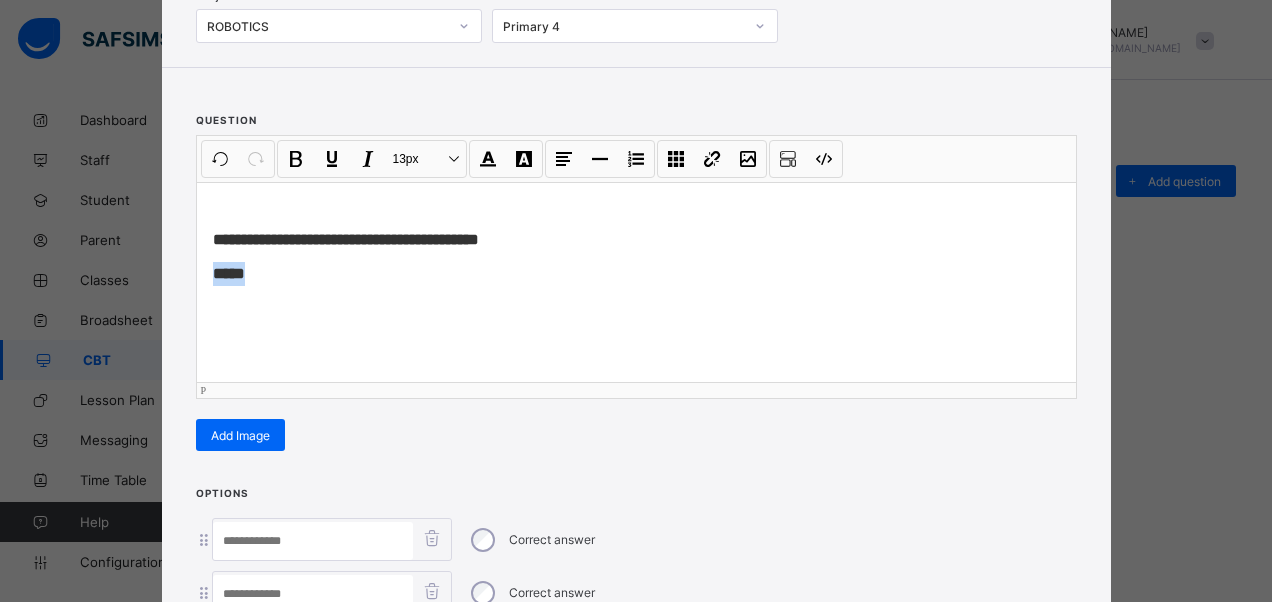 drag, startPoint x: 266, startPoint y: 280, endPoint x: 212, endPoint y: 278, distance: 54.037025 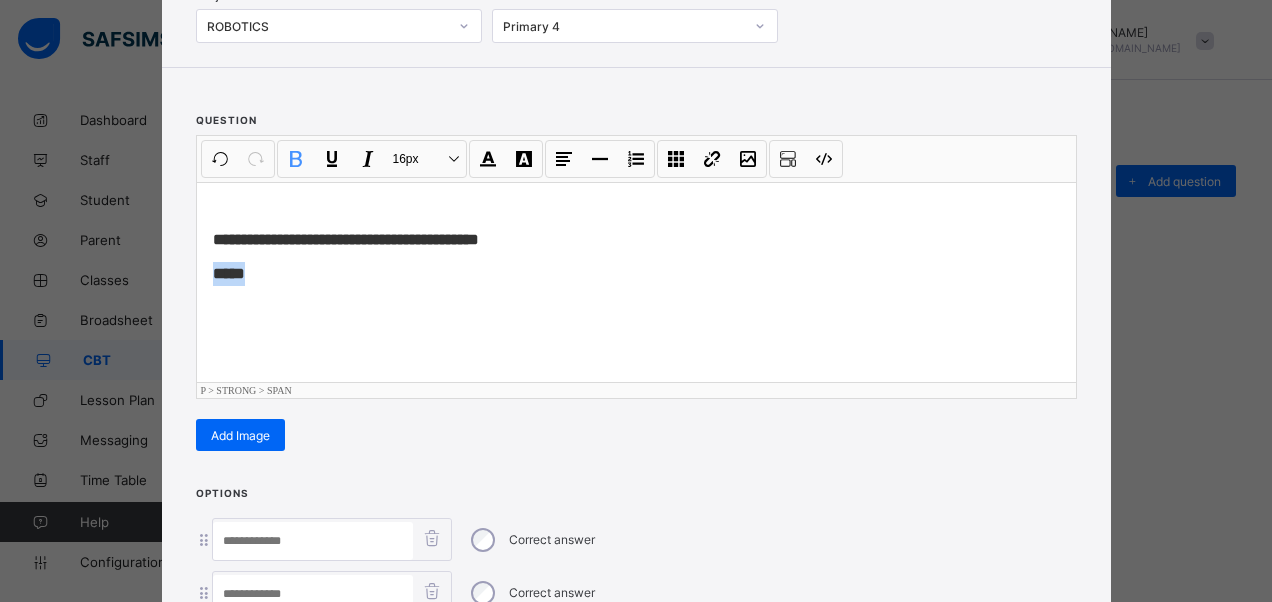 type 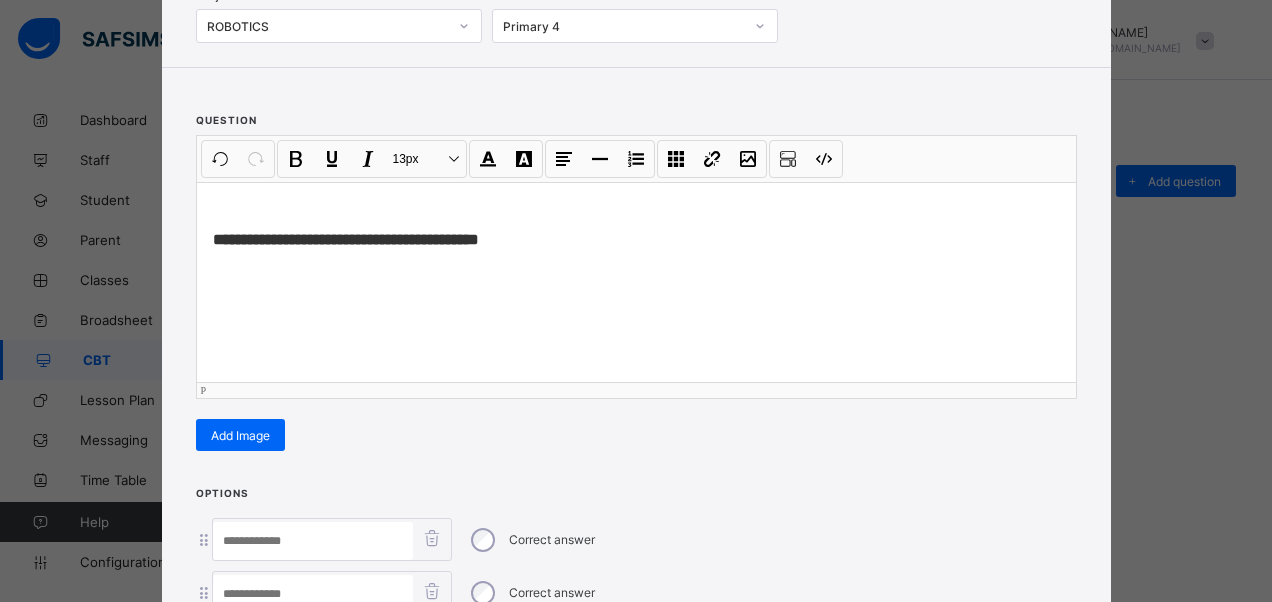 scroll, scrollTop: 342, scrollLeft: 0, axis: vertical 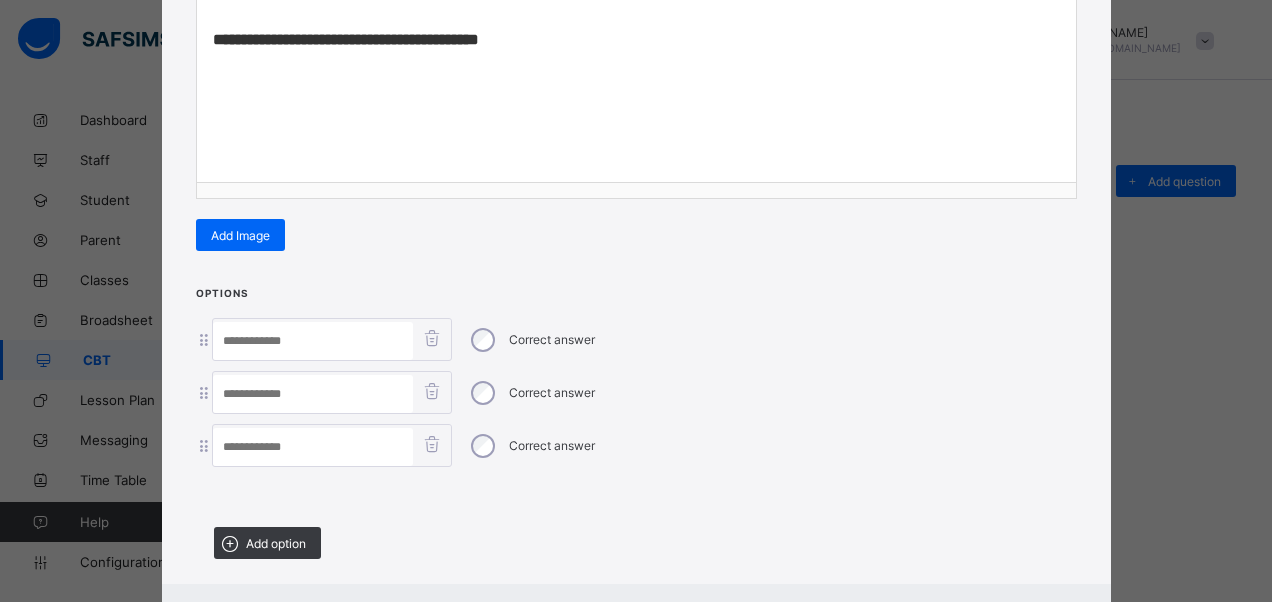 click at bounding box center [313, 394] 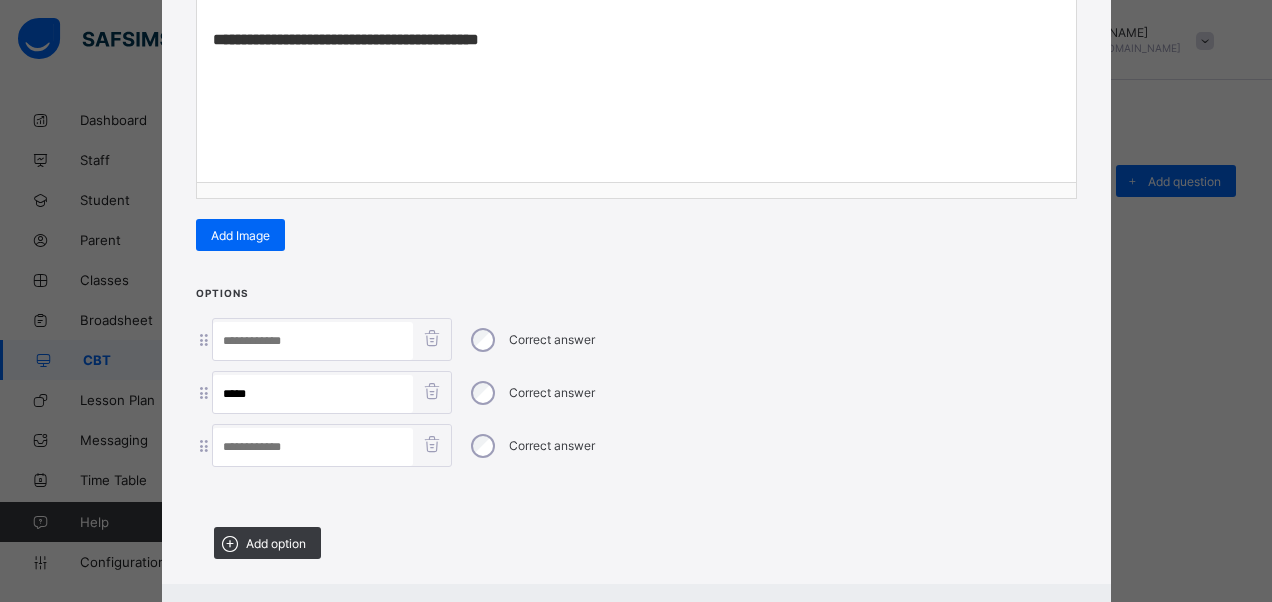 type on "*****" 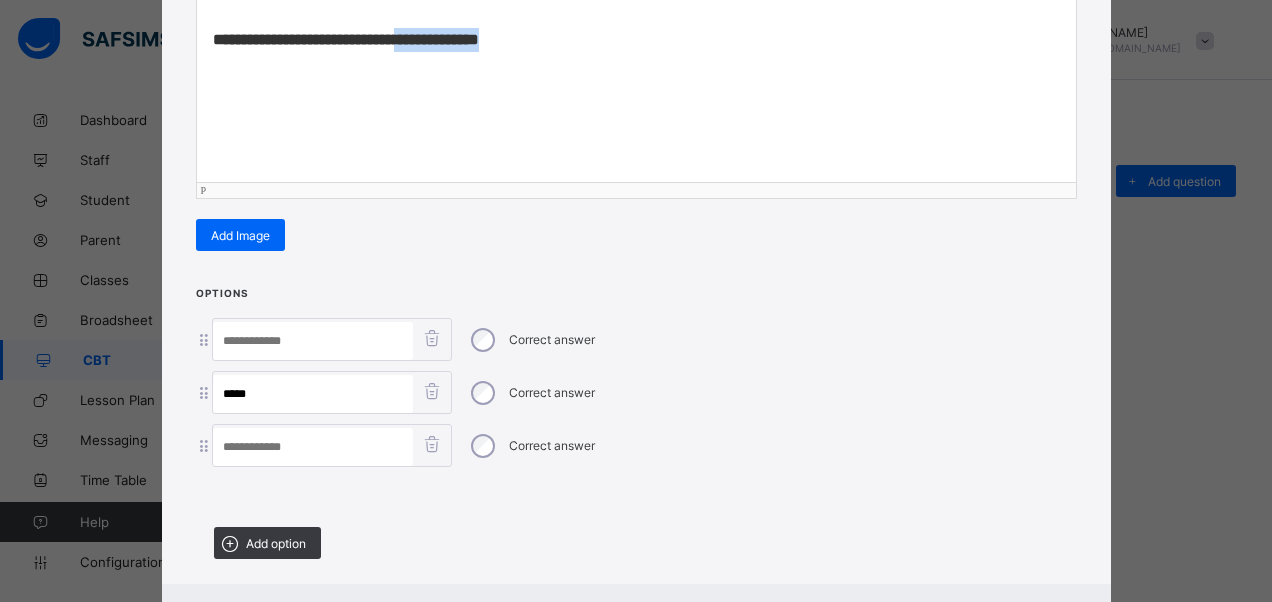 drag, startPoint x: 532, startPoint y: 39, endPoint x: 430, endPoint y: 30, distance: 102.396286 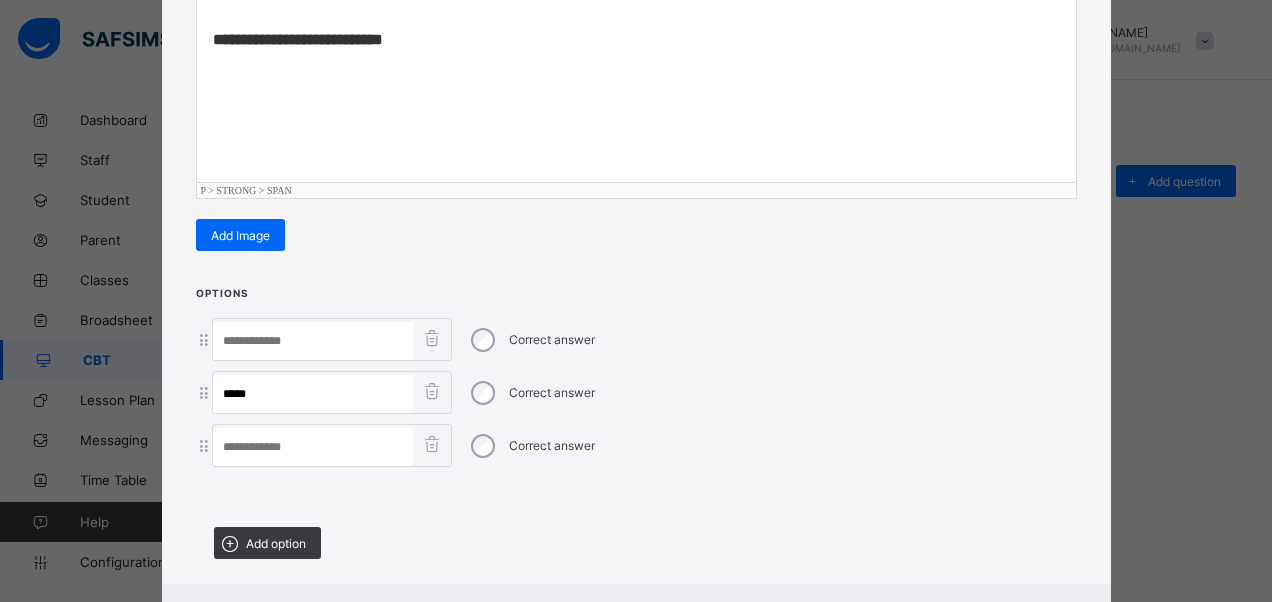 click at bounding box center (313, 341) 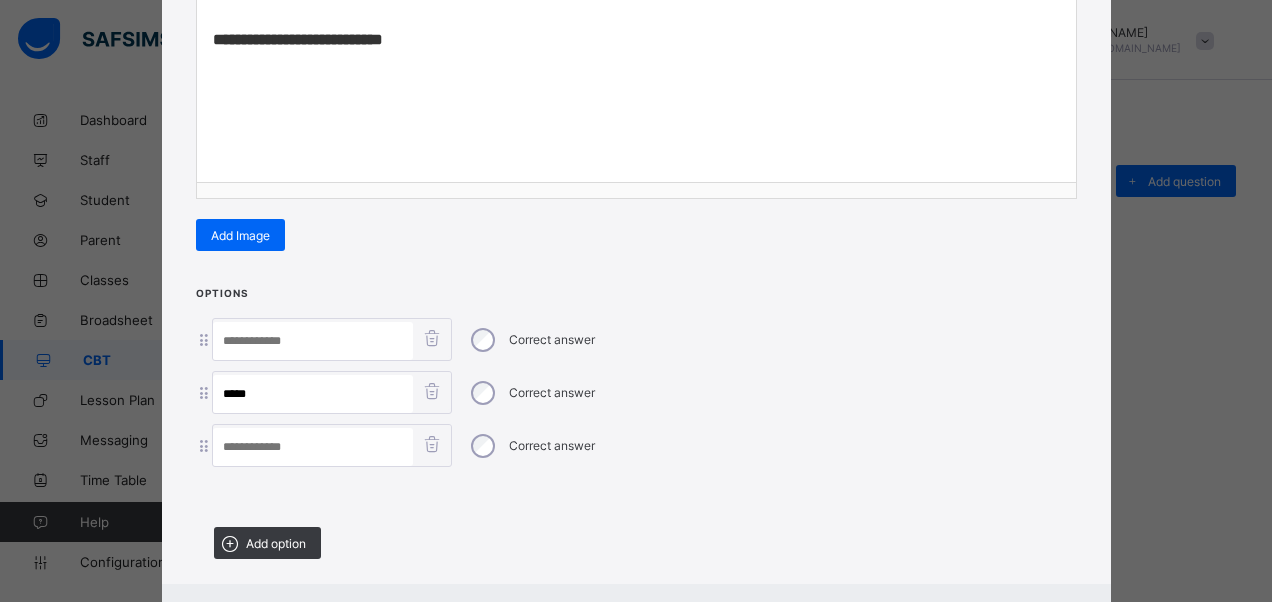 paste on "**********" 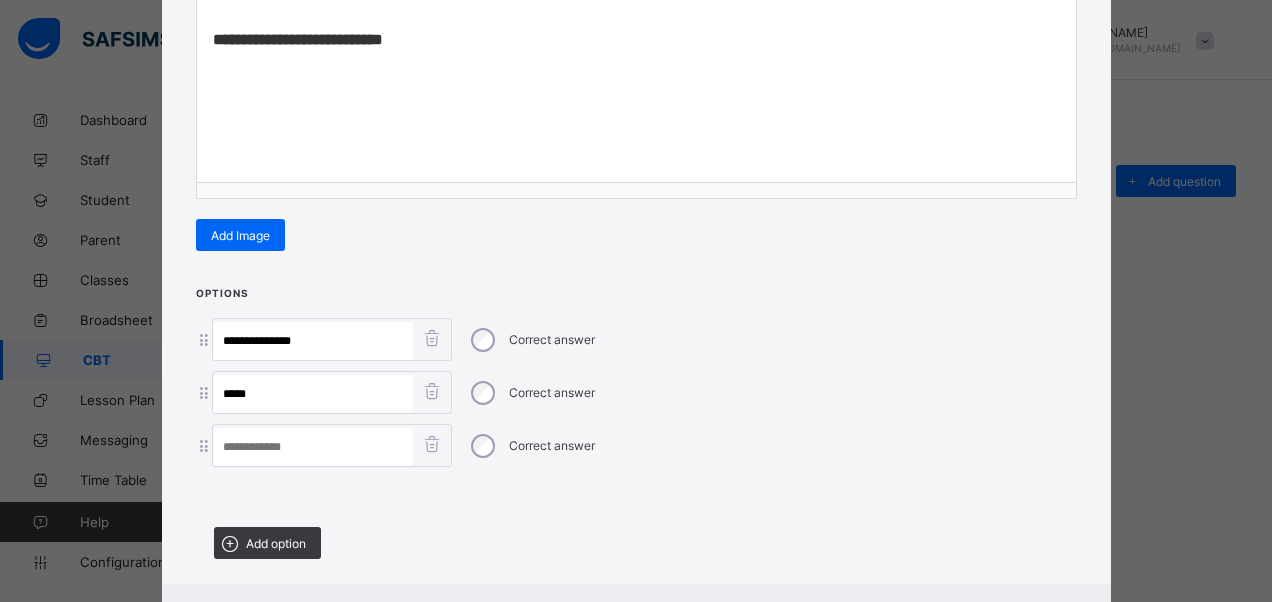 drag, startPoint x: 334, startPoint y: 334, endPoint x: 249, endPoint y: 334, distance: 85 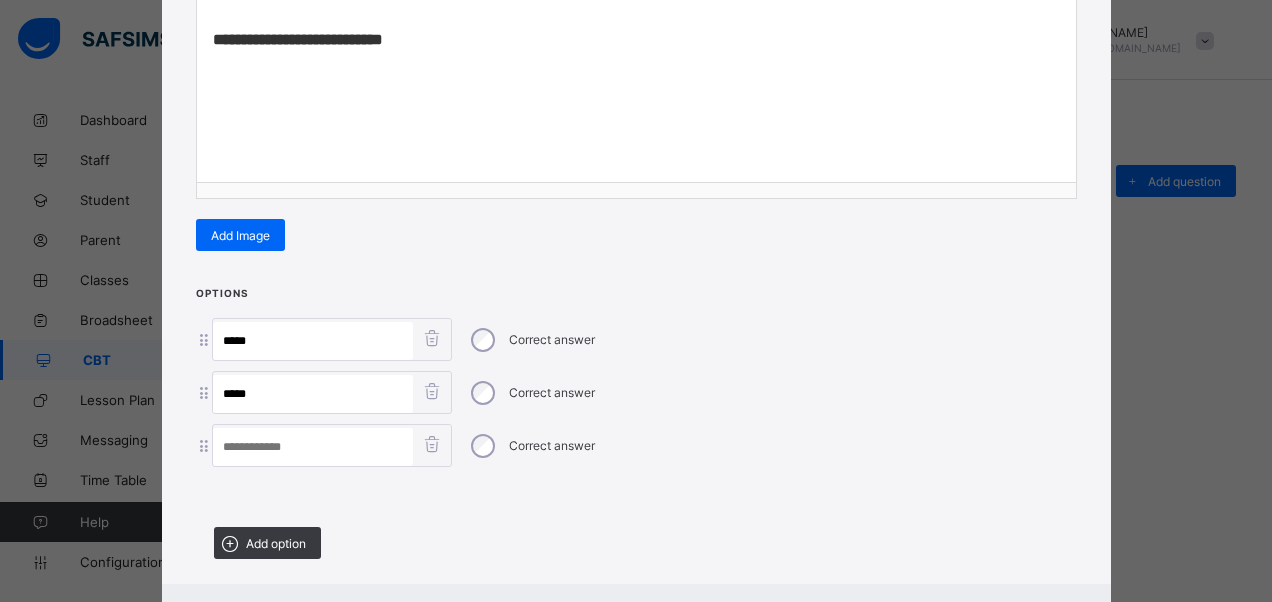 type on "****" 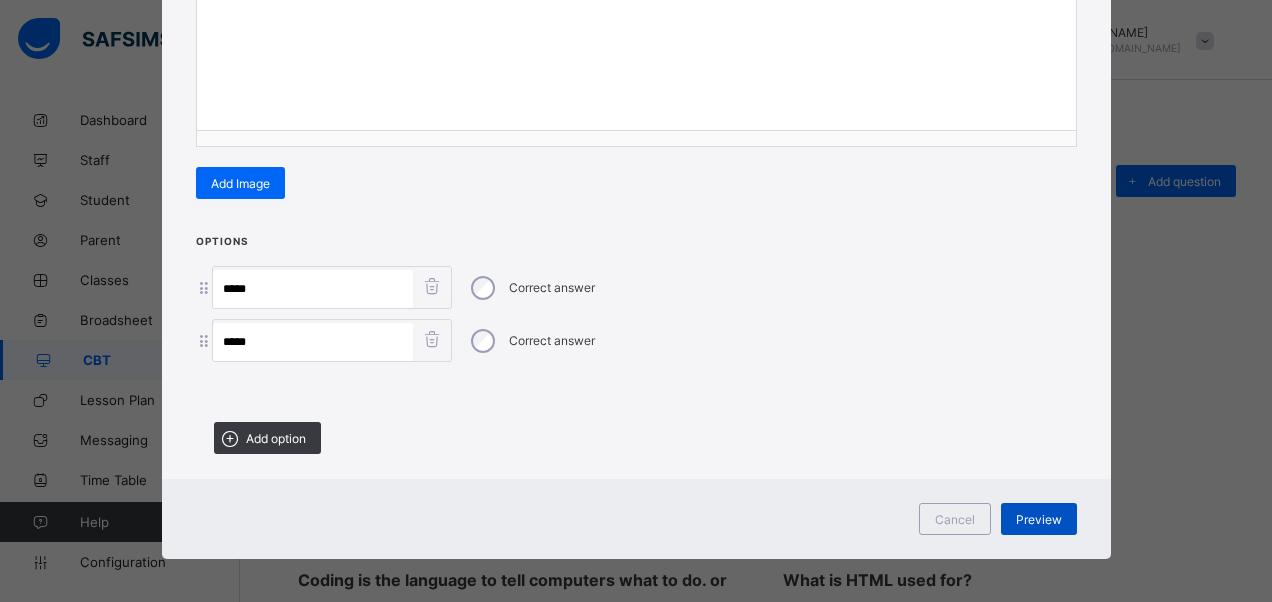 click on "Preview" at bounding box center (1039, 519) 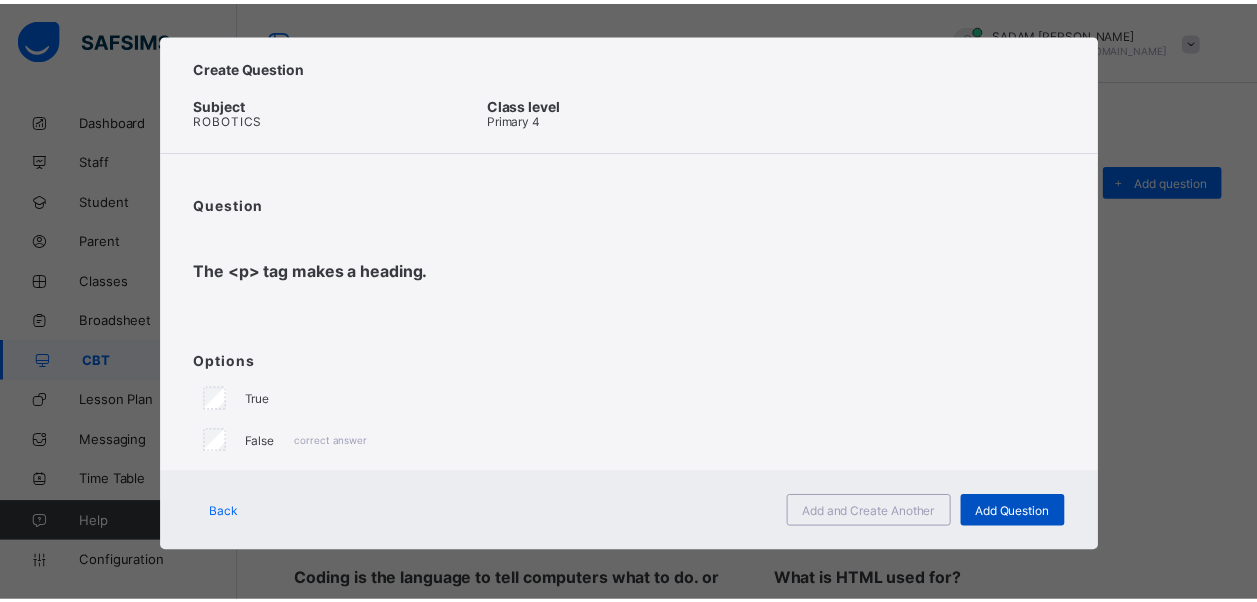 scroll, scrollTop: 10, scrollLeft: 0, axis: vertical 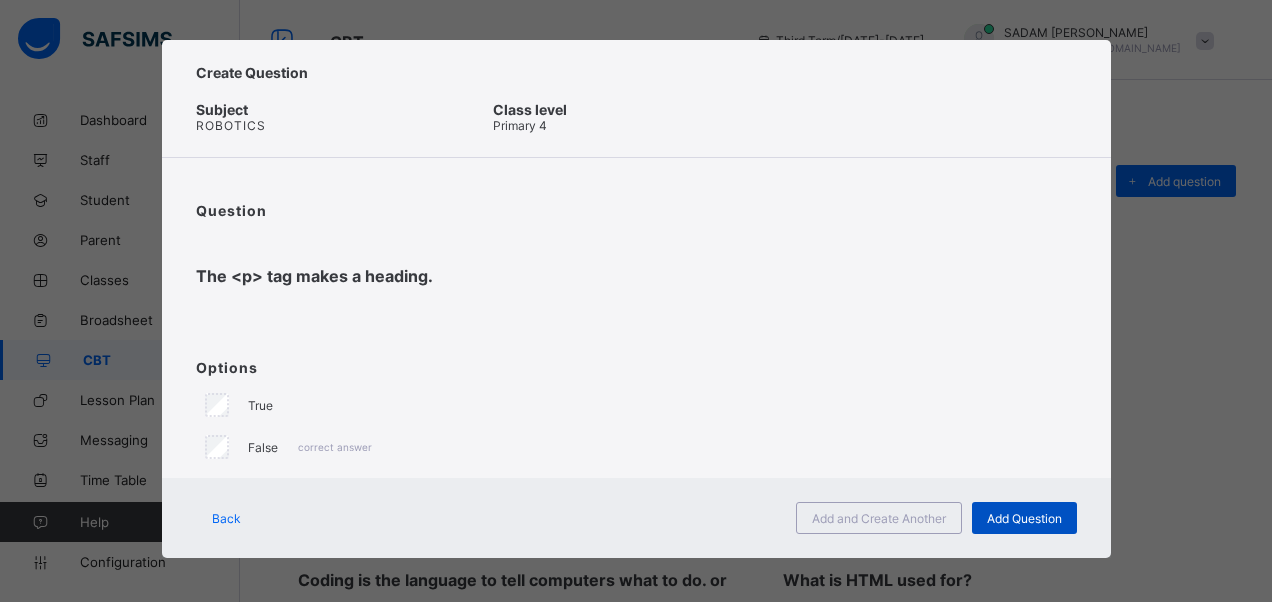 click on "Add Question" at bounding box center (1024, 518) 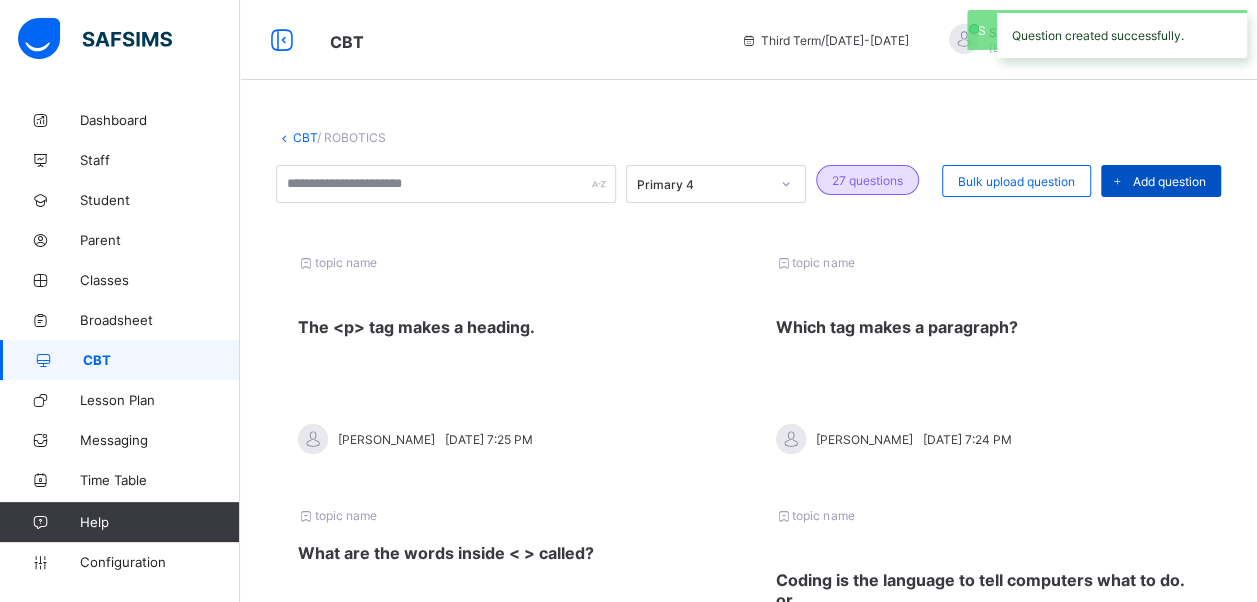 click on "Add question" at bounding box center [1169, 181] 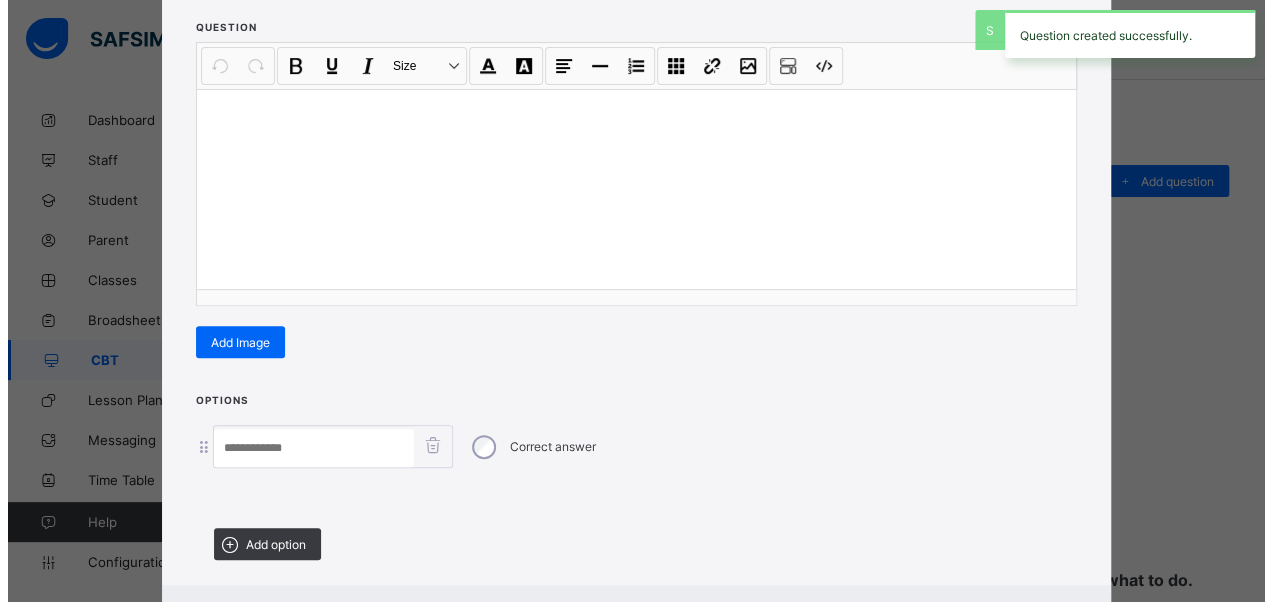 scroll, scrollTop: 342, scrollLeft: 0, axis: vertical 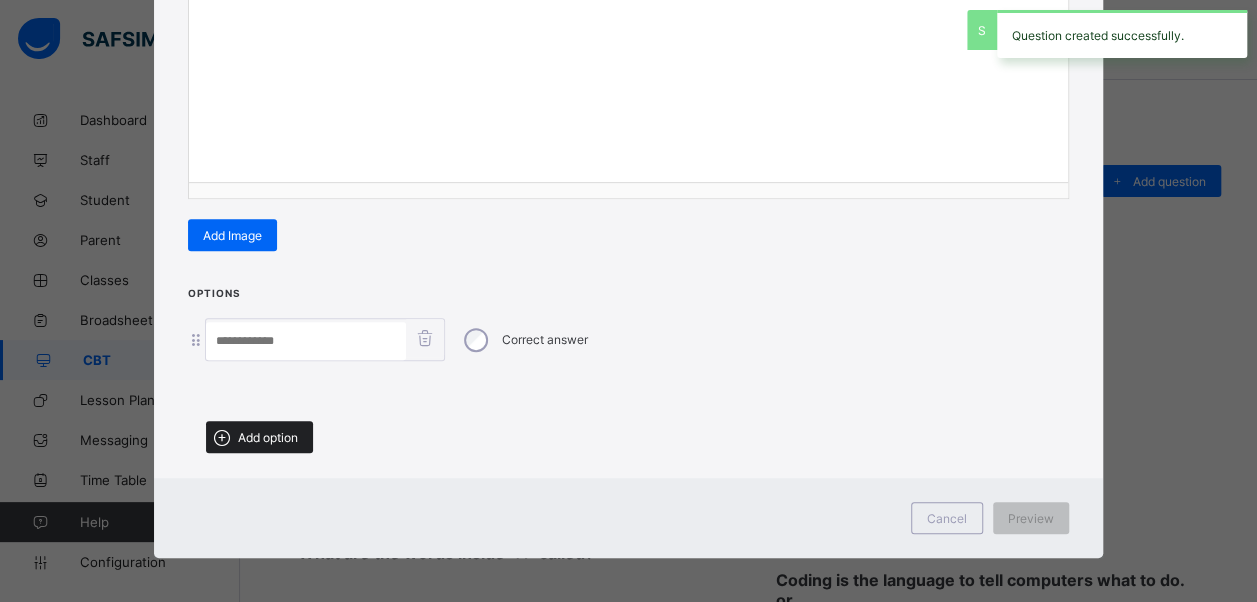 click on "Add option" at bounding box center (259, 437) 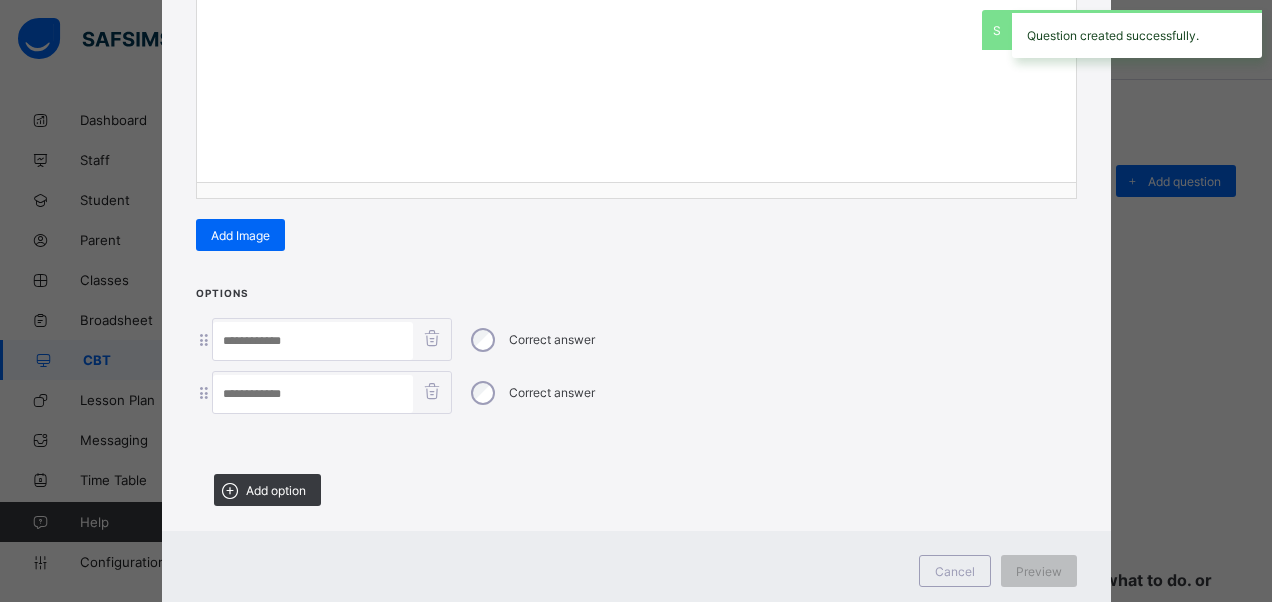 drag, startPoint x: 309, startPoint y: 474, endPoint x: 338, endPoint y: 481, distance: 29.832869 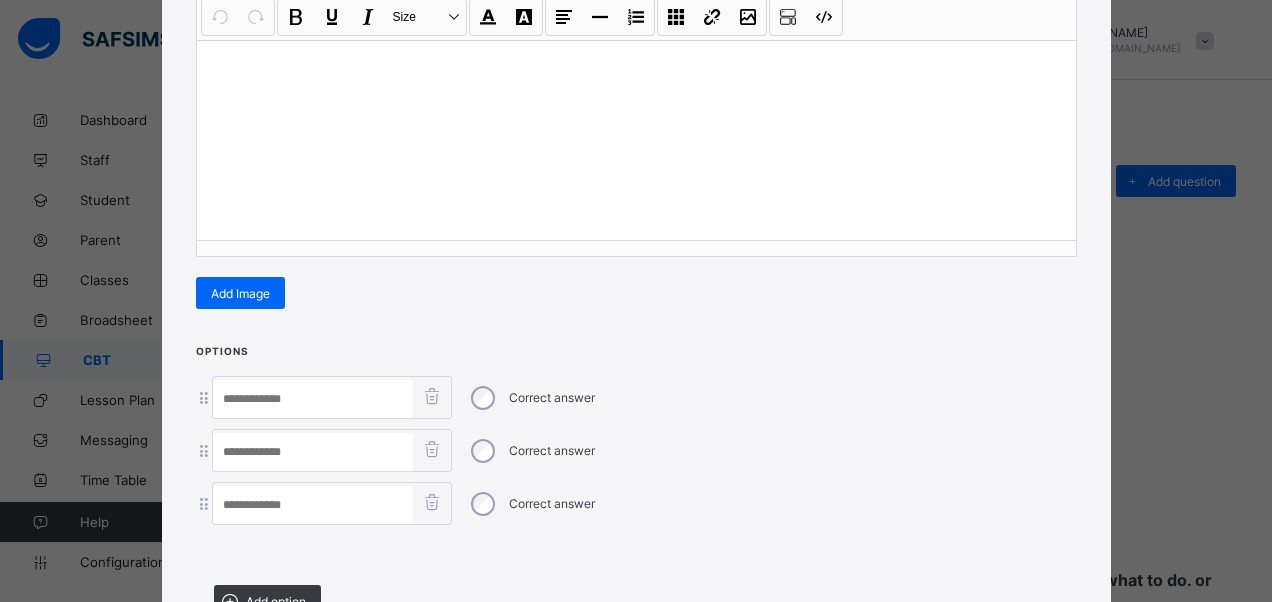 scroll, scrollTop: 242, scrollLeft: 0, axis: vertical 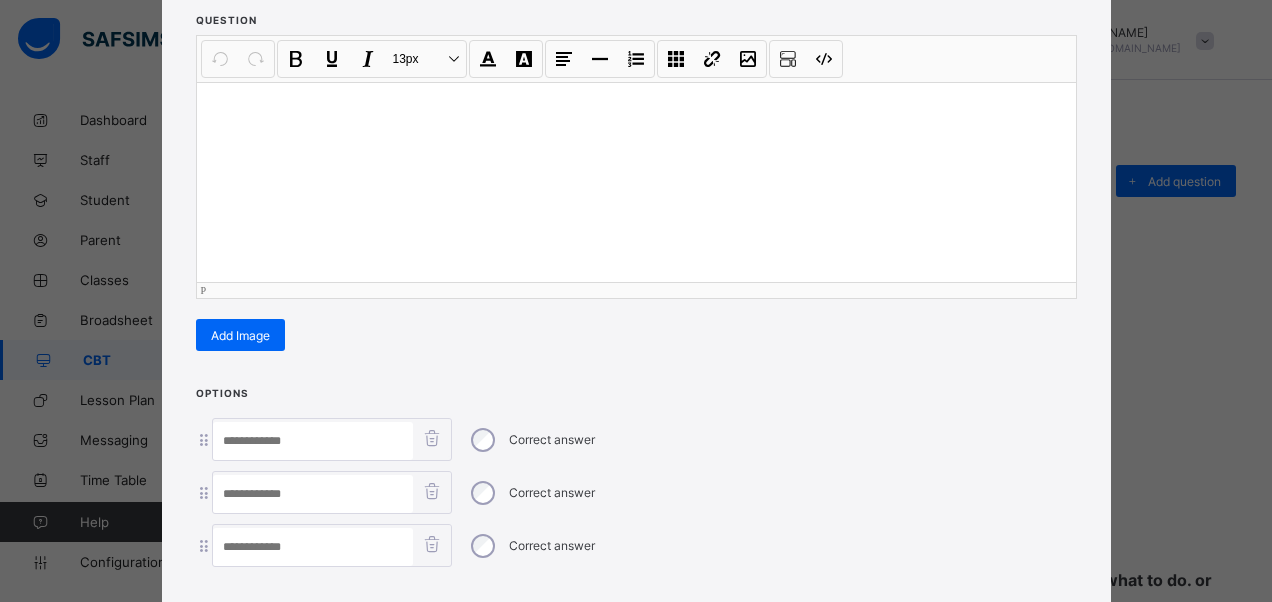 click at bounding box center (636, 182) 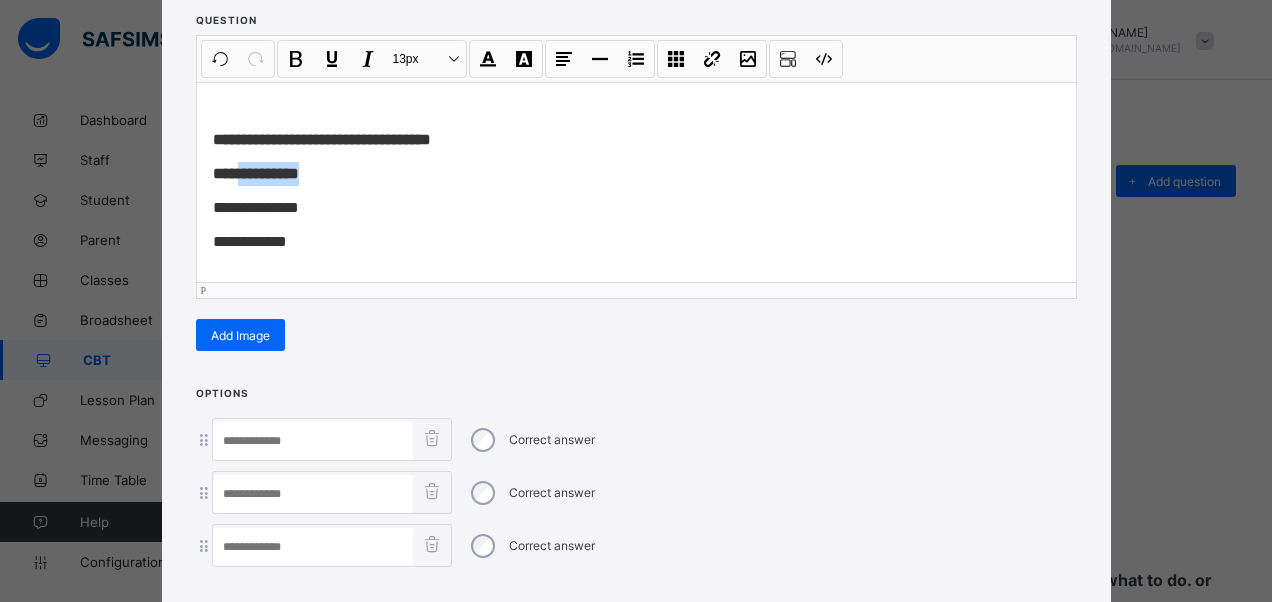 drag, startPoint x: 322, startPoint y: 171, endPoint x: 228, endPoint y: 178, distance: 94.26028 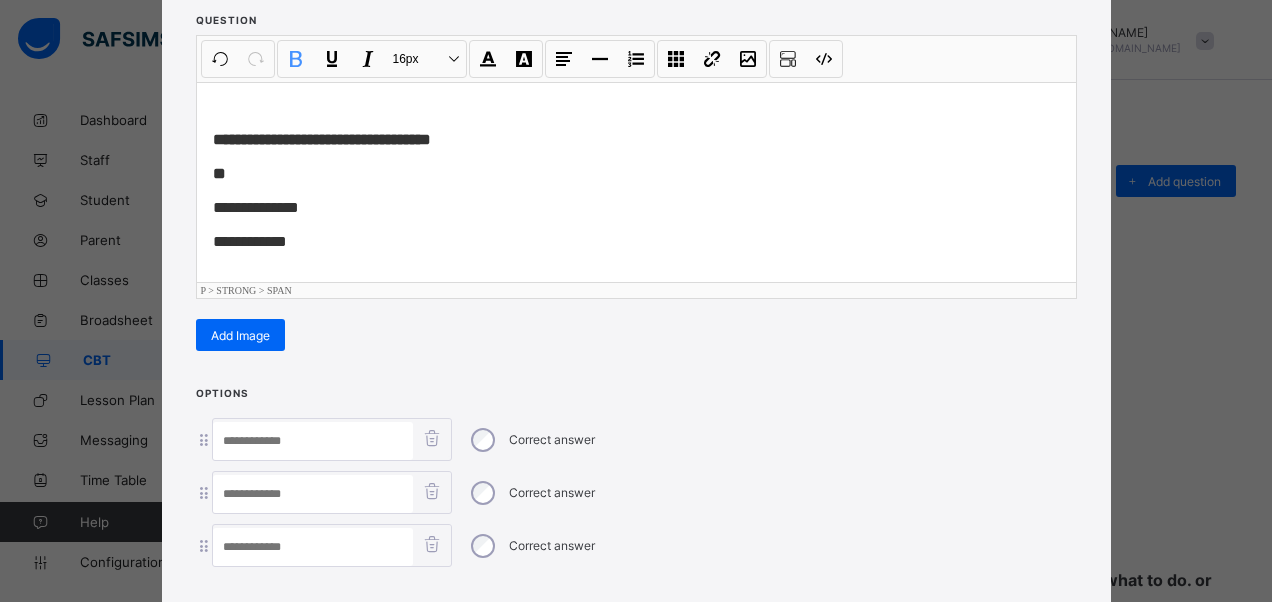 type 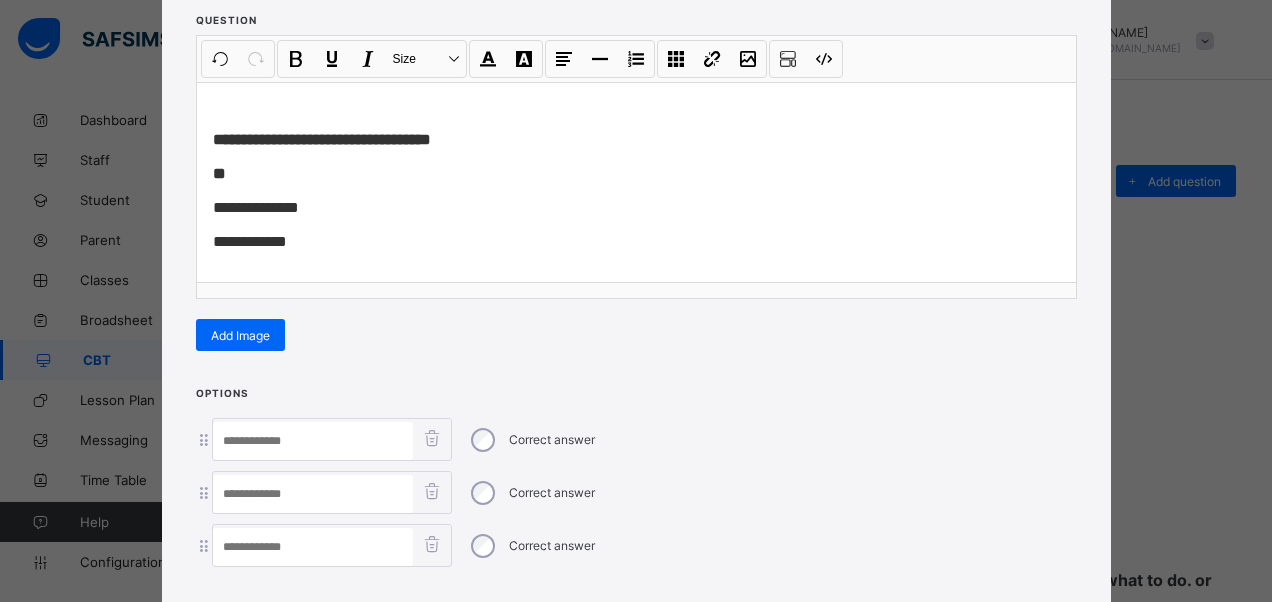click at bounding box center (313, 441) 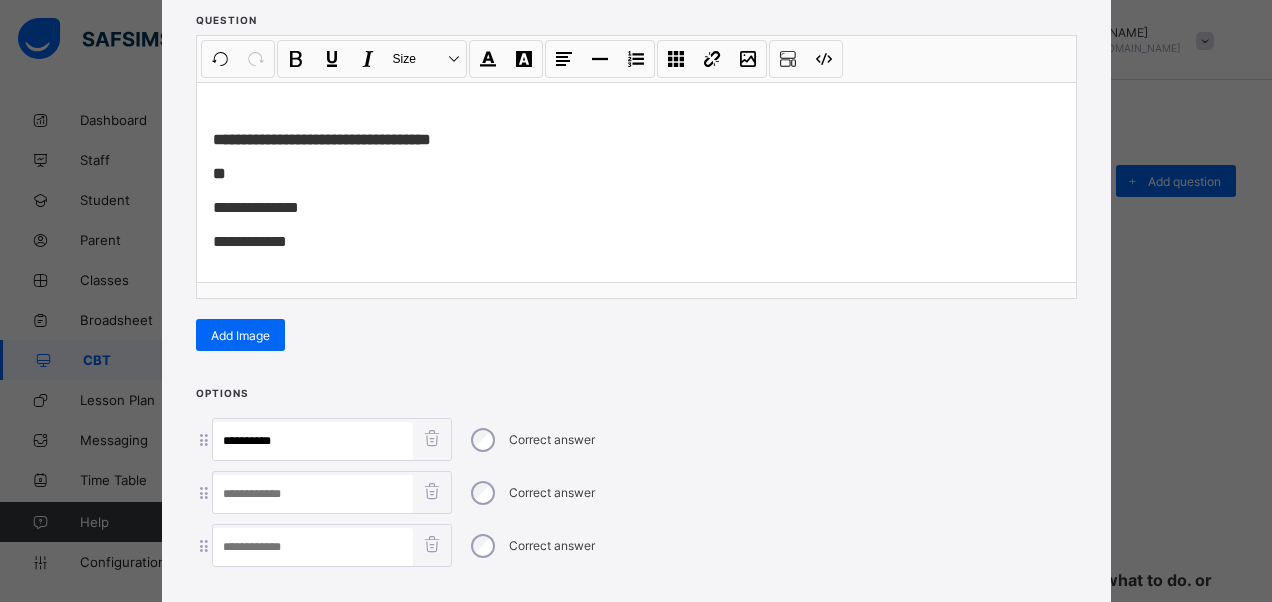type on "**********" 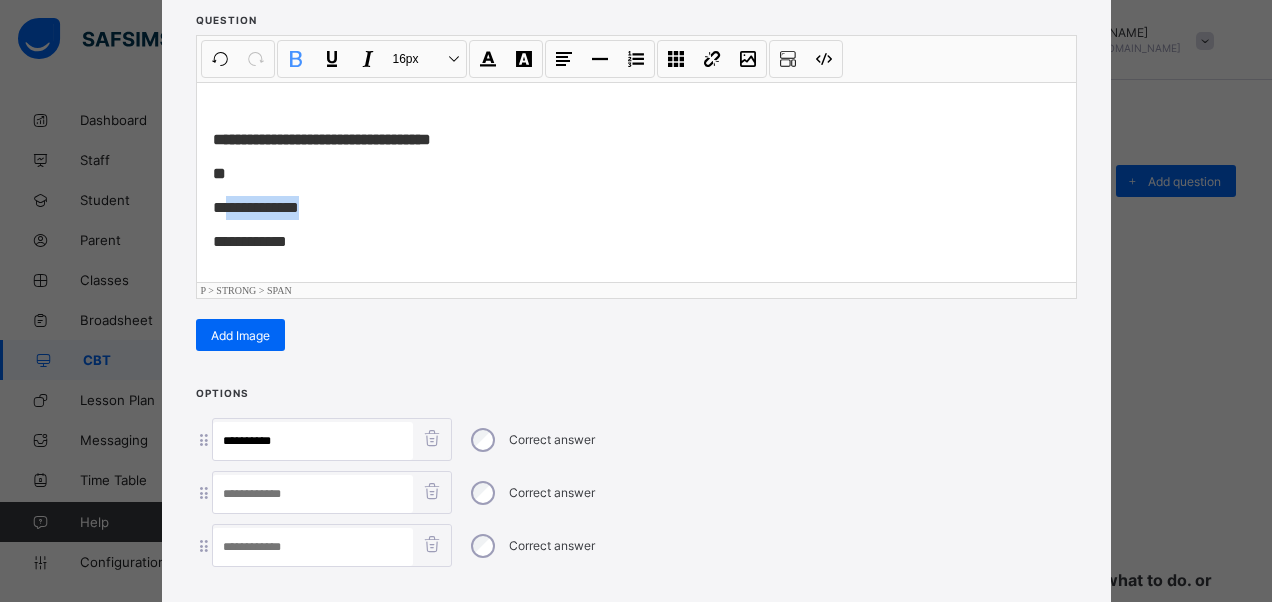 drag, startPoint x: 290, startPoint y: 201, endPoint x: 238, endPoint y: 224, distance: 56.859474 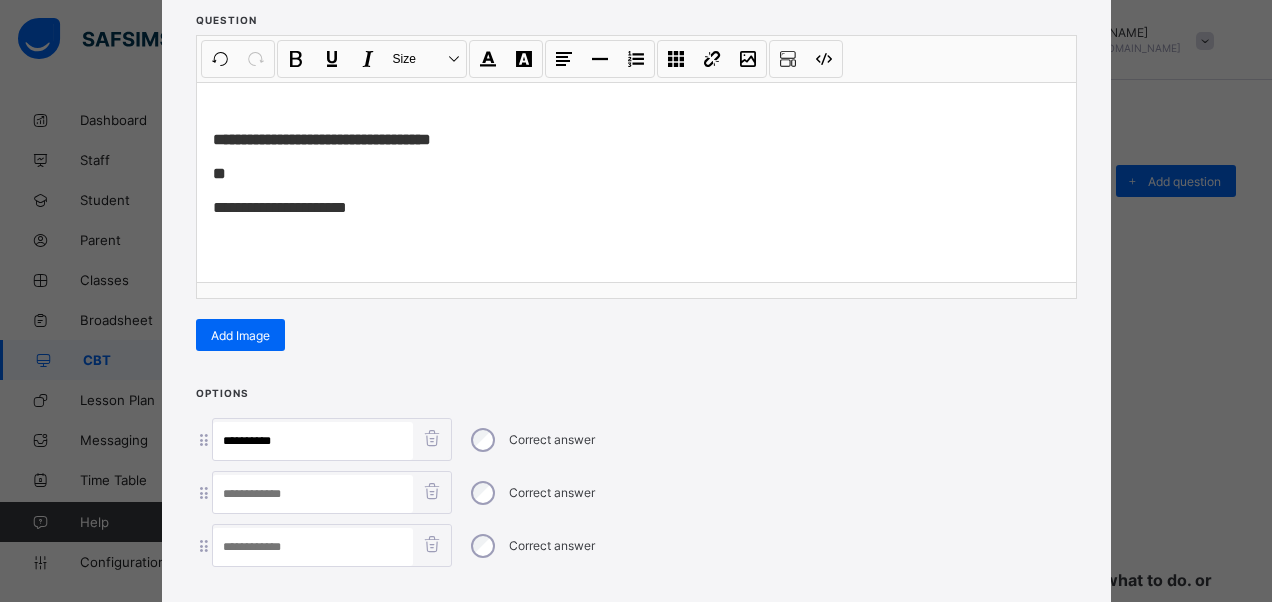 click at bounding box center (313, 494) 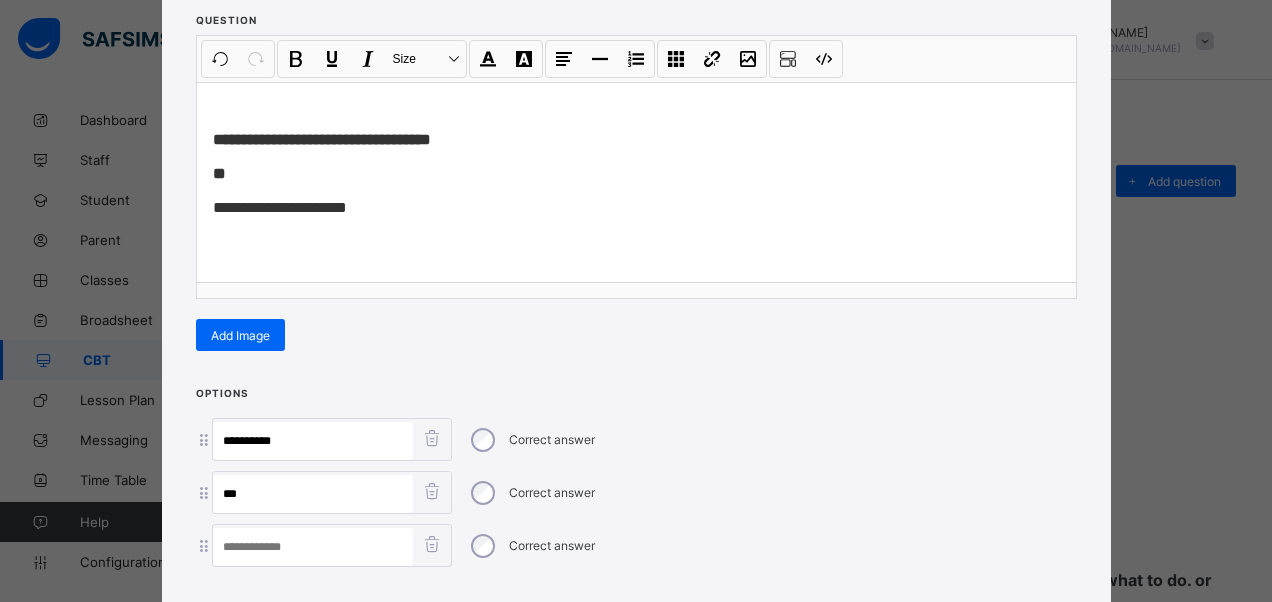 type on "*" 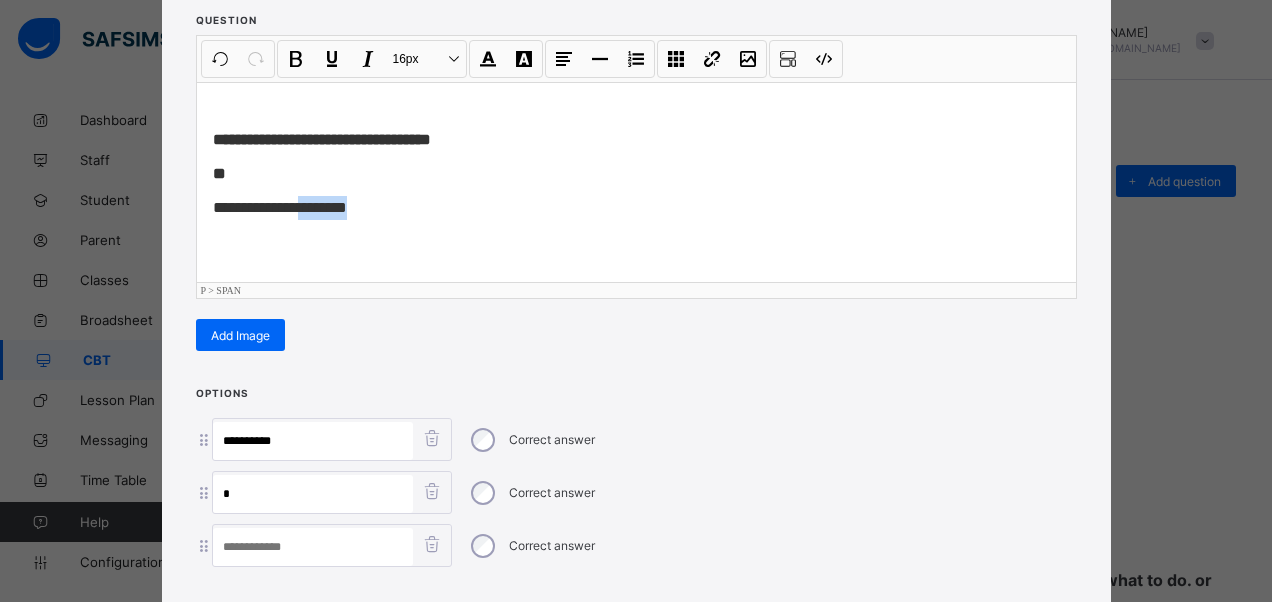 drag, startPoint x: 399, startPoint y: 209, endPoint x: 300, endPoint y: 206, distance: 99.04544 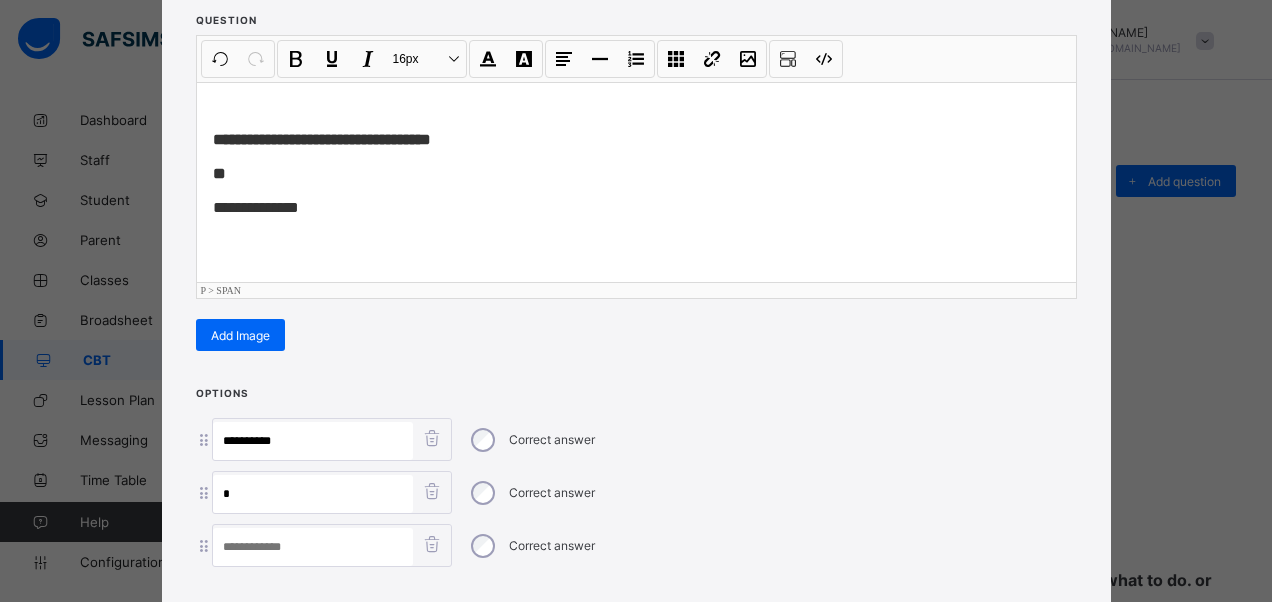 click at bounding box center (313, 494) 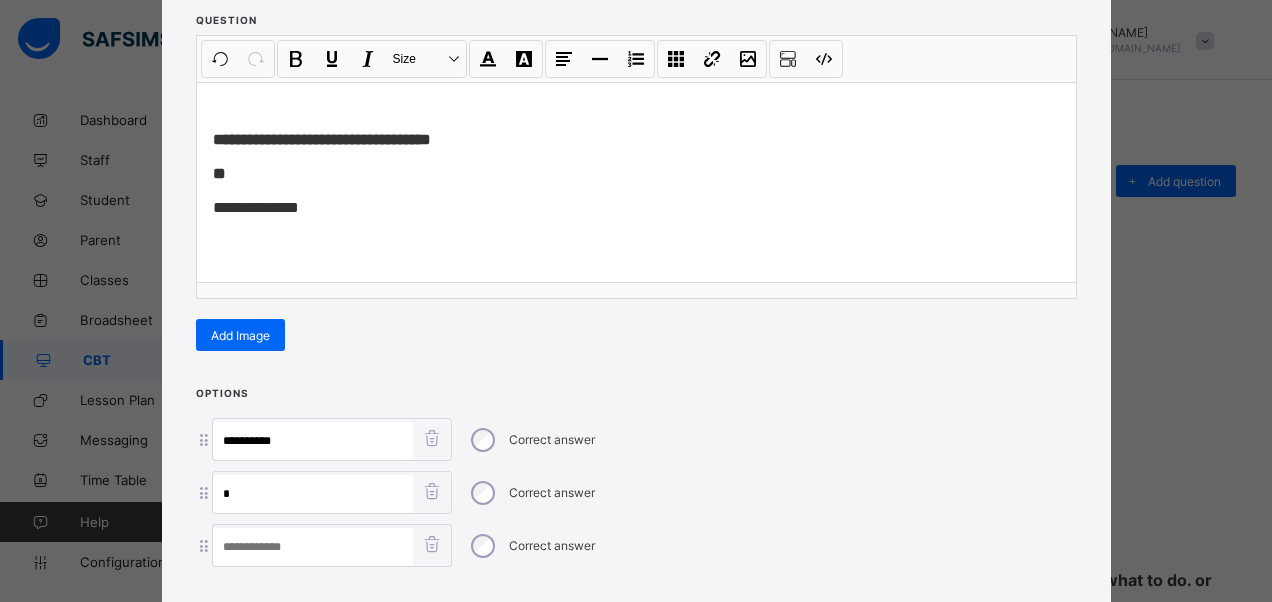 paste on "********" 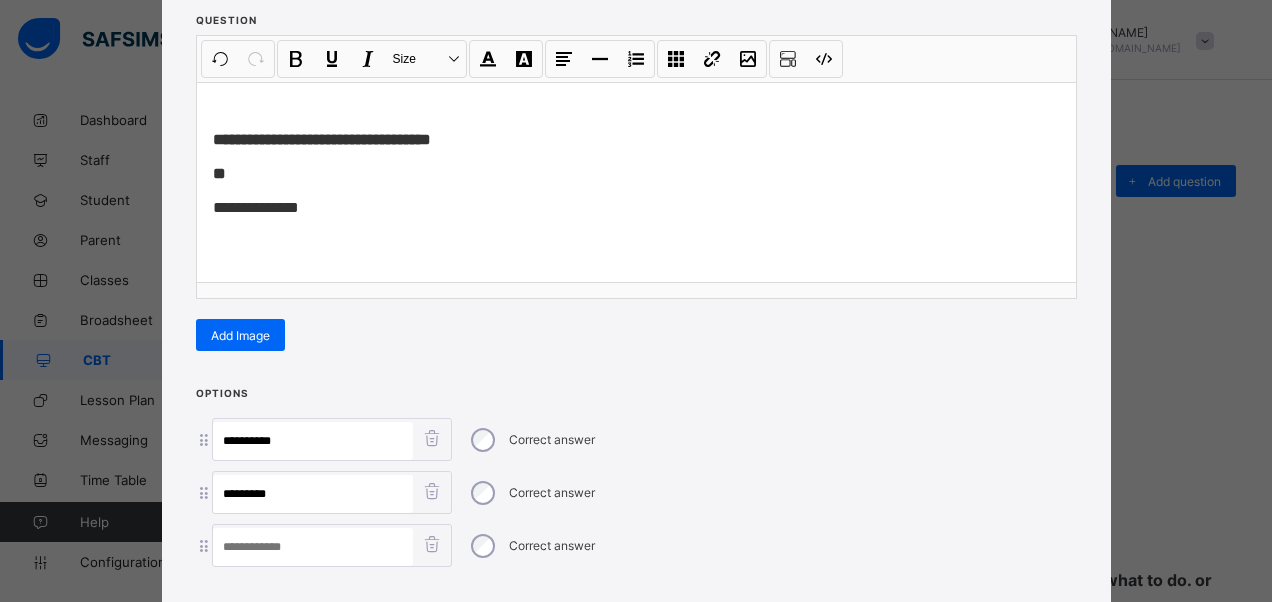 type on "********" 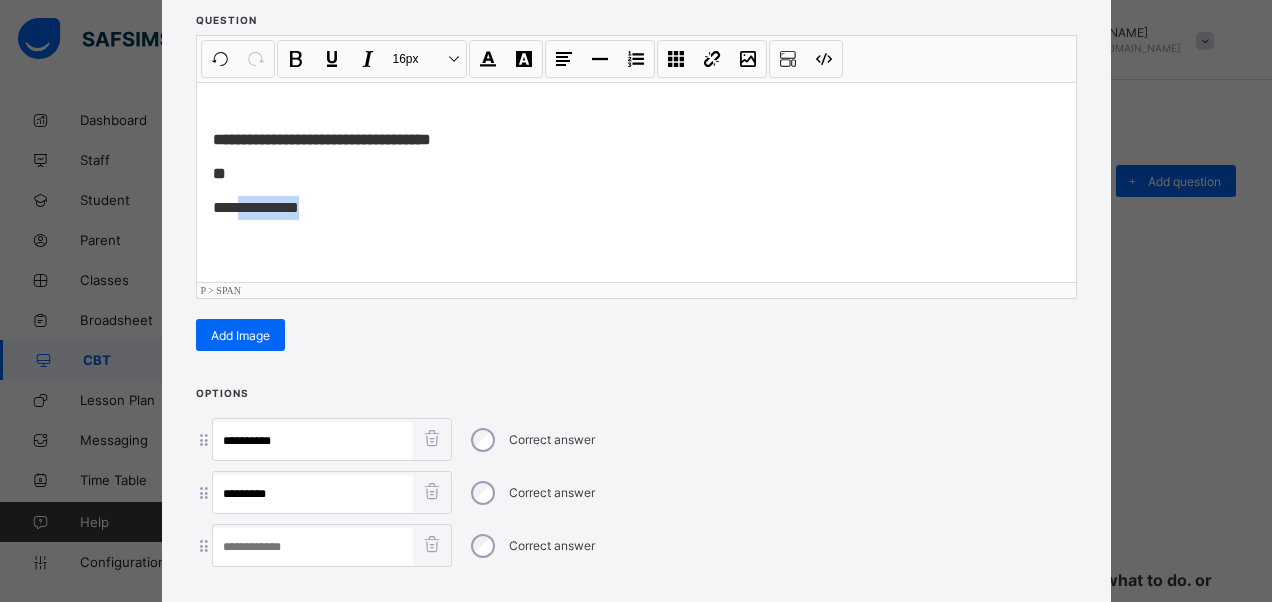 drag, startPoint x: 320, startPoint y: 210, endPoint x: 246, endPoint y: 197, distance: 75.13322 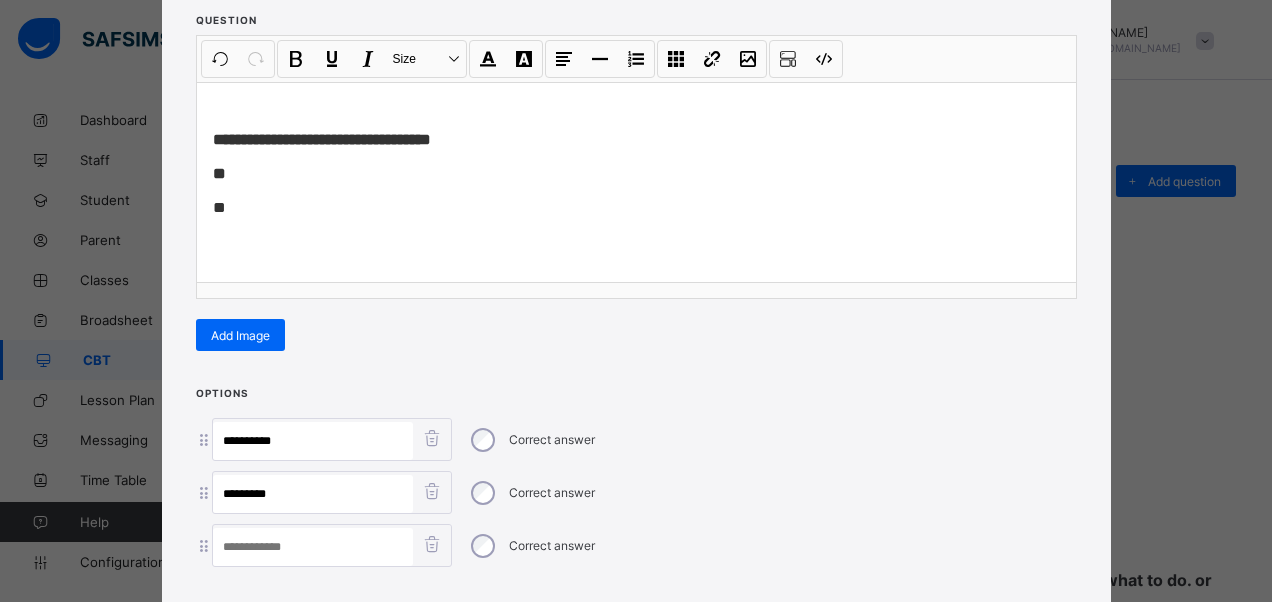 click at bounding box center [313, 547] 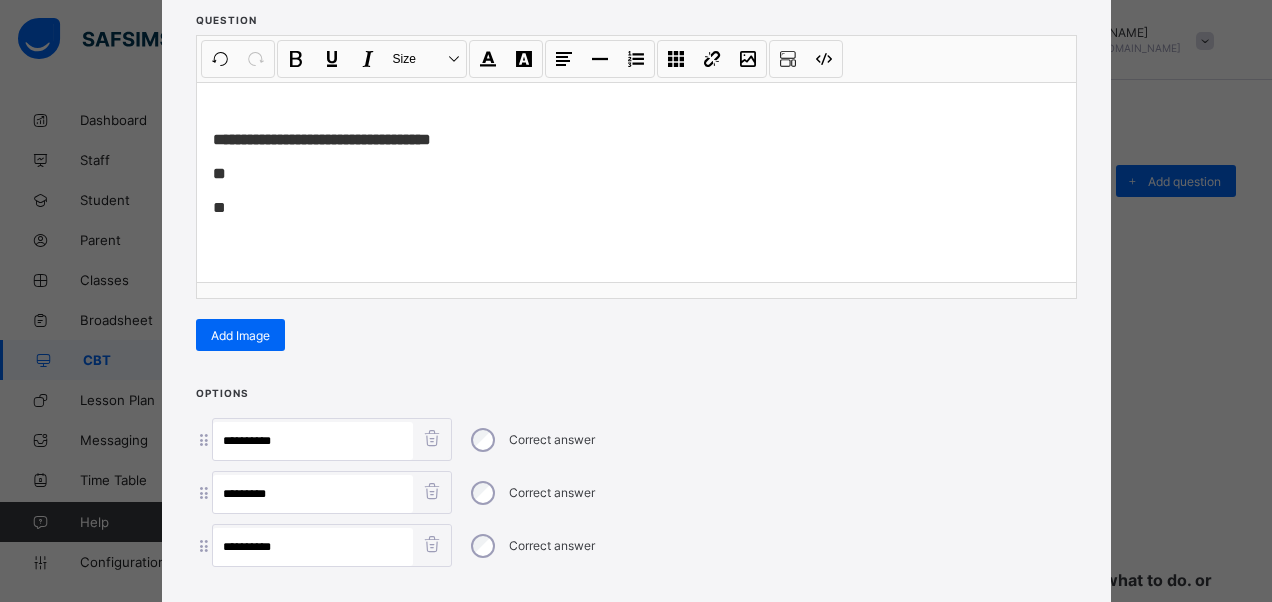type on "**********" 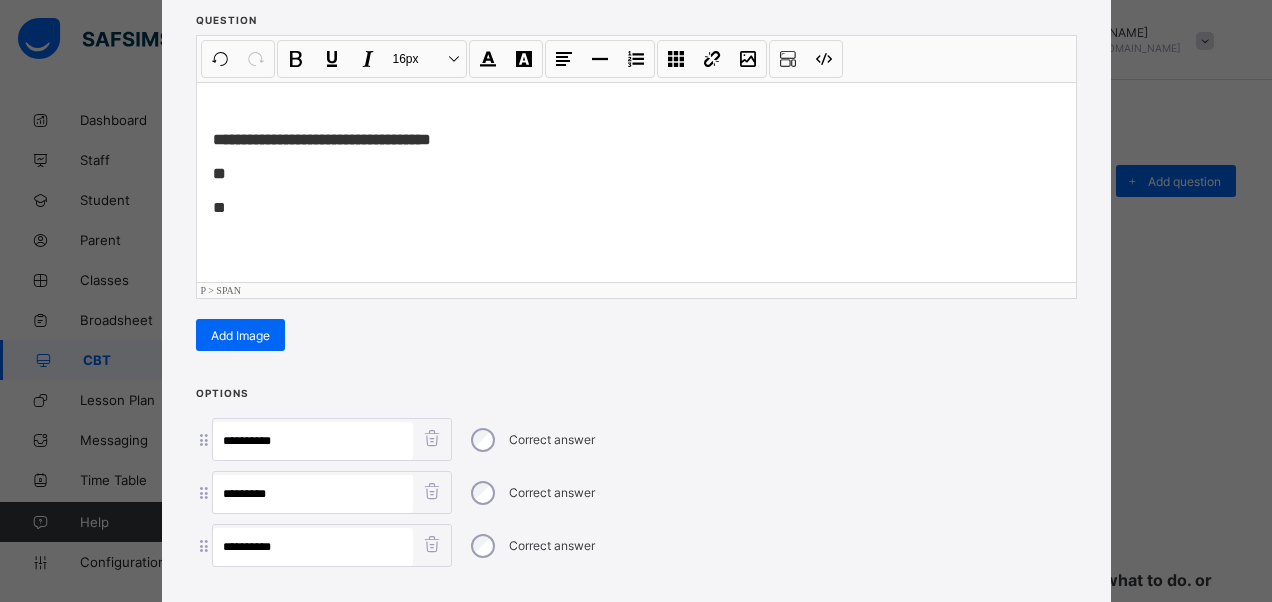 drag, startPoint x: 266, startPoint y: 174, endPoint x: 217, endPoint y: 181, distance: 49.497475 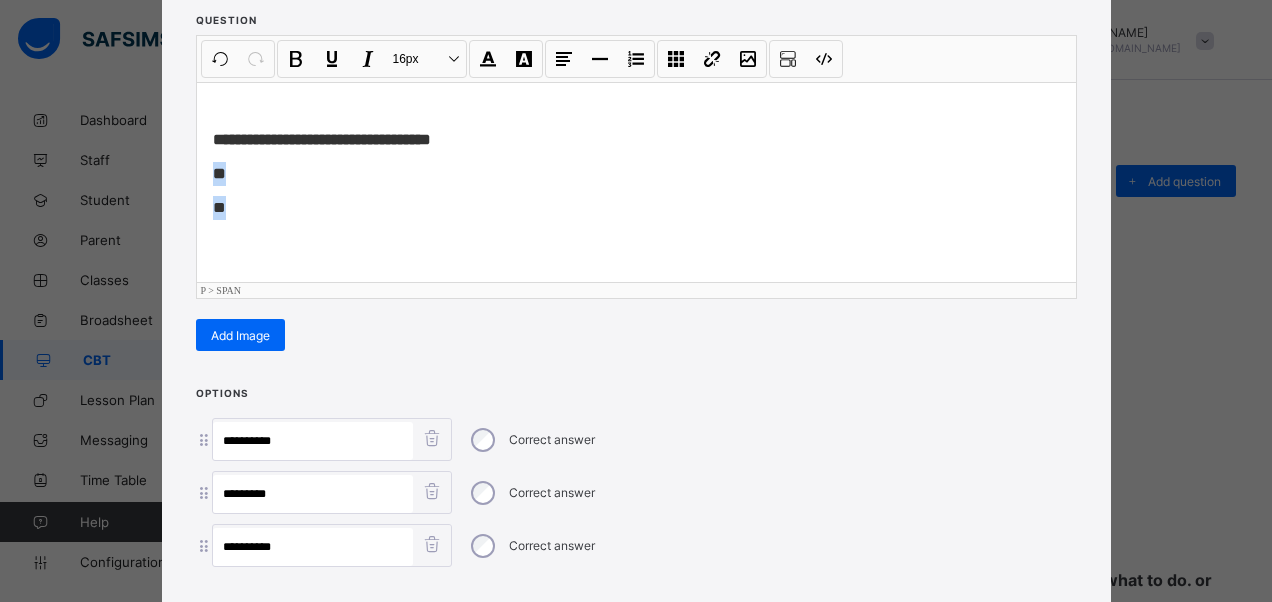 drag, startPoint x: 208, startPoint y: 170, endPoint x: 234, endPoint y: 220, distance: 56.35601 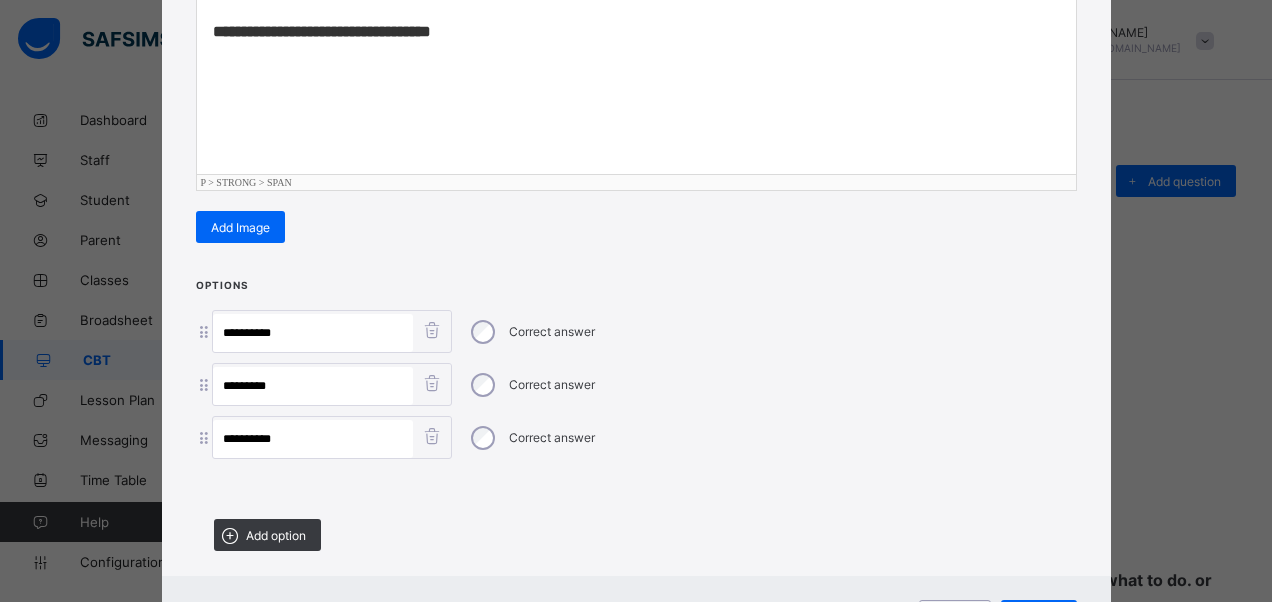 scroll, scrollTop: 446, scrollLeft: 0, axis: vertical 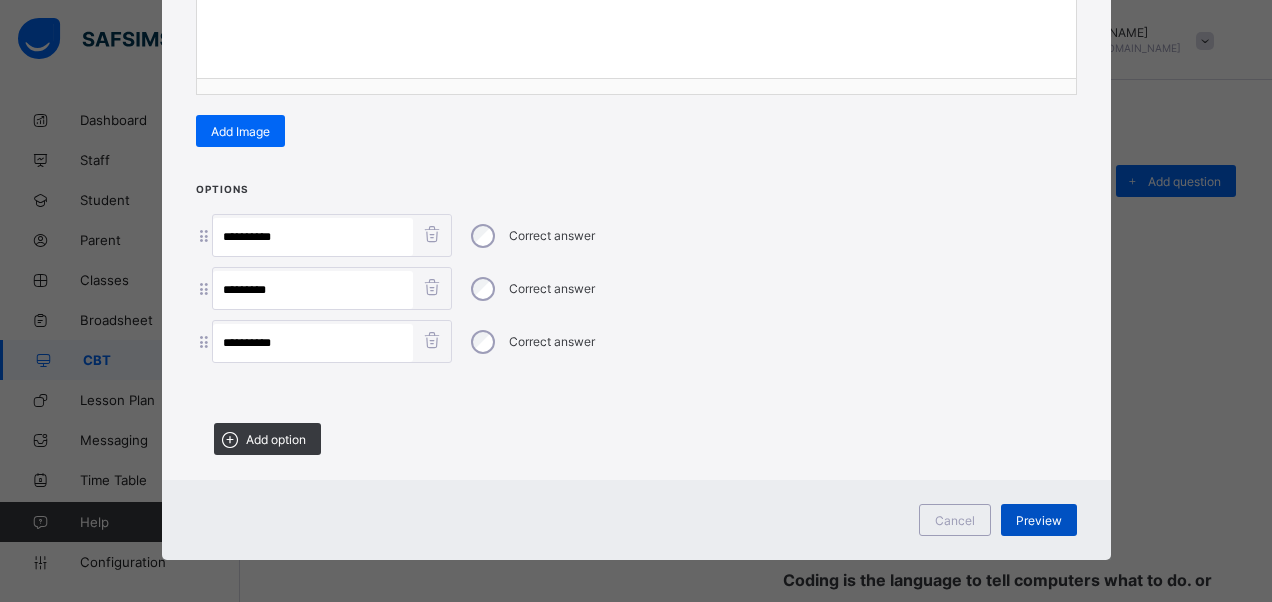 click on "Preview" at bounding box center [1039, 520] 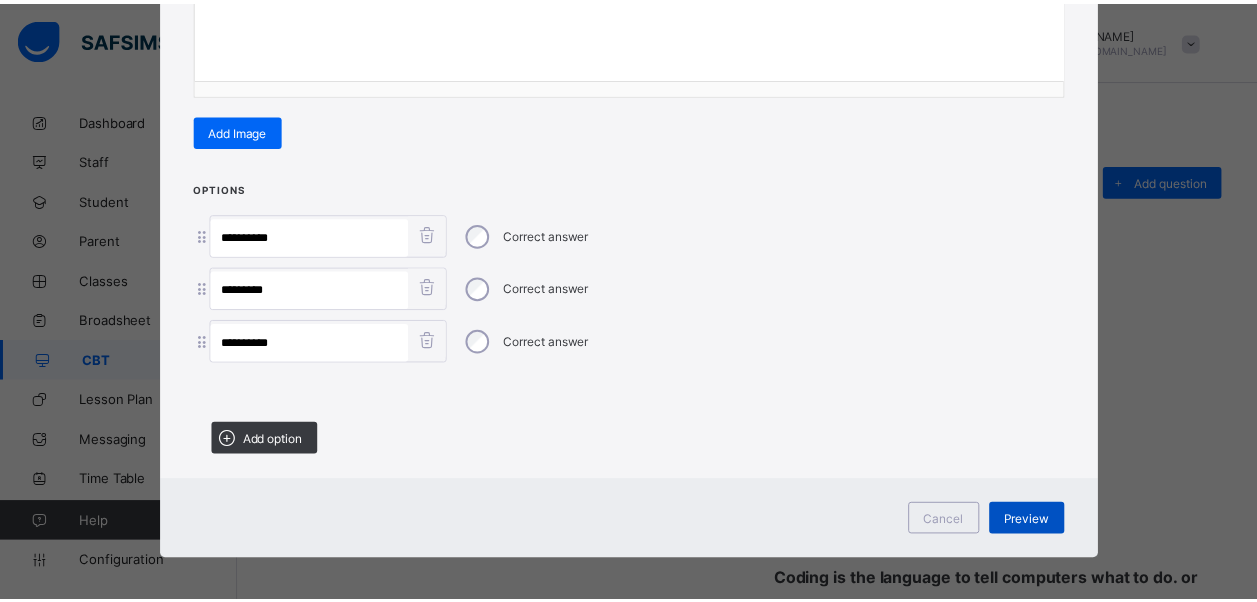 scroll, scrollTop: 26, scrollLeft: 0, axis: vertical 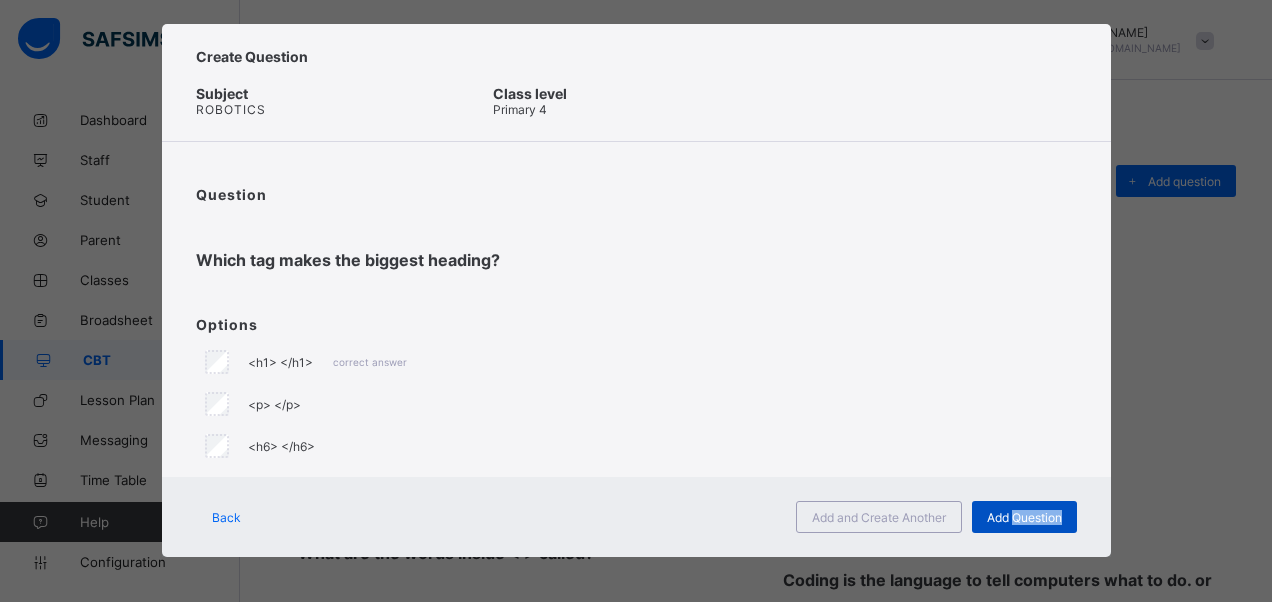 click on "Add Question" at bounding box center (1024, 517) 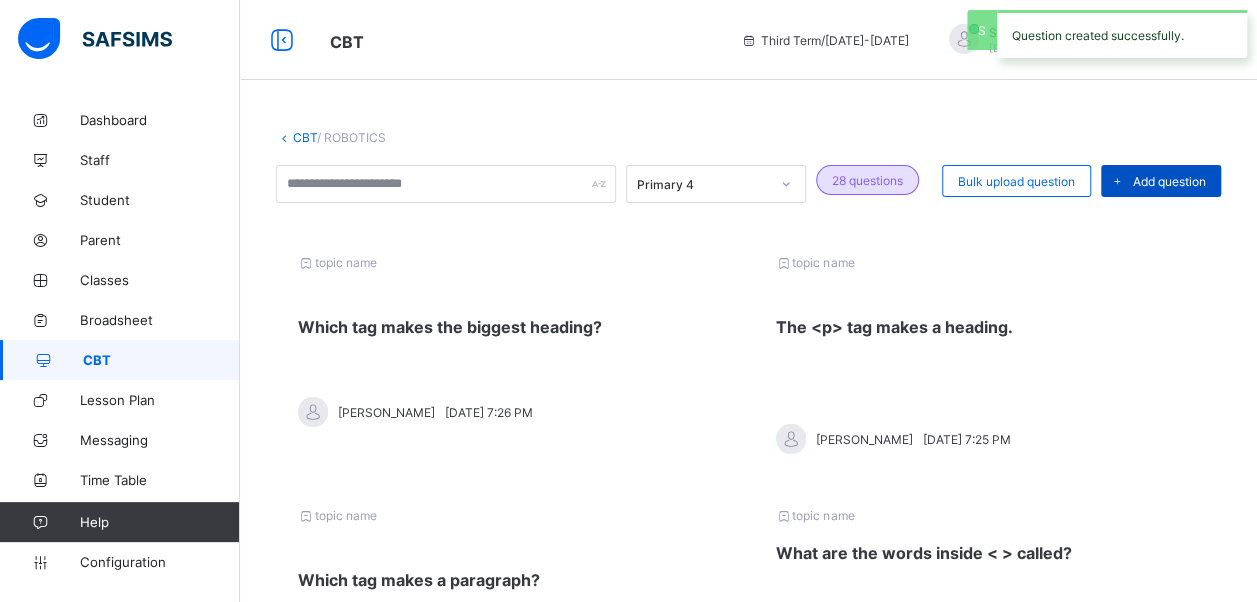 drag, startPoint x: 1033, startPoint y: 514, endPoint x: 1141, endPoint y: 186, distance: 345.32303 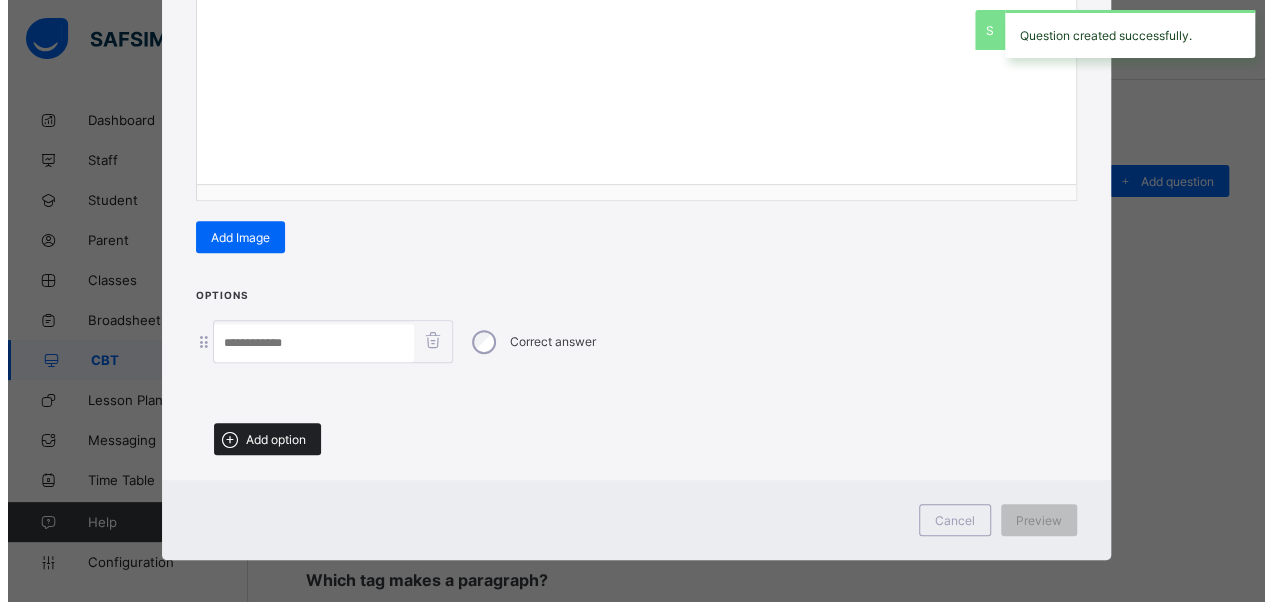 scroll, scrollTop: 342, scrollLeft: 0, axis: vertical 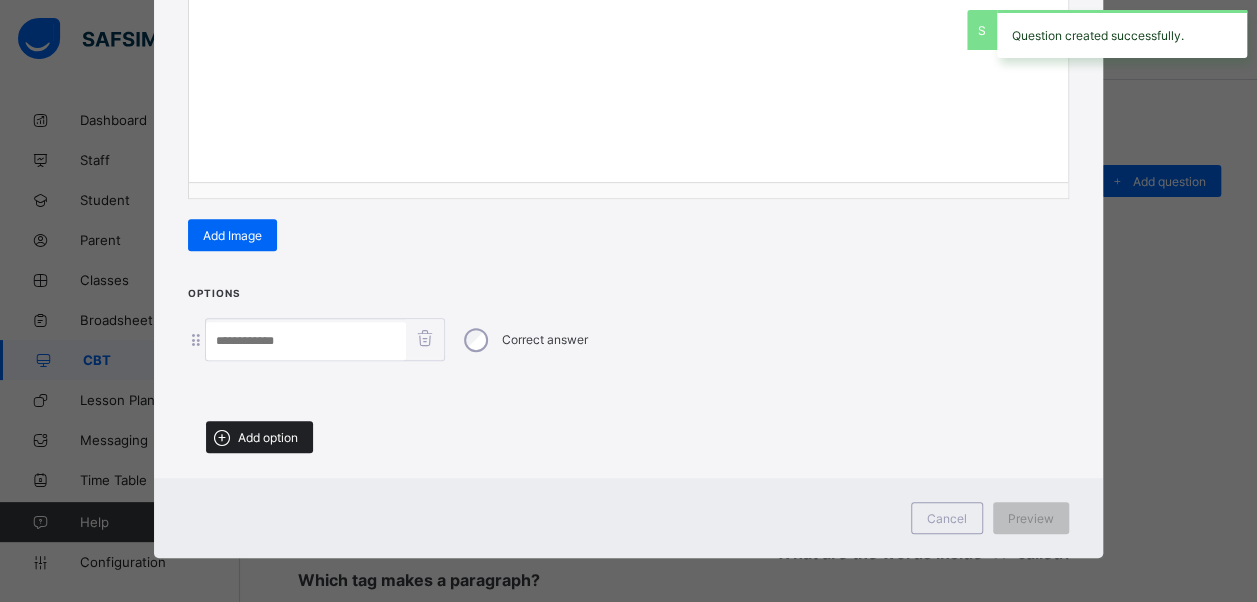 click on "Add option" at bounding box center [268, 437] 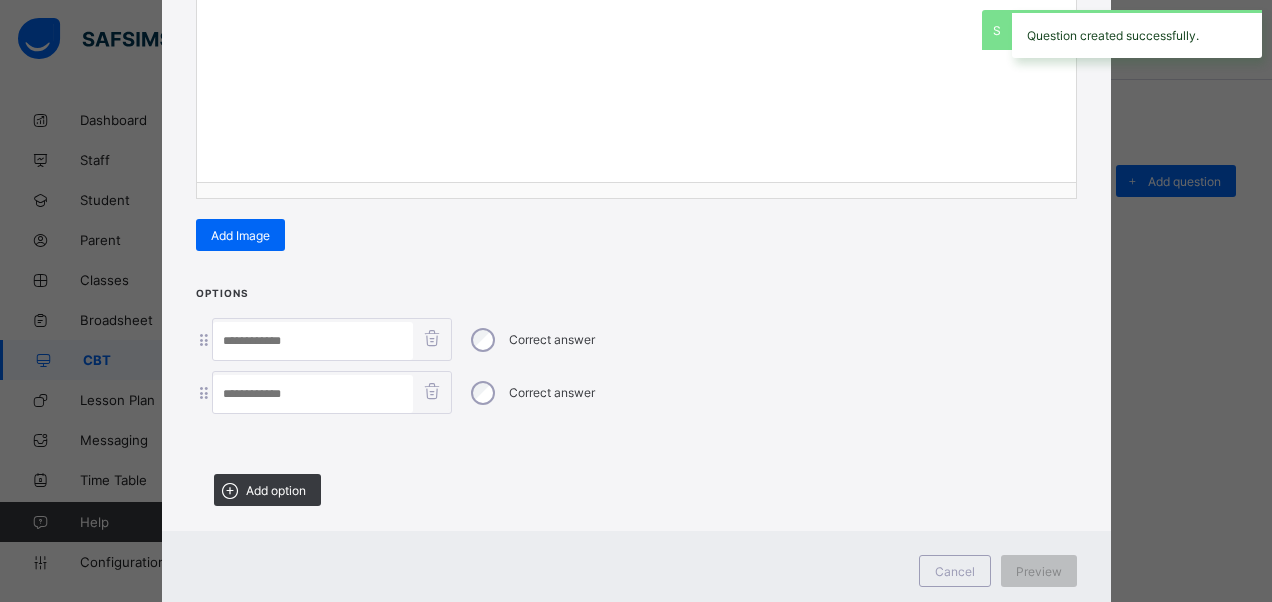 drag, startPoint x: 292, startPoint y: 490, endPoint x: 306, endPoint y: 491, distance: 14.035668 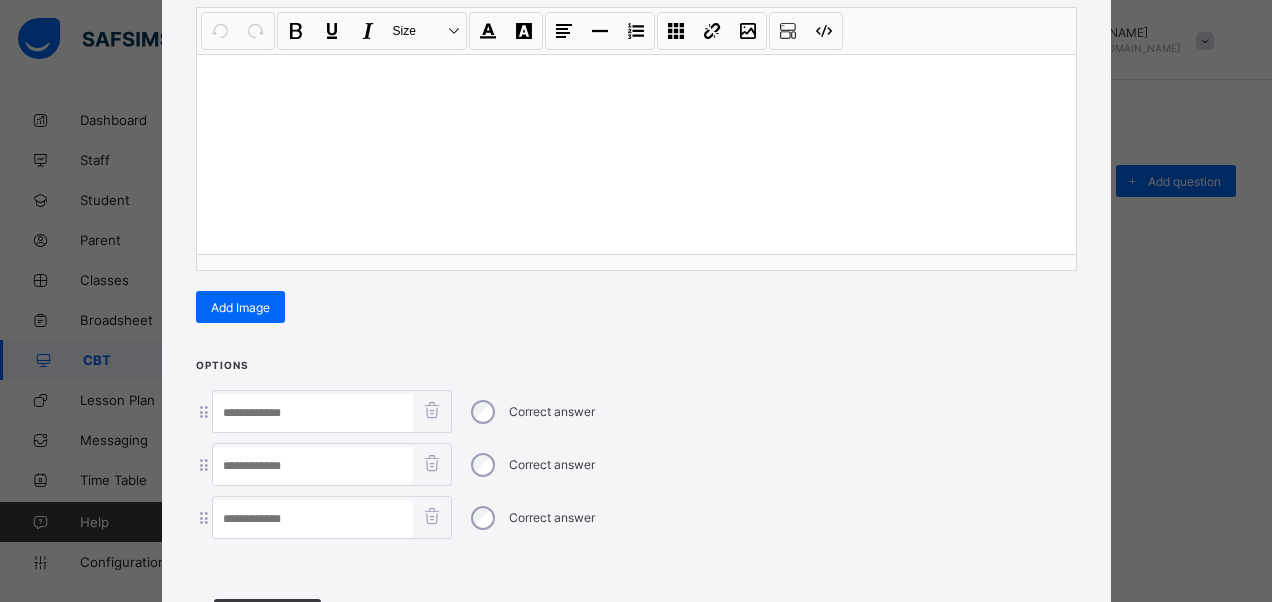scroll, scrollTop: 242, scrollLeft: 0, axis: vertical 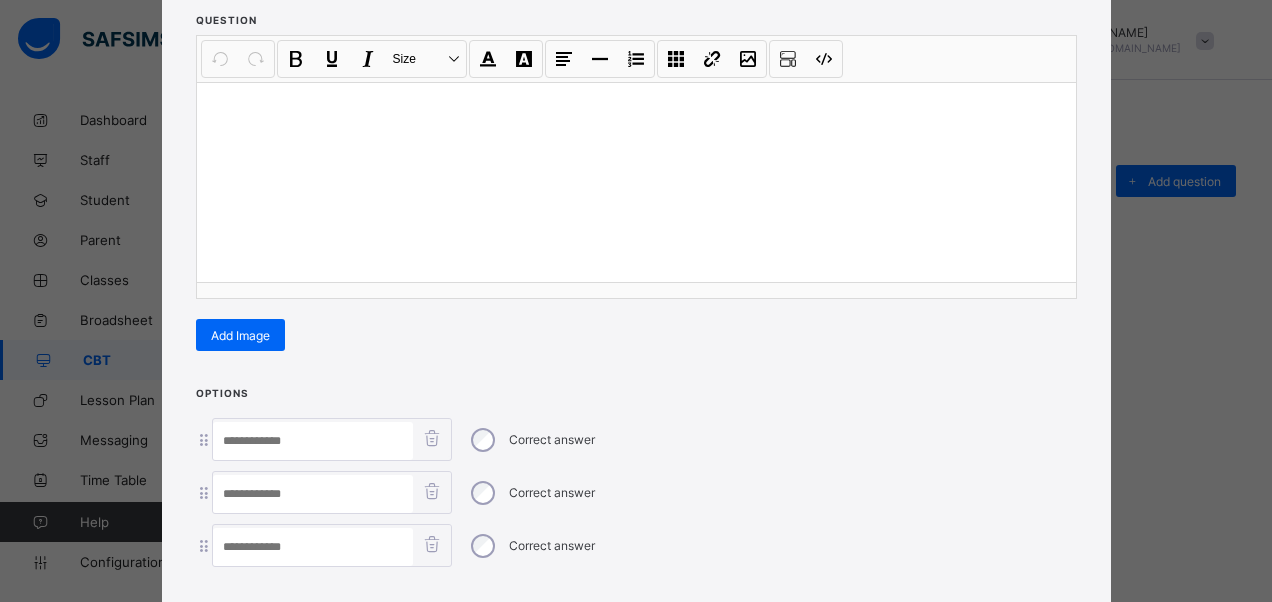 click at bounding box center [636, 182] 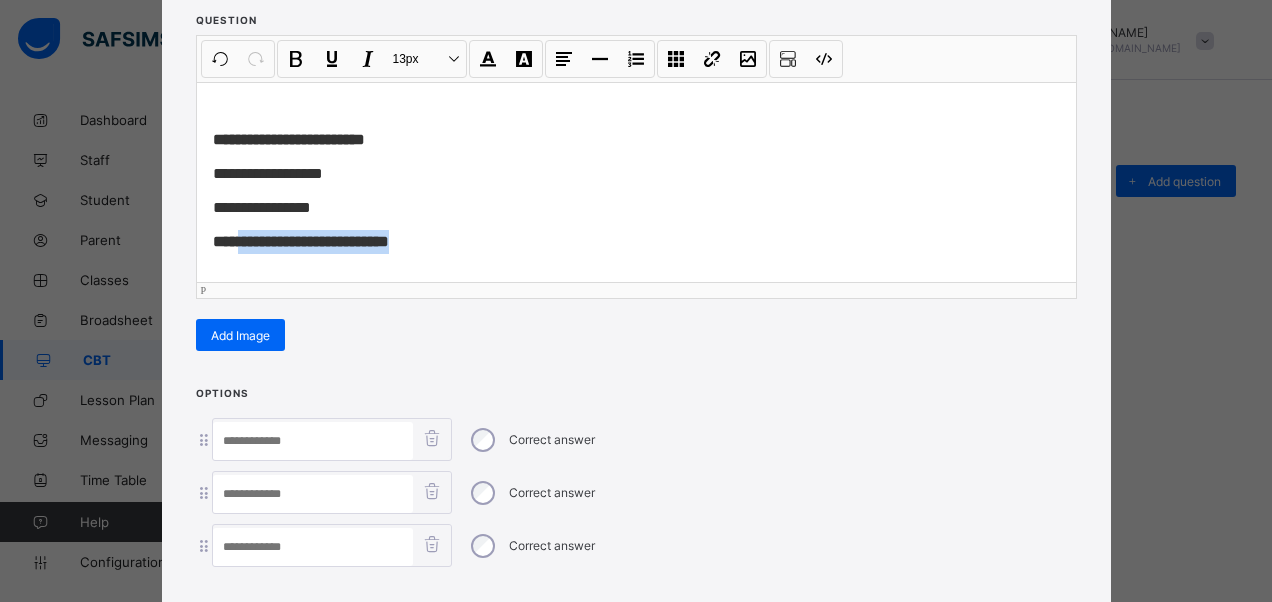 drag, startPoint x: 409, startPoint y: 239, endPoint x: 240, endPoint y: 243, distance: 169.04733 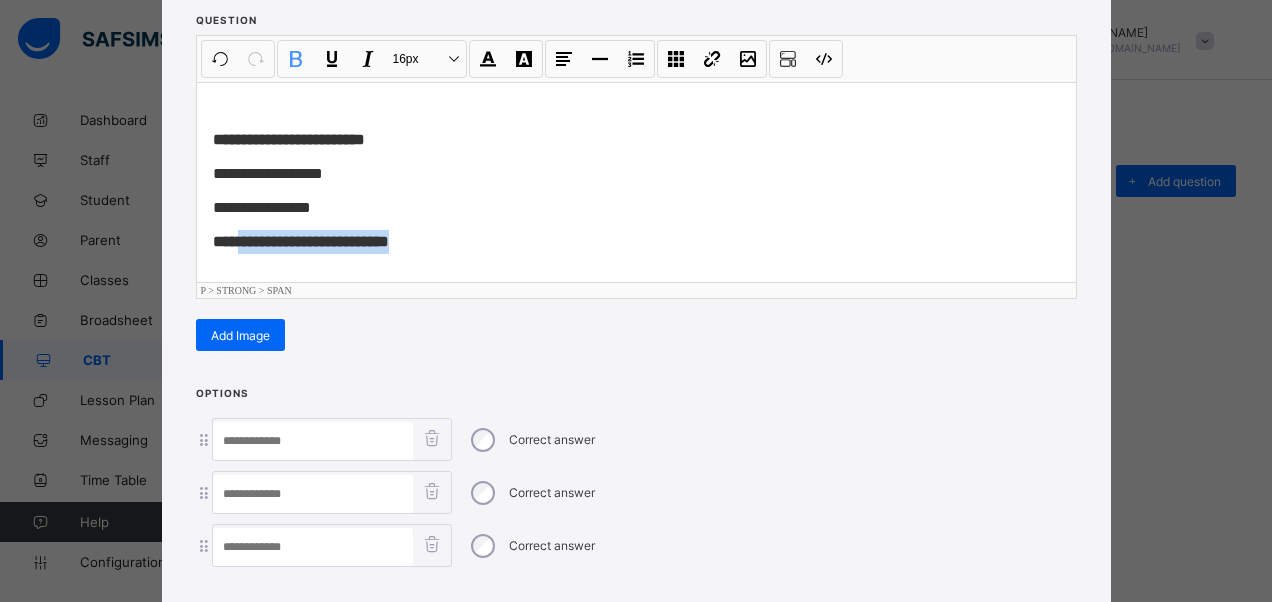 type 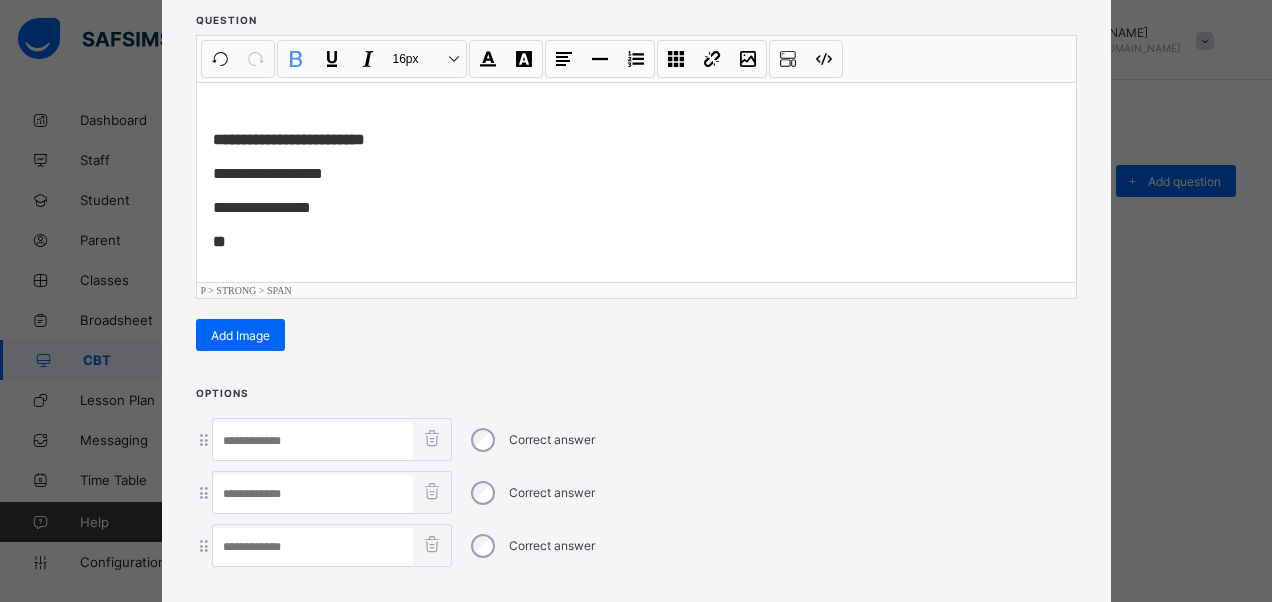 click at bounding box center [313, 547] 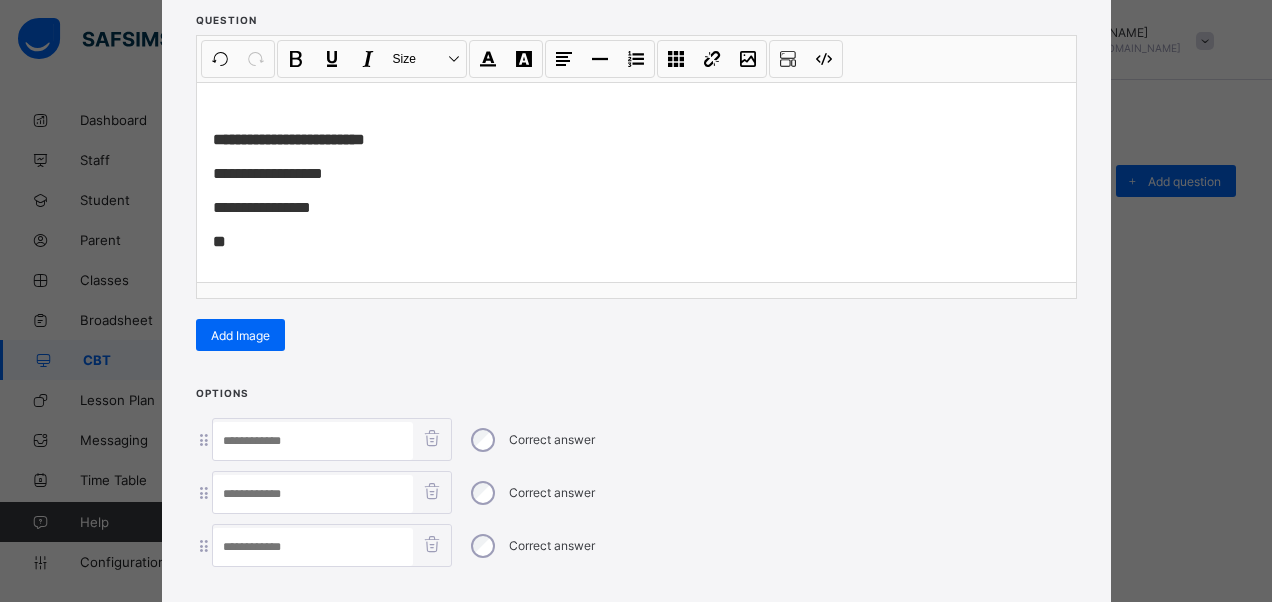 paste on "**********" 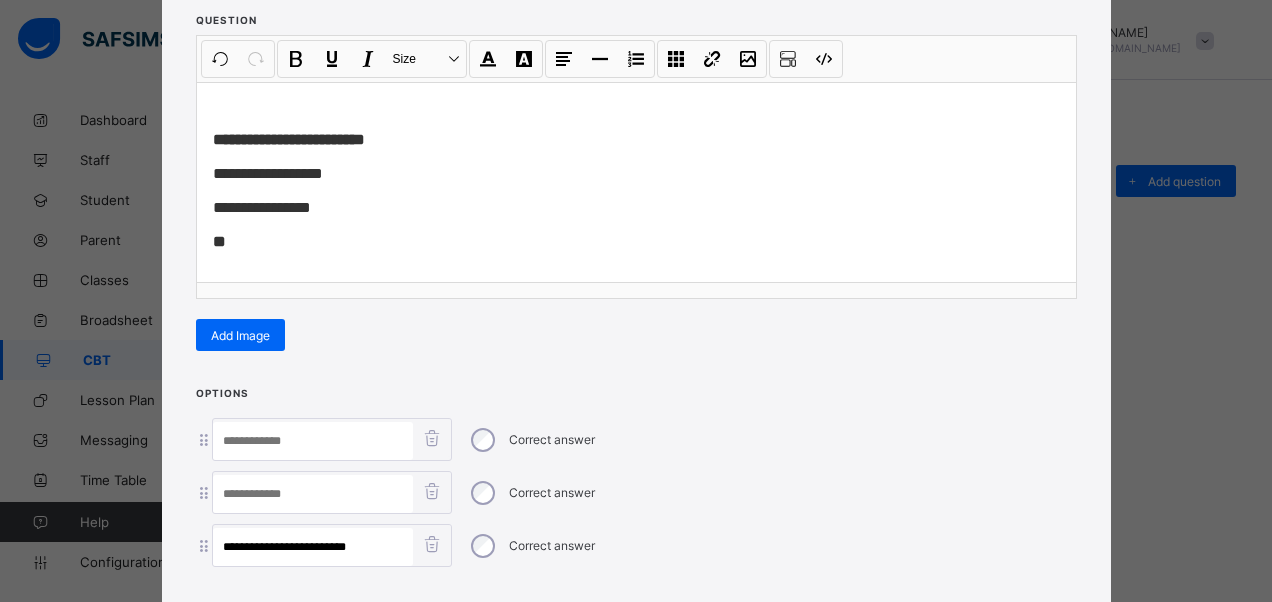 type on "**********" 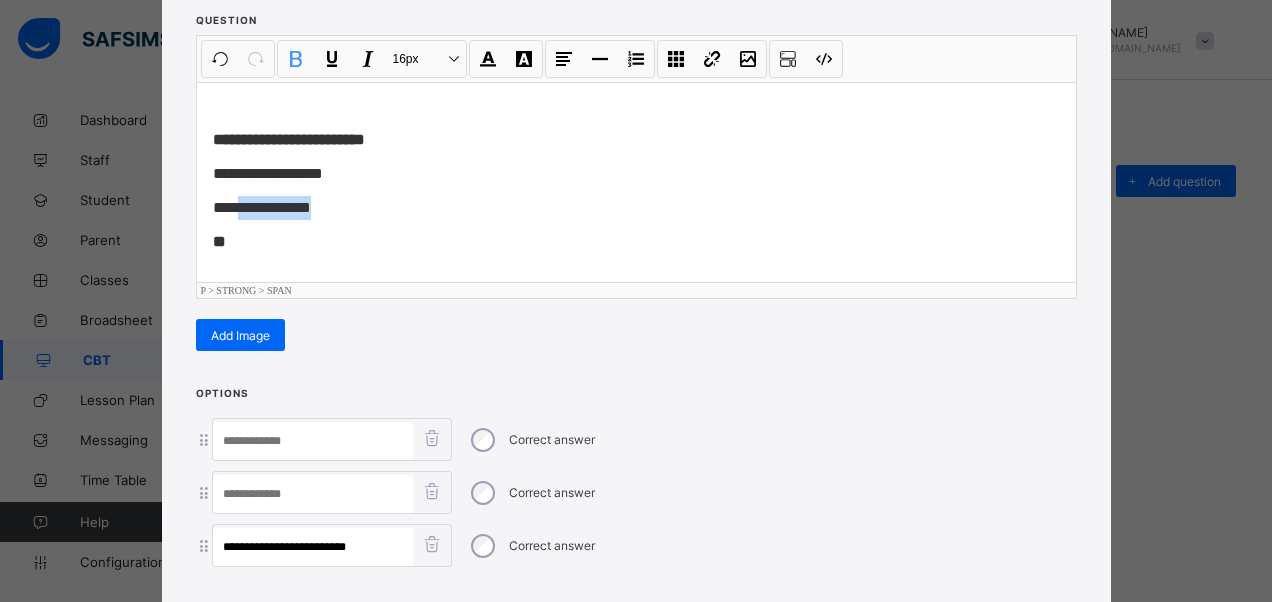 drag, startPoint x: 301, startPoint y: 206, endPoint x: 226, endPoint y: 206, distance: 75 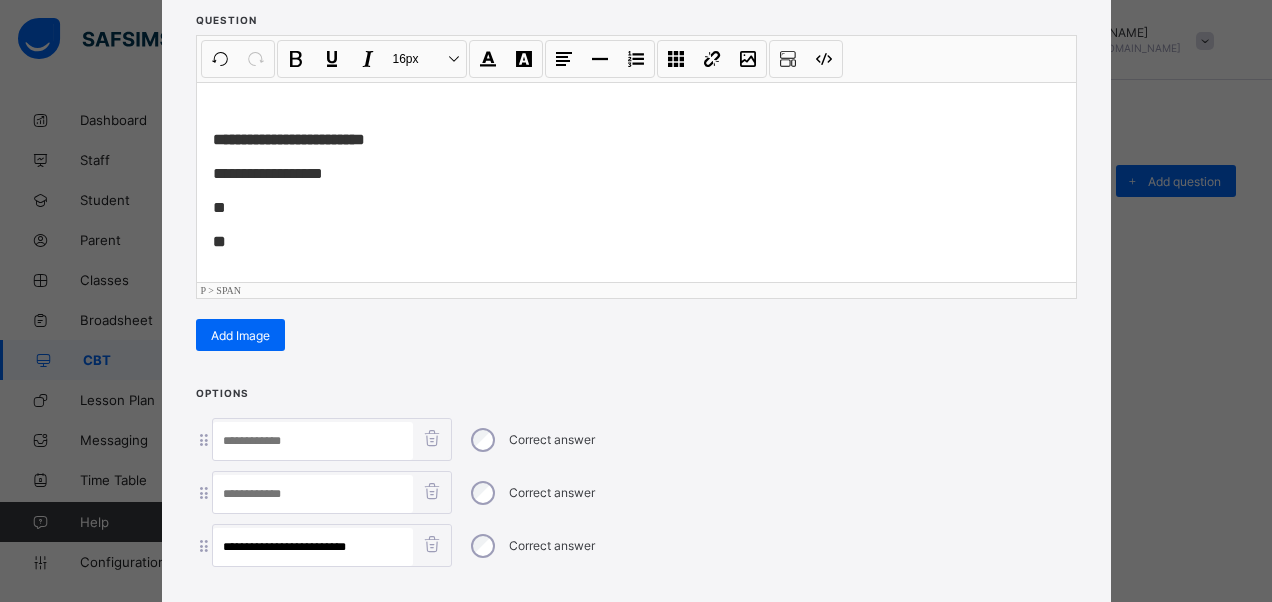 click at bounding box center [313, 494] 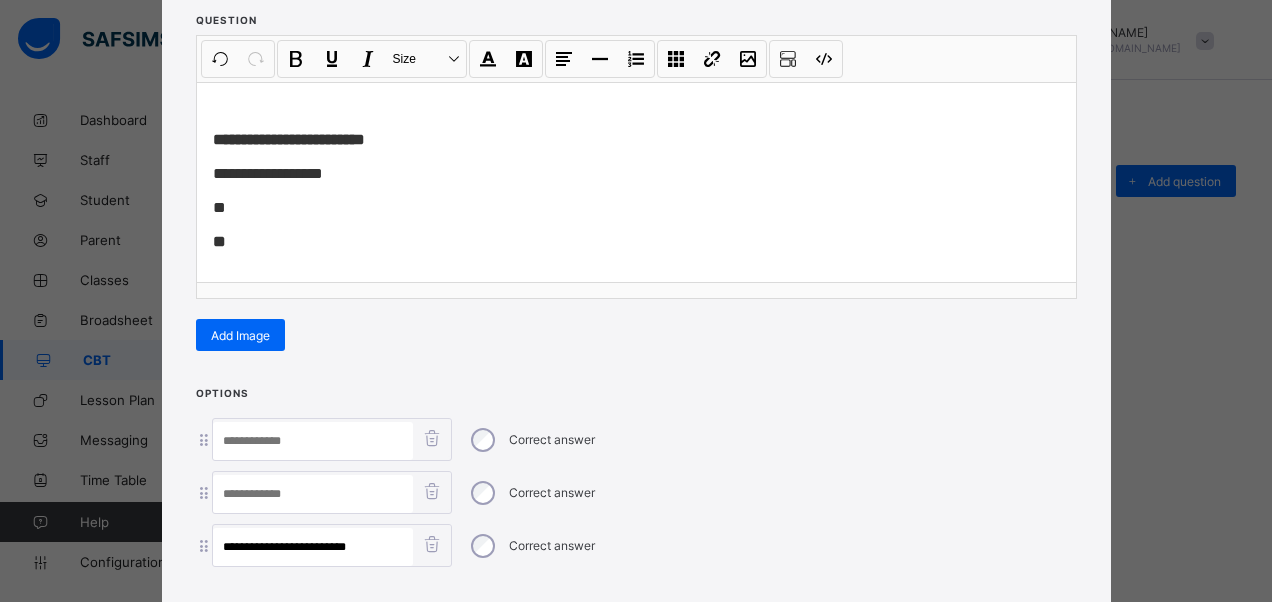 paste on "**********" 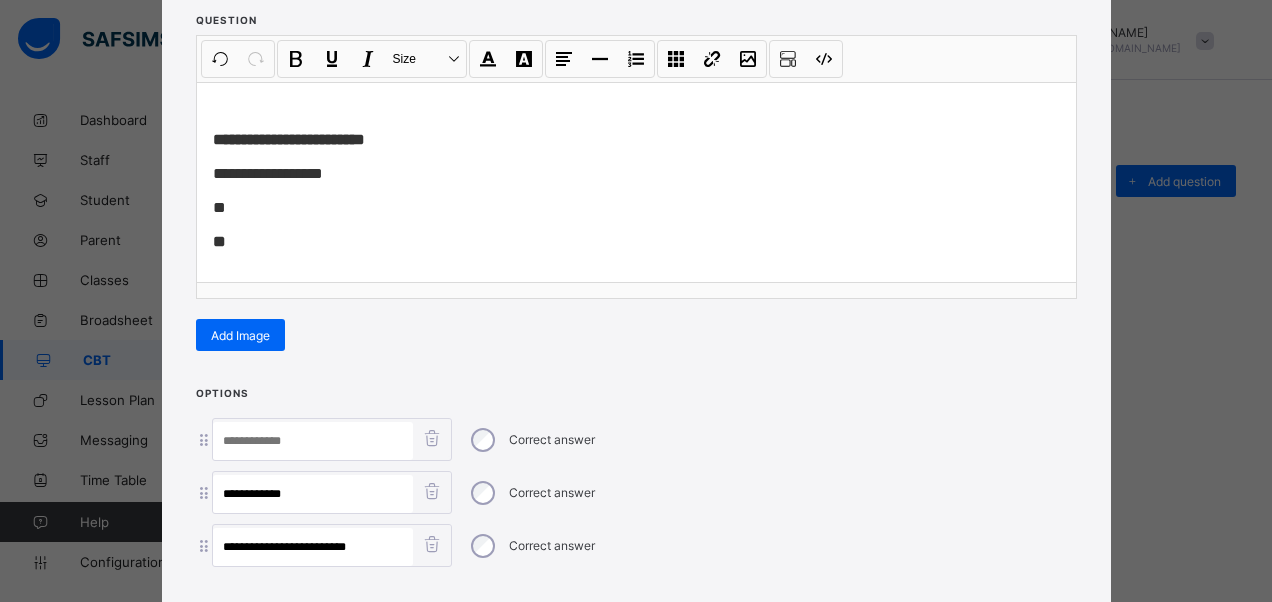 type on "**********" 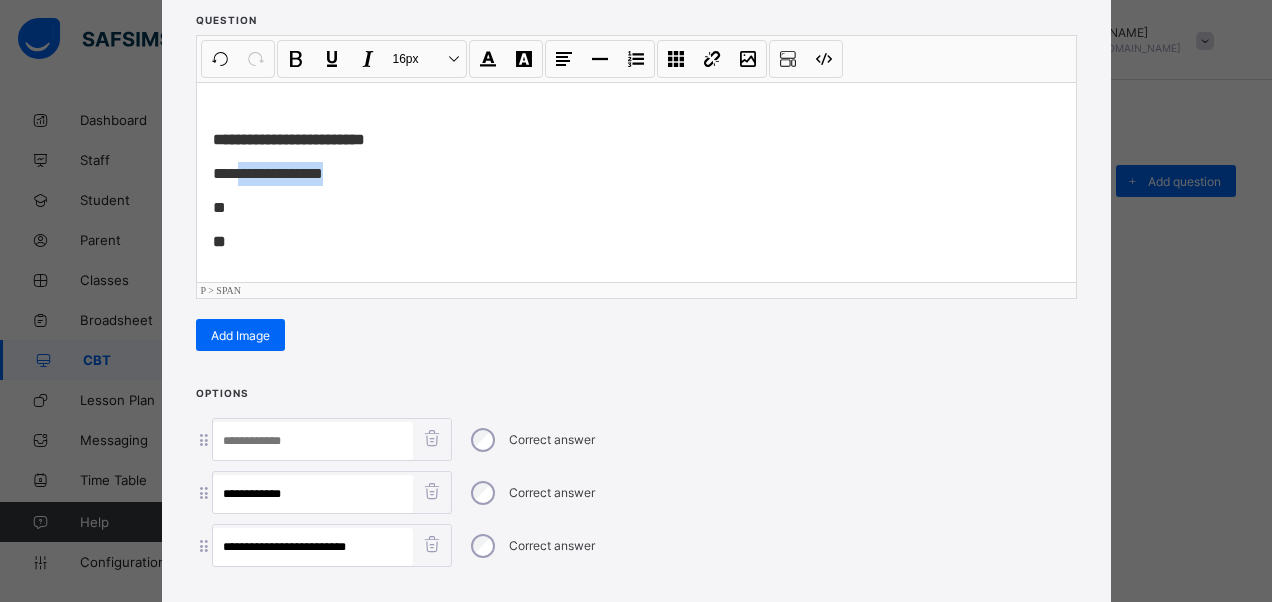 drag, startPoint x: 281, startPoint y: 160, endPoint x: 234, endPoint y: 169, distance: 47.853943 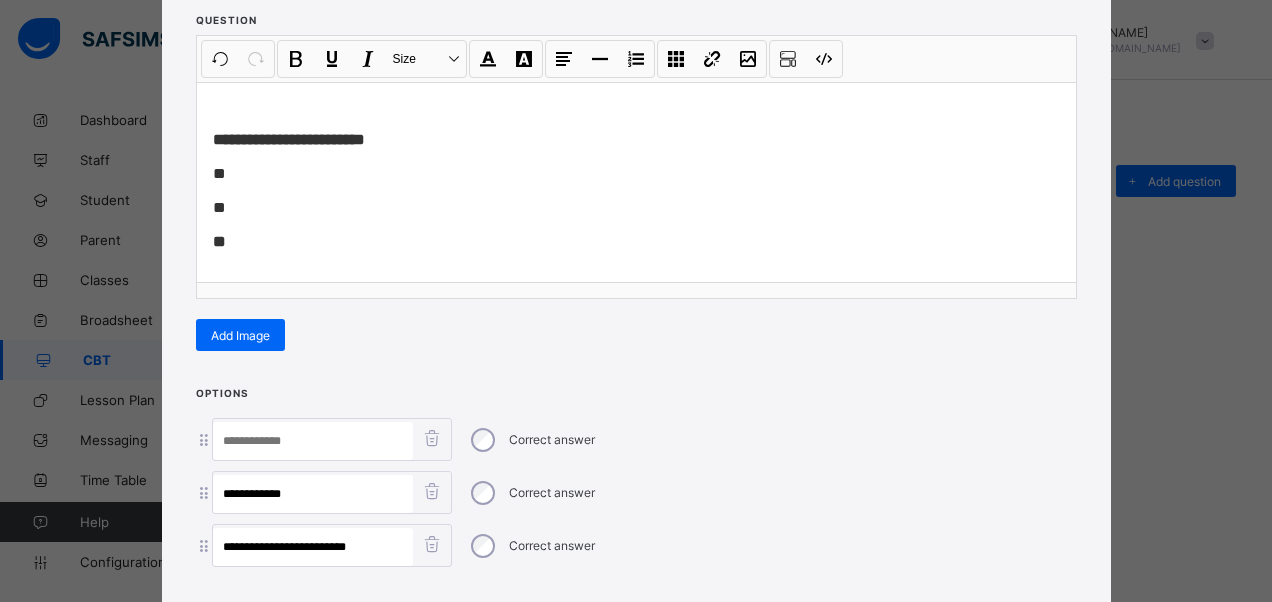 click at bounding box center [313, 441] 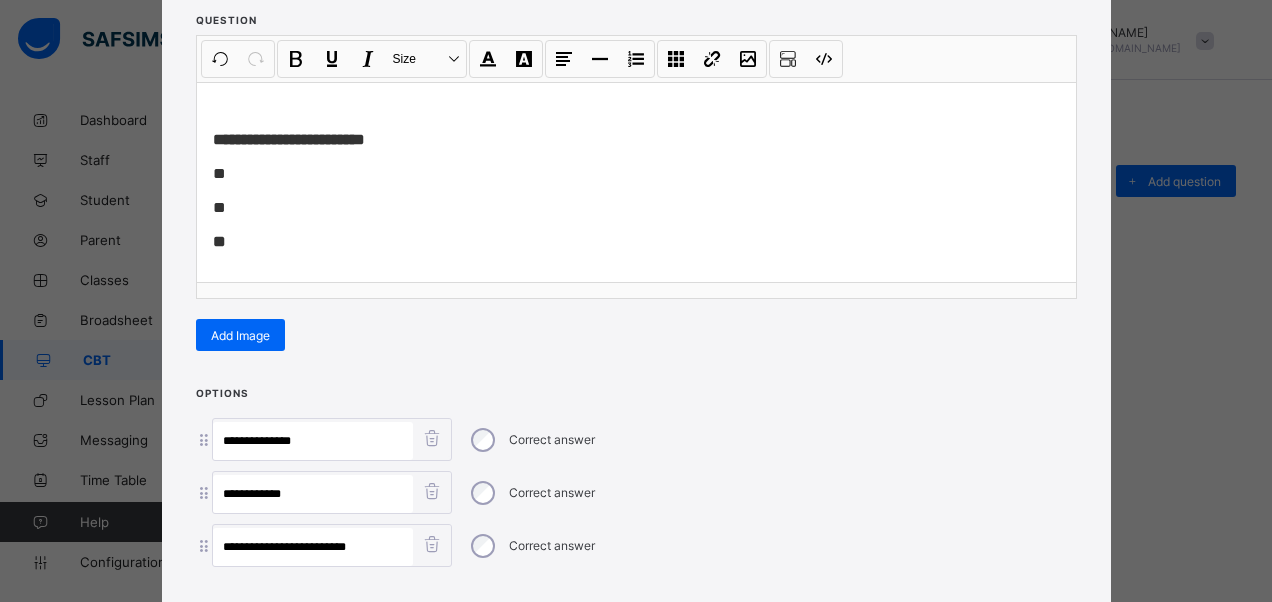 type on "**********" 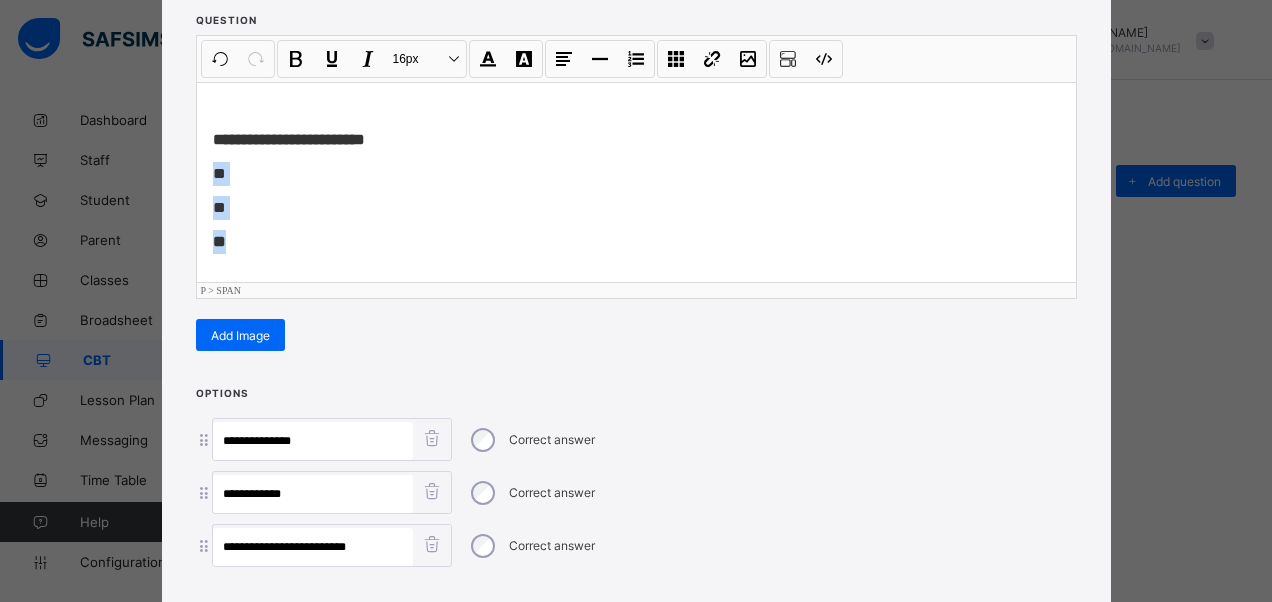 drag, startPoint x: 206, startPoint y: 172, endPoint x: 269, endPoint y: 257, distance: 105.801704 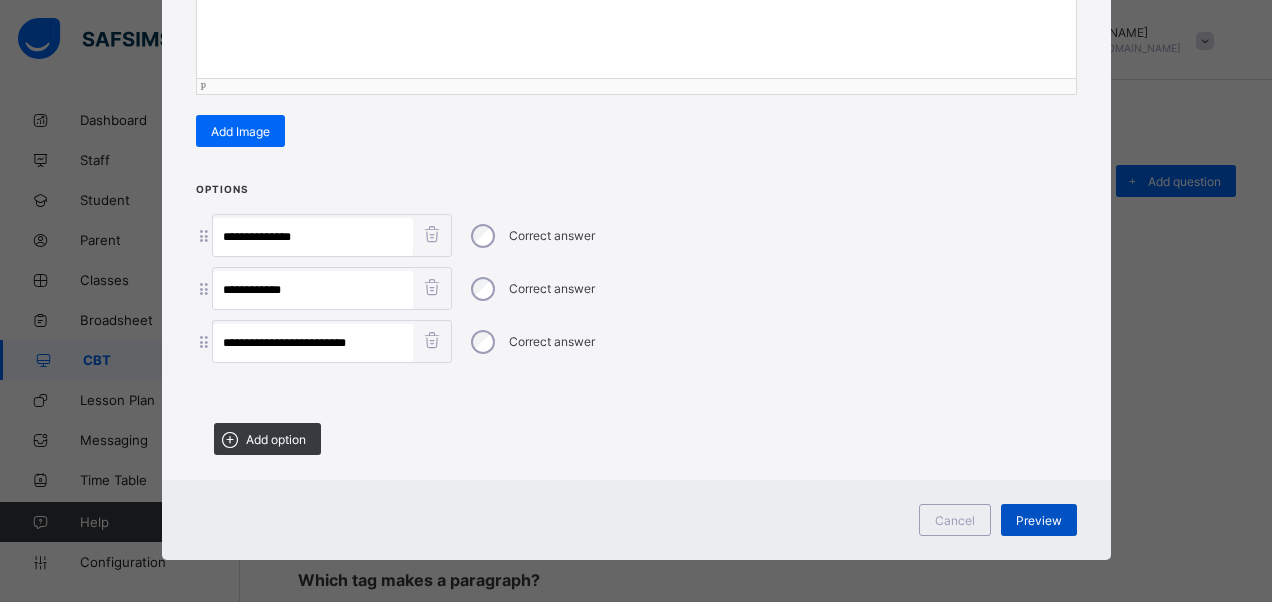 click on "Preview" at bounding box center (1039, 520) 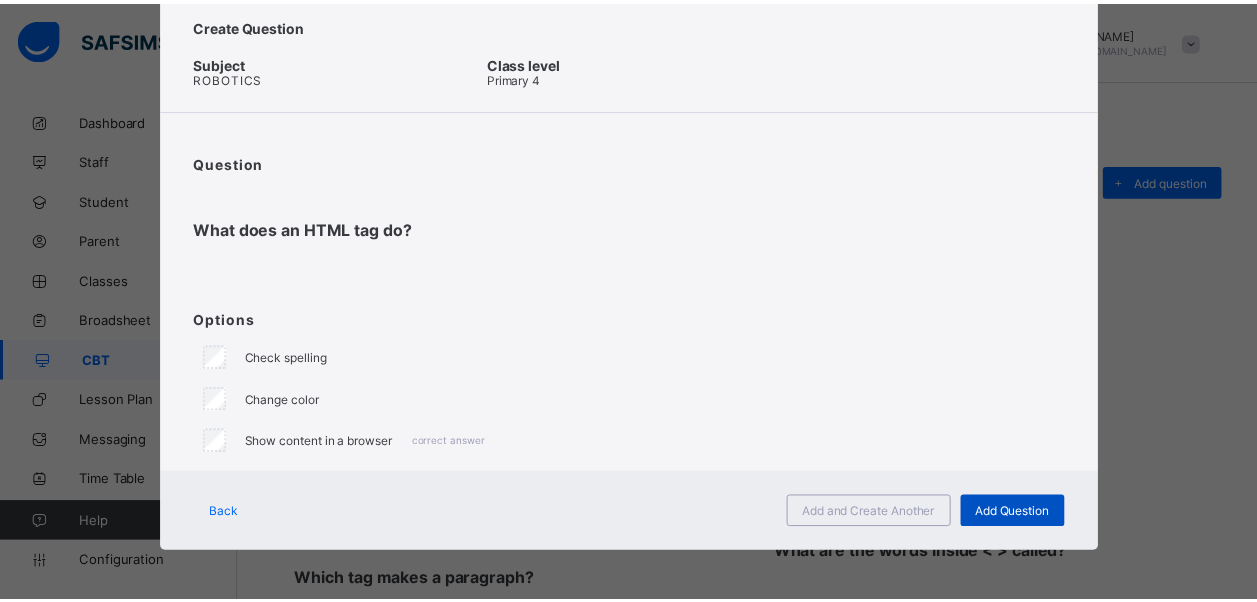 scroll, scrollTop: 52, scrollLeft: 0, axis: vertical 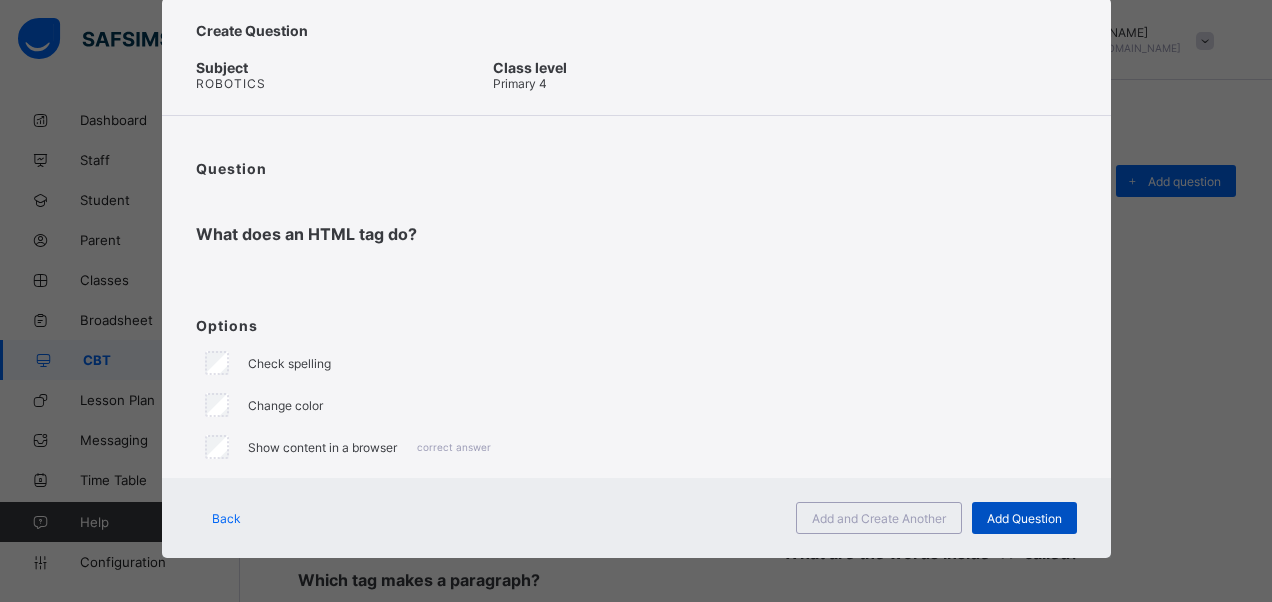 click on "Add Question" at bounding box center [1024, 518] 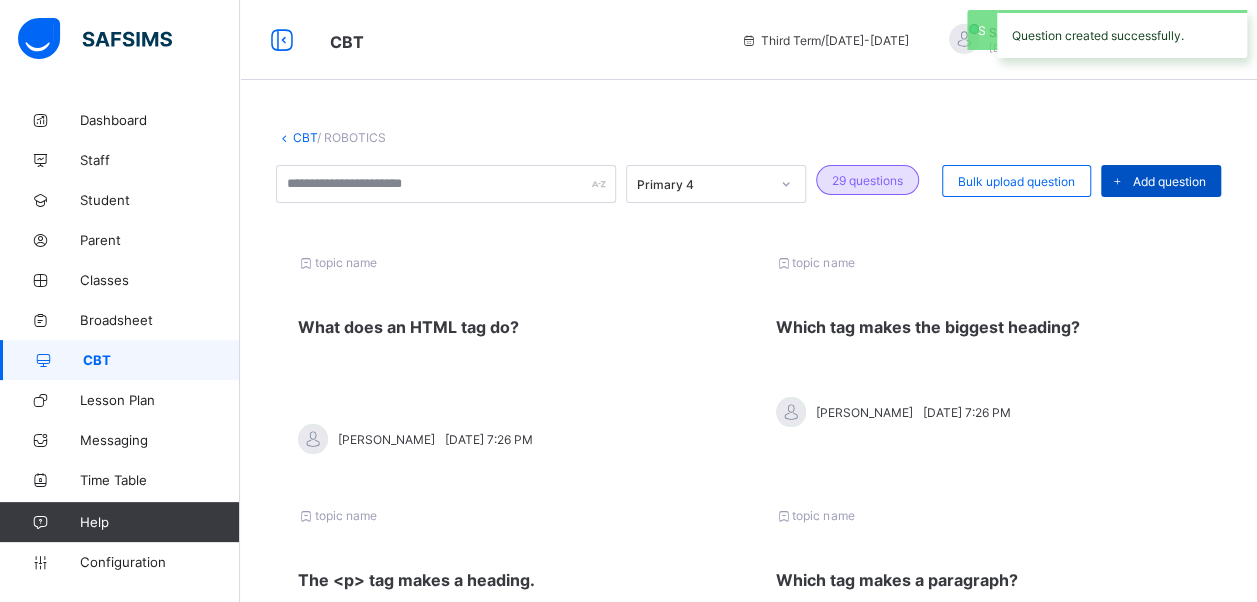 click on "Add question" at bounding box center (1169, 181) 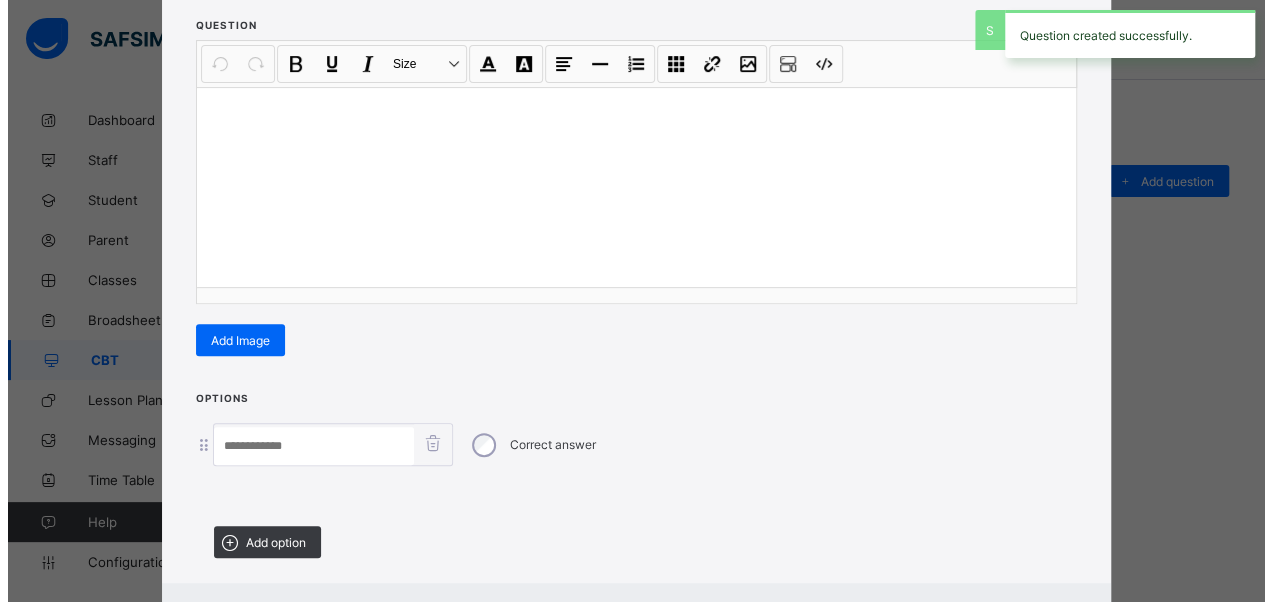scroll, scrollTop: 342, scrollLeft: 0, axis: vertical 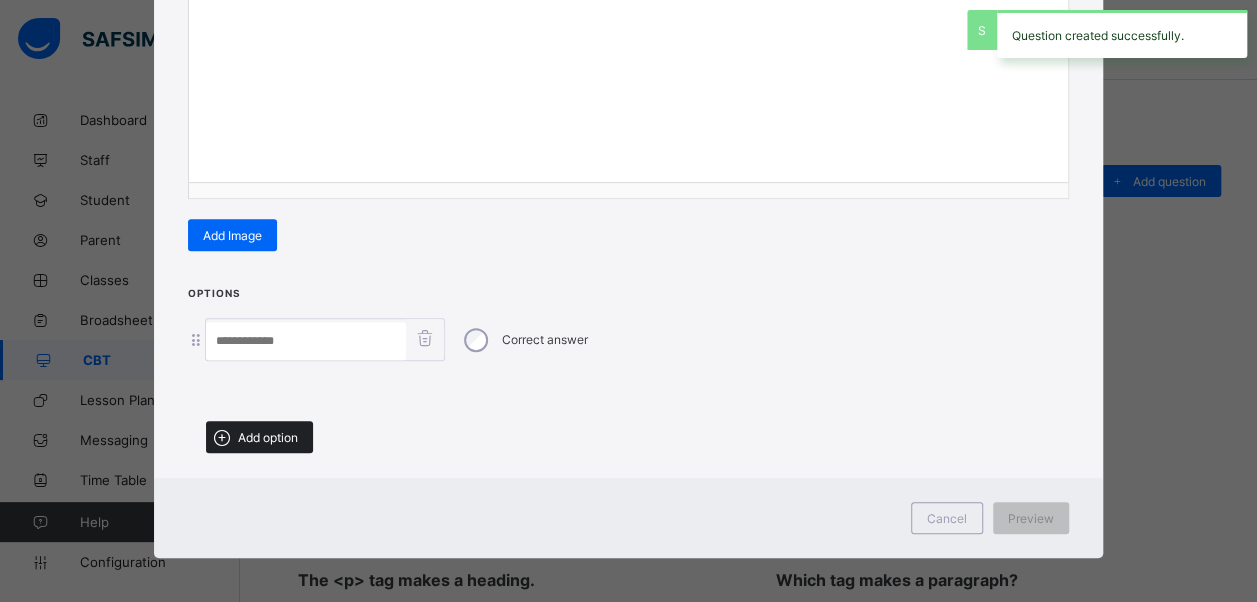 click on "Add option" at bounding box center (268, 437) 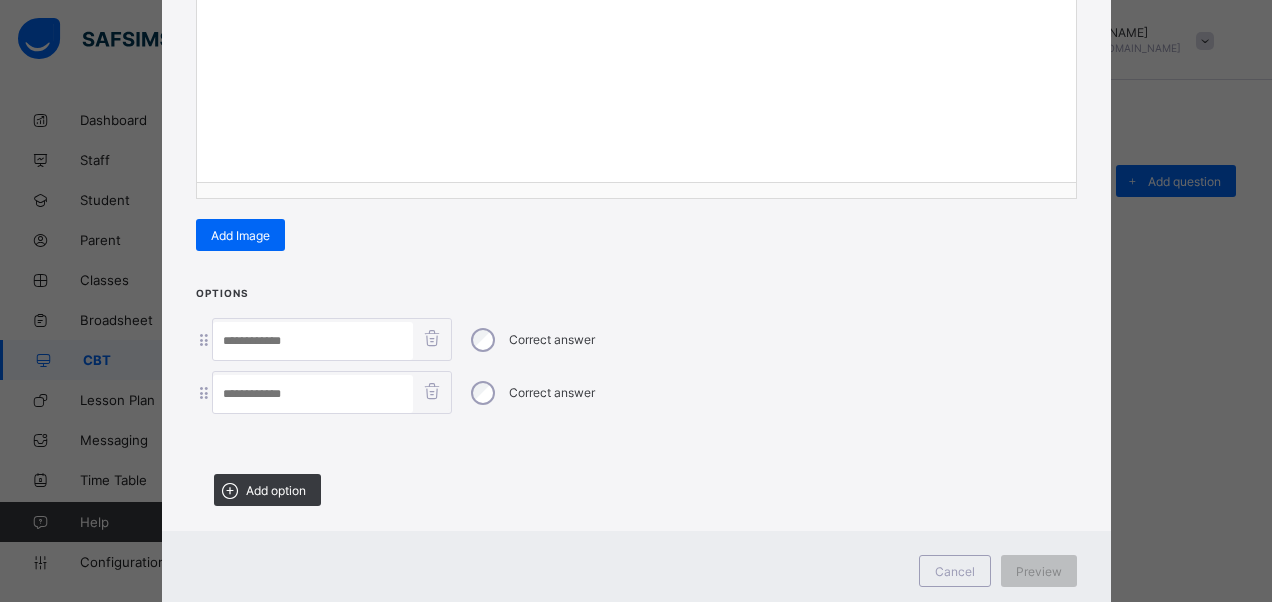 click on "Add option" at bounding box center [267, 490] 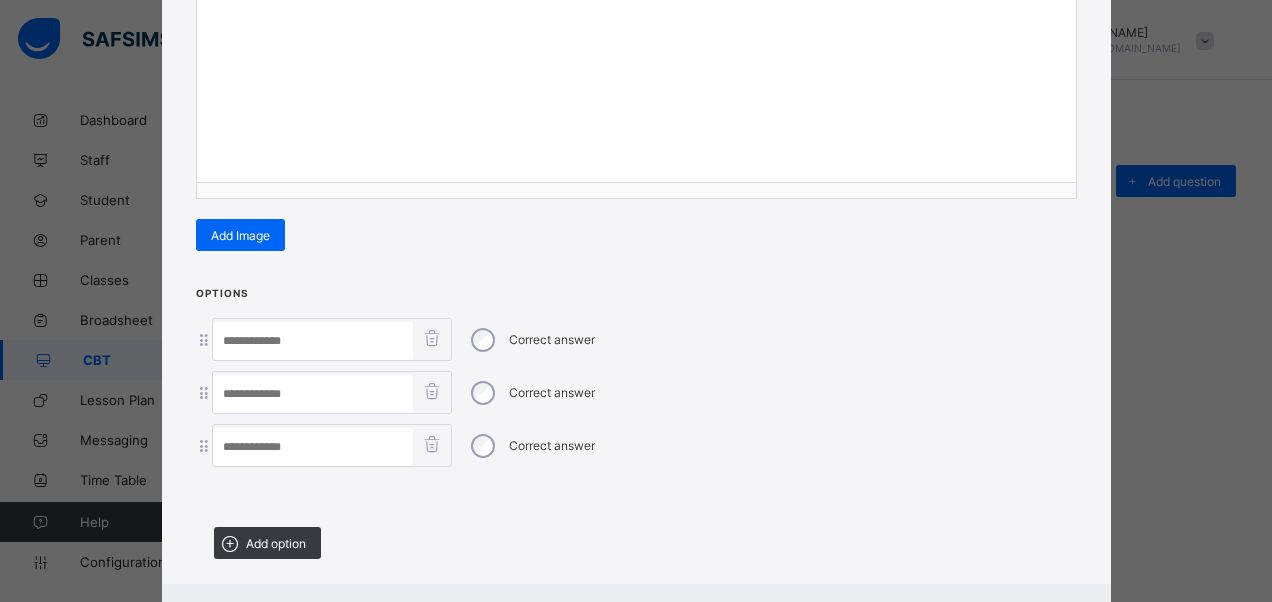 scroll, scrollTop: 242, scrollLeft: 0, axis: vertical 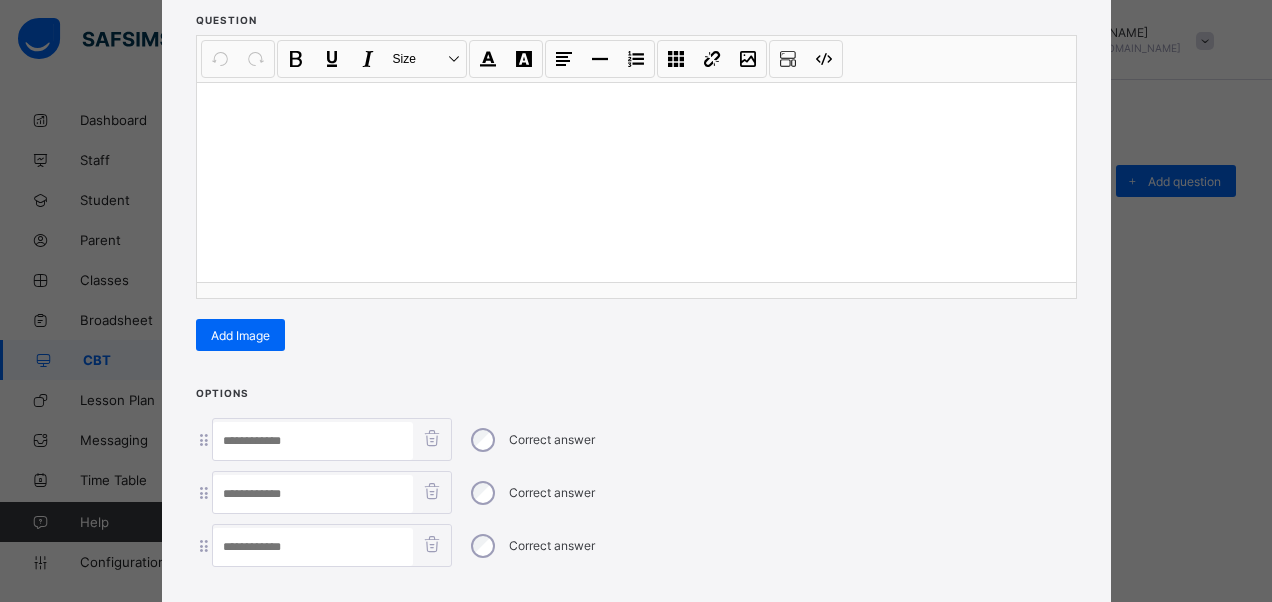 click at bounding box center (636, 182) 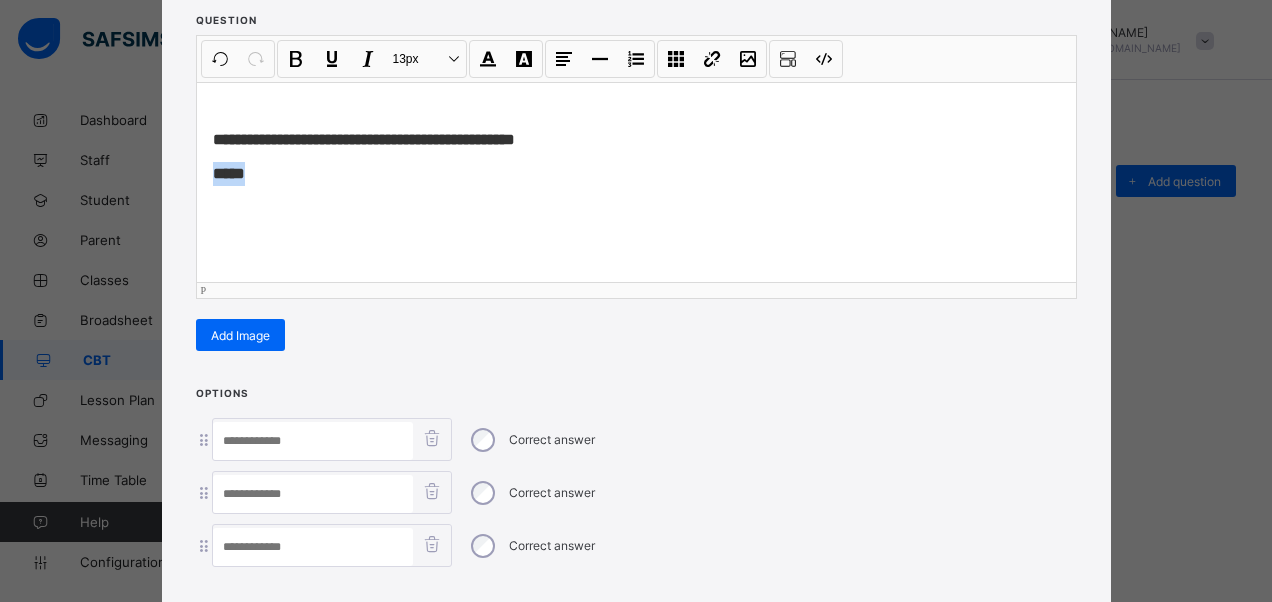 drag, startPoint x: 262, startPoint y: 166, endPoint x: 189, endPoint y: 179, distance: 74.1485 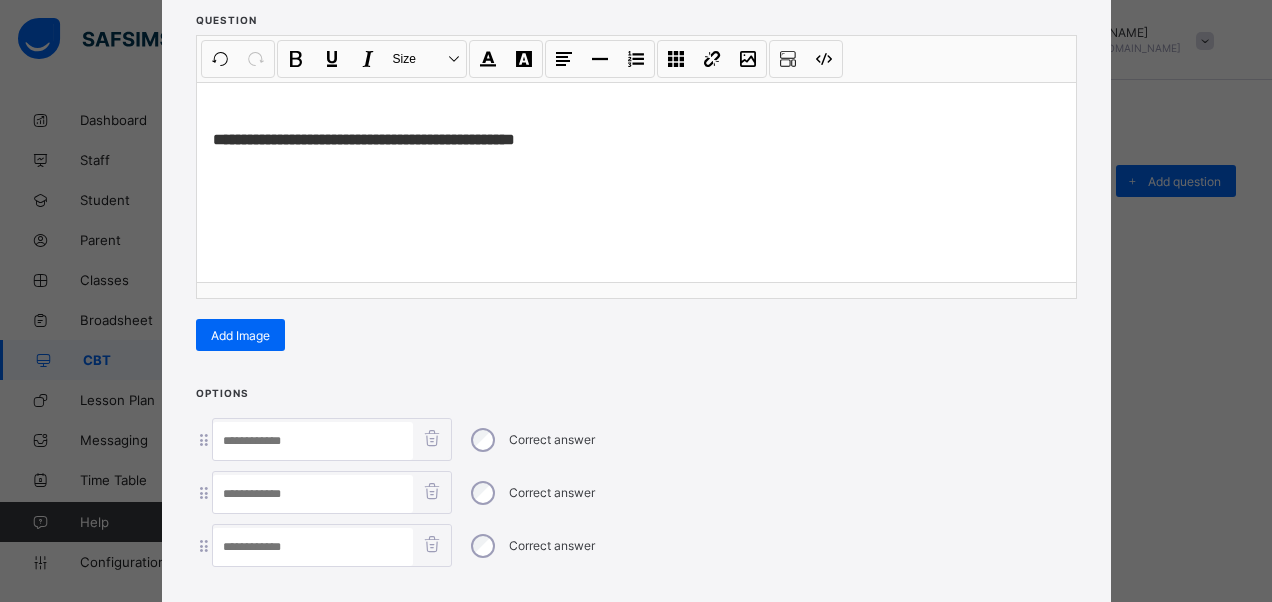 click at bounding box center [313, 547] 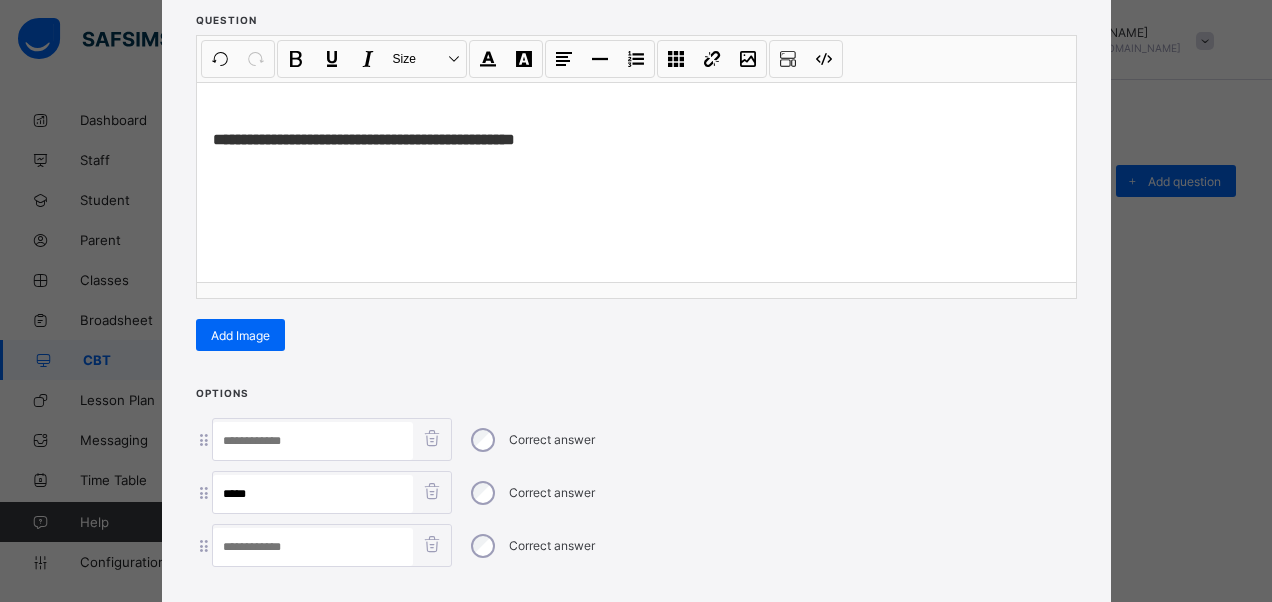 type on "*****" 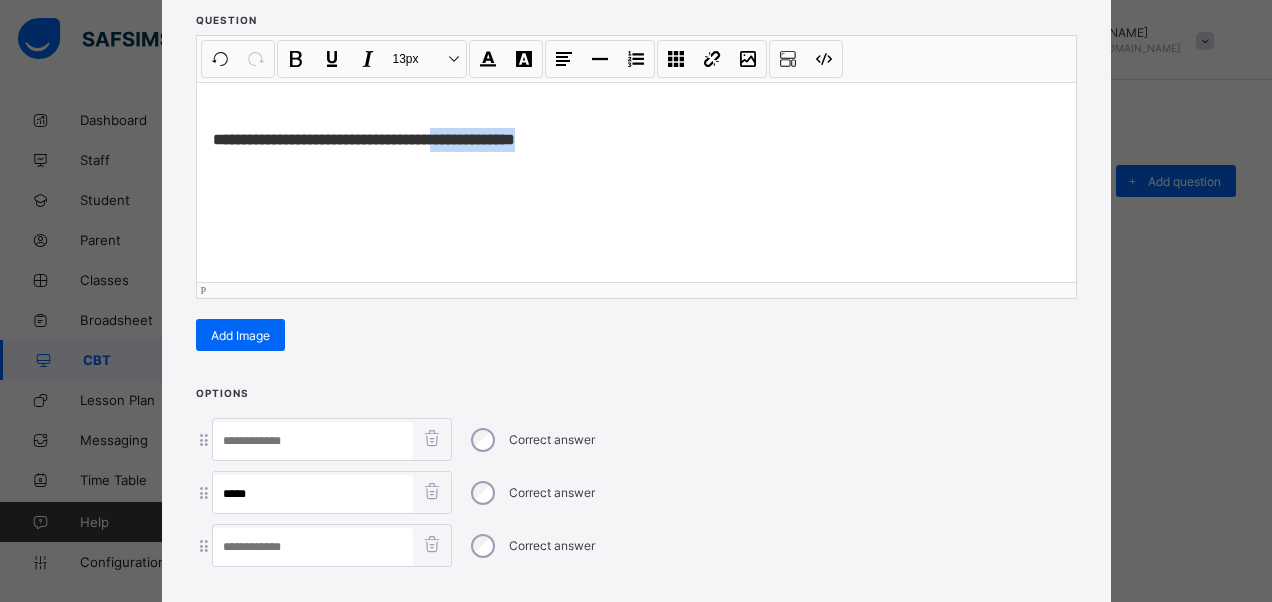 drag, startPoint x: 549, startPoint y: 140, endPoint x: 468, endPoint y: 152, distance: 81.88406 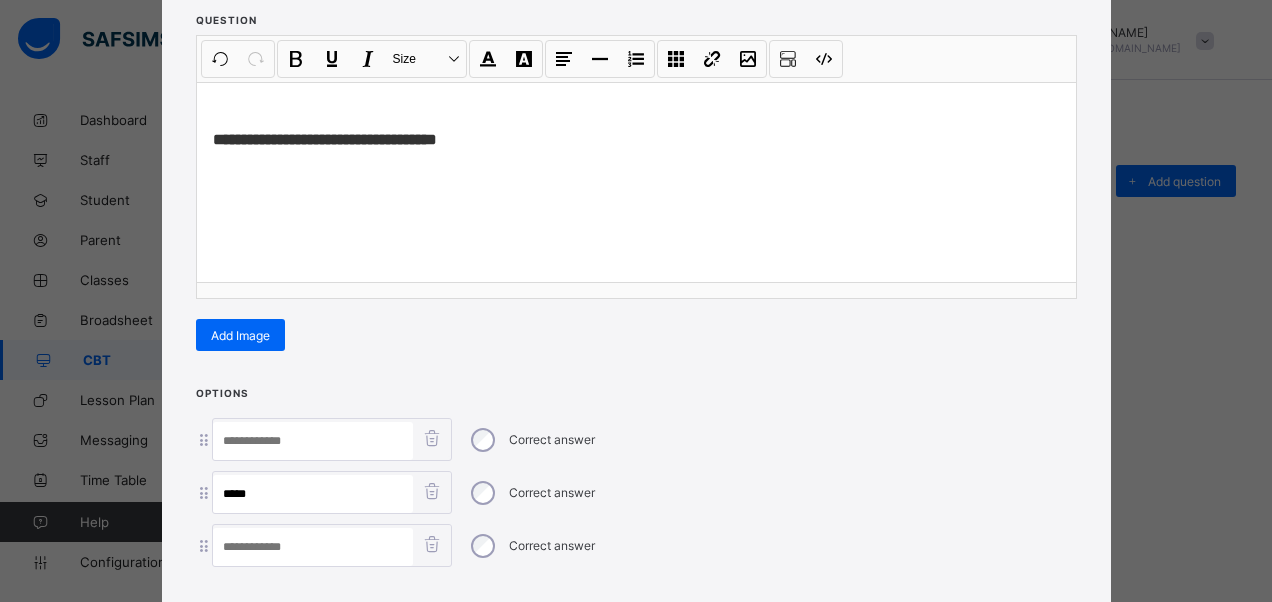 drag, startPoint x: 310, startPoint y: 437, endPoint x: 295, endPoint y: 402, distance: 38.078865 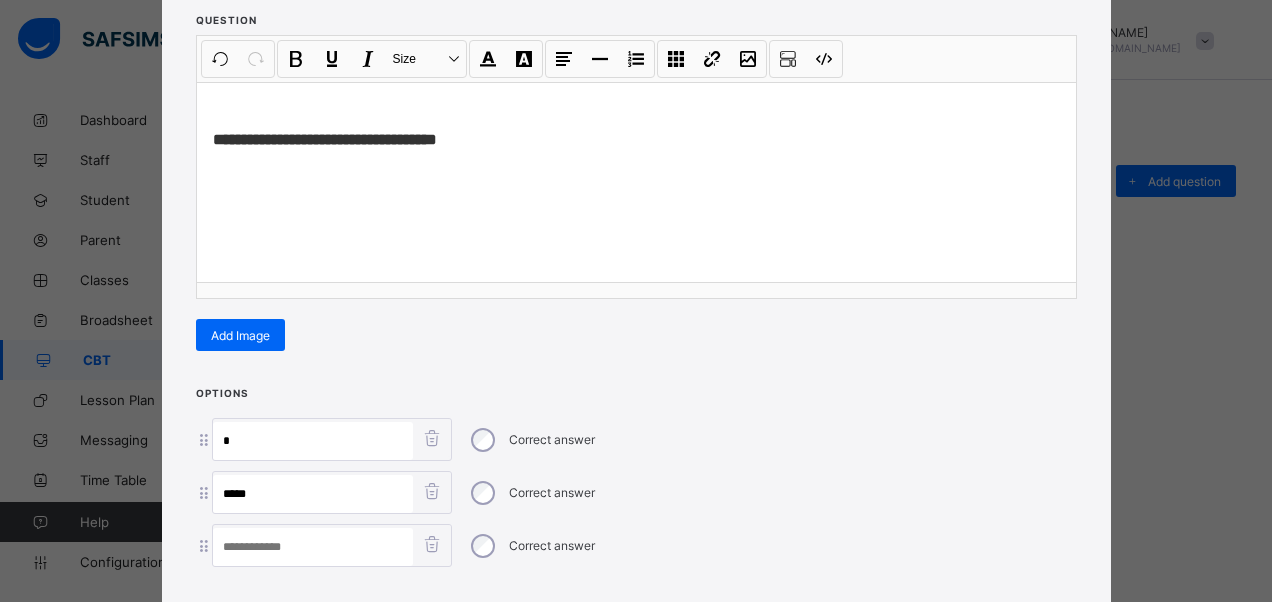 paste on "**********" 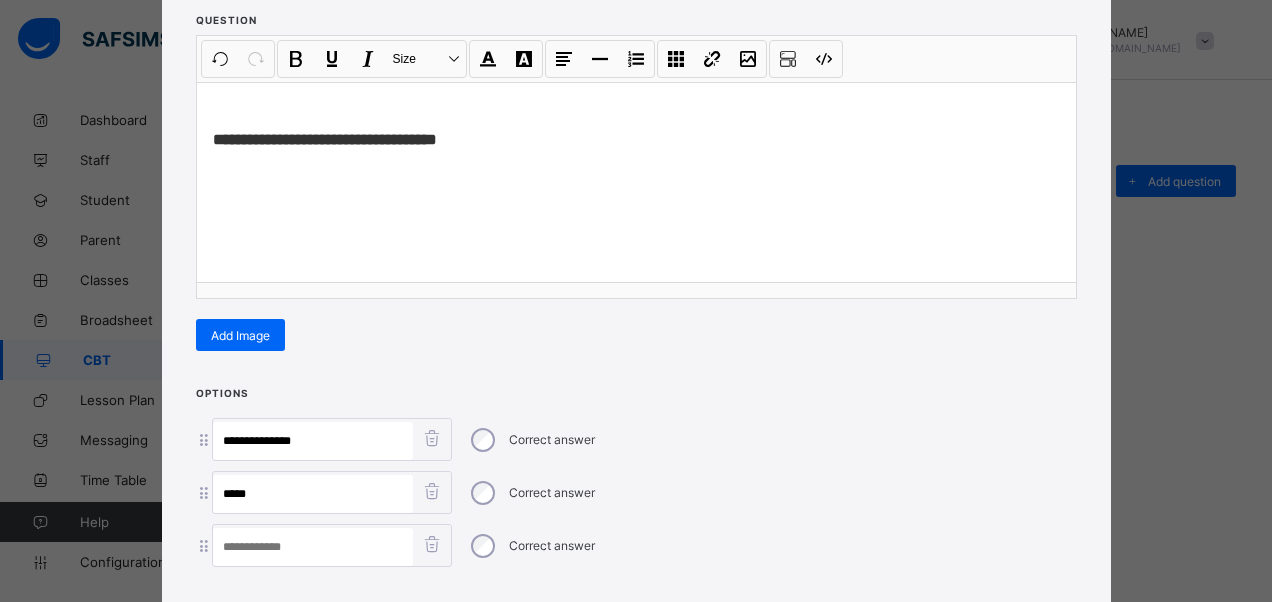 drag, startPoint x: 299, startPoint y: 441, endPoint x: 246, endPoint y: 445, distance: 53.15073 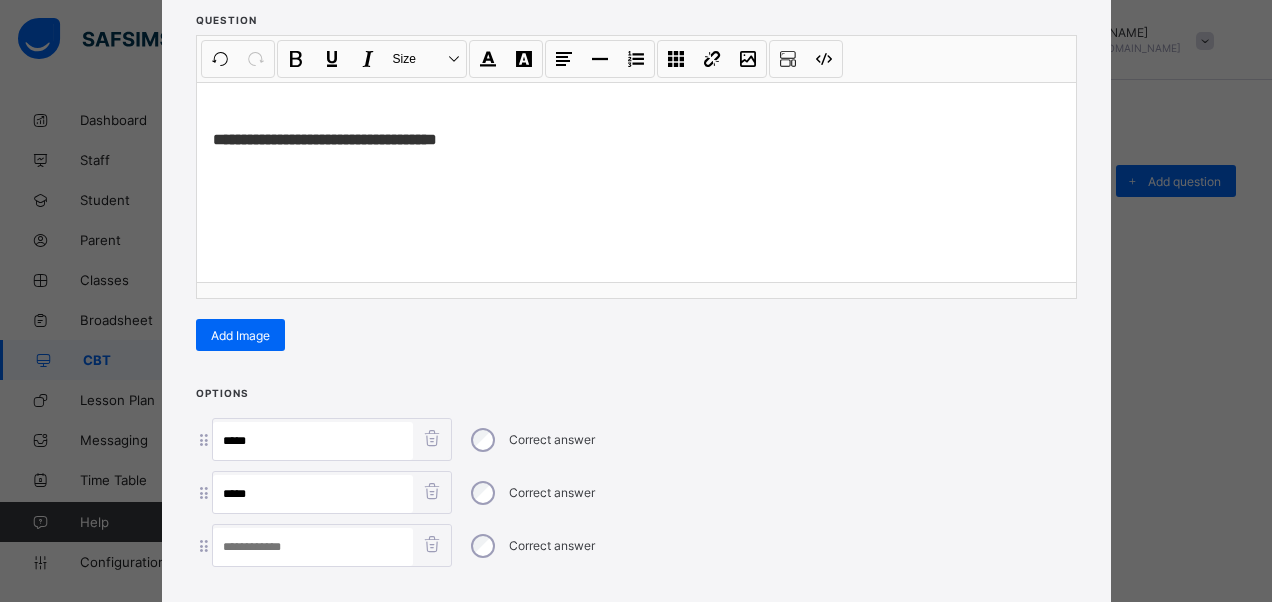type on "****" 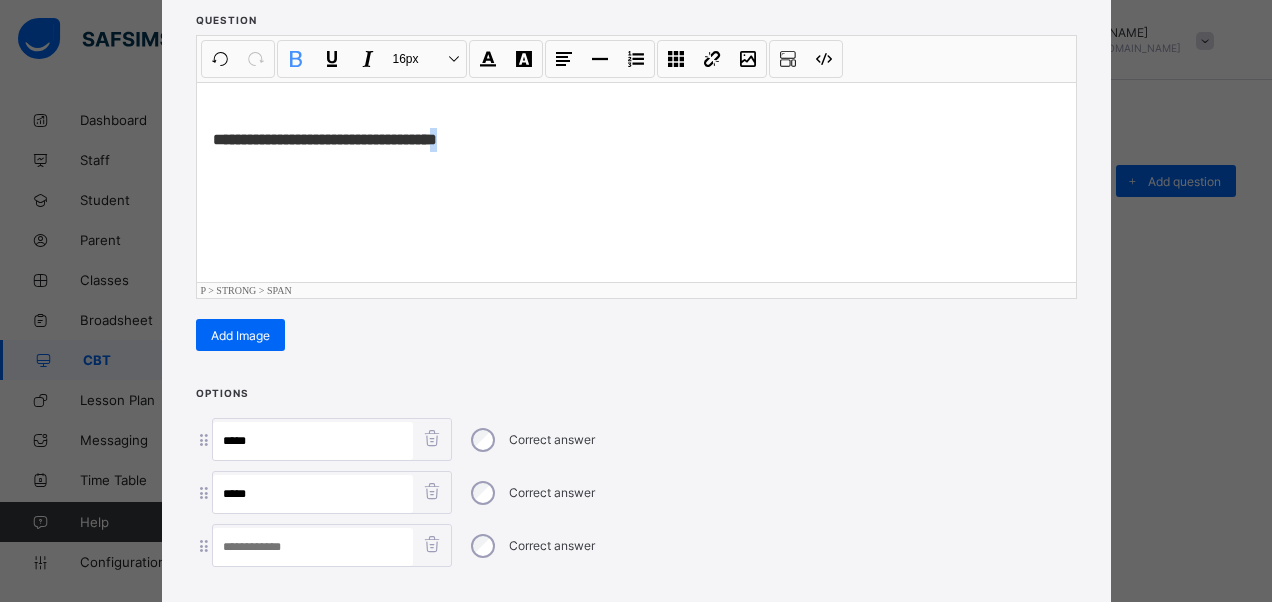 click on "**********" at bounding box center (636, 140) 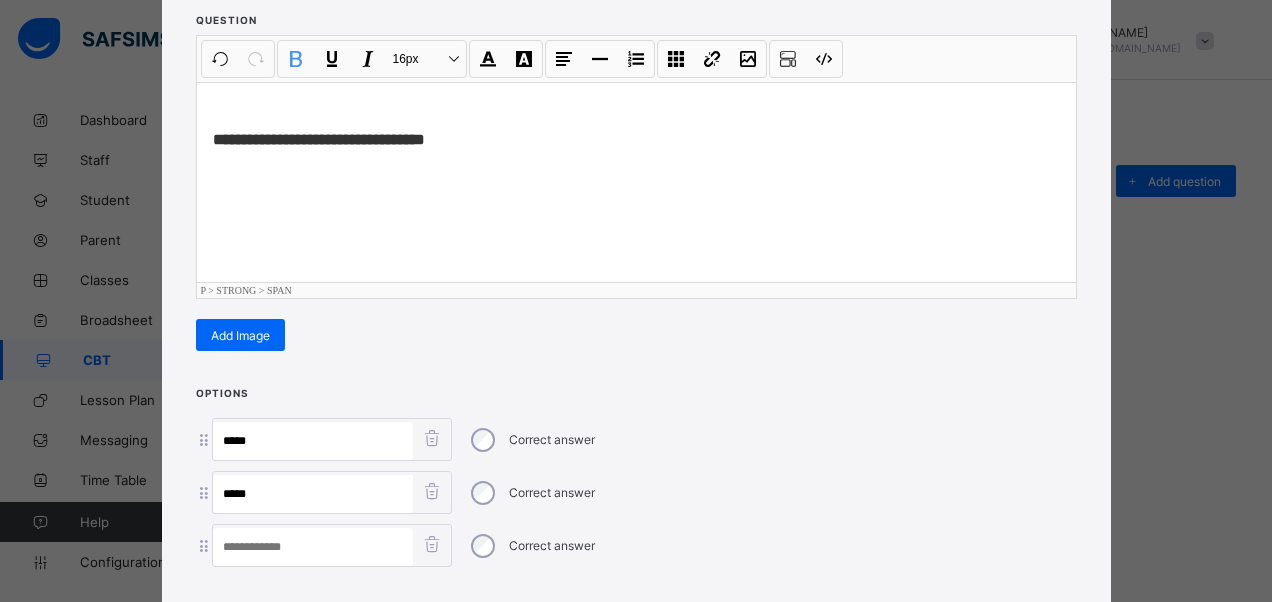 scroll, scrollTop: 446, scrollLeft: 0, axis: vertical 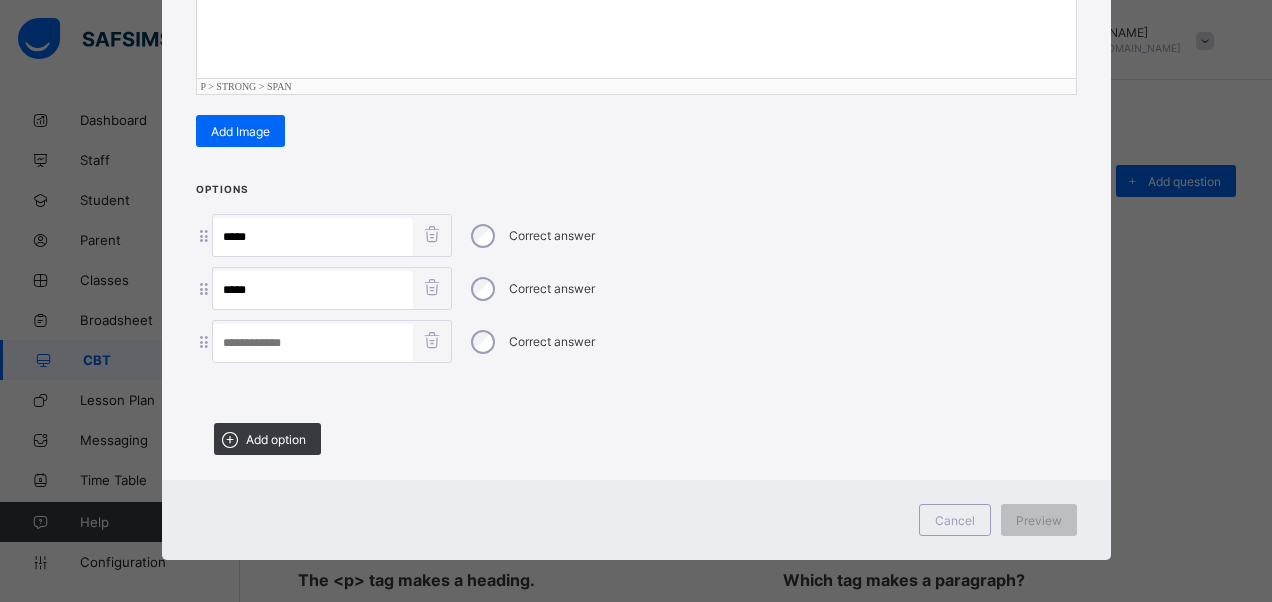 drag, startPoint x: 420, startPoint y: 329, endPoint x: 430, endPoint y: 337, distance: 12.806249 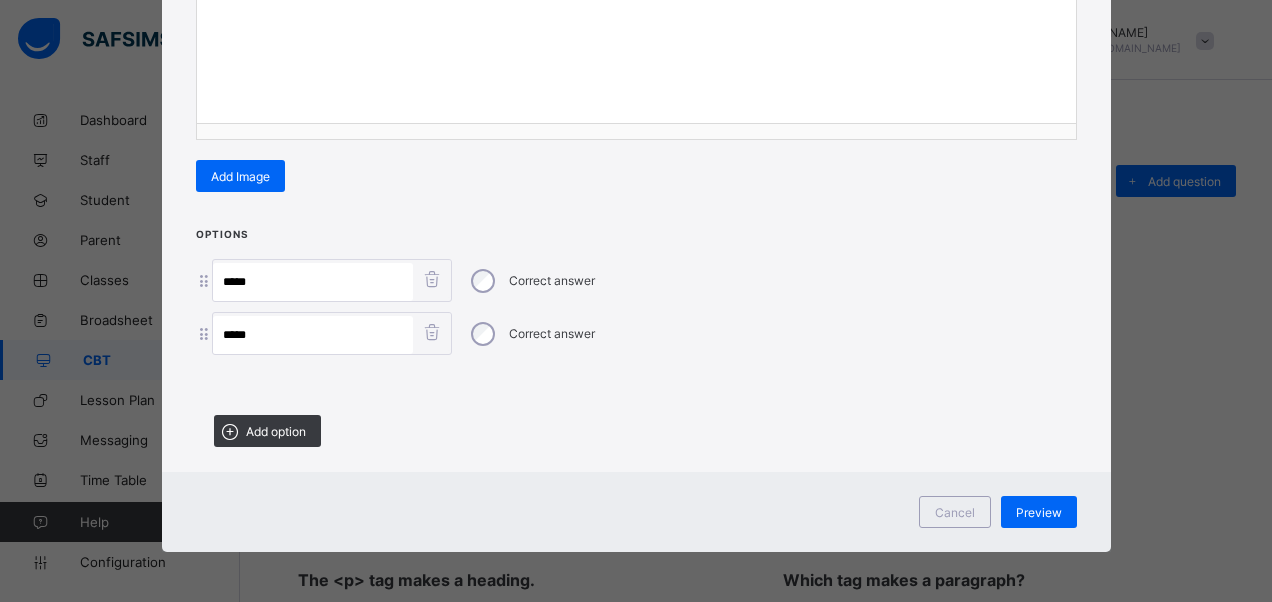 scroll, scrollTop: 394, scrollLeft: 0, axis: vertical 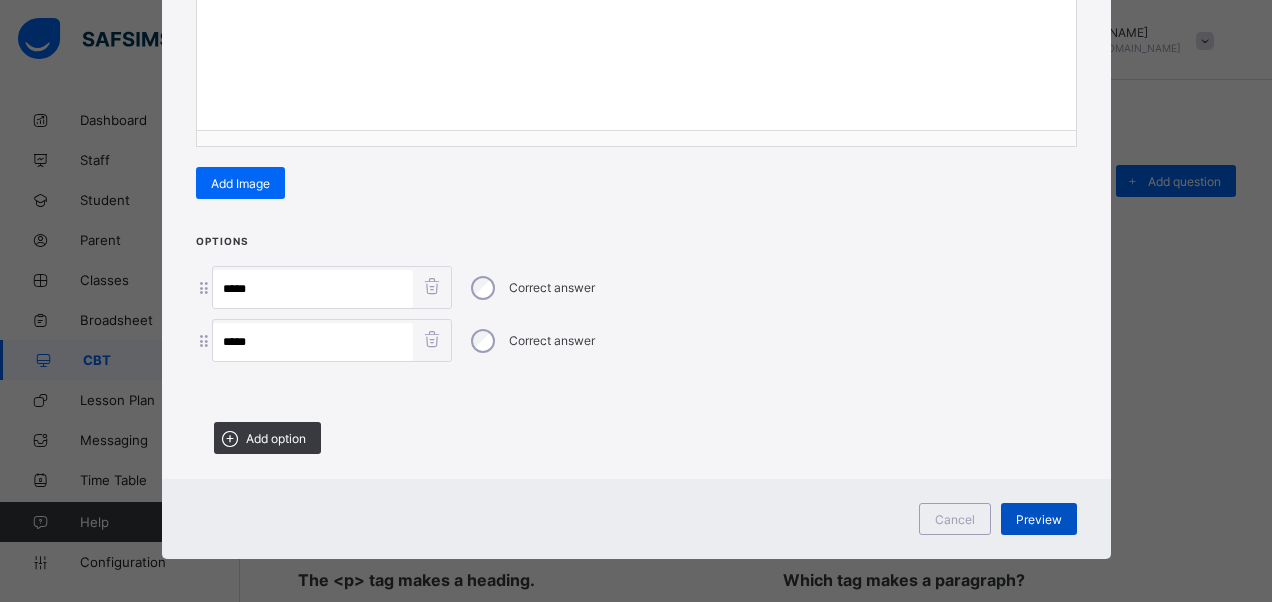 drag, startPoint x: 1045, startPoint y: 509, endPoint x: 1048, endPoint y: 520, distance: 11.401754 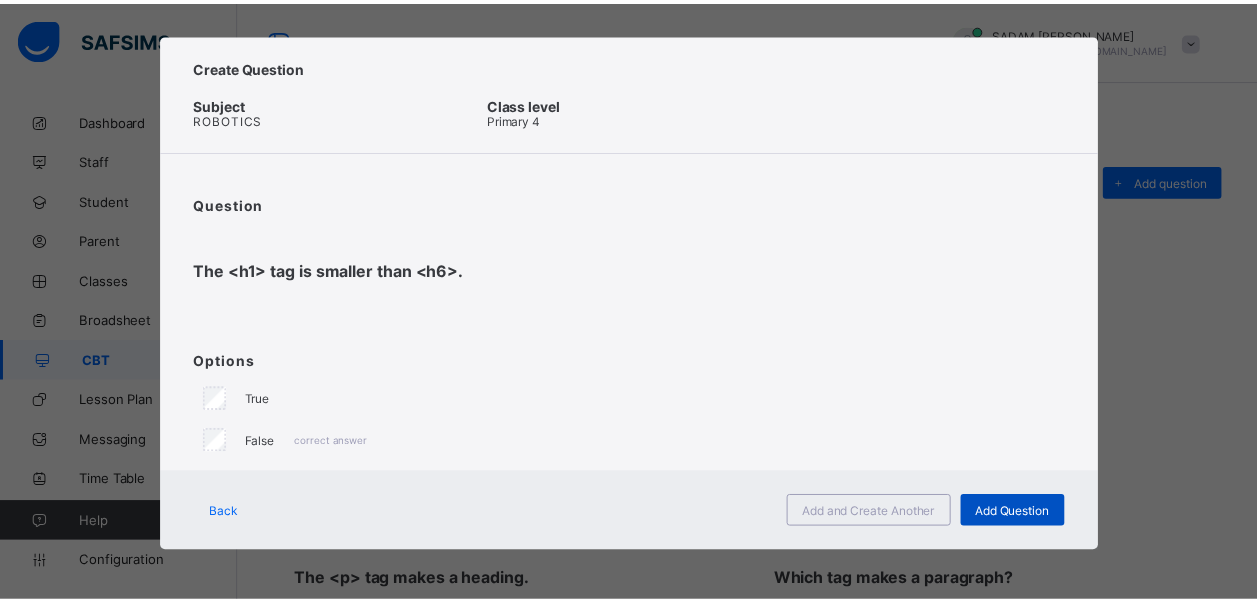 scroll, scrollTop: 10, scrollLeft: 0, axis: vertical 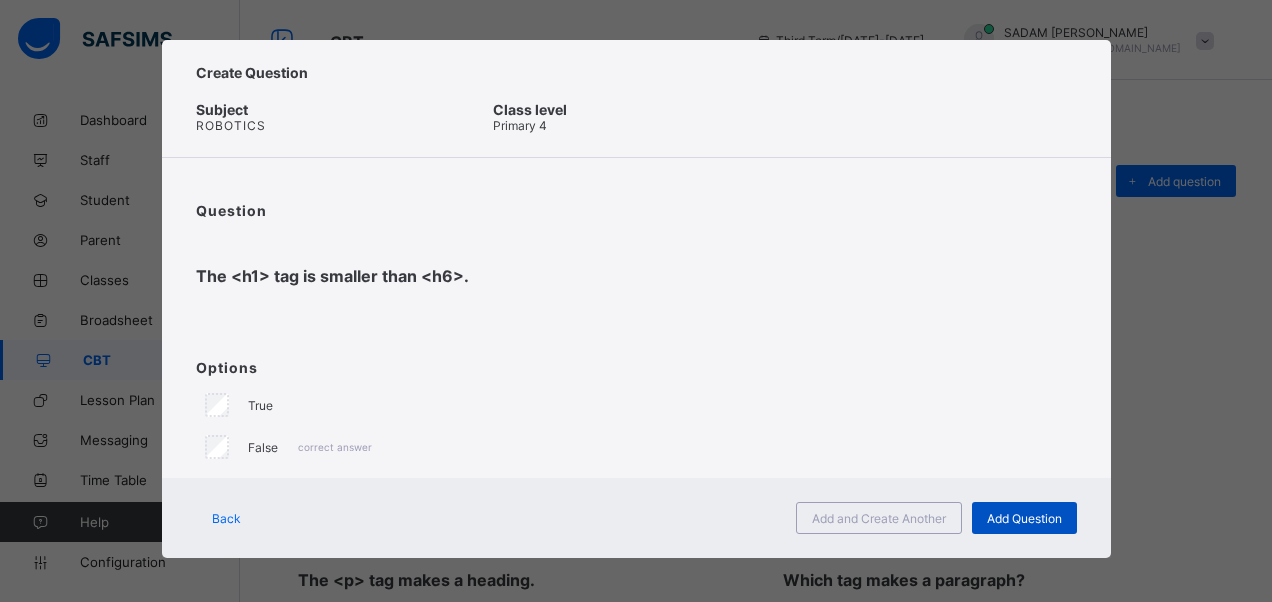 click on "Add Question" at bounding box center [1024, 518] 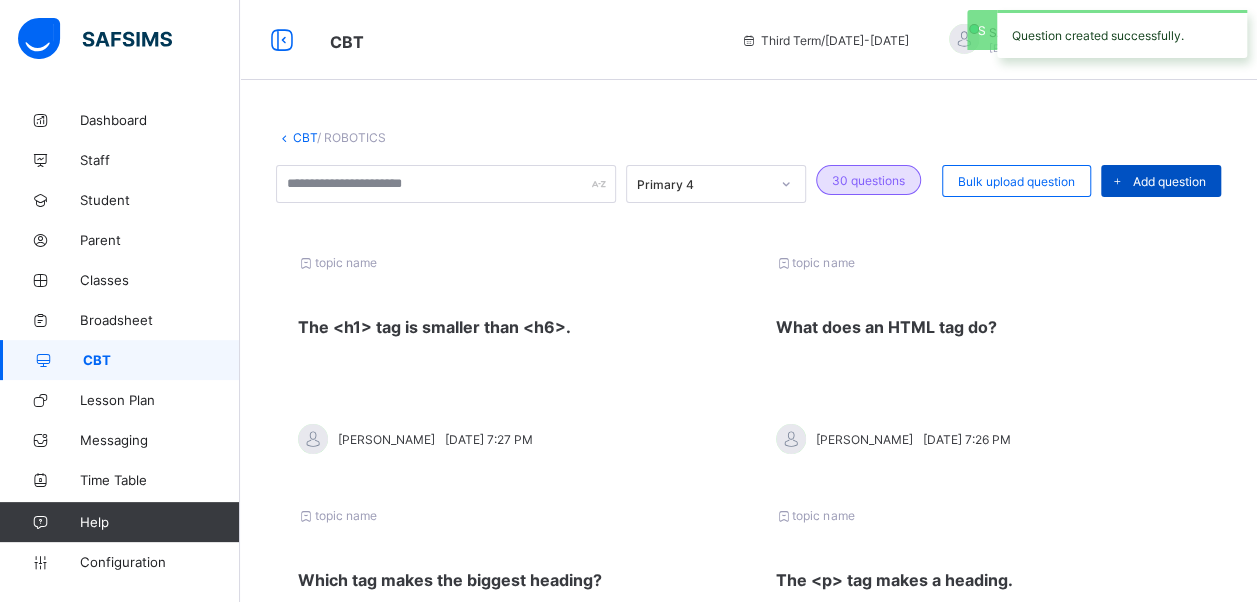 click on "Add question" at bounding box center [1169, 181] 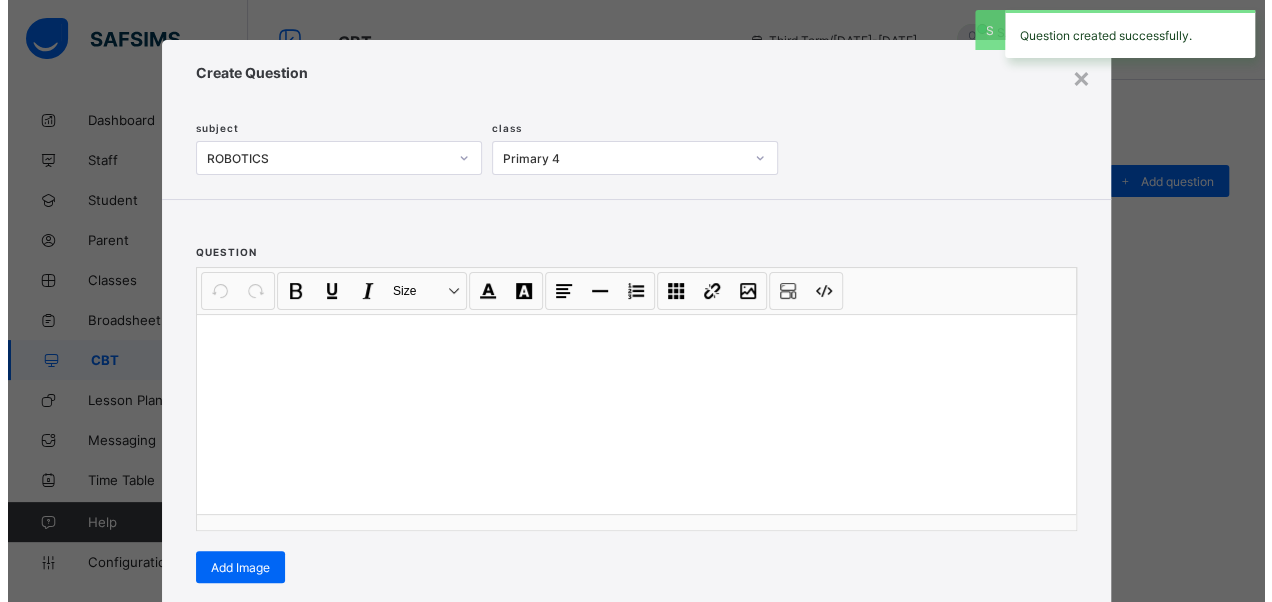 scroll, scrollTop: 342, scrollLeft: 0, axis: vertical 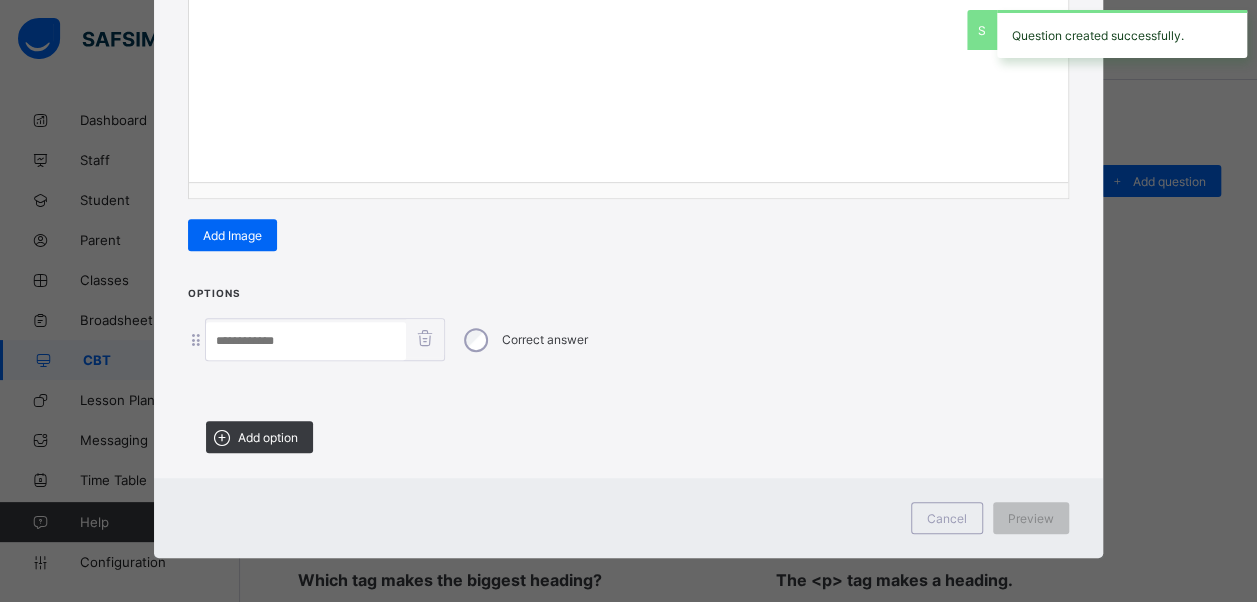 click on "Add option" at bounding box center (268, 437) 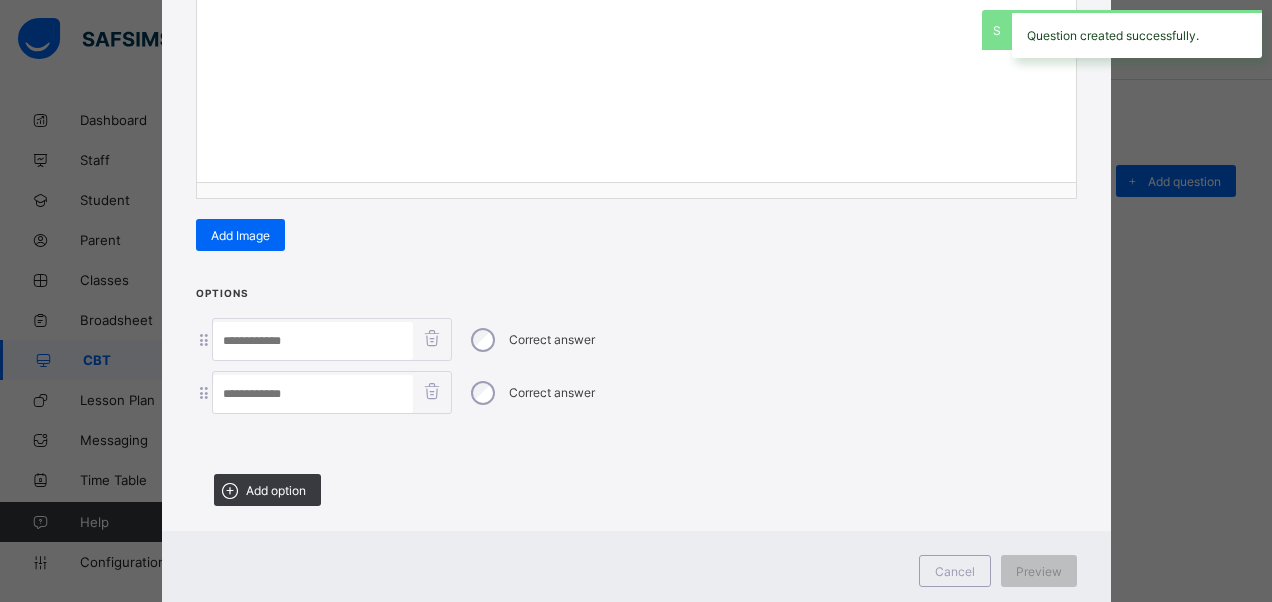 drag, startPoint x: 300, startPoint y: 482, endPoint x: 328, endPoint y: 492, distance: 29.732138 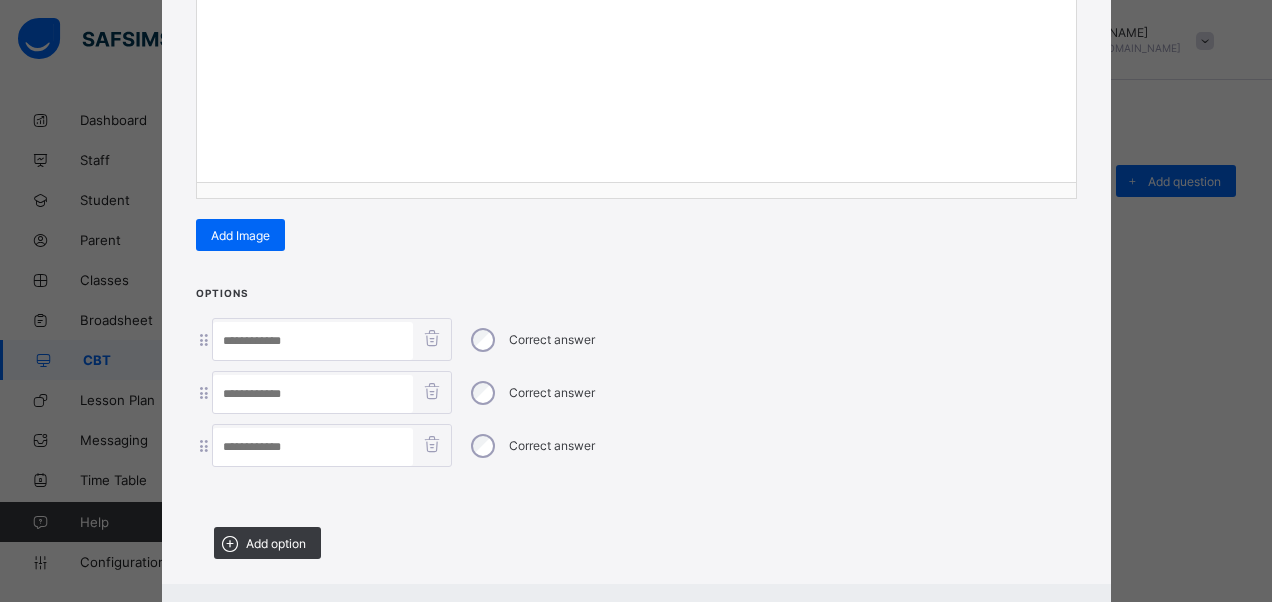 click at bounding box center (636, 82) 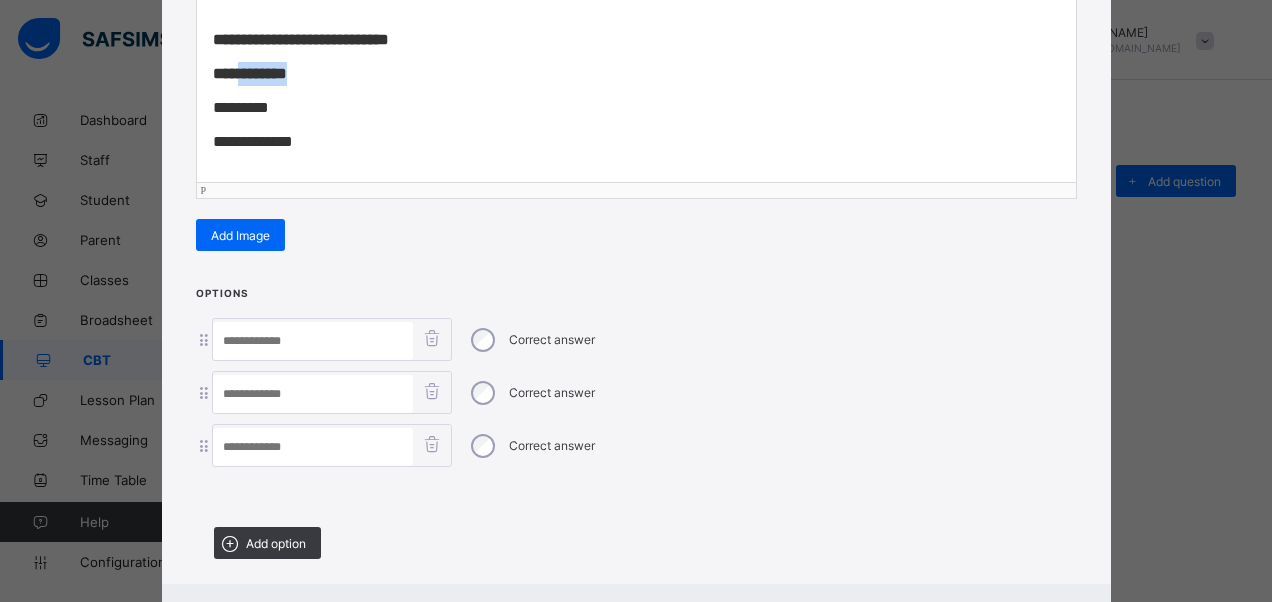 drag, startPoint x: 312, startPoint y: 67, endPoint x: 228, endPoint y: 66, distance: 84.00595 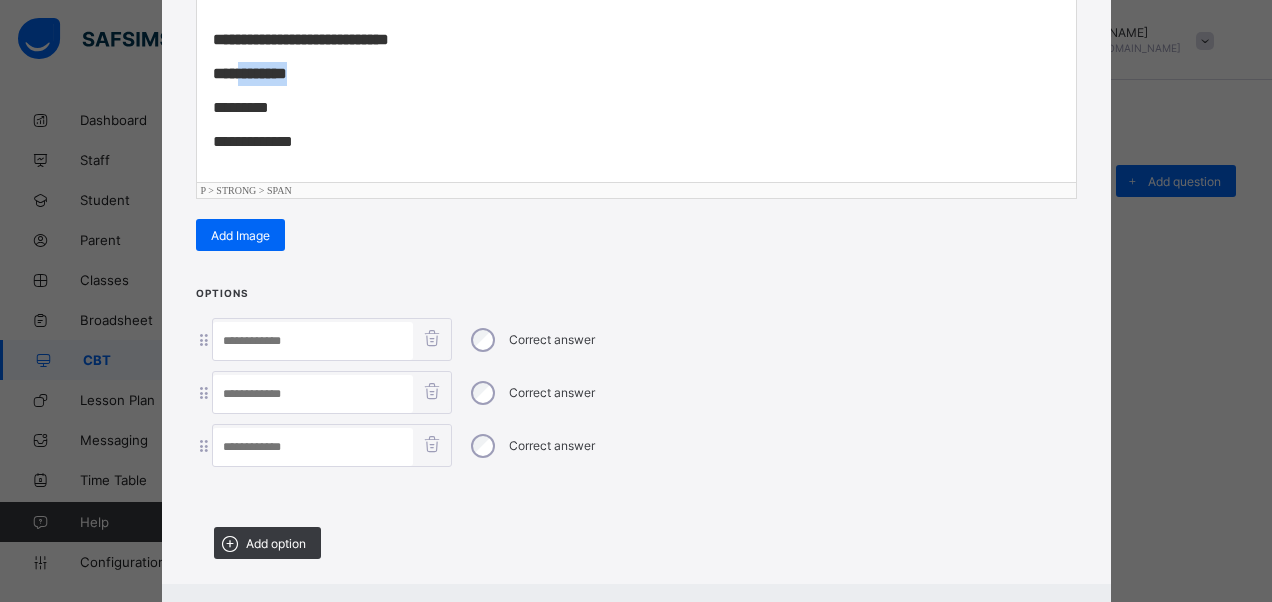 type 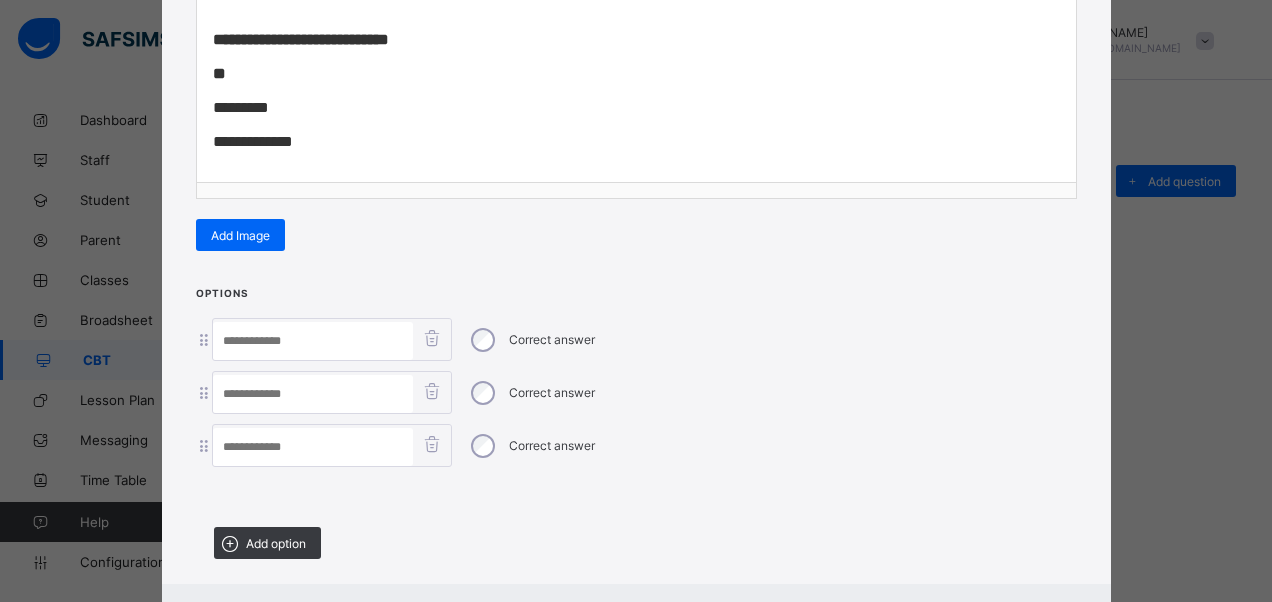 click at bounding box center (313, 341) 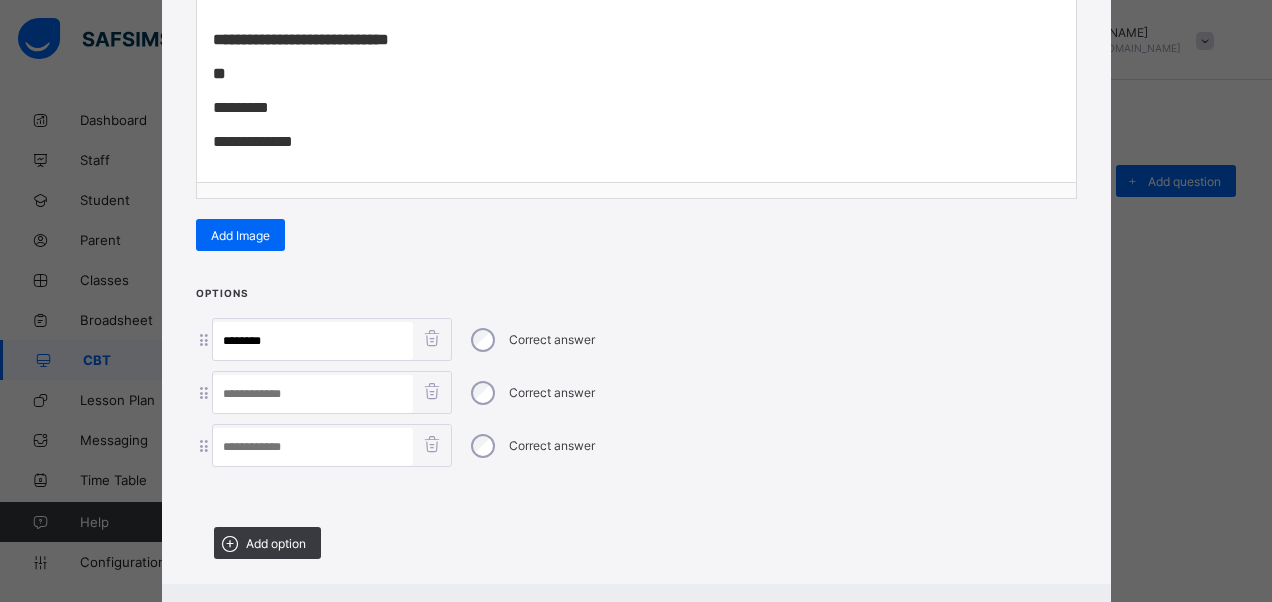 type on "********" 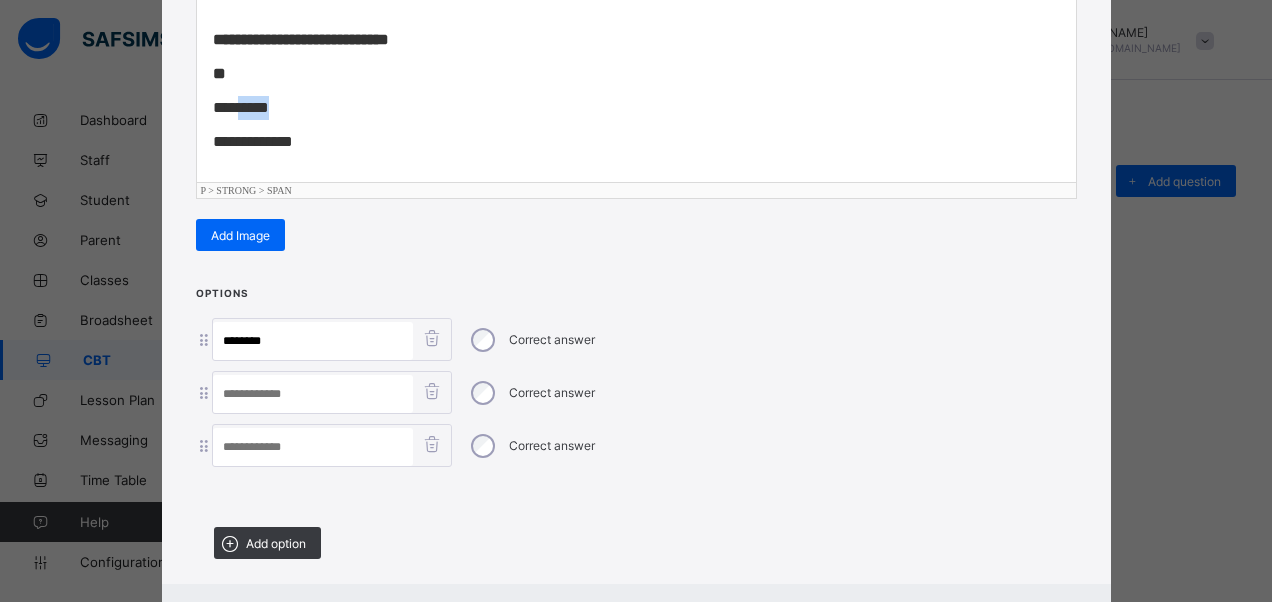 drag, startPoint x: 315, startPoint y: 106, endPoint x: 232, endPoint y: 100, distance: 83.21658 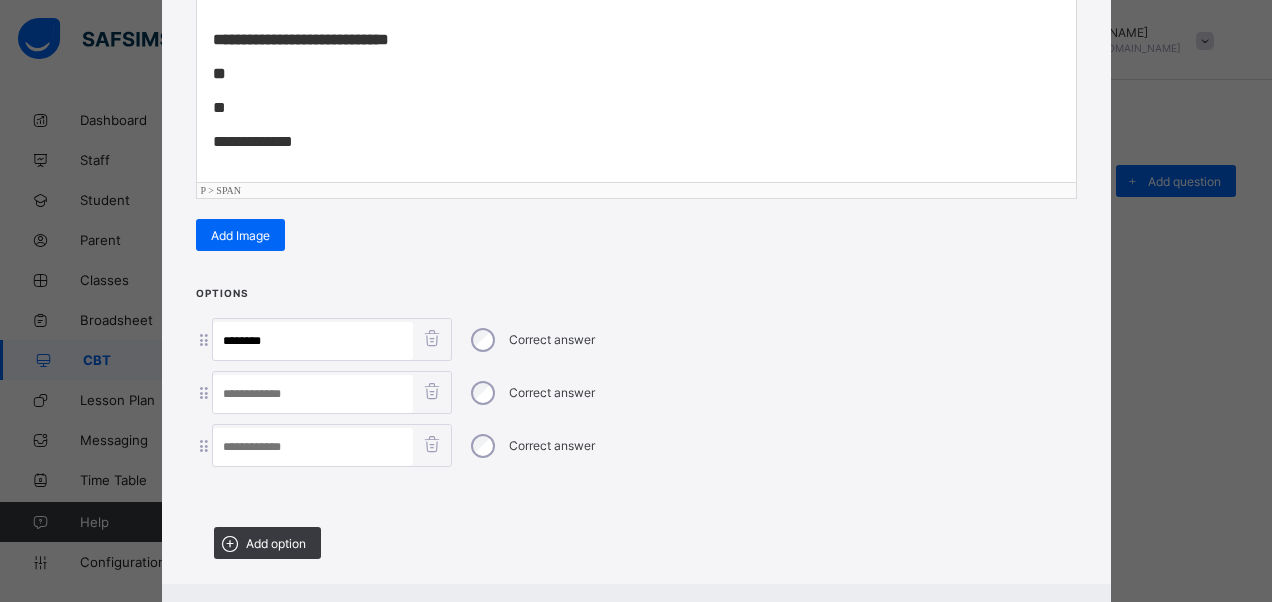 click at bounding box center [313, 394] 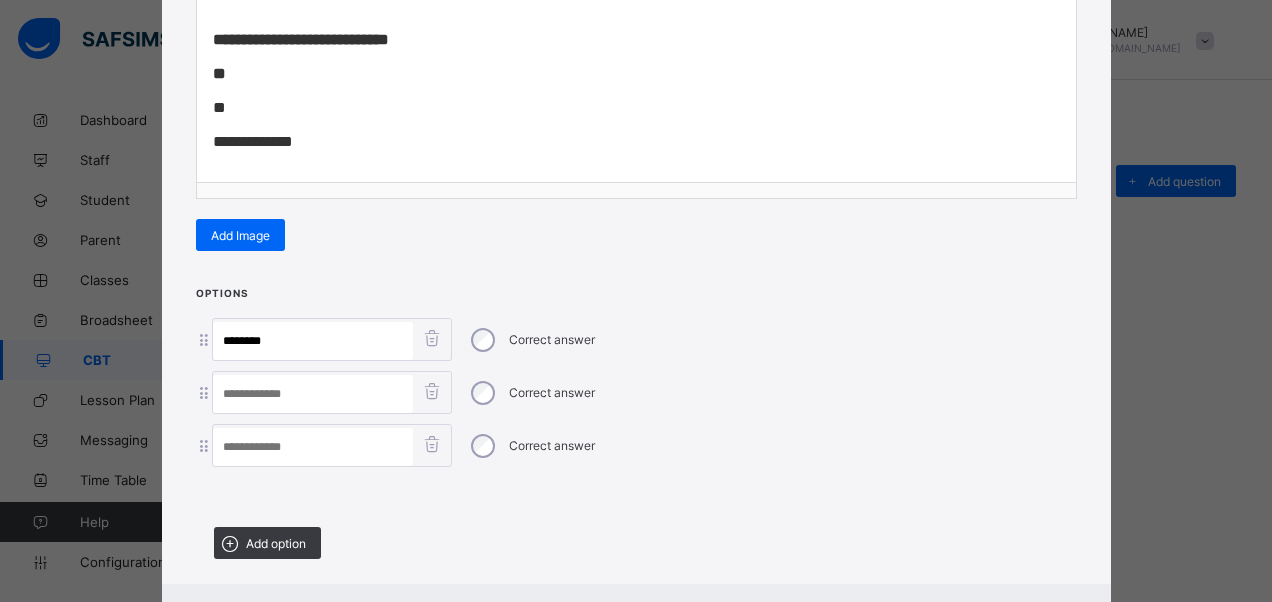 paste on "*****" 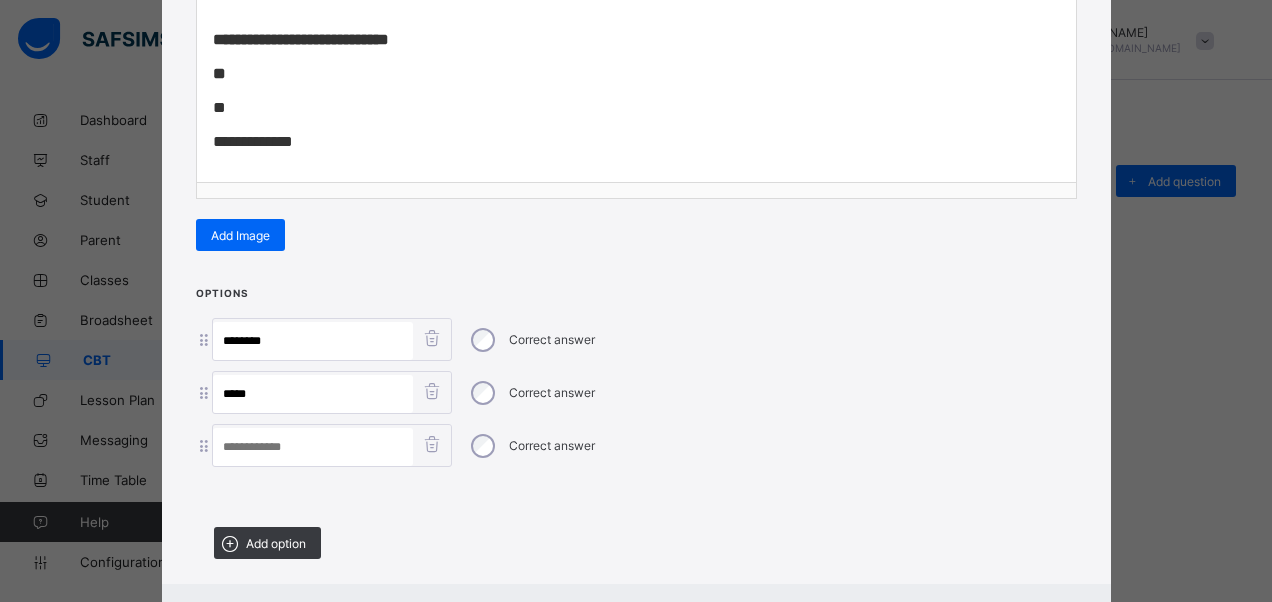type on "*****" 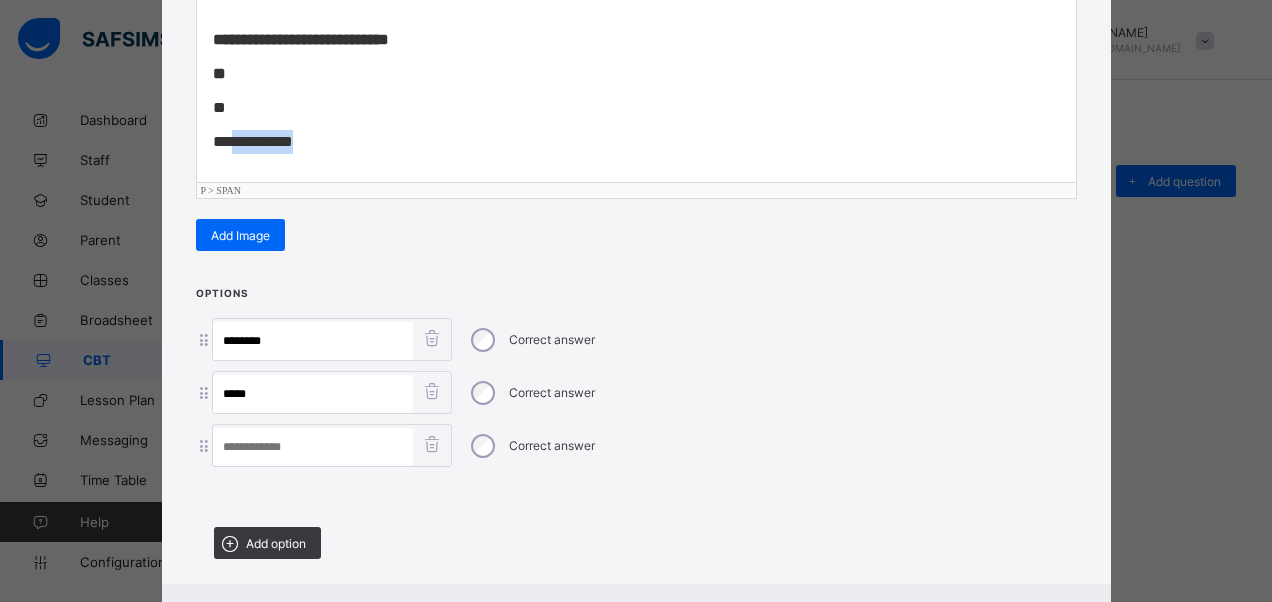 drag, startPoint x: 225, startPoint y: 138, endPoint x: 306, endPoint y: 143, distance: 81.154175 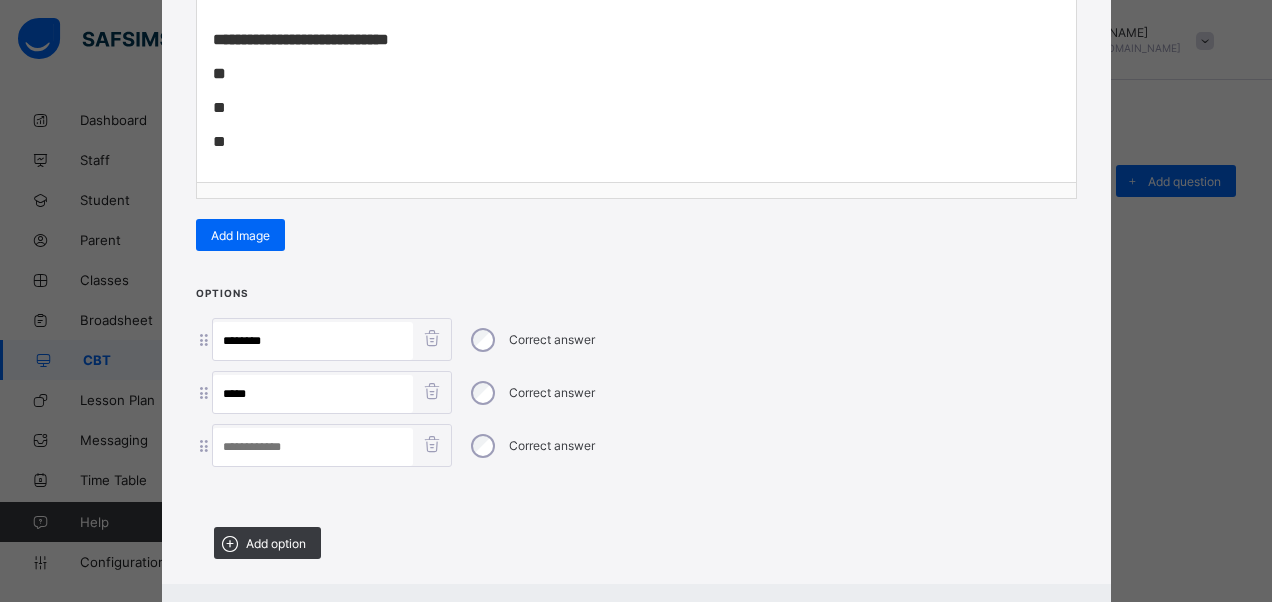 click at bounding box center [313, 447] 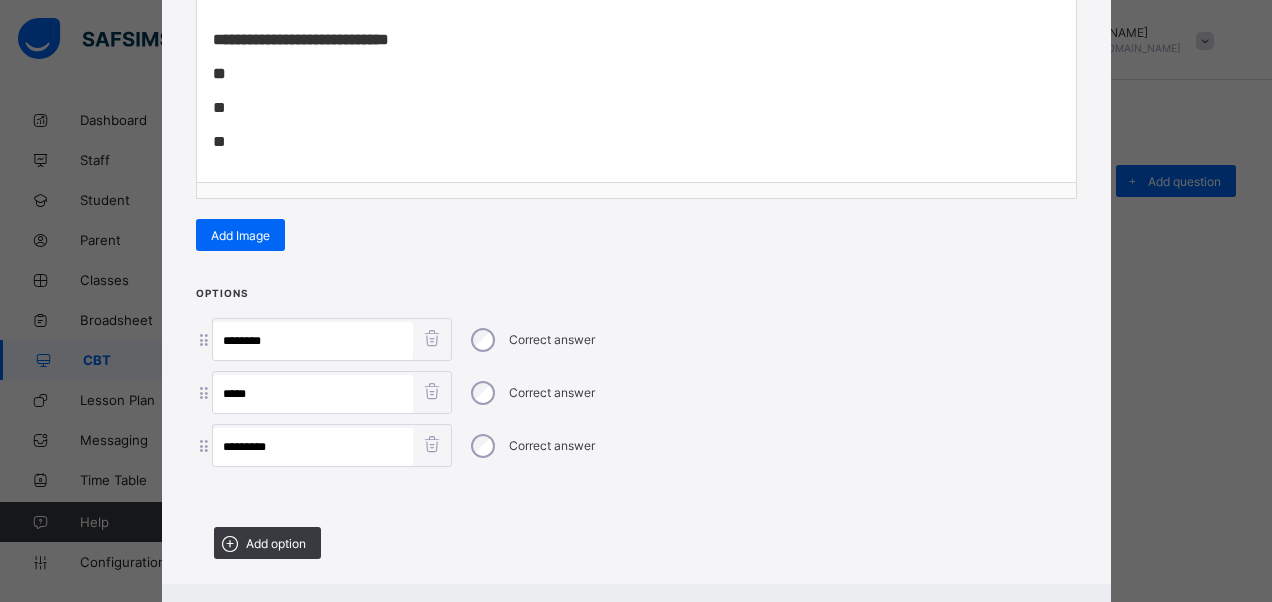 type on "*********" 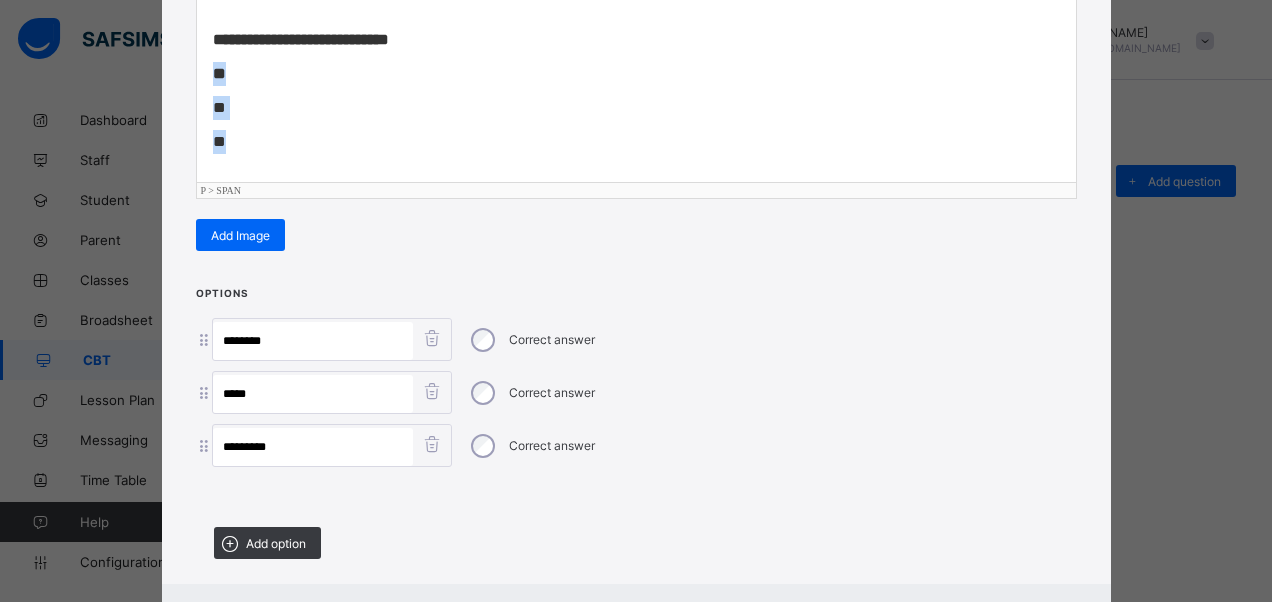 drag, startPoint x: 204, startPoint y: 73, endPoint x: 225, endPoint y: 128, distance: 58.872746 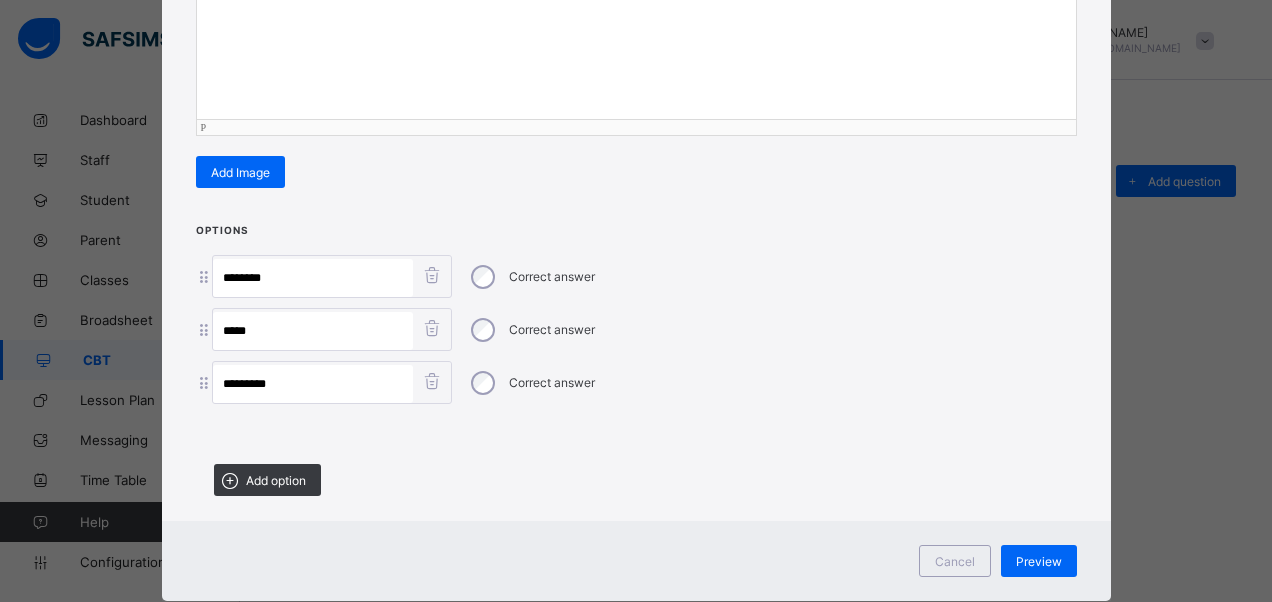scroll, scrollTop: 446, scrollLeft: 0, axis: vertical 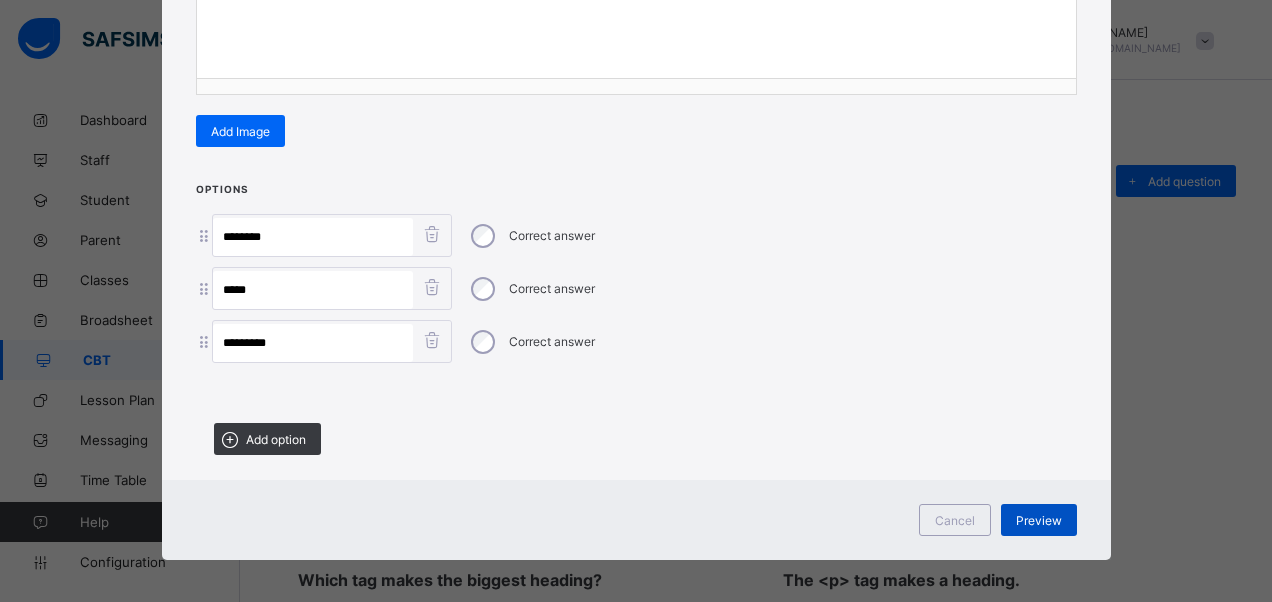 click on "Preview" at bounding box center [1039, 520] 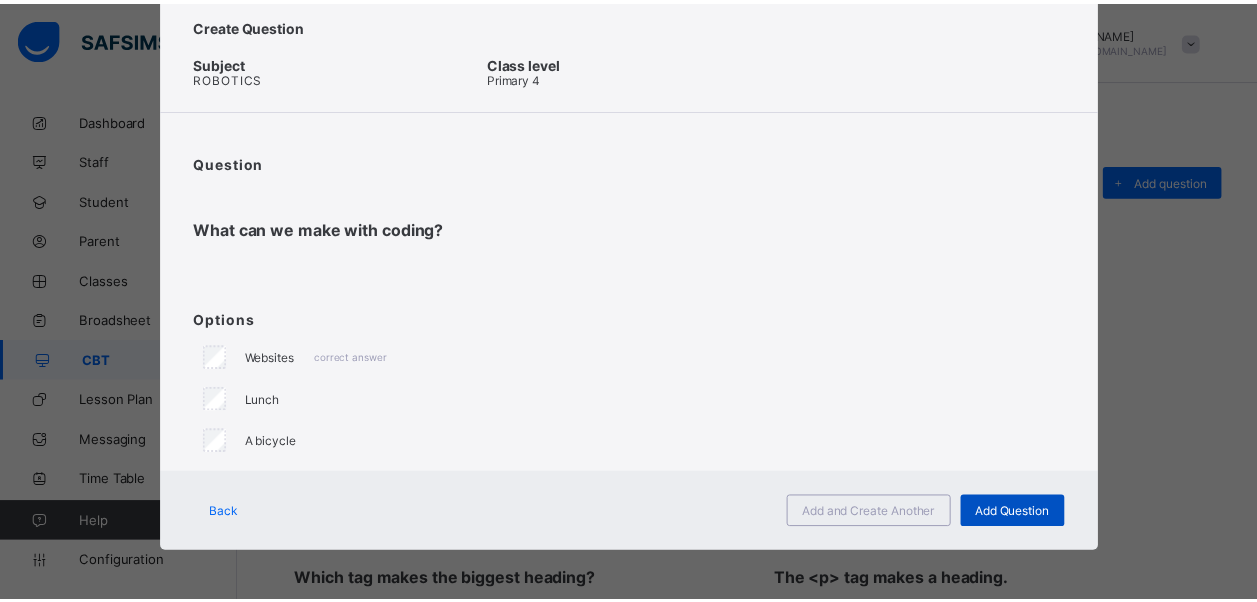 scroll, scrollTop: 52, scrollLeft: 0, axis: vertical 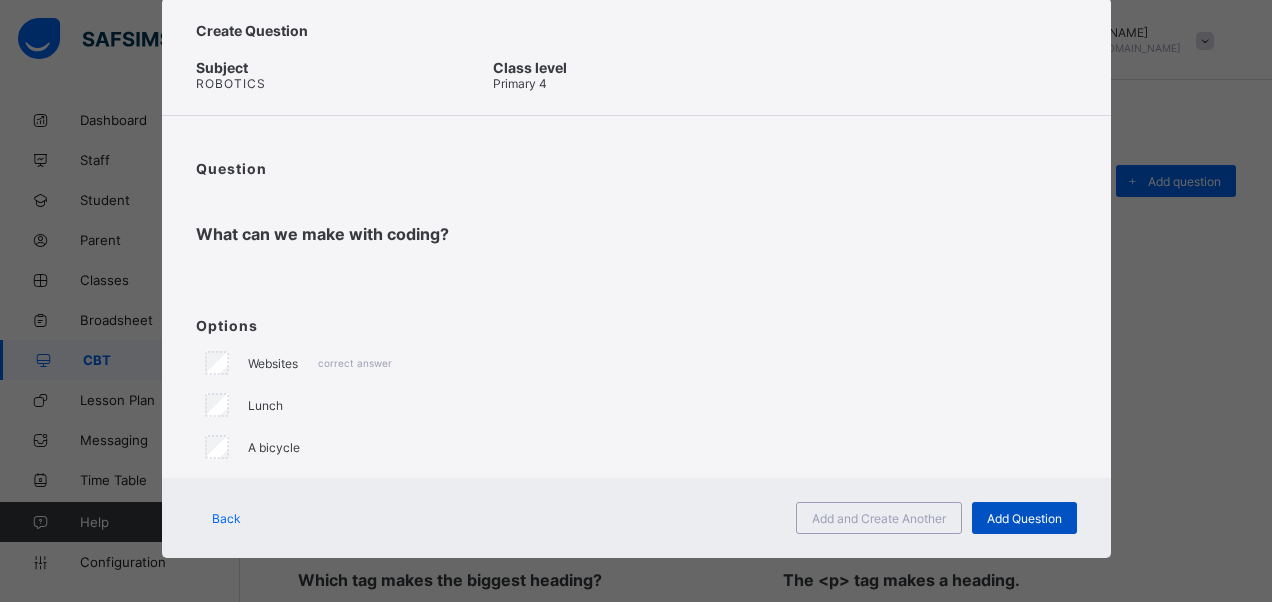 click on "Add Question" at bounding box center (1024, 518) 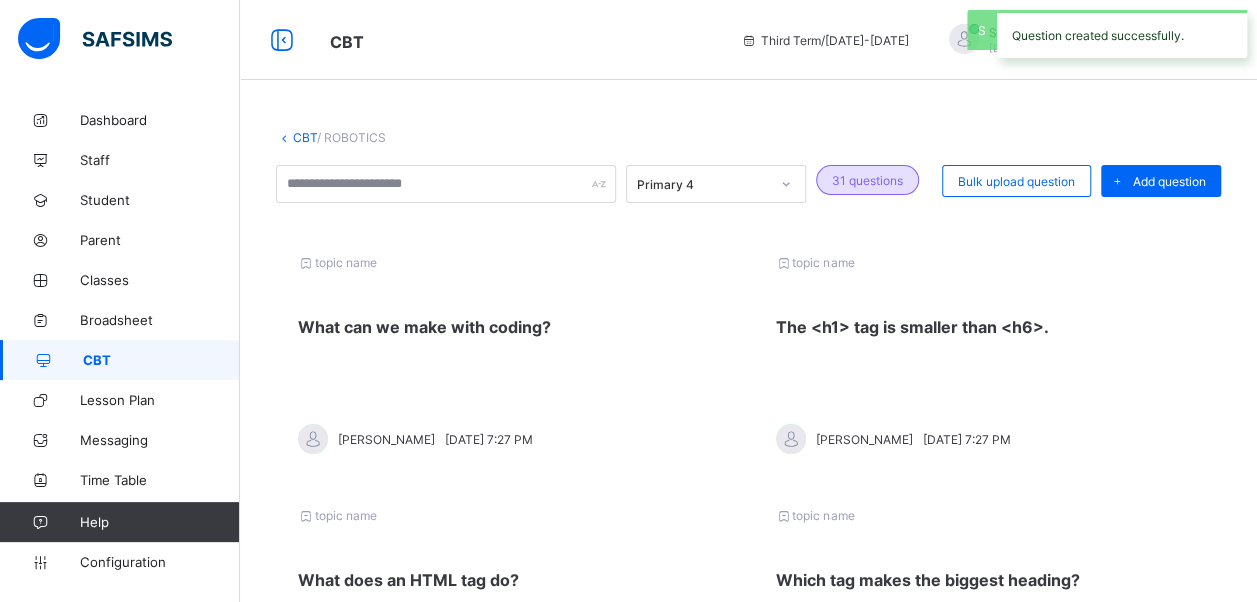 drag, startPoint x: 1158, startPoint y: 171, endPoint x: 1149, endPoint y: 176, distance: 10.29563 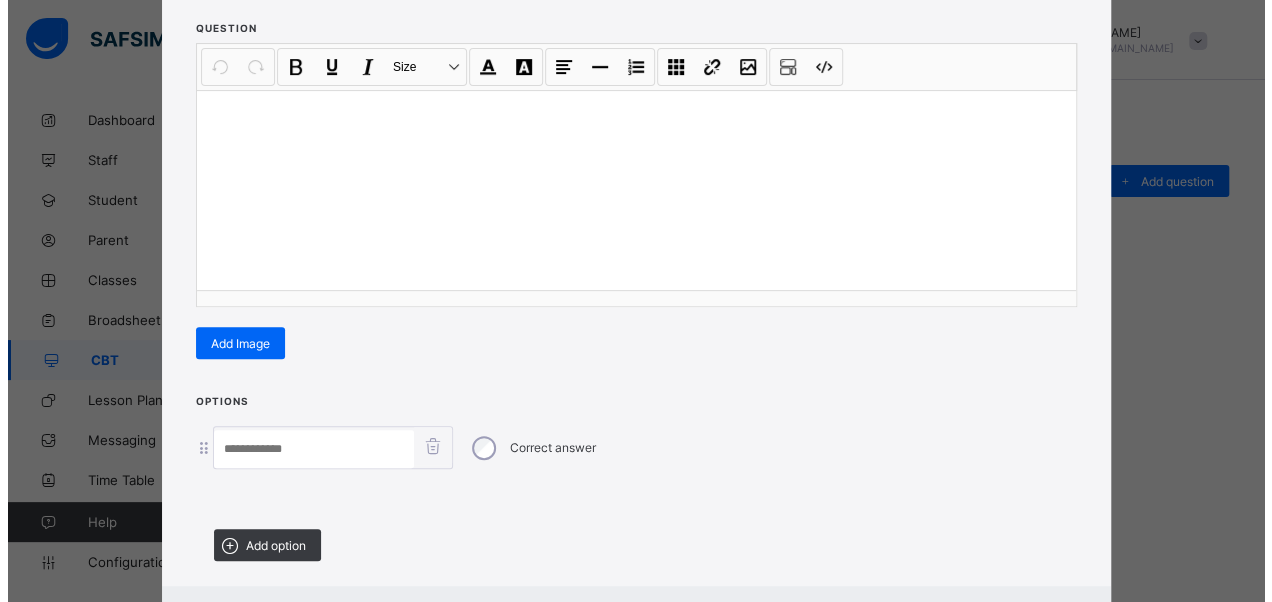scroll, scrollTop: 342, scrollLeft: 0, axis: vertical 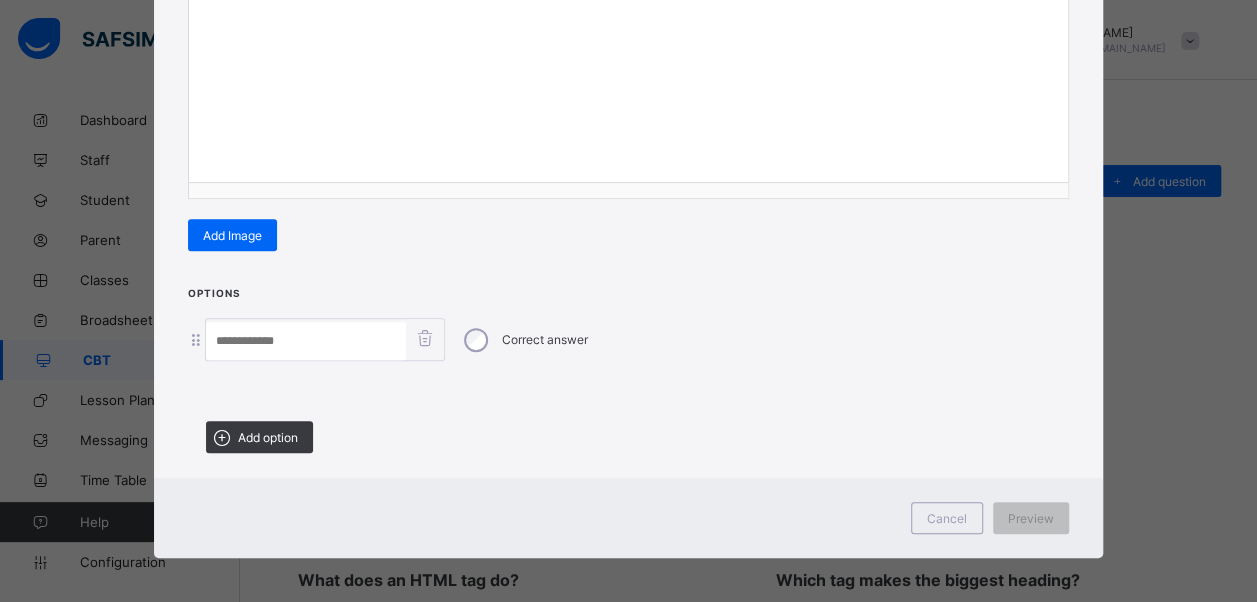 click on "Add option" at bounding box center (268, 437) 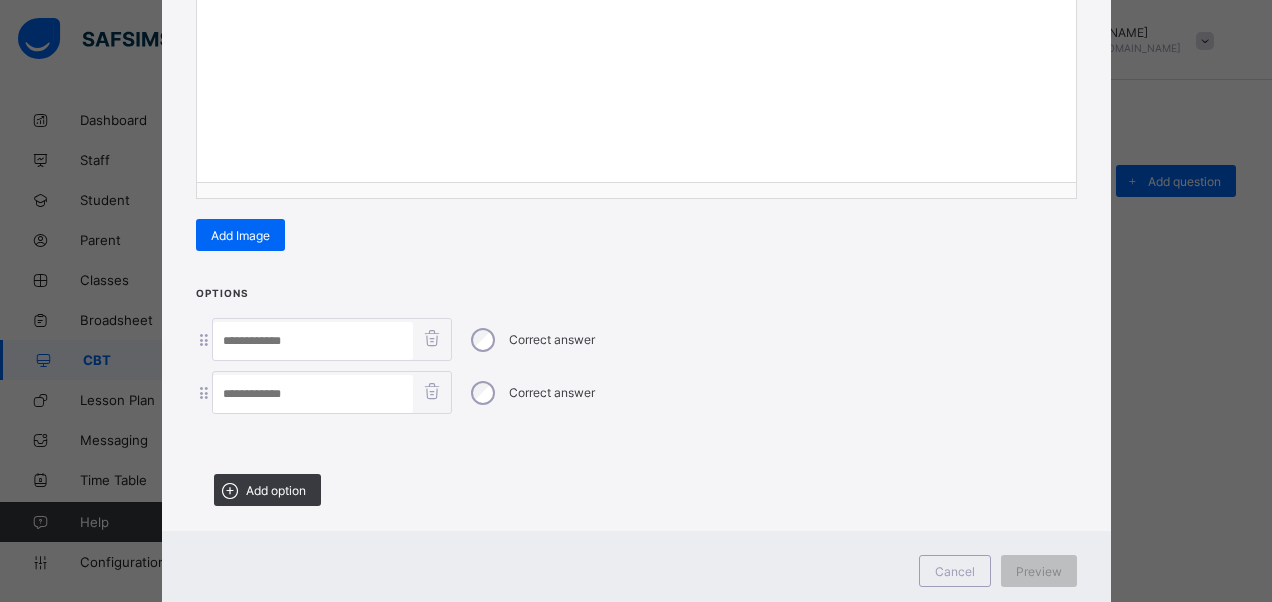 drag, startPoint x: 271, startPoint y: 483, endPoint x: 399, endPoint y: 512, distance: 131.24405 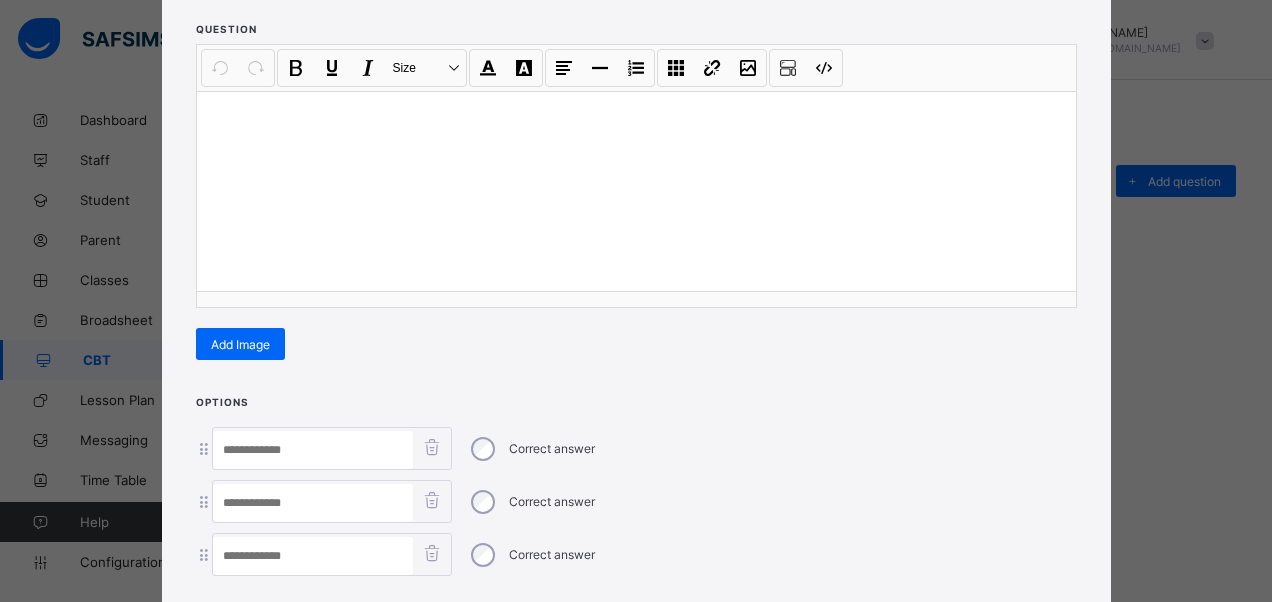 scroll, scrollTop: 142, scrollLeft: 0, axis: vertical 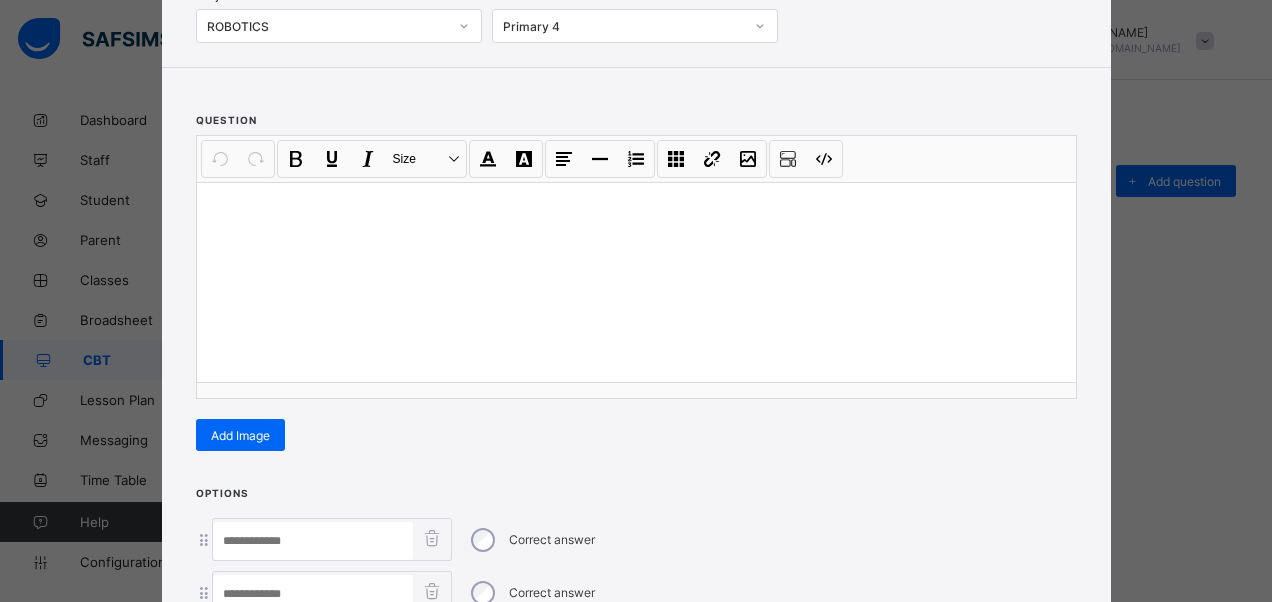 click at bounding box center (636, 282) 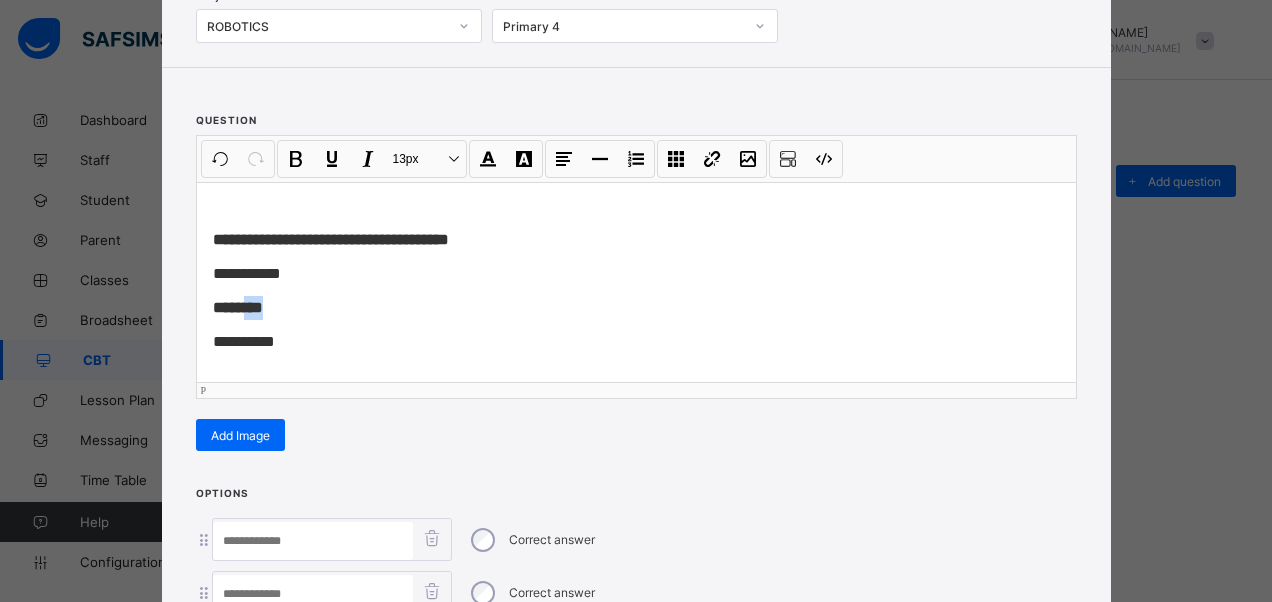drag, startPoint x: 234, startPoint y: 304, endPoint x: 301, endPoint y: 303, distance: 67.00746 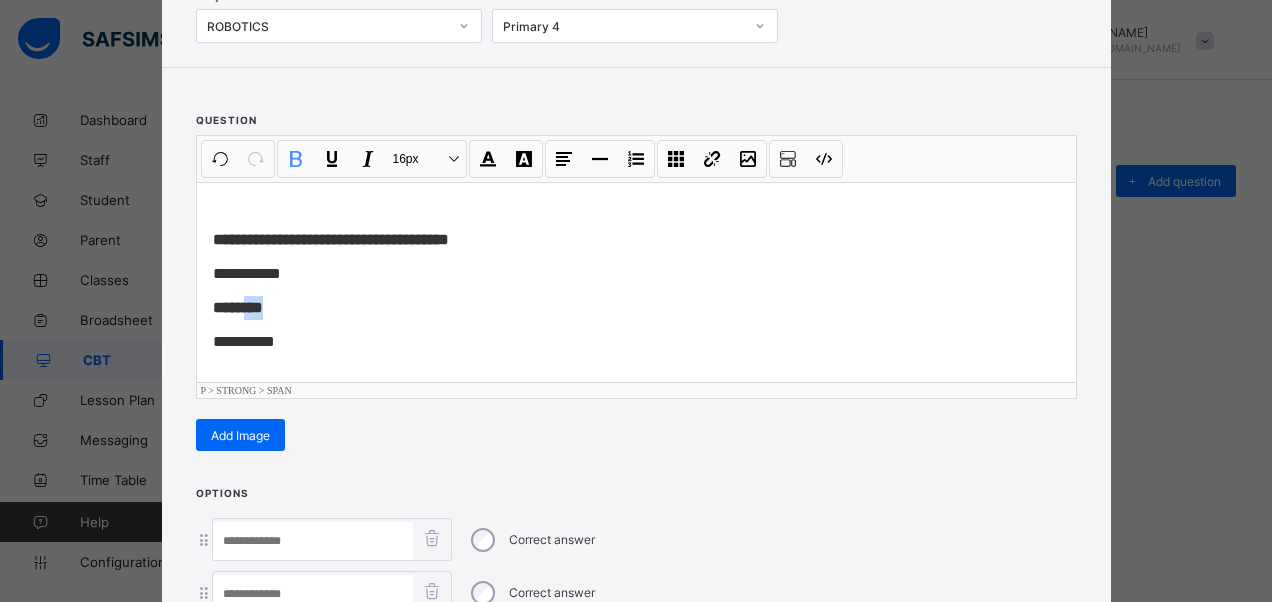 click on "**
*****" at bounding box center [636, 308] 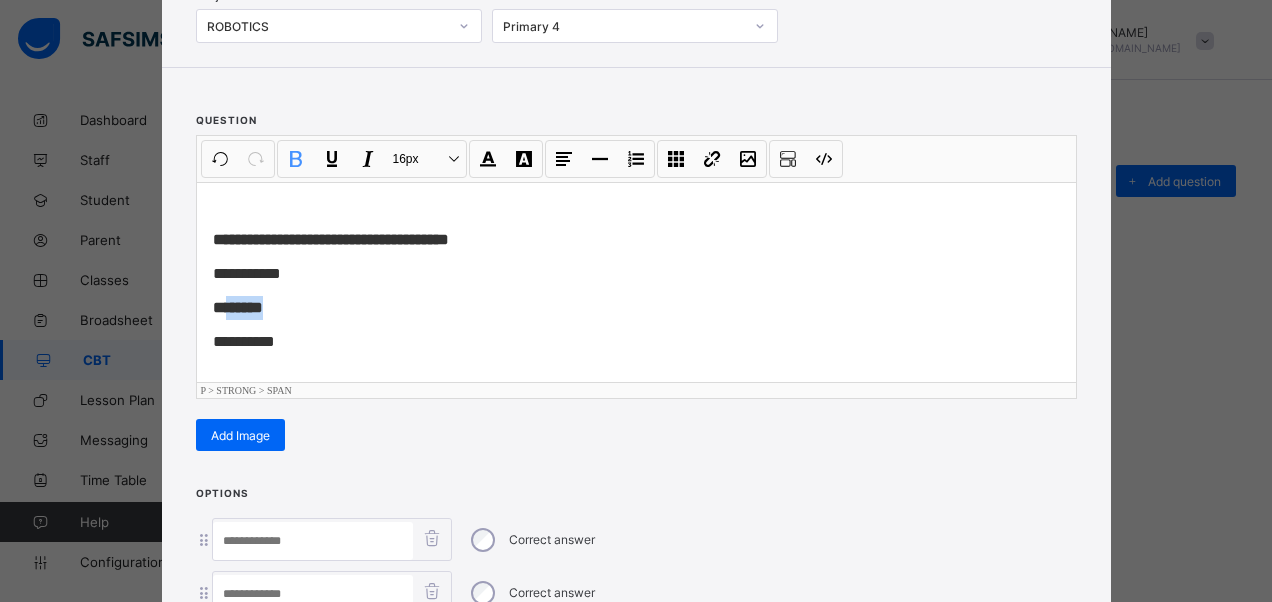 drag, startPoint x: 274, startPoint y: 297, endPoint x: 224, endPoint y: 309, distance: 51.41984 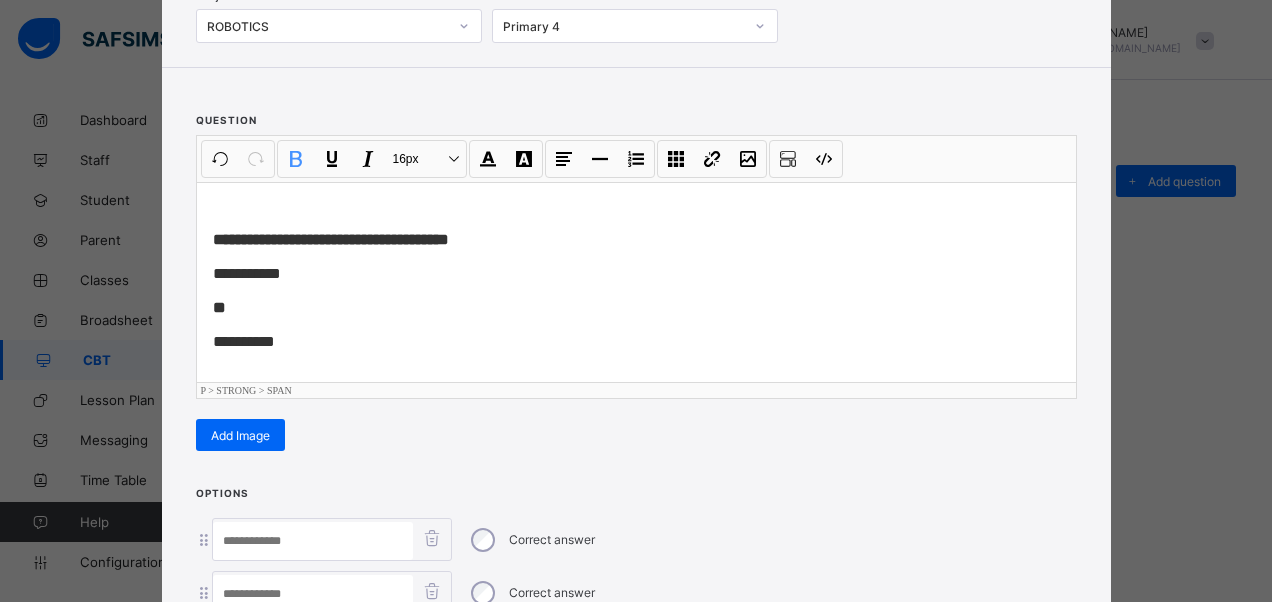 scroll, scrollTop: 342, scrollLeft: 0, axis: vertical 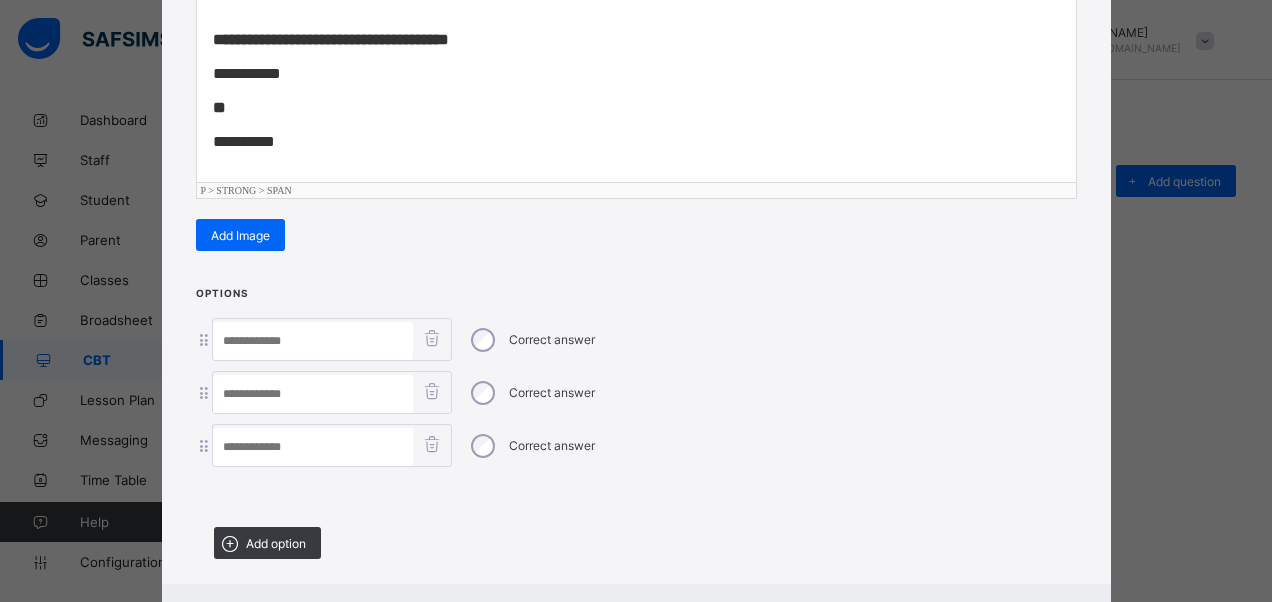 click at bounding box center [313, 394] 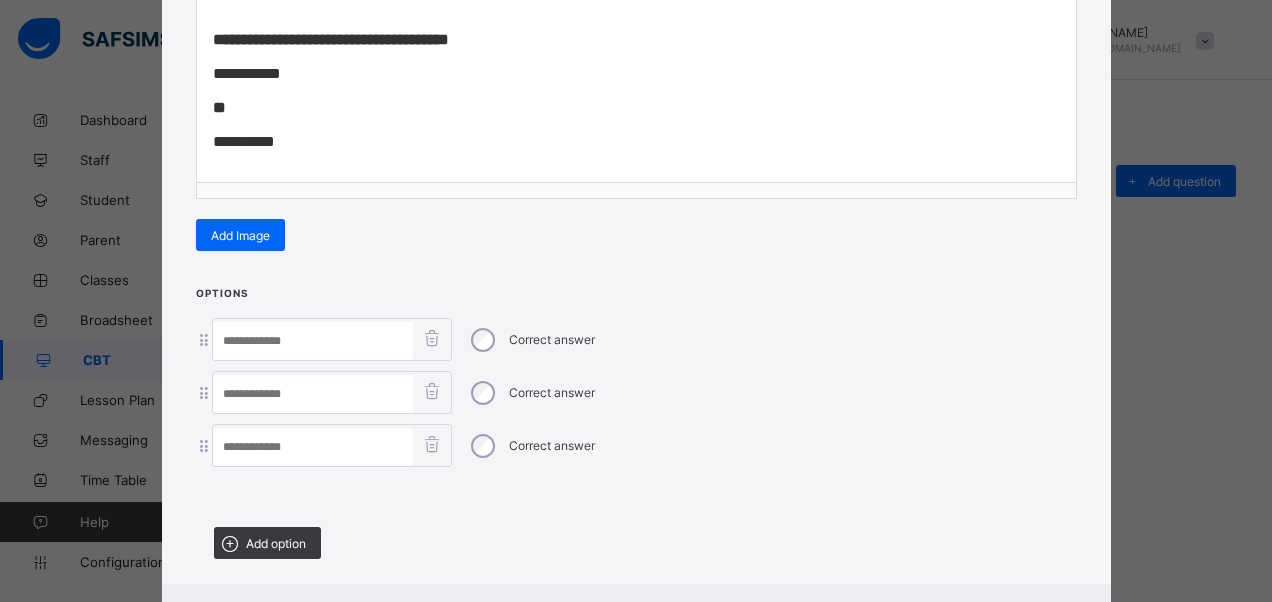 paste on "****" 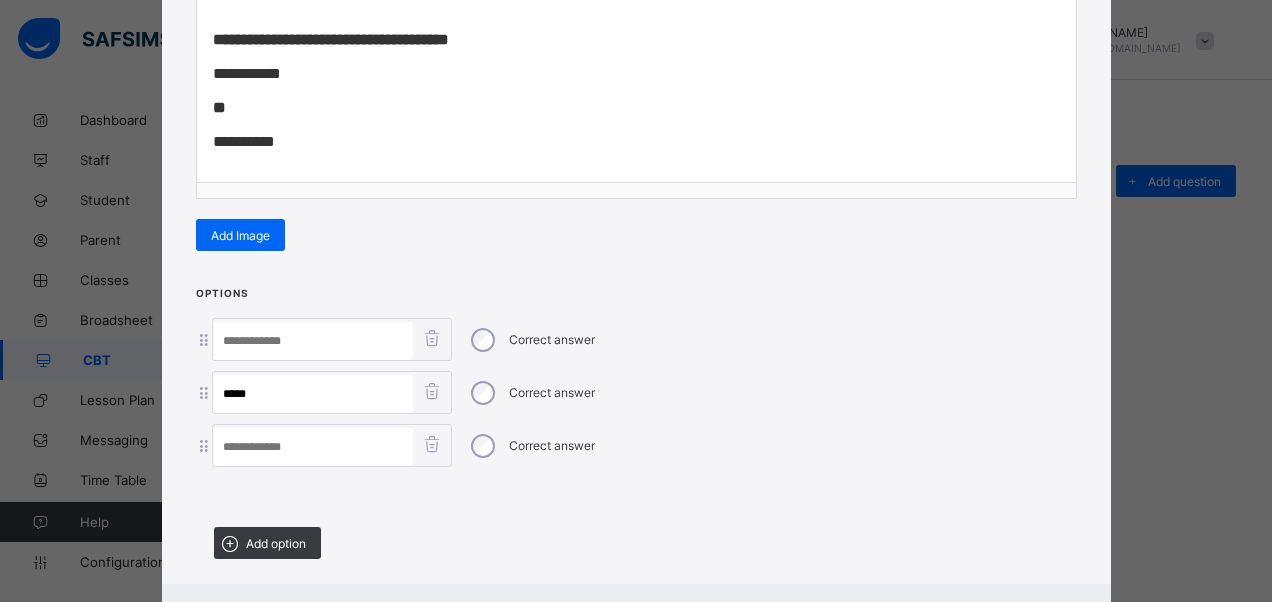 type on "****" 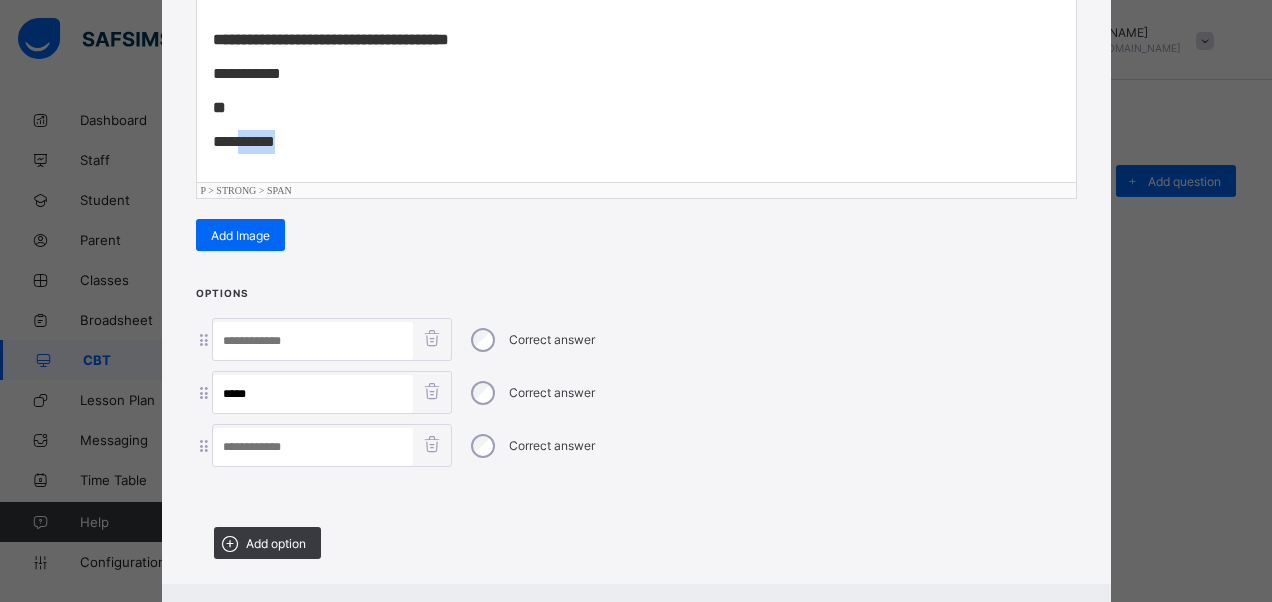 drag, startPoint x: 272, startPoint y: 136, endPoint x: 226, endPoint y: 139, distance: 46.09772 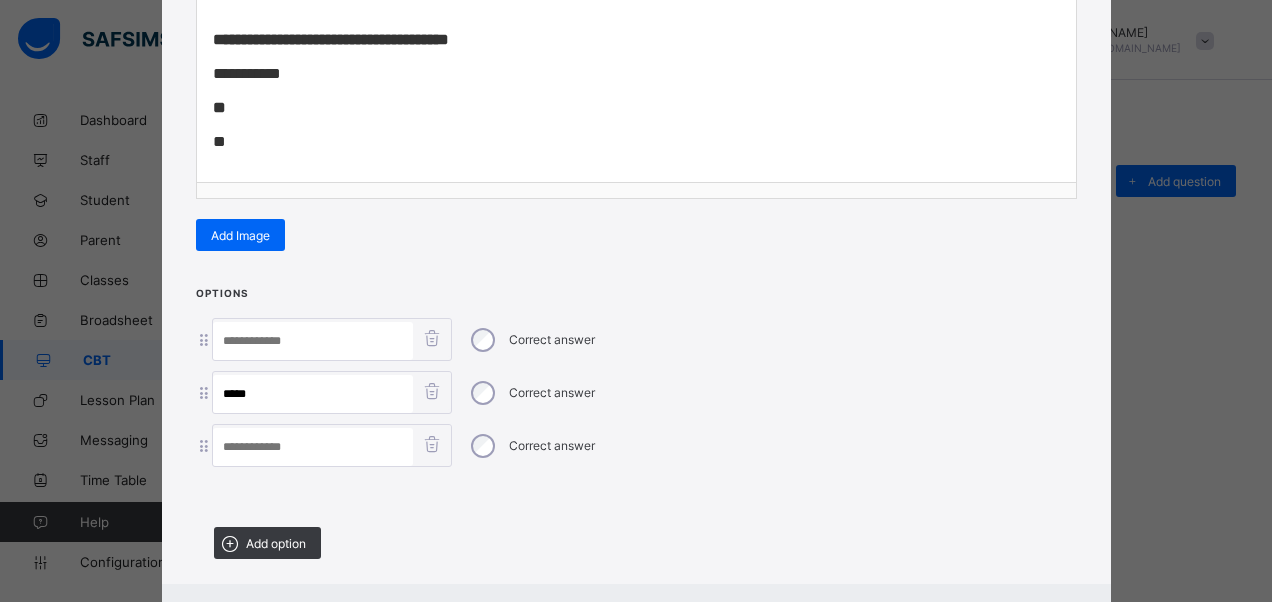 click at bounding box center (313, 447) 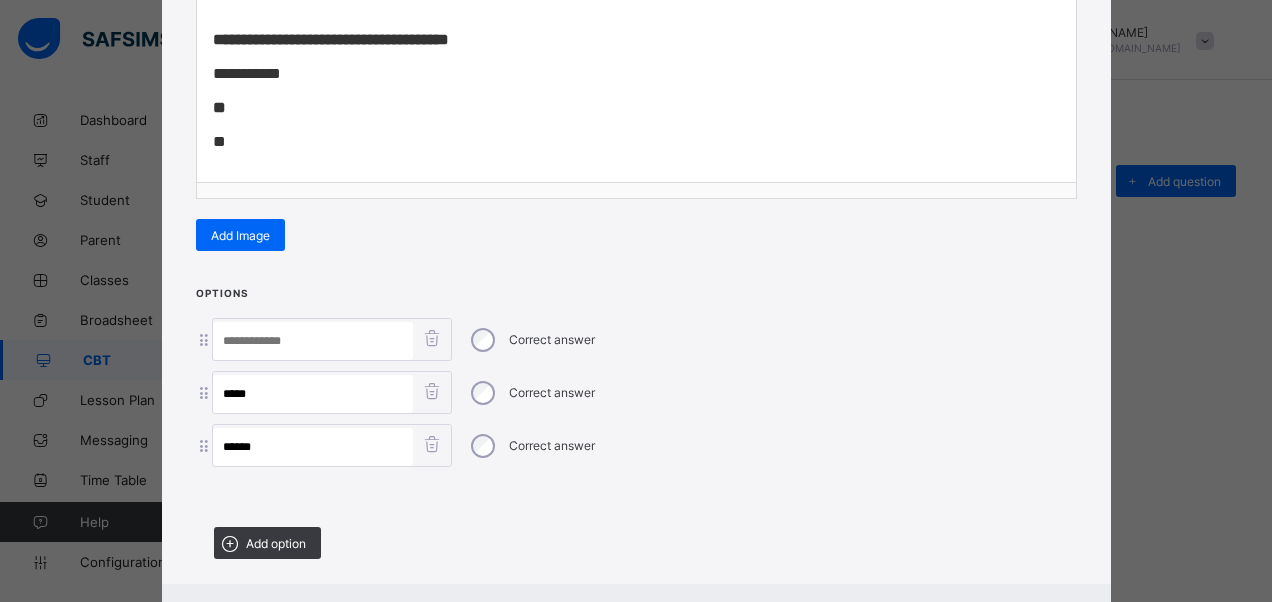 type on "******" 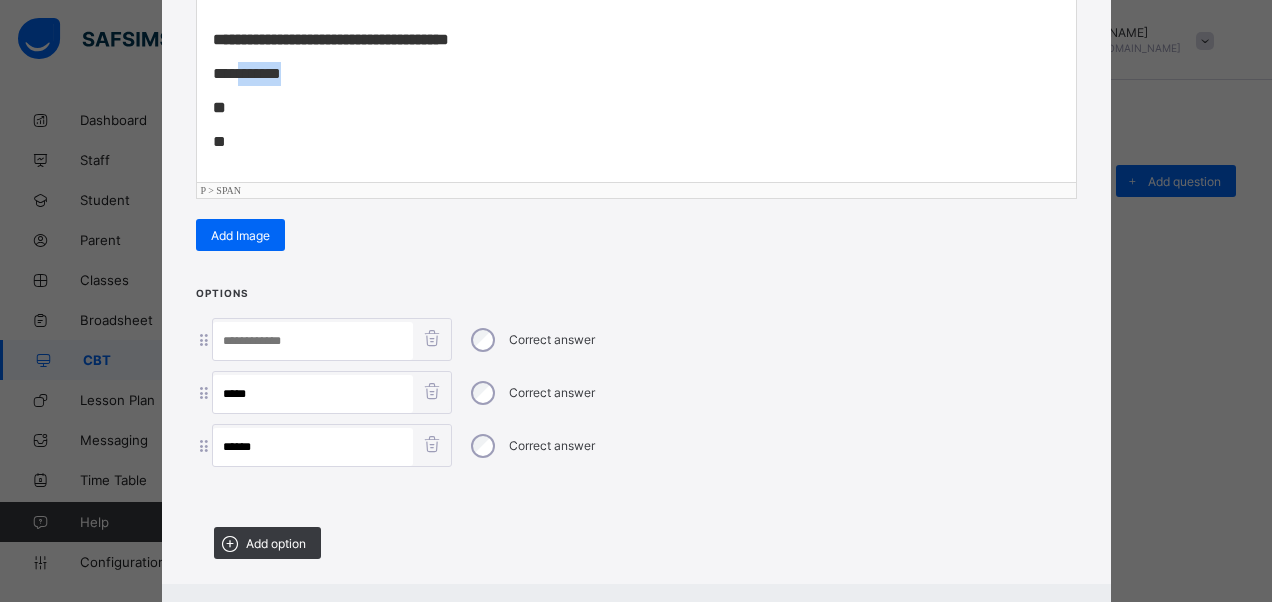 drag, startPoint x: 279, startPoint y: 67, endPoint x: 236, endPoint y: 69, distance: 43.046486 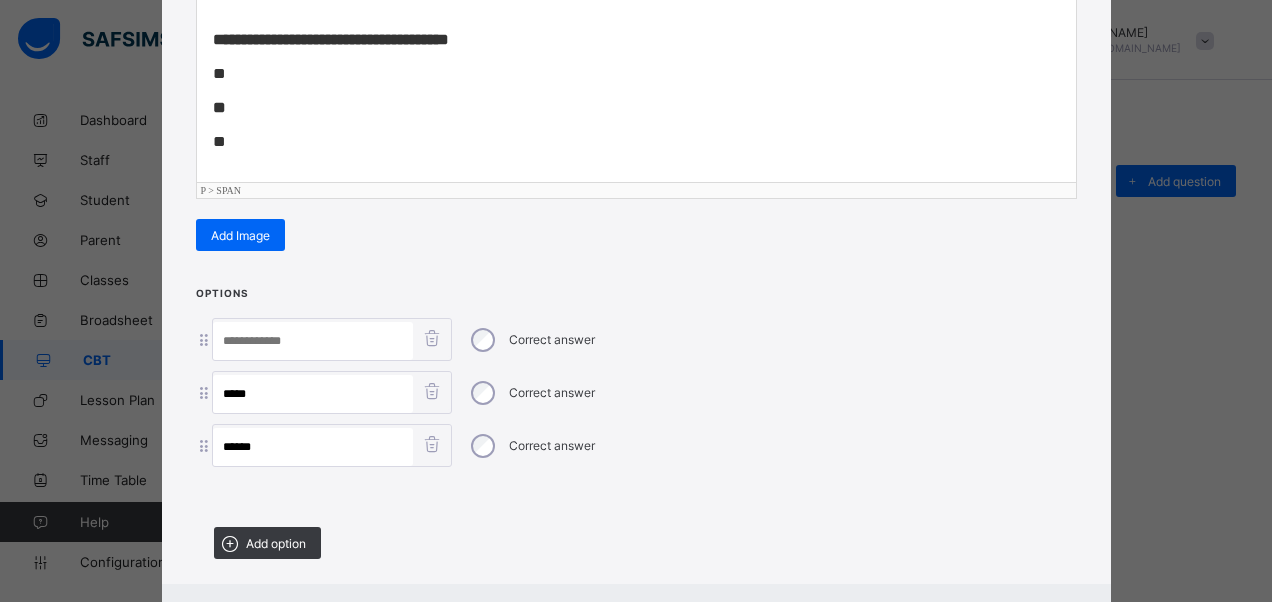 click at bounding box center (313, 341) 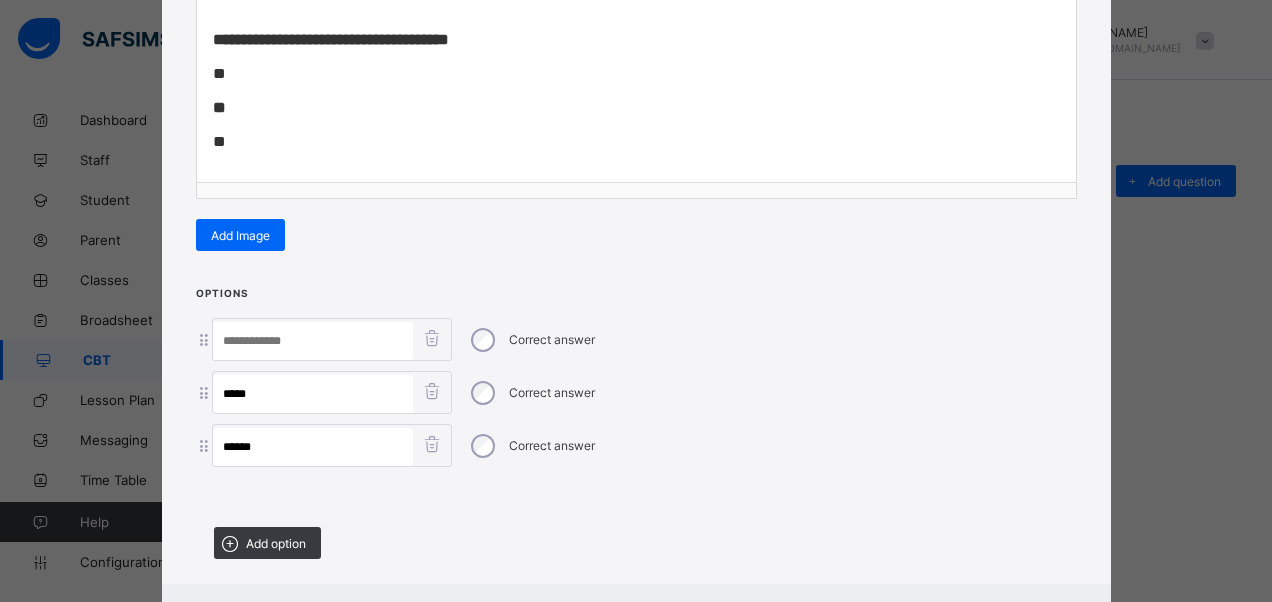 paste on "*******" 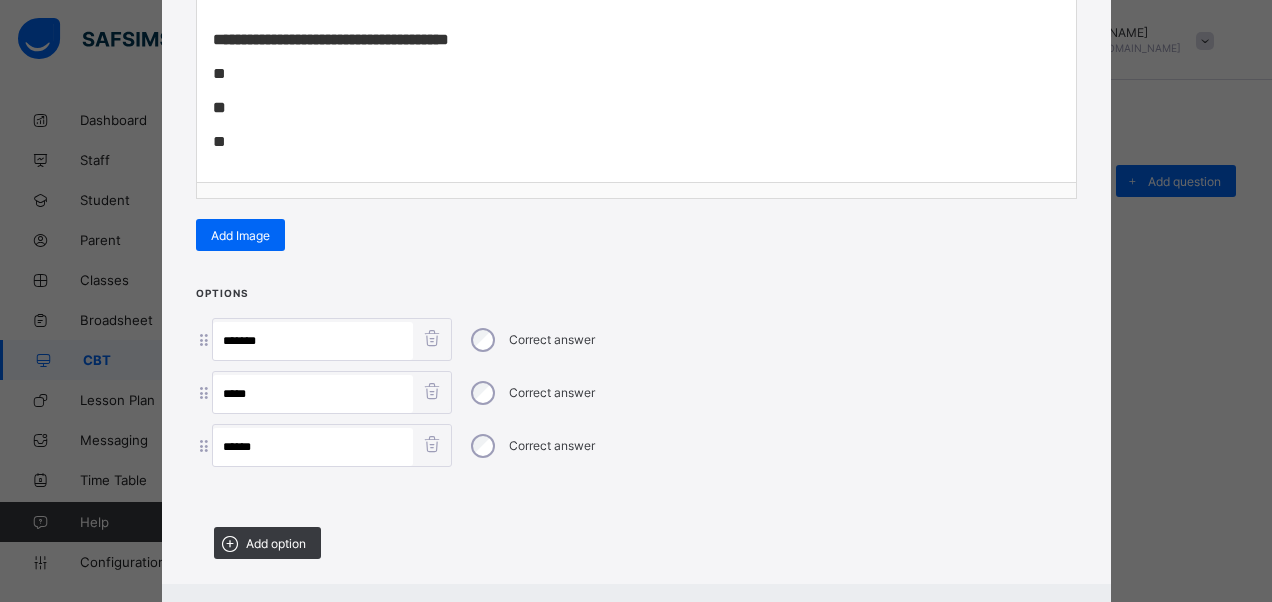 type on "*******" 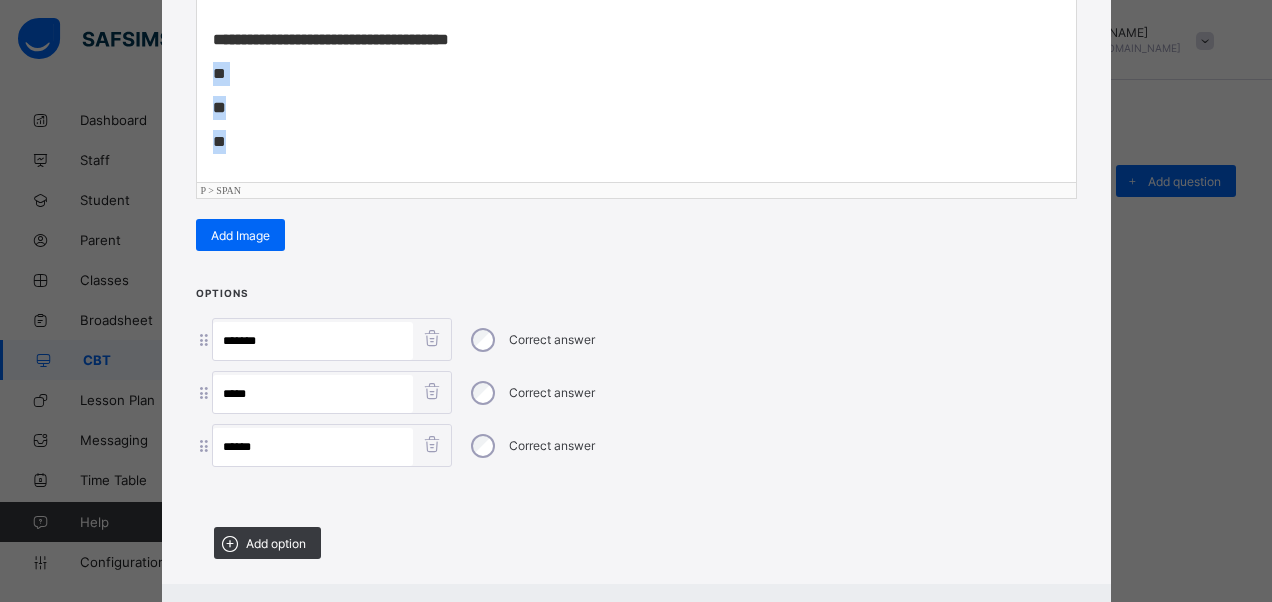 drag, startPoint x: 201, startPoint y: 78, endPoint x: 251, endPoint y: 162, distance: 97.7548 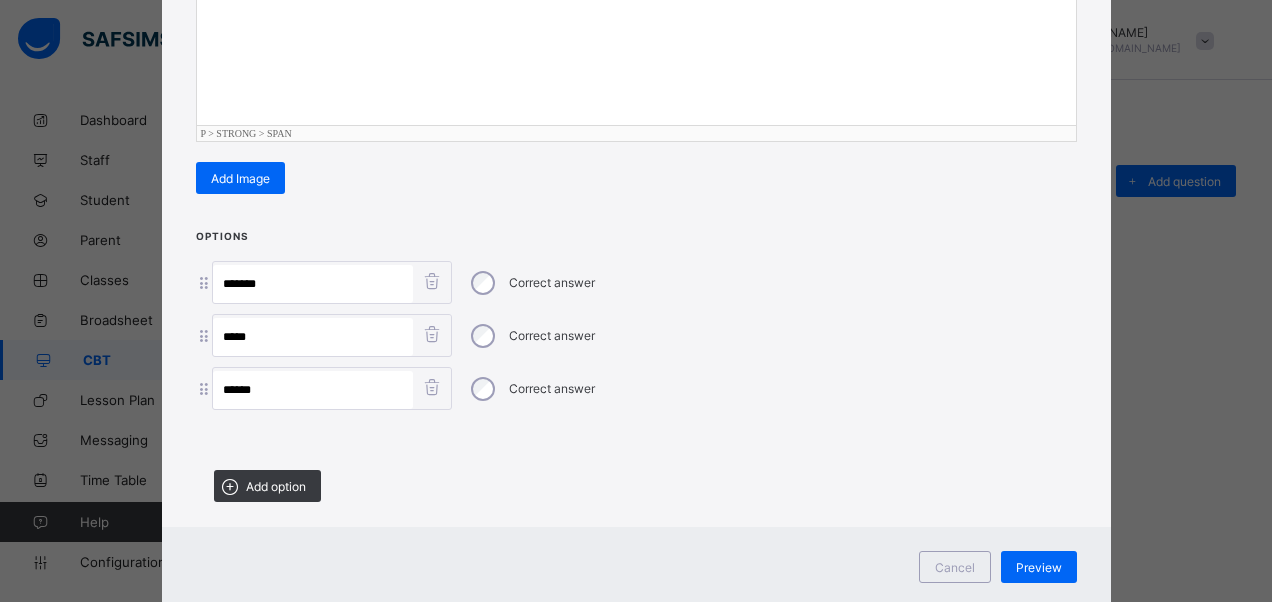 scroll, scrollTop: 446, scrollLeft: 0, axis: vertical 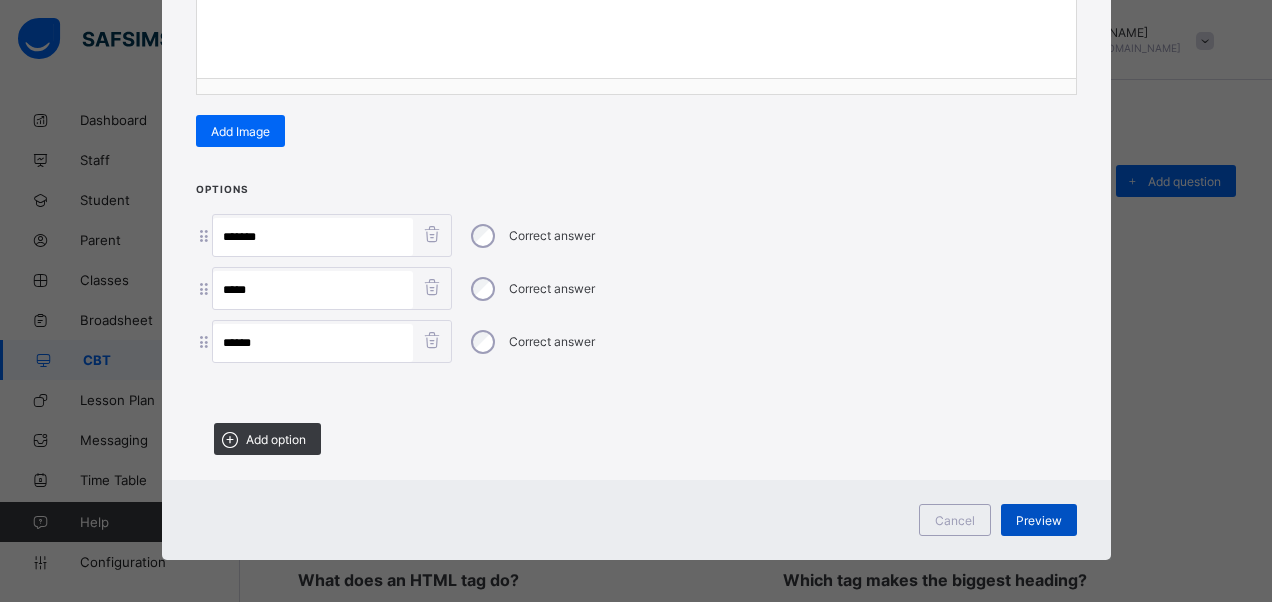 drag, startPoint x: 1042, startPoint y: 504, endPoint x: 1012, endPoint y: 507, distance: 30.149628 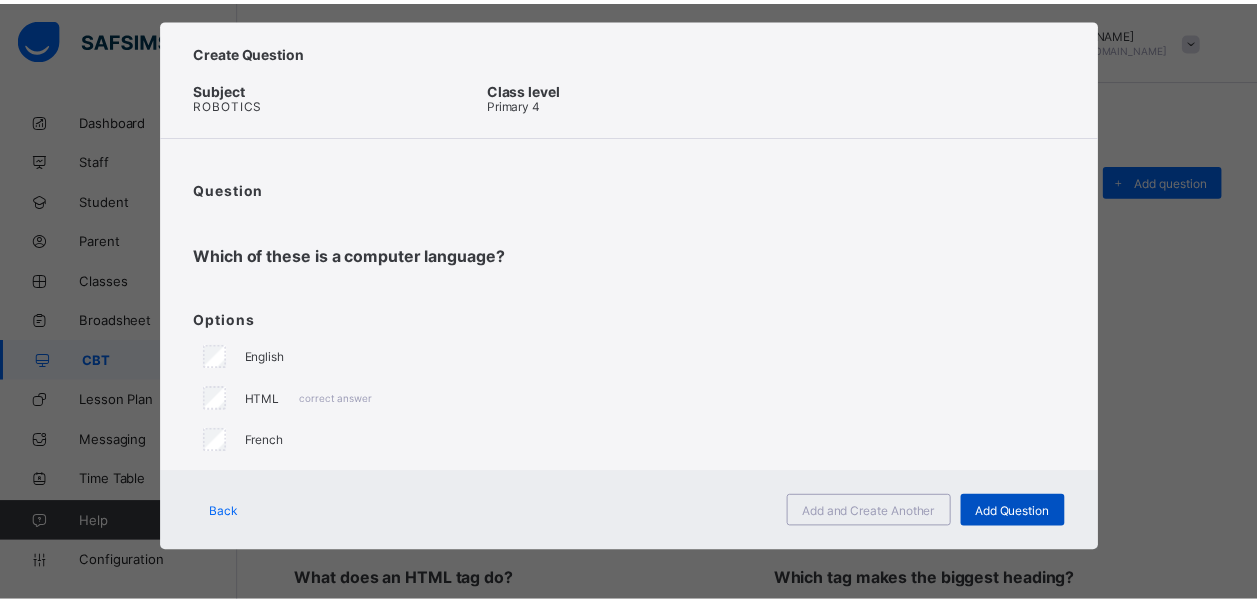 scroll, scrollTop: 26, scrollLeft: 0, axis: vertical 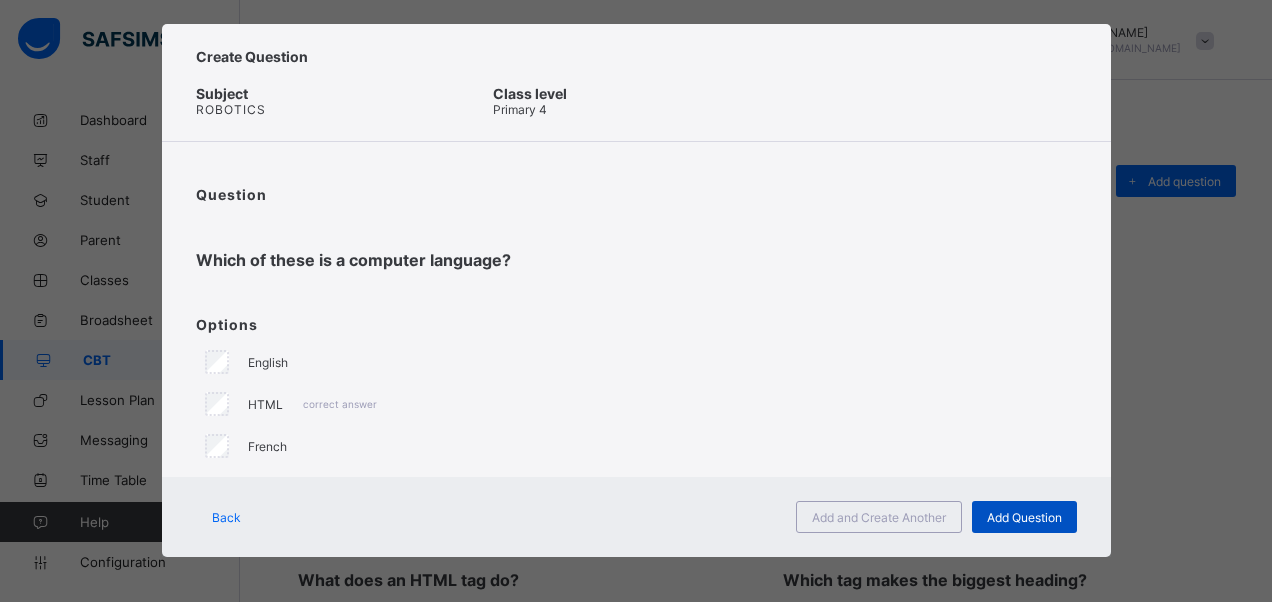 click on "Add Question" at bounding box center (1024, 517) 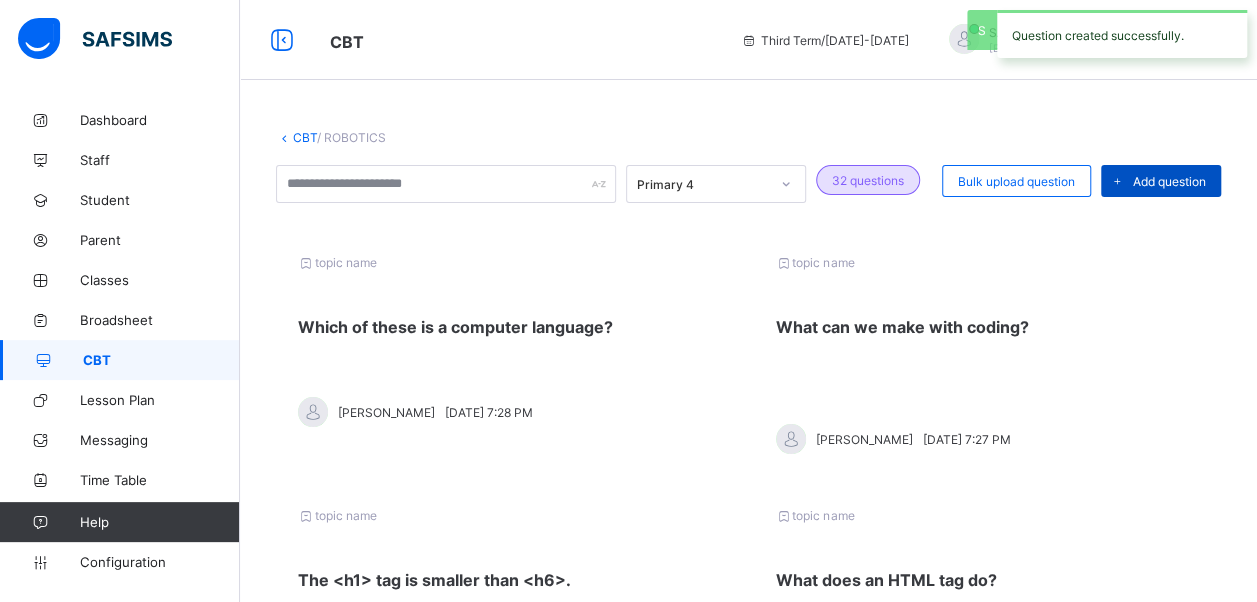 click on "Add question" at bounding box center [1169, 181] 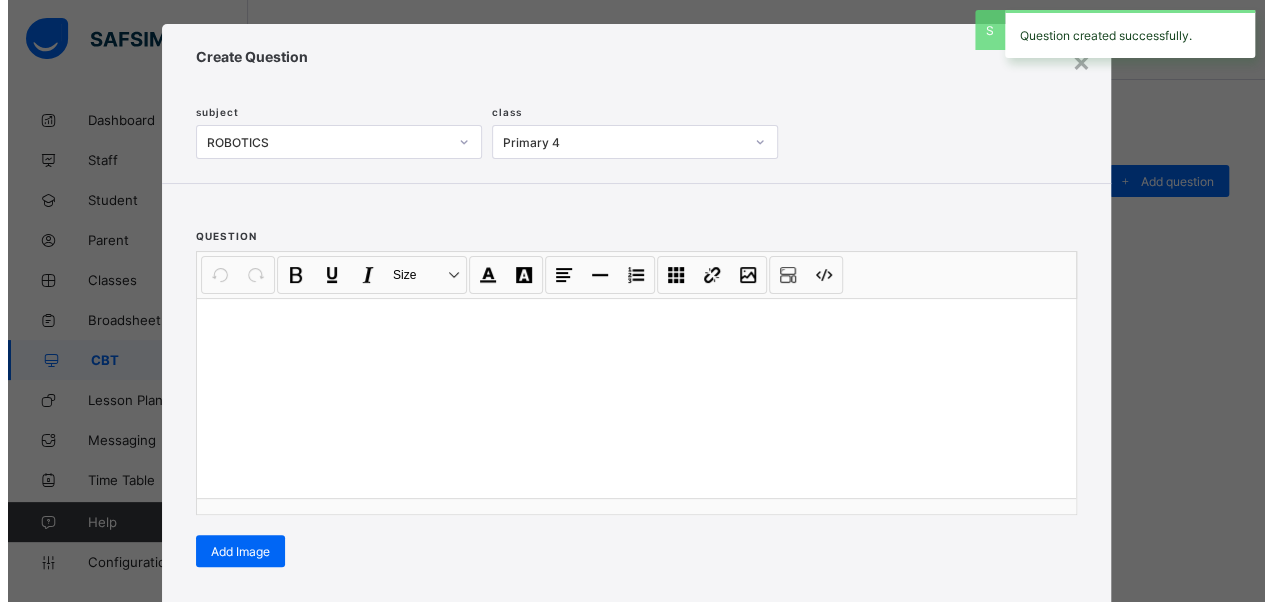 scroll, scrollTop: 342, scrollLeft: 0, axis: vertical 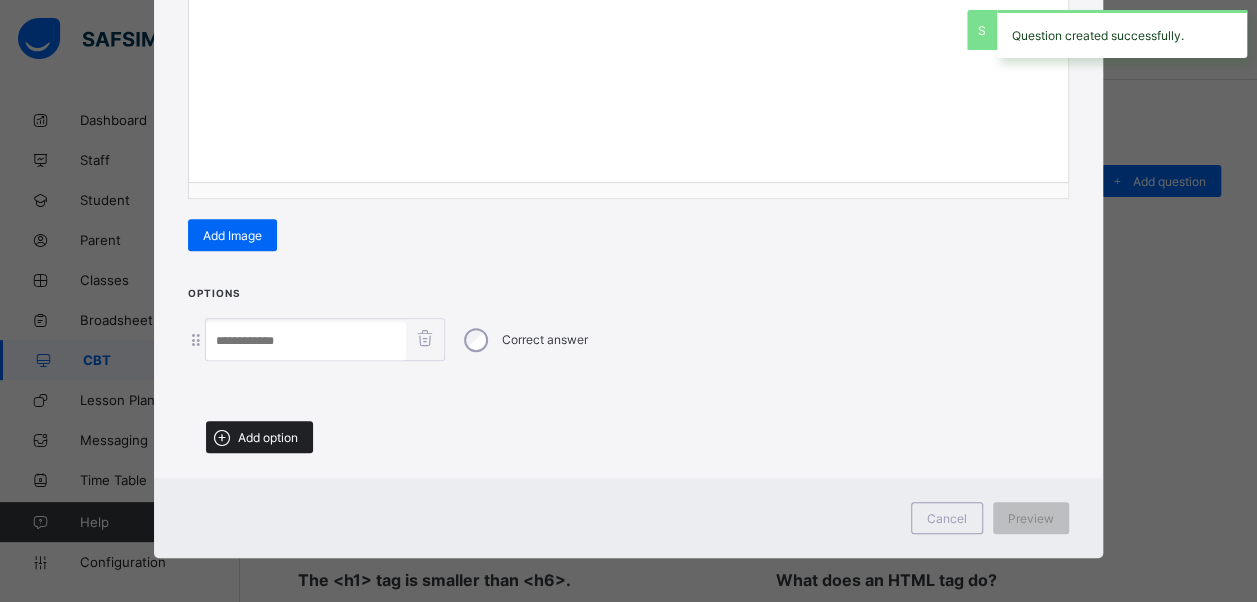 click on "Add option" at bounding box center (259, 437) 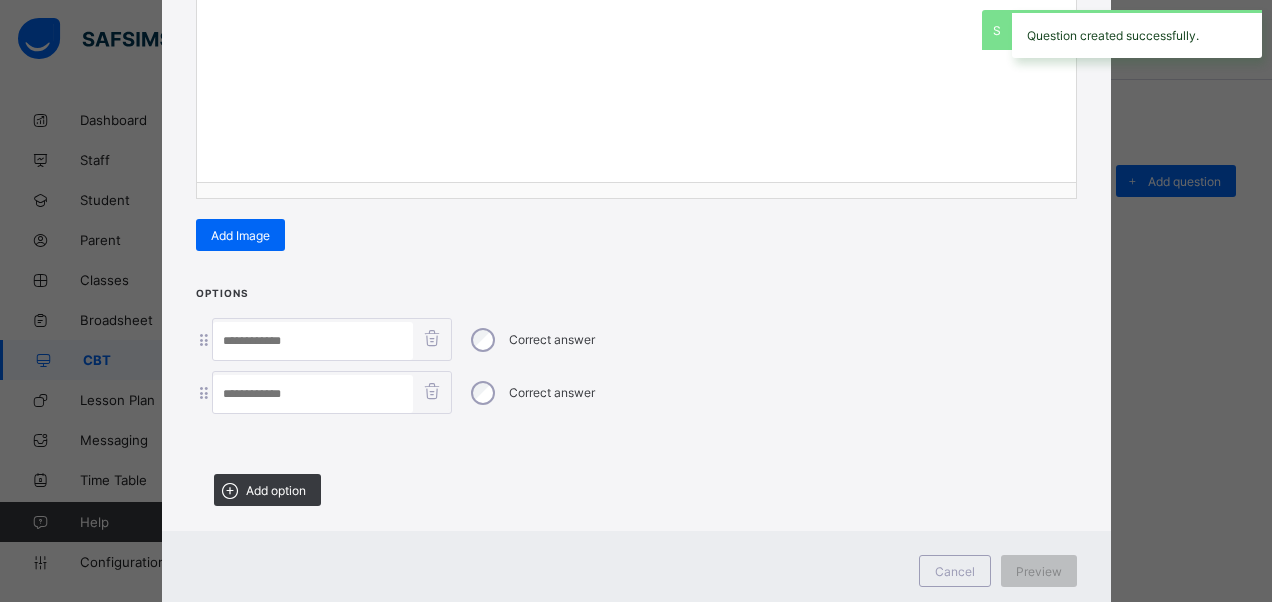 drag, startPoint x: 294, startPoint y: 481, endPoint x: 311, endPoint y: 474, distance: 18.384777 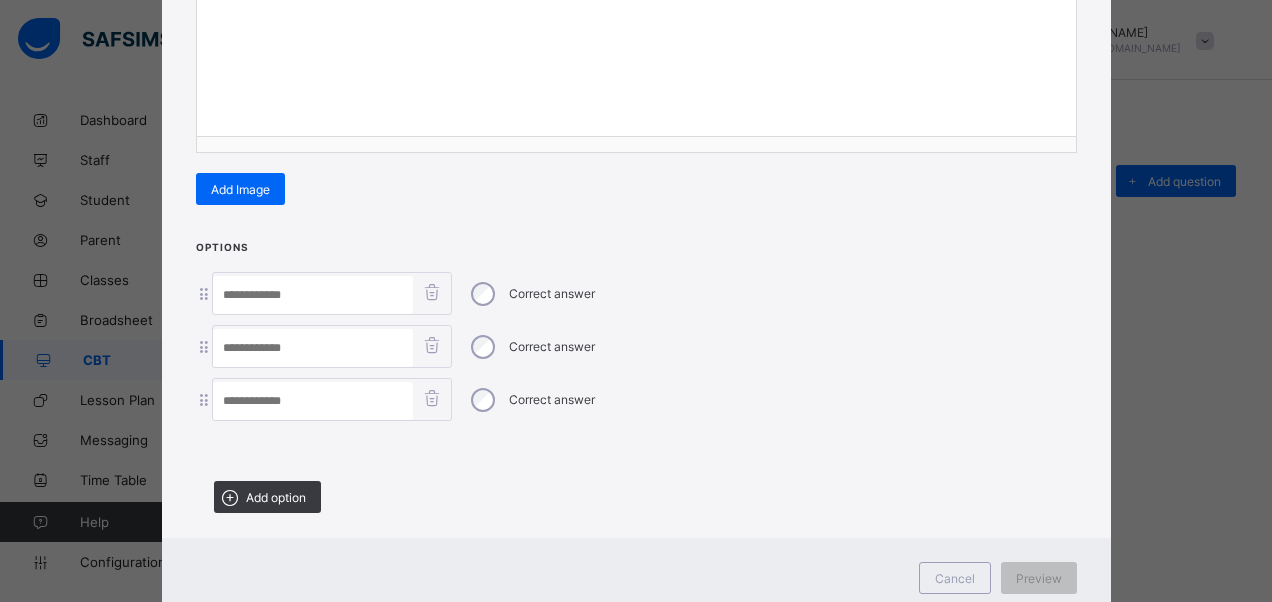scroll, scrollTop: 346, scrollLeft: 0, axis: vertical 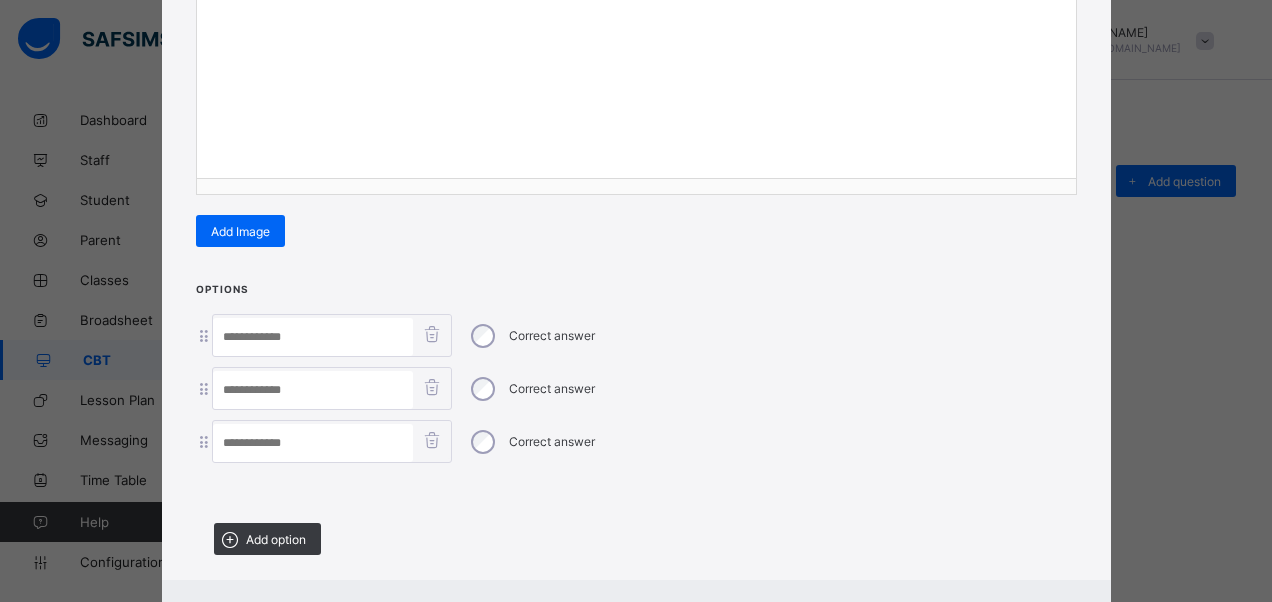 click at bounding box center [636, 78] 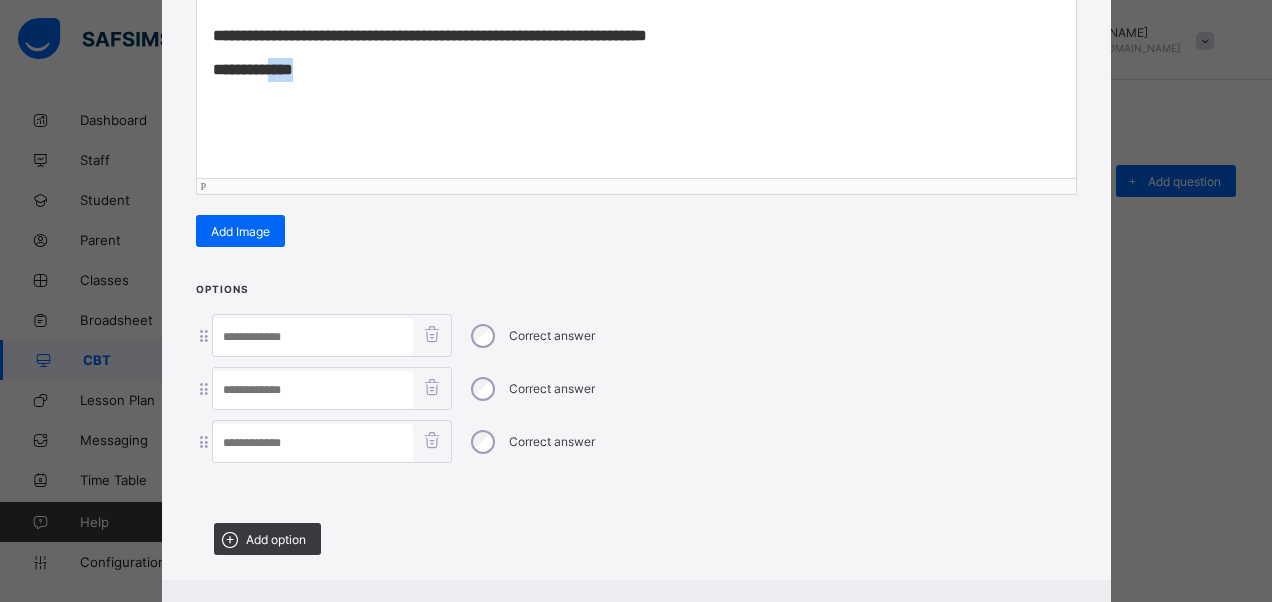 drag, startPoint x: 318, startPoint y: 63, endPoint x: 277, endPoint y: 73, distance: 42.201897 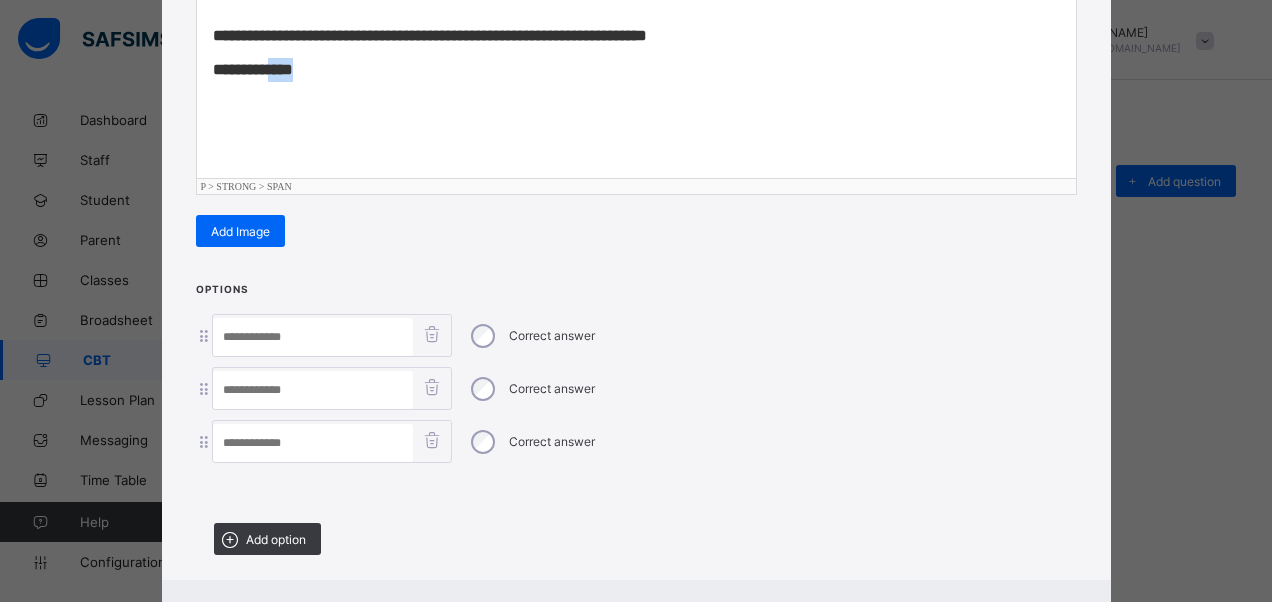 type 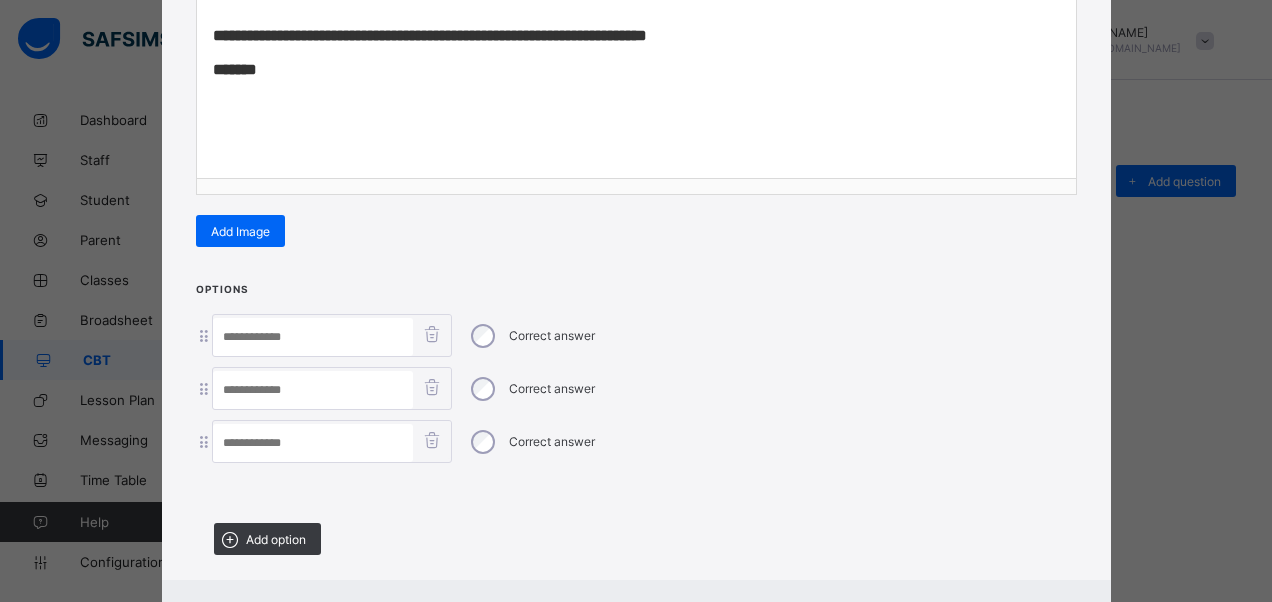 click at bounding box center [313, 337] 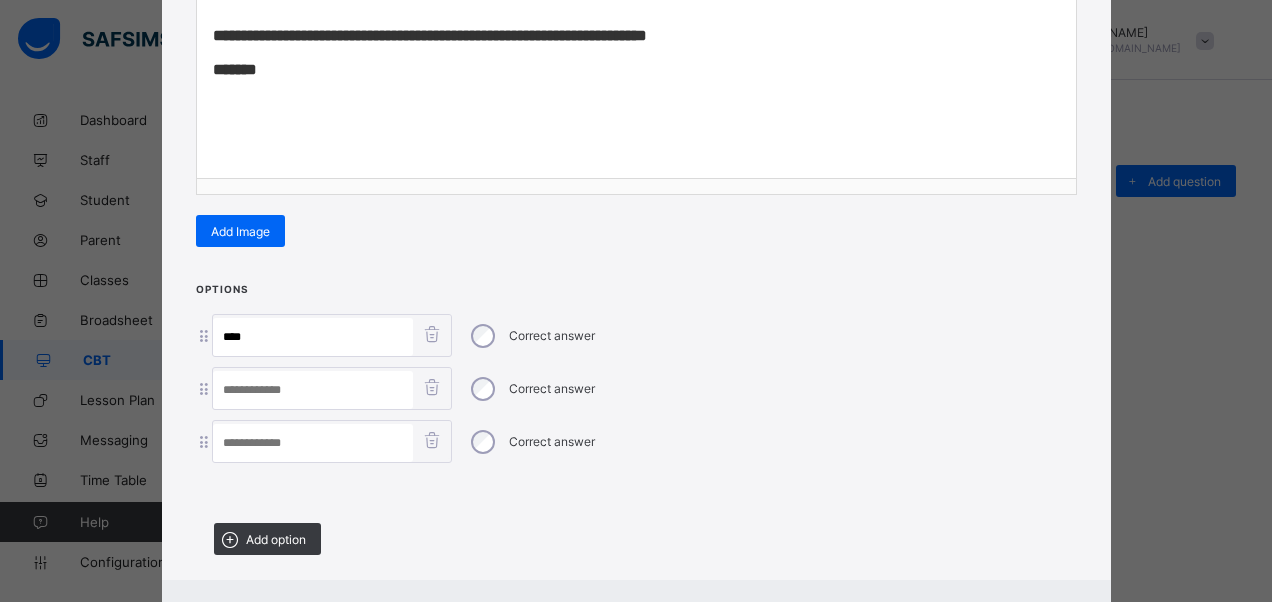type on "****" 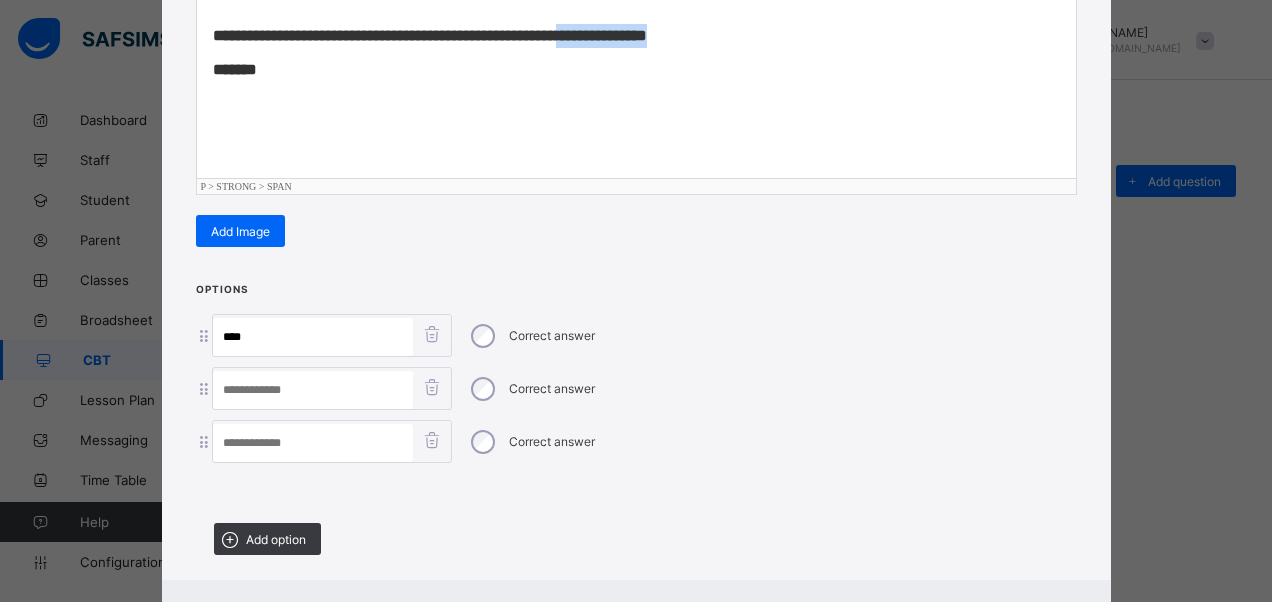 drag, startPoint x: 719, startPoint y: 28, endPoint x: 602, endPoint y: 37, distance: 117.34564 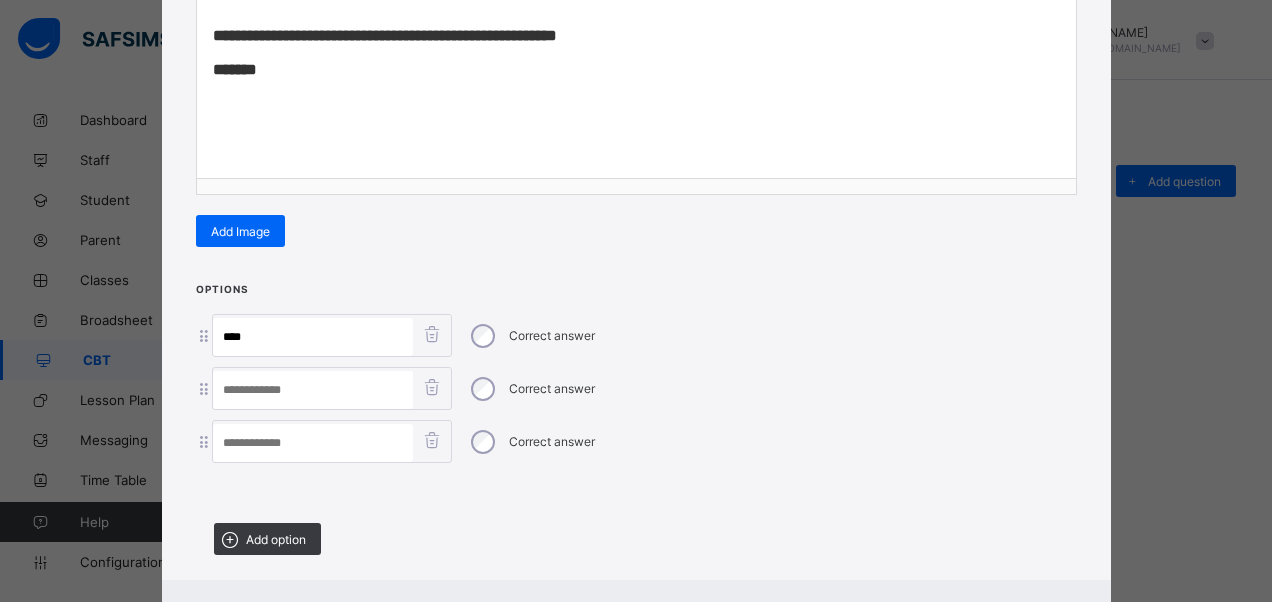 click at bounding box center (313, 390) 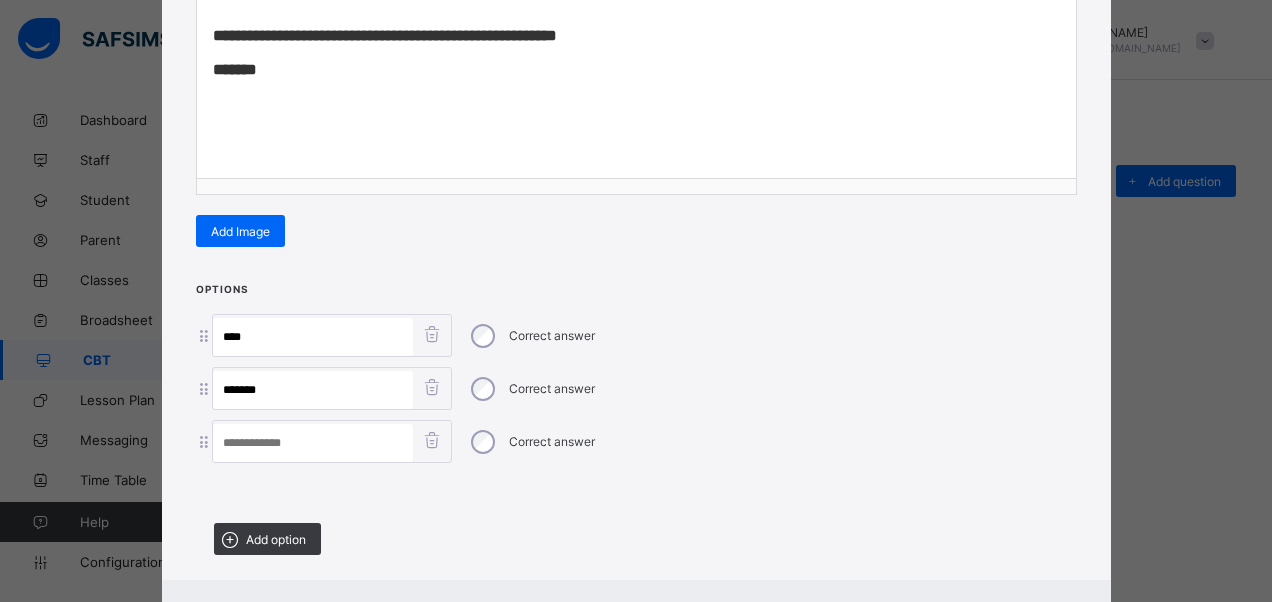 drag, startPoint x: 264, startPoint y: 376, endPoint x: 218, endPoint y: 386, distance: 47.07441 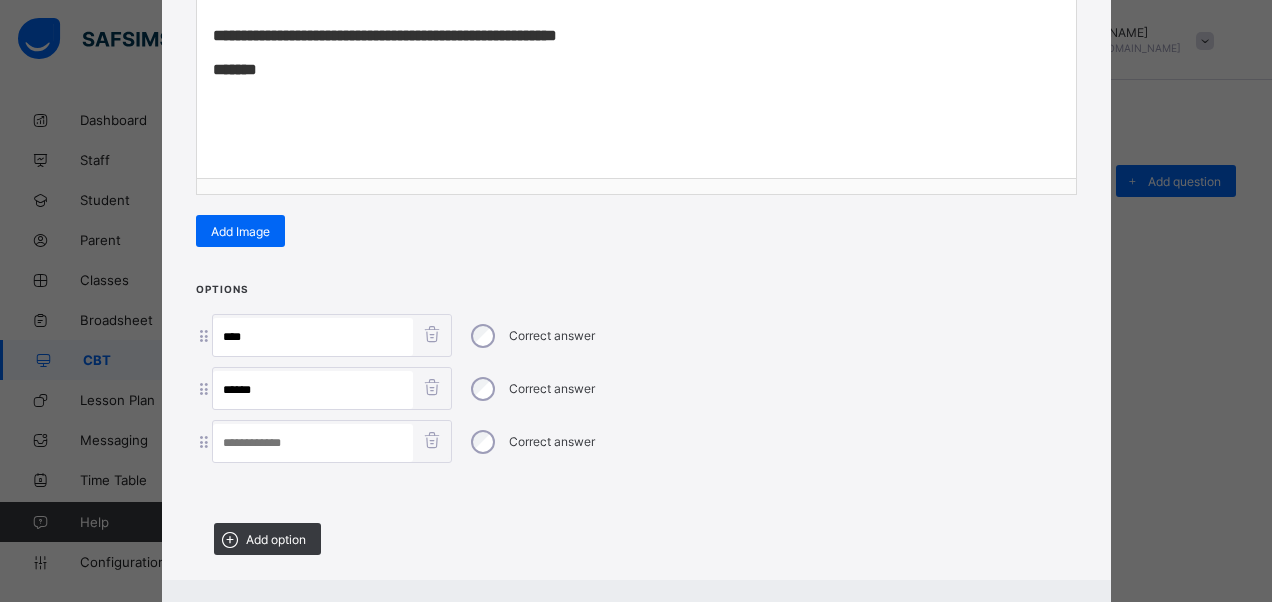 type on "*****" 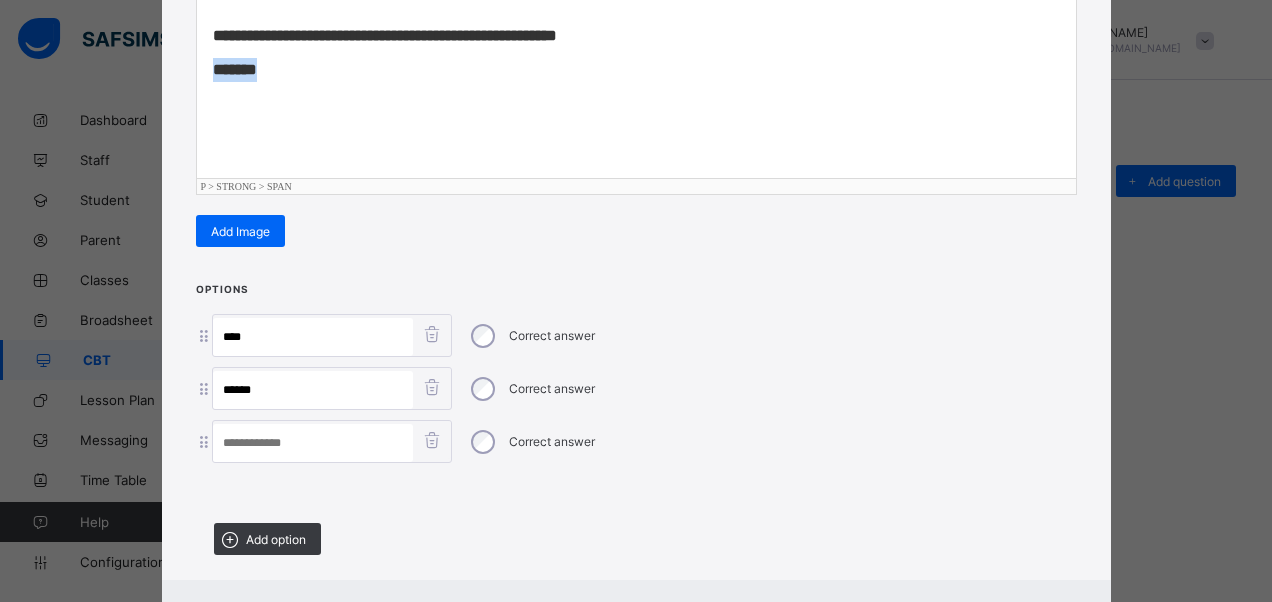 drag, startPoint x: 294, startPoint y: 72, endPoint x: 147, endPoint y: 64, distance: 147.21753 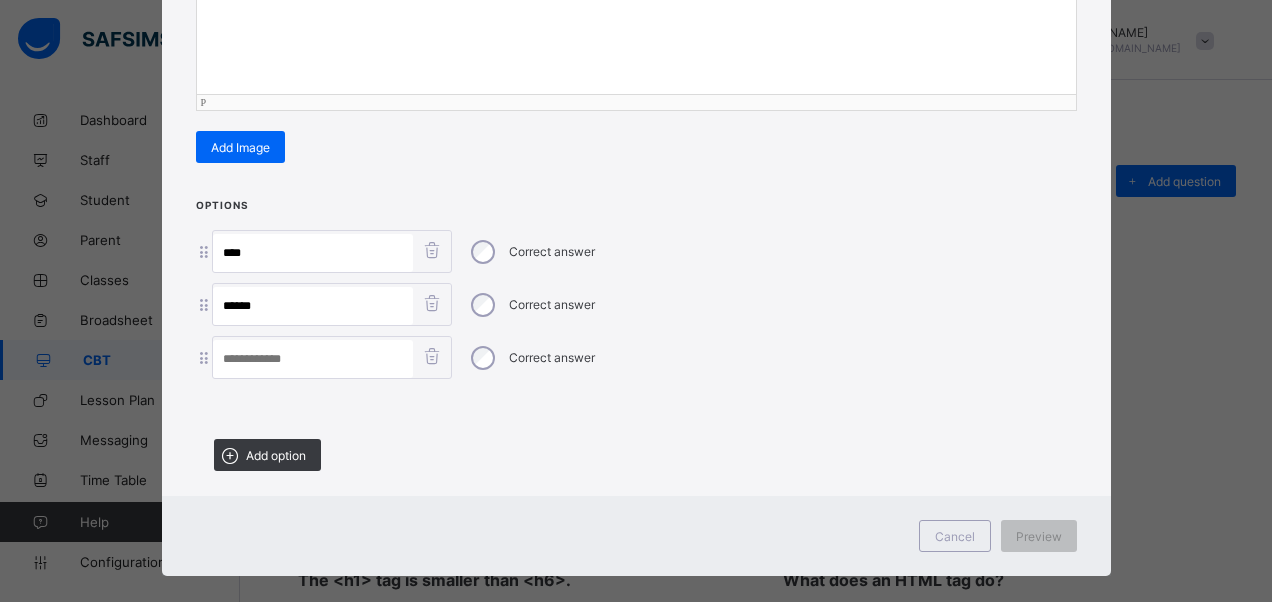 scroll, scrollTop: 446, scrollLeft: 0, axis: vertical 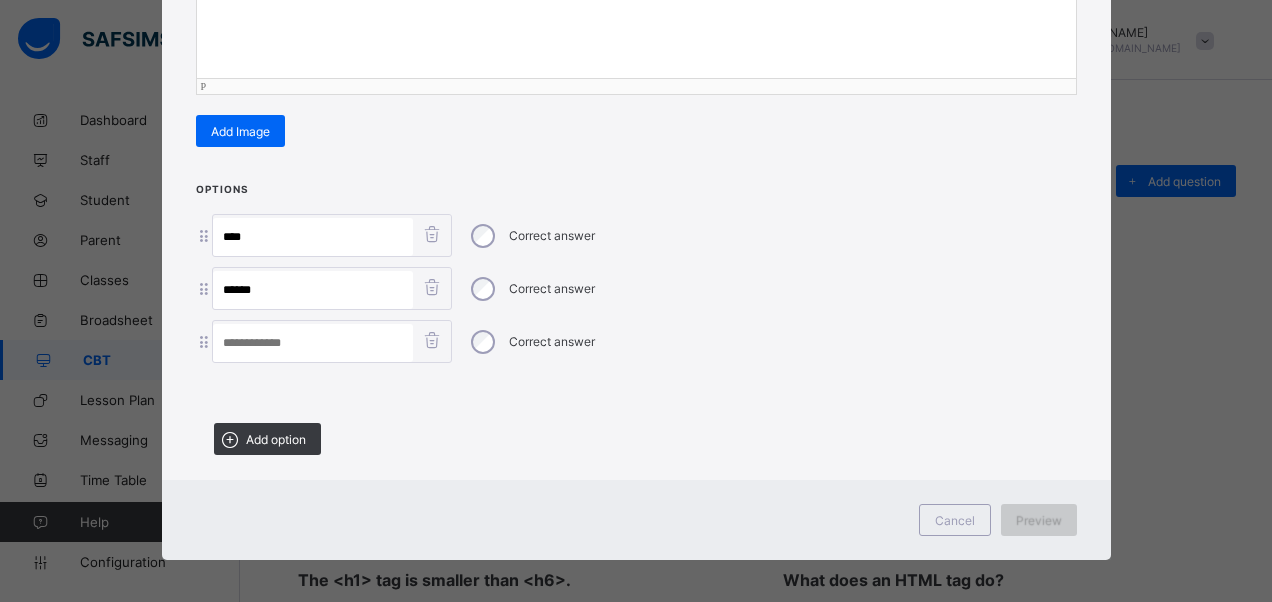 click on "Preview" at bounding box center (1039, 520) 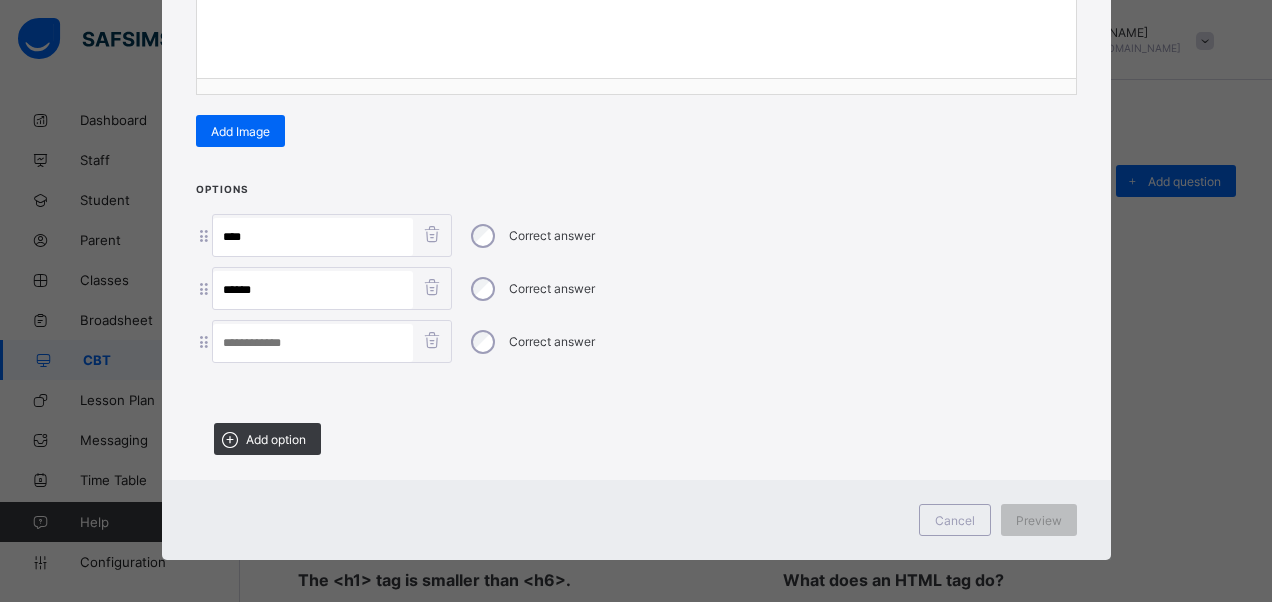 click at bounding box center [432, 340] 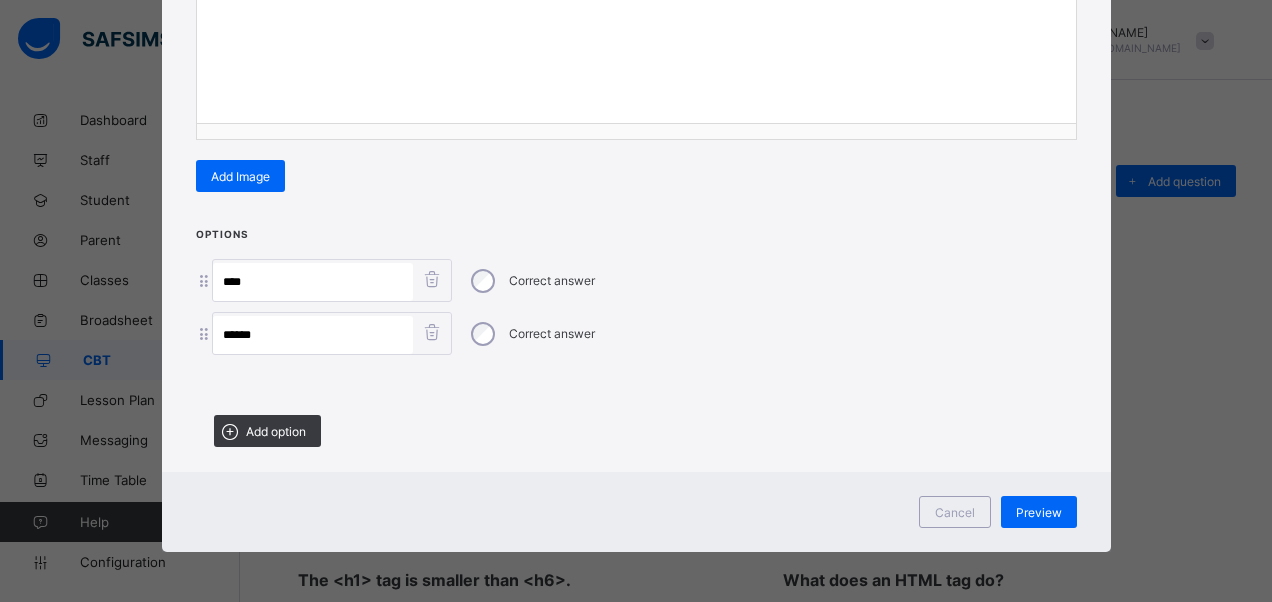 scroll, scrollTop: 394, scrollLeft: 0, axis: vertical 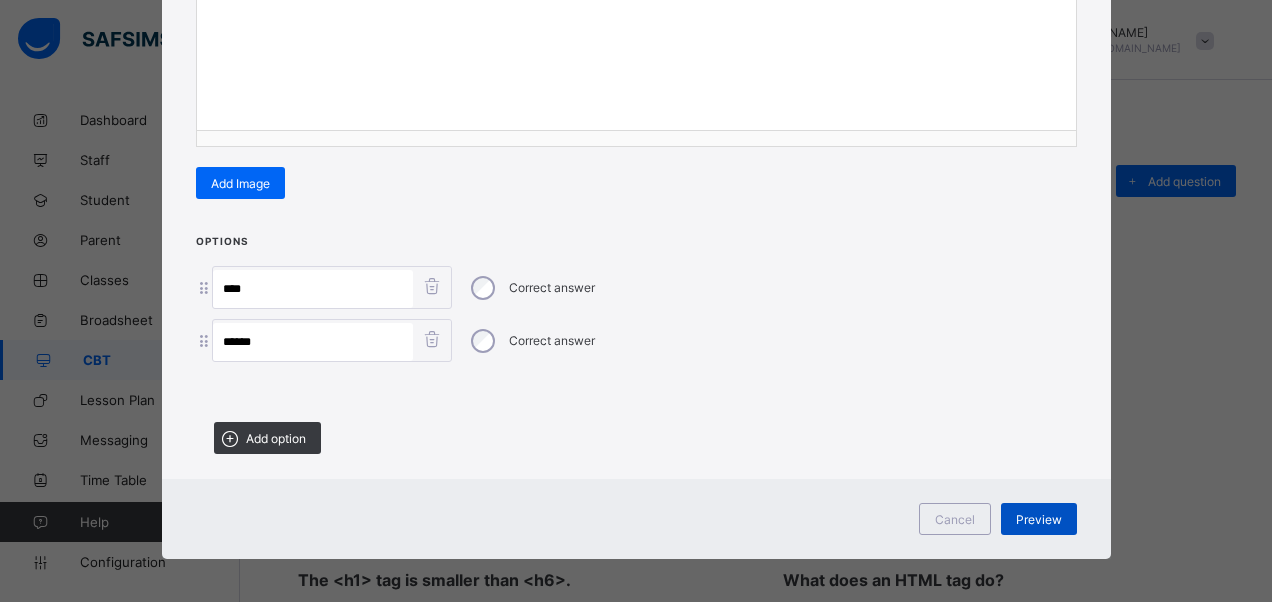 click on "Preview" at bounding box center [1039, 519] 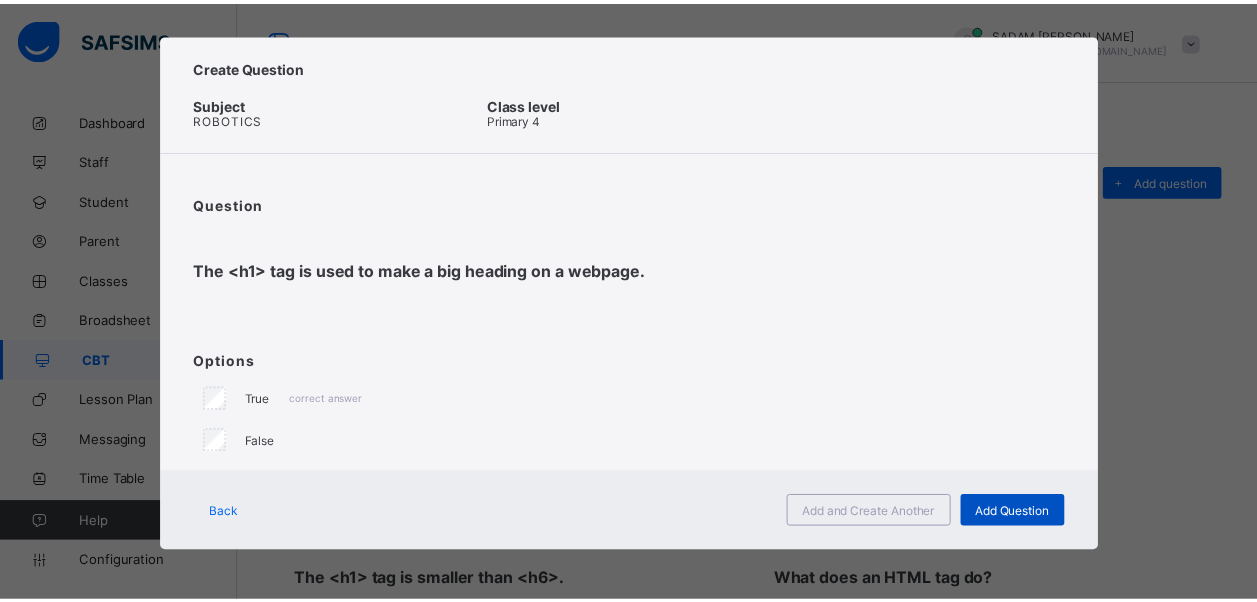 scroll, scrollTop: 10, scrollLeft: 0, axis: vertical 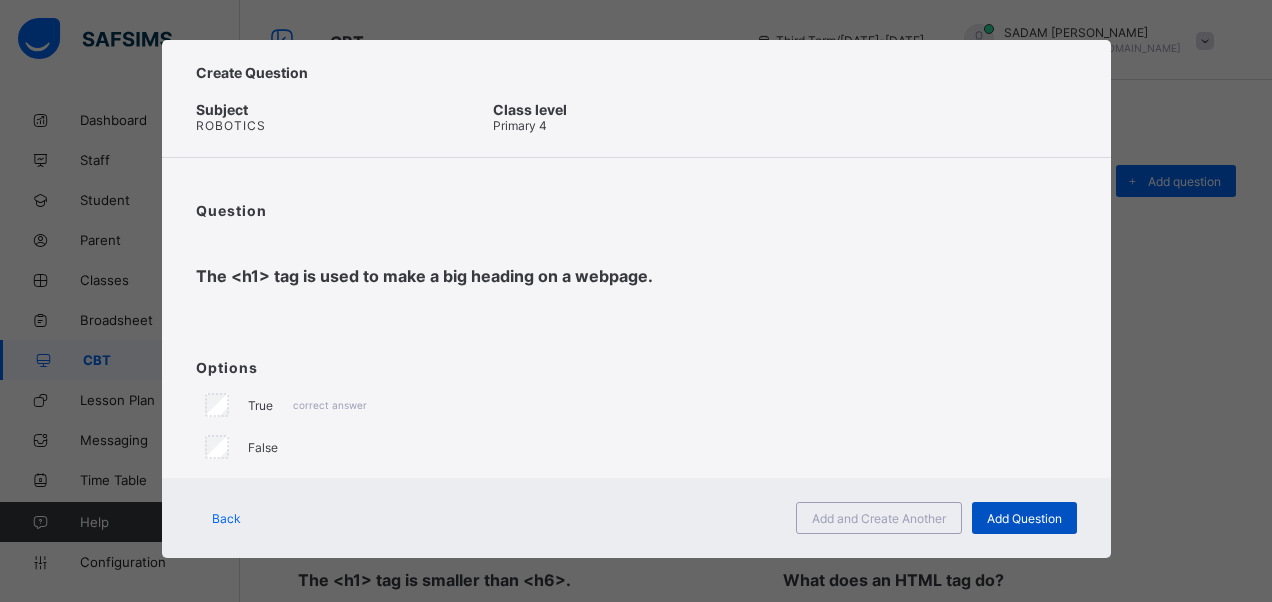 click on "Add Question" at bounding box center (1024, 518) 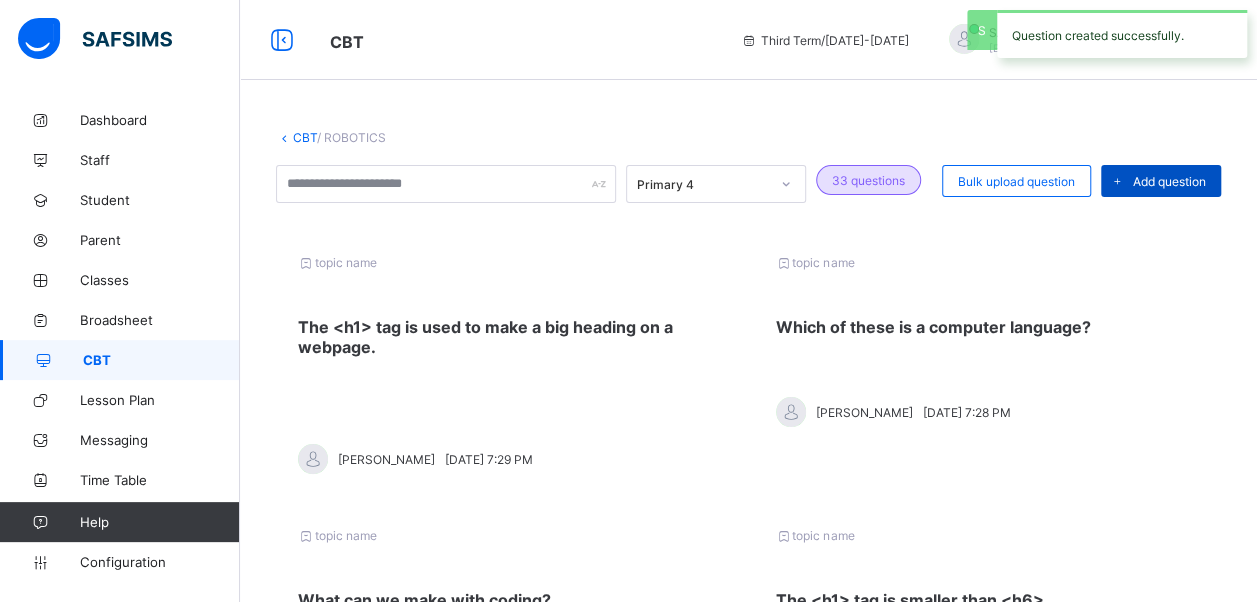 click on "Add question" at bounding box center (1169, 181) 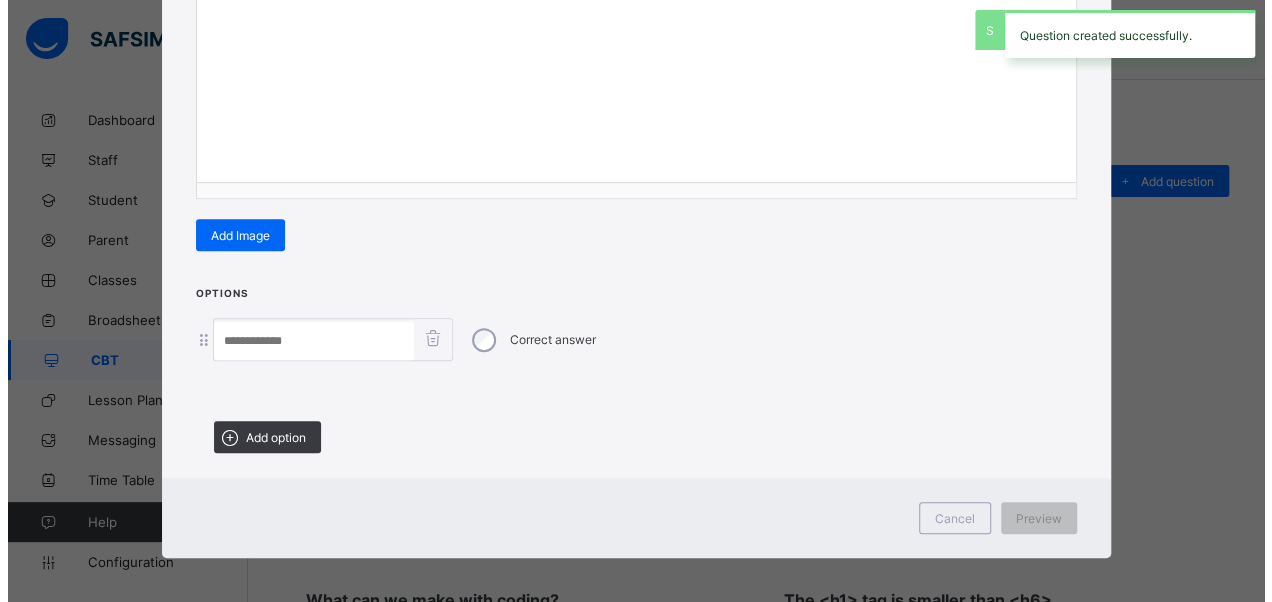 scroll, scrollTop: 342, scrollLeft: 0, axis: vertical 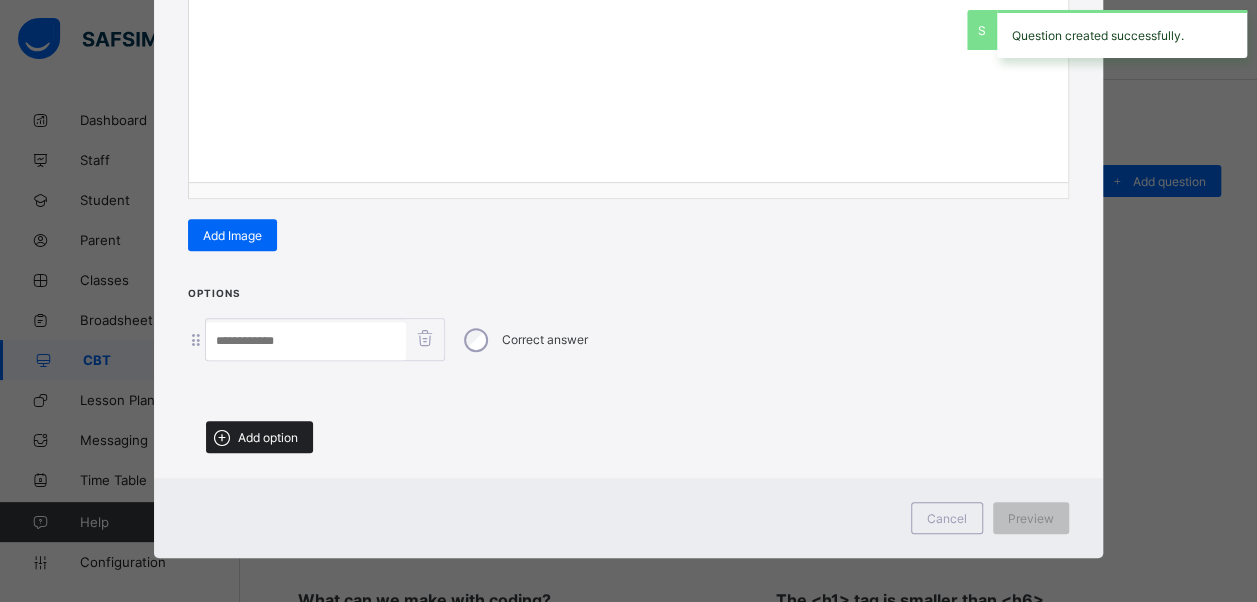 click on "Add option" at bounding box center (268, 437) 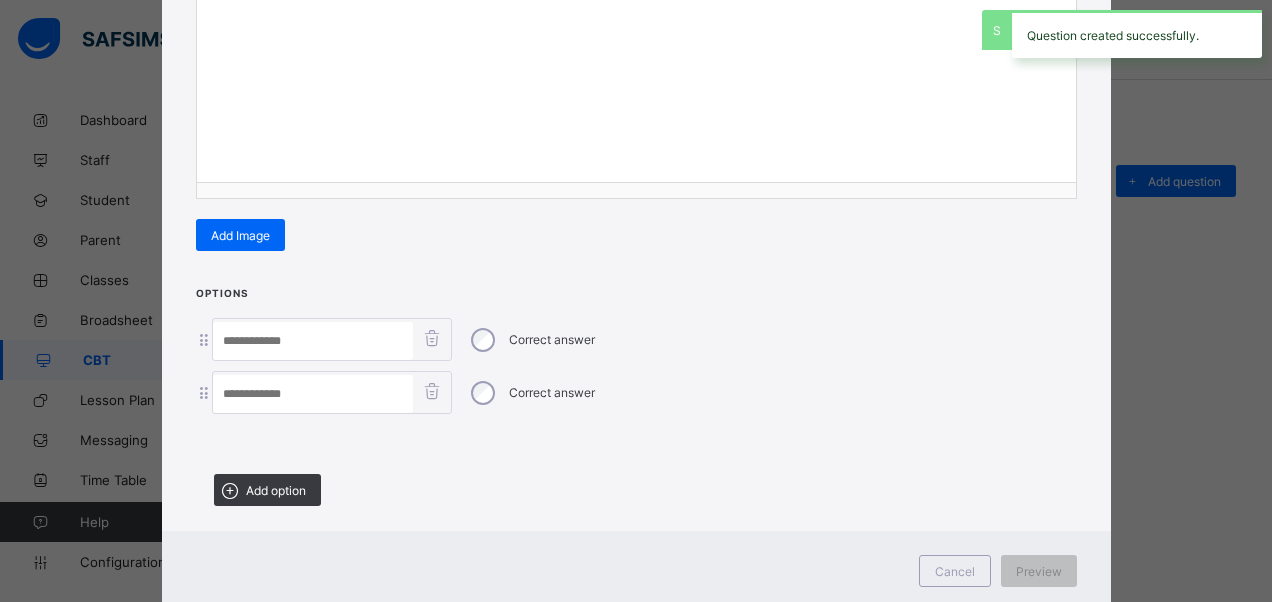 drag, startPoint x: 292, startPoint y: 484, endPoint x: 326, endPoint y: 478, distance: 34.525352 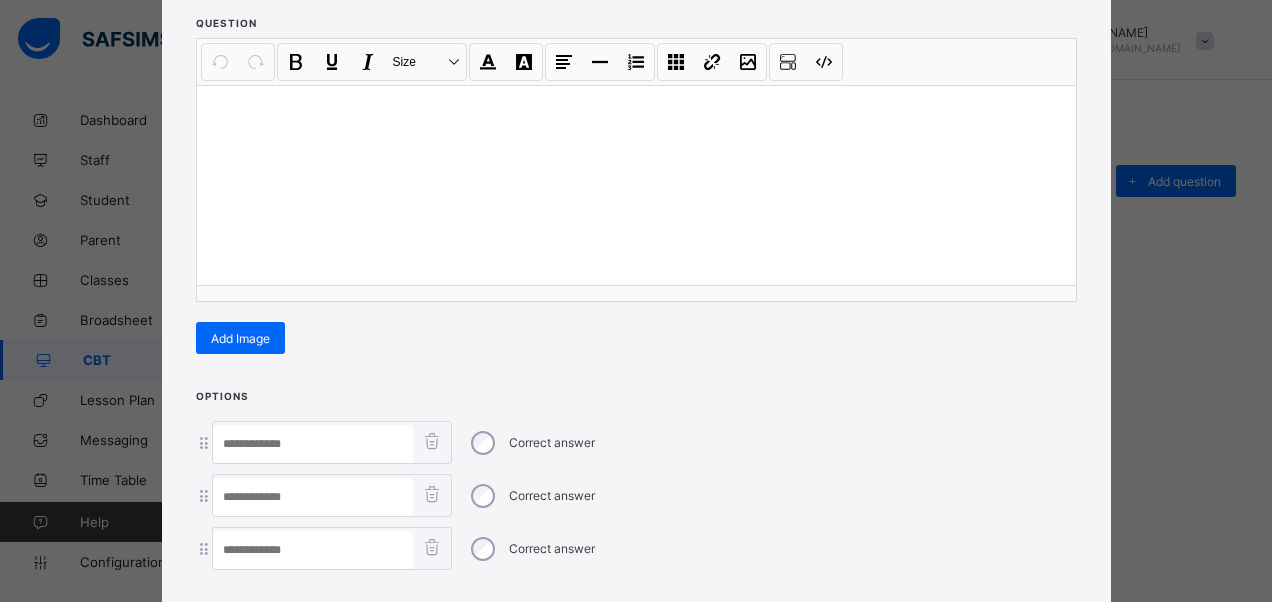 scroll, scrollTop: 142, scrollLeft: 0, axis: vertical 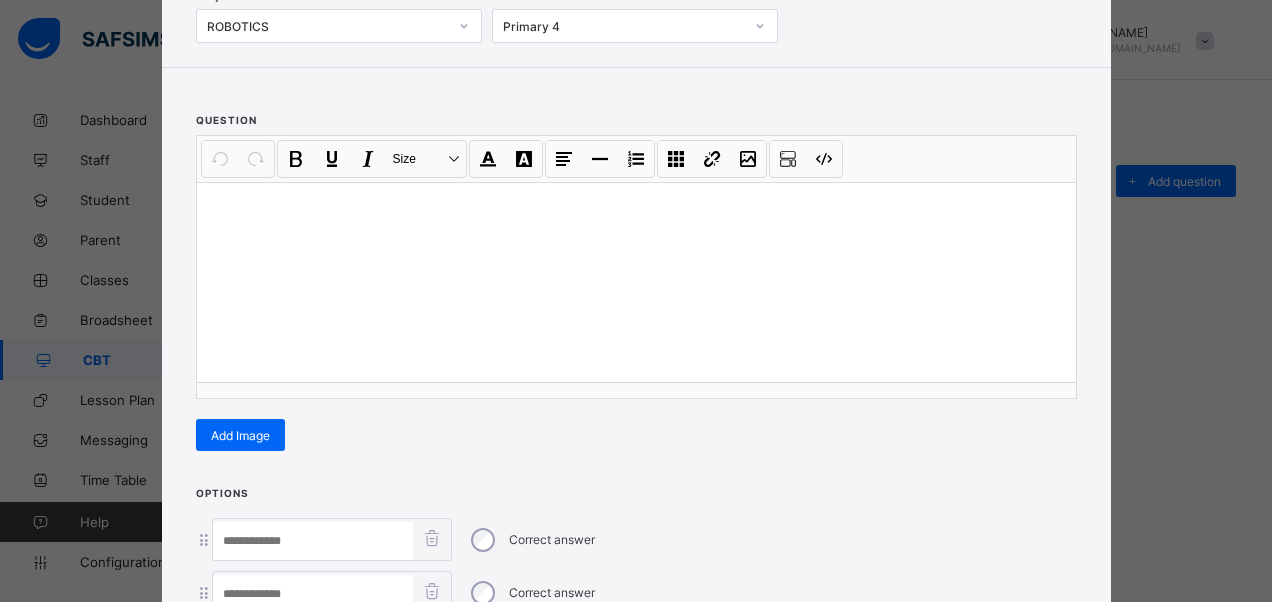 click at bounding box center (636, 282) 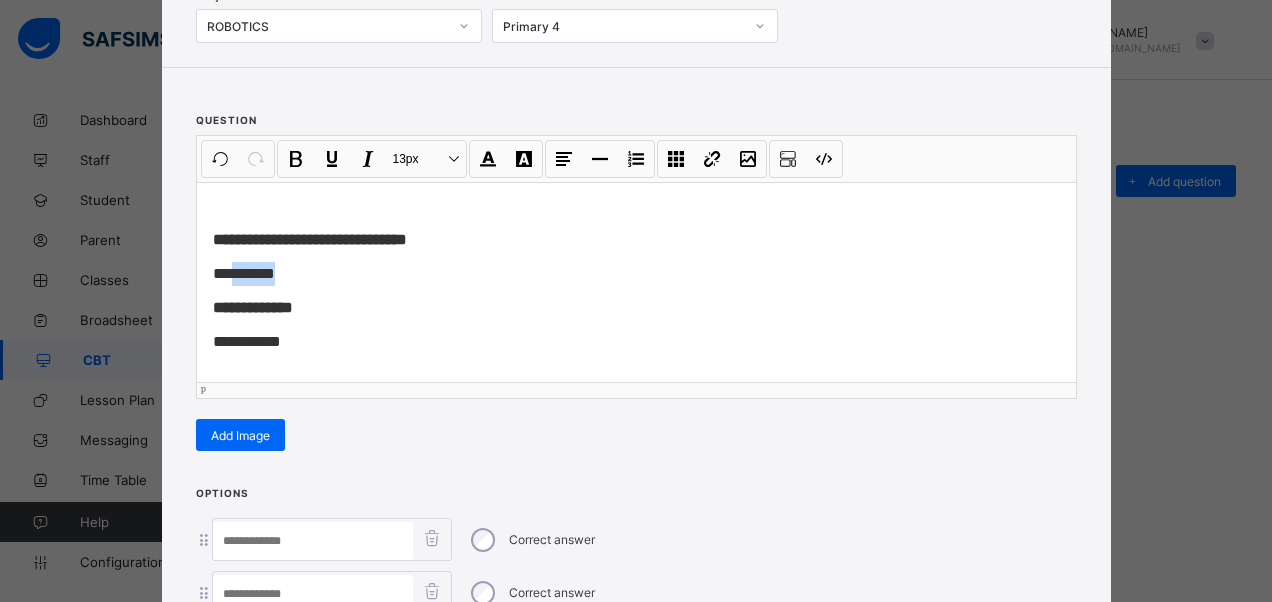 drag, startPoint x: 285, startPoint y: 270, endPoint x: 228, endPoint y: 268, distance: 57.035076 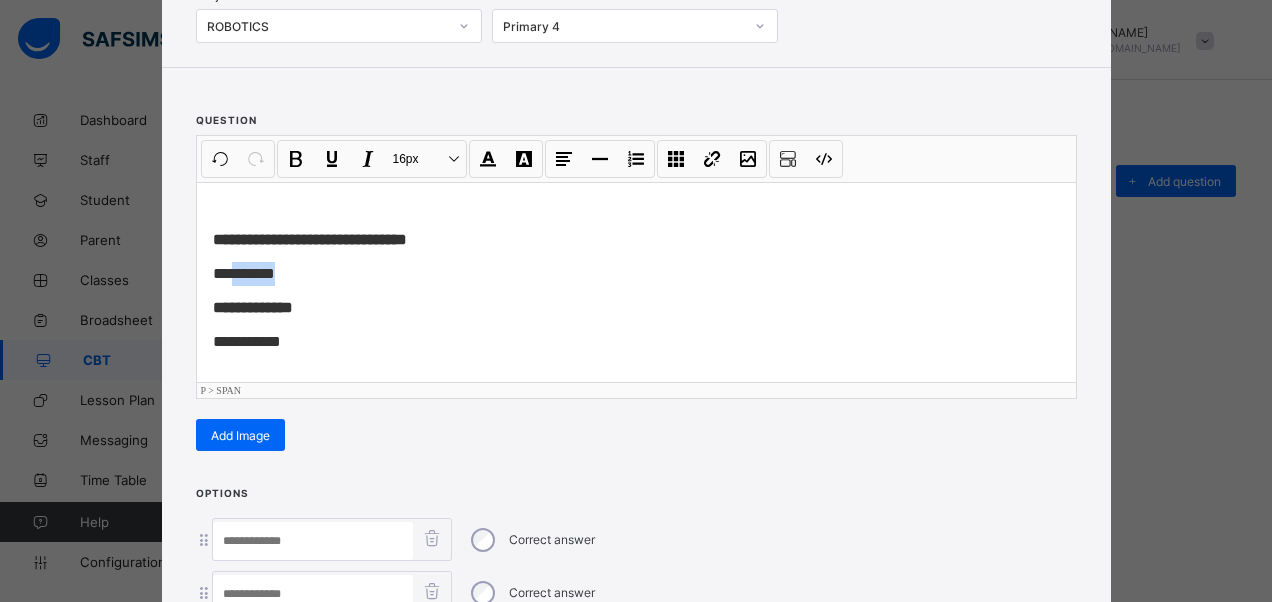 type 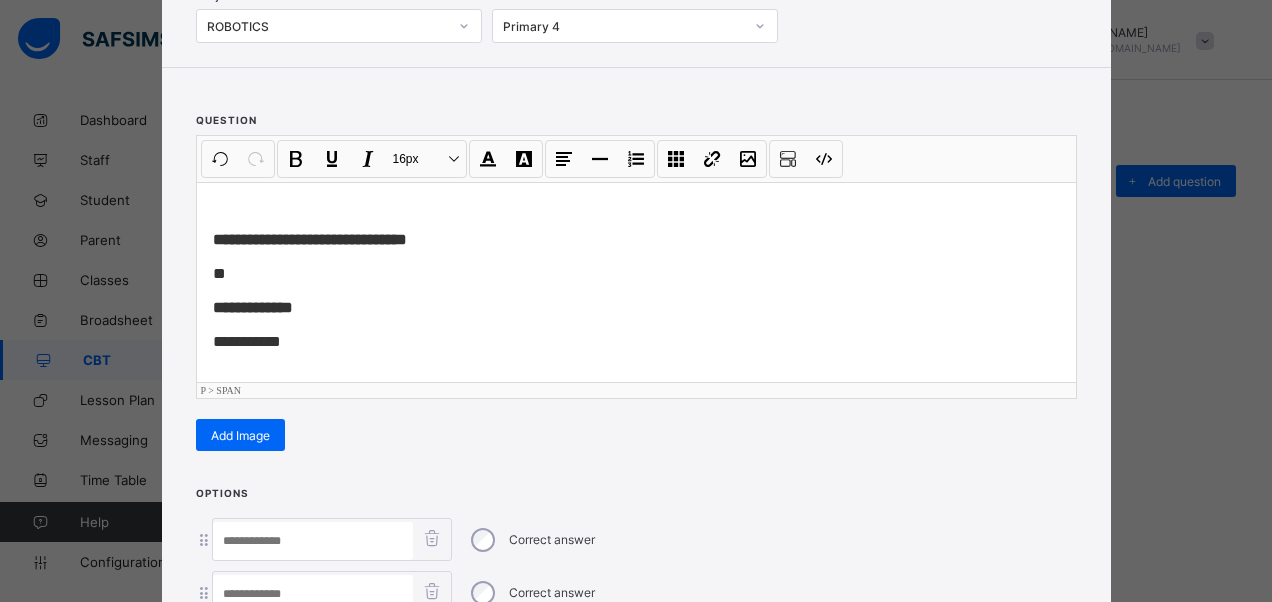 click at bounding box center [313, 541] 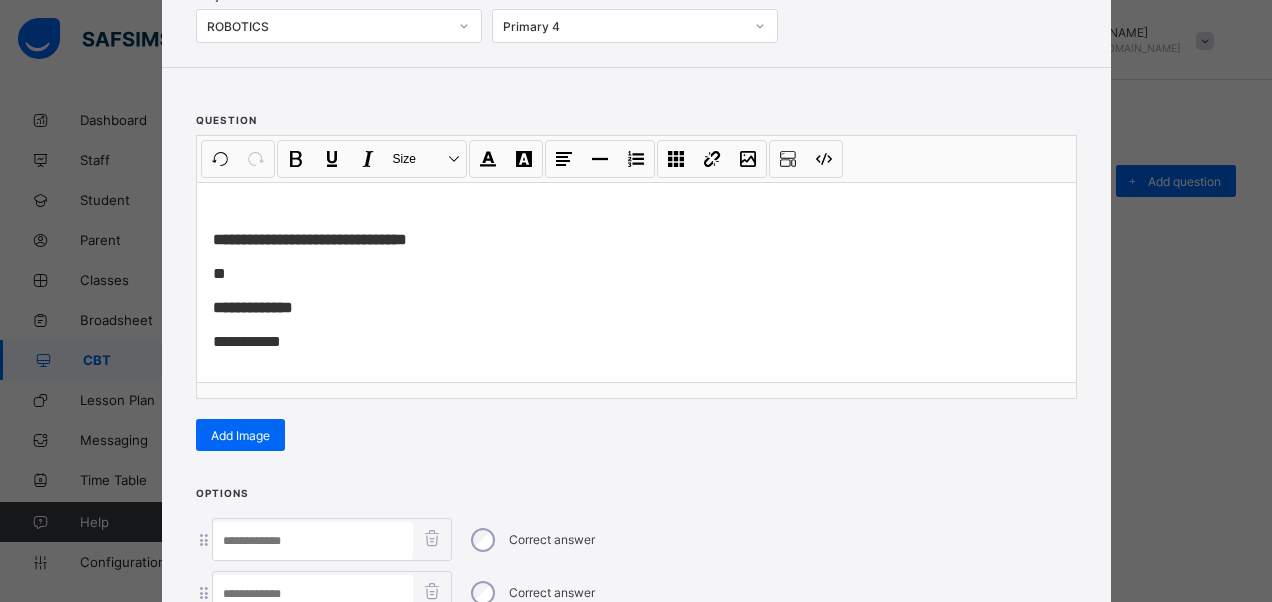 paste on "******" 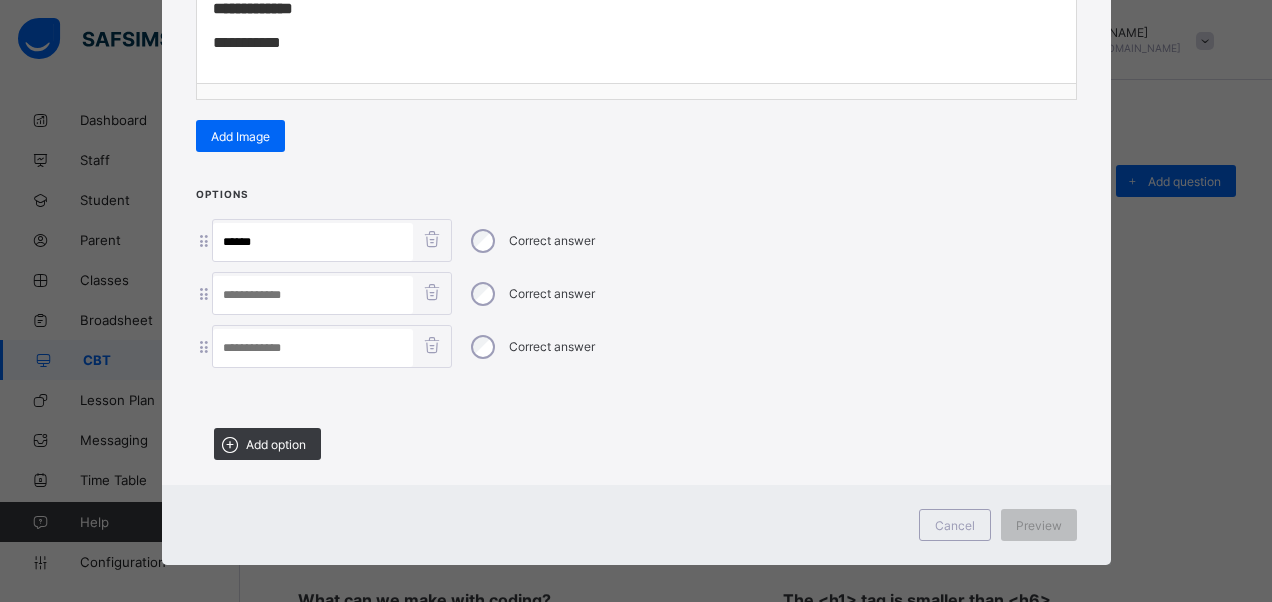 scroll, scrollTop: 442, scrollLeft: 0, axis: vertical 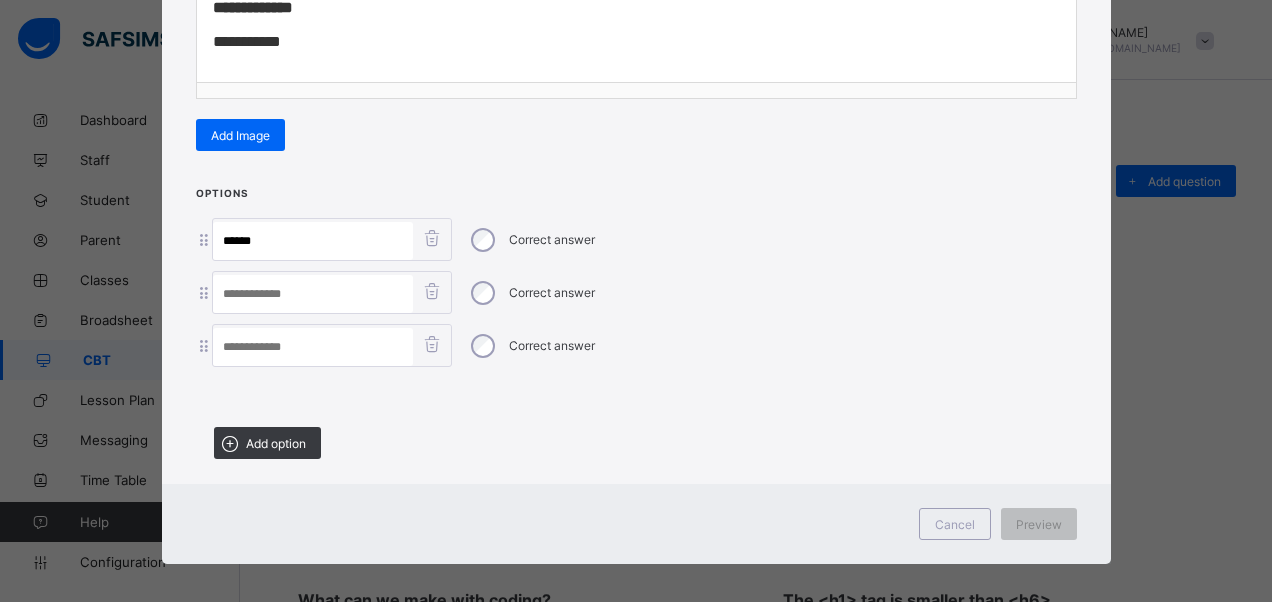 type on "******" 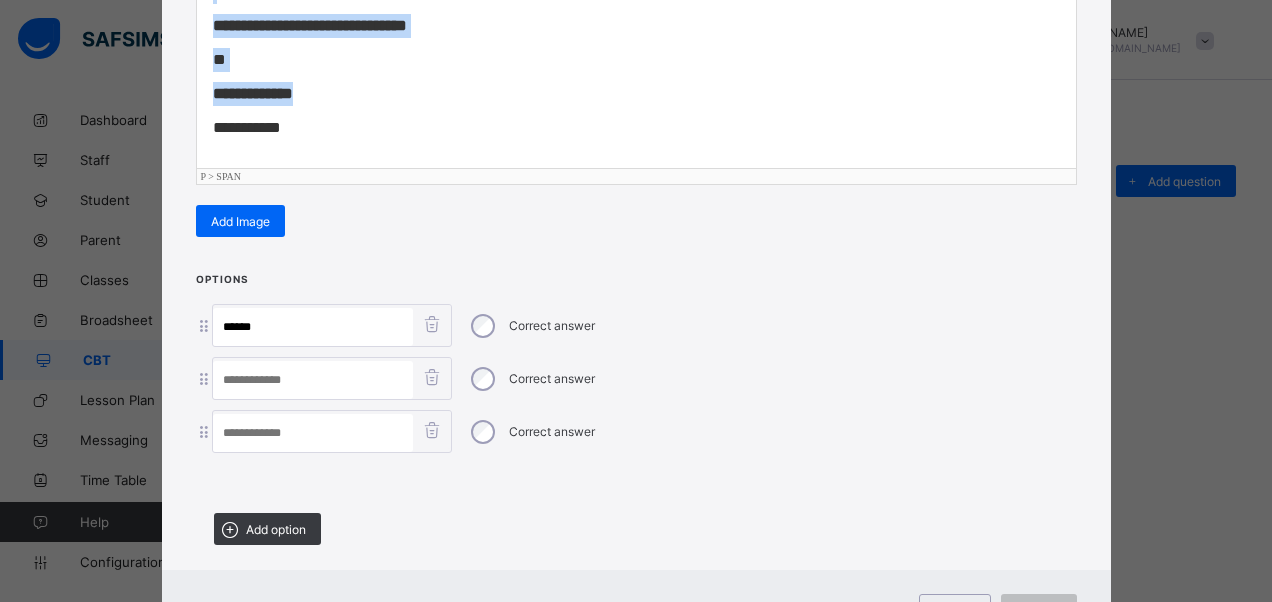 scroll, scrollTop: 251, scrollLeft: 0, axis: vertical 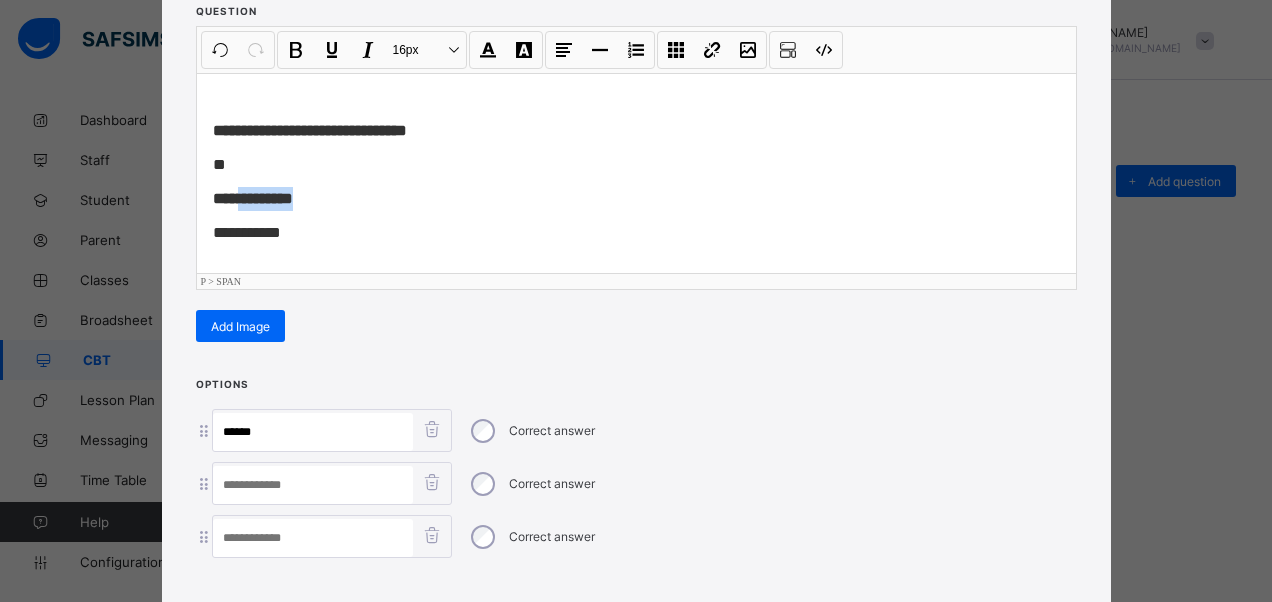 drag, startPoint x: 302, startPoint y: 3, endPoint x: 234, endPoint y: 203, distance: 211.24394 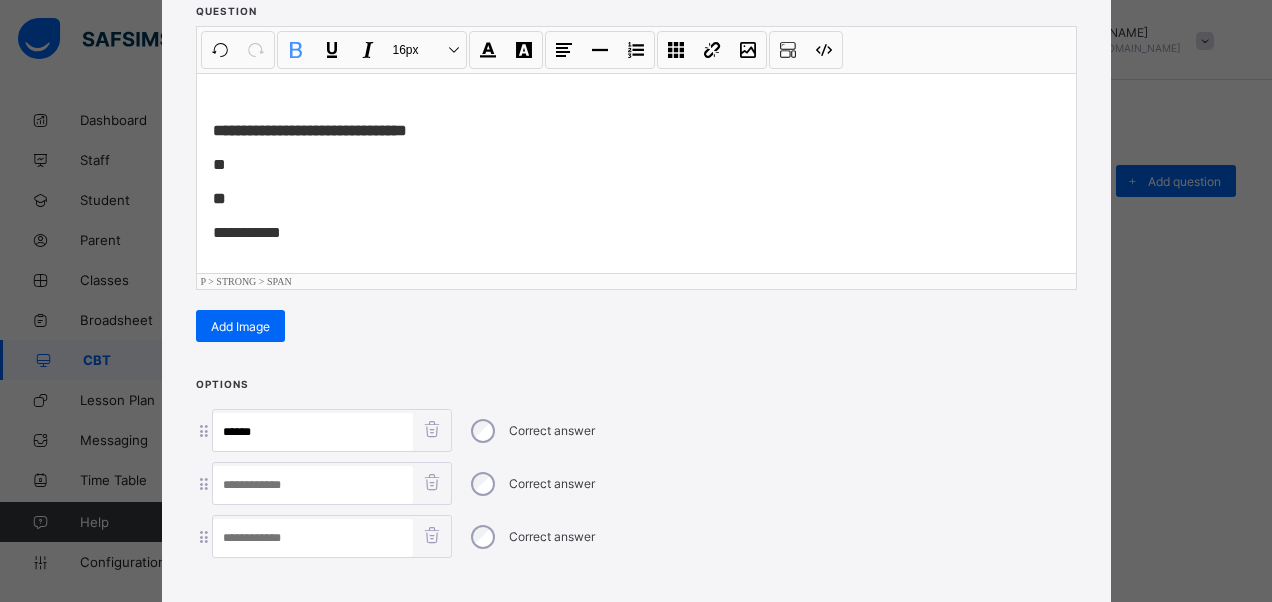 click at bounding box center (313, 485) 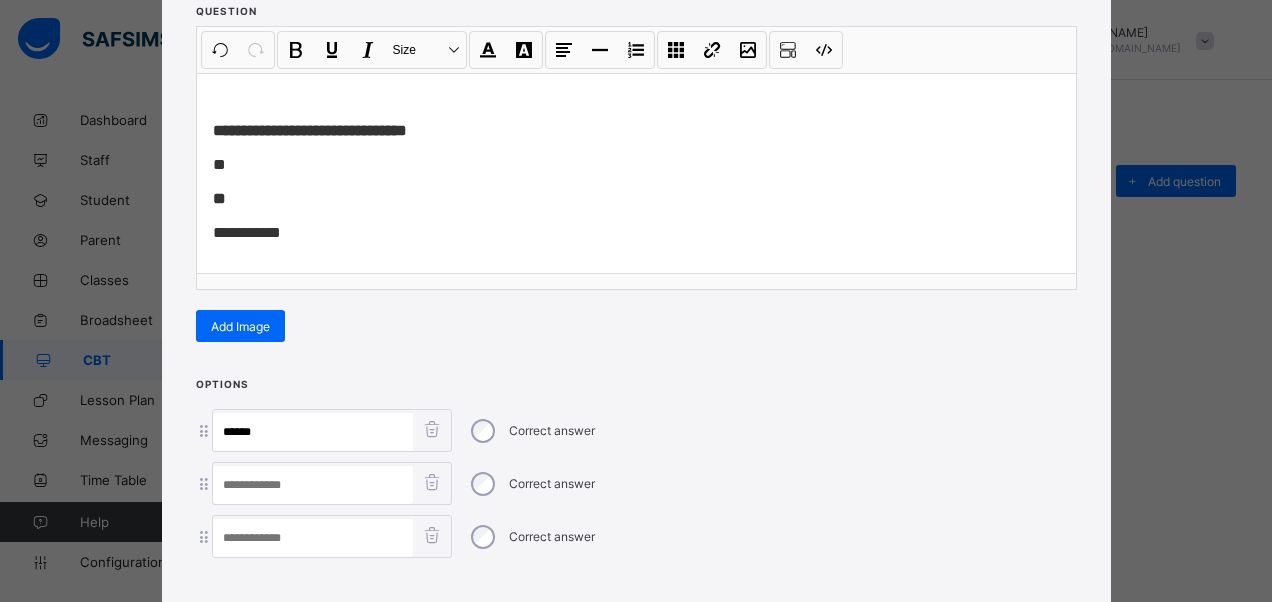 paste on "*********" 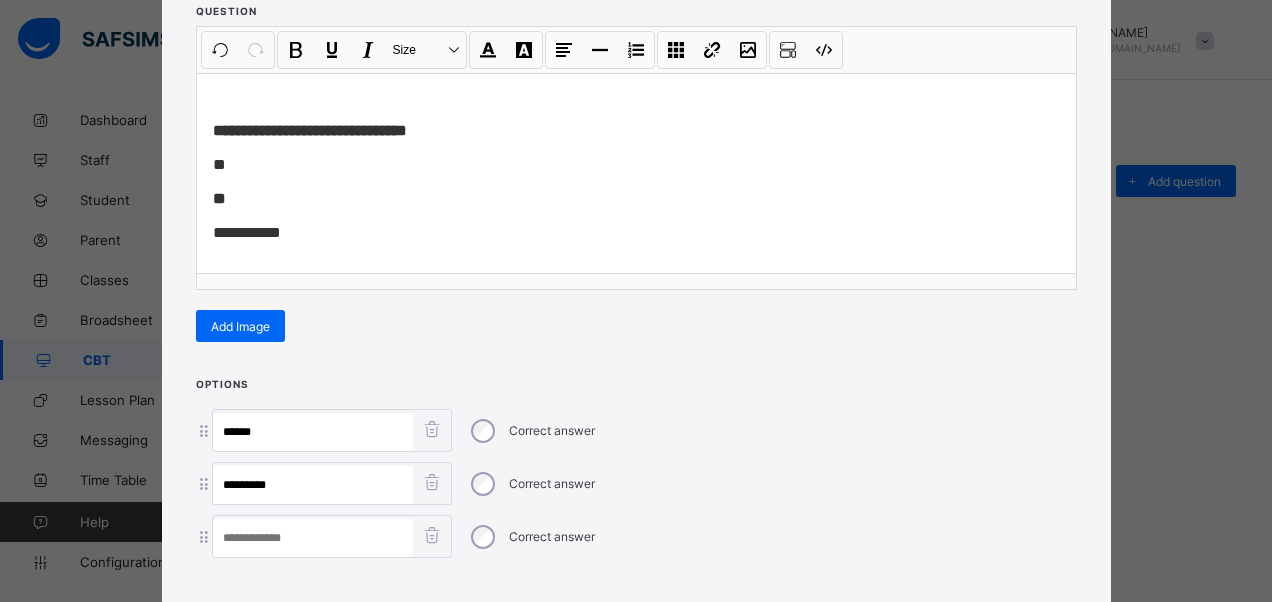 type on "*********" 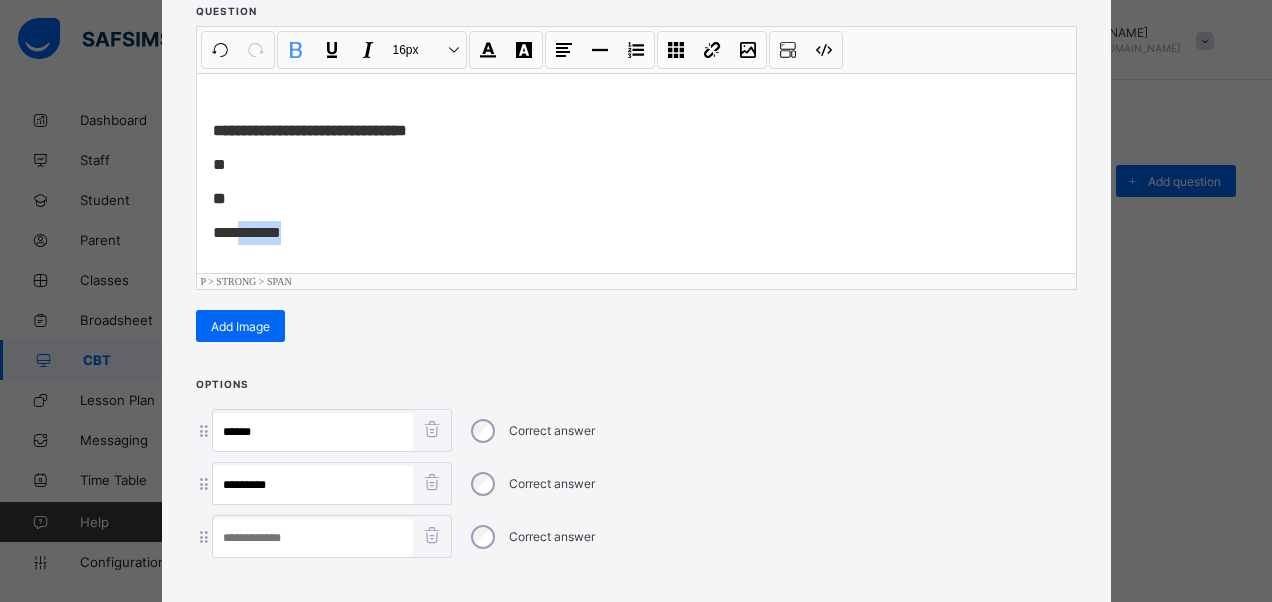drag, startPoint x: 275, startPoint y: 227, endPoint x: 226, endPoint y: 226, distance: 49.010204 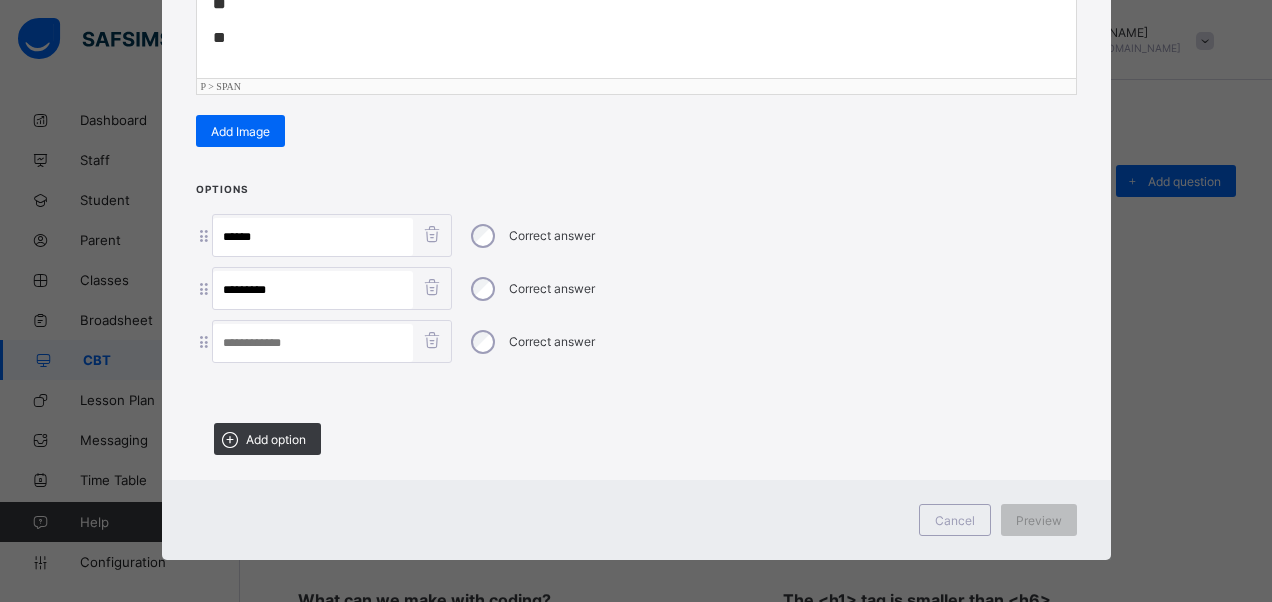 scroll, scrollTop: 446, scrollLeft: 0, axis: vertical 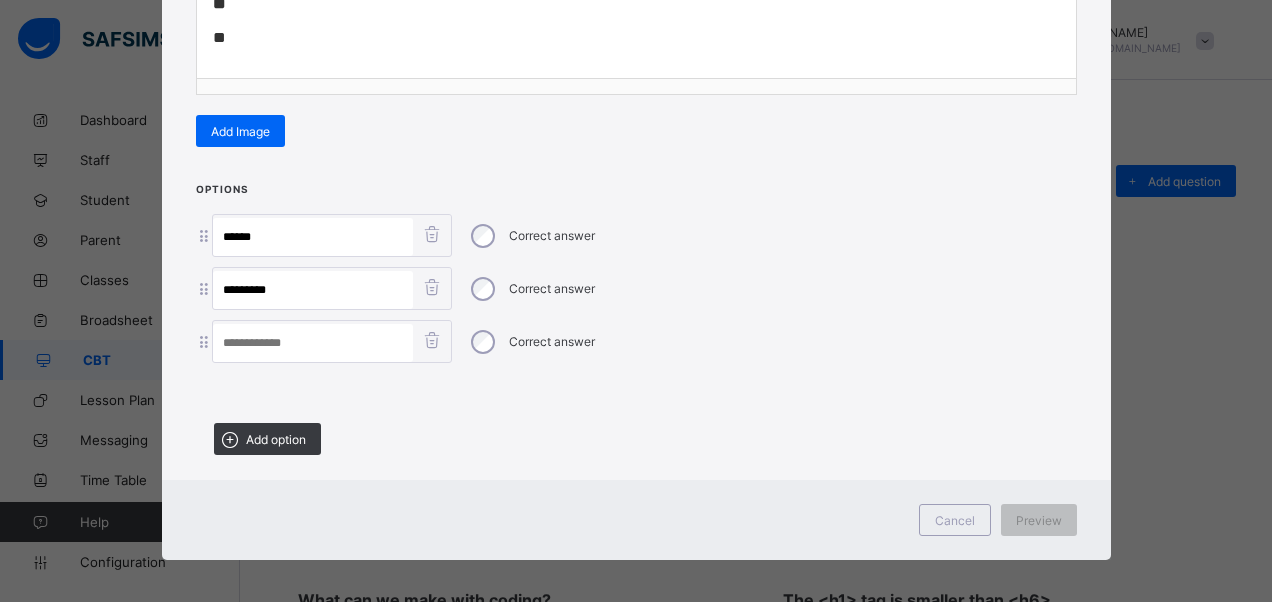 click at bounding box center [313, 343] 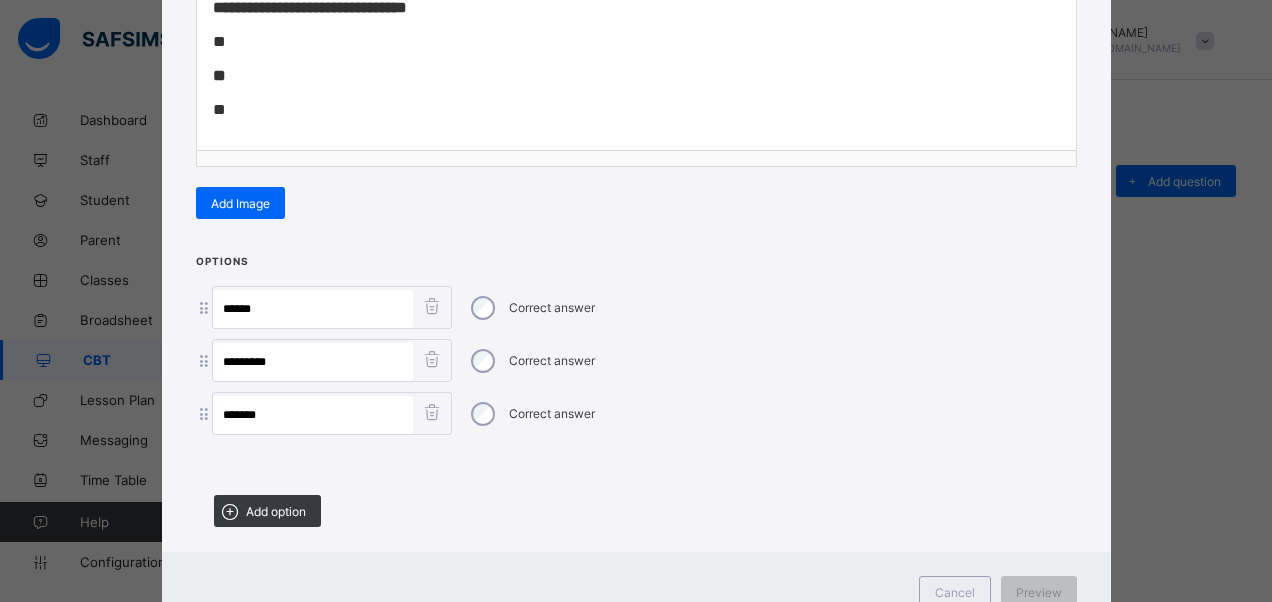 scroll, scrollTop: 346, scrollLeft: 0, axis: vertical 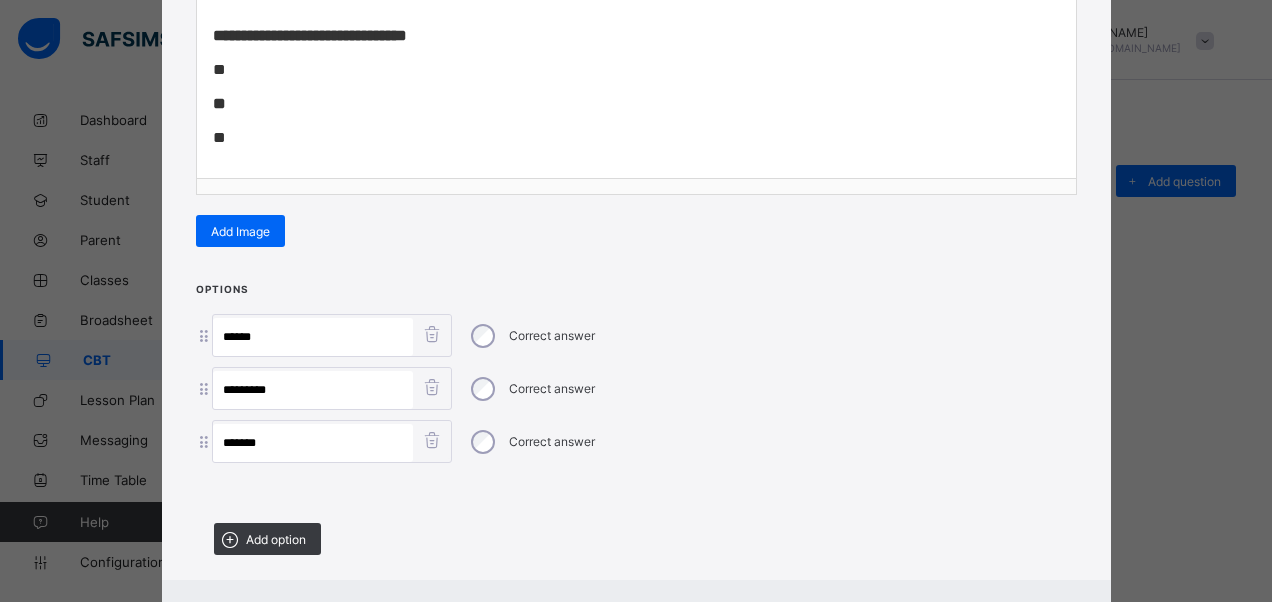 type on "*******" 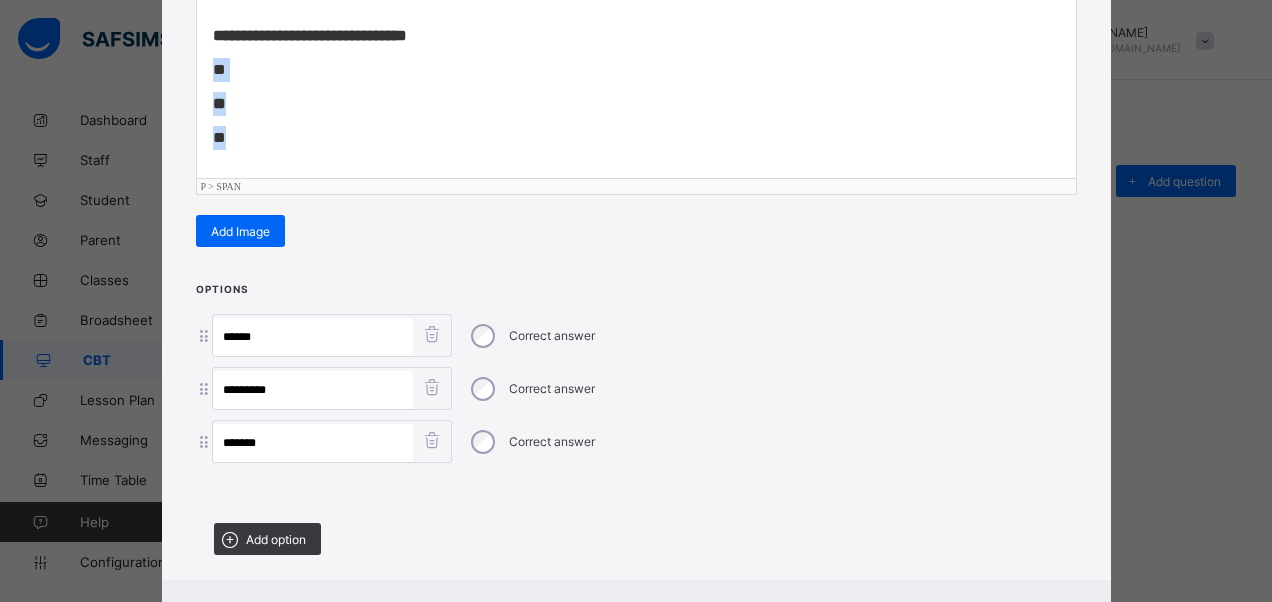 drag, startPoint x: 198, startPoint y: 65, endPoint x: 246, endPoint y: 138, distance: 87.36704 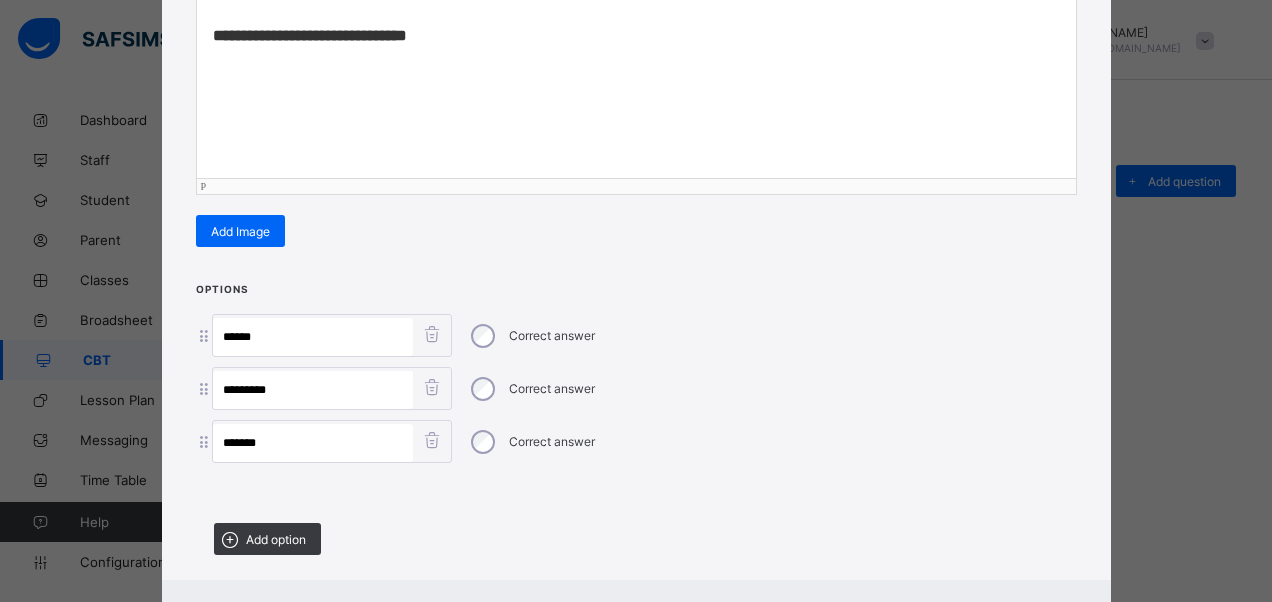 click on "**********" at bounding box center [310, 35] 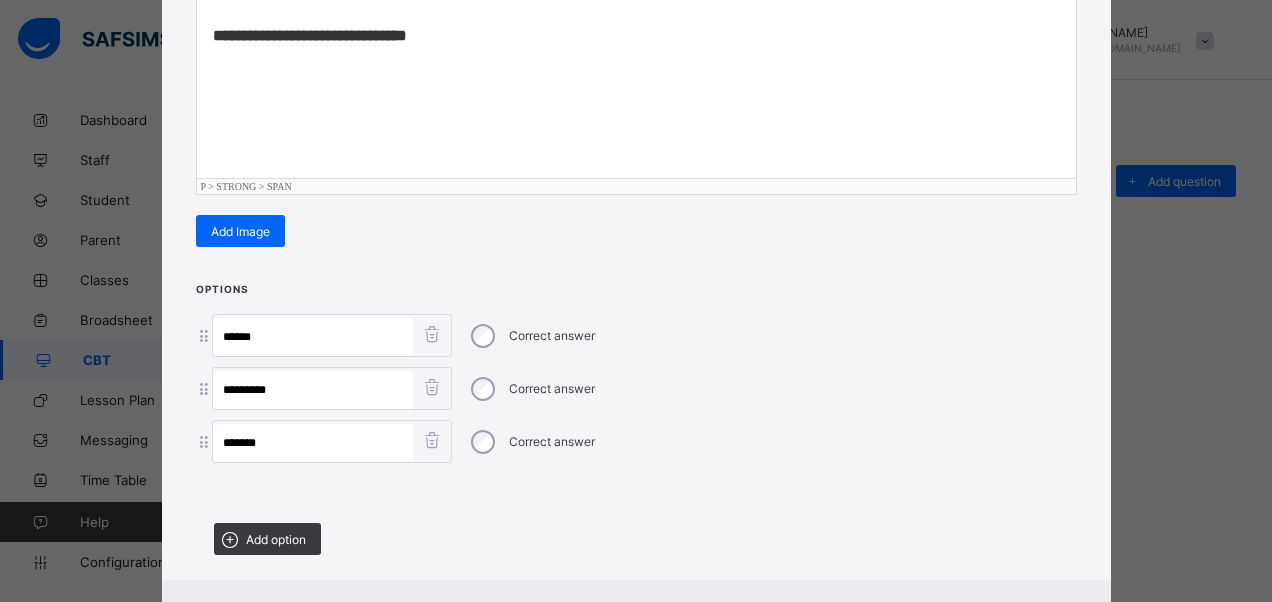 drag, startPoint x: 217, startPoint y: 39, endPoint x: 250, endPoint y: 62, distance: 40.22437 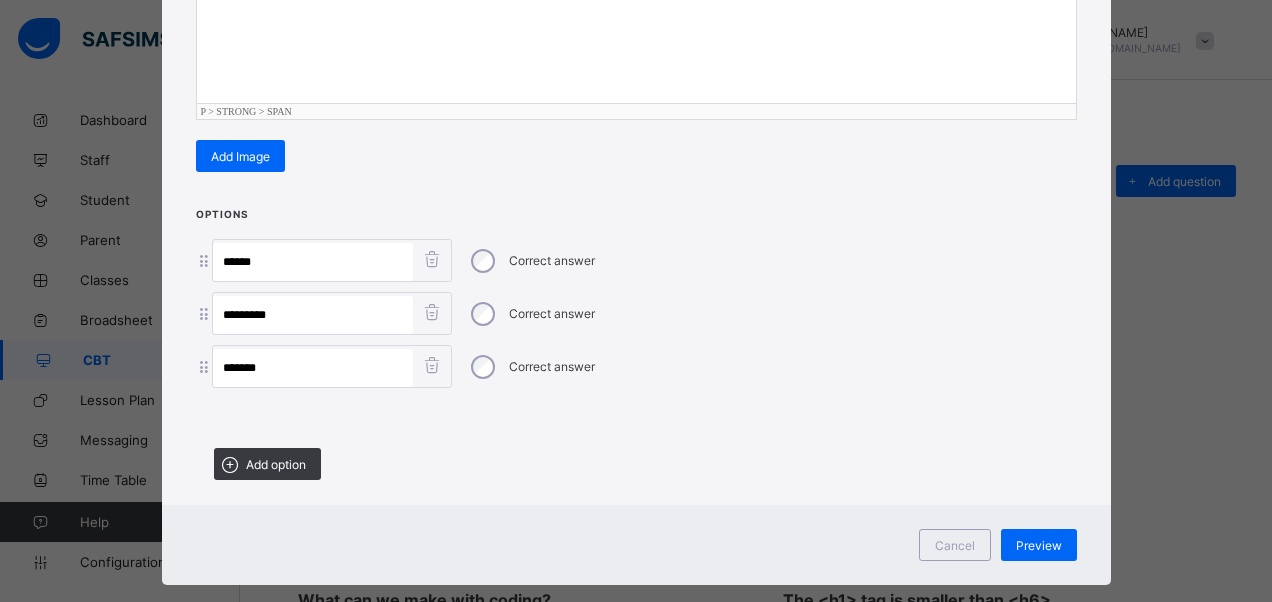 scroll, scrollTop: 446, scrollLeft: 0, axis: vertical 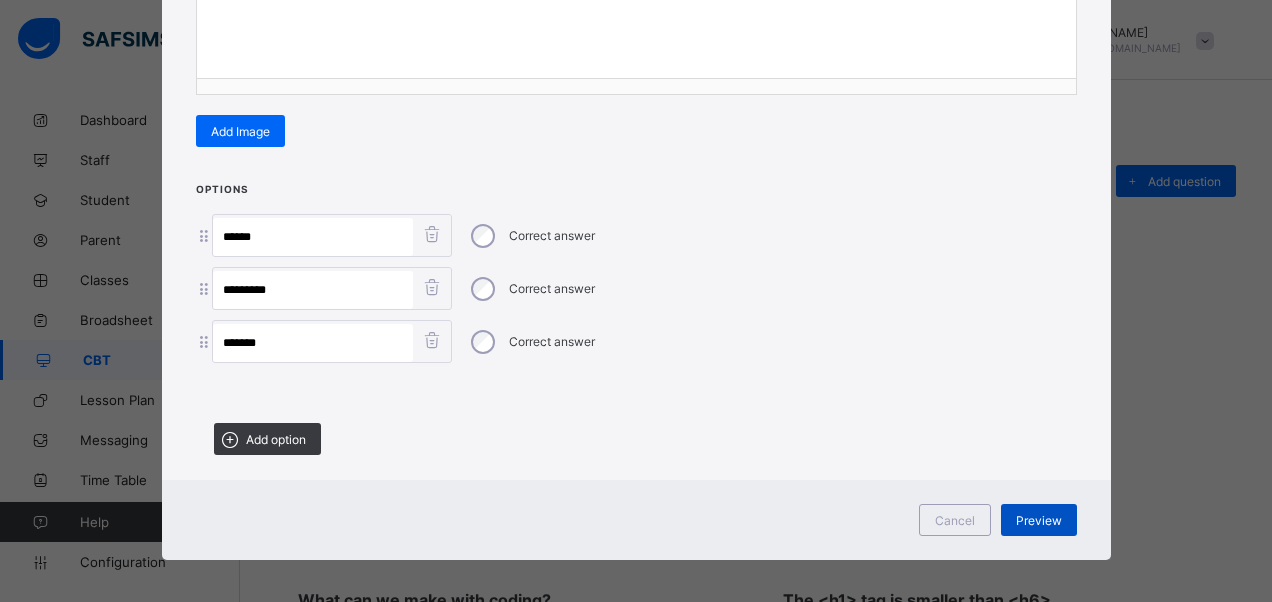click on "Preview" at bounding box center (1039, 520) 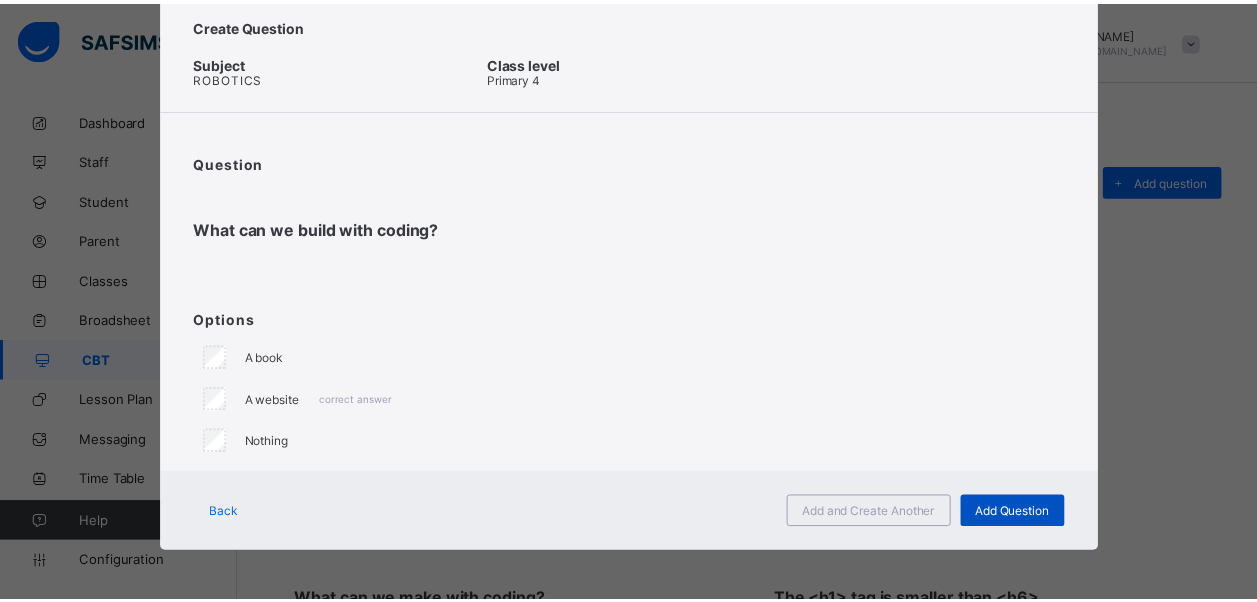 scroll, scrollTop: 52, scrollLeft: 0, axis: vertical 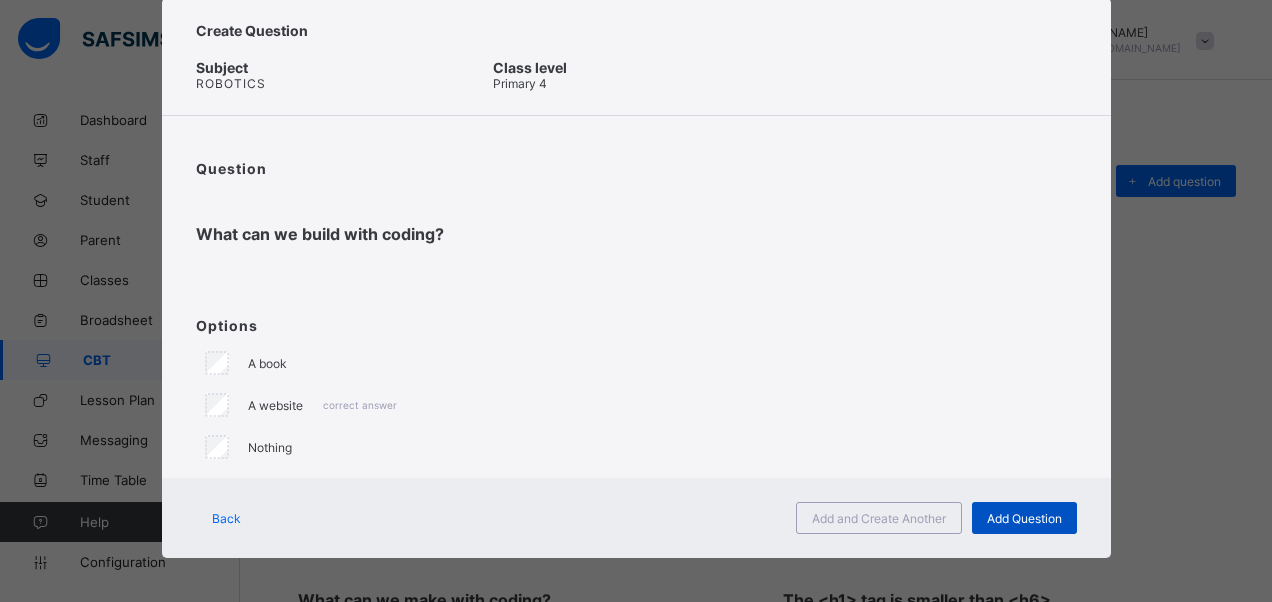 click on "Add Question" at bounding box center (1024, 518) 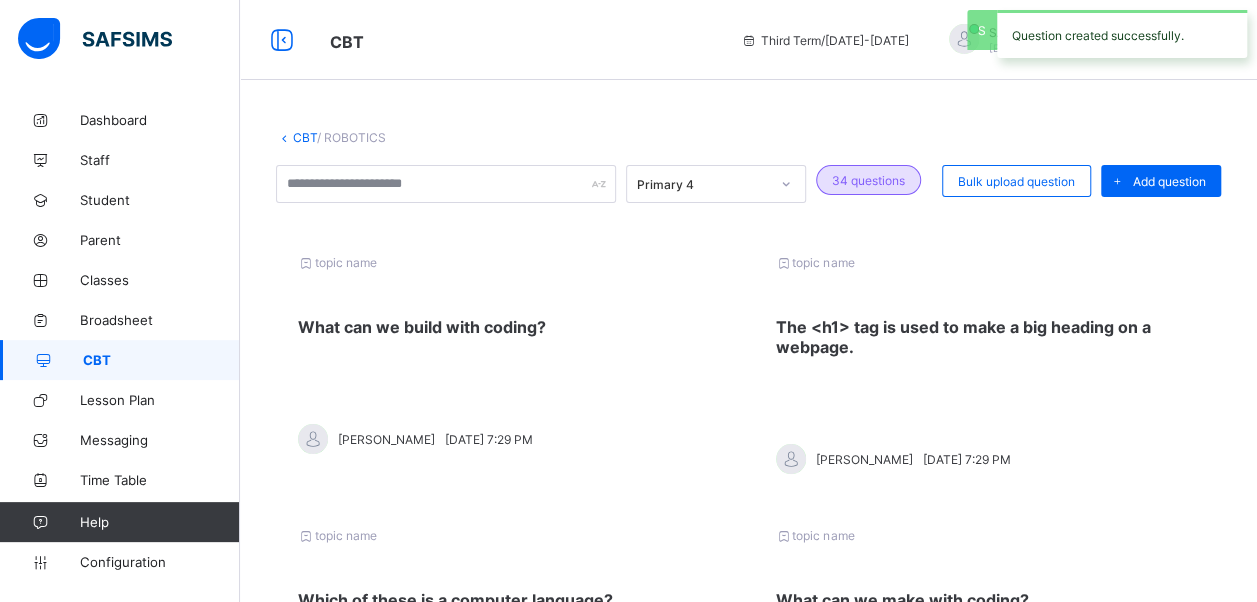 click on "Add question" at bounding box center (1169, 181) 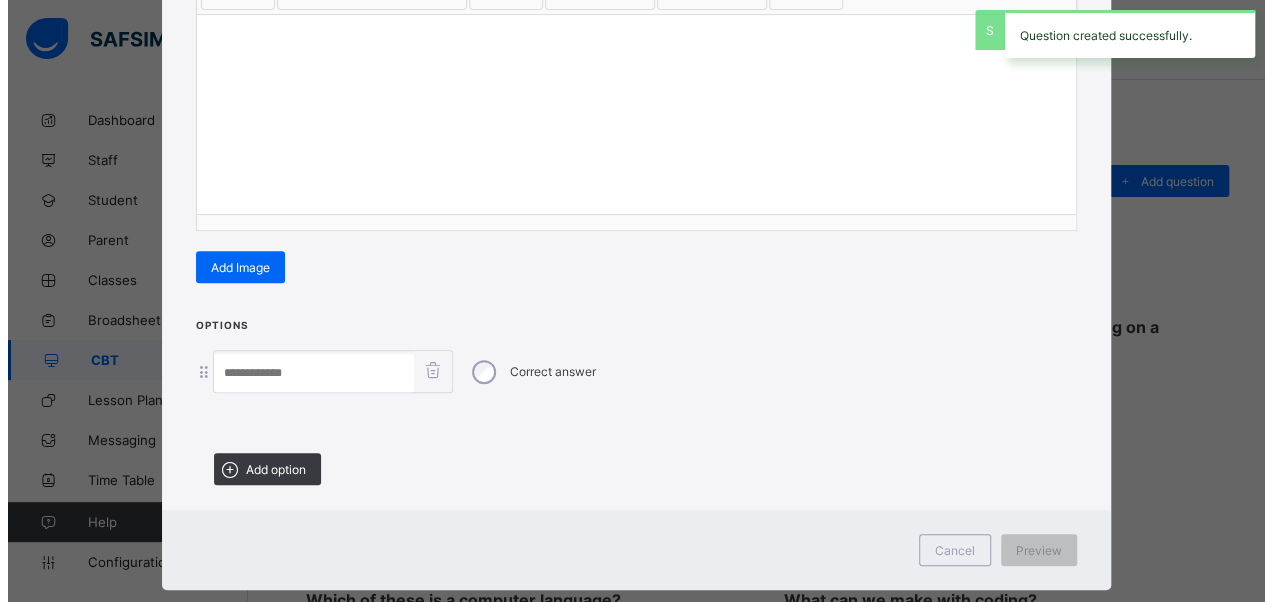 scroll, scrollTop: 342, scrollLeft: 0, axis: vertical 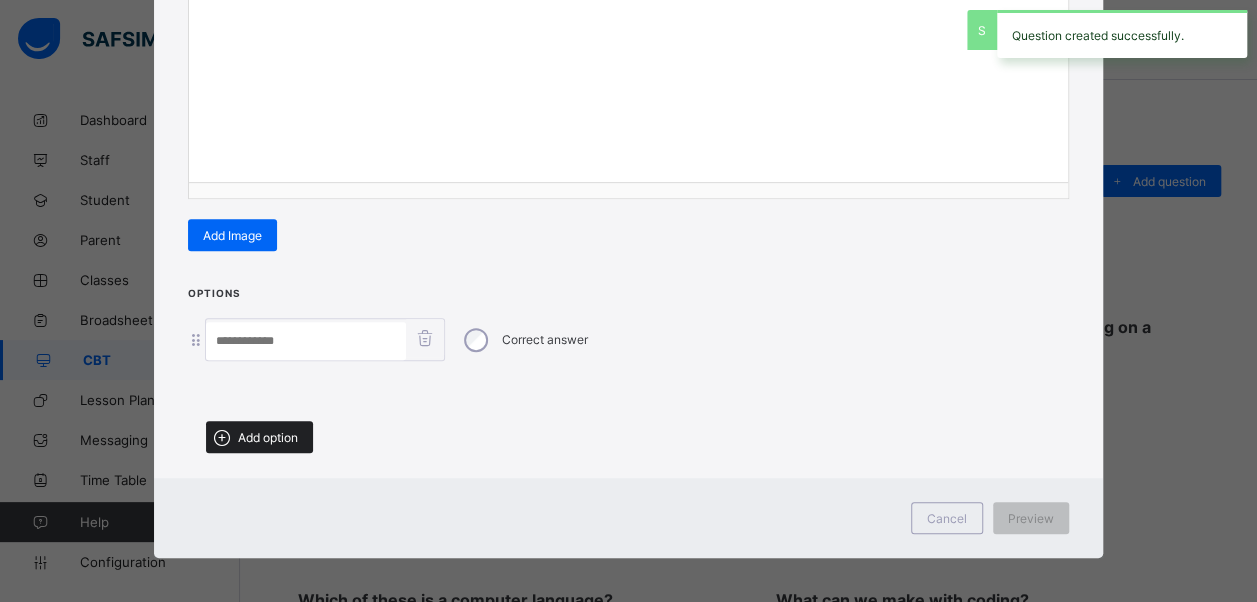 click on "Add option" at bounding box center (259, 437) 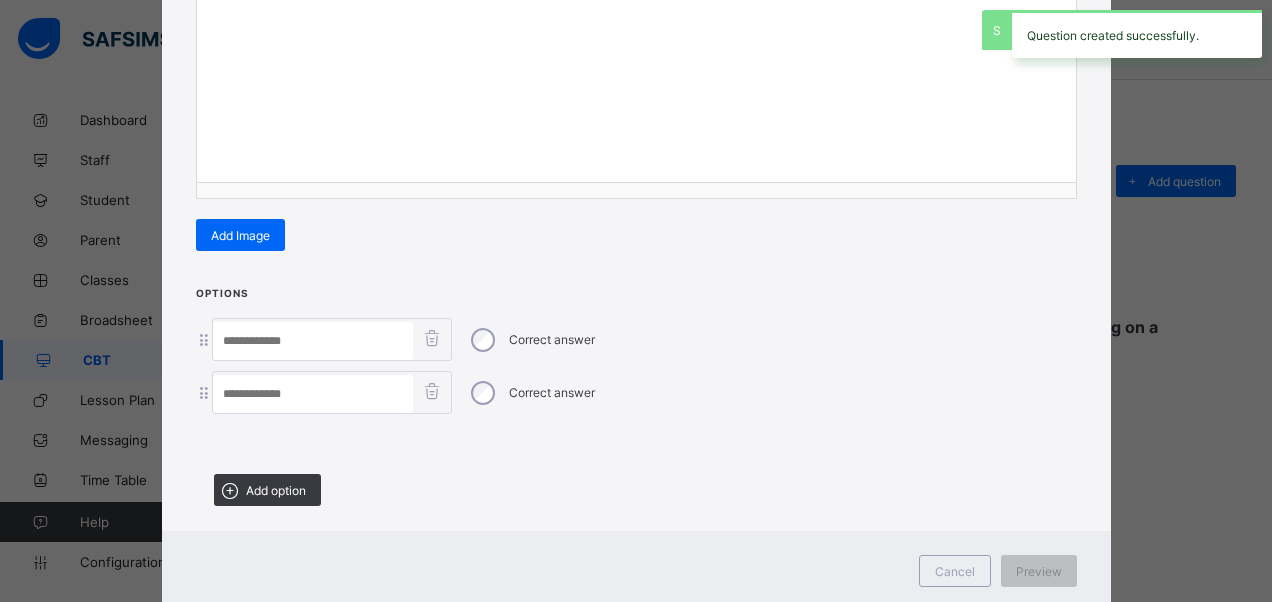 drag, startPoint x: 291, startPoint y: 481, endPoint x: 395, endPoint y: 458, distance: 106.51291 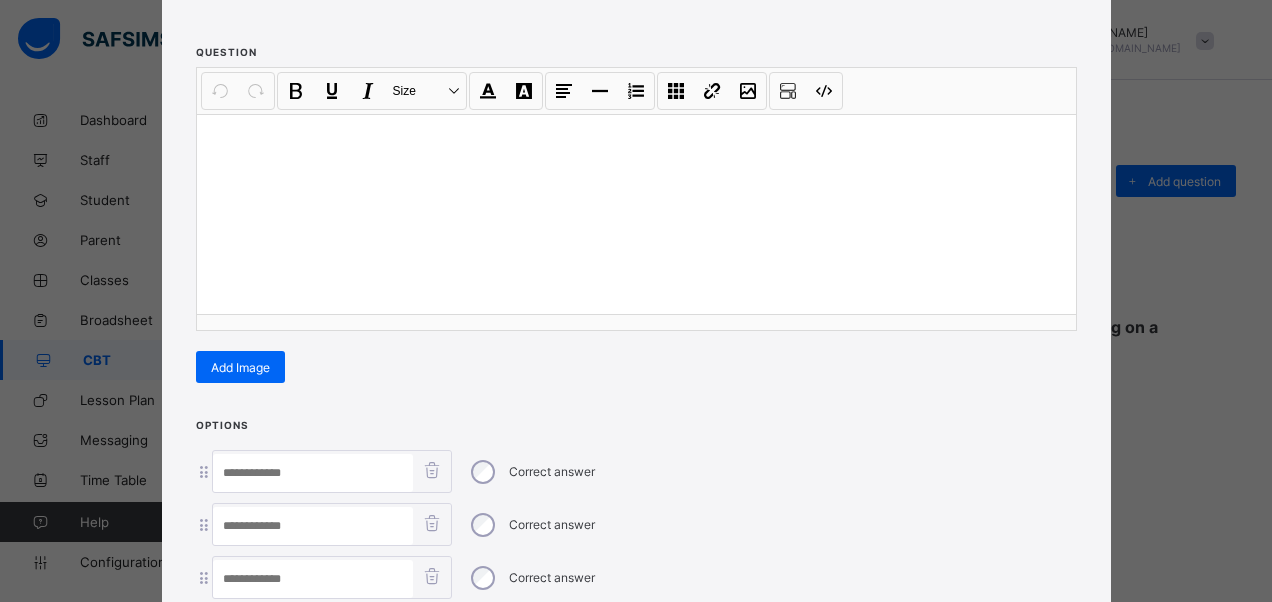 scroll, scrollTop: 142, scrollLeft: 0, axis: vertical 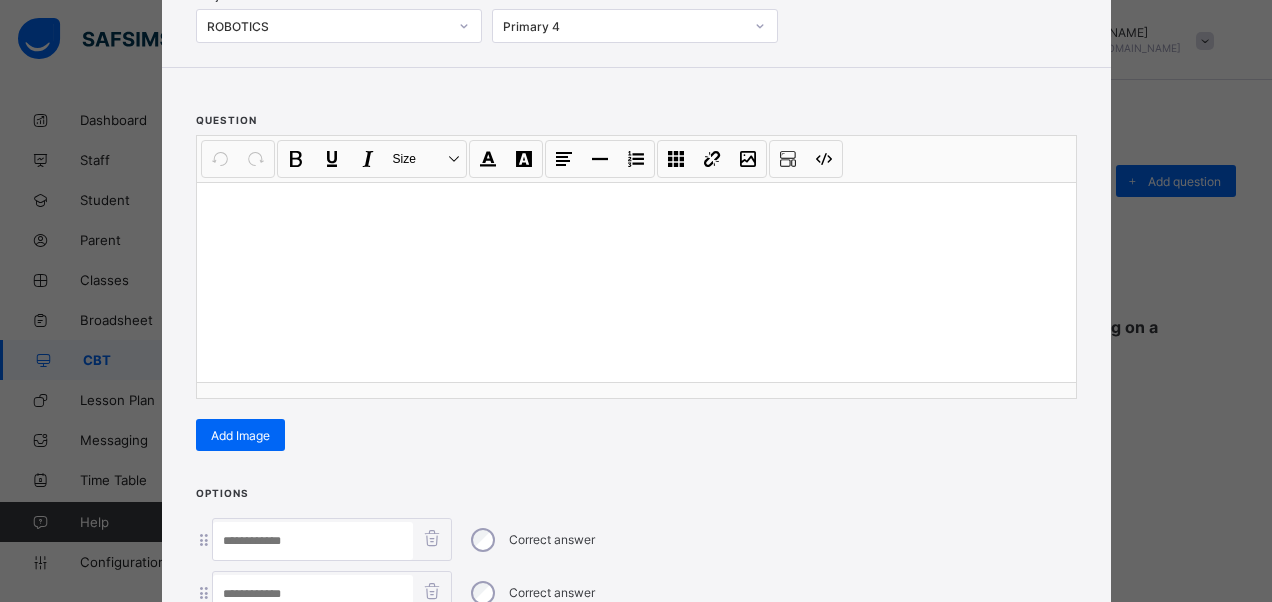 click at bounding box center [636, 282] 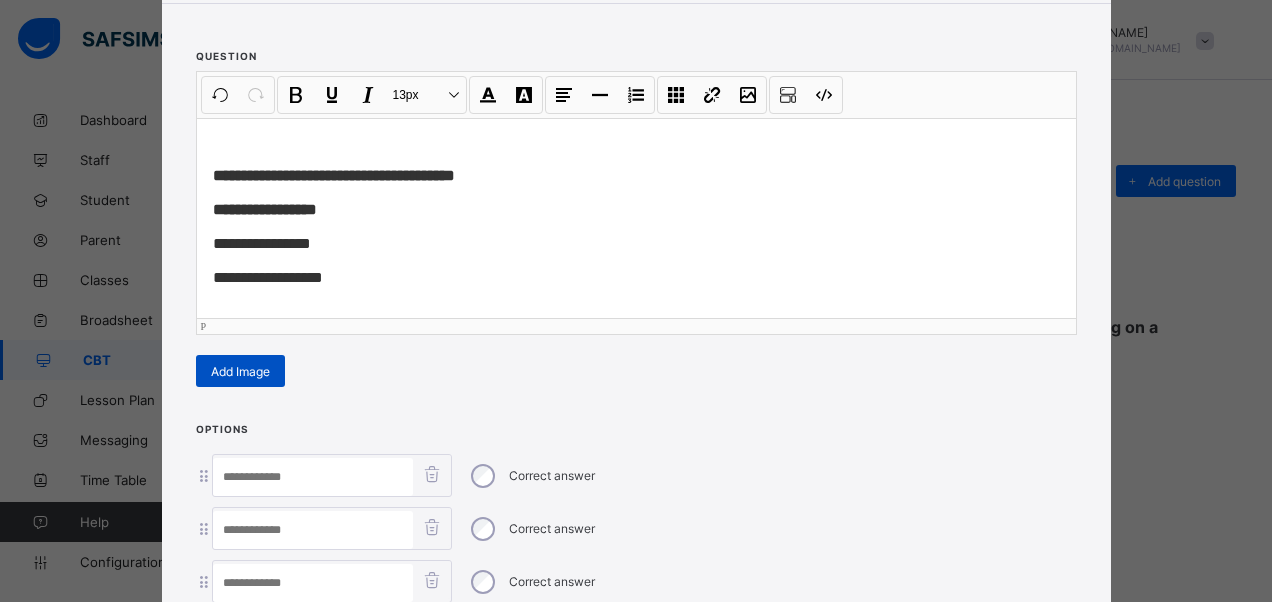 scroll, scrollTop: 342, scrollLeft: 0, axis: vertical 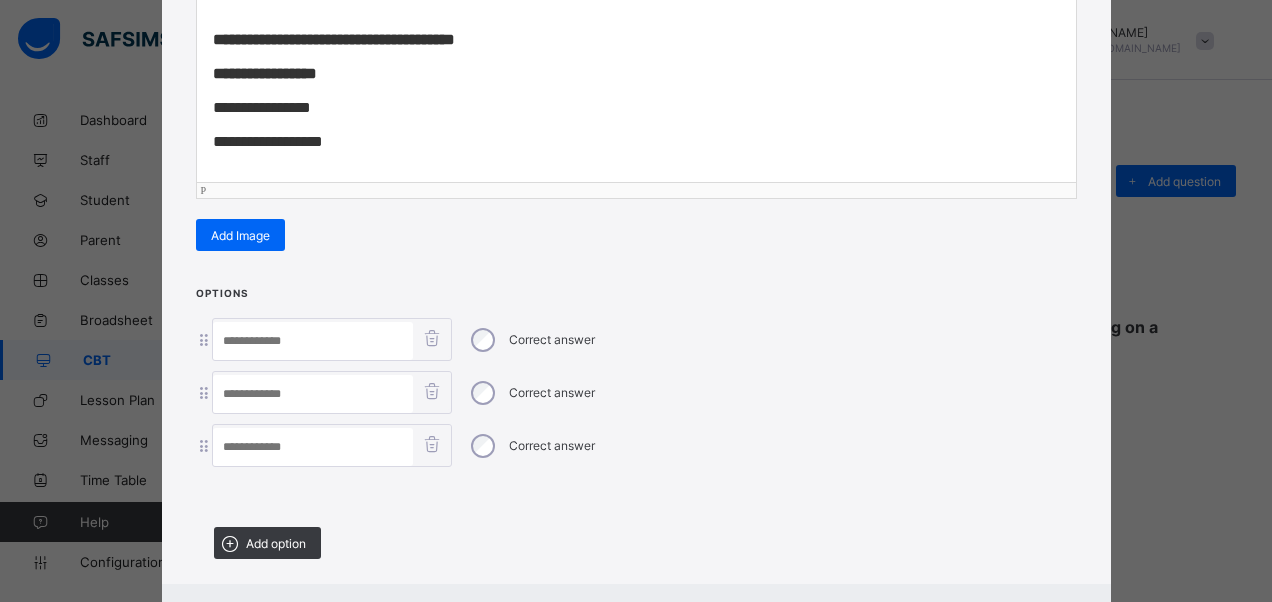 click on "**********" at bounding box center (636, 40) 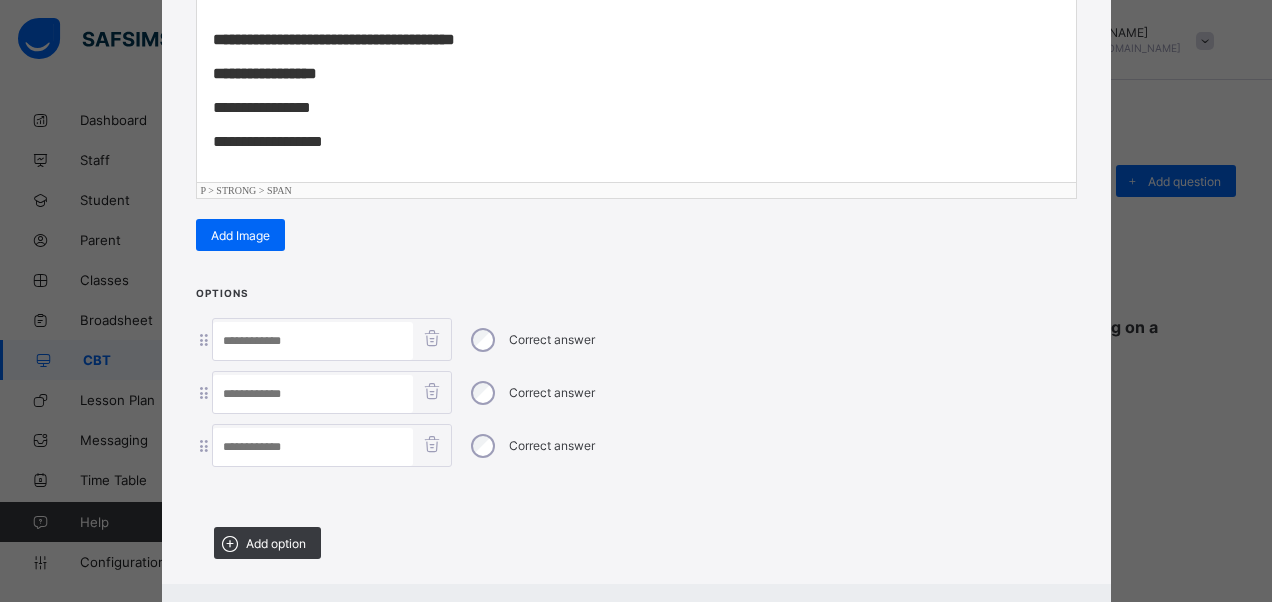 type 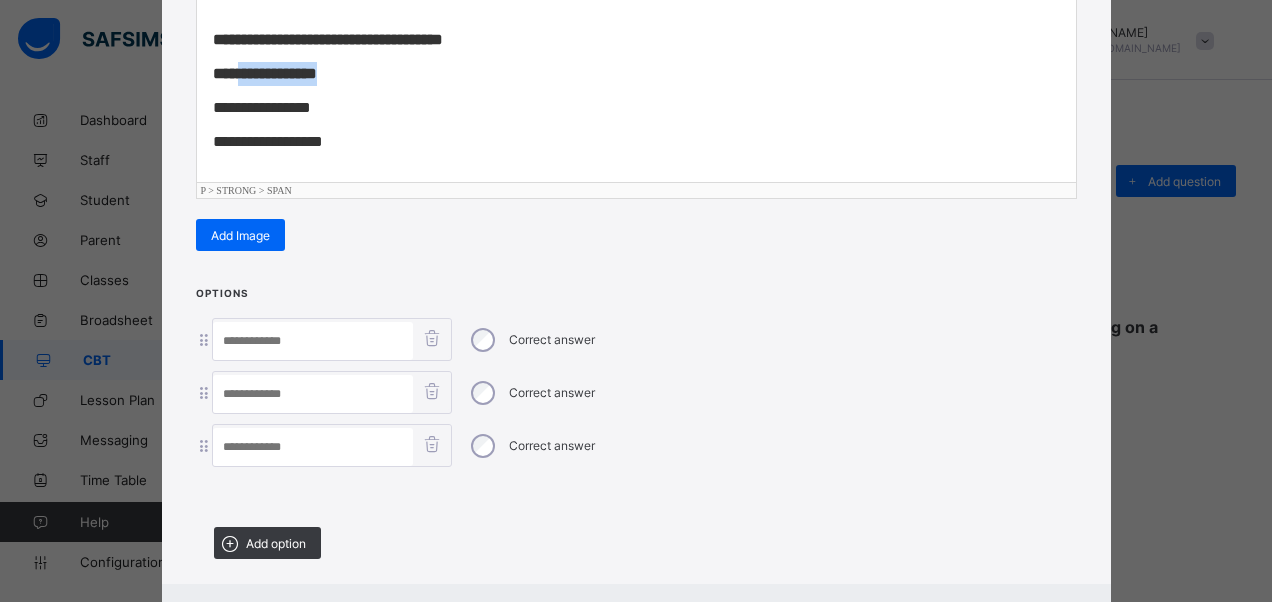 drag, startPoint x: 311, startPoint y: 66, endPoint x: 229, endPoint y: 75, distance: 82.492424 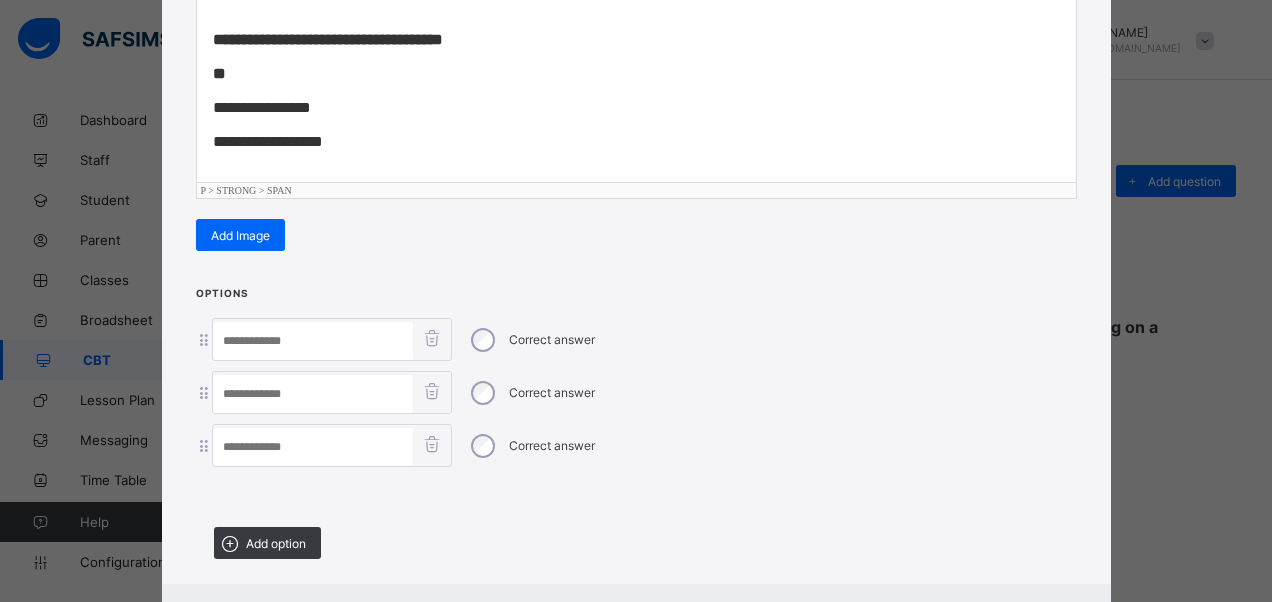 click at bounding box center (313, 341) 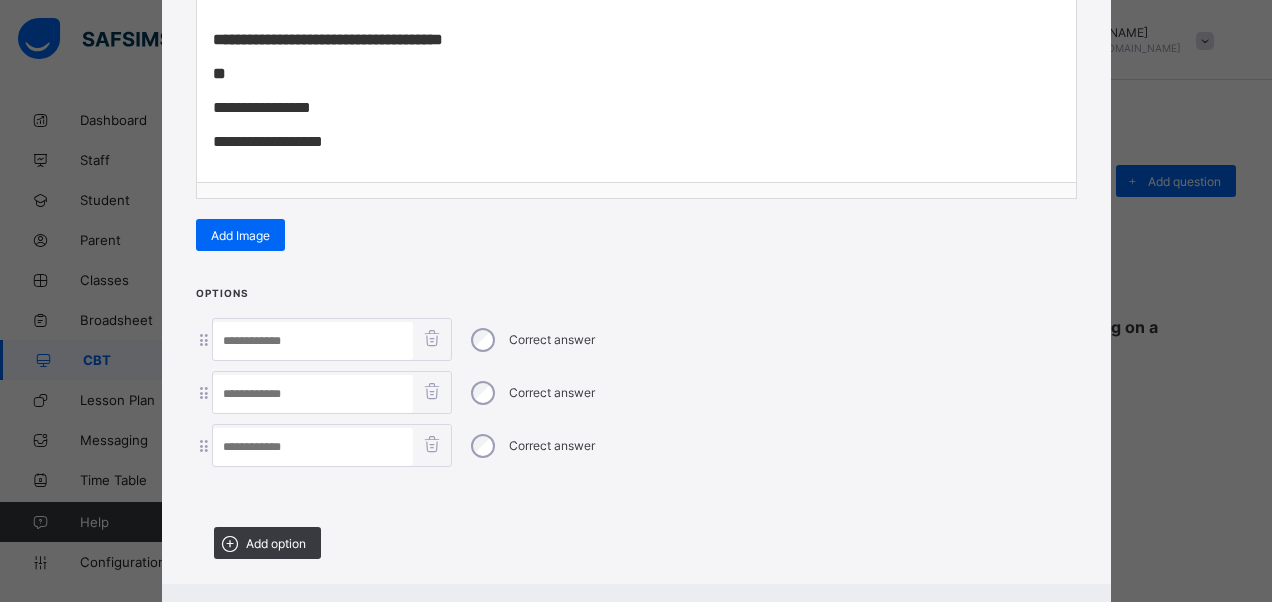 paste on "**********" 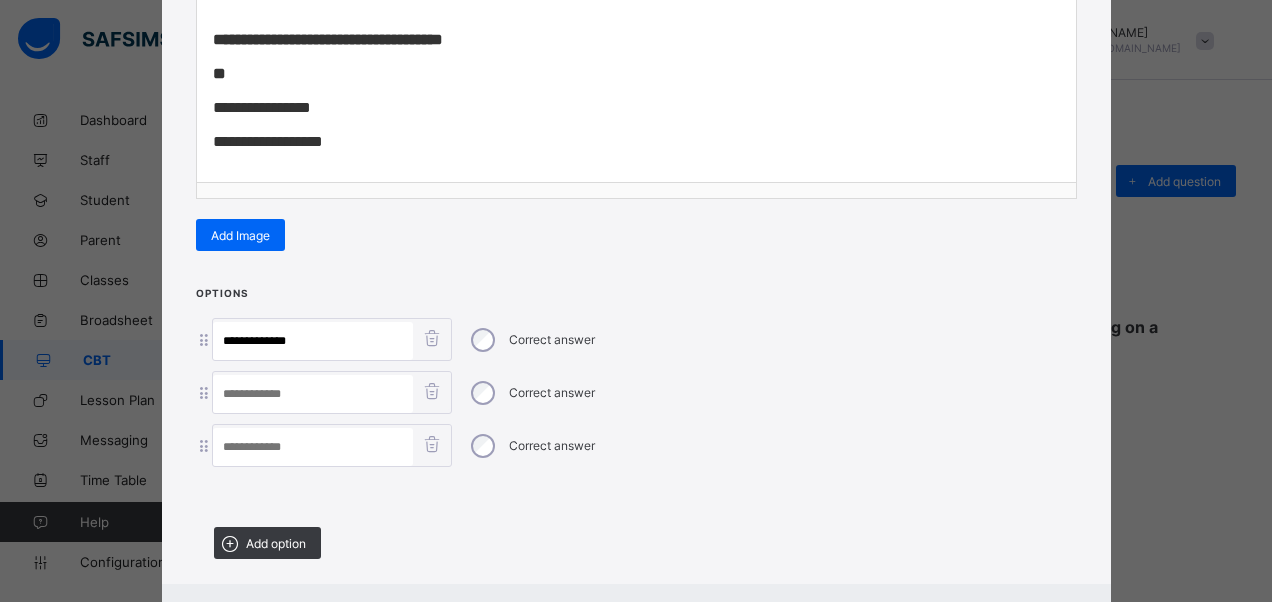 type on "**********" 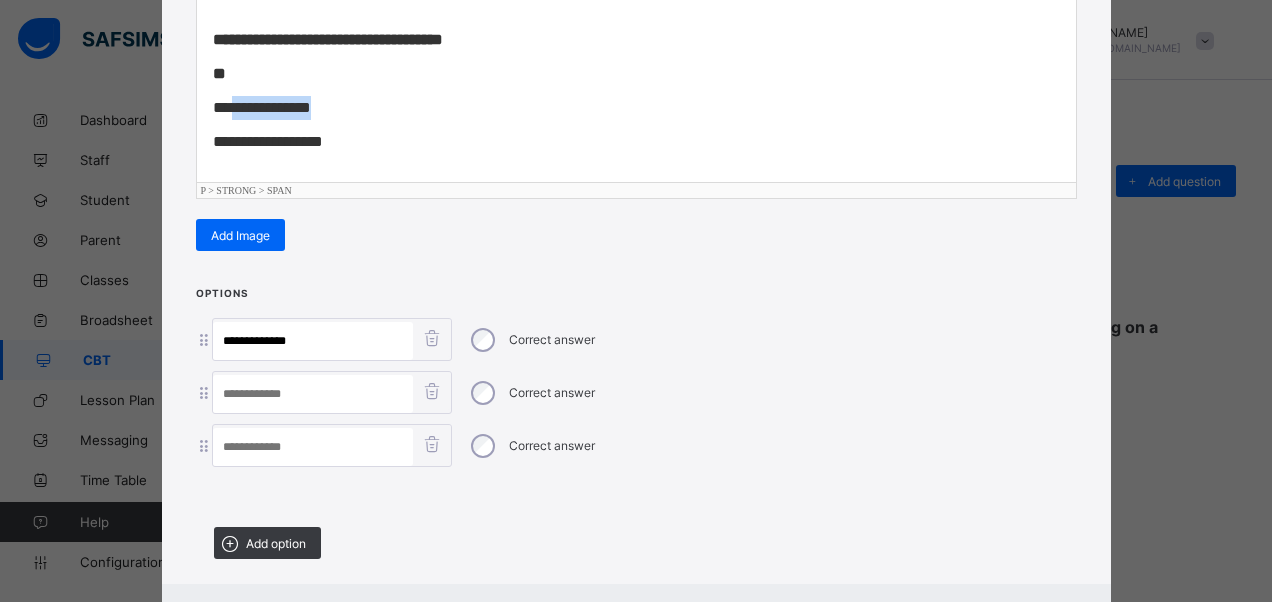 drag, startPoint x: 303, startPoint y: 98, endPoint x: 229, endPoint y: 103, distance: 74.168724 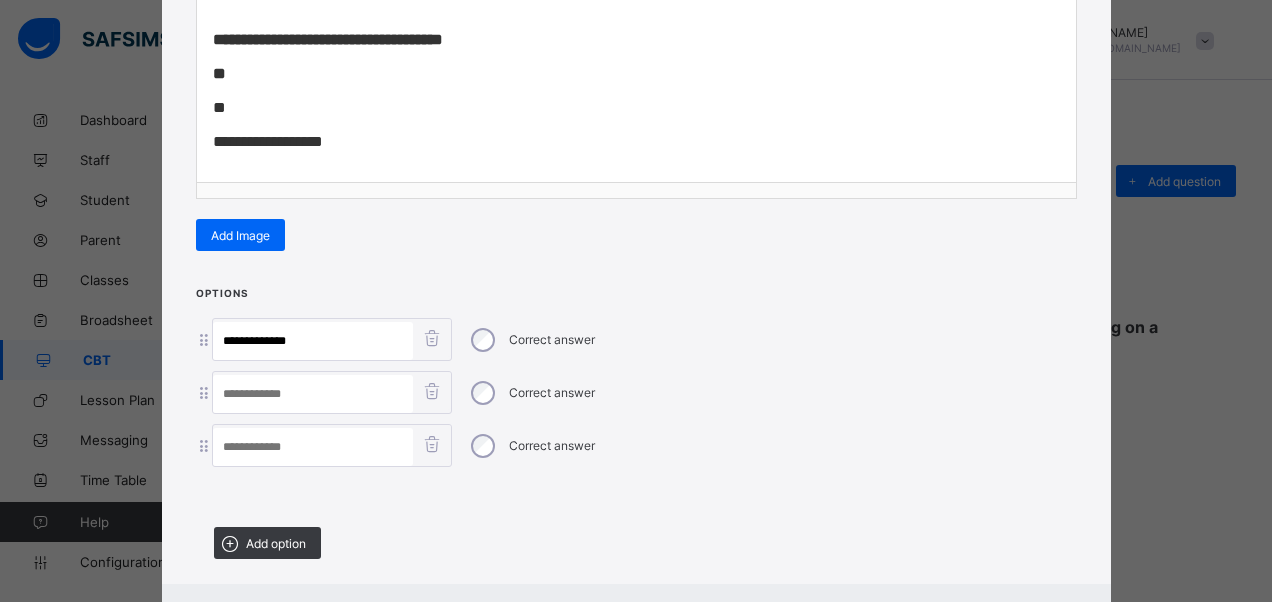 click at bounding box center (313, 394) 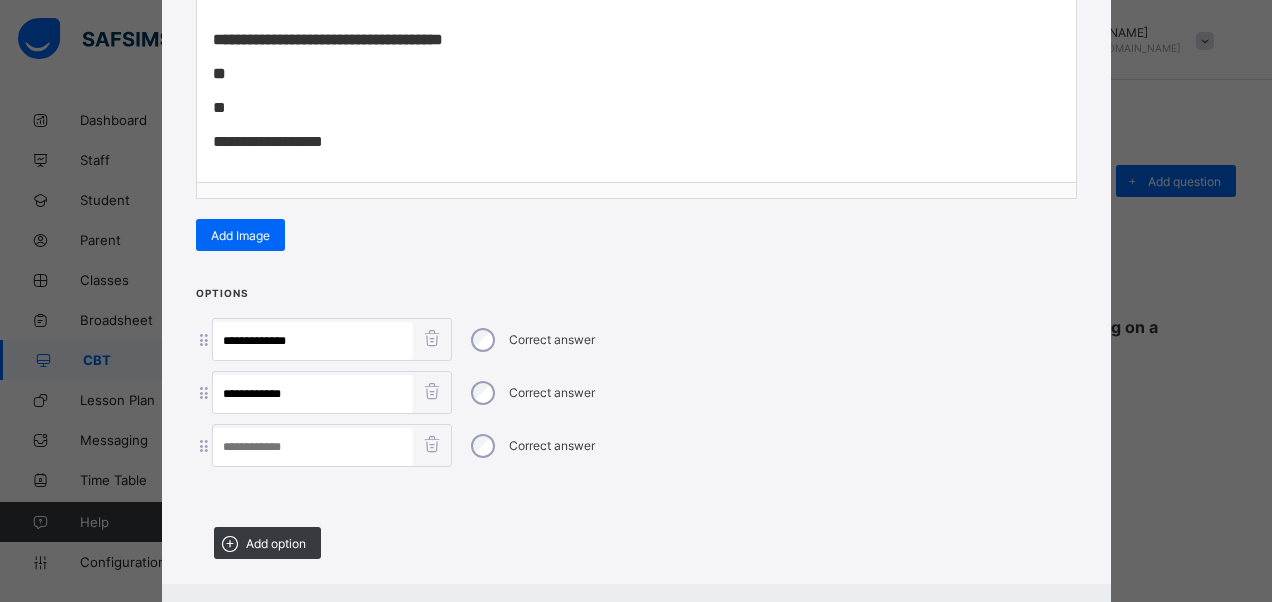 type on "**********" 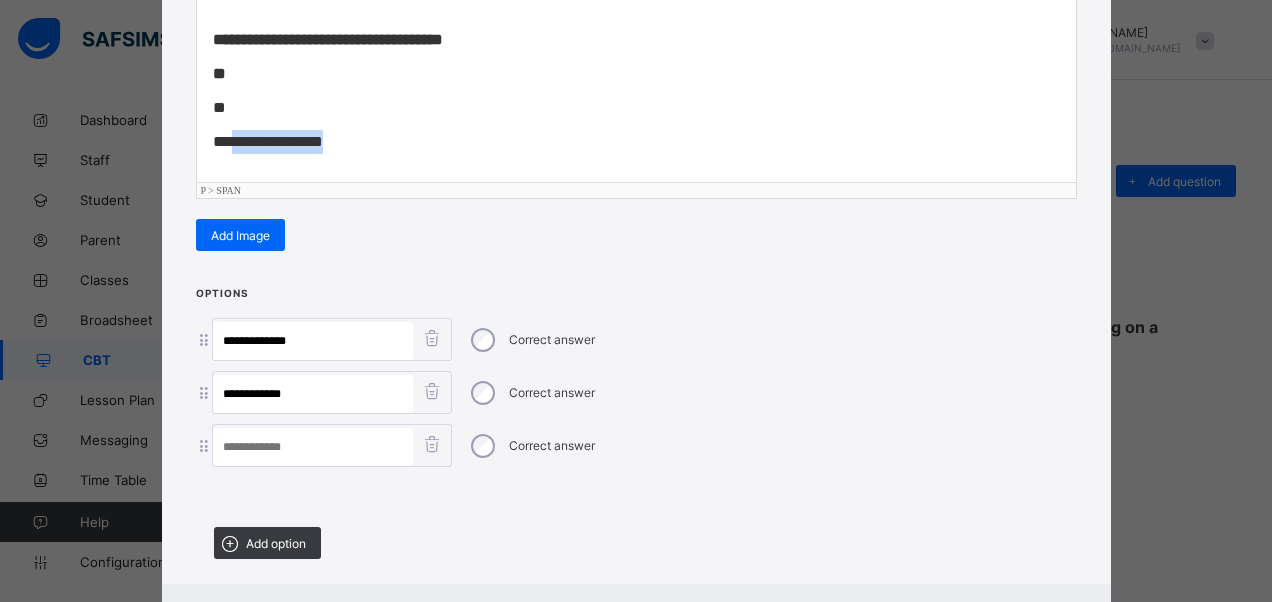 drag, startPoint x: 315, startPoint y: 139, endPoint x: 229, endPoint y: 139, distance: 86 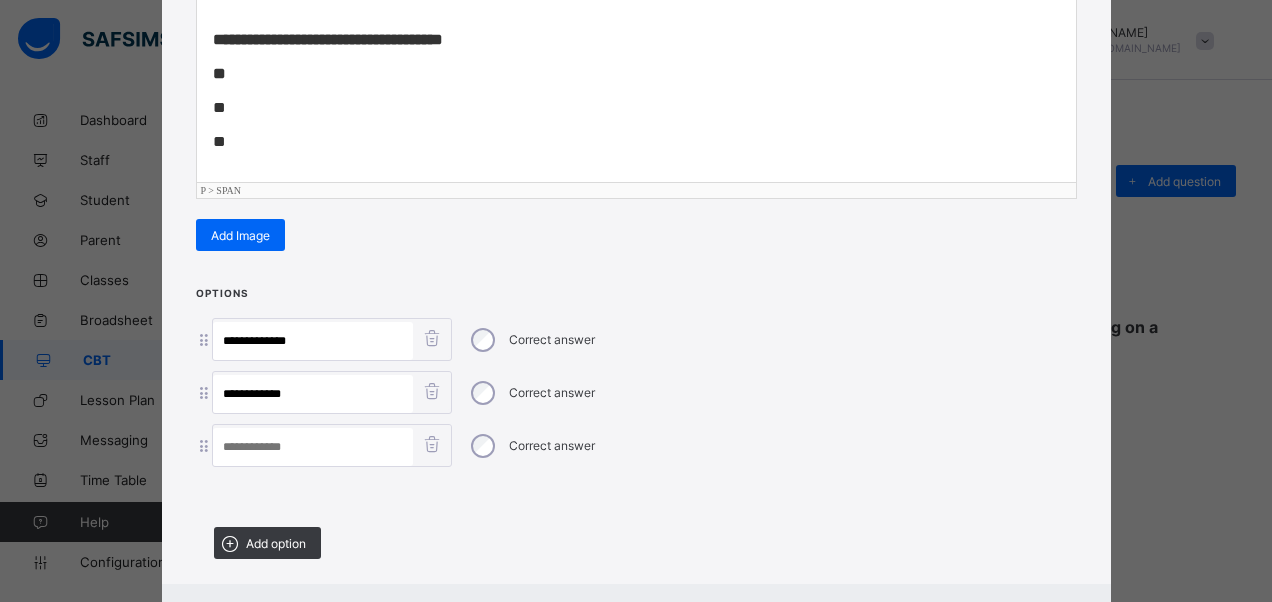 click at bounding box center (313, 447) 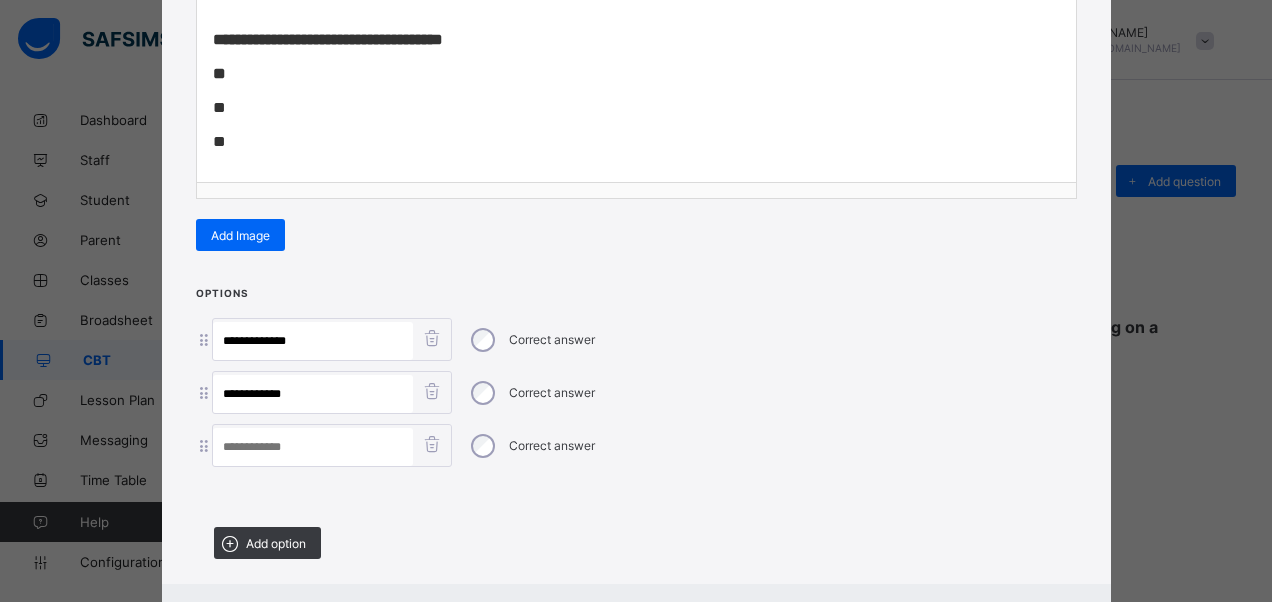 paste on "**********" 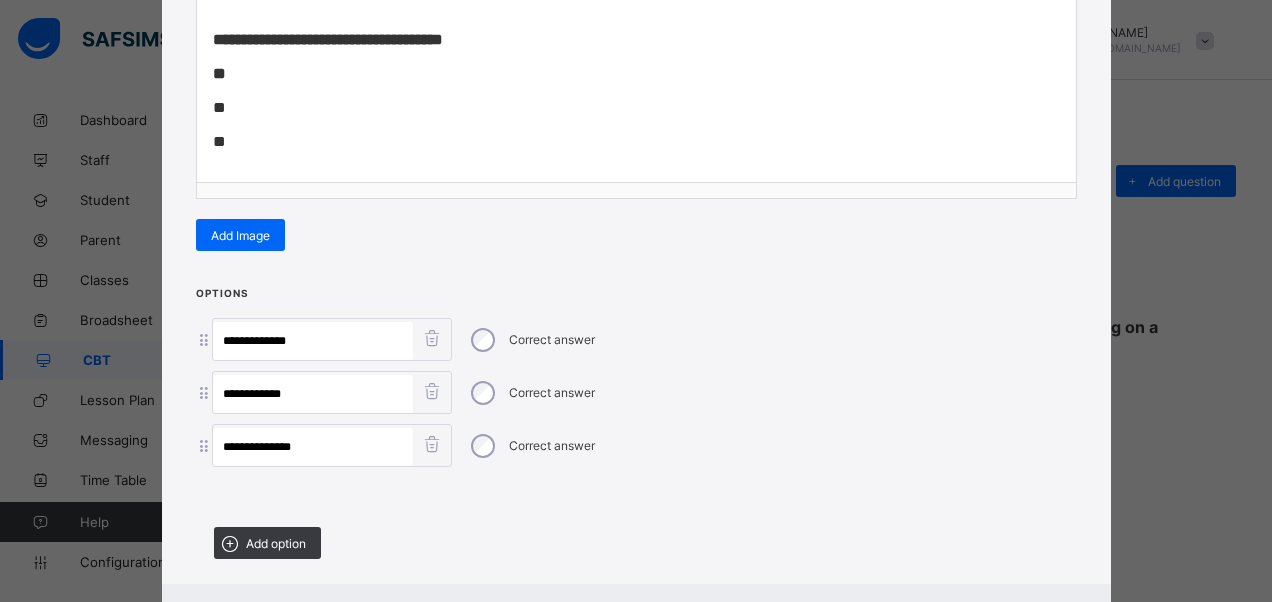 type on "**********" 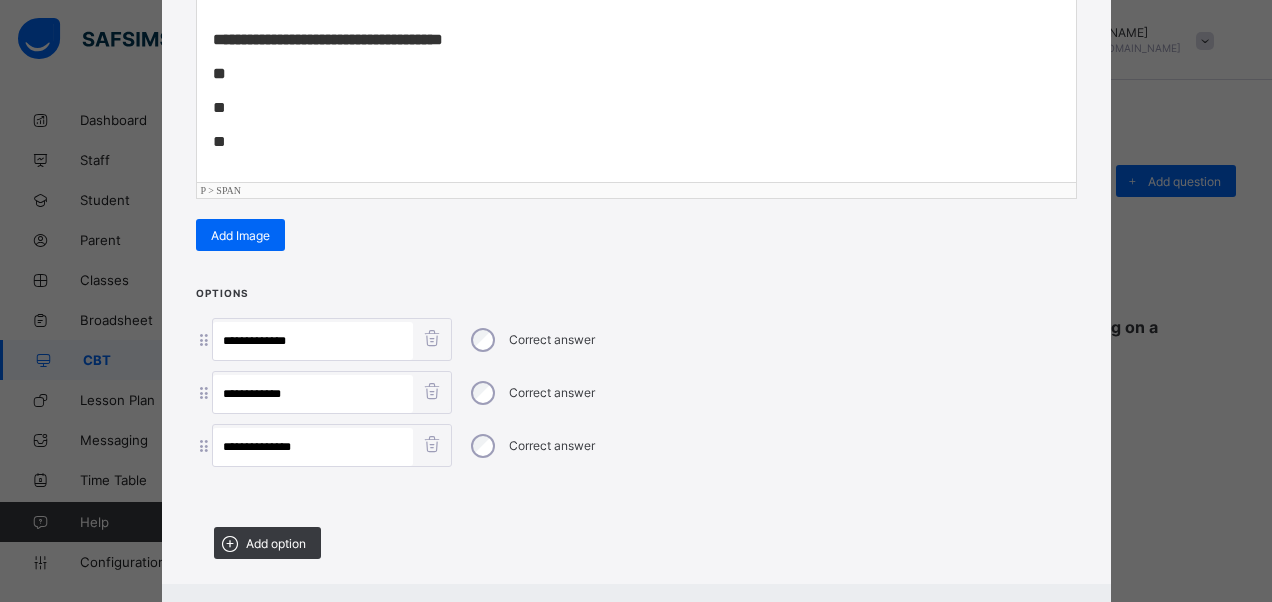 click on "**" at bounding box center (219, 73) 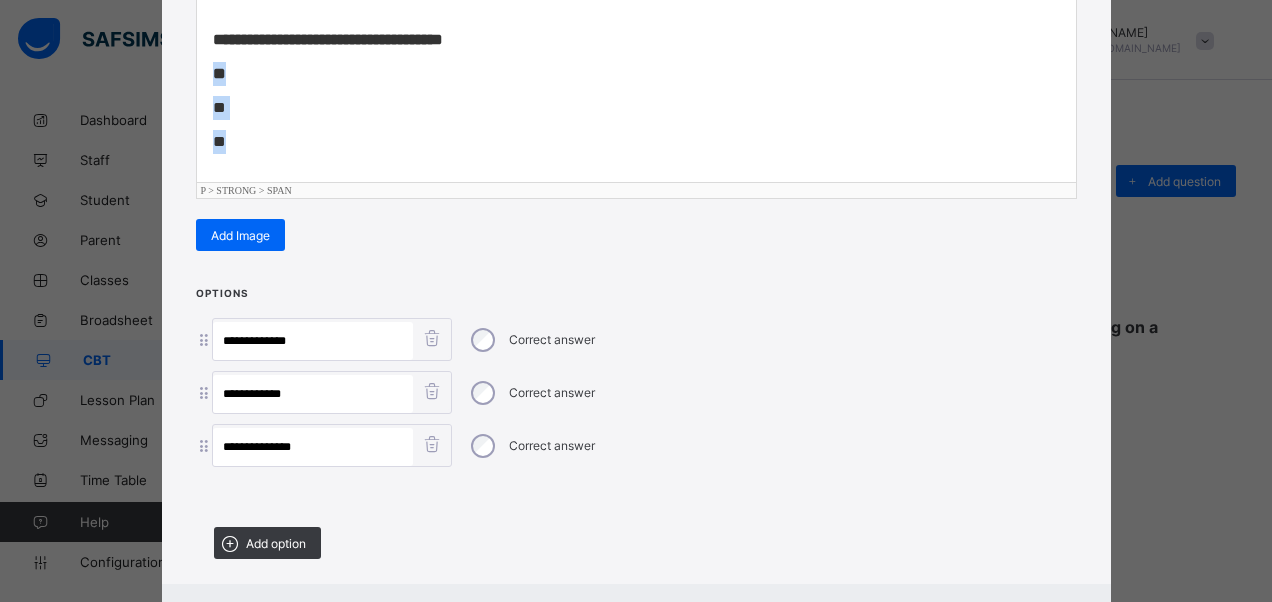 drag, startPoint x: 205, startPoint y: 70, endPoint x: 247, endPoint y: 135, distance: 77.388626 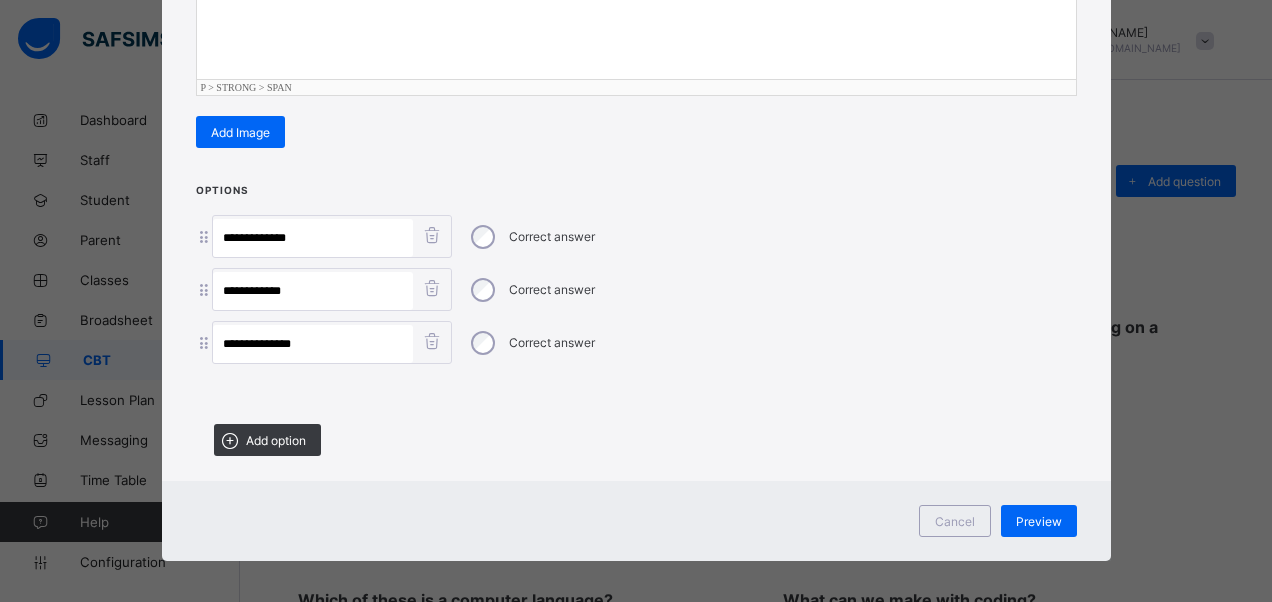 scroll, scrollTop: 446, scrollLeft: 0, axis: vertical 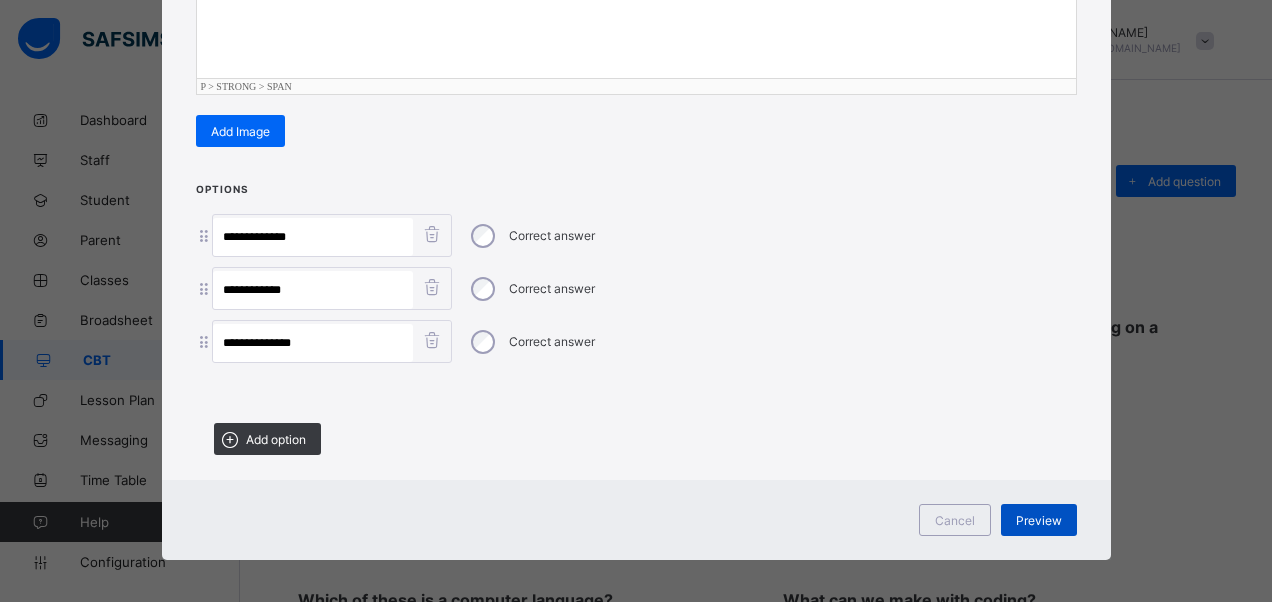 click on "Preview" at bounding box center (1039, 520) 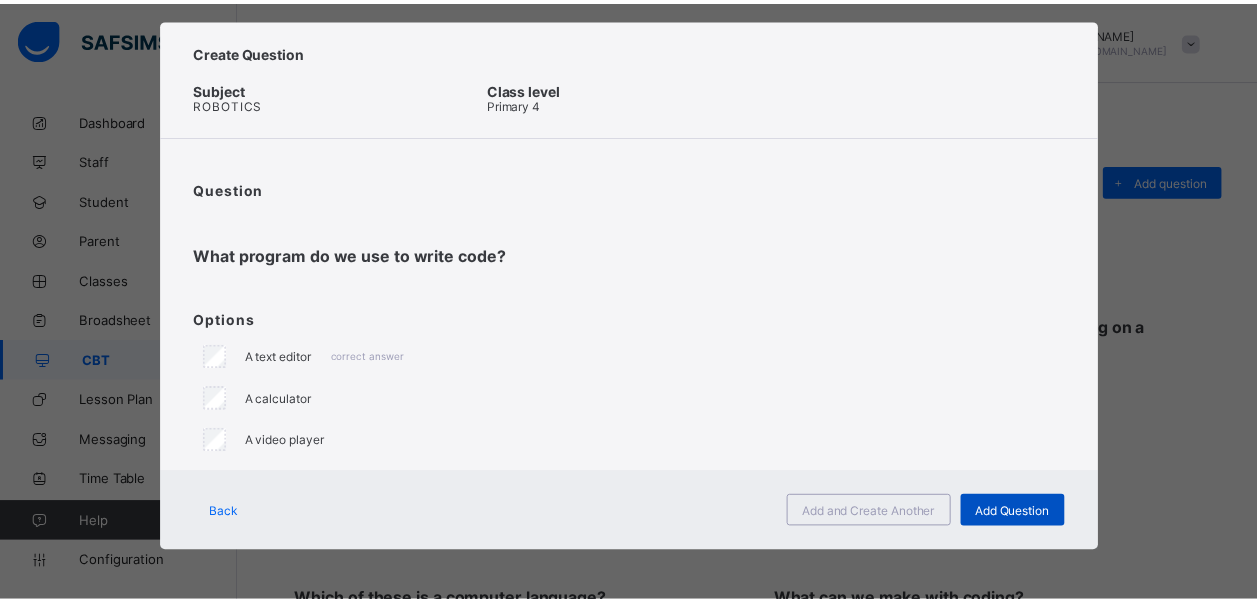 scroll, scrollTop: 26, scrollLeft: 0, axis: vertical 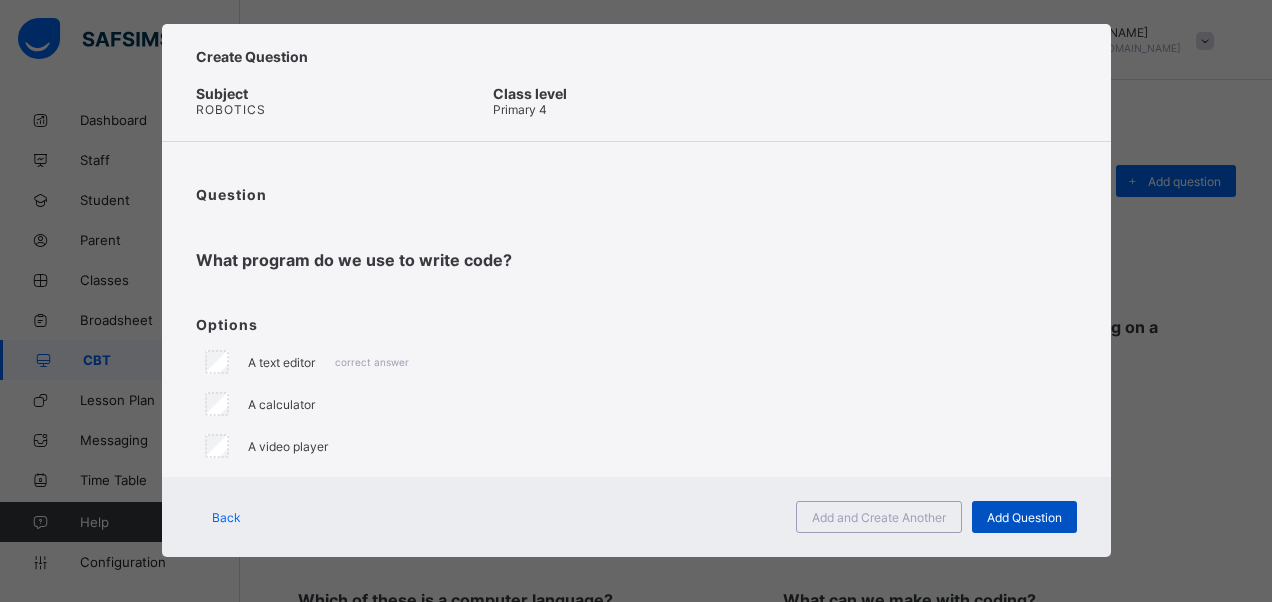 click on "Add Question" at bounding box center [1024, 517] 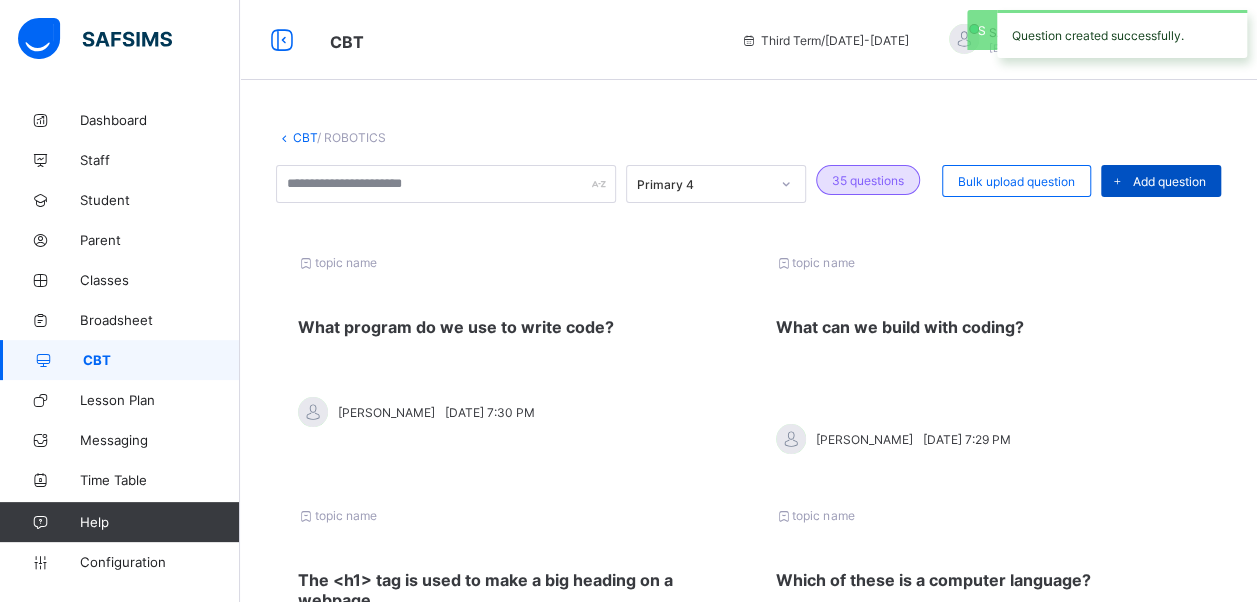 click on "Add question" at bounding box center (1169, 181) 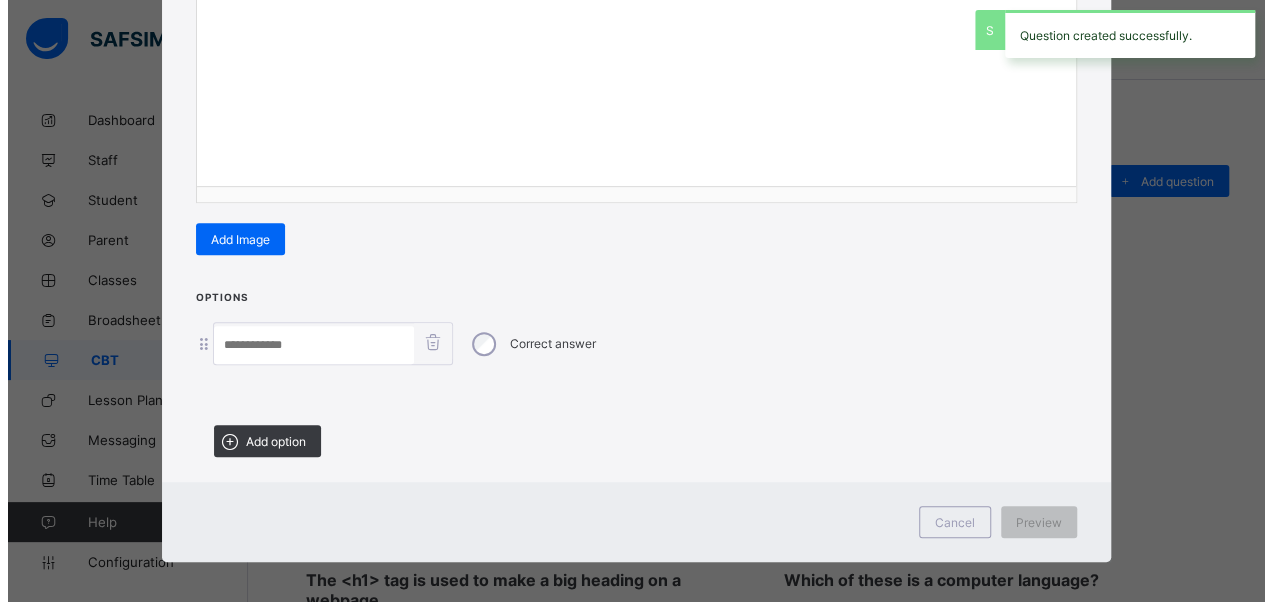 scroll, scrollTop: 342, scrollLeft: 0, axis: vertical 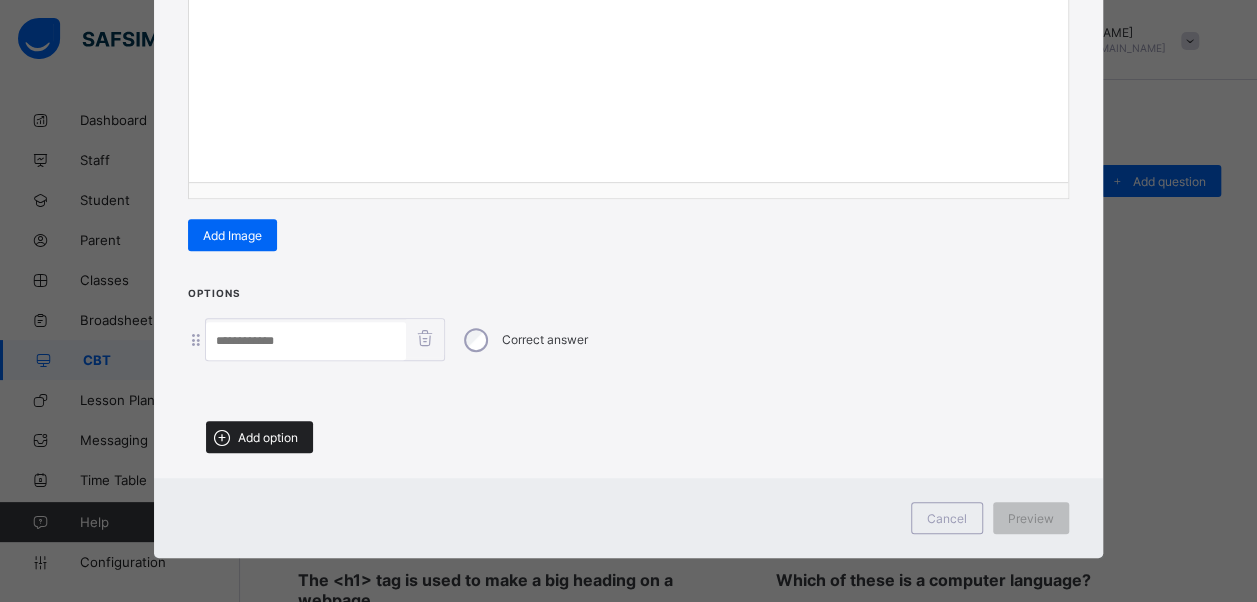 click on "Add option" at bounding box center (268, 437) 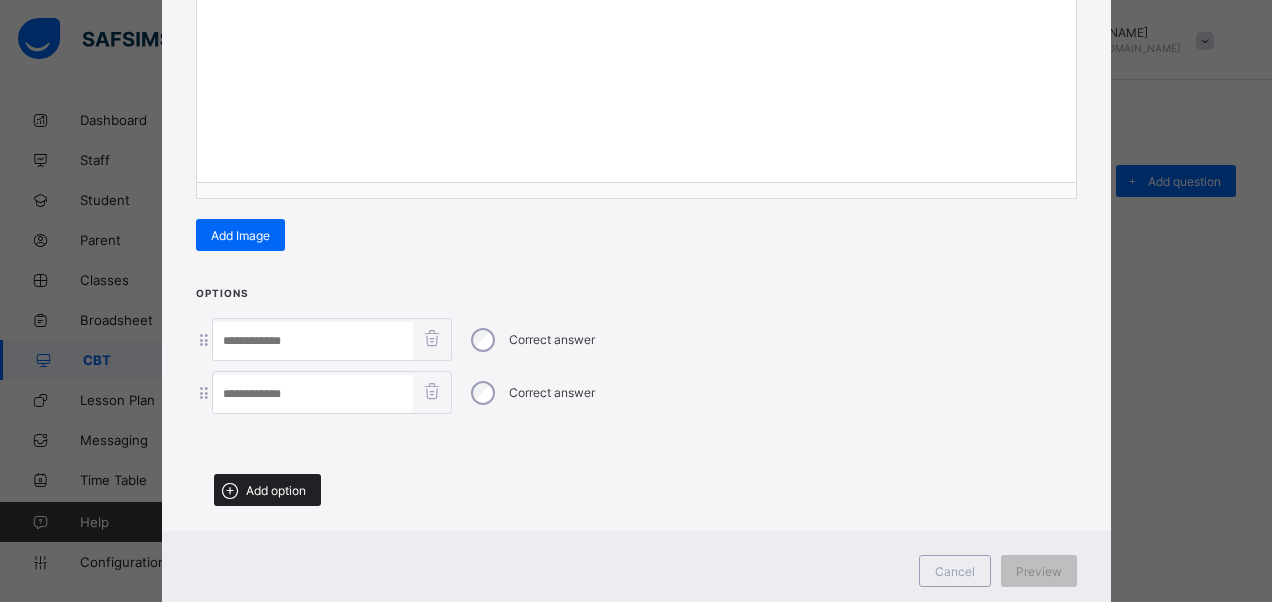 click on "Add option" at bounding box center [267, 490] 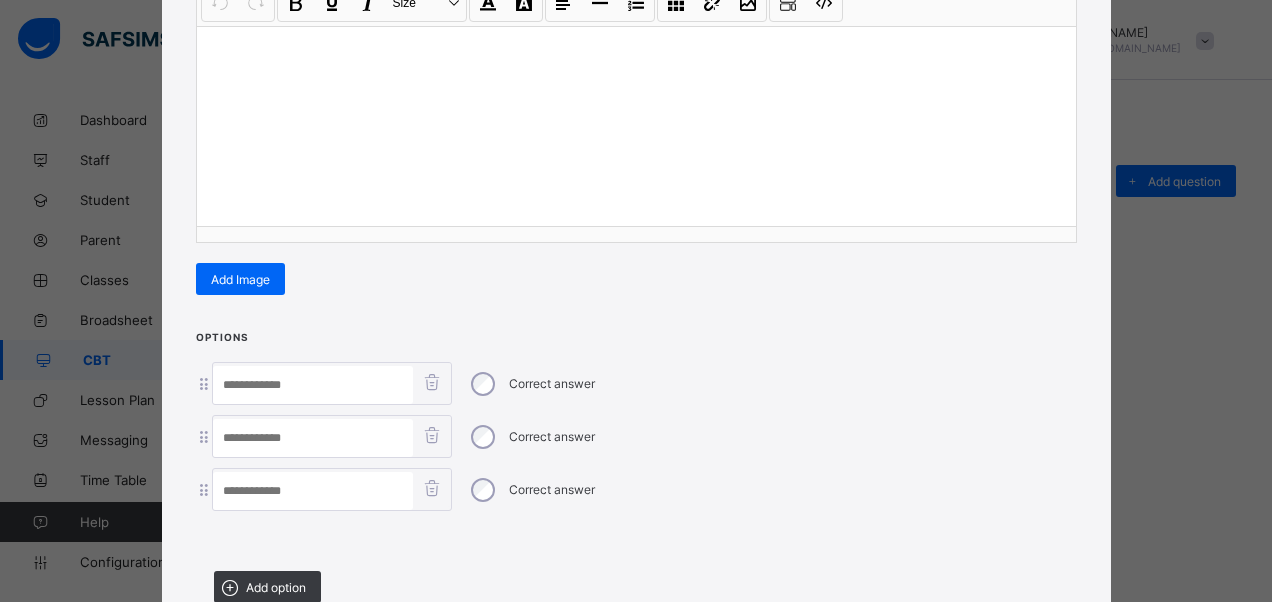 scroll, scrollTop: 242, scrollLeft: 0, axis: vertical 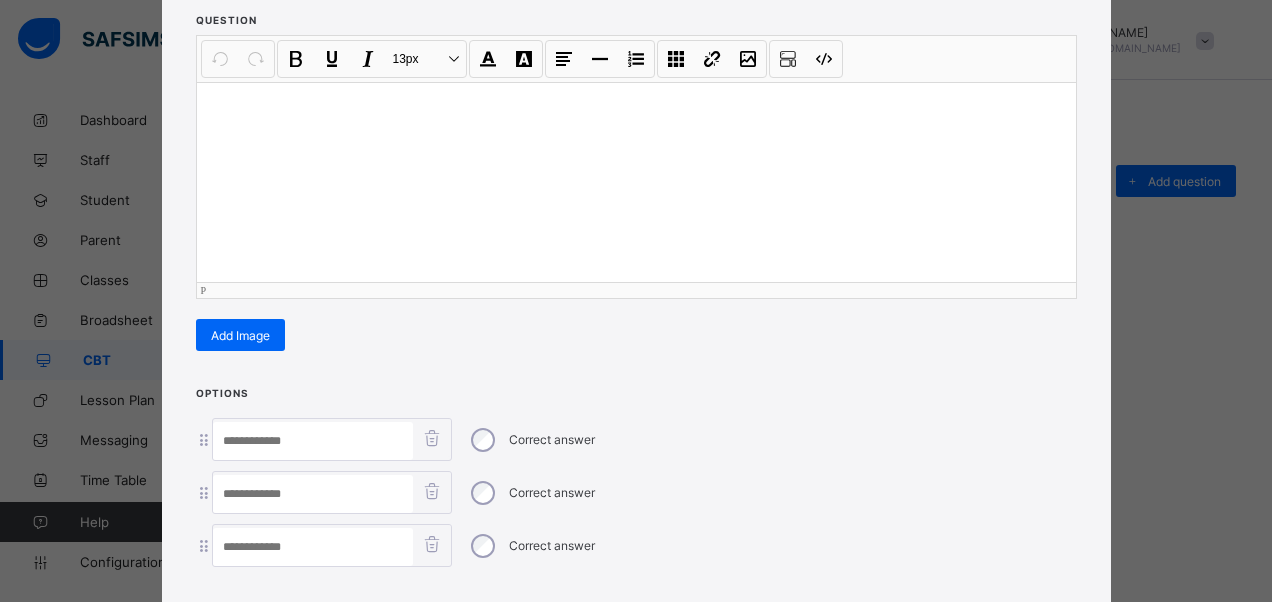 click at bounding box center [636, 182] 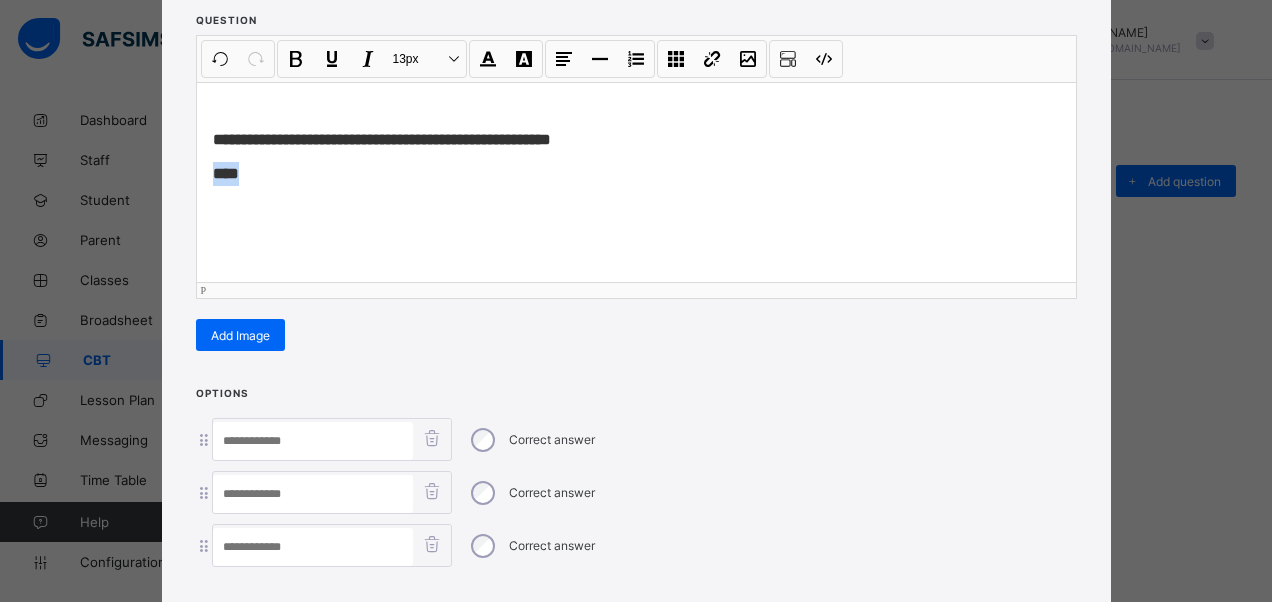 drag, startPoint x: 261, startPoint y: 171, endPoint x: 211, endPoint y: 198, distance: 56.82429 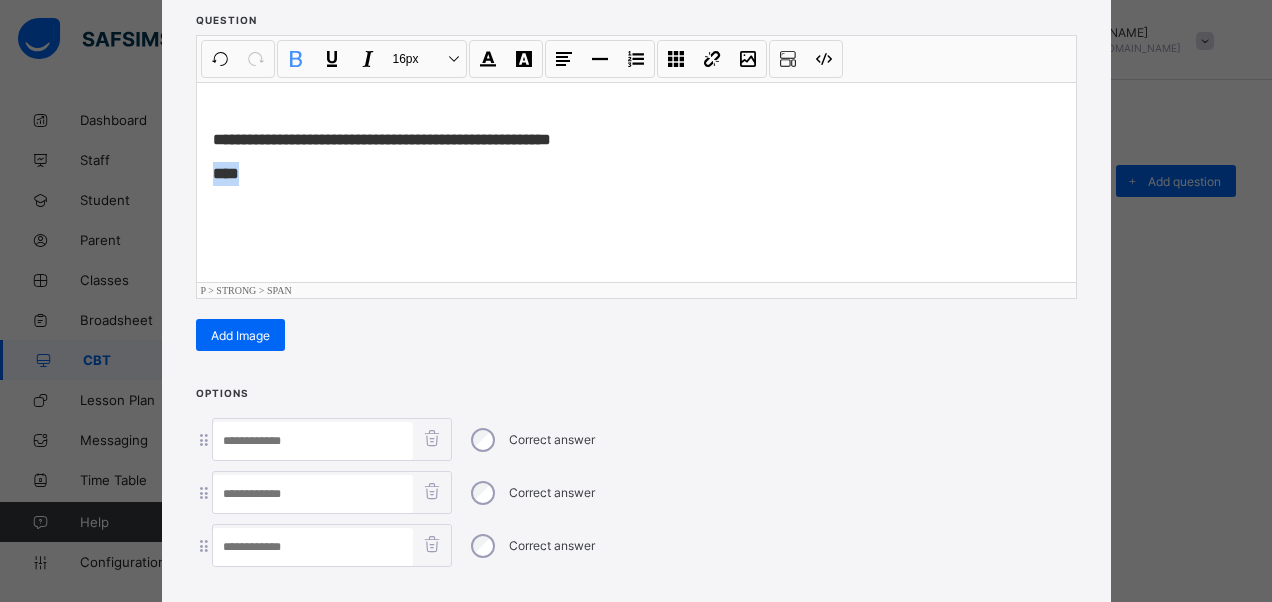 type 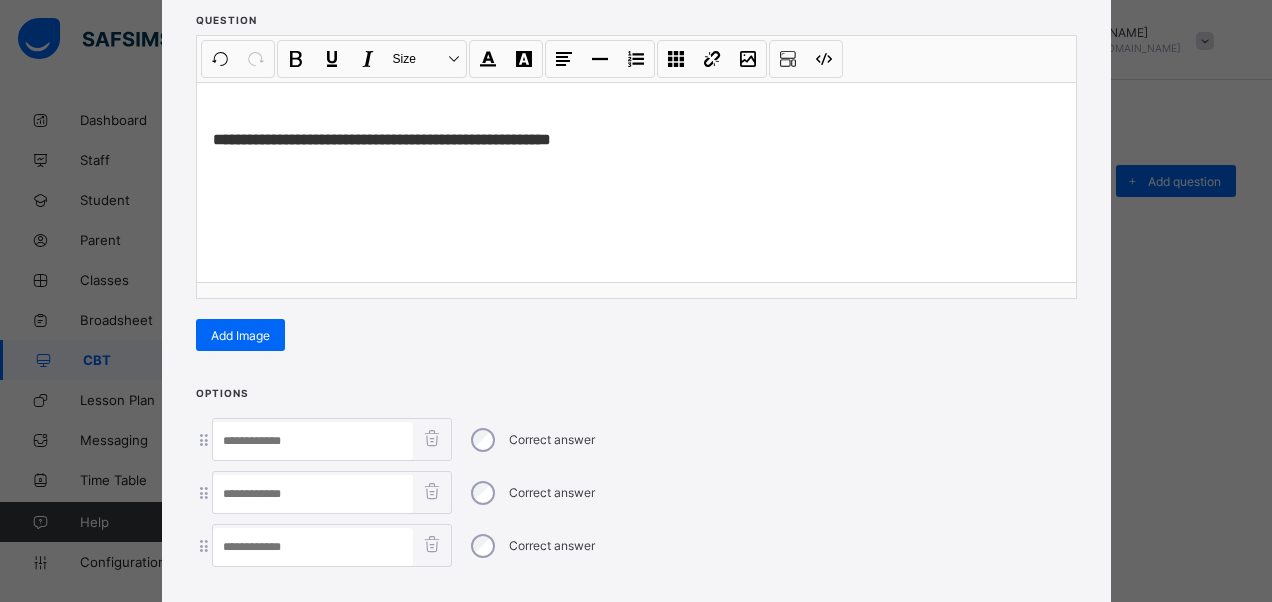 click at bounding box center [313, 441] 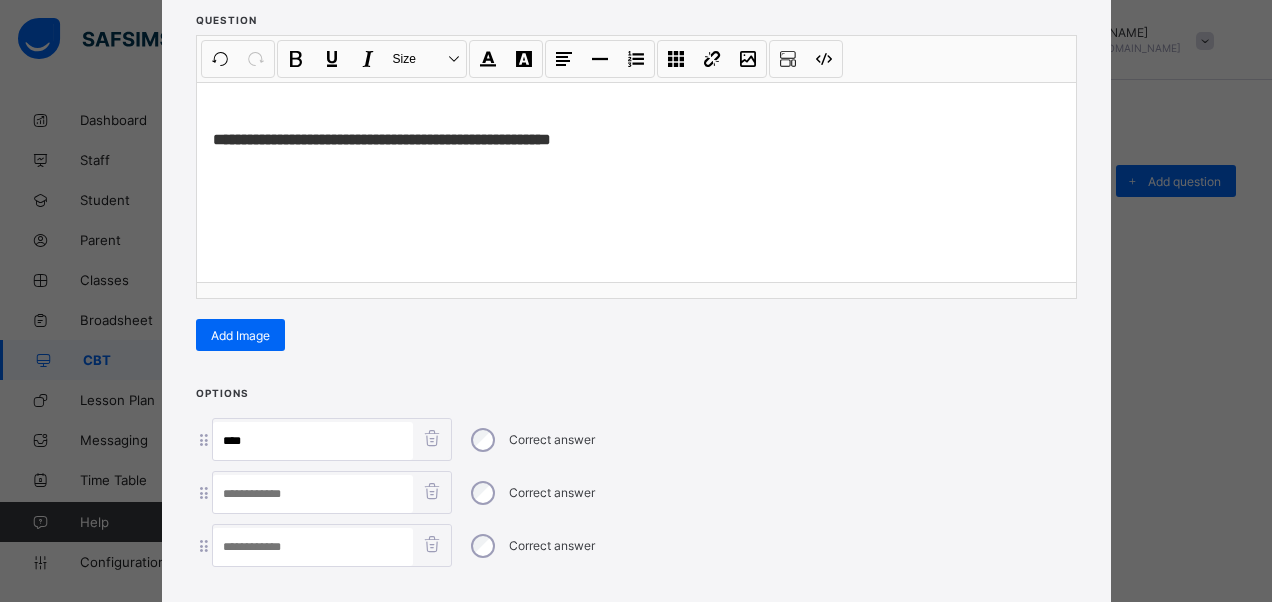 type on "****" 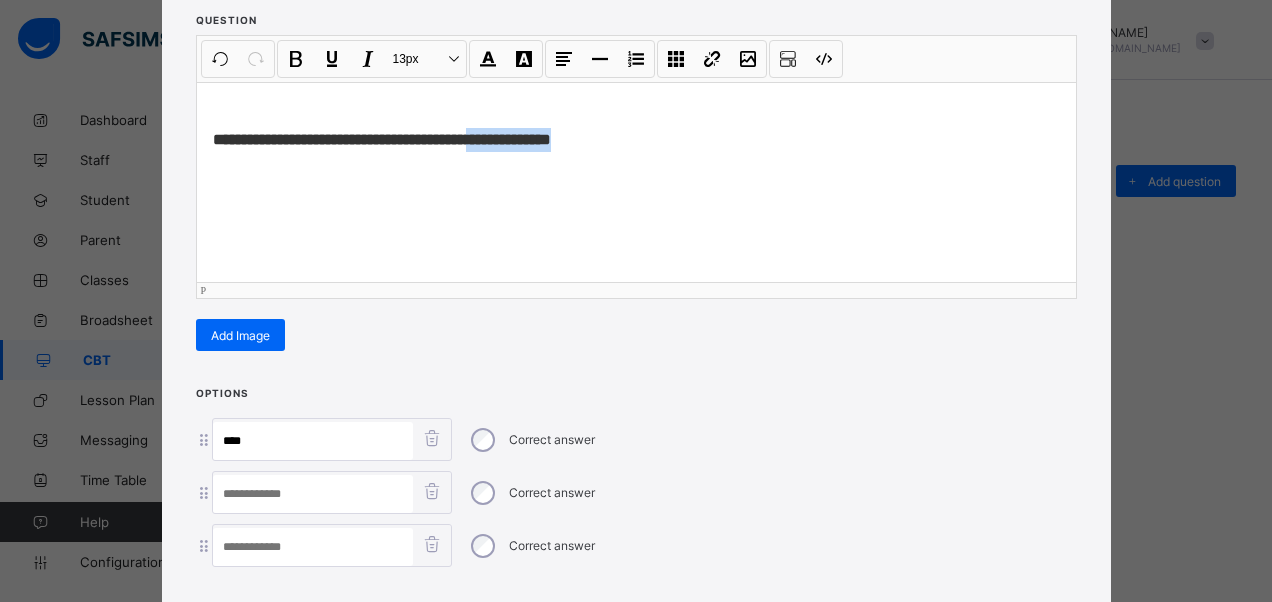 drag, startPoint x: 596, startPoint y: 122, endPoint x: 518, endPoint y: 138, distance: 79.624115 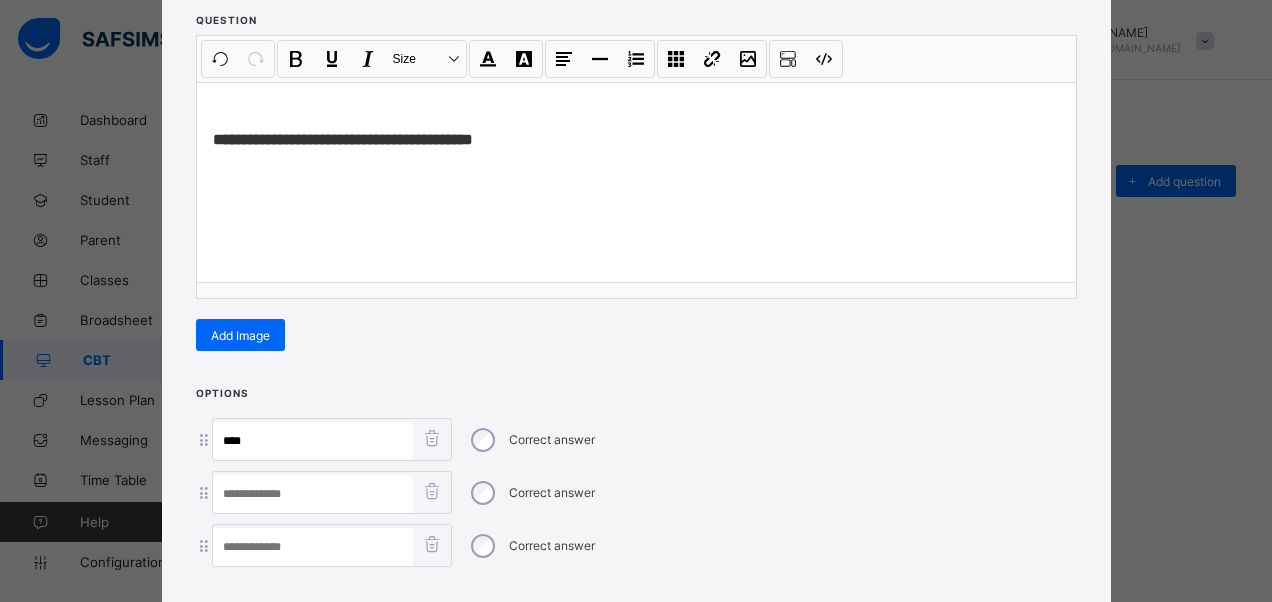 click at bounding box center (313, 494) 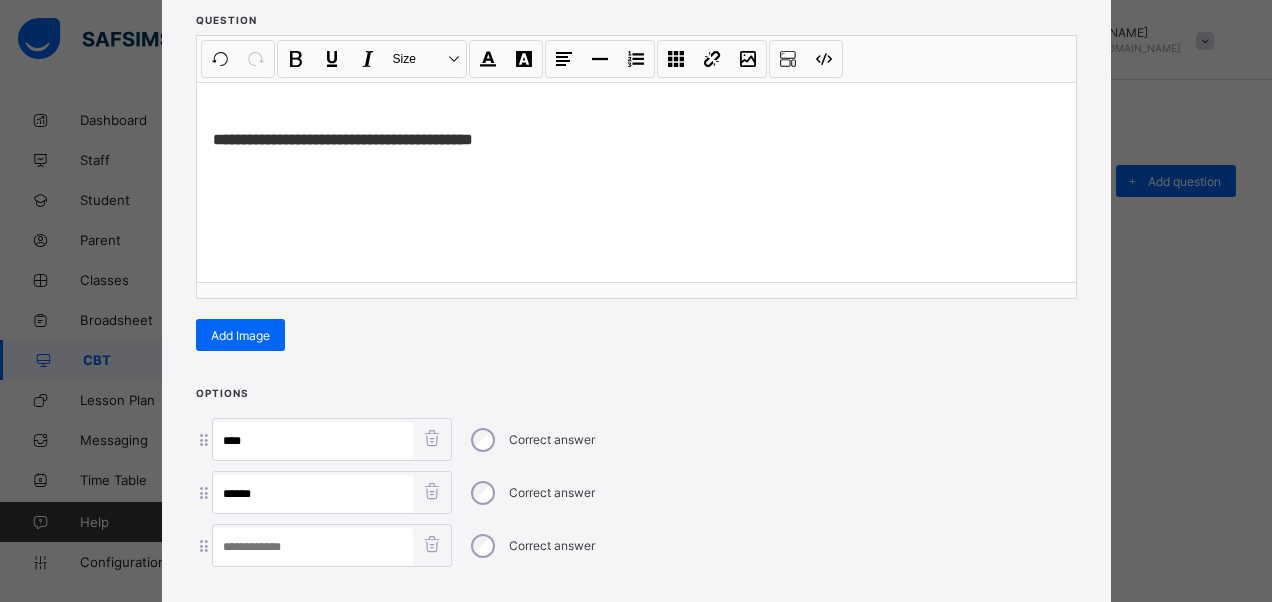 click on "******" at bounding box center (313, 494) 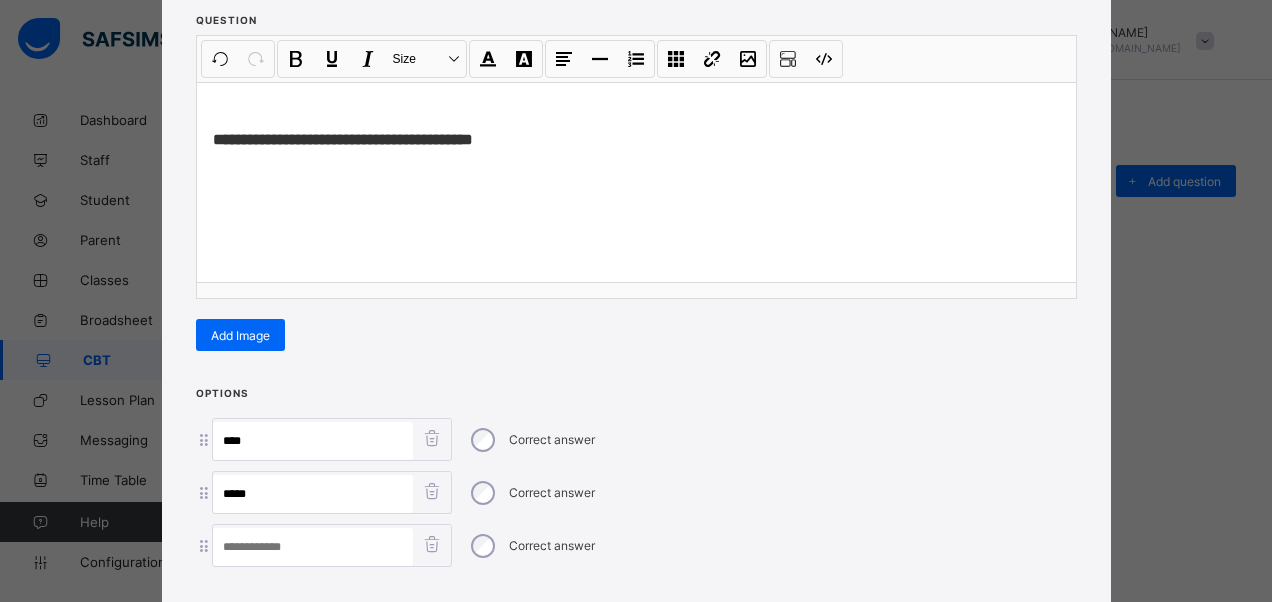 type on "*****" 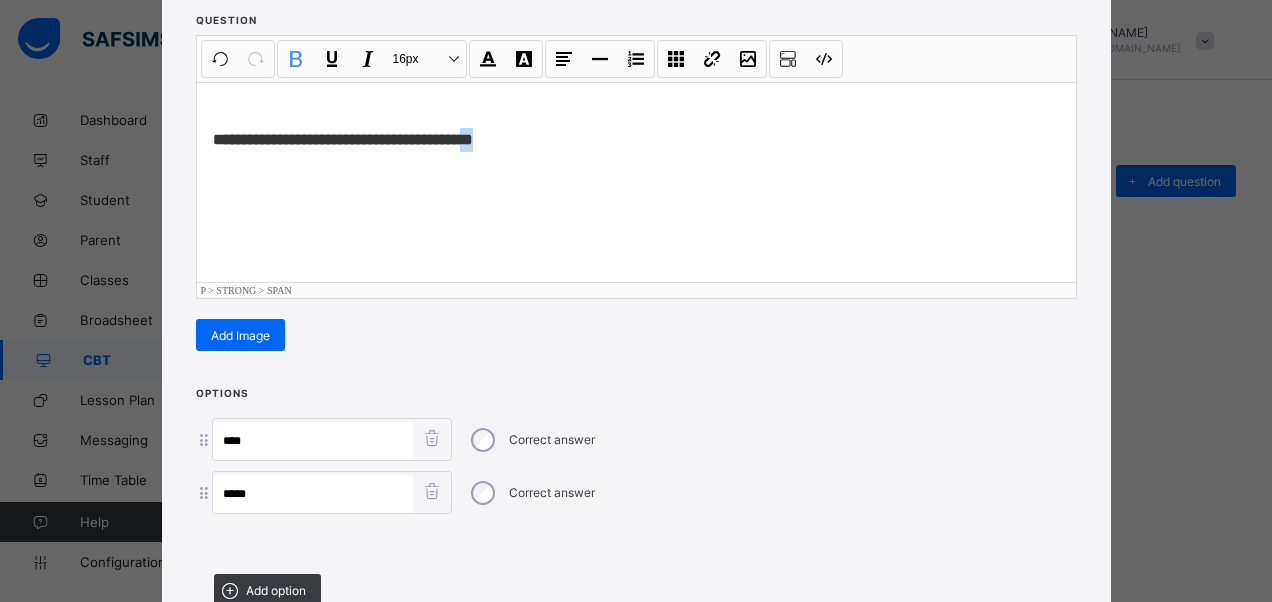 drag, startPoint x: 544, startPoint y: 123, endPoint x: 496, endPoint y: 120, distance: 48.09366 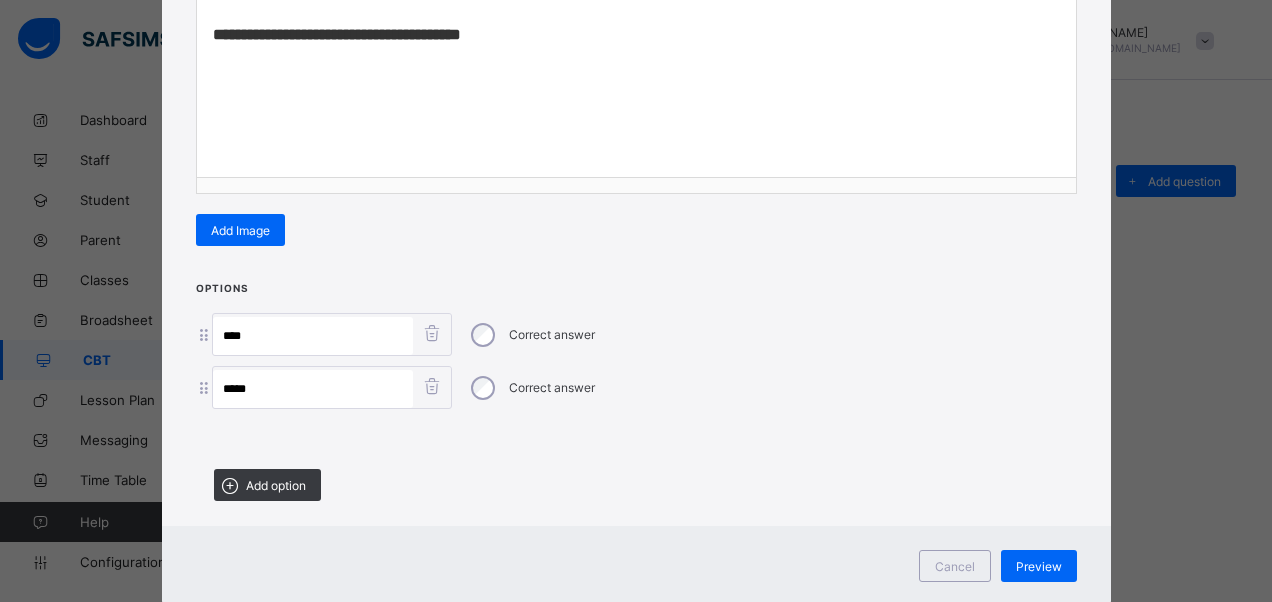 scroll, scrollTop: 394, scrollLeft: 0, axis: vertical 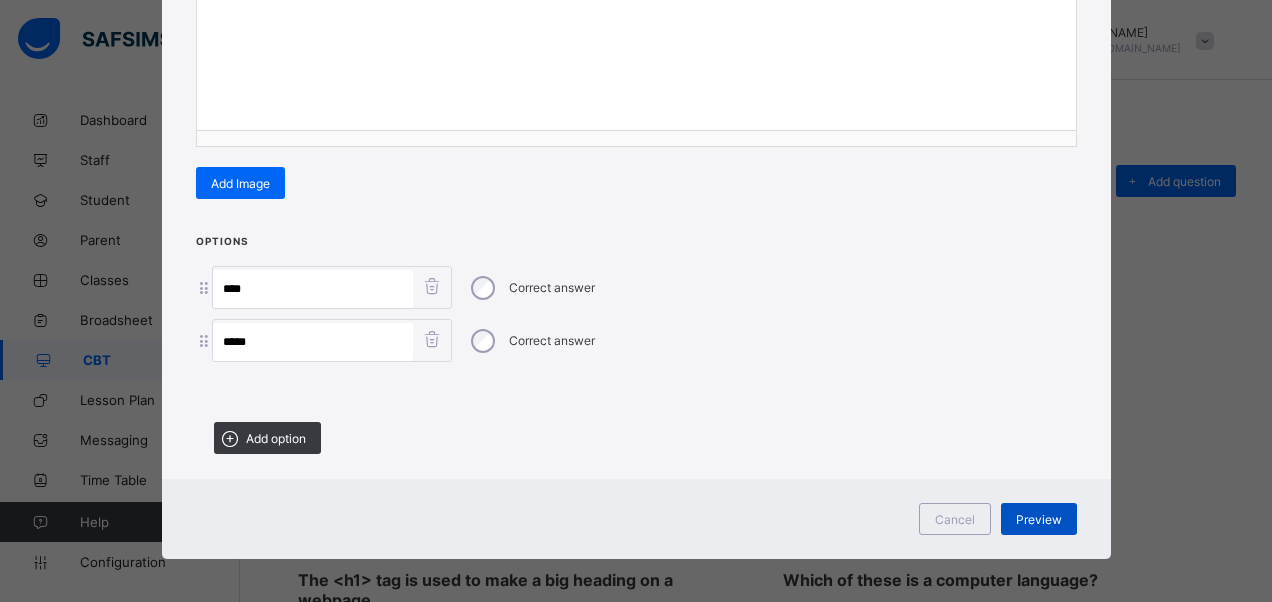 click on "Preview" at bounding box center [1039, 519] 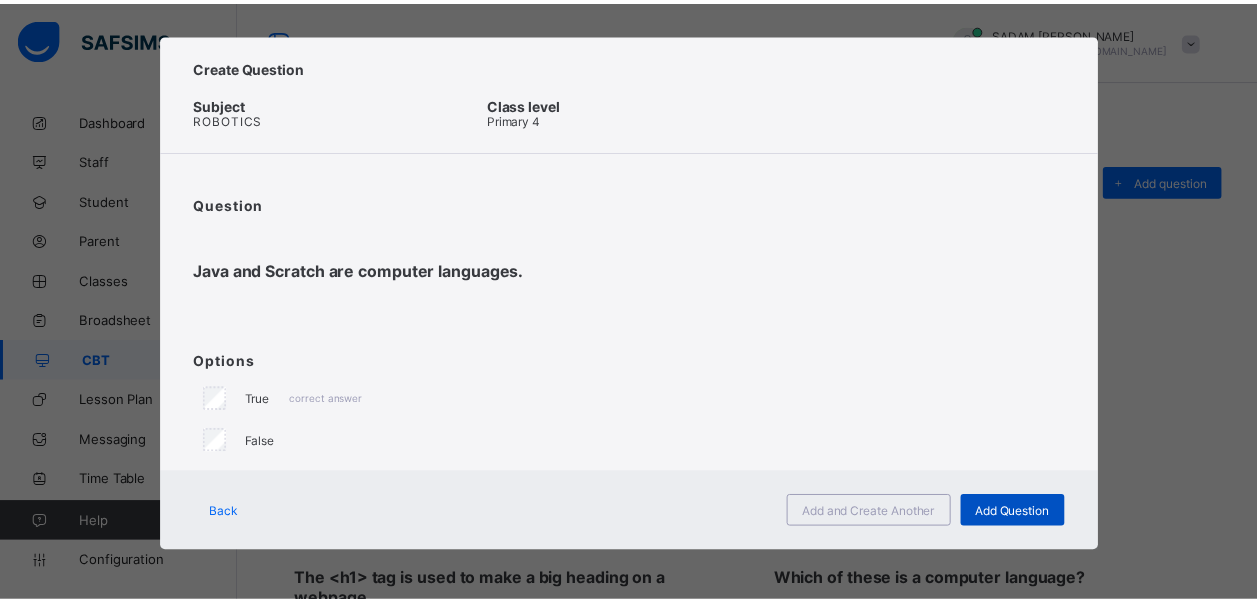 scroll, scrollTop: 10, scrollLeft: 0, axis: vertical 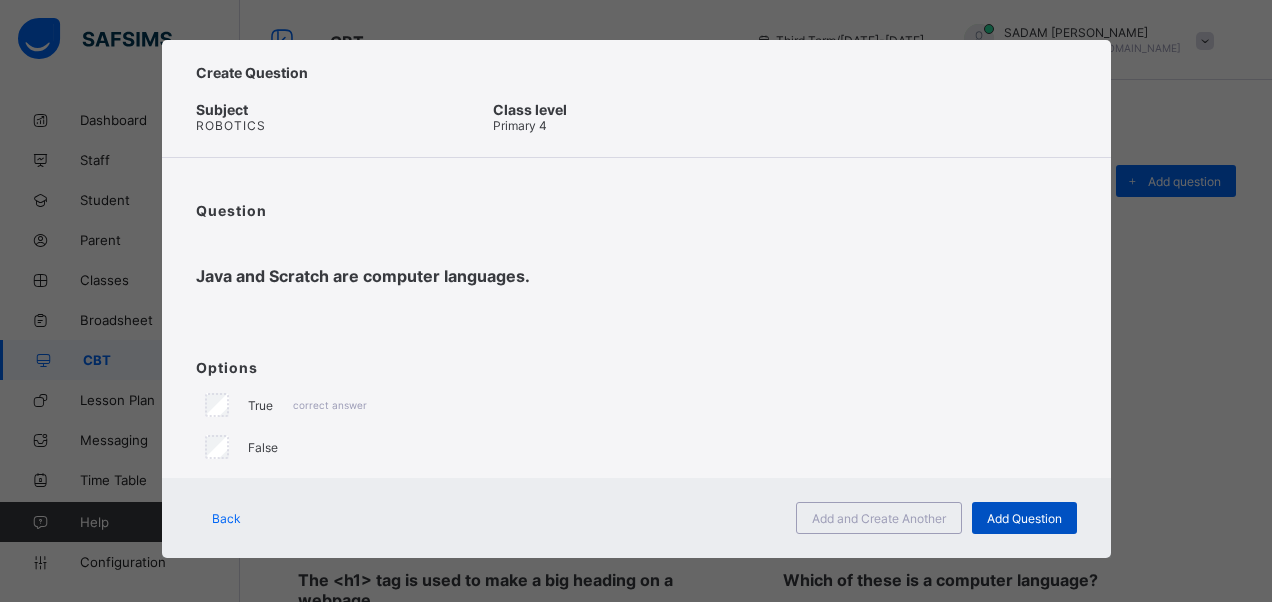 click on "Add Question" at bounding box center [1024, 518] 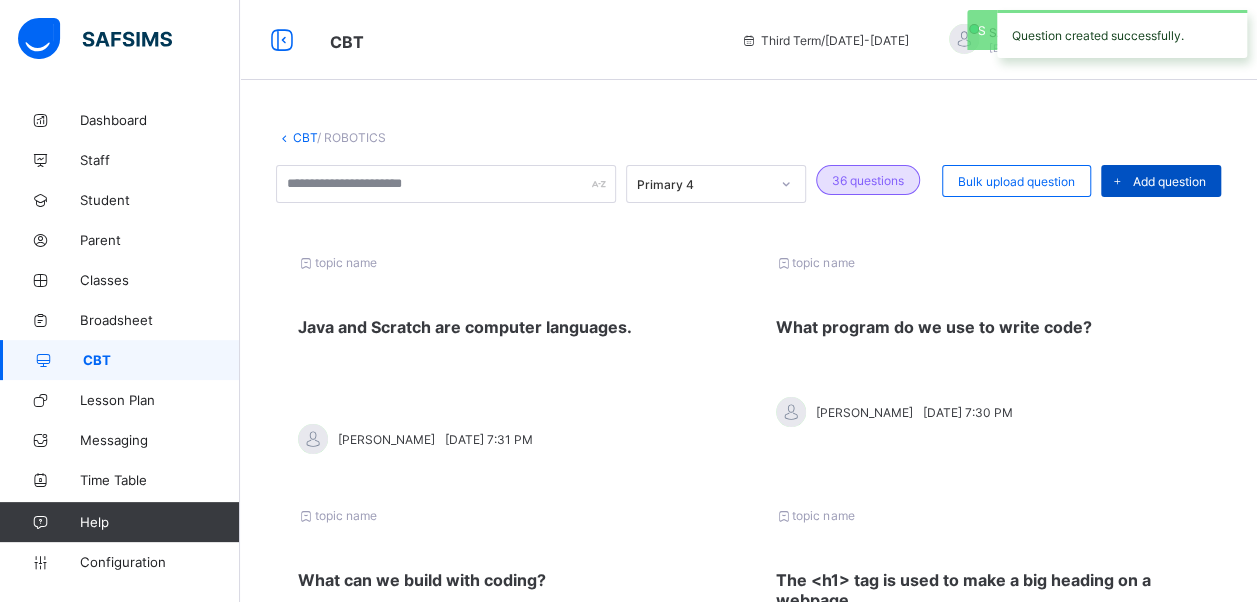 click on "Add question" at bounding box center (1169, 181) 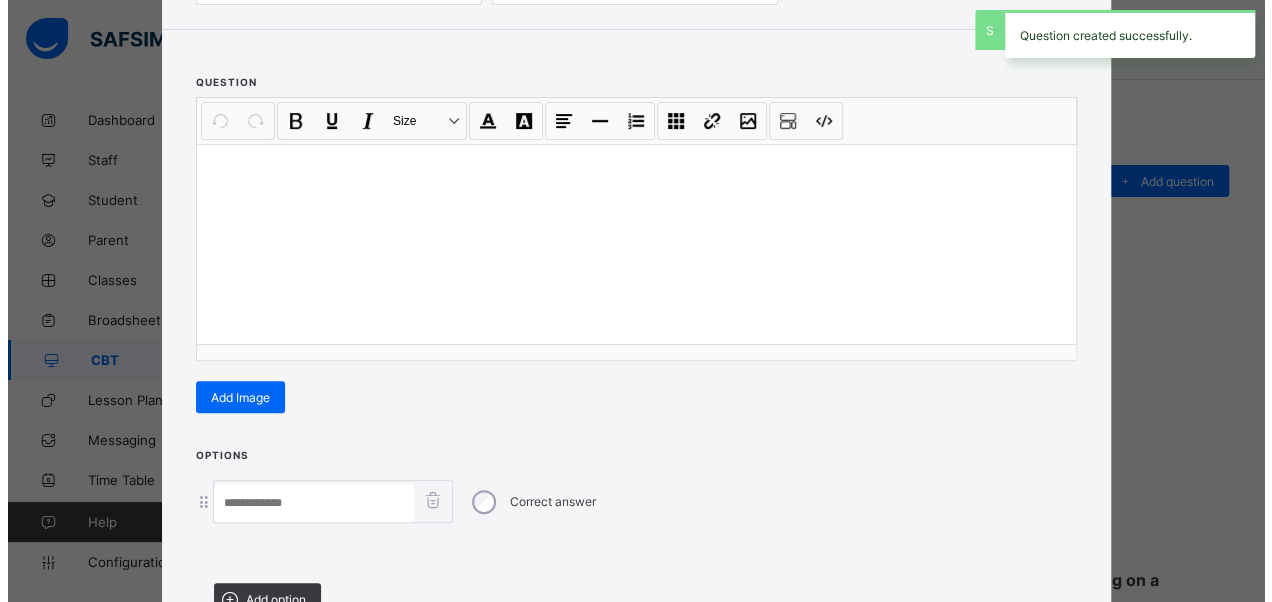scroll, scrollTop: 342, scrollLeft: 0, axis: vertical 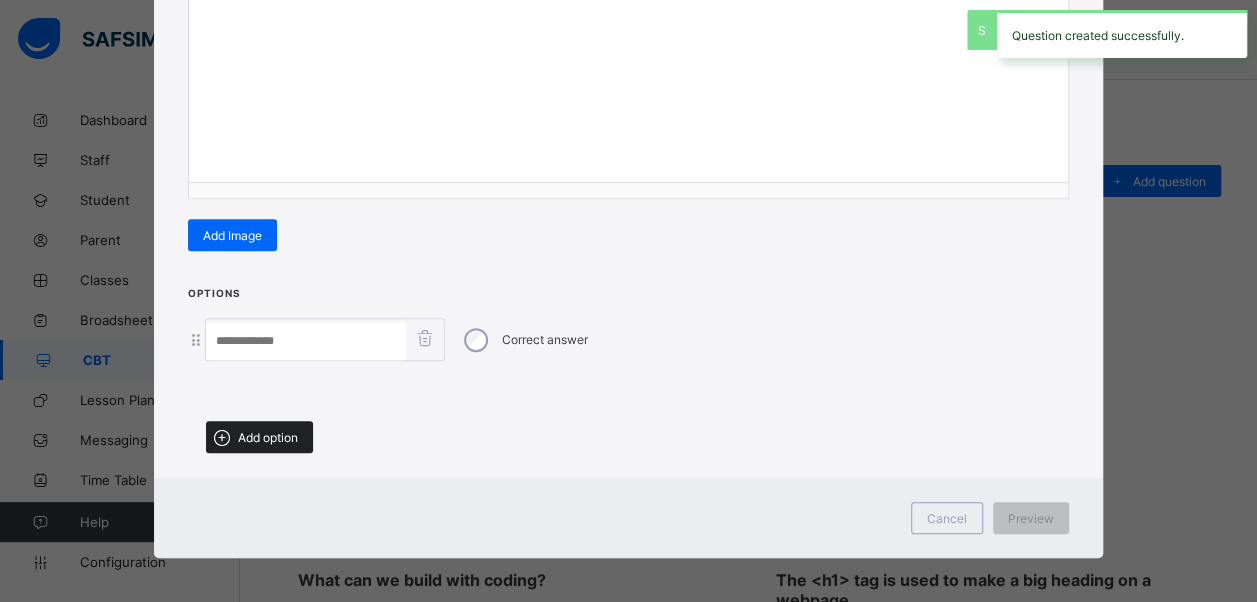 click on "Add option" at bounding box center [268, 437] 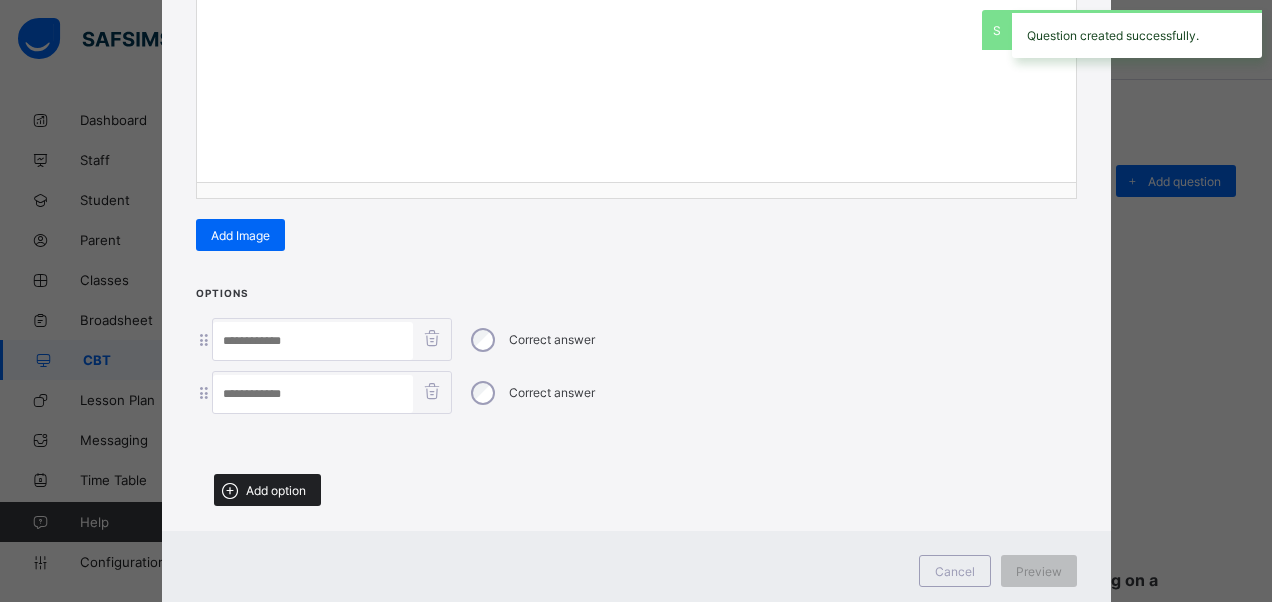 click on "Add option" at bounding box center [267, 490] 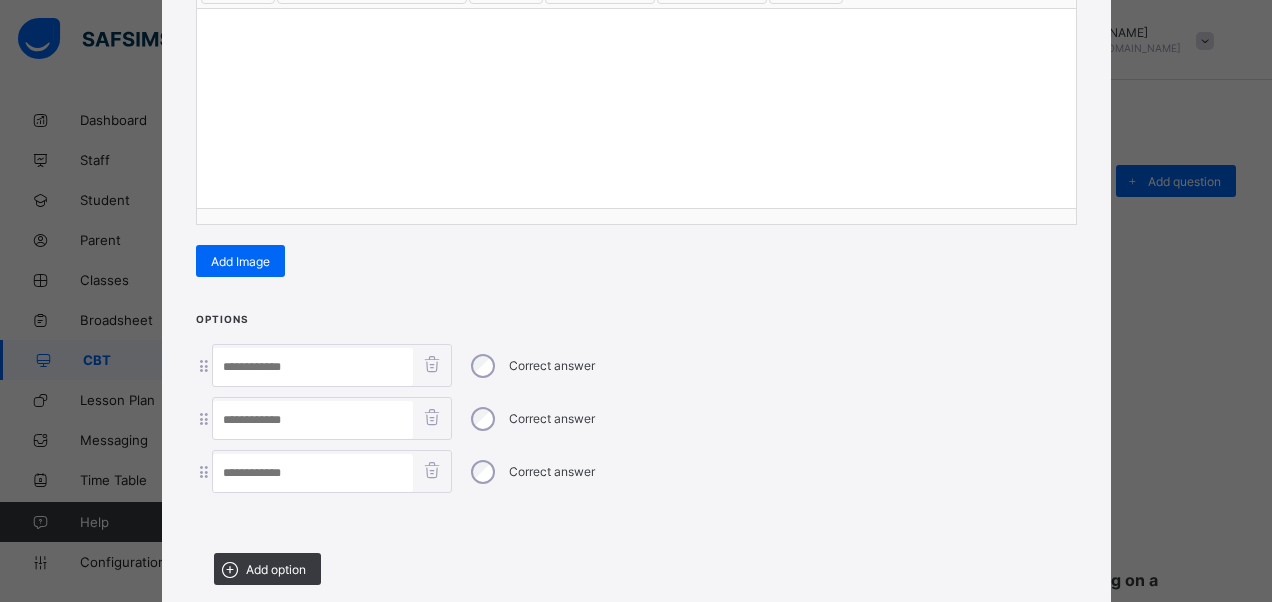 scroll, scrollTop: 242, scrollLeft: 0, axis: vertical 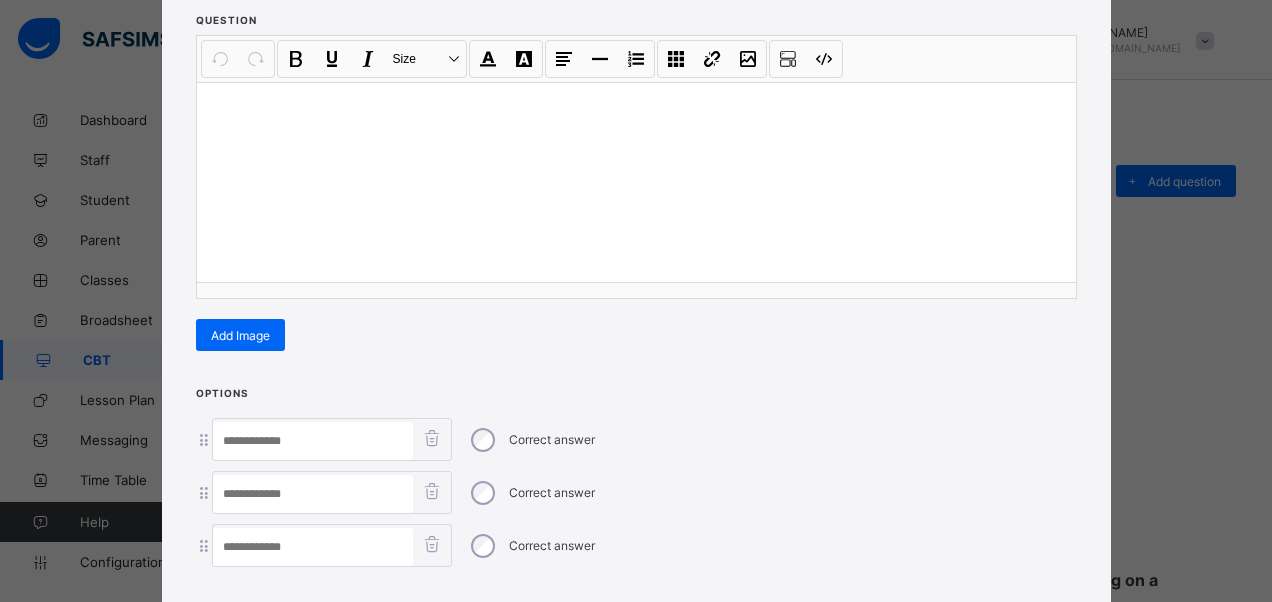 click at bounding box center [636, 182] 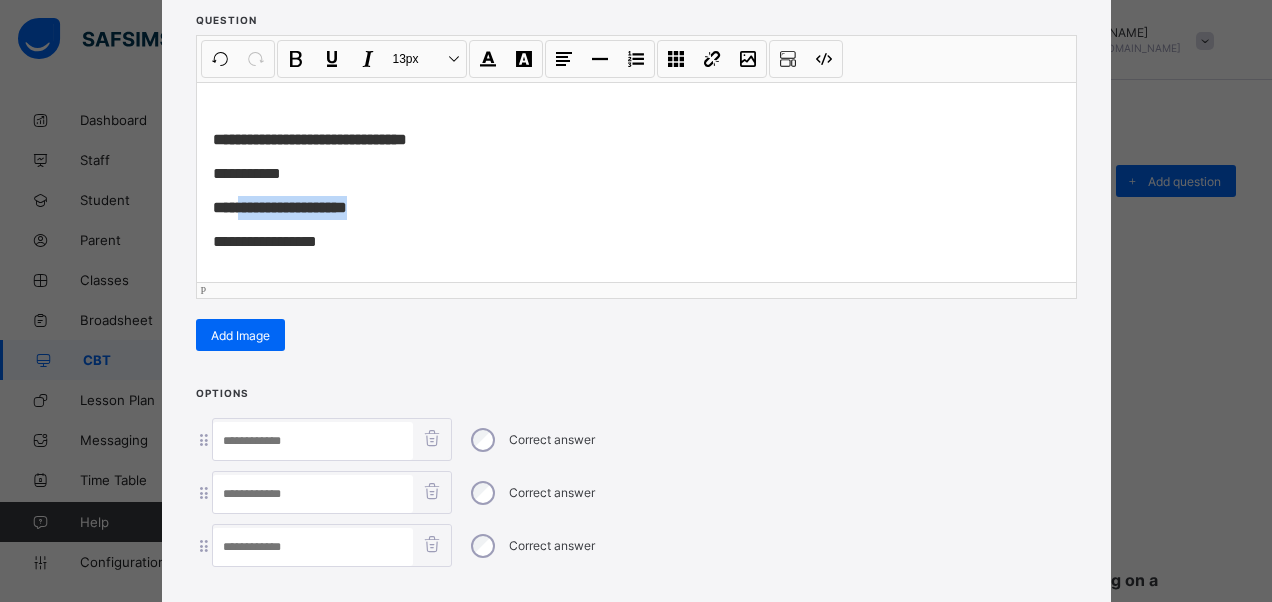 drag, startPoint x: 230, startPoint y: 208, endPoint x: 372, endPoint y: 206, distance: 142.01408 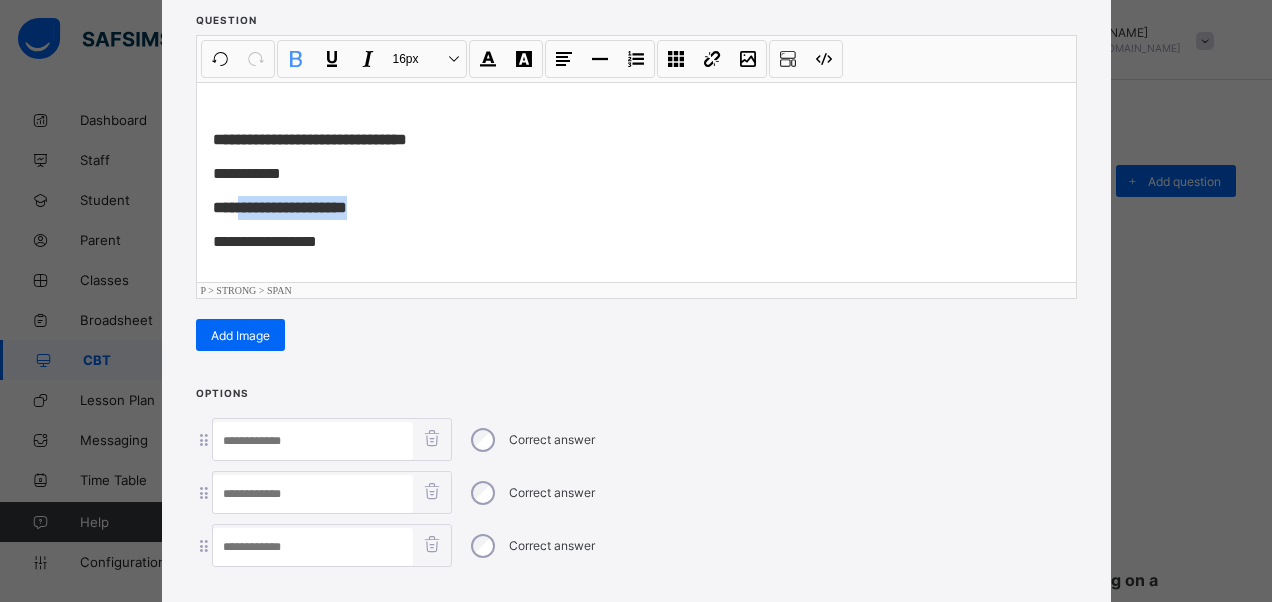 type 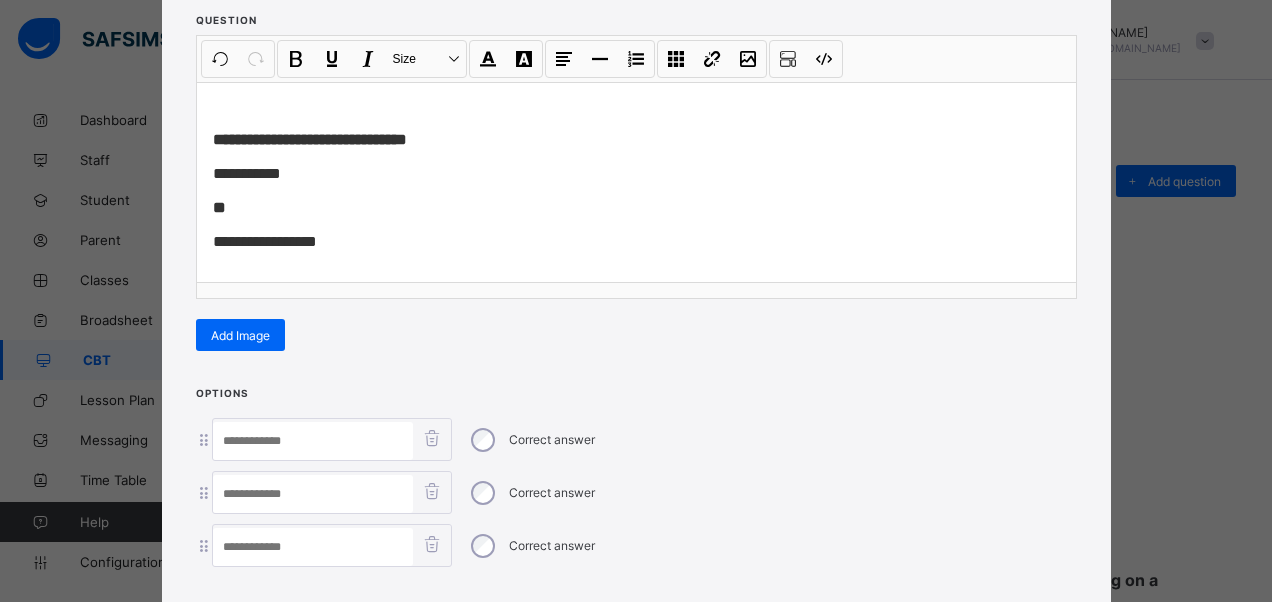 click at bounding box center [313, 441] 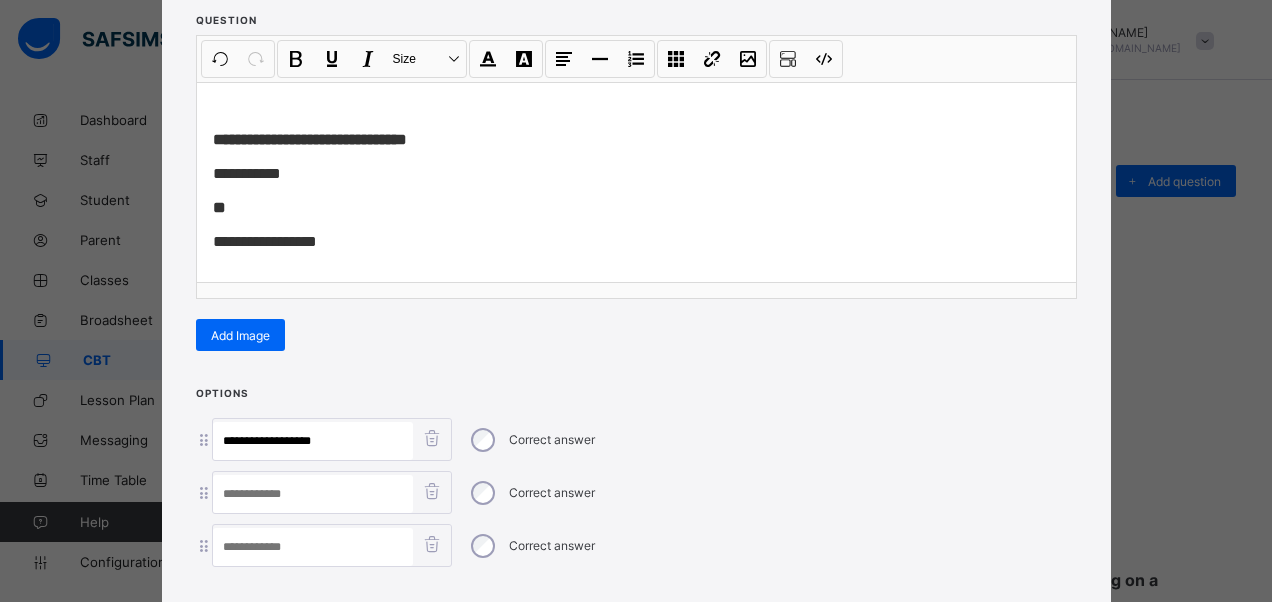 type on "**********" 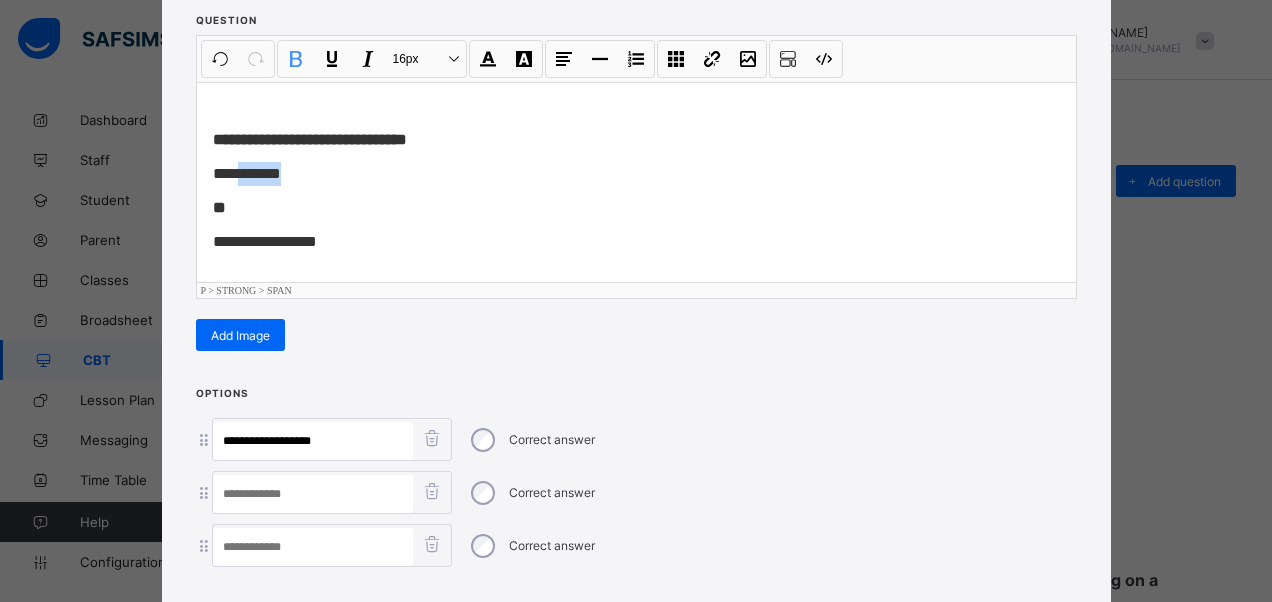 drag, startPoint x: 284, startPoint y: 168, endPoint x: 235, endPoint y: 182, distance: 50.96077 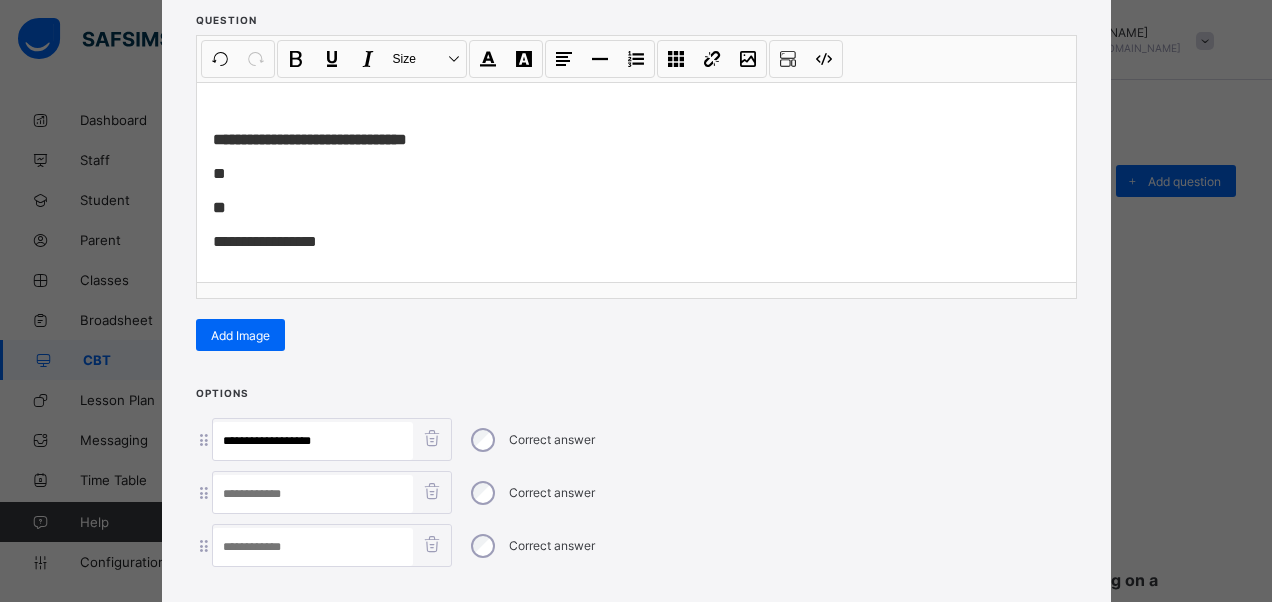 click at bounding box center (313, 494) 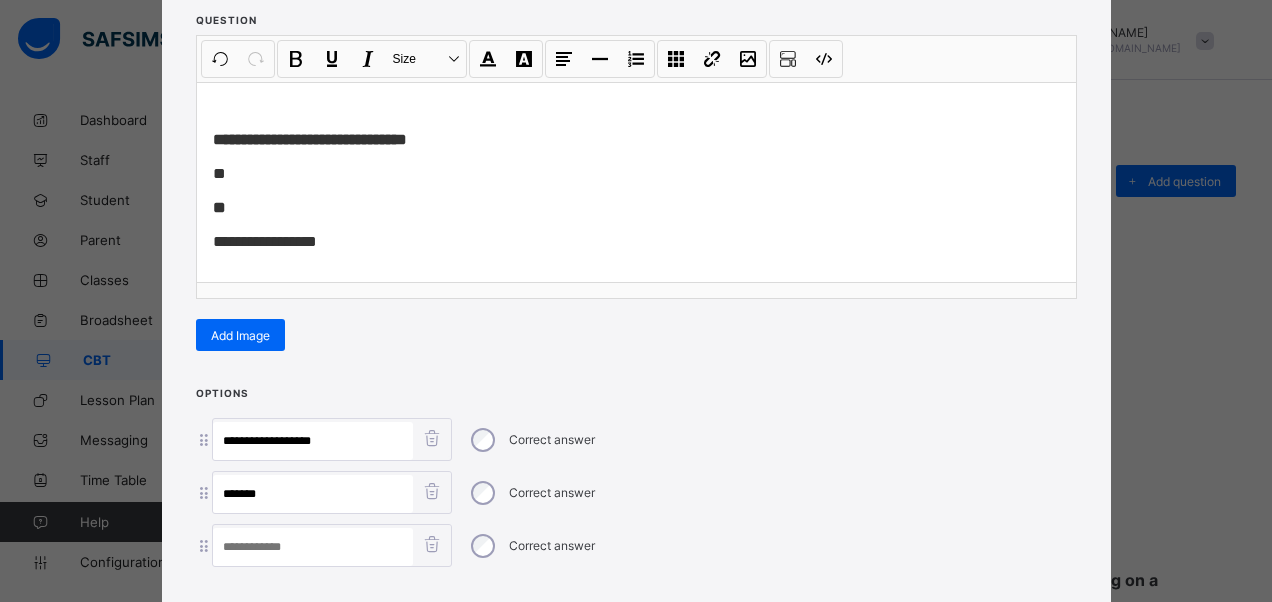 type on "*******" 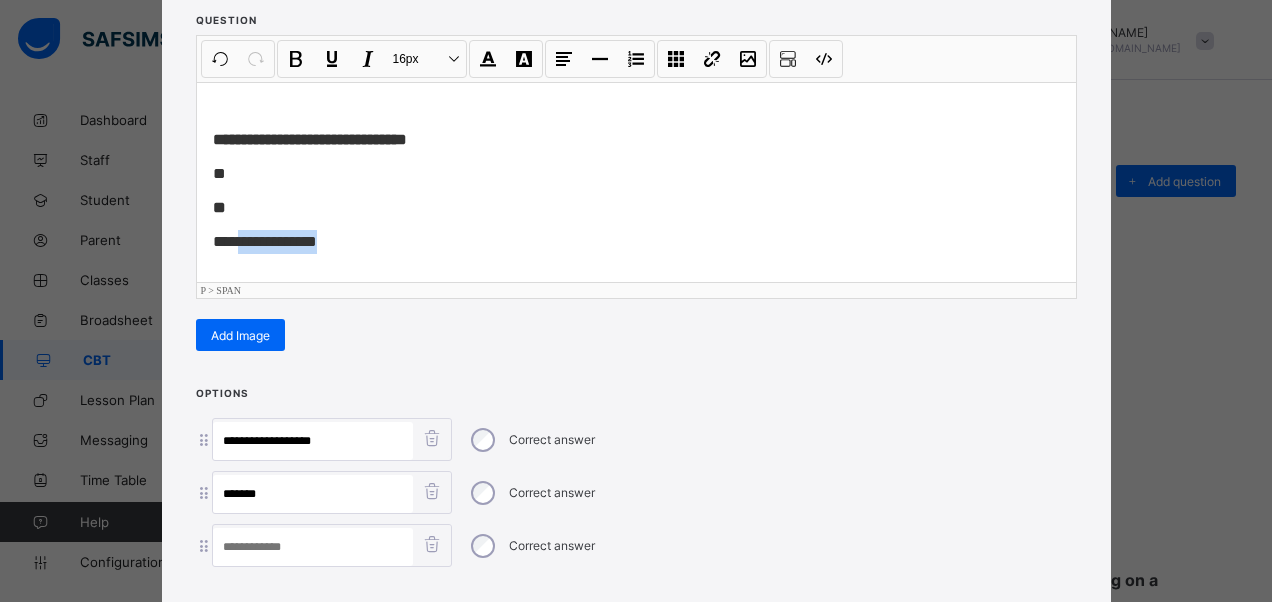 drag, startPoint x: 326, startPoint y: 232, endPoint x: 226, endPoint y: 230, distance: 100.02 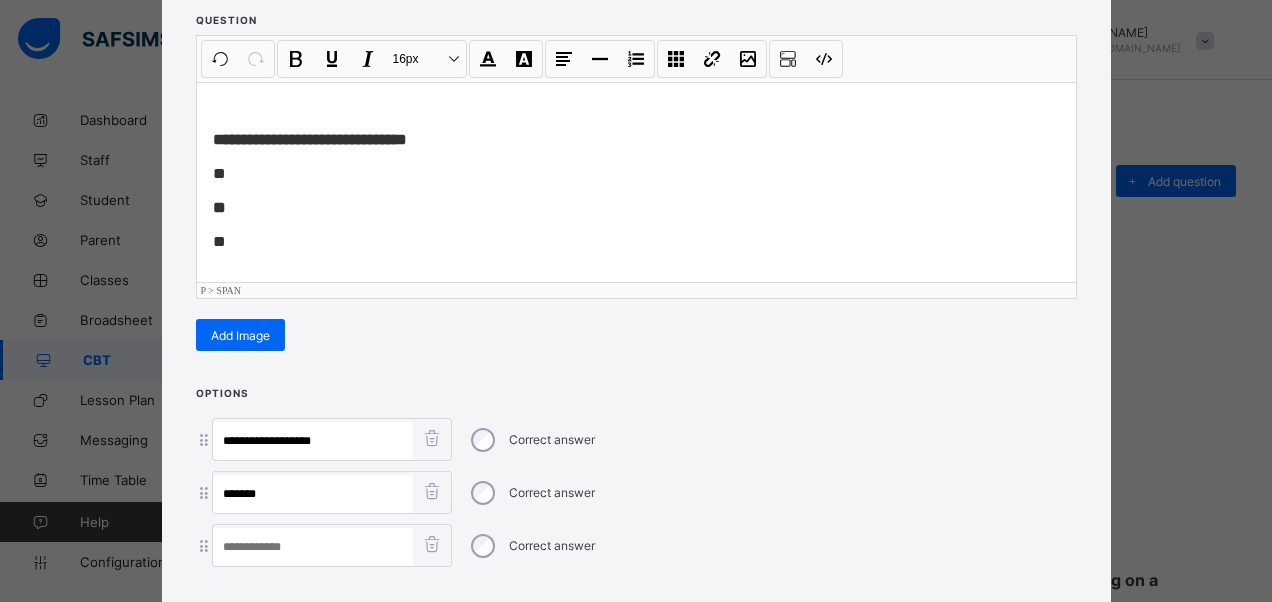 click at bounding box center [313, 547] 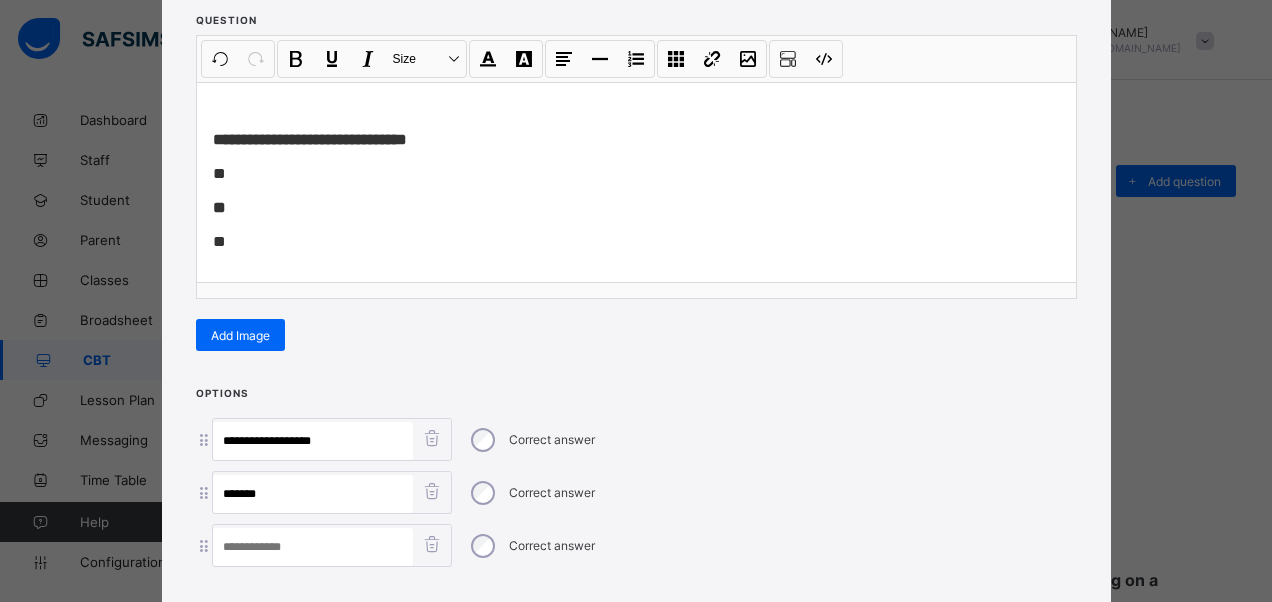 paste on "**********" 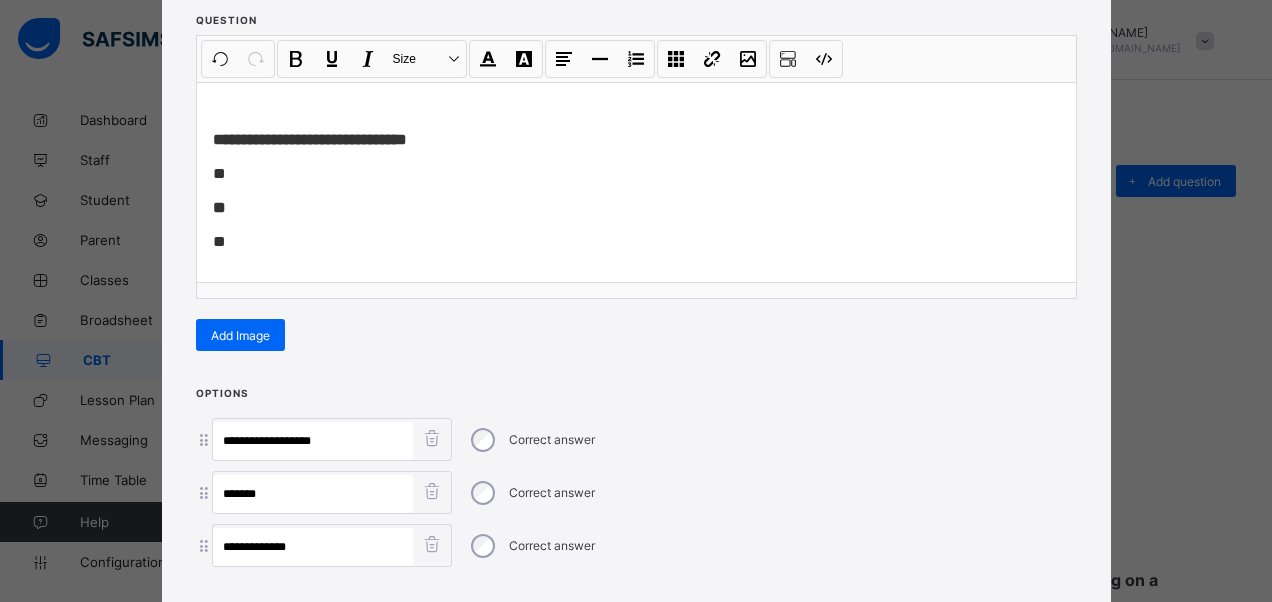 type on "**********" 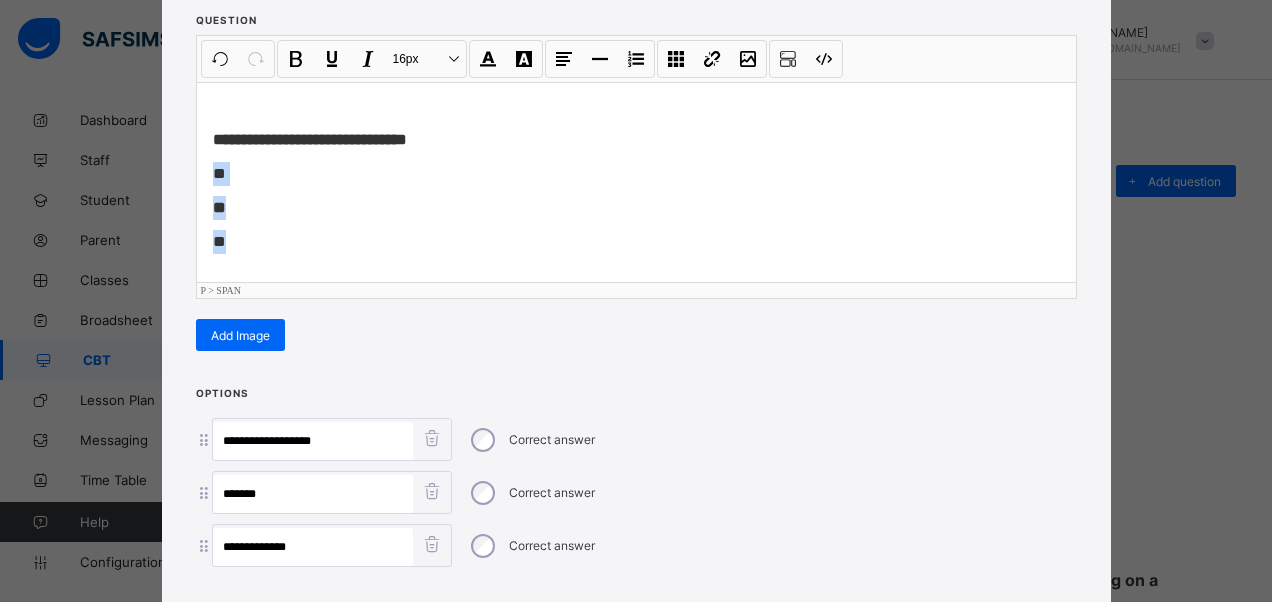 drag, startPoint x: 205, startPoint y: 175, endPoint x: 284, endPoint y: 330, distance: 173.97127 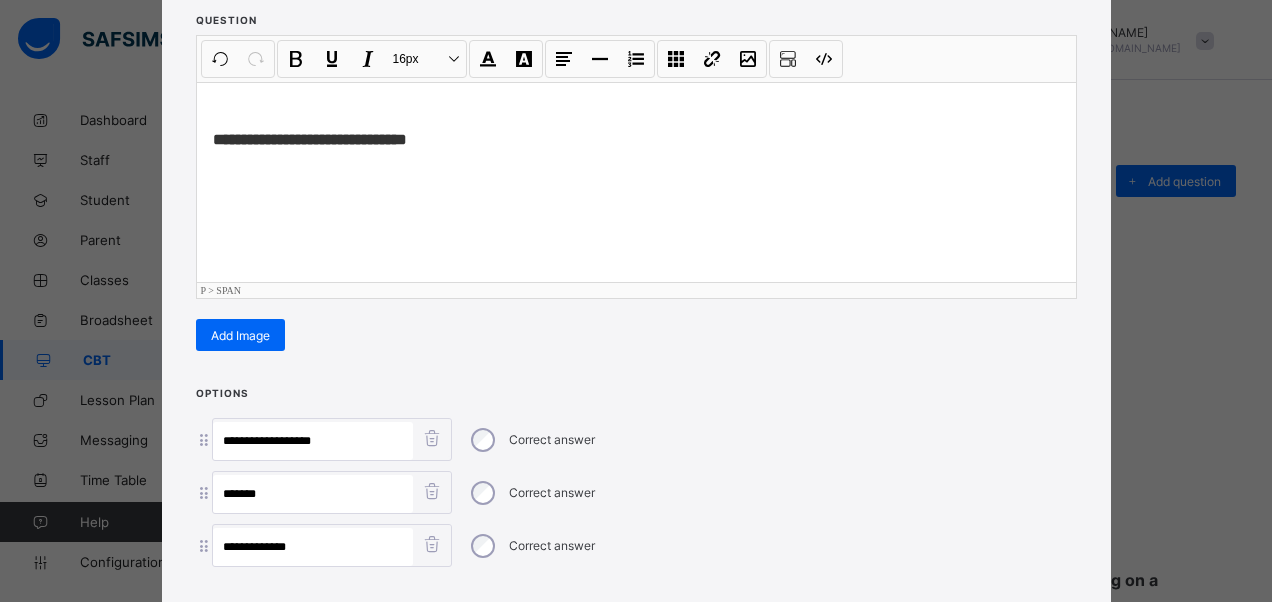 scroll, scrollTop: 446, scrollLeft: 0, axis: vertical 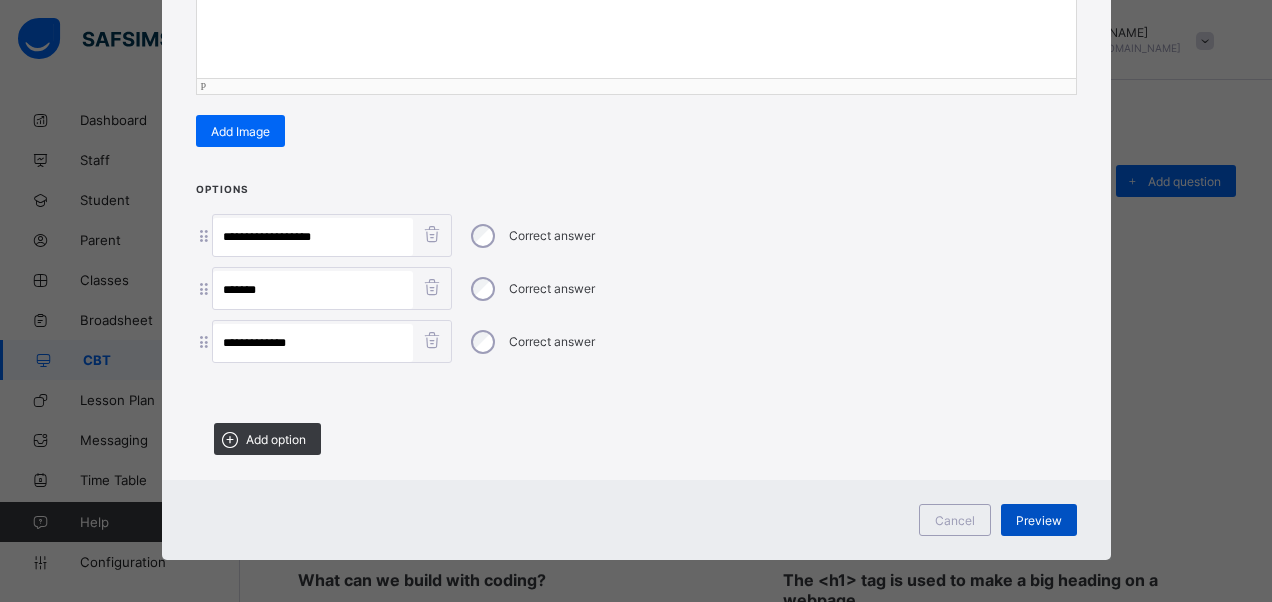click on "Preview" at bounding box center [1039, 520] 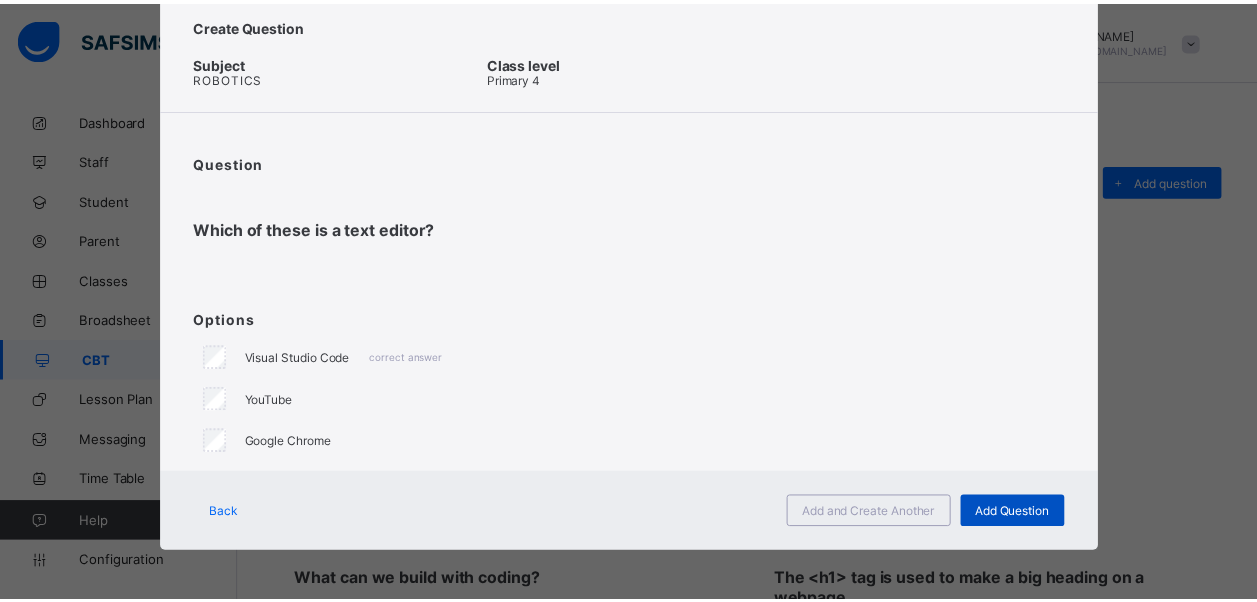 scroll, scrollTop: 52, scrollLeft: 0, axis: vertical 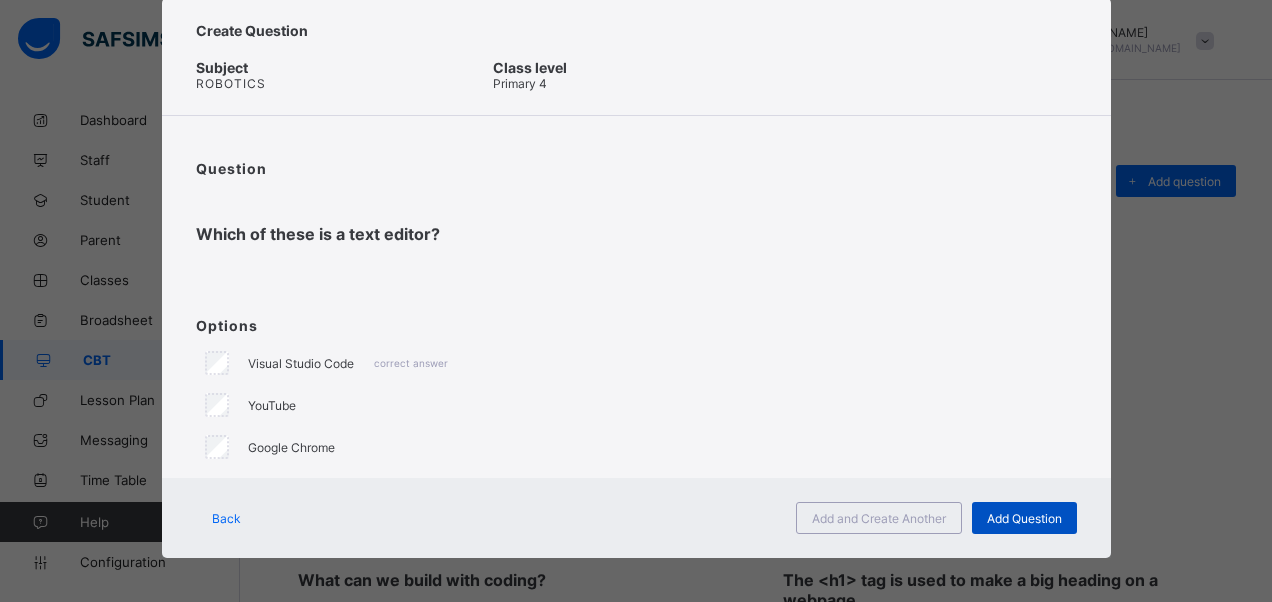 click on "Add Question" at bounding box center (1024, 518) 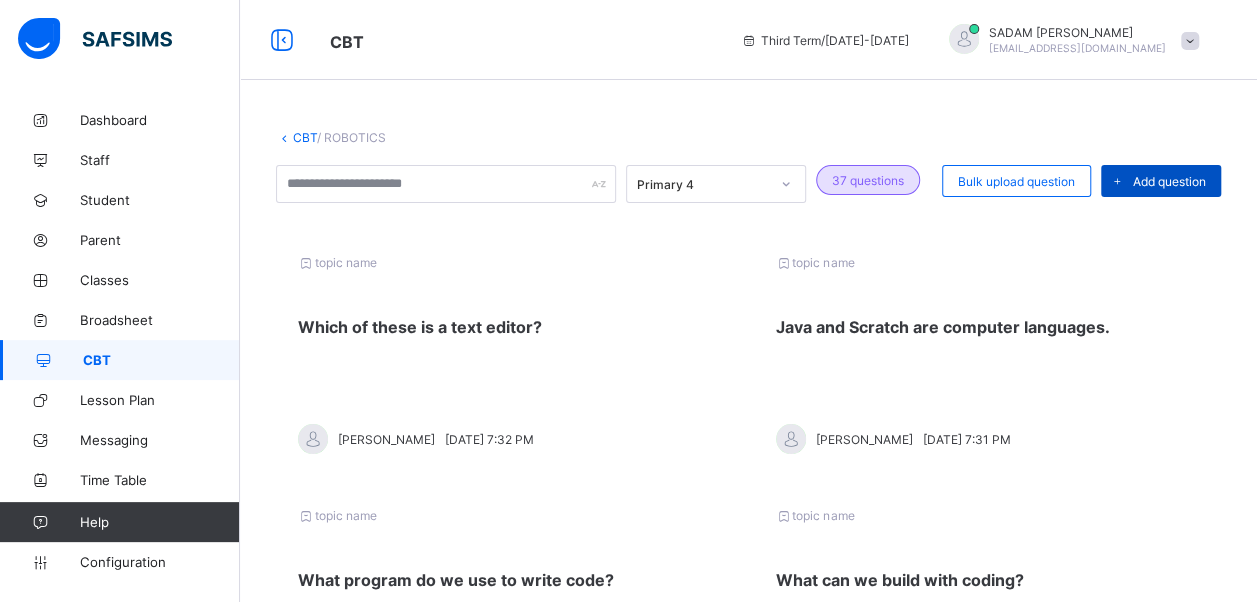 click at bounding box center (1117, 181) 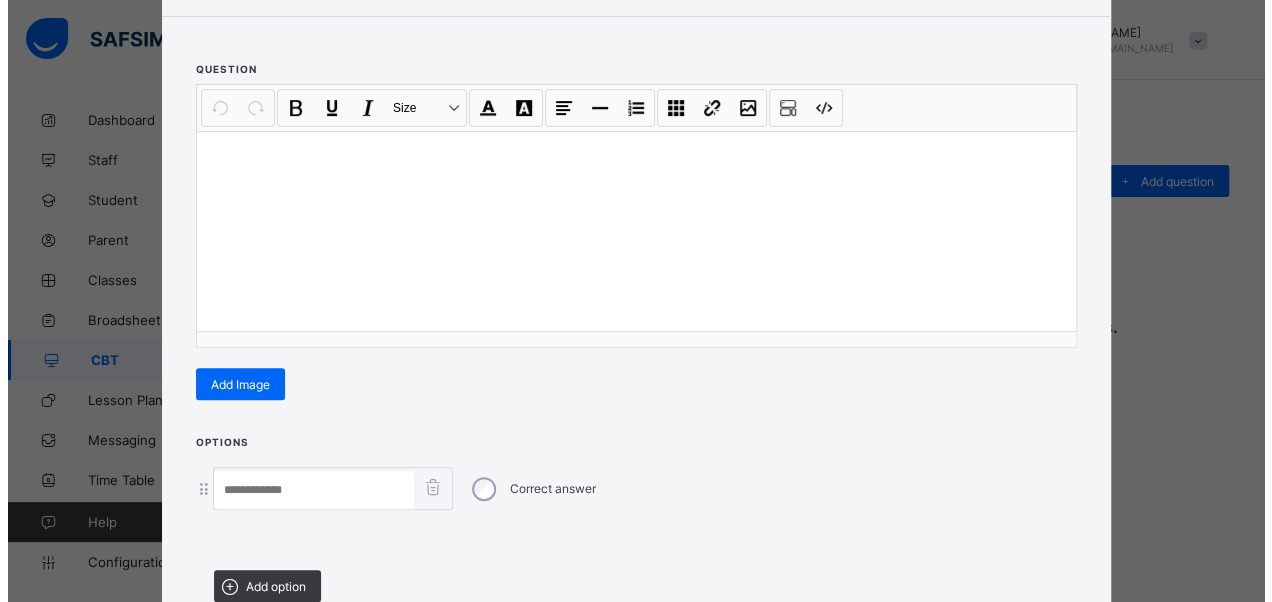 scroll, scrollTop: 319, scrollLeft: 0, axis: vertical 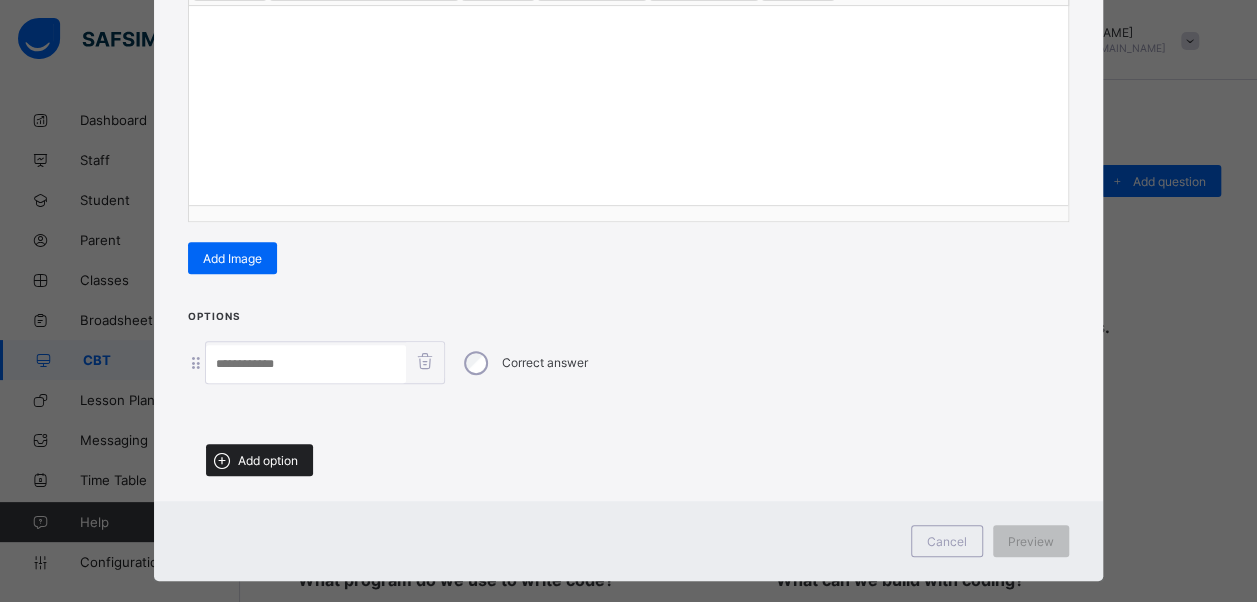click on "Add option" at bounding box center [268, 460] 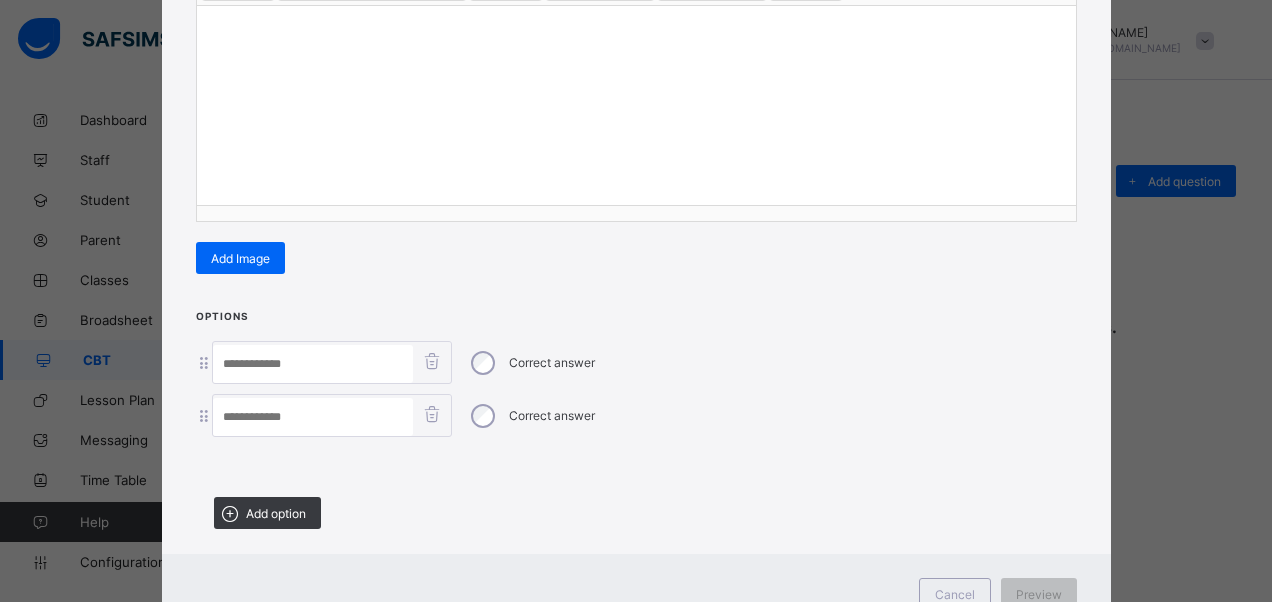 drag, startPoint x: 279, startPoint y: 502, endPoint x: 293, endPoint y: 498, distance: 14.56022 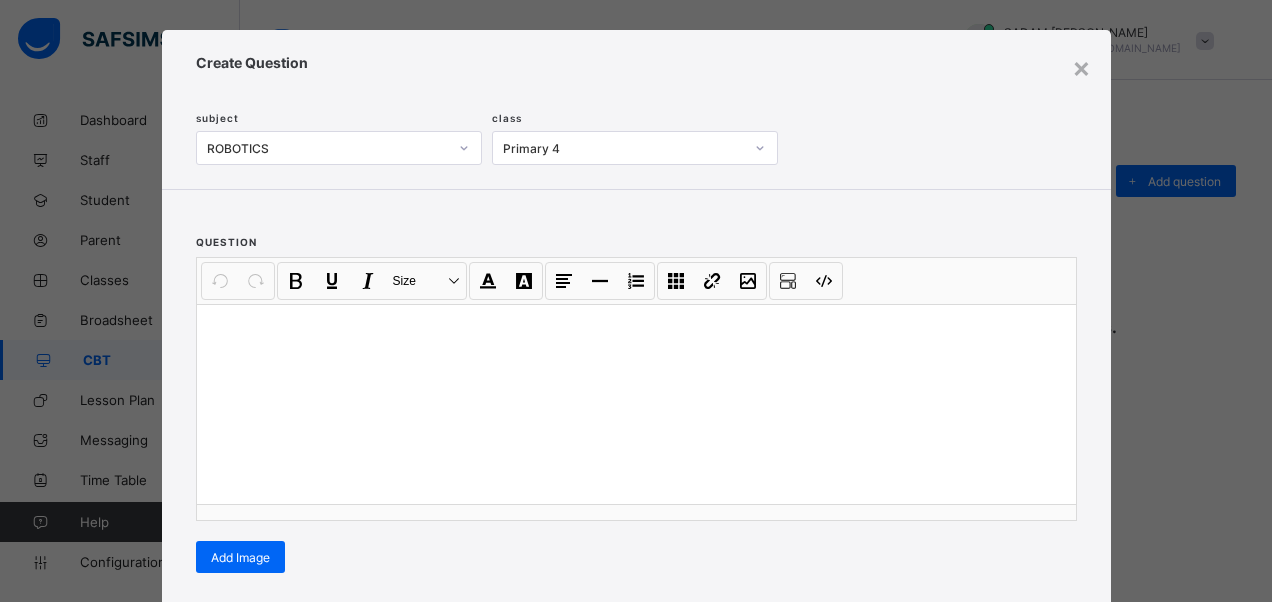 scroll, scrollTop: 19, scrollLeft: 0, axis: vertical 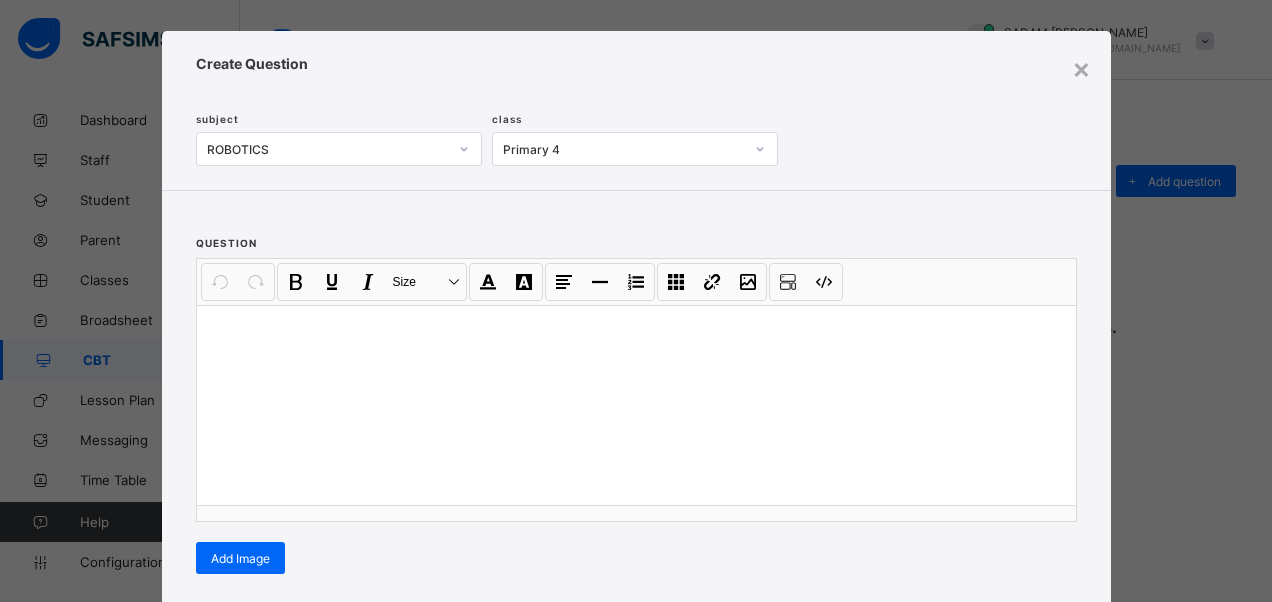 click at bounding box center (636, 405) 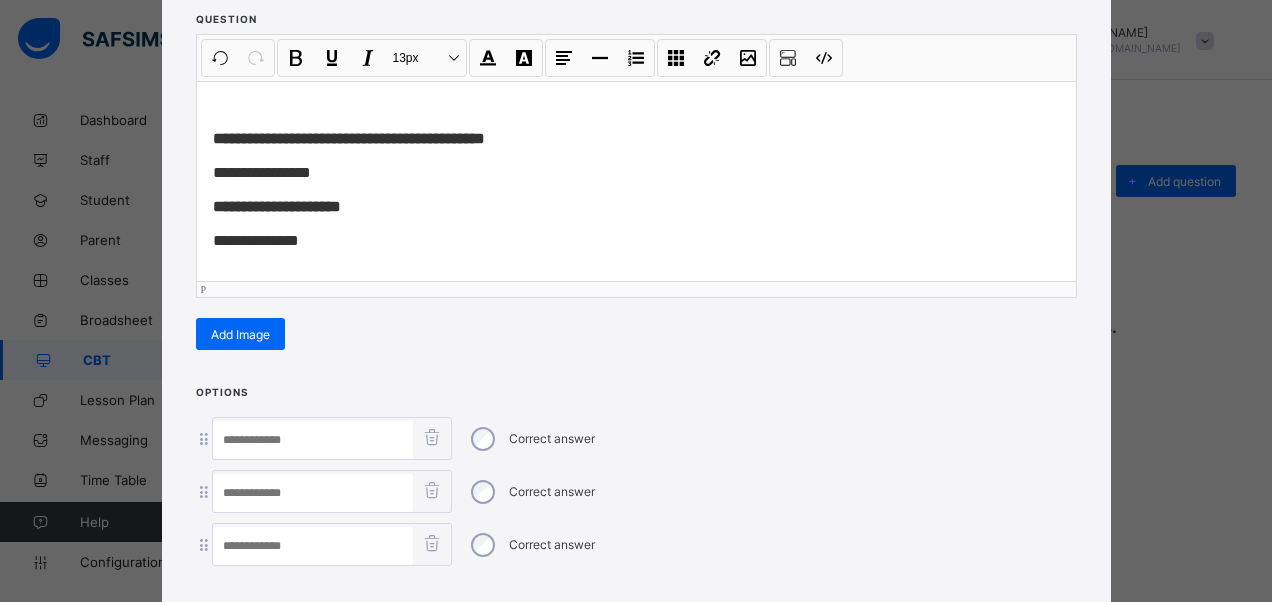 scroll, scrollTop: 319, scrollLeft: 0, axis: vertical 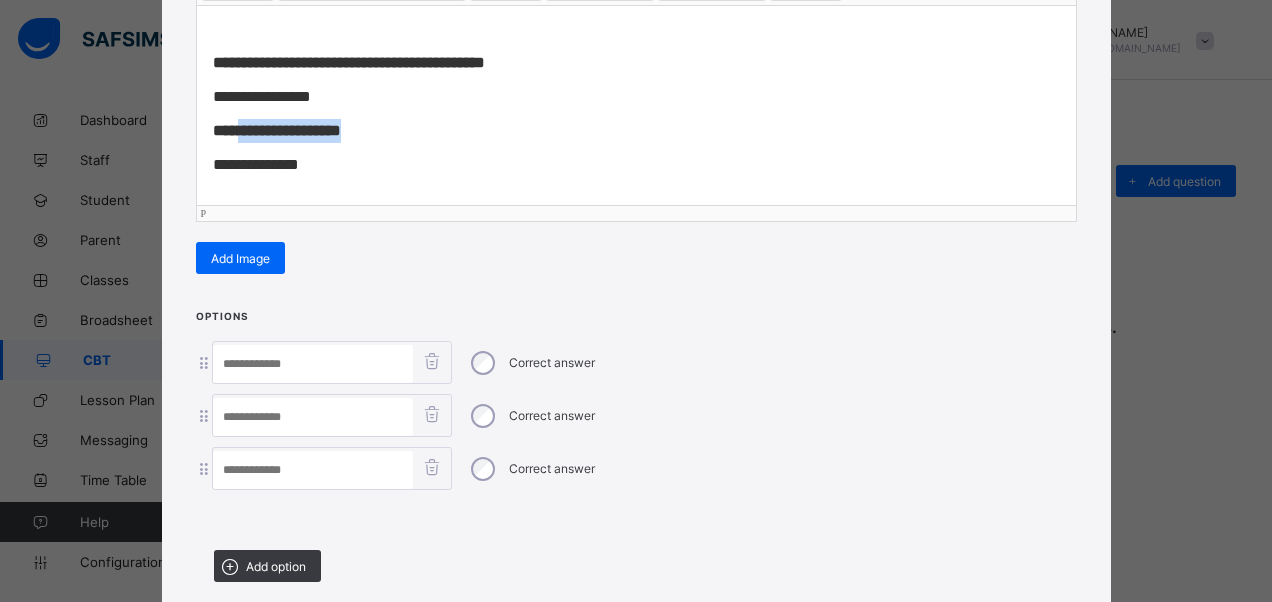 drag, startPoint x: 365, startPoint y: 127, endPoint x: 230, endPoint y: 140, distance: 135.62448 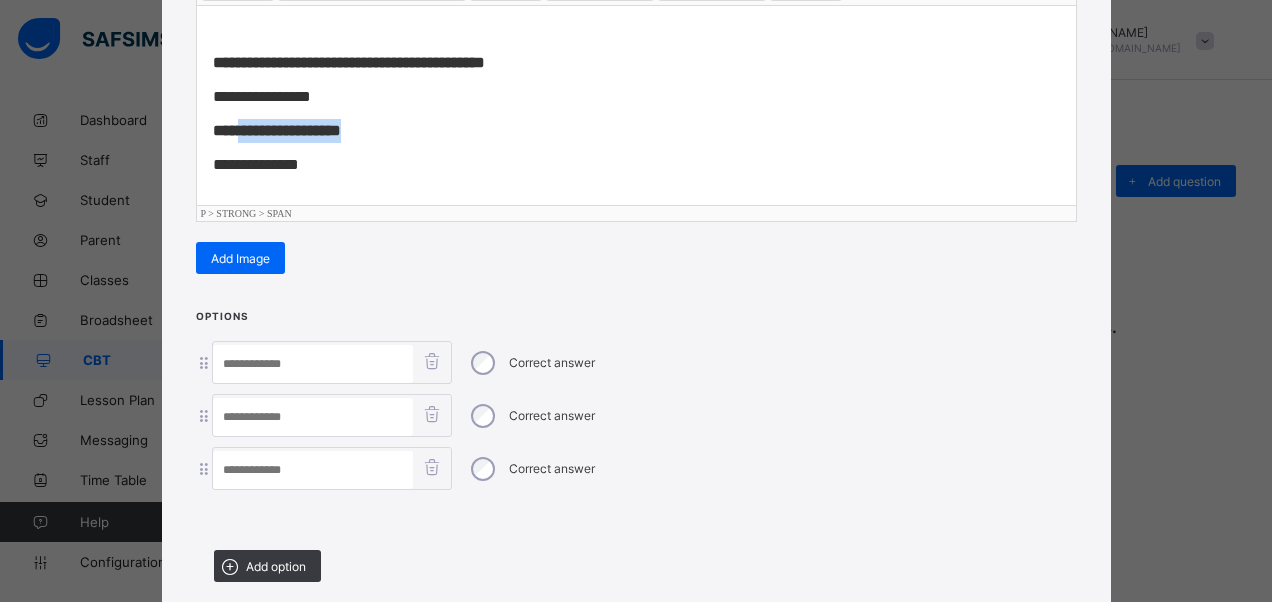 type 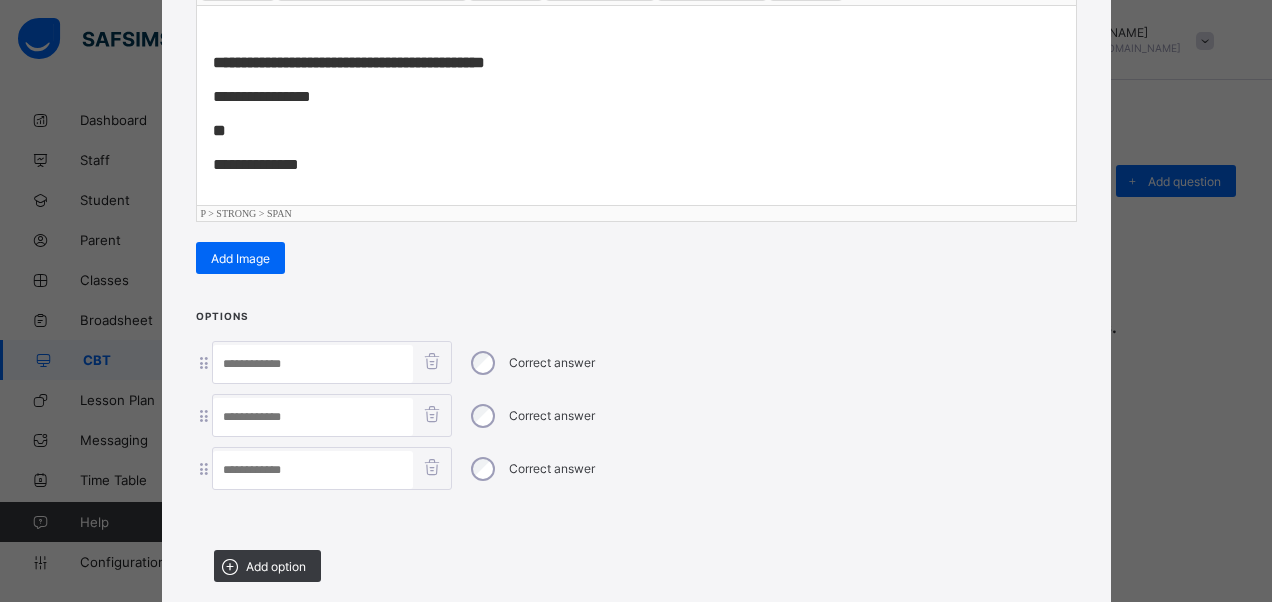 click at bounding box center [313, 417] 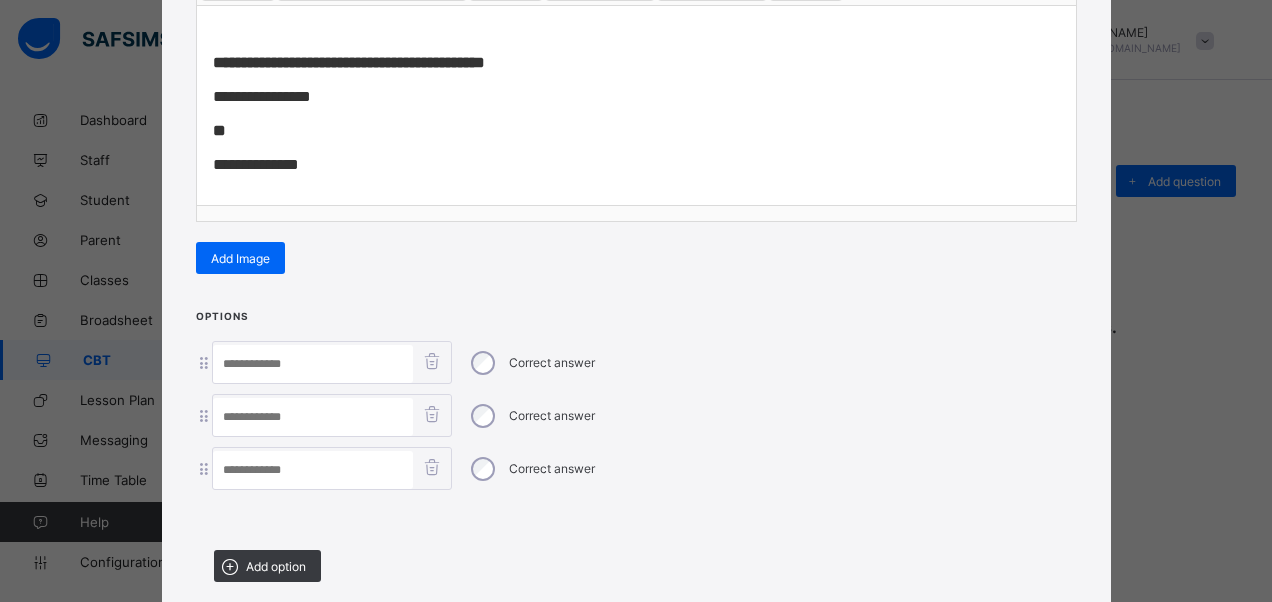 paste on "**********" 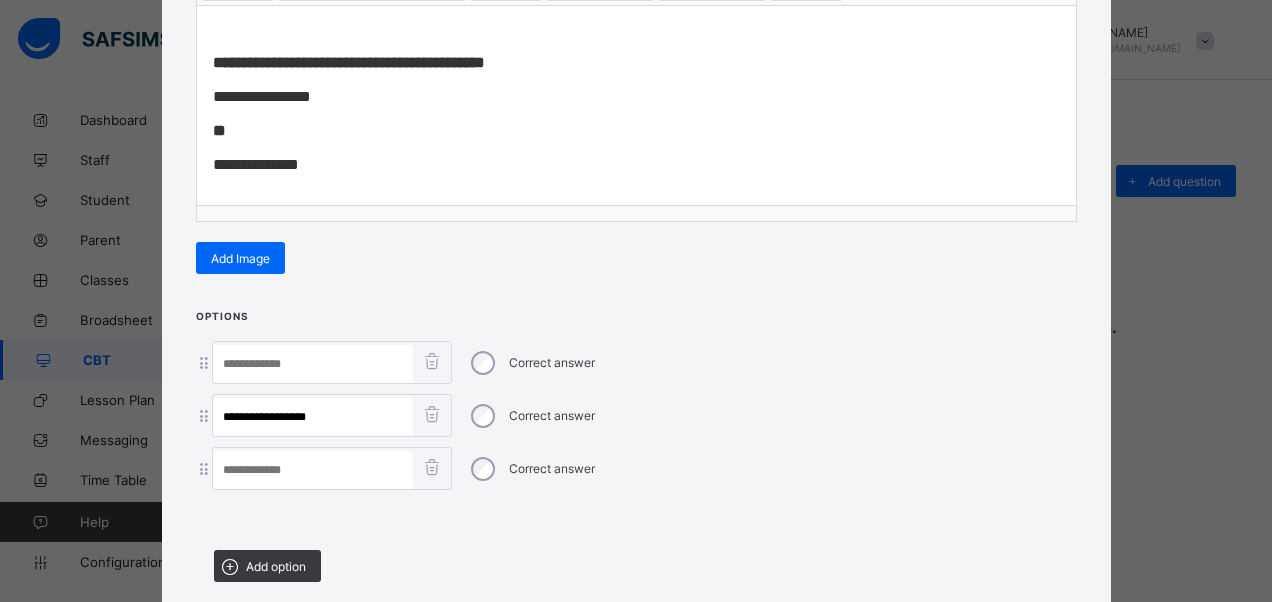 type on "**********" 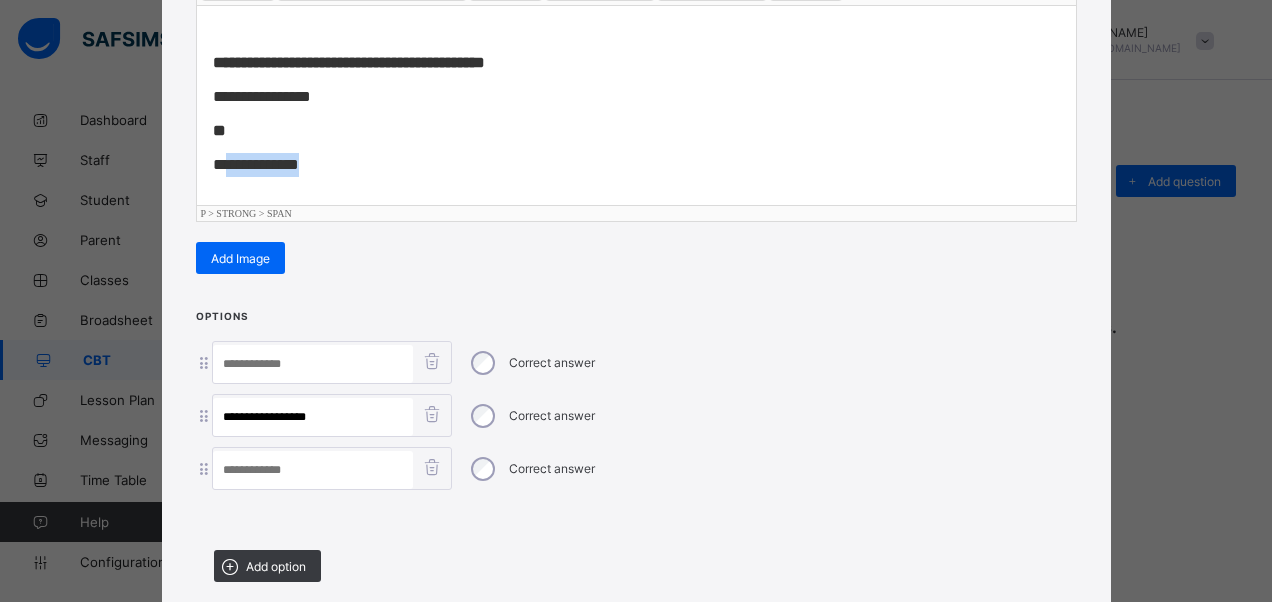 drag, startPoint x: 306, startPoint y: 159, endPoint x: 234, endPoint y: 174, distance: 73.545906 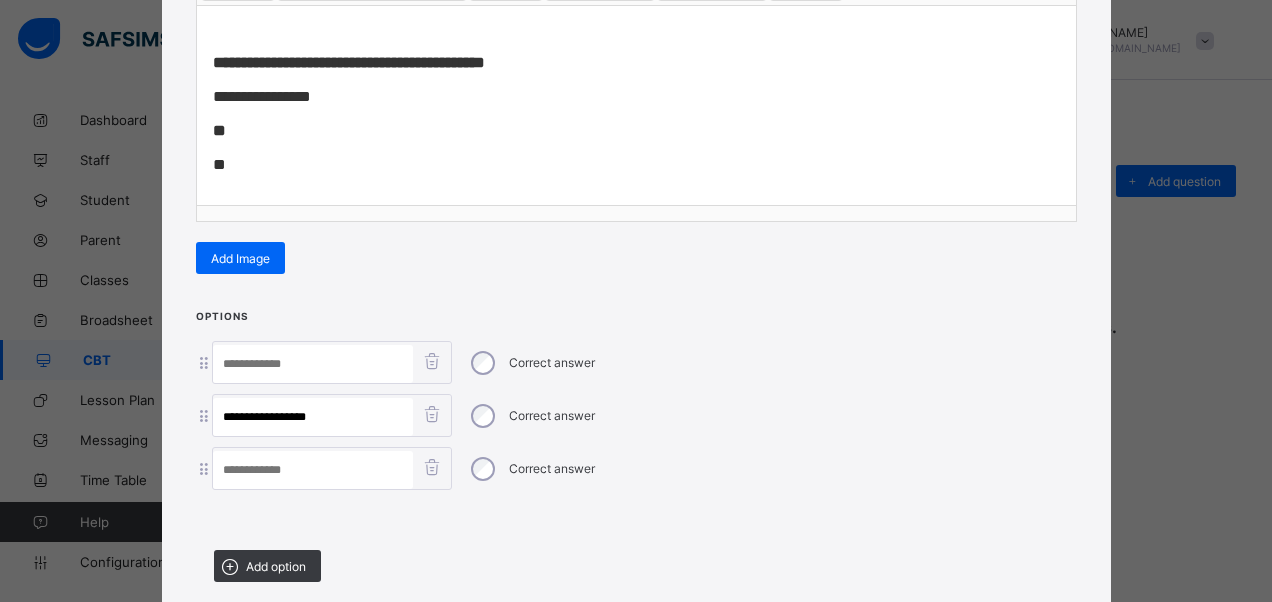 click at bounding box center (313, 470) 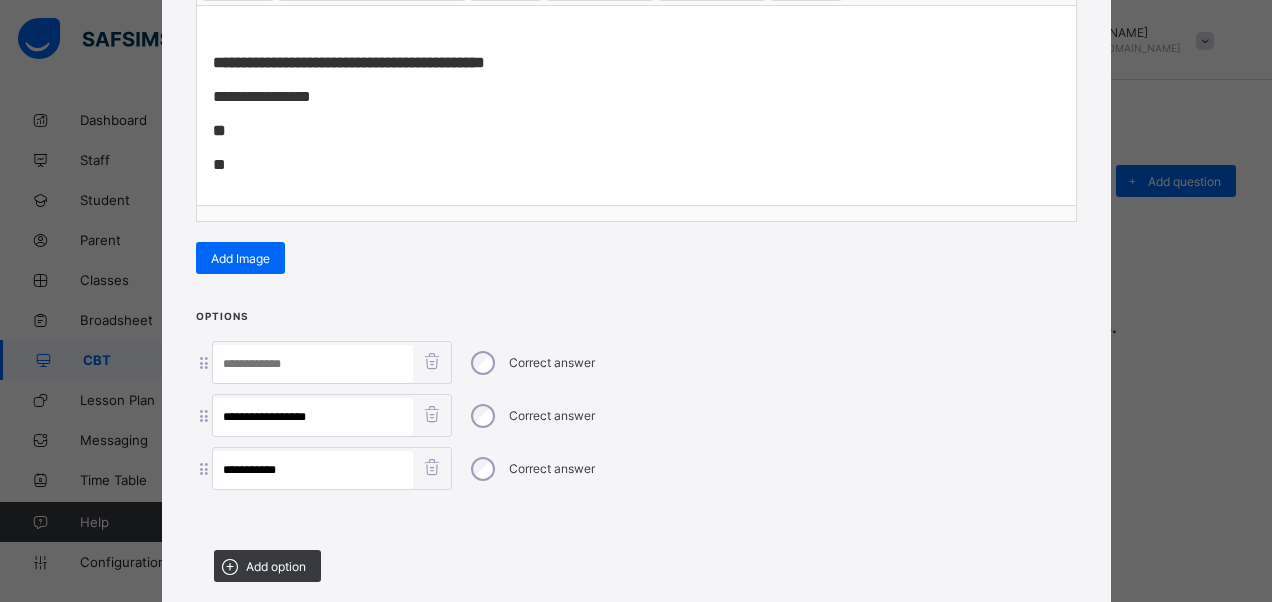 type on "**********" 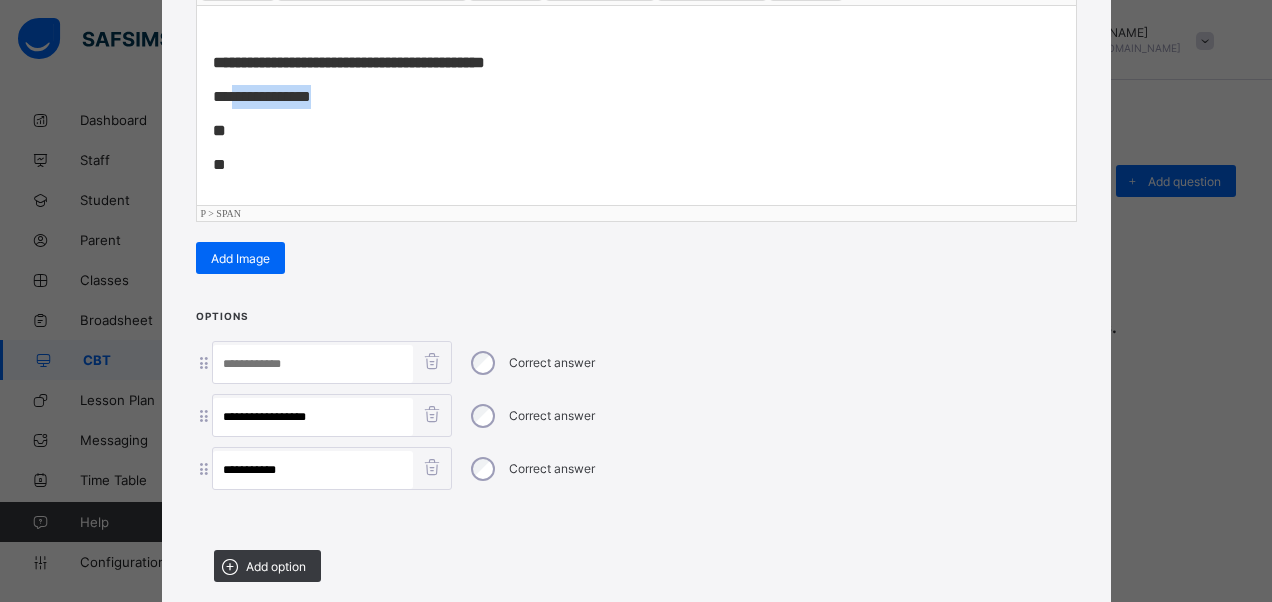 drag, startPoint x: 330, startPoint y: 86, endPoint x: 241, endPoint y: 111, distance: 92.44458 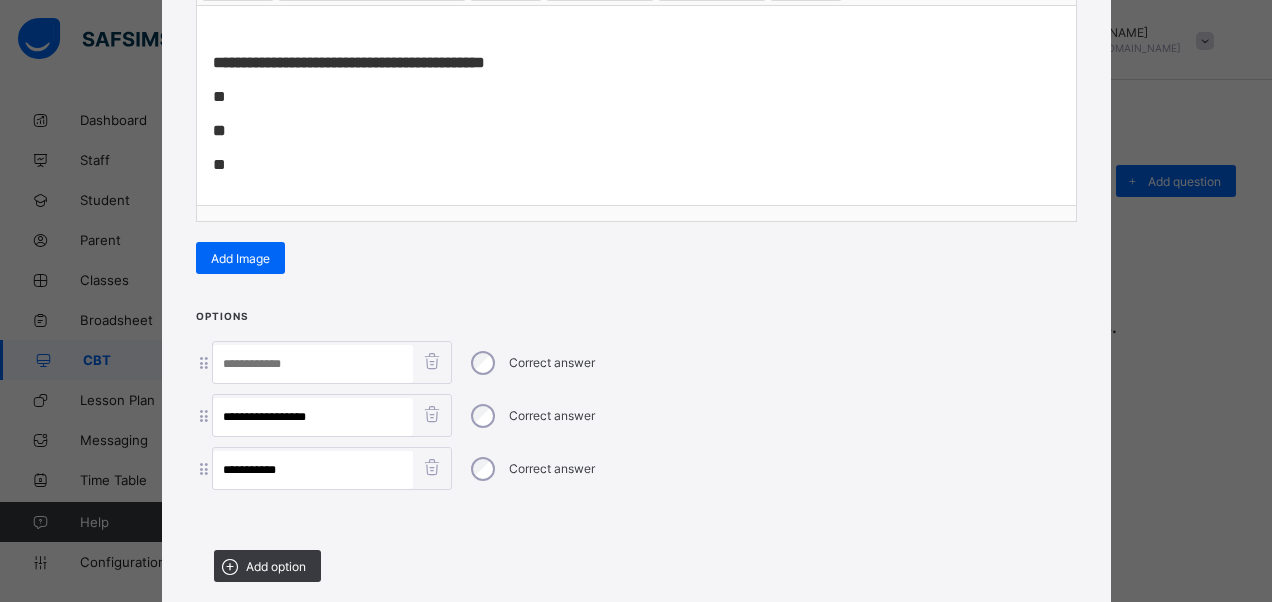 click at bounding box center (313, 364) 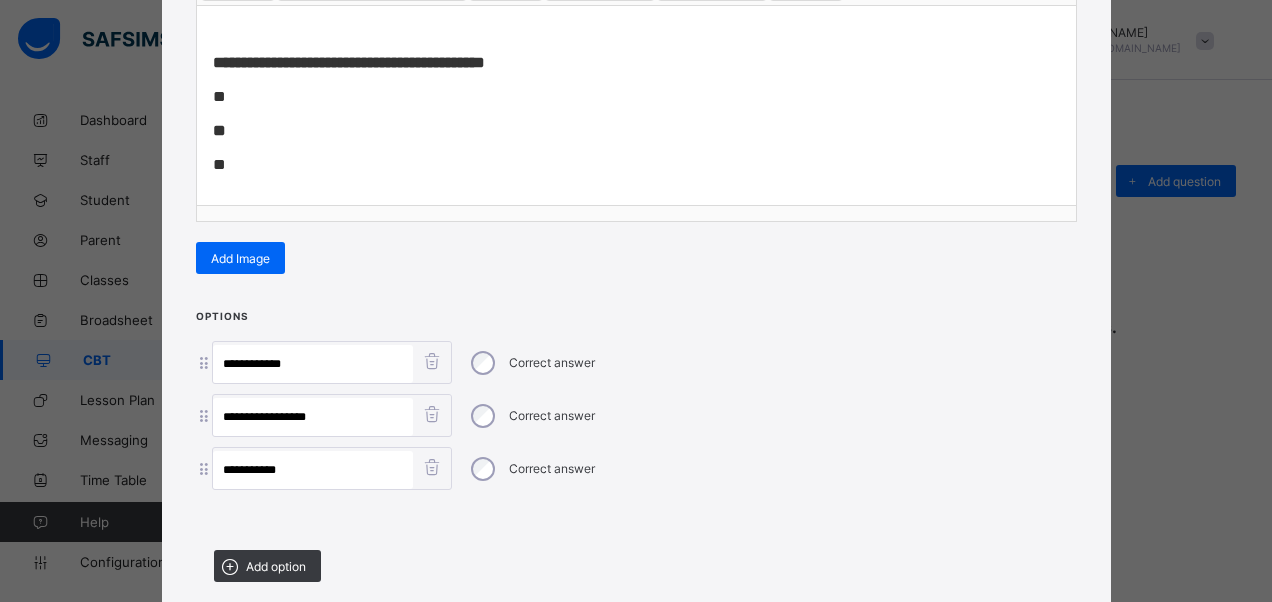 type on "**********" 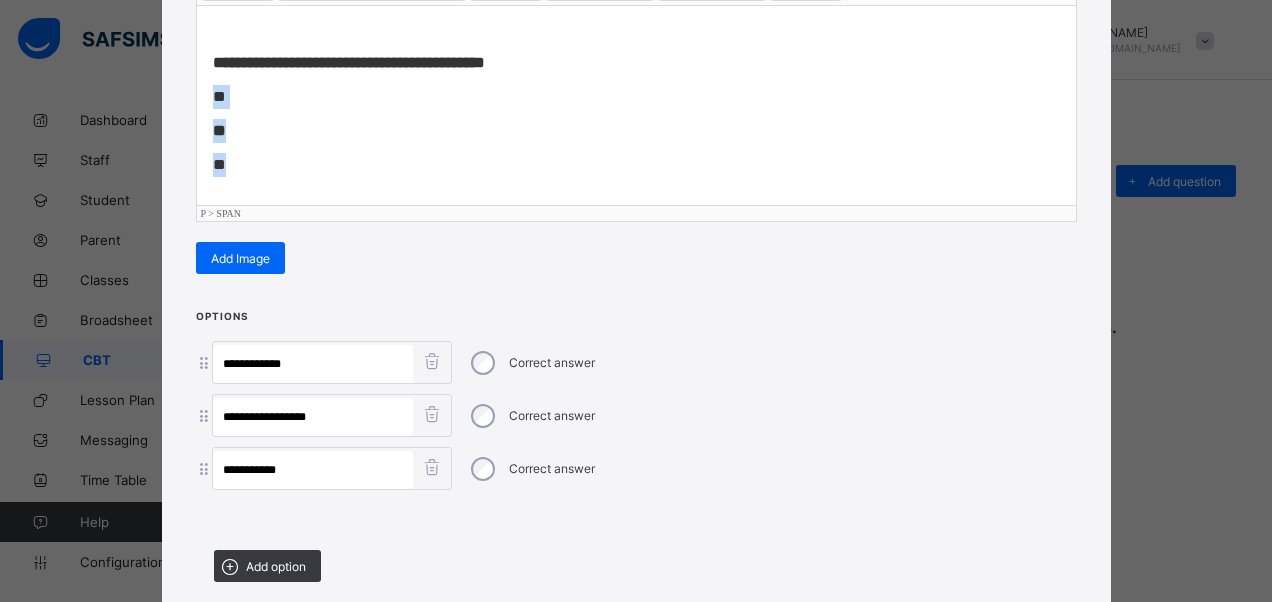 drag, startPoint x: 198, startPoint y: 99, endPoint x: 257, endPoint y: 176, distance: 97.00516 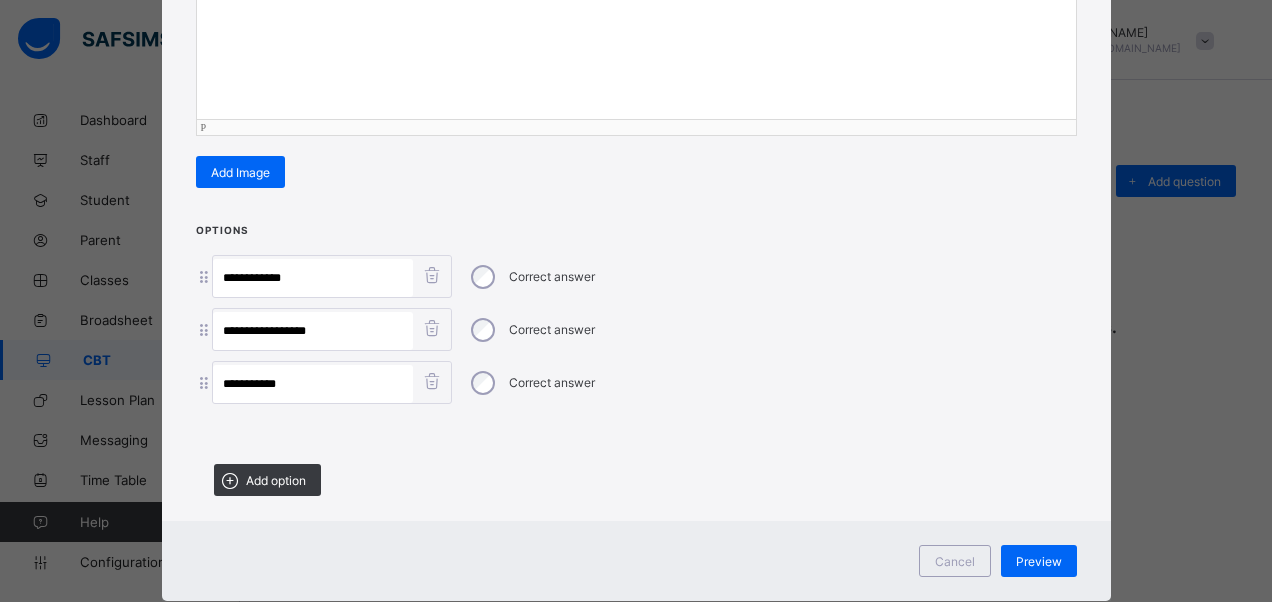 scroll, scrollTop: 446, scrollLeft: 0, axis: vertical 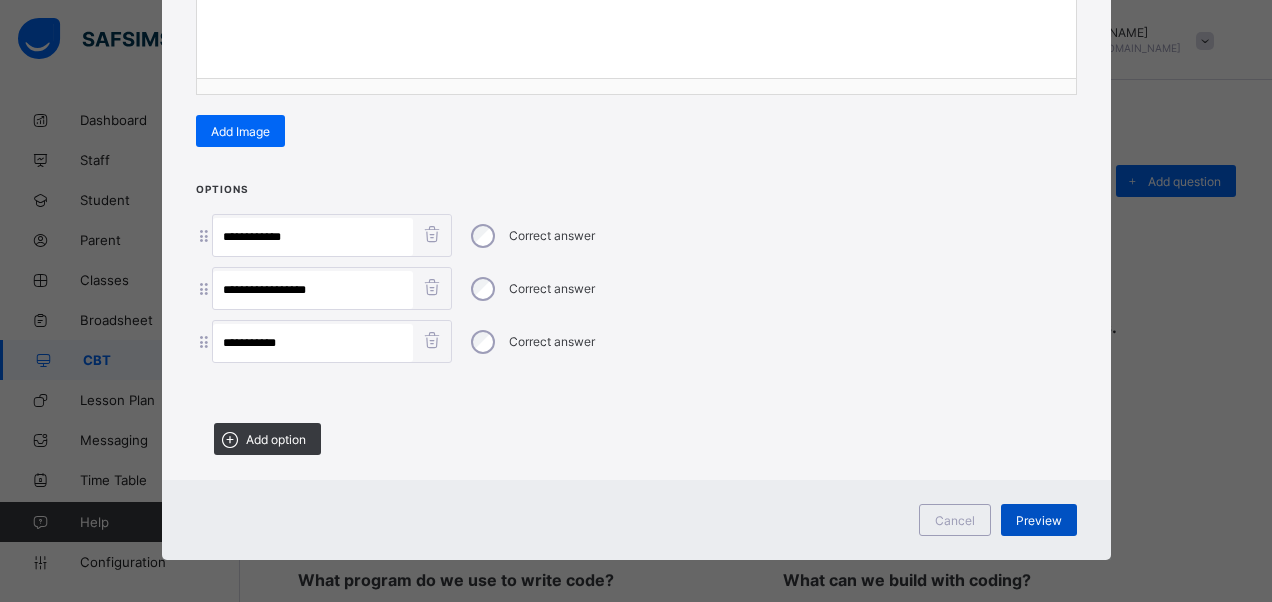click on "Preview" at bounding box center [1039, 520] 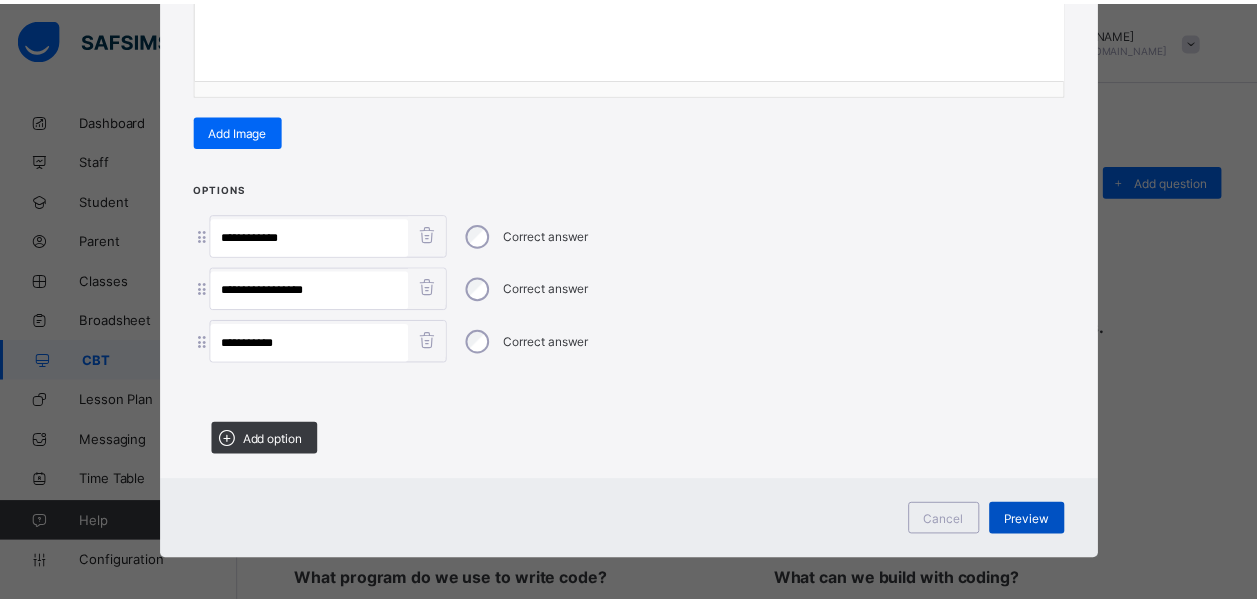 scroll, scrollTop: 52, scrollLeft: 0, axis: vertical 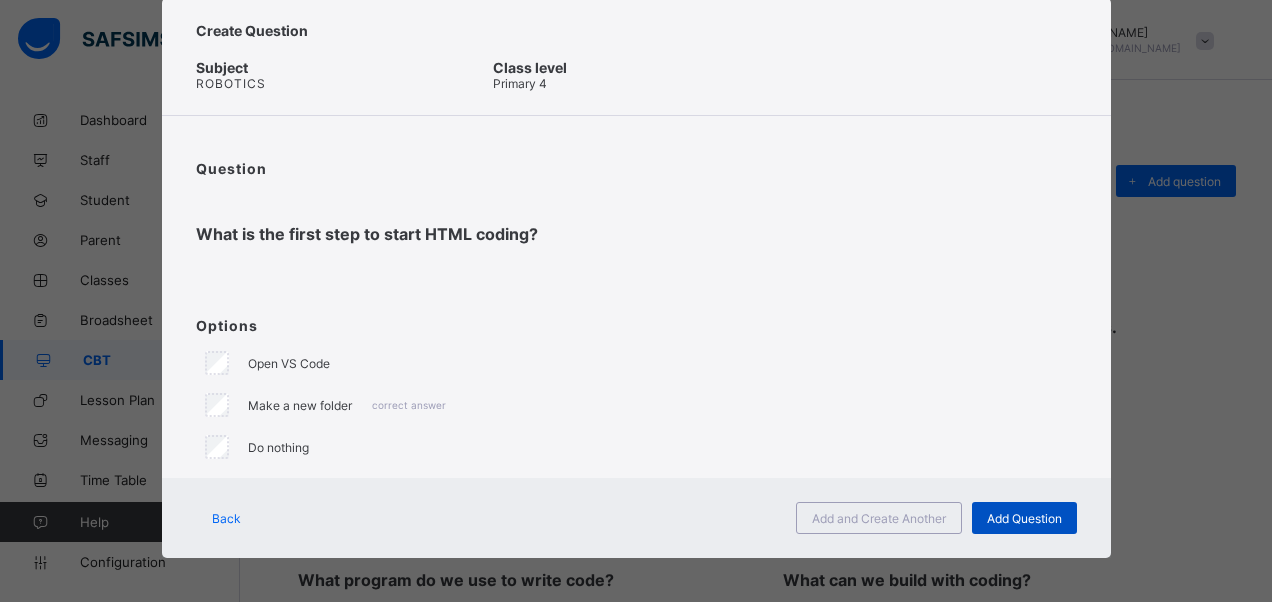 click on "Add Question" at bounding box center [1024, 518] 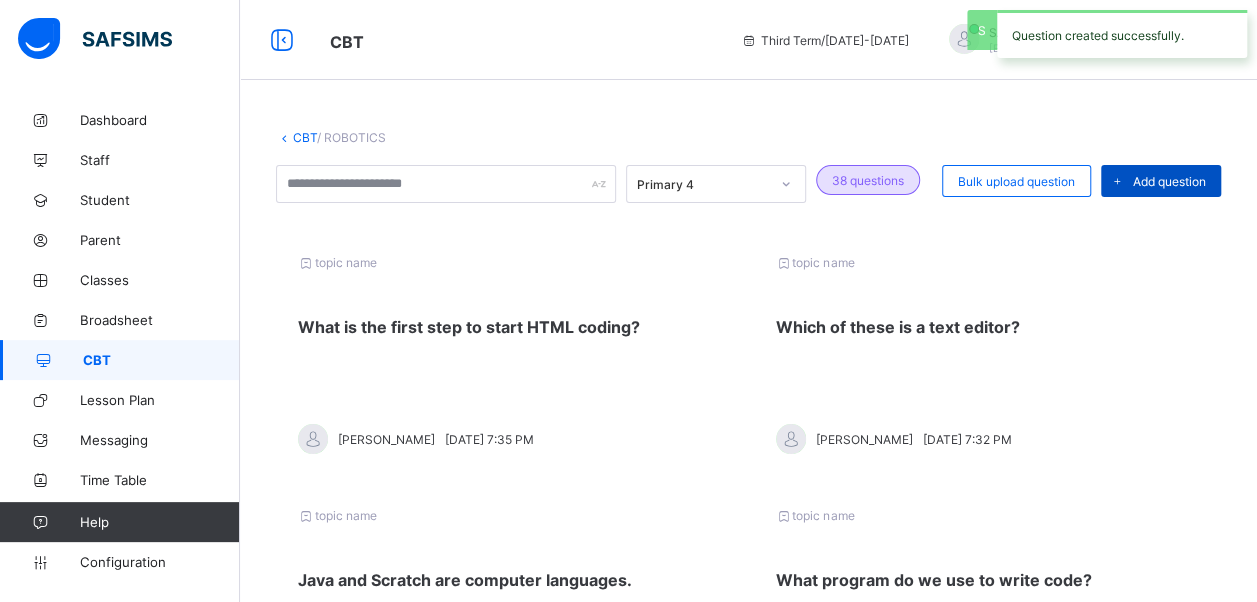 click on "Add question" at bounding box center (1169, 181) 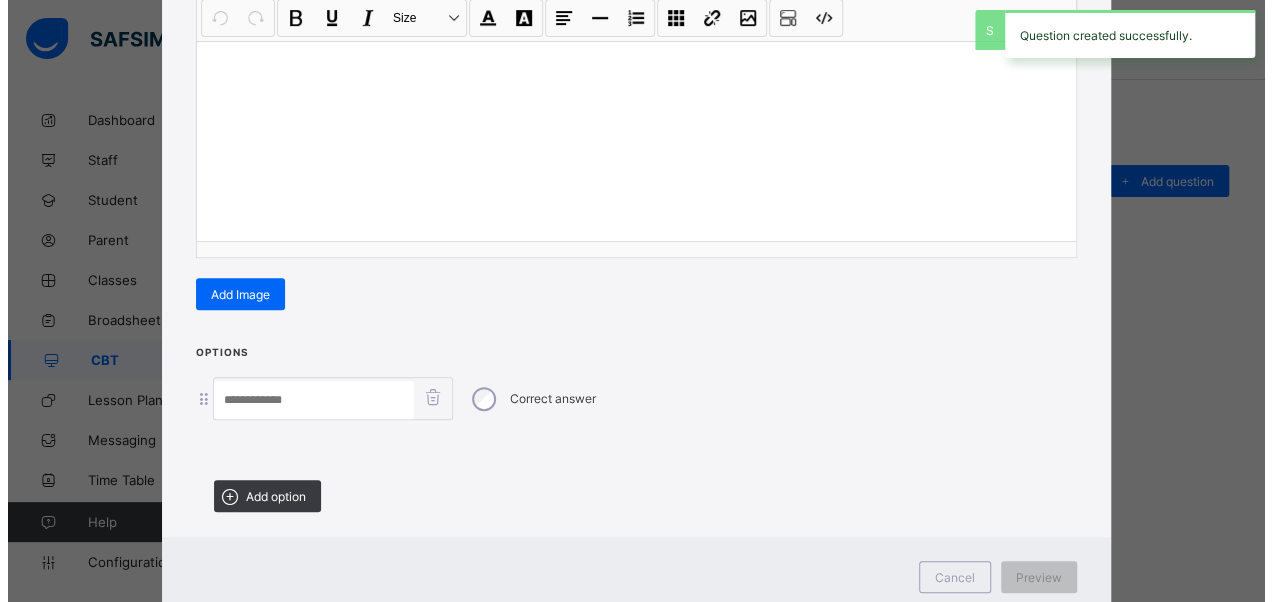 scroll, scrollTop: 342, scrollLeft: 0, axis: vertical 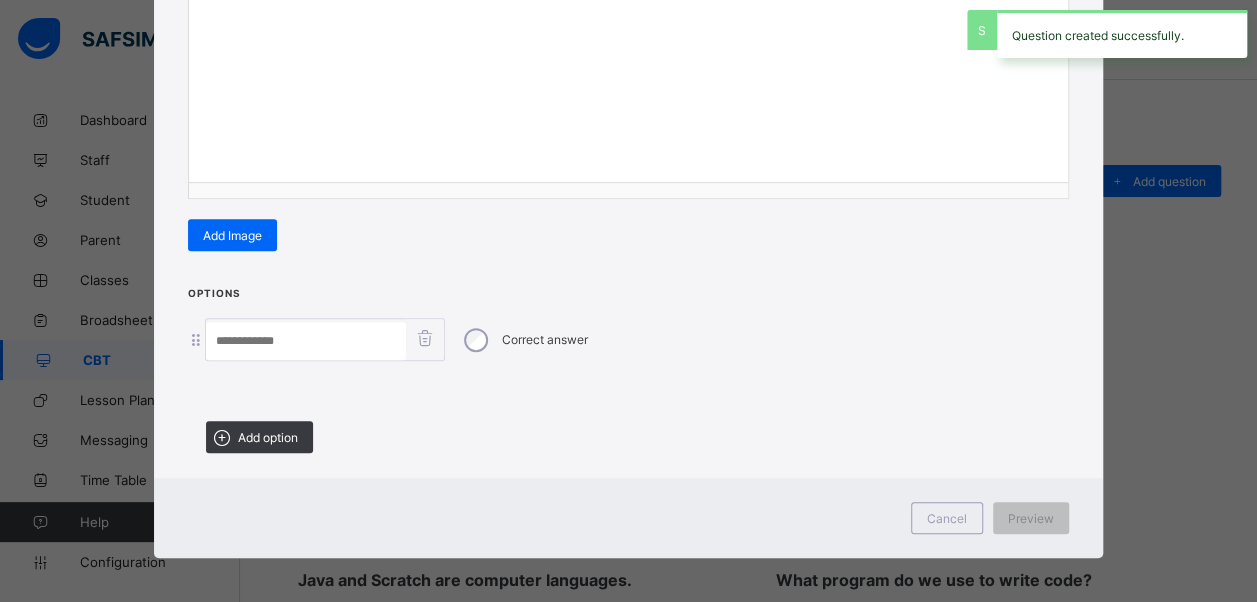 drag, startPoint x: 284, startPoint y: 430, endPoint x: 289, endPoint y: 439, distance: 10.29563 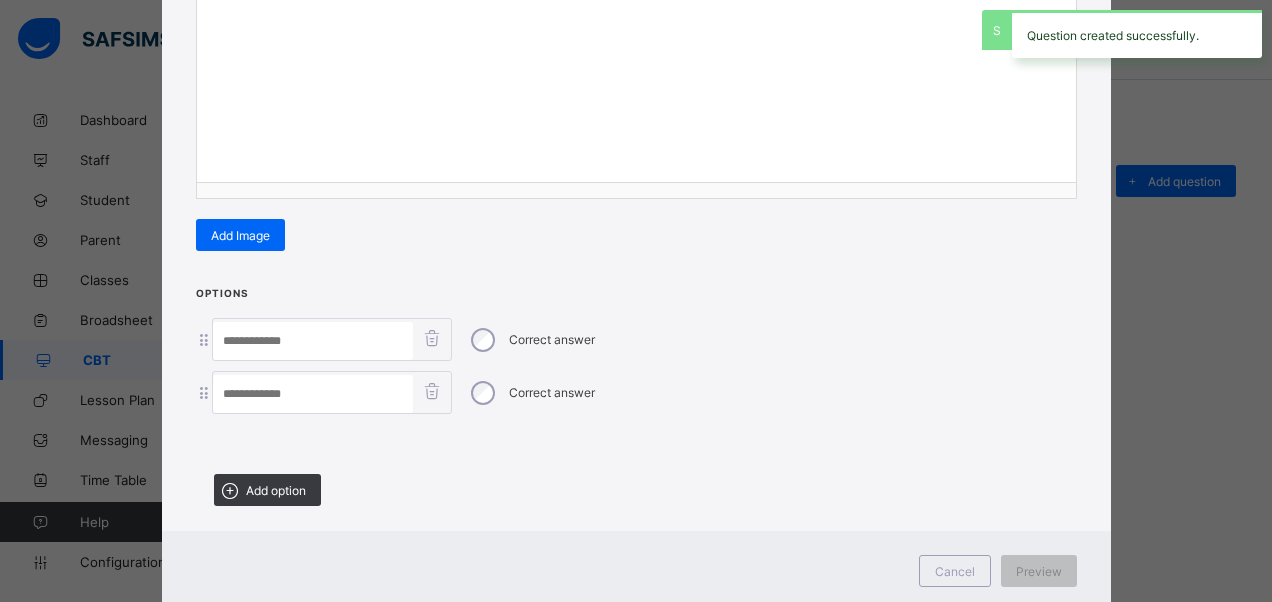 drag, startPoint x: 296, startPoint y: 480, endPoint x: 379, endPoint y: 495, distance: 84.34453 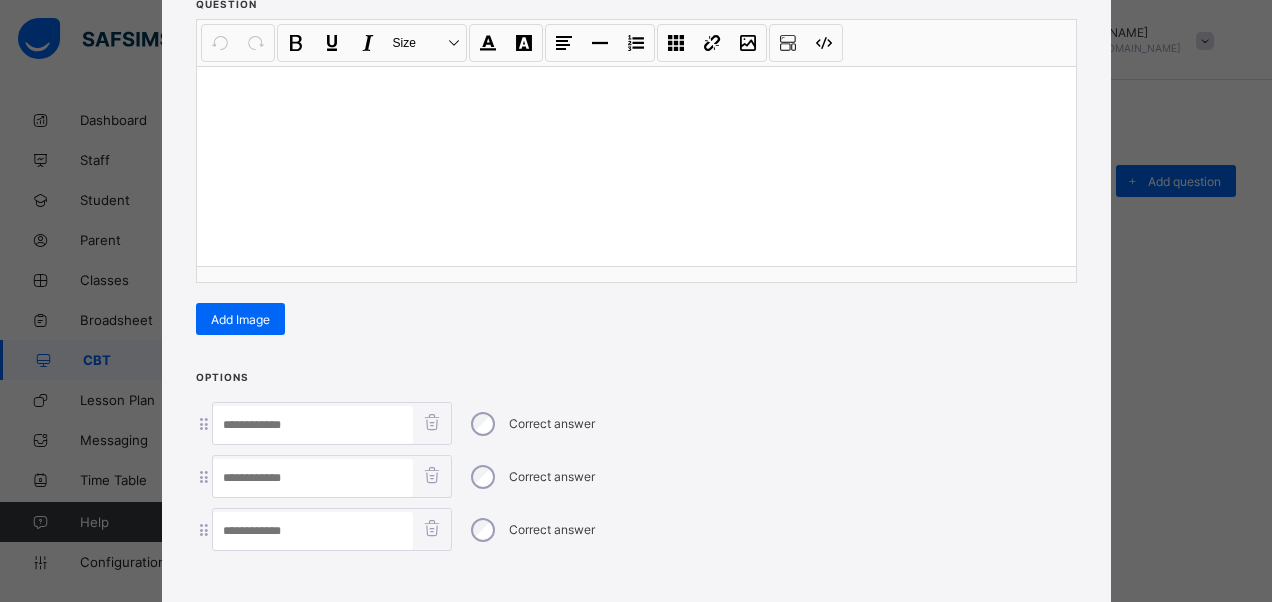 scroll, scrollTop: 142, scrollLeft: 0, axis: vertical 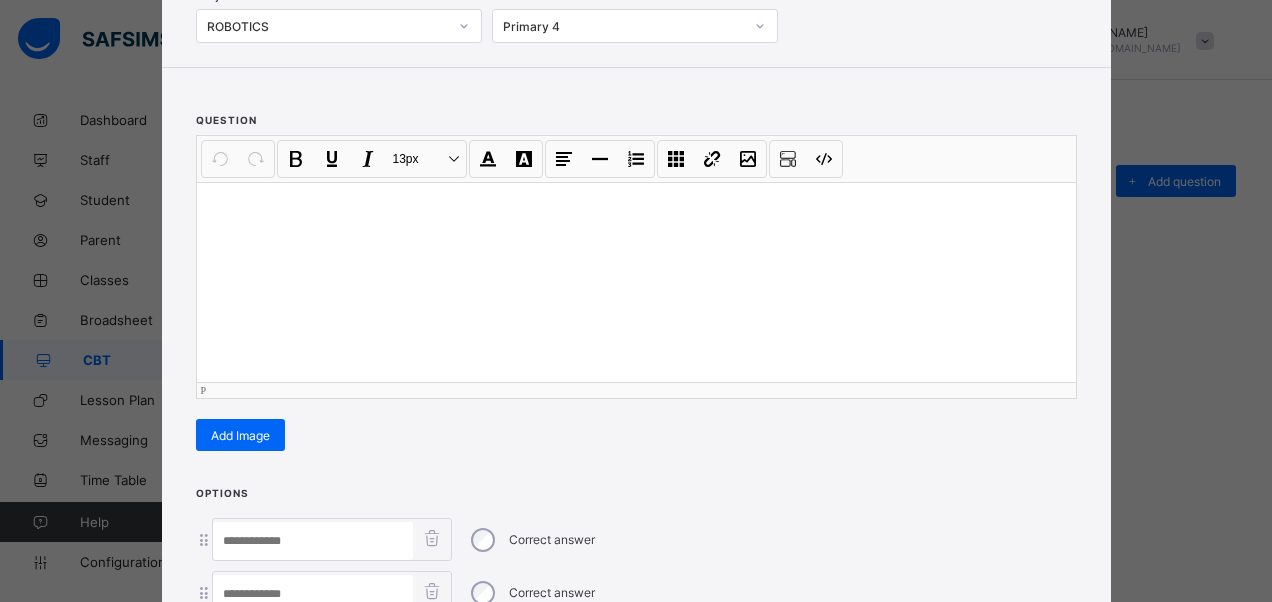 click at bounding box center (636, 282) 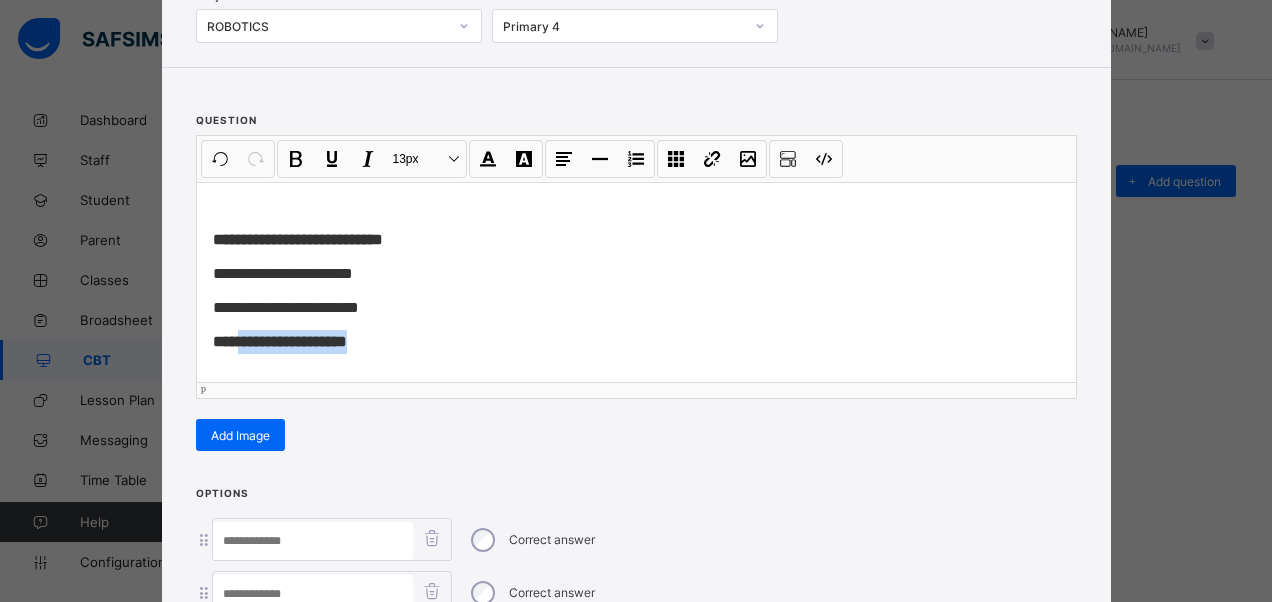 drag, startPoint x: 367, startPoint y: 335, endPoint x: 250, endPoint y: 334, distance: 117.00427 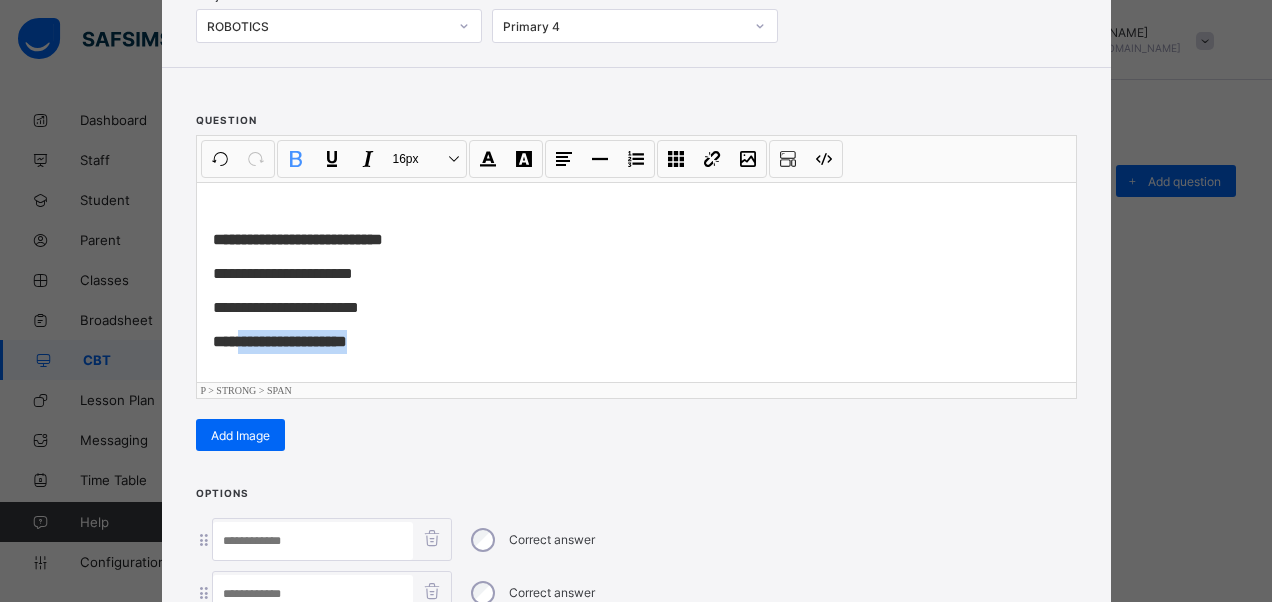 type 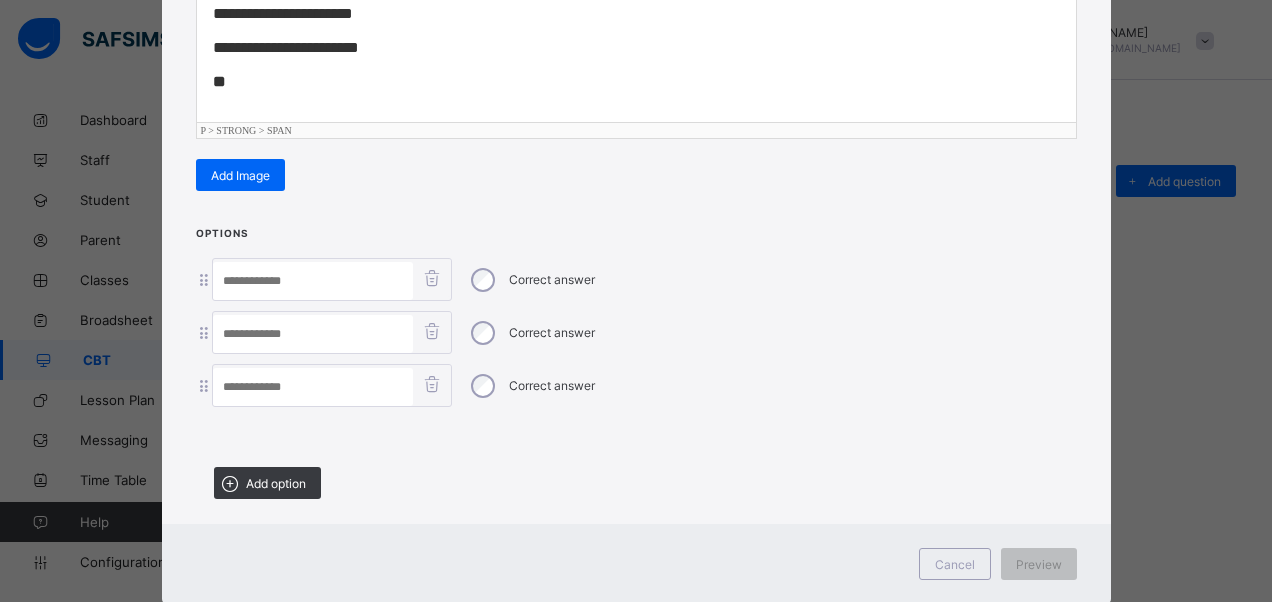 scroll, scrollTop: 446, scrollLeft: 0, axis: vertical 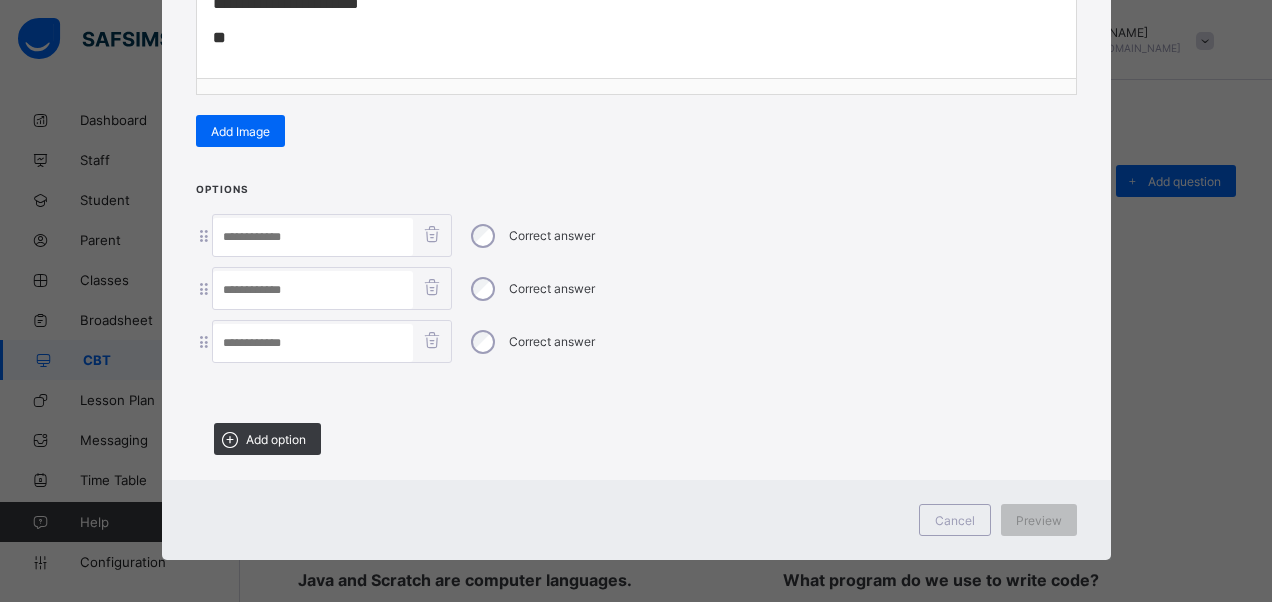 click at bounding box center [313, 343] 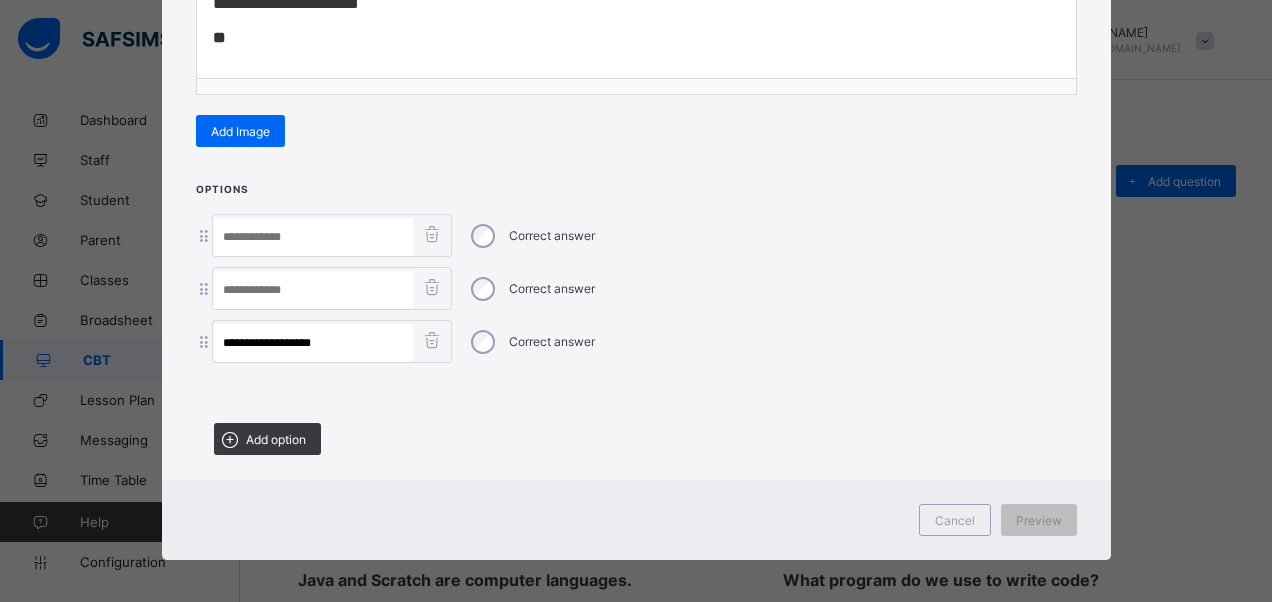 type on "**********" 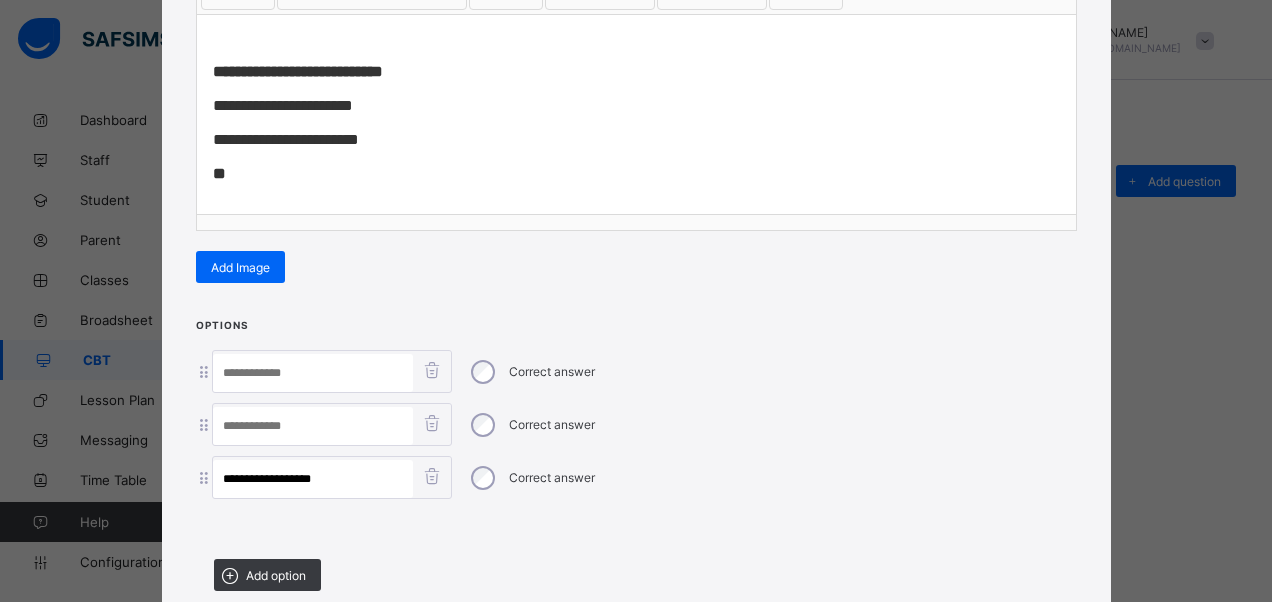 scroll, scrollTop: 246, scrollLeft: 0, axis: vertical 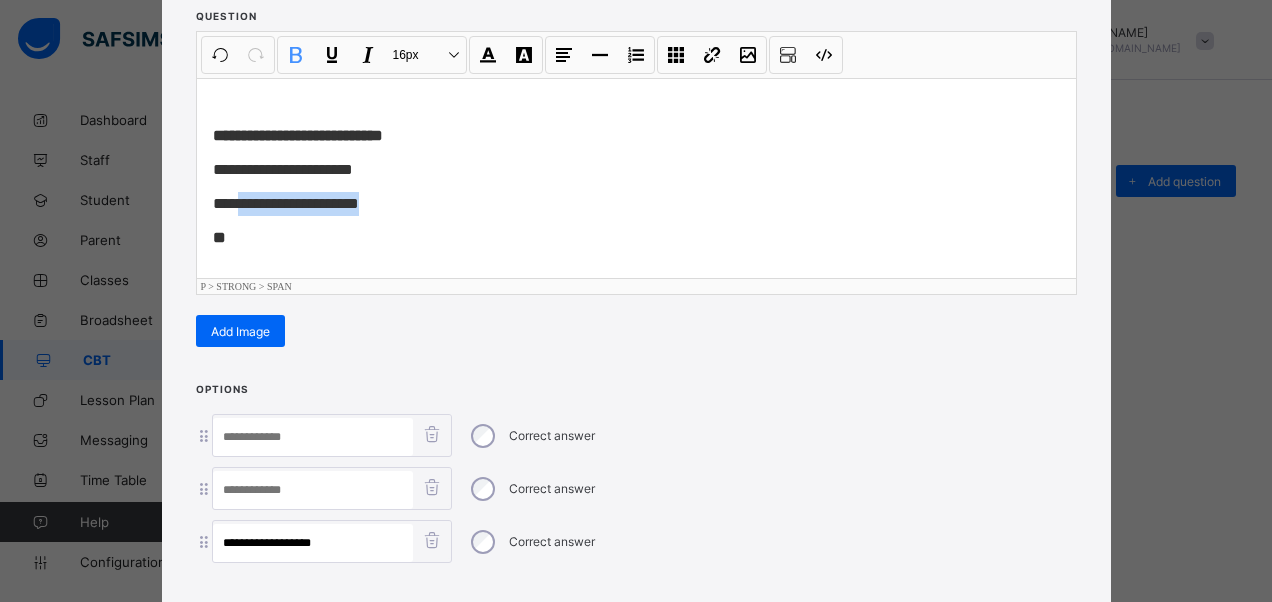 drag, startPoint x: 284, startPoint y: 207, endPoint x: 245, endPoint y: 206, distance: 39.012817 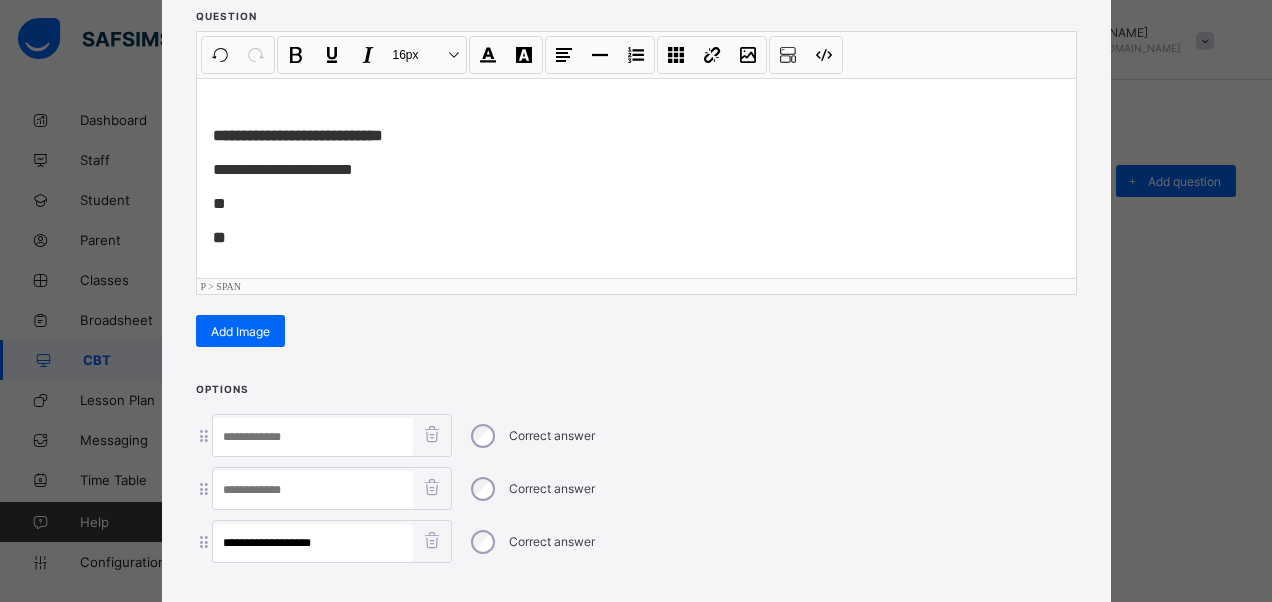 click at bounding box center (313, 490) 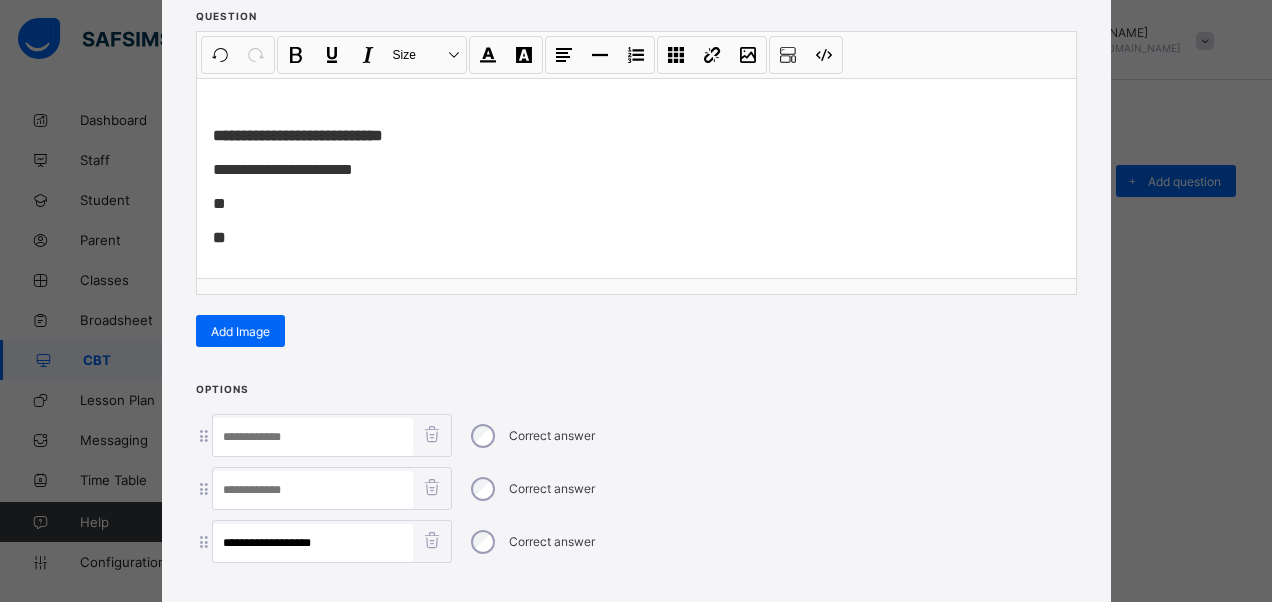 paste on "**********" 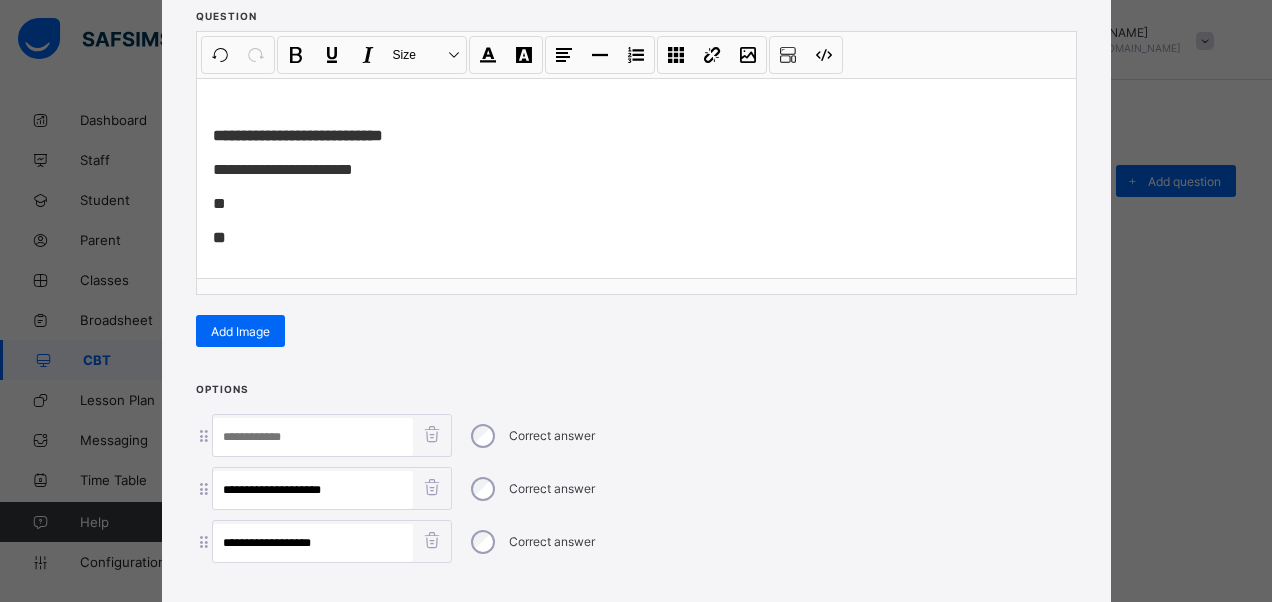type on "**********" 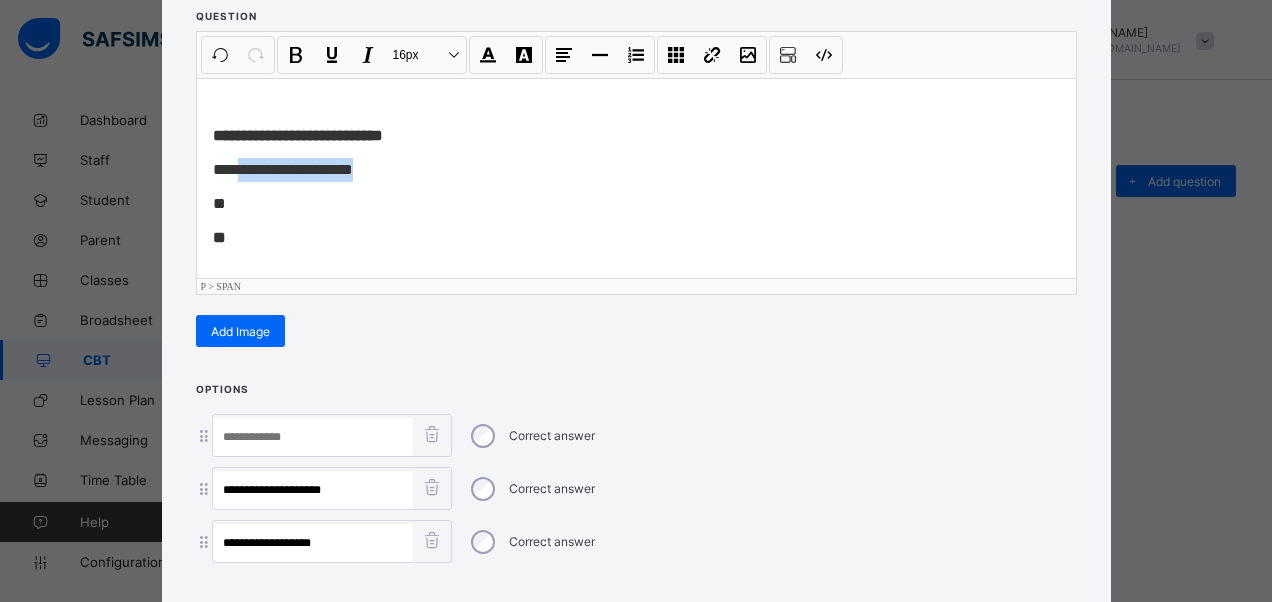 drag, startPoint x: 231, startPoint y: 166, endPoint x: 406, endPoint y: 183, distance: 175.82378 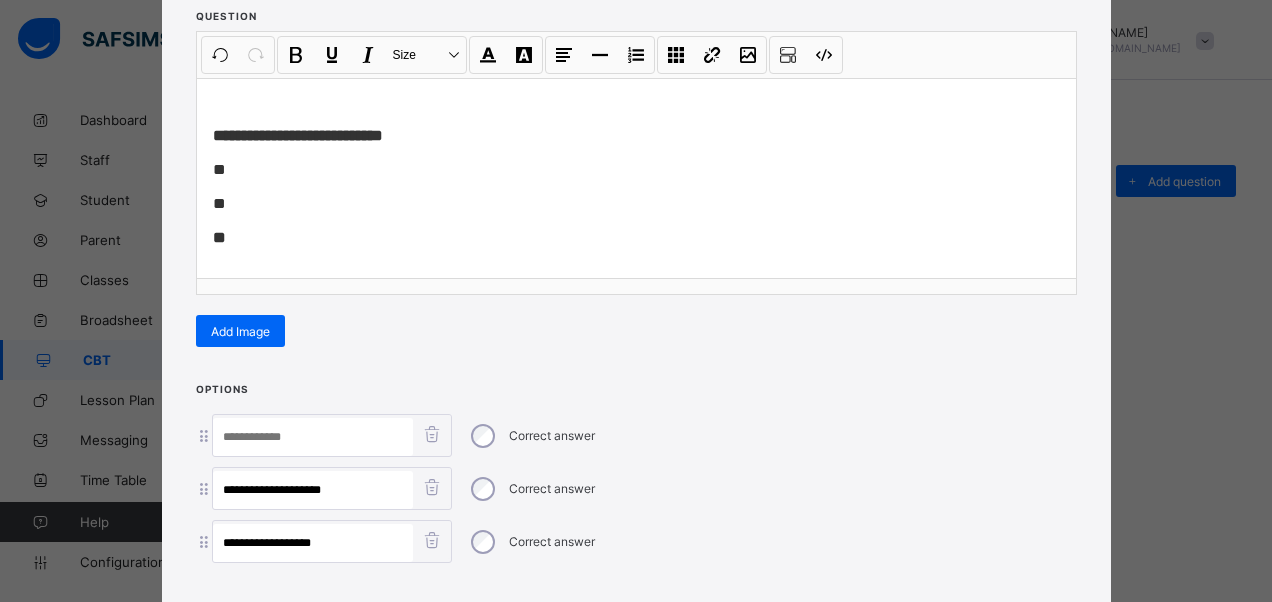 click at bounding box center (313, 437) 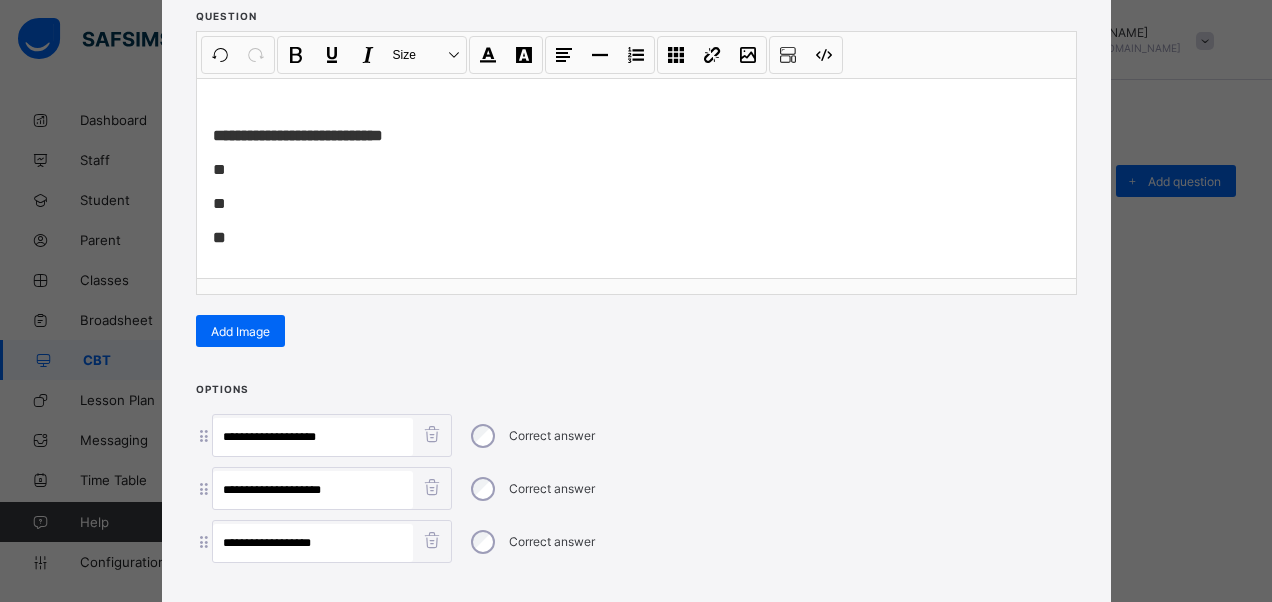 type on "**********" 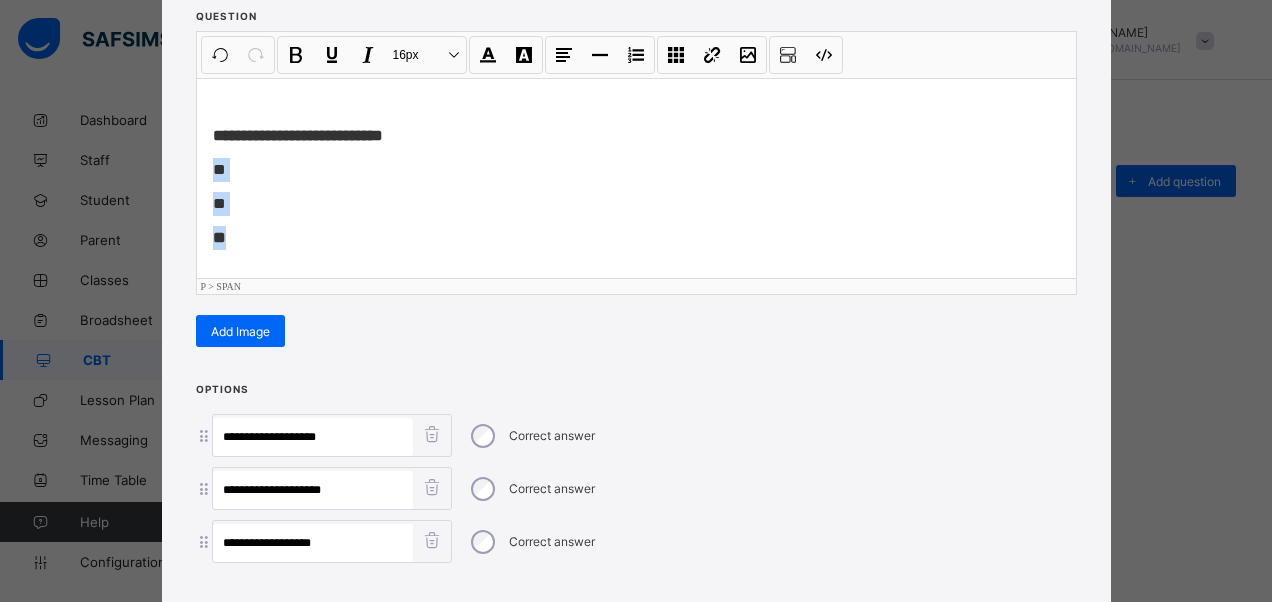 drag, startPoint x: 202, startPoint y: 176, endPoint x: 242, endPoint y: 242, distance: 77.175125 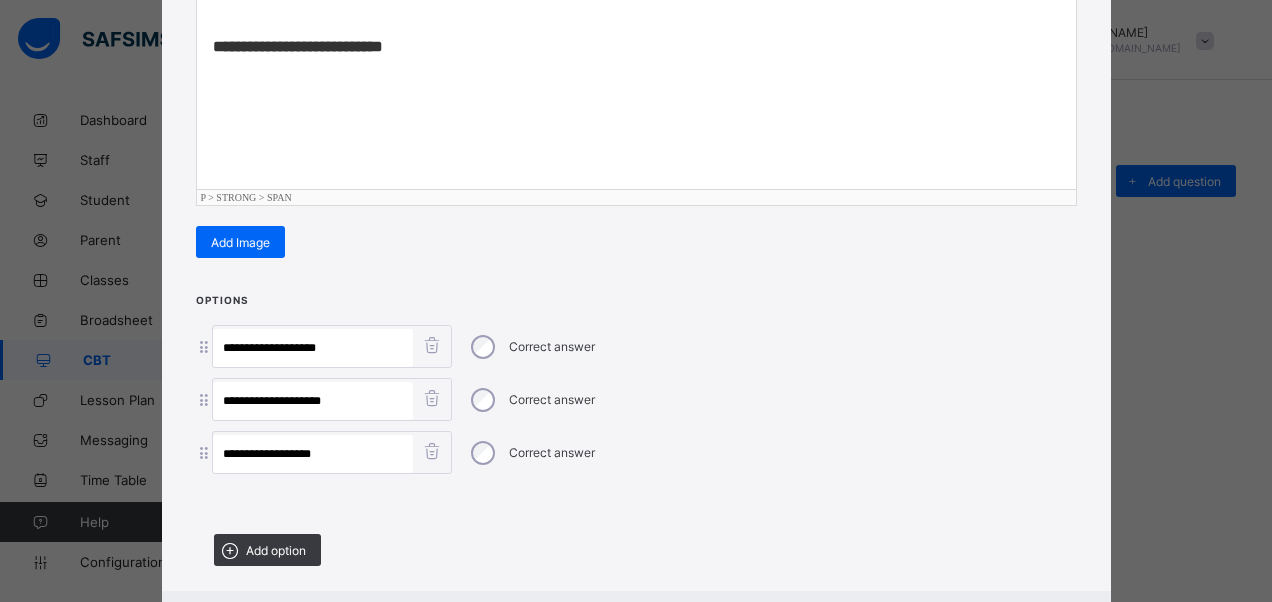 scroll, scrollTop: 446, scrollLeft: 0, axis: vertical 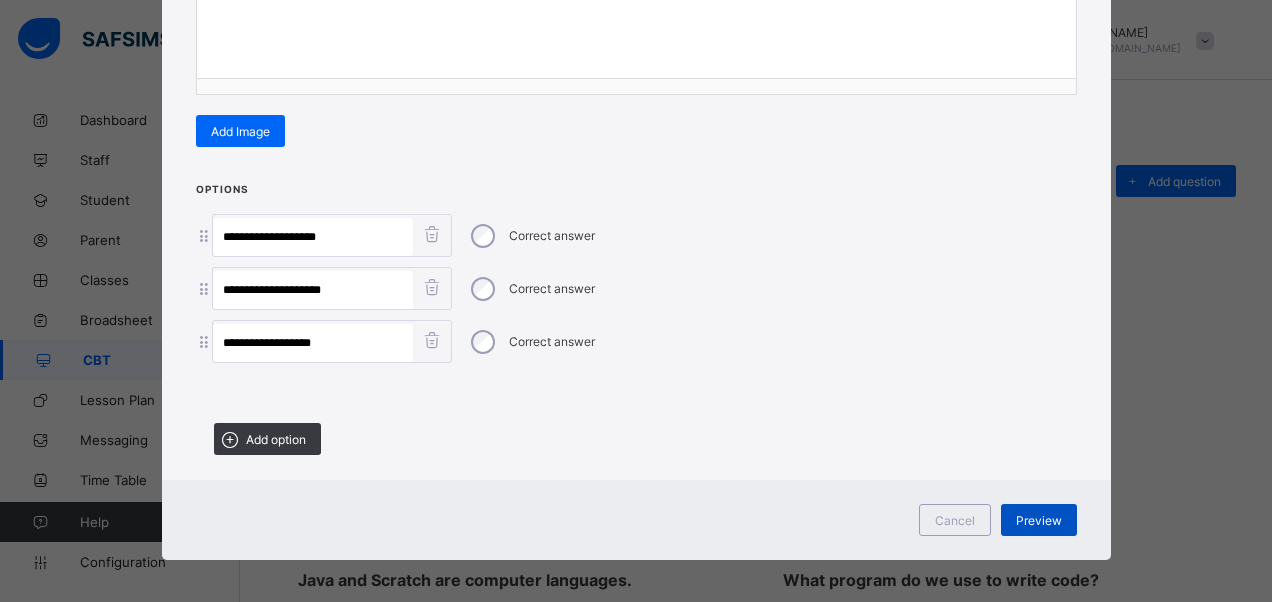 click on "Preview" at bounding box center (1039, 520) 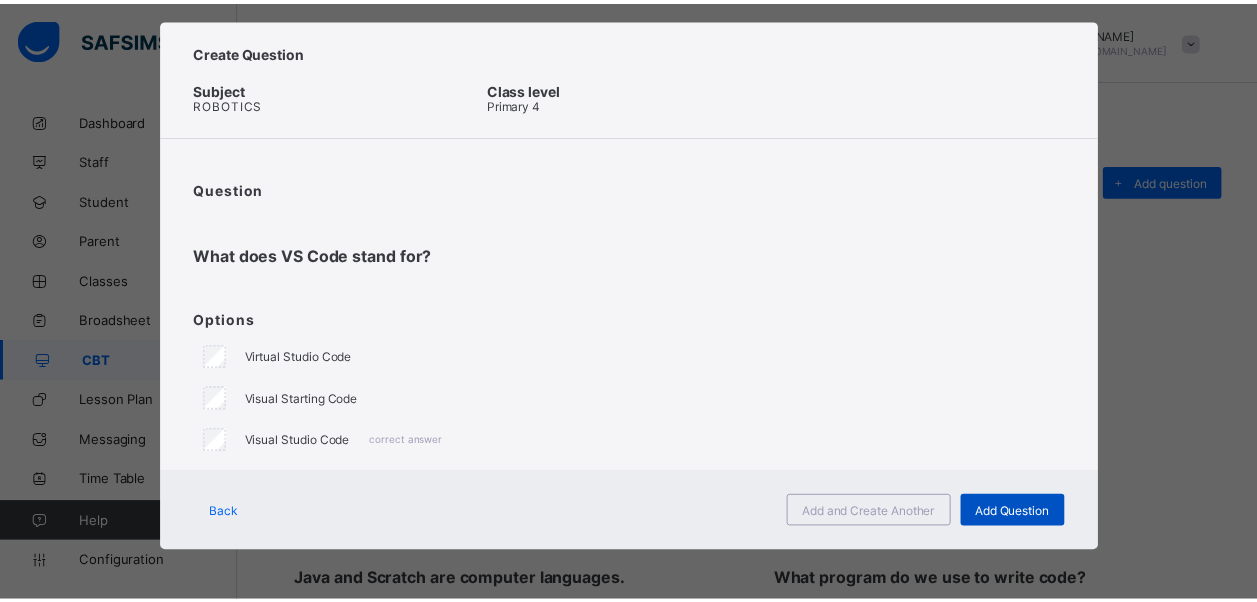 scroll, scrollTop: 26, scrollLeft: 0, axis: vertical 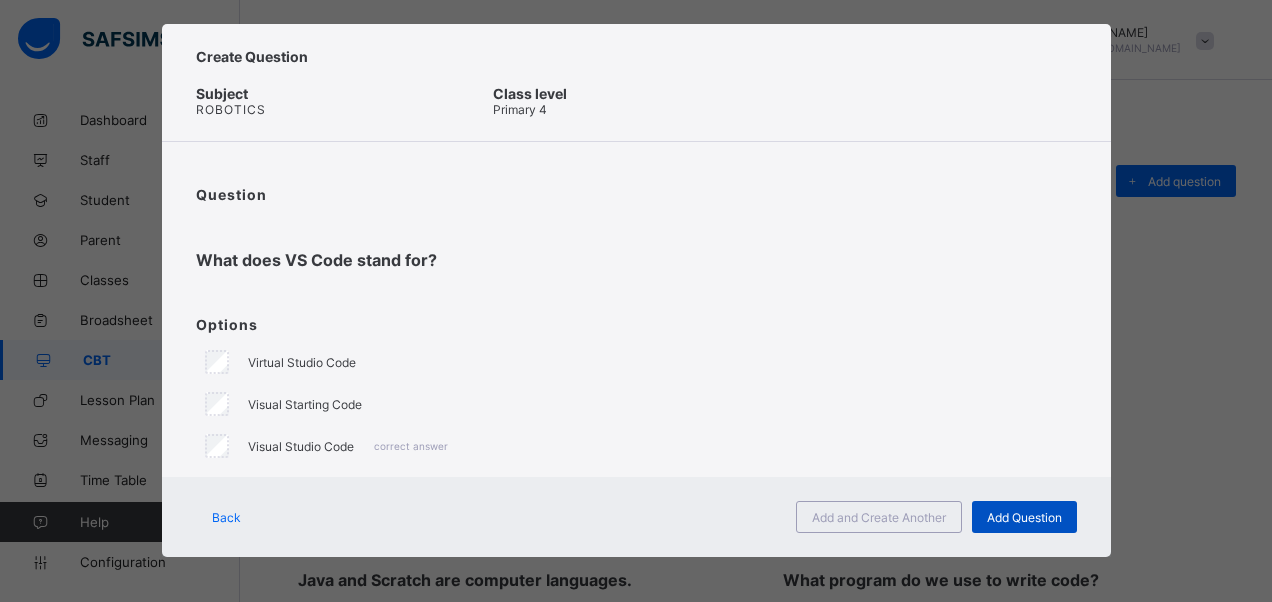 click on "Add Question" at bounding box center (1024, 517) 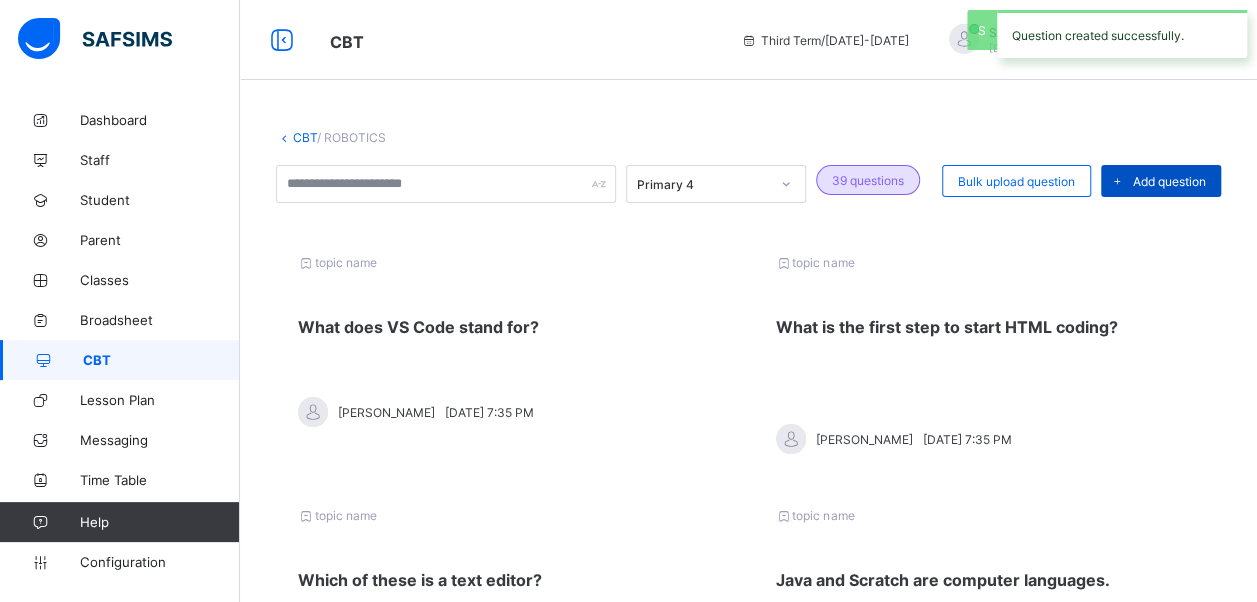 click on "Add question" at bounding box center [1169, 181] 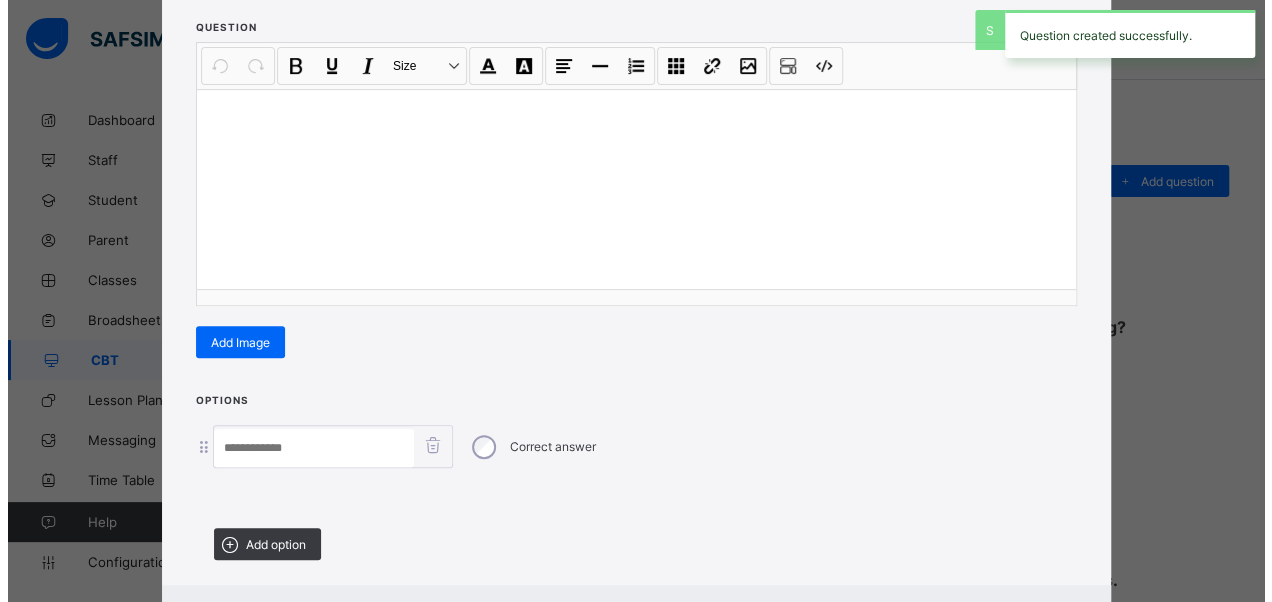 scroll, scrollTop: 342, scrollLeft: 0, axis: vertical 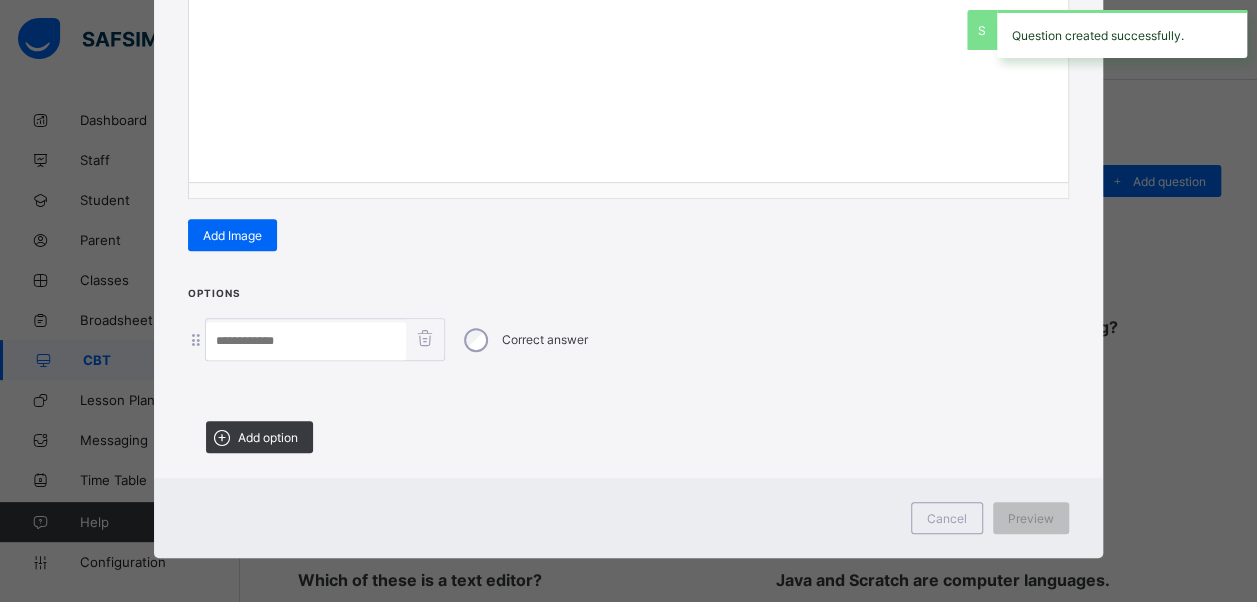 drag, startPoint x: 292, startPoint y: 429, endPoint x: 318, endPoint y: 450, distance: 33.42155 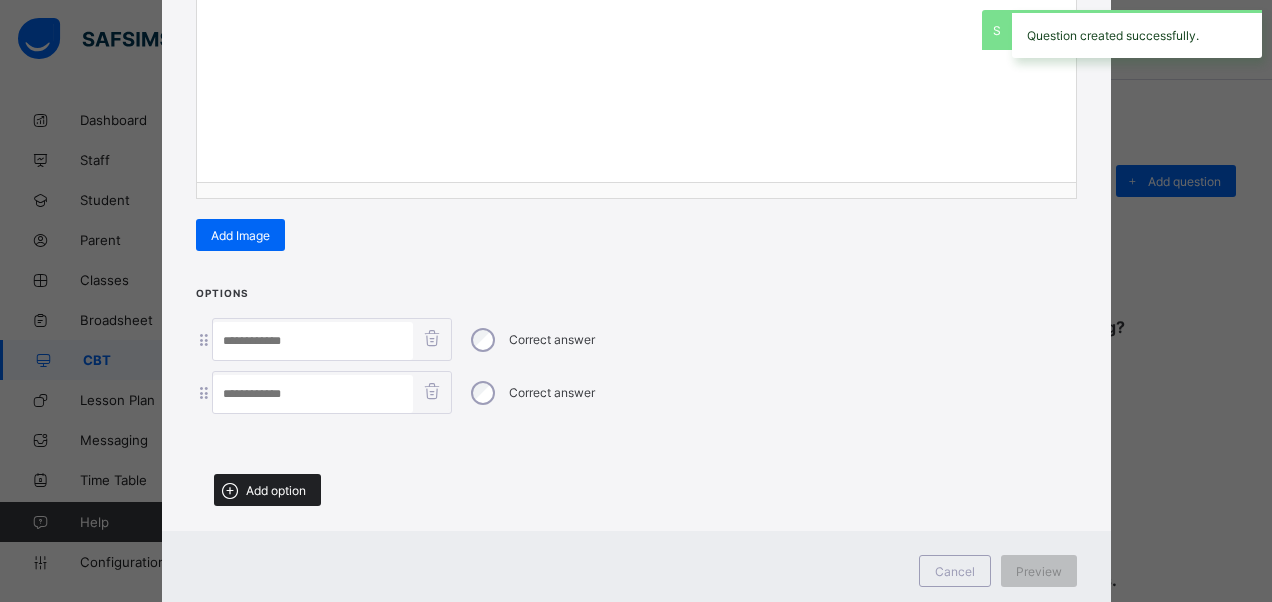 click on "Add option" at bounding box center (276, 490) 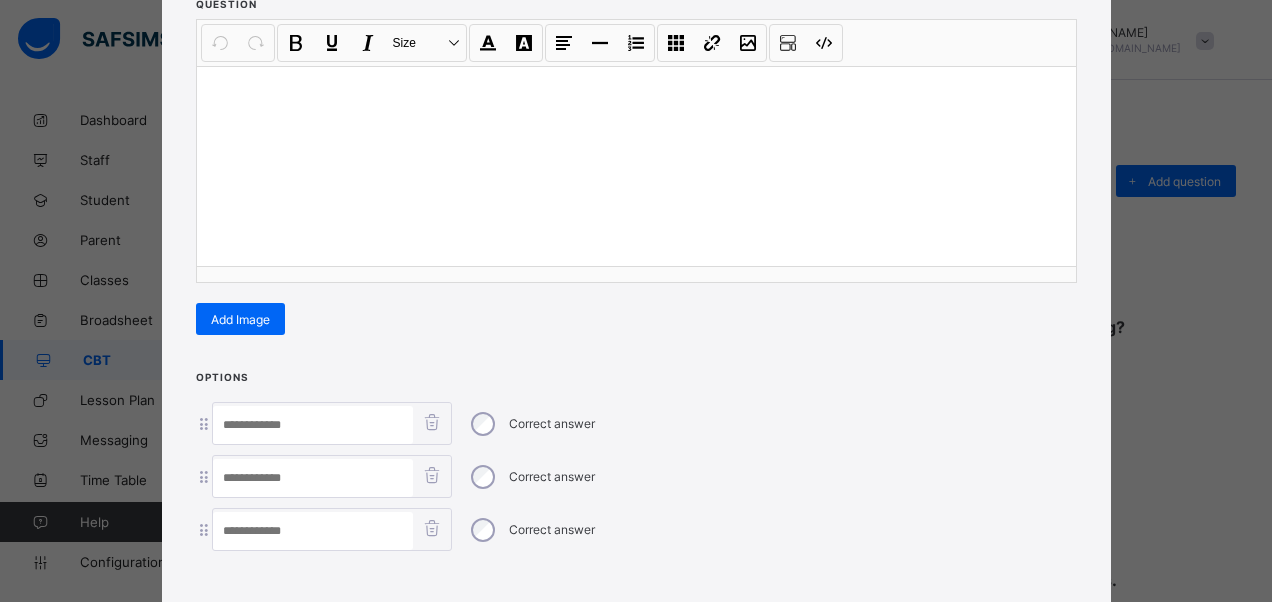 scroll, scrollTop: 242, scrollLeft: 0, axis: vertical 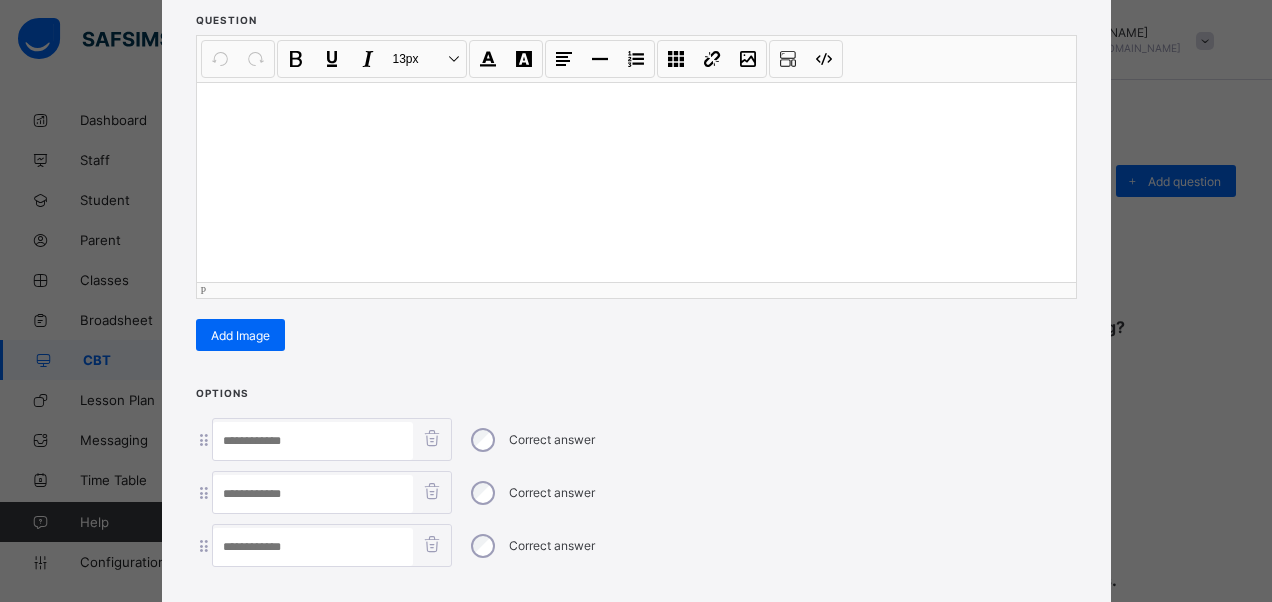 click at bounding box center (636, 182) 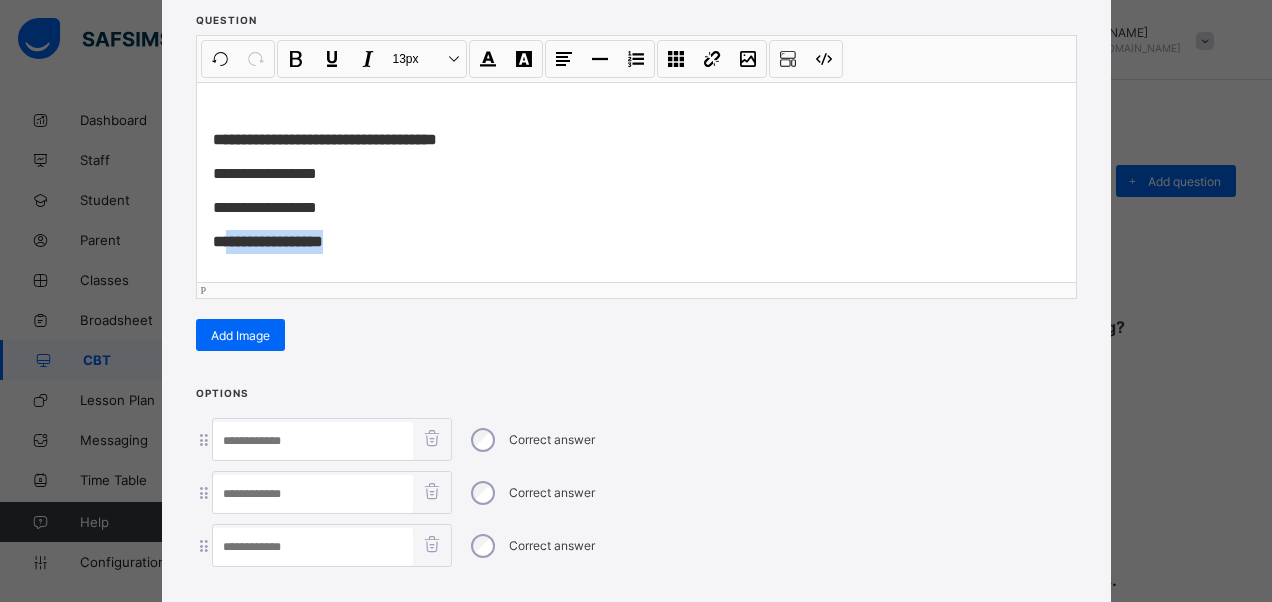 drag, startPoint x: 339, startPoint y: 239, endPoint x: 223, endPoint y: 230, distance: 116.34862 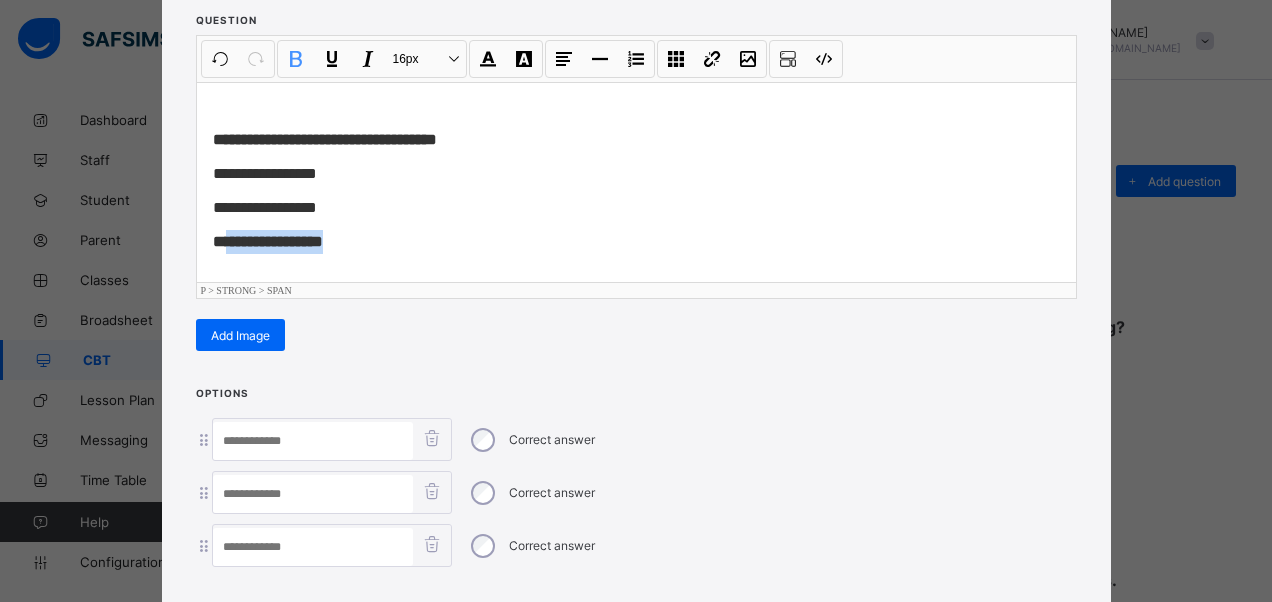 type 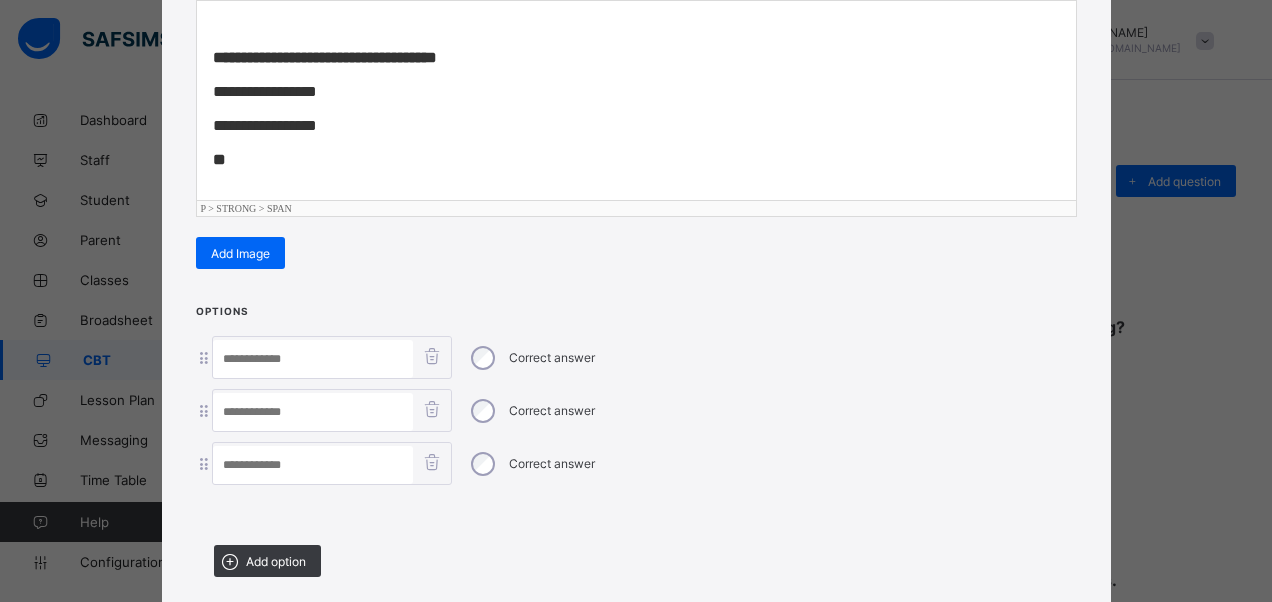 scroll, scrollTop: 342, scrollLeft: 0, axis: vertical 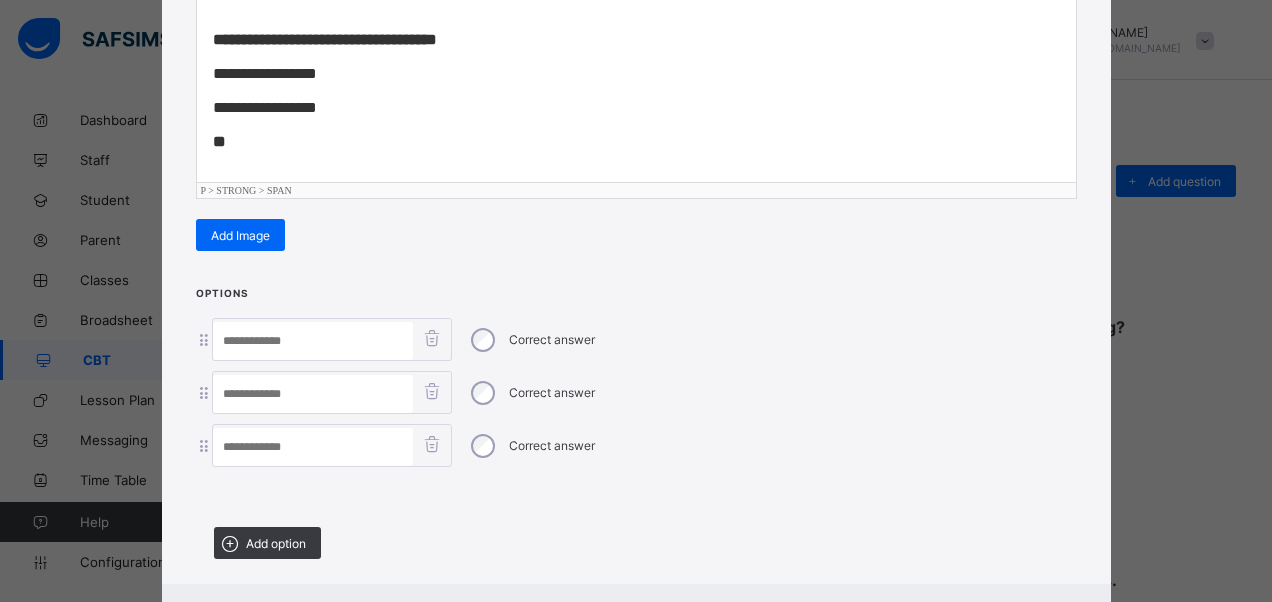 click at bounding box center [313, 447] 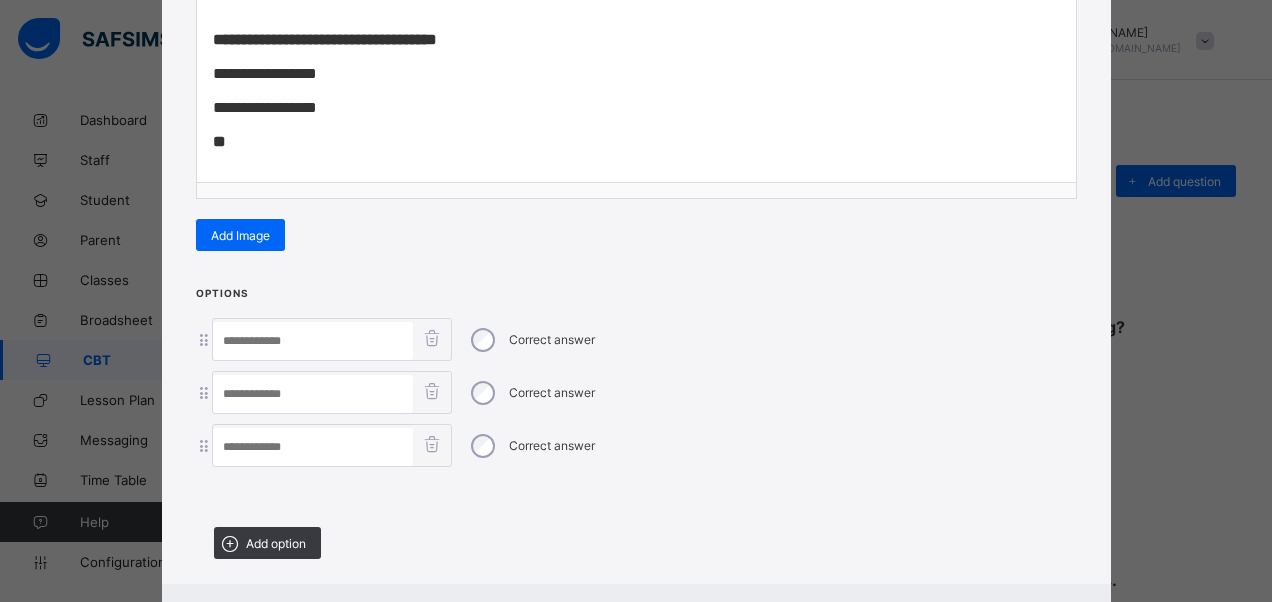 paste on "**********" 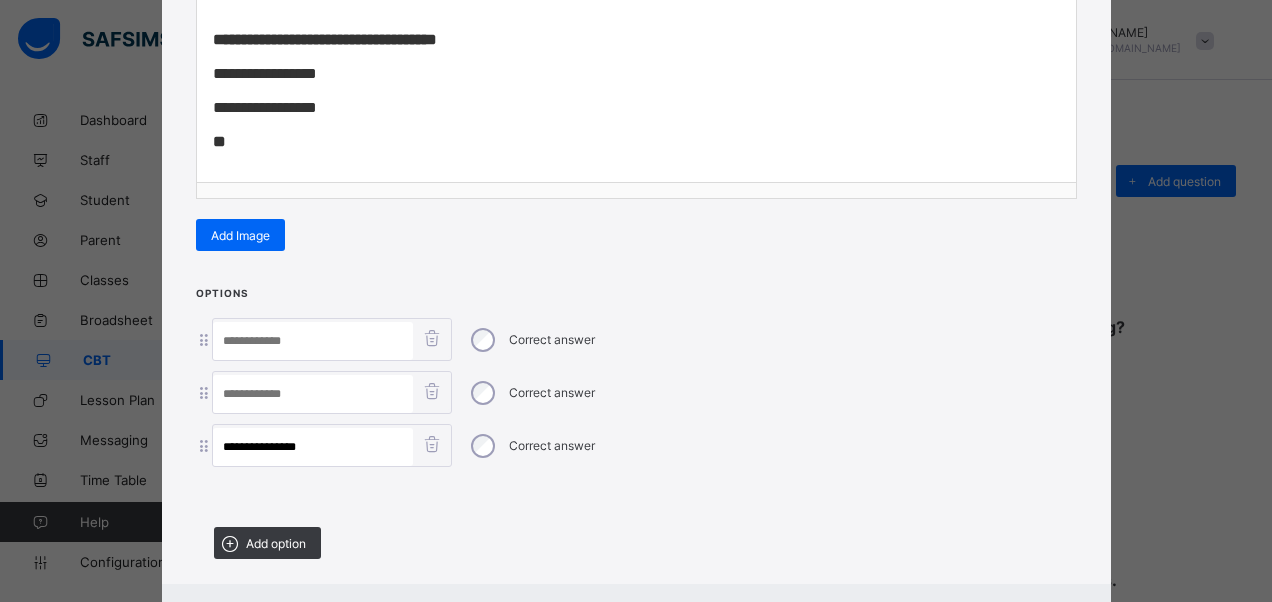 type on "**********" 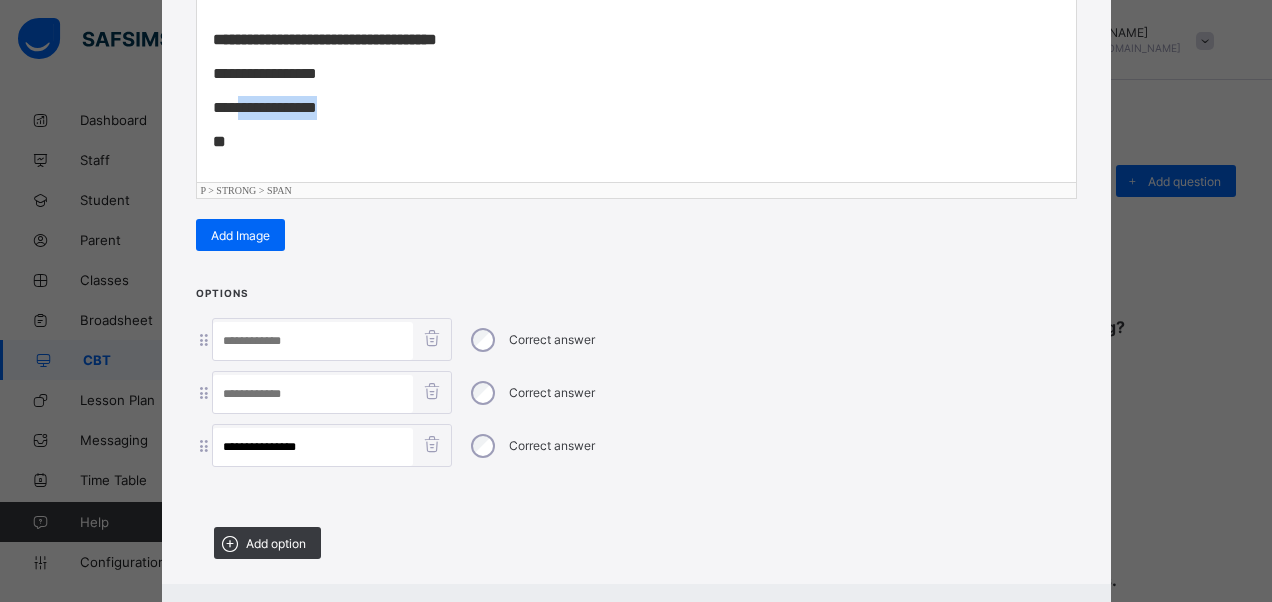 drag, startPoint x: 309, startPoint y: 102, endPoint x: 227, endPoint y: 92, distance: 82.607506 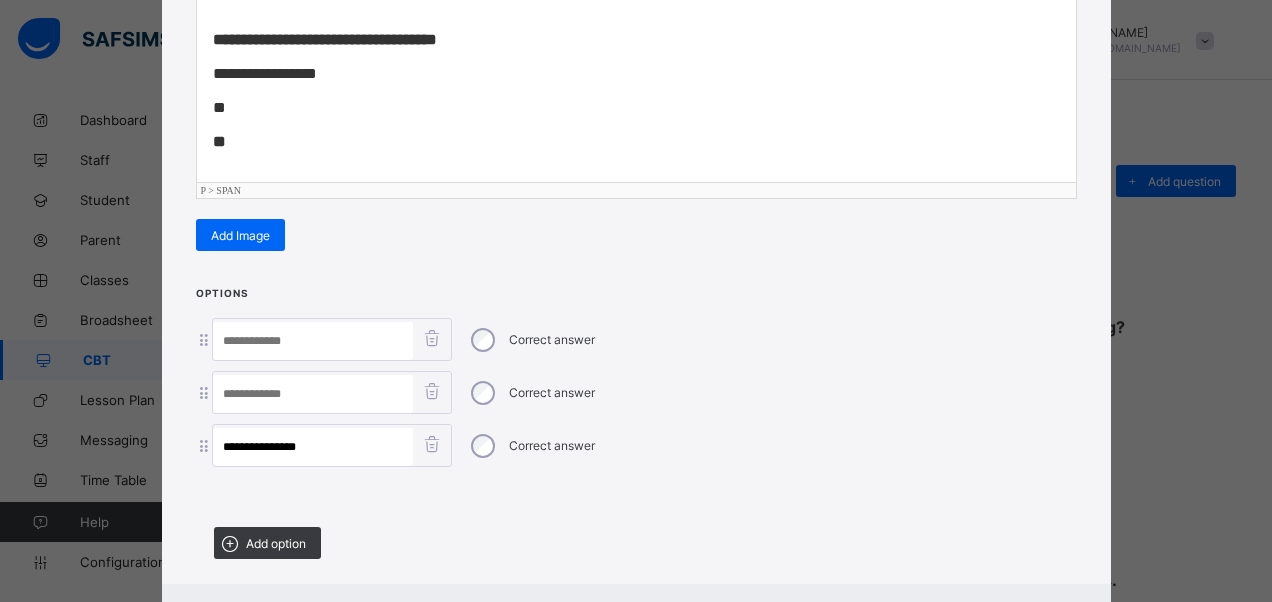 click at bounding box center (313, 394) 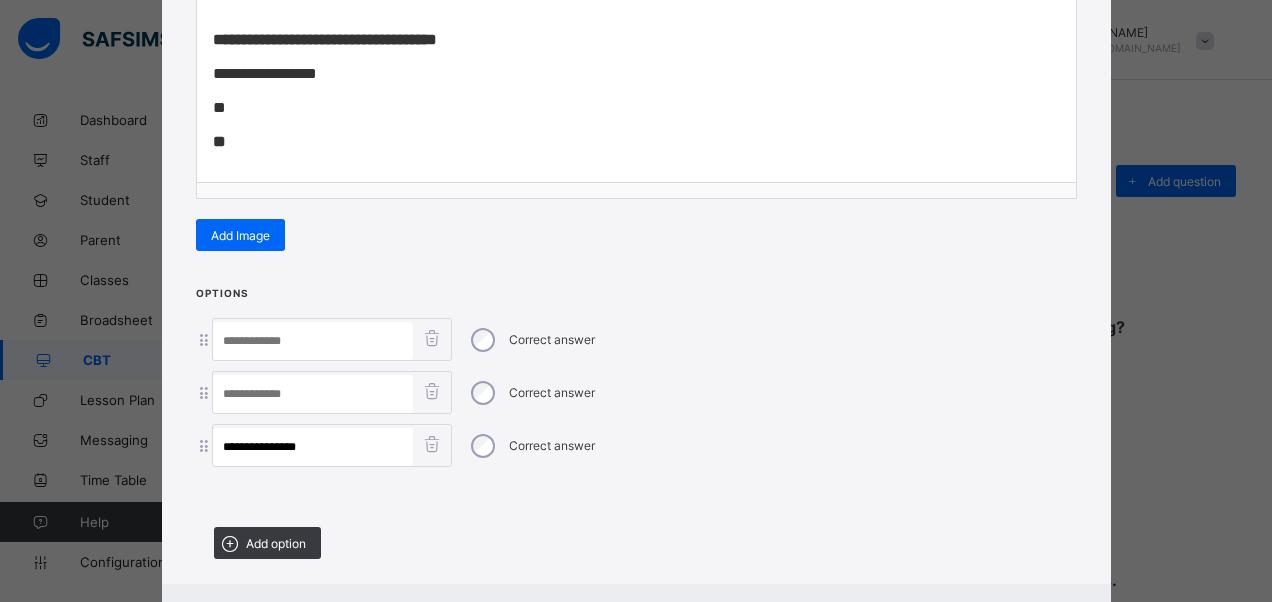 paste on "**********" 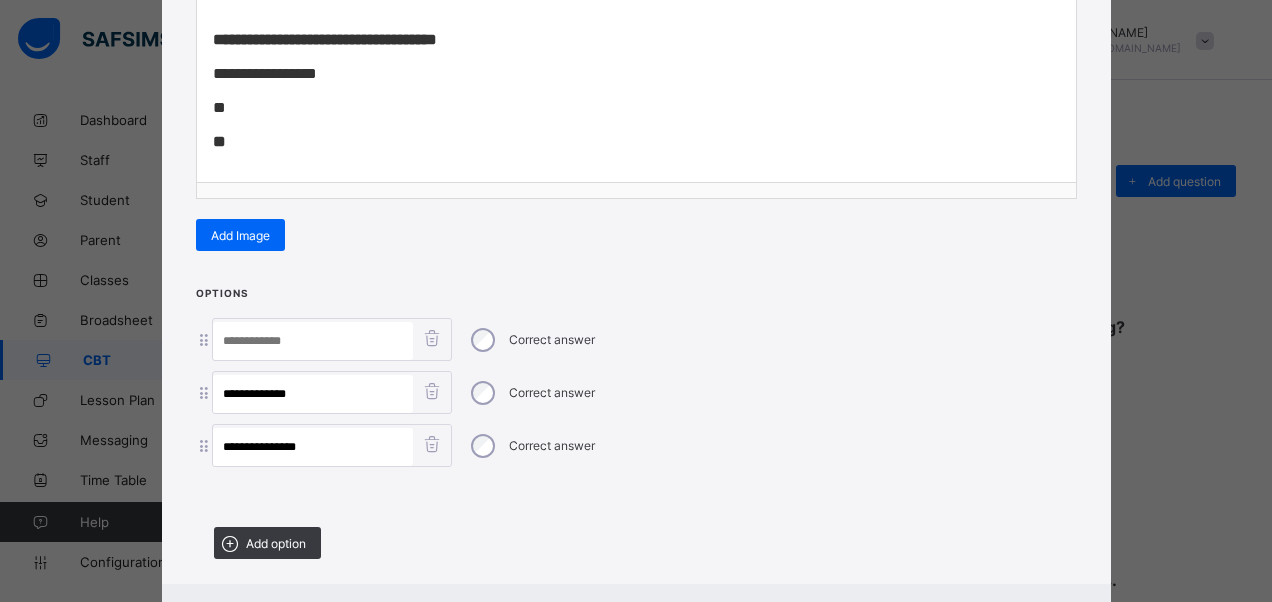 type on "**********" 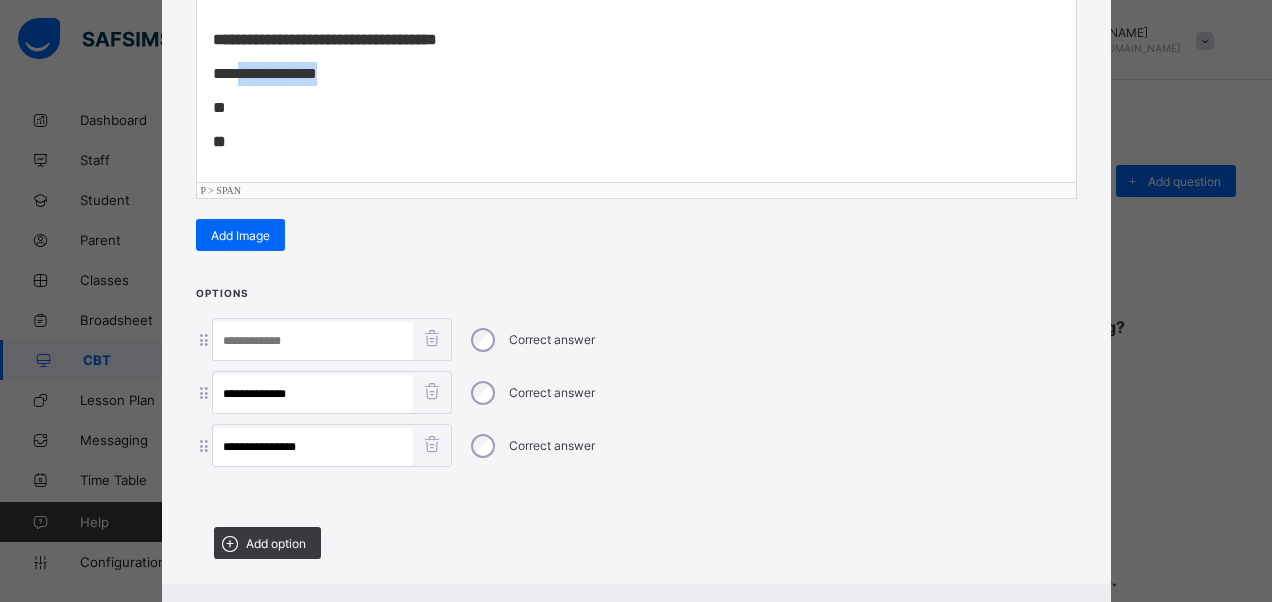 drag, startPoint x: 342, startPoint y: 72, endPoint x: 230, endPoint y: 64, distance: 112.28535 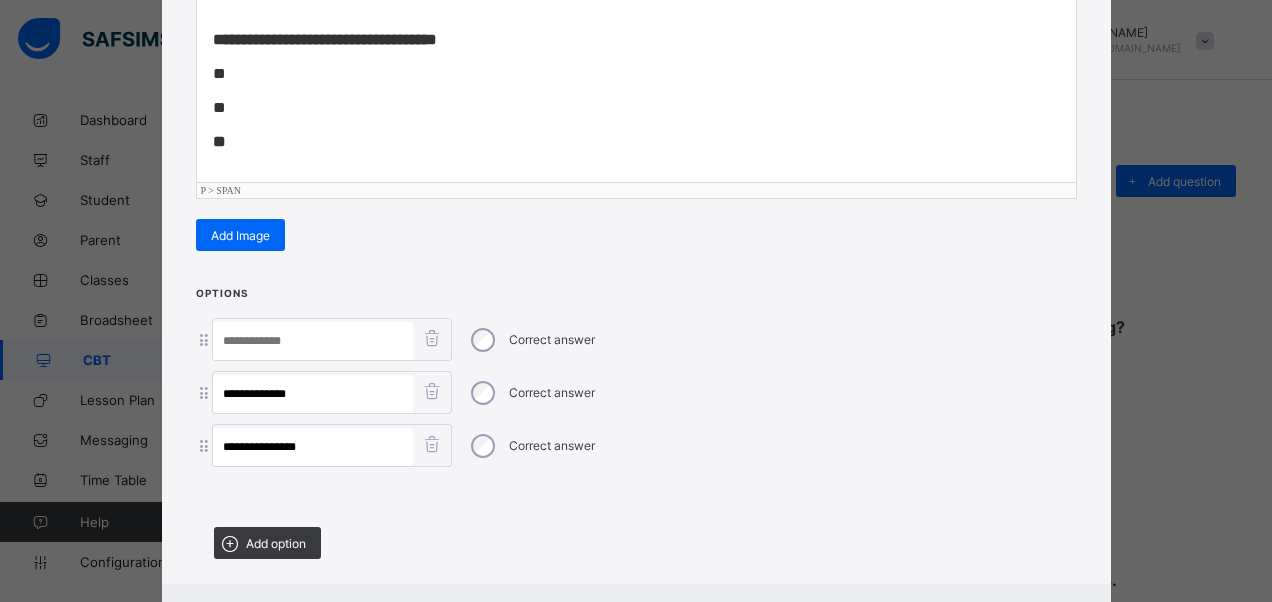 click at bounding box center [313, 341] 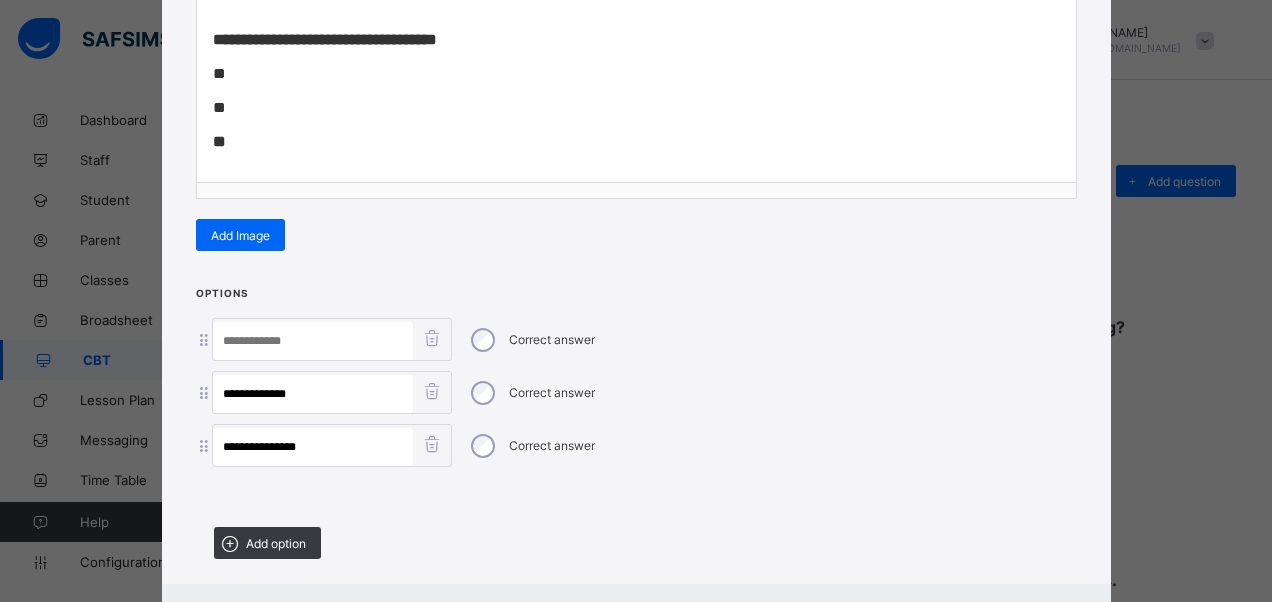paste on "**********" 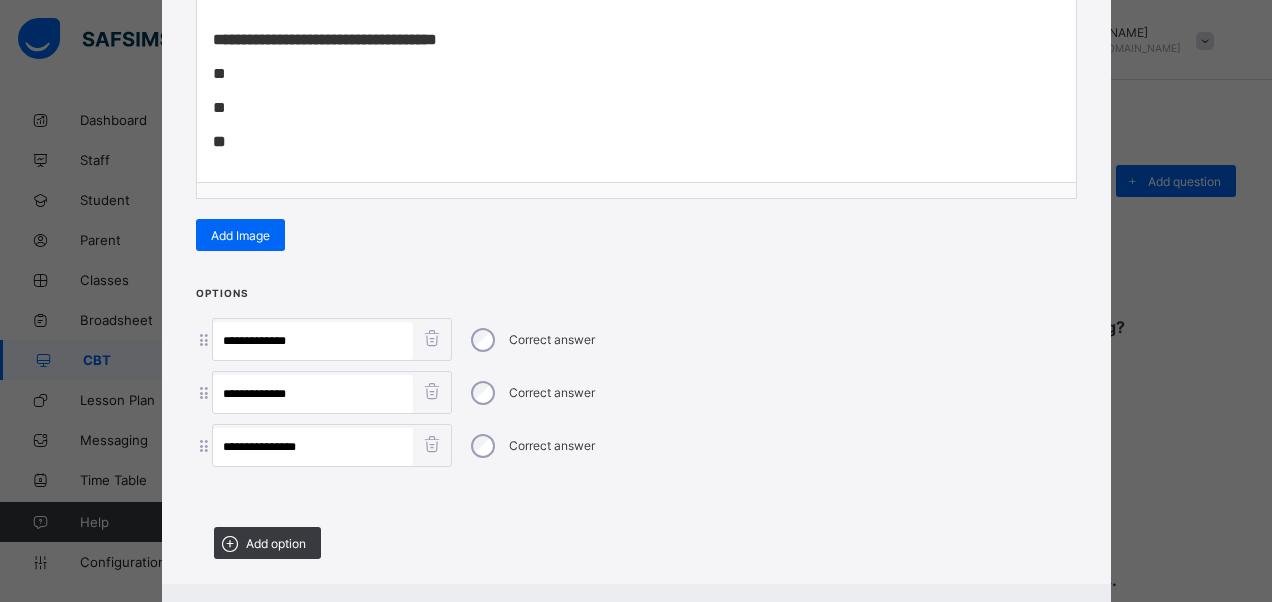 type on "**********" 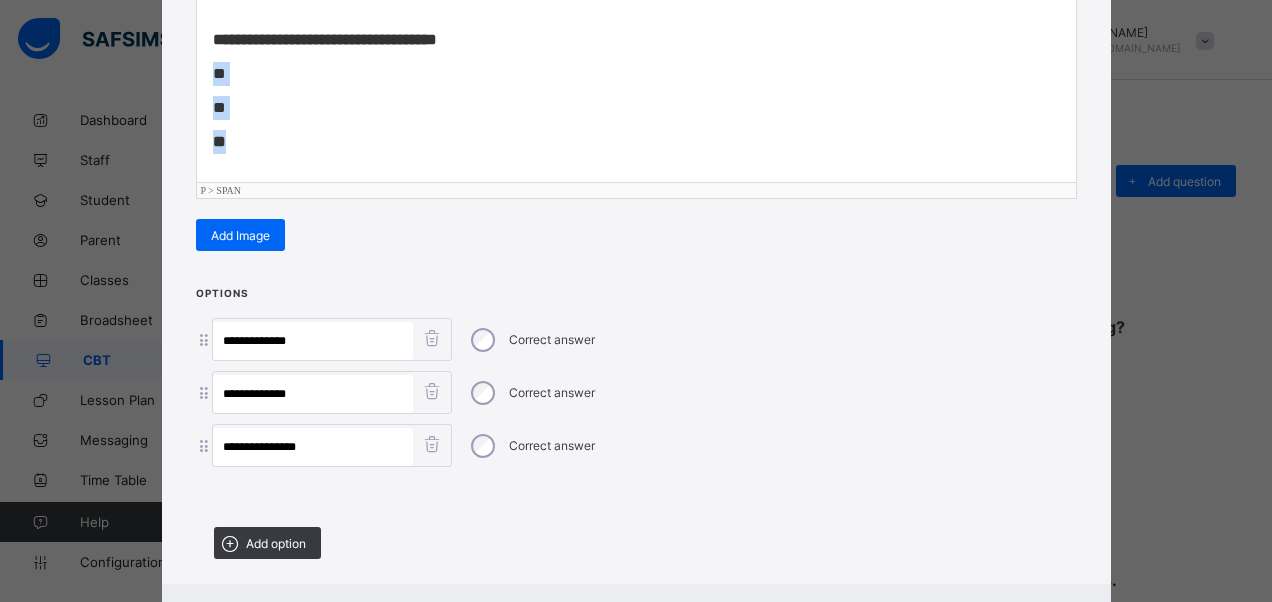 drag, startPoint x: 206, startPoint y: 72, endPoint x: 282, endPoint y: 175, distance: 128.0039 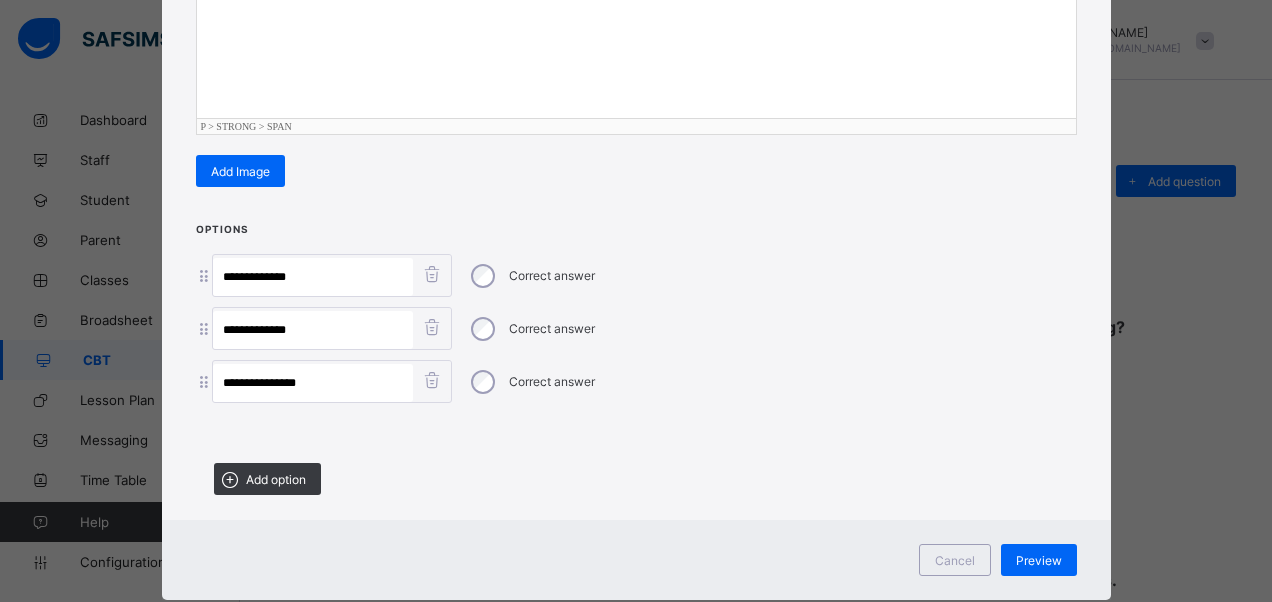 scroll, scrollTop: 446, scrollLeft: 0, axis: vertical 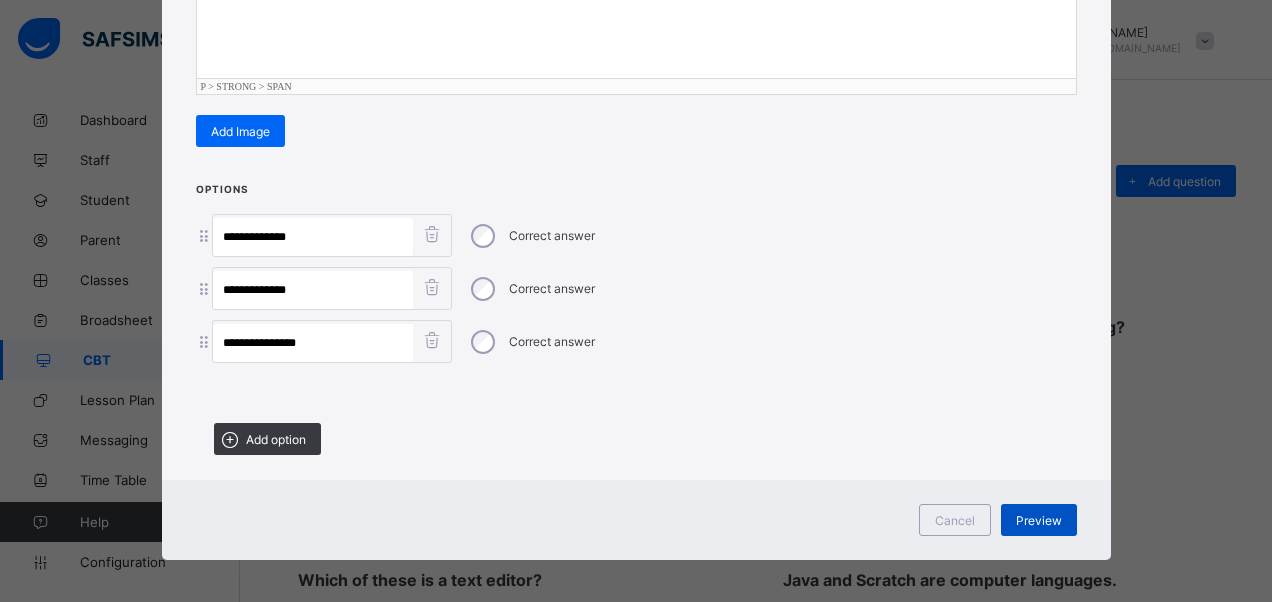 click on "Preview" at bounding box center (1039, 520) 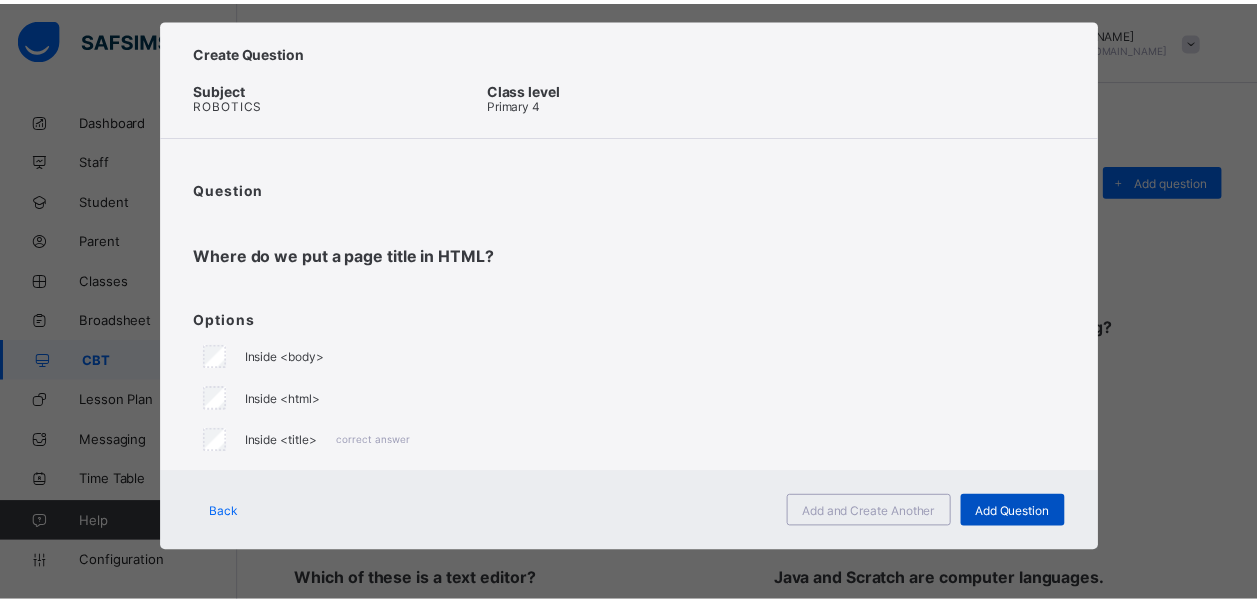 scroll, scrollTop: 26, scrollLeft: 0, axis: vertical 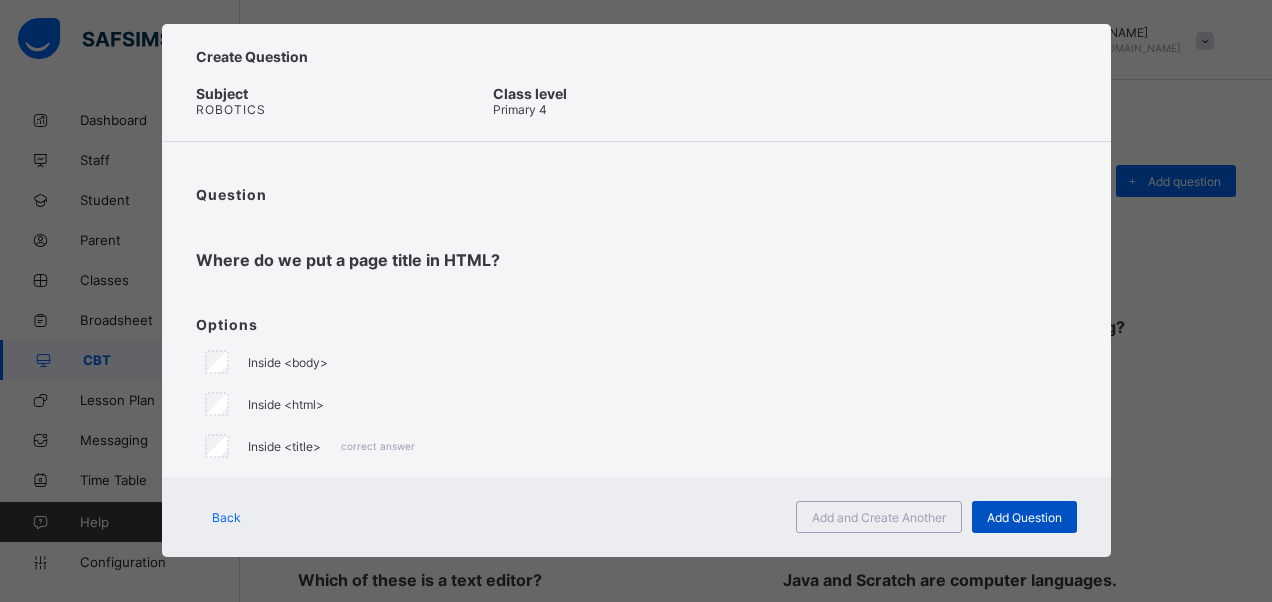 click on "Add Question" at bounding box center (1024, 517) 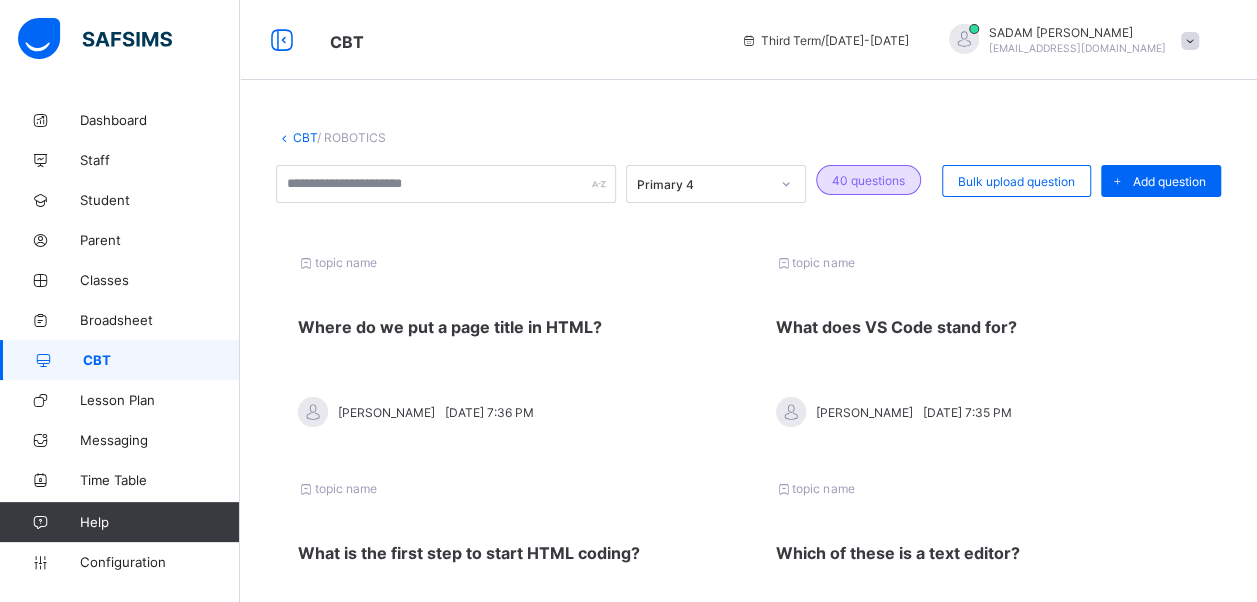 click on "CBT" at bounding box center (305, 137) 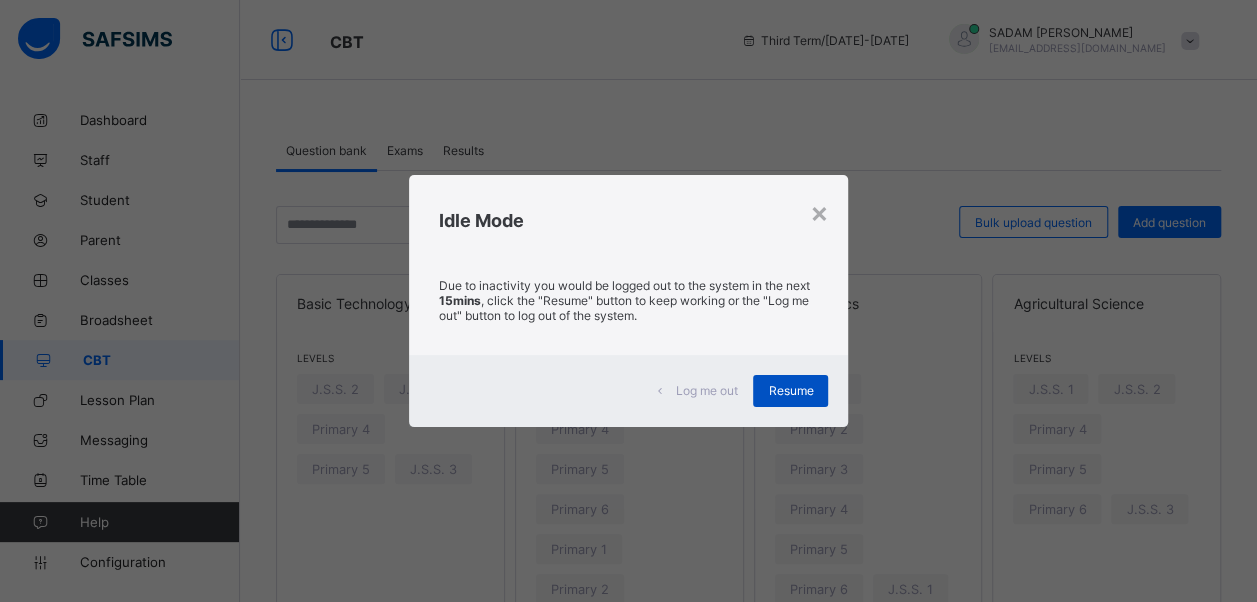 click on "Resume" at bounding box center [790, 391] 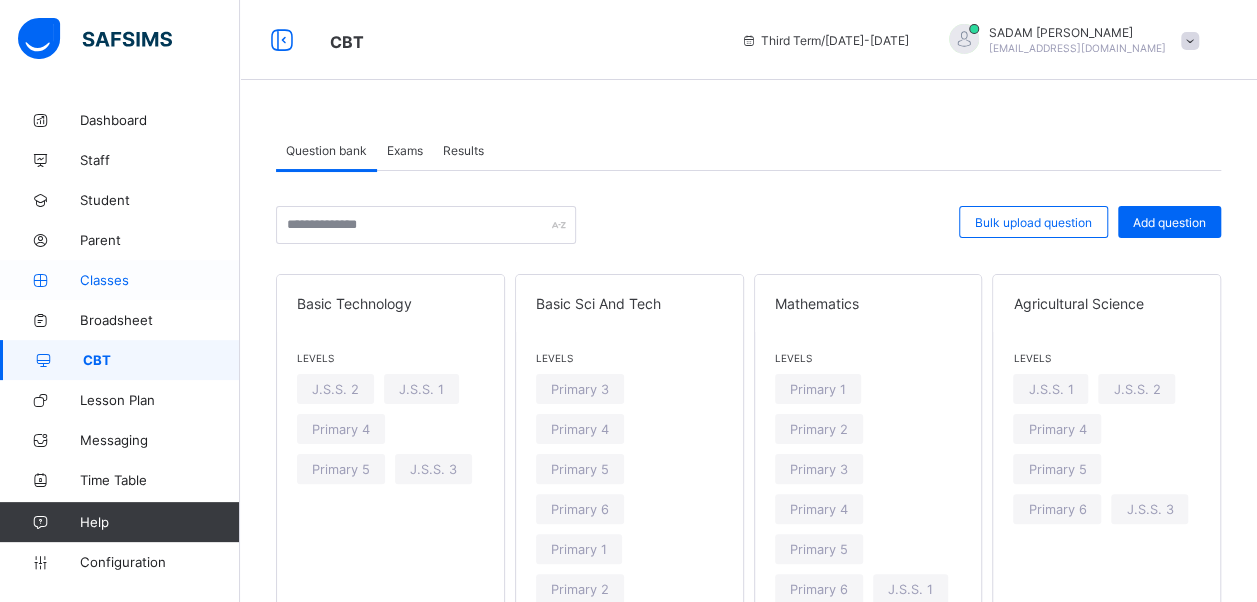 click on "Classes" at bounding box center (160, 280) 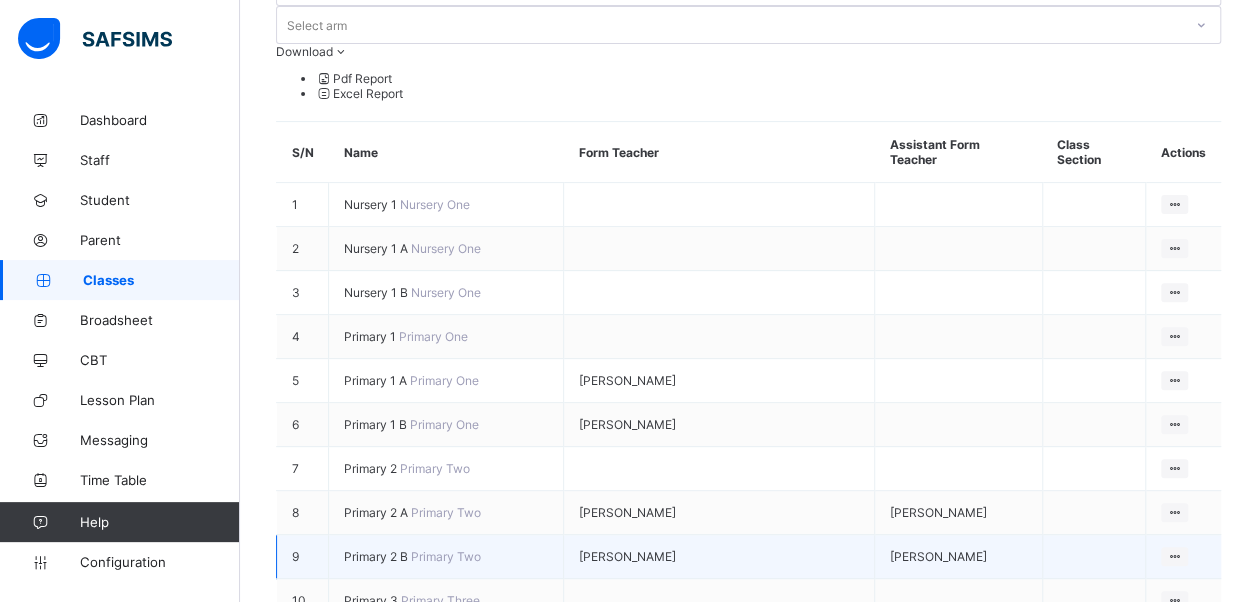 scroll, scrollTop: 300, scrollLeft: 0, axis: vertical 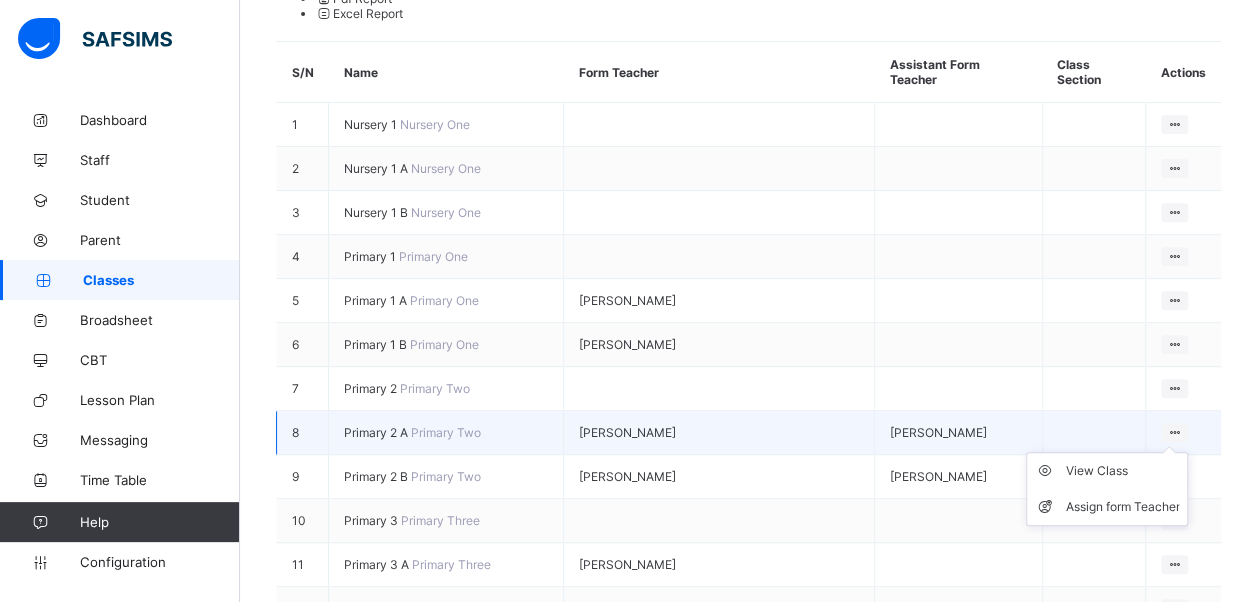 click at bounding box center [1174, 432] 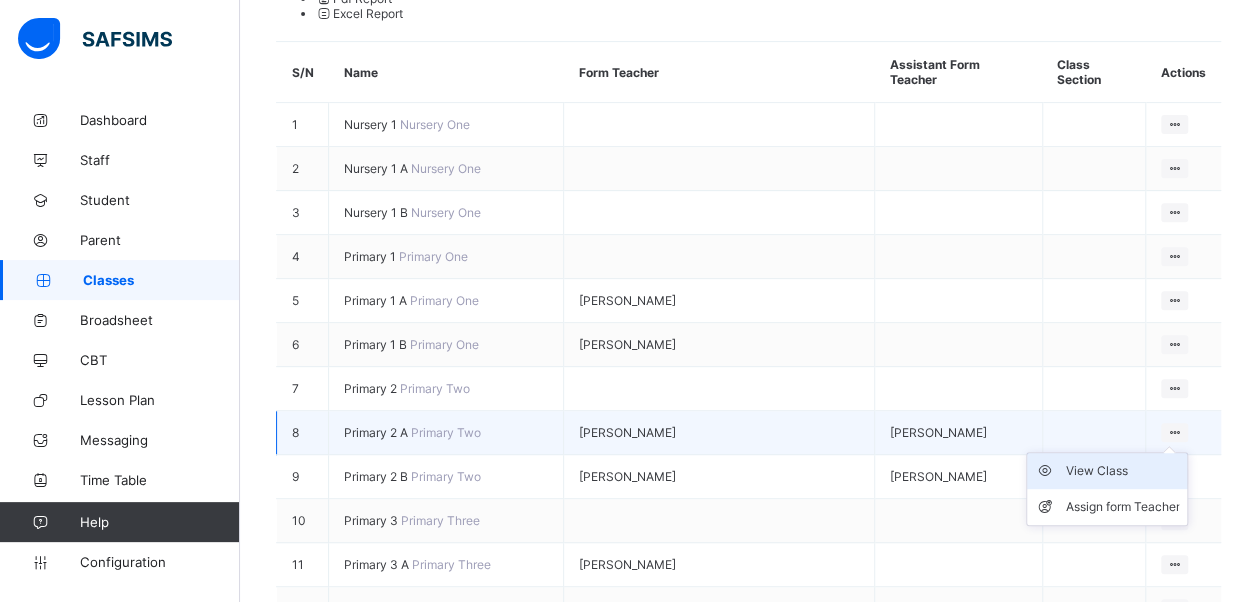 click on "View Class" at bounding box center [1107, 471] 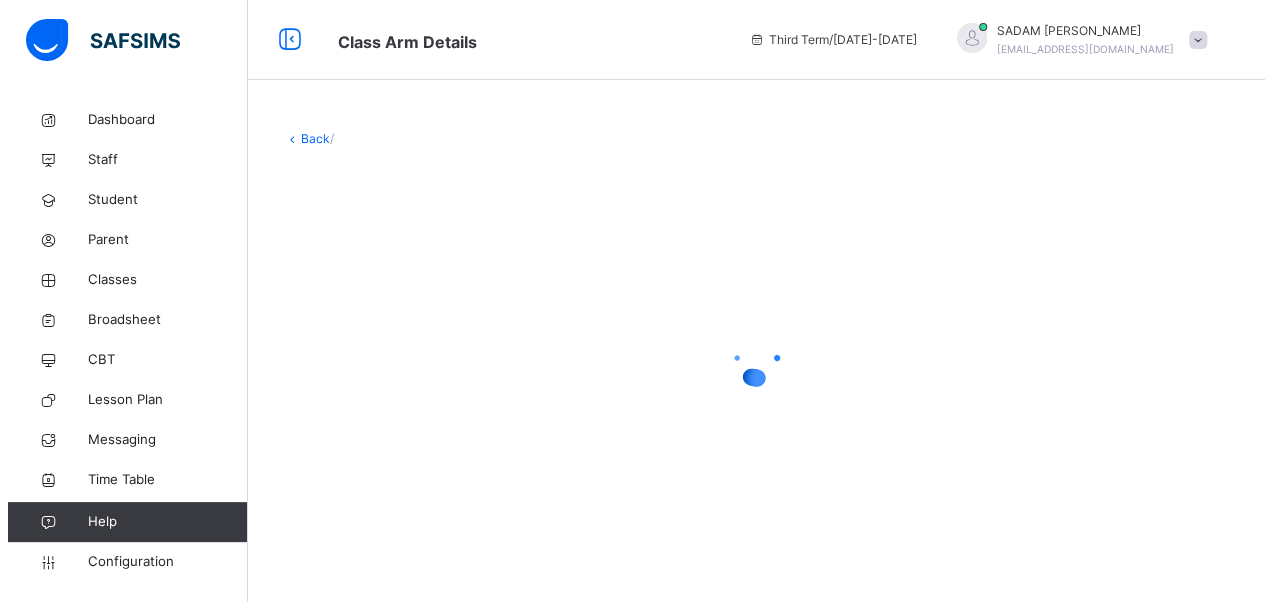 scroll, scrollTop: 0, scrollLeft: 0, axis: both 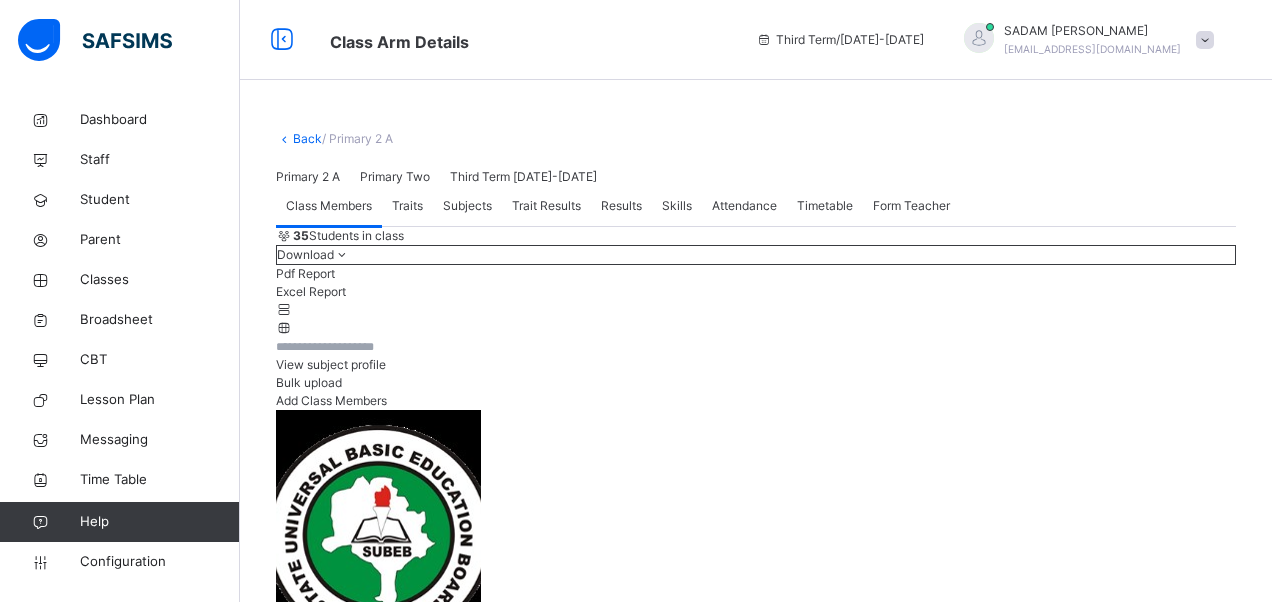 click on "Subjects" at bounding box center (467, 206) 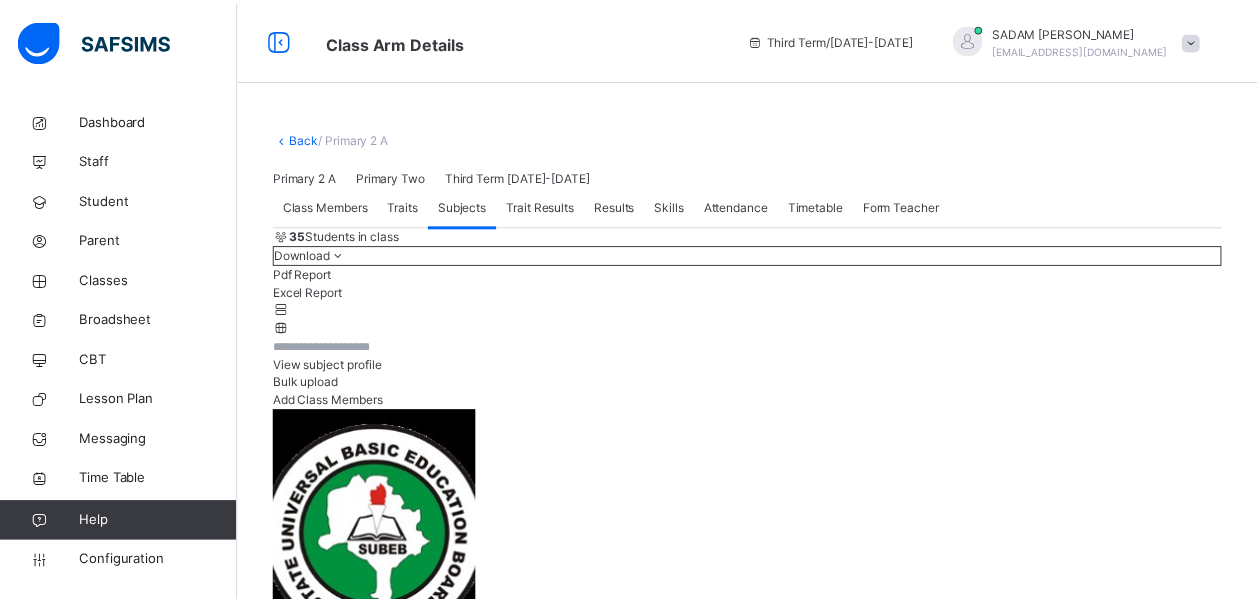 scroll, scrollTop: 300, scrollLeft: 0, axis: vertical 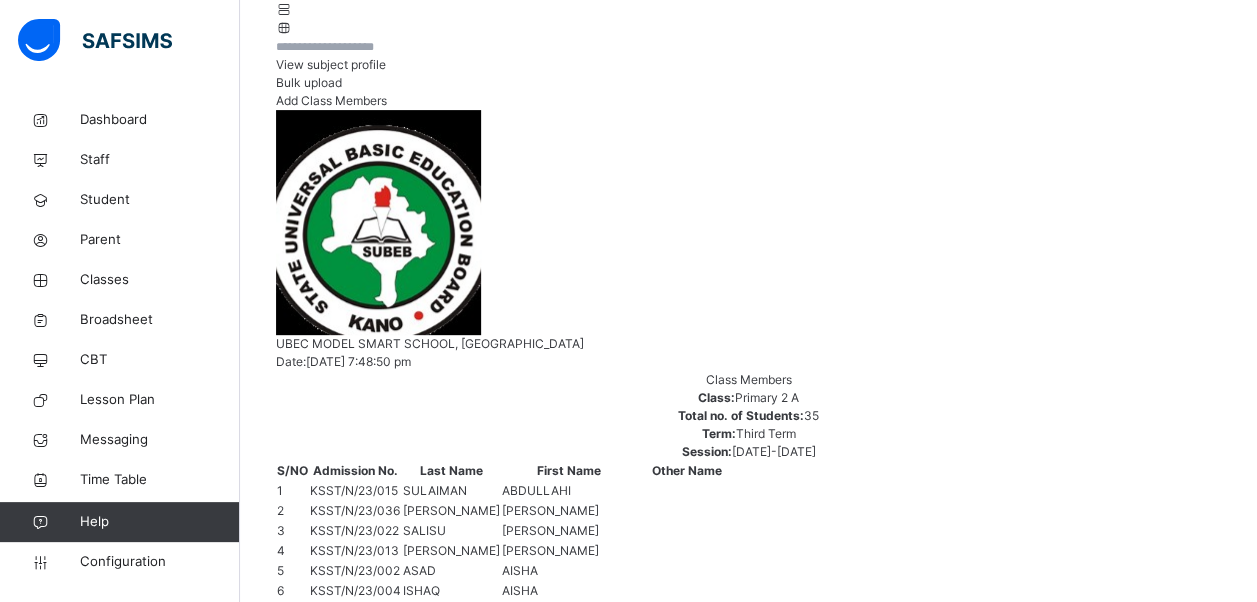 click on "Change Teacher" at bounding box center [803, 3222] 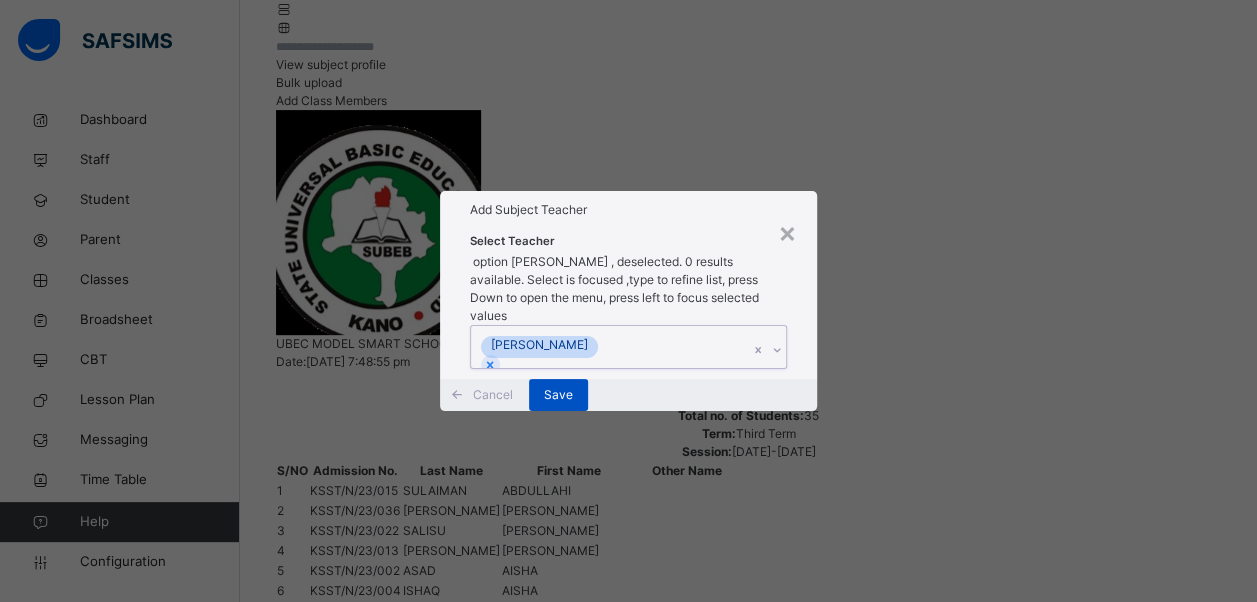 click on "Save" at bounding box center [558, 395] 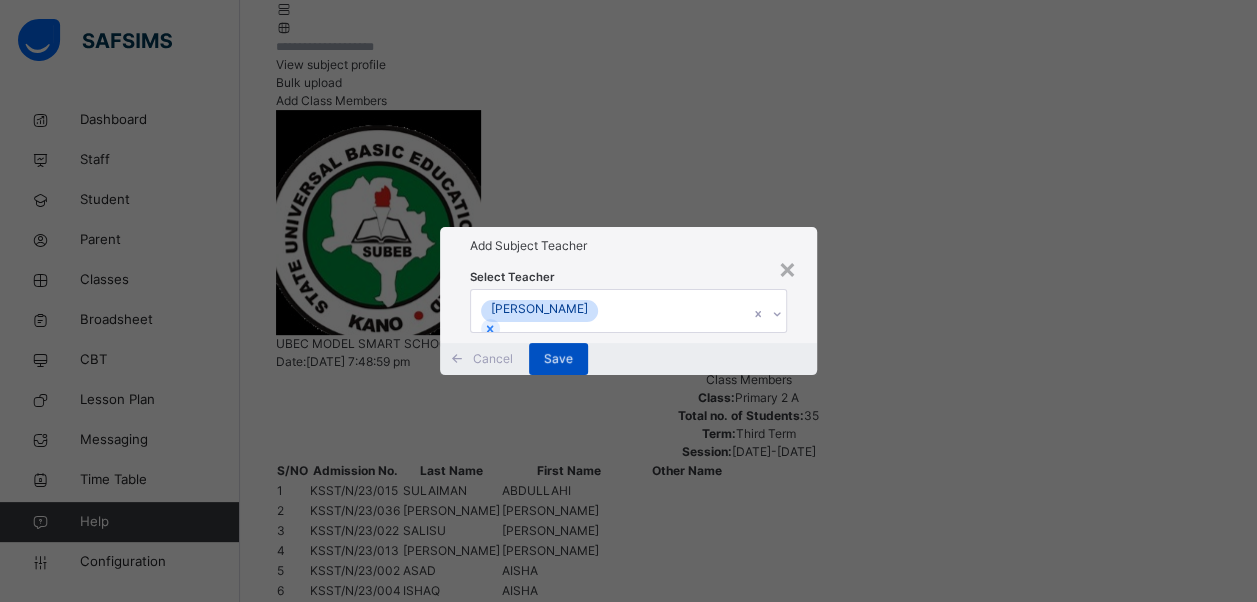 click on "Save" at bounding box center (558, 359) 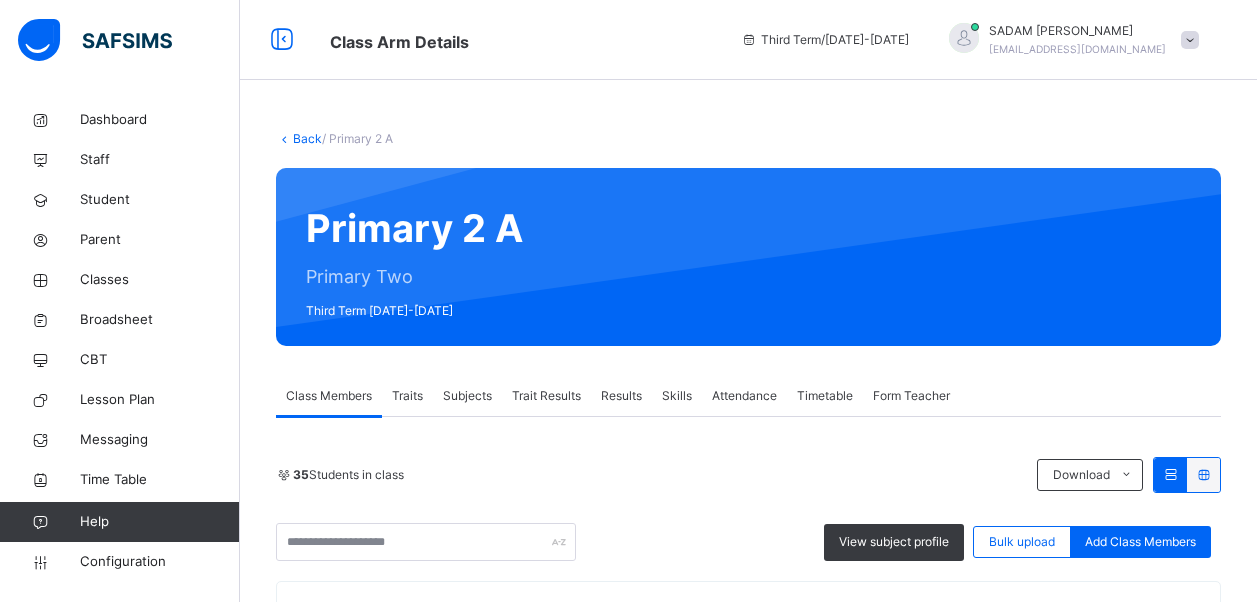 scroll, scrollTop: 0, scrollLeft: 0, axis: both 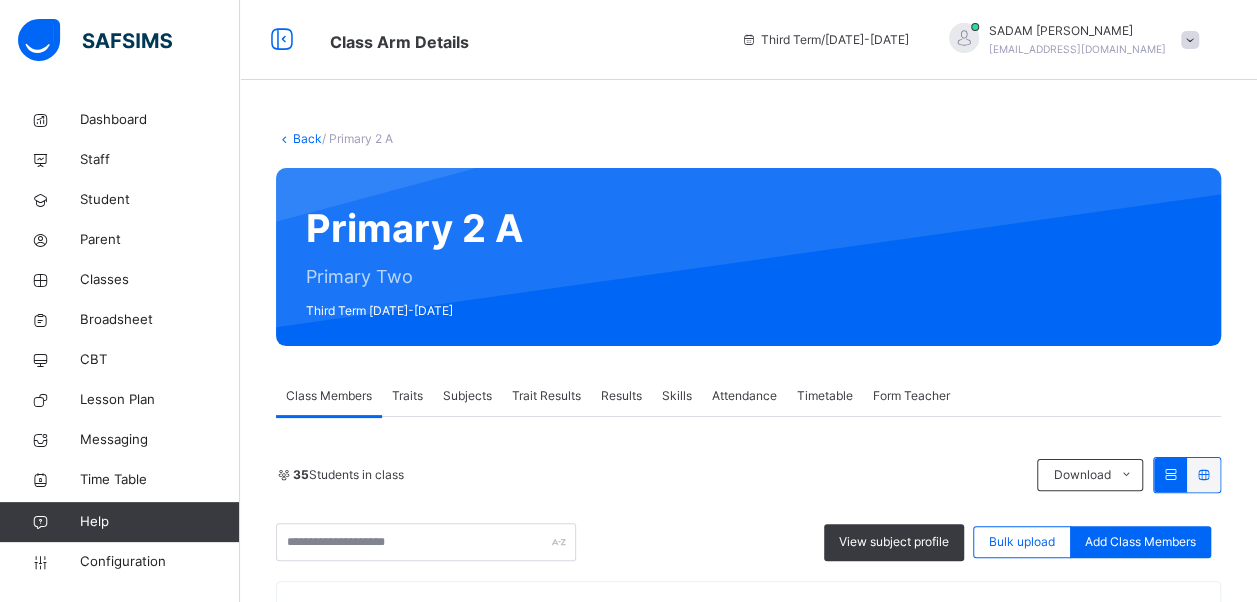 click on "Subjects" at bounding box center (467, 396) 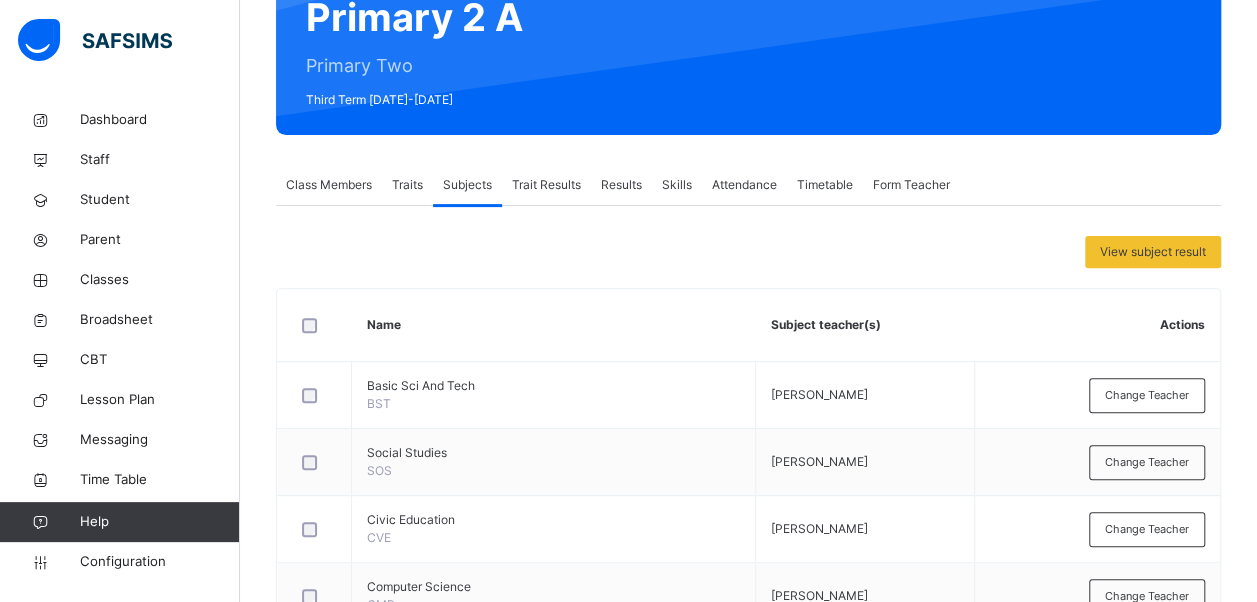 scroll, scrollTop: 0, scrollLeft: 0, axis: both 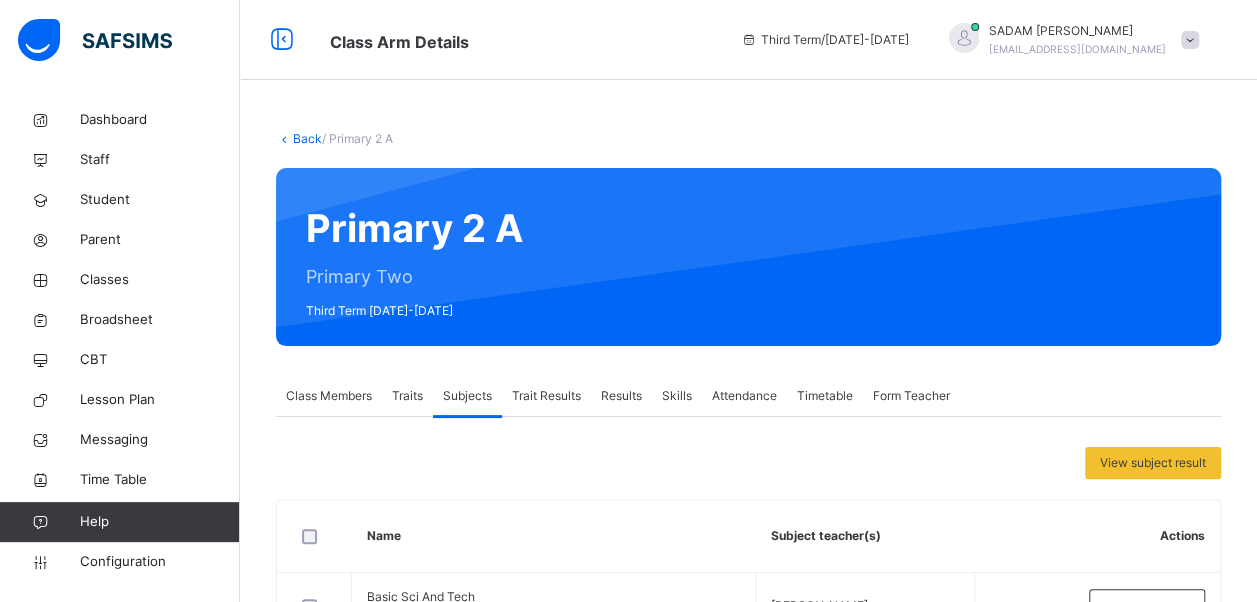 click on "Back" at bounding box center [307, 138] 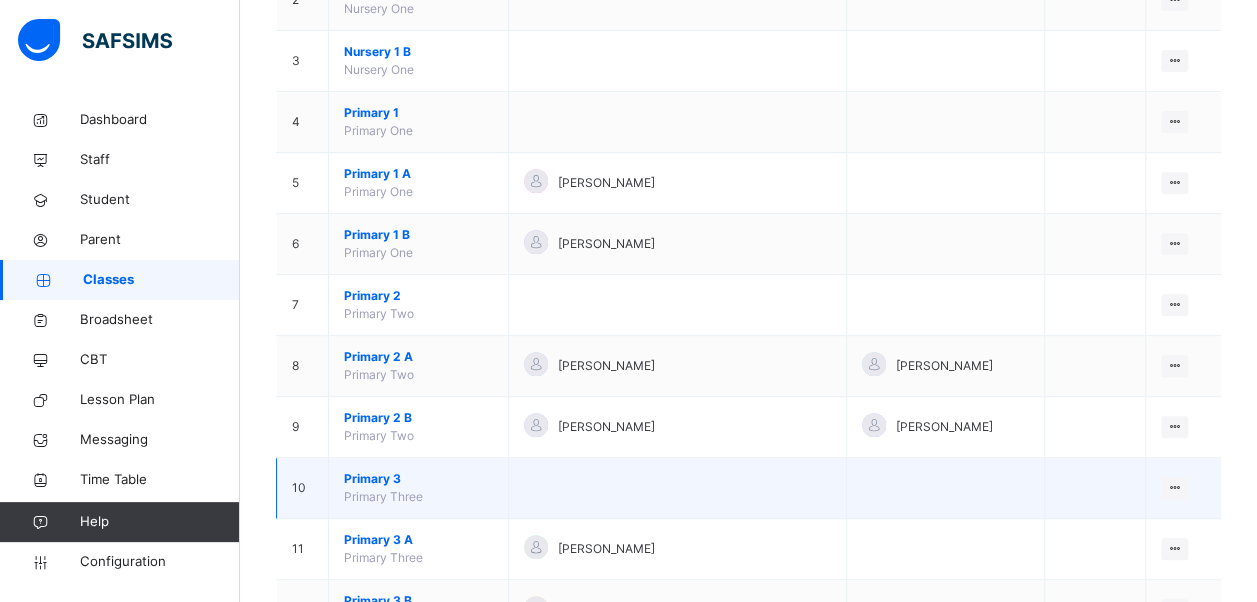 scroll, scrollTop: 400, scrollLeft: 0, axis: vertical 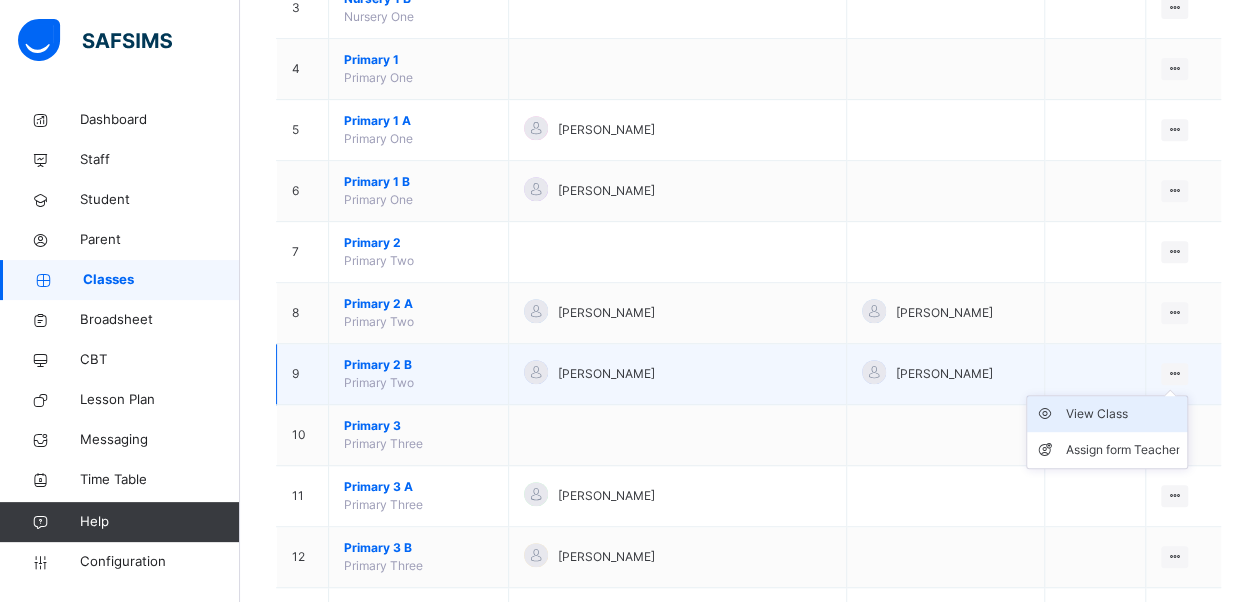 click on "View Class" at bounding box center [1122, 414] 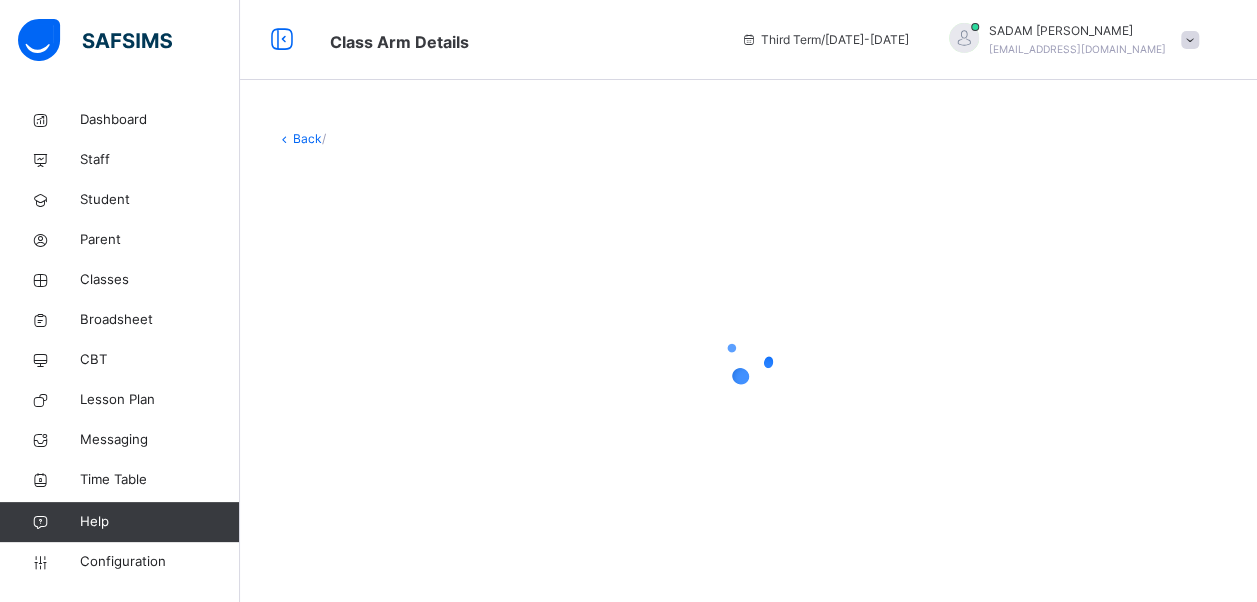 scroll, scrollTop: 0, scrollLeft: 0, axis: both 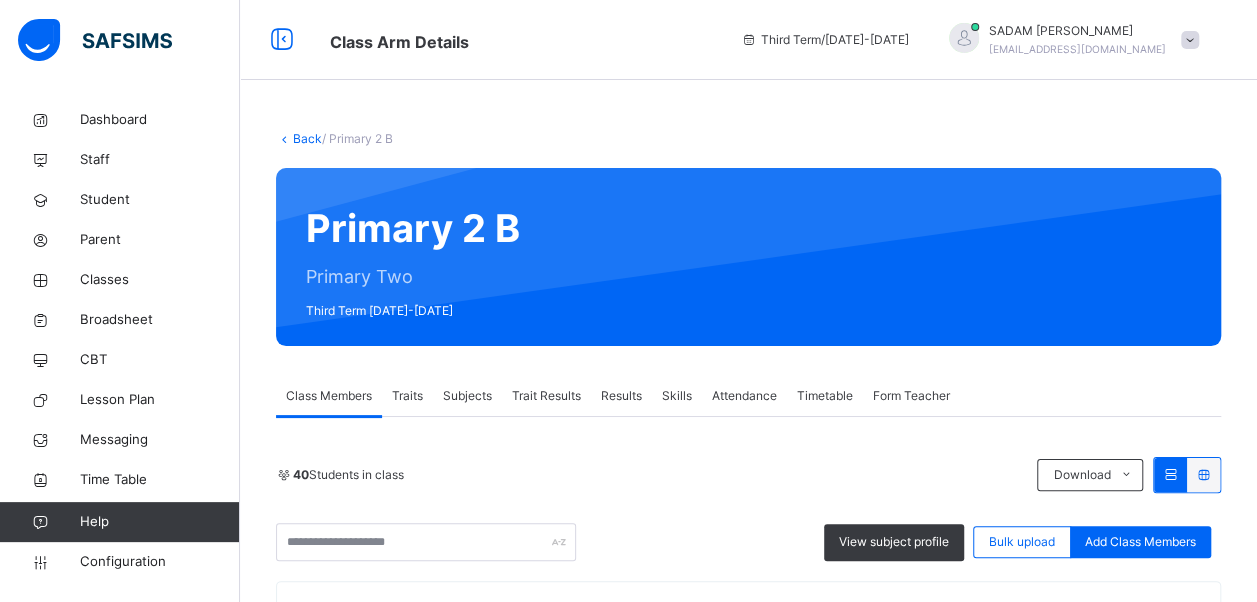 click on "Subjects" at bounding box center (467, 396) 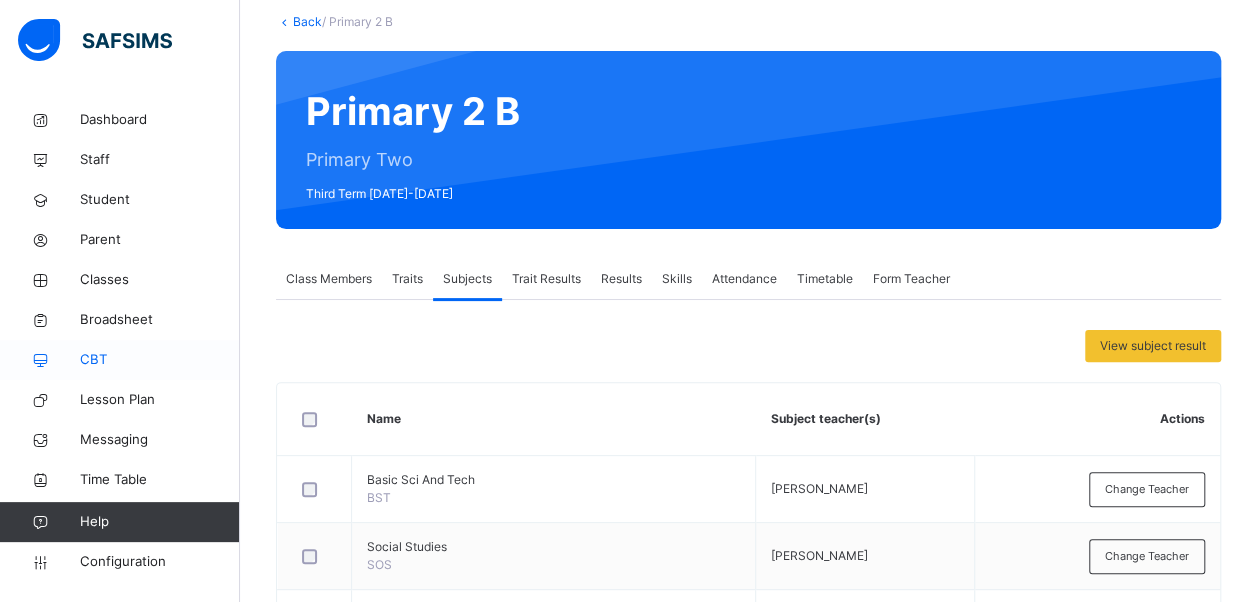 scroll, scrollTop: 100, scrollLeft: 0, axis: vertical 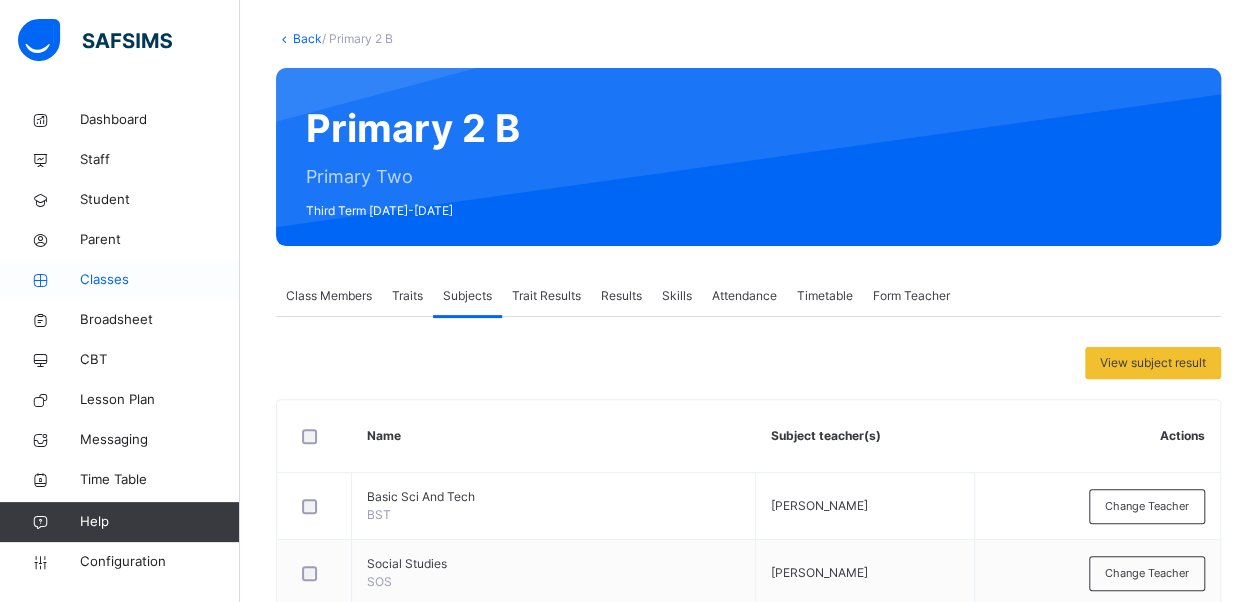 click on "Classes" at bounding box center (160, 280) 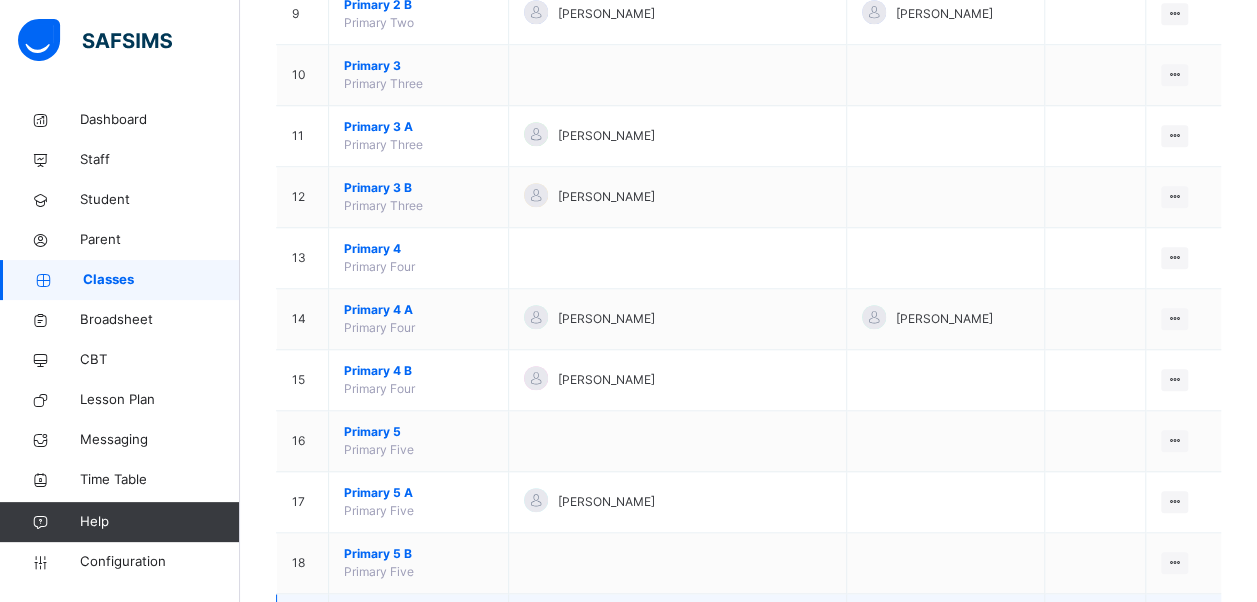 scroll, scrollTop: 900, scrollLeft: 0, axis: vertical 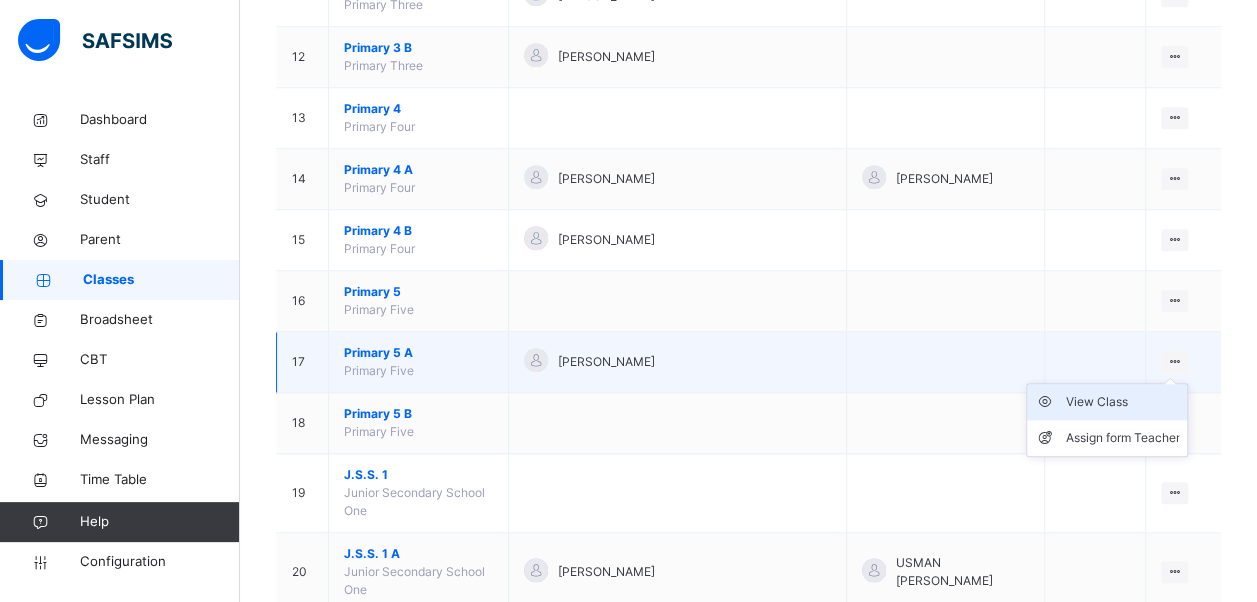 click on "View Class" at bounding box center (1122, 402) 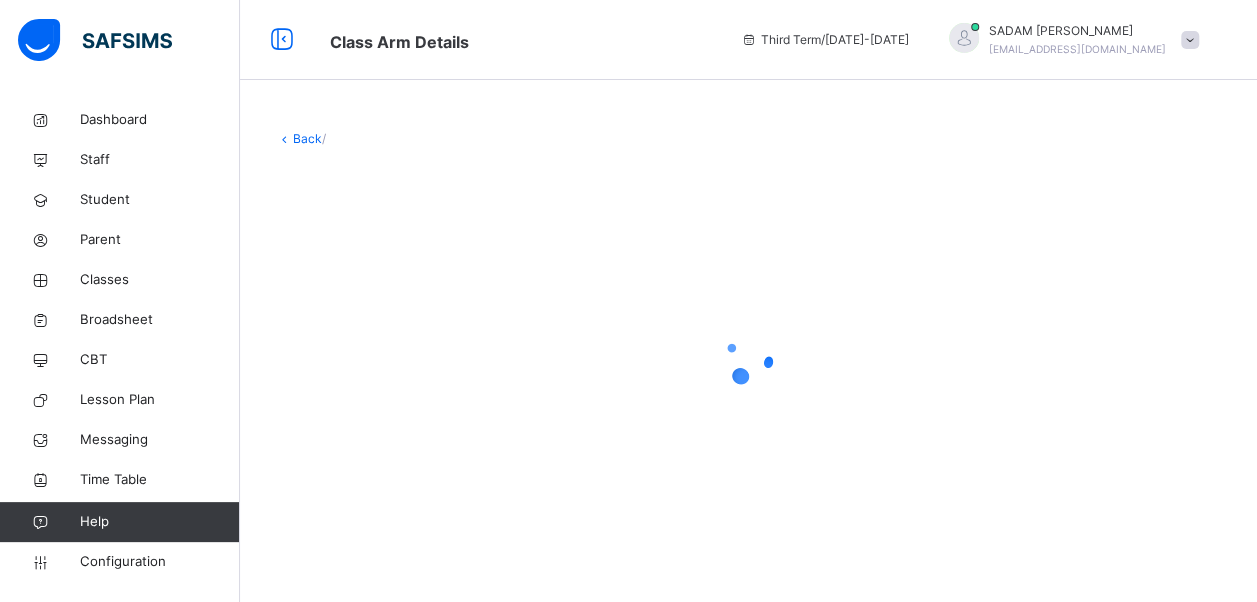 scroll, scrollTop: 0, scrollLeft: 0, axis: both 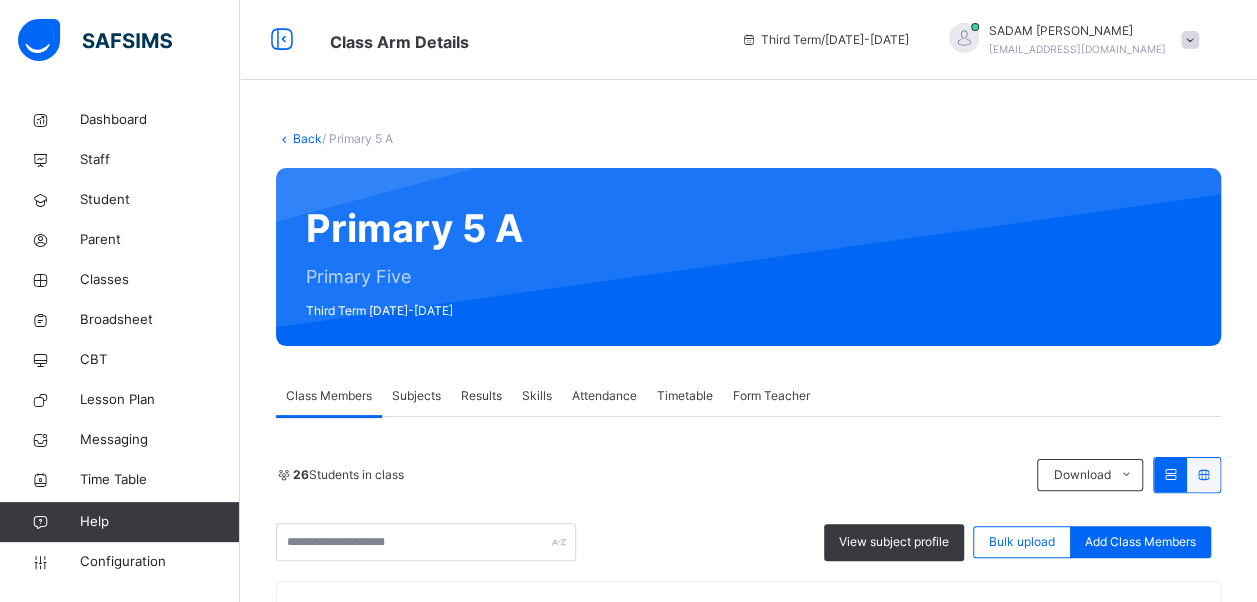click on "Subjects" at bounding box center (416, 396) 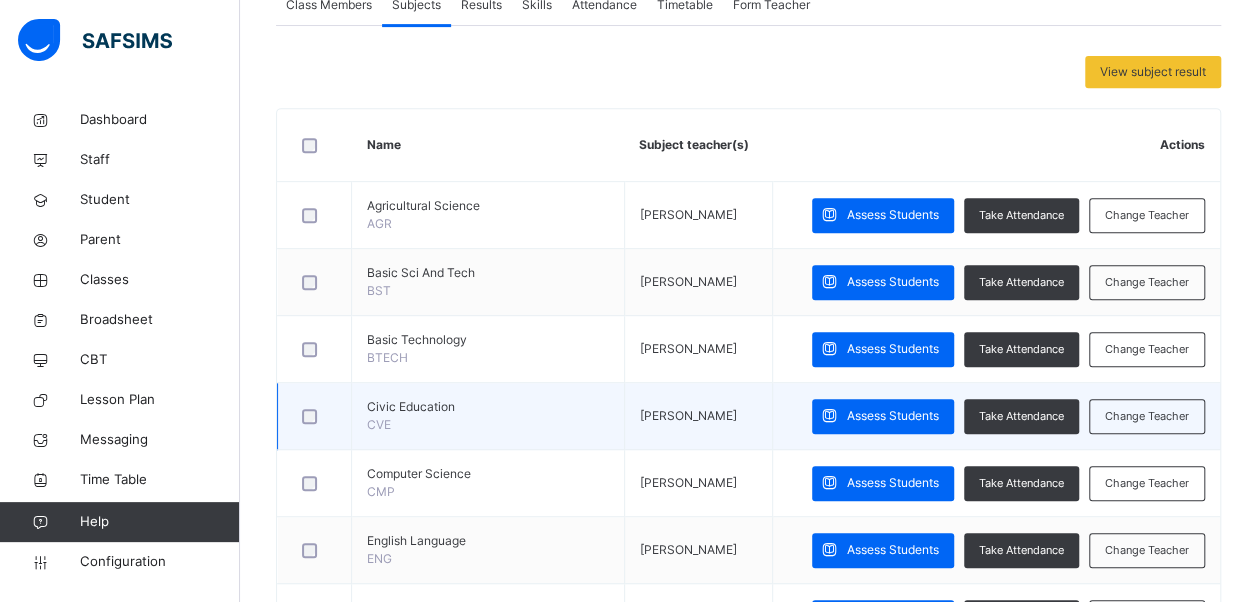 scroll, scrollTop: 400, scrollLeft: 0, axis: vertical 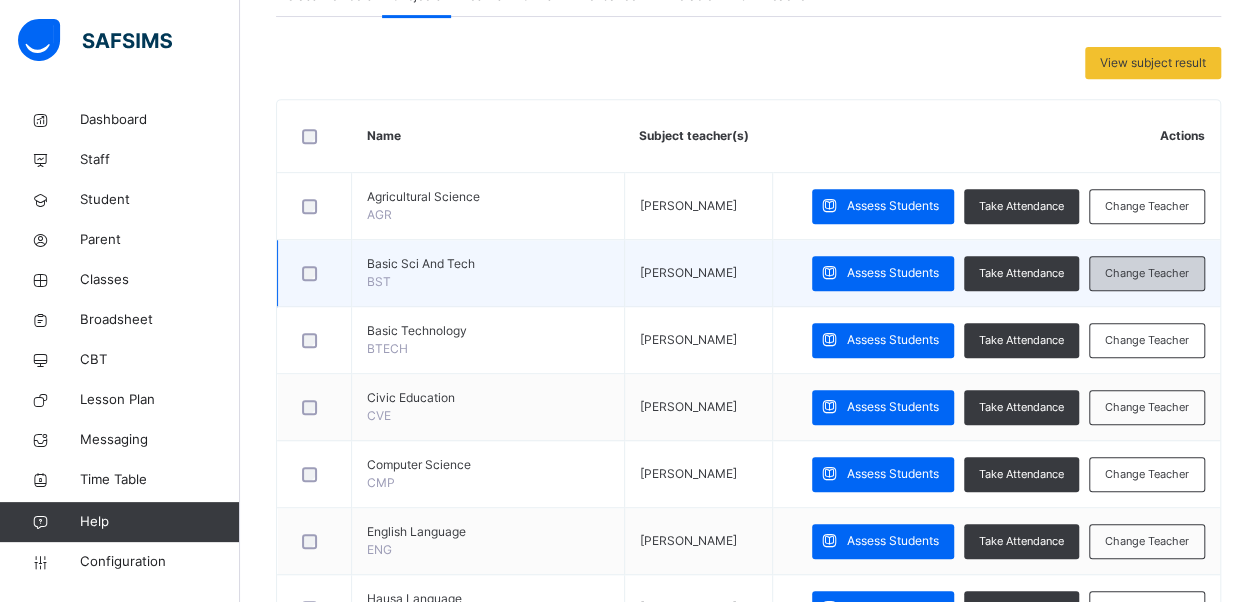 click on "Change Teacher" at bounding box center [1147, 273] 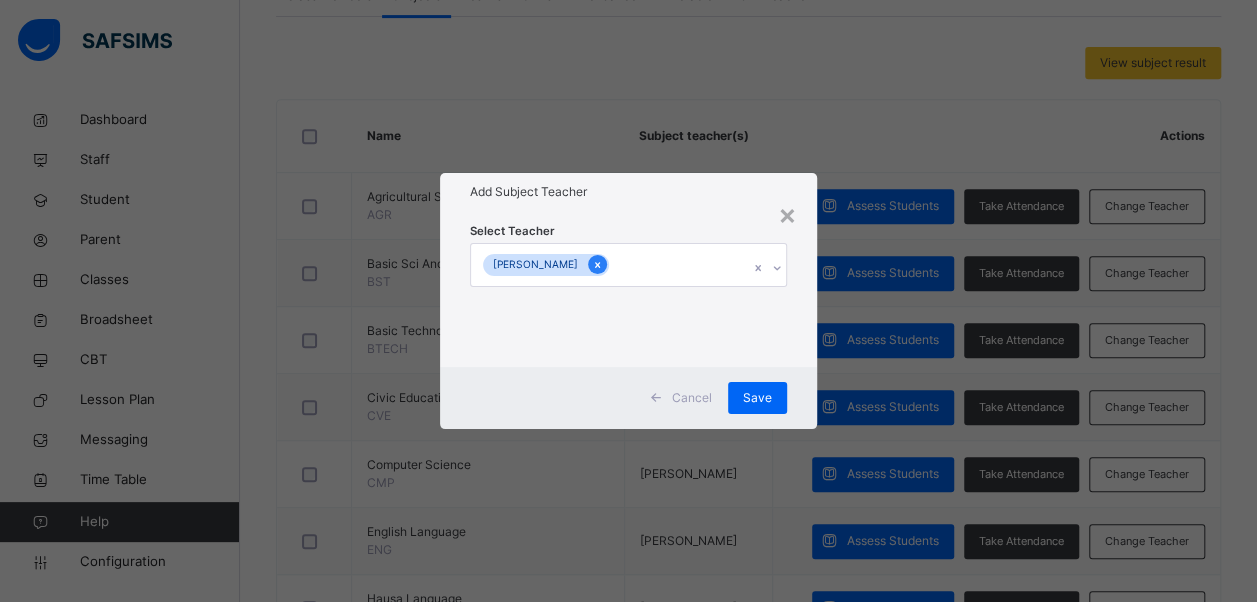 click 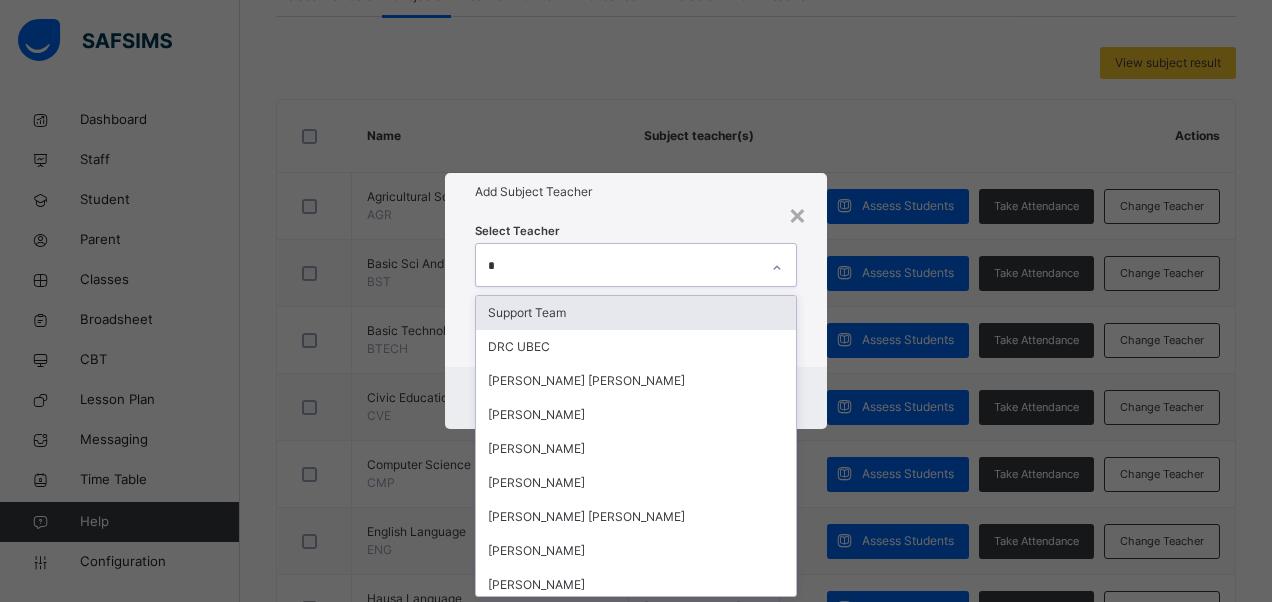type on "**" 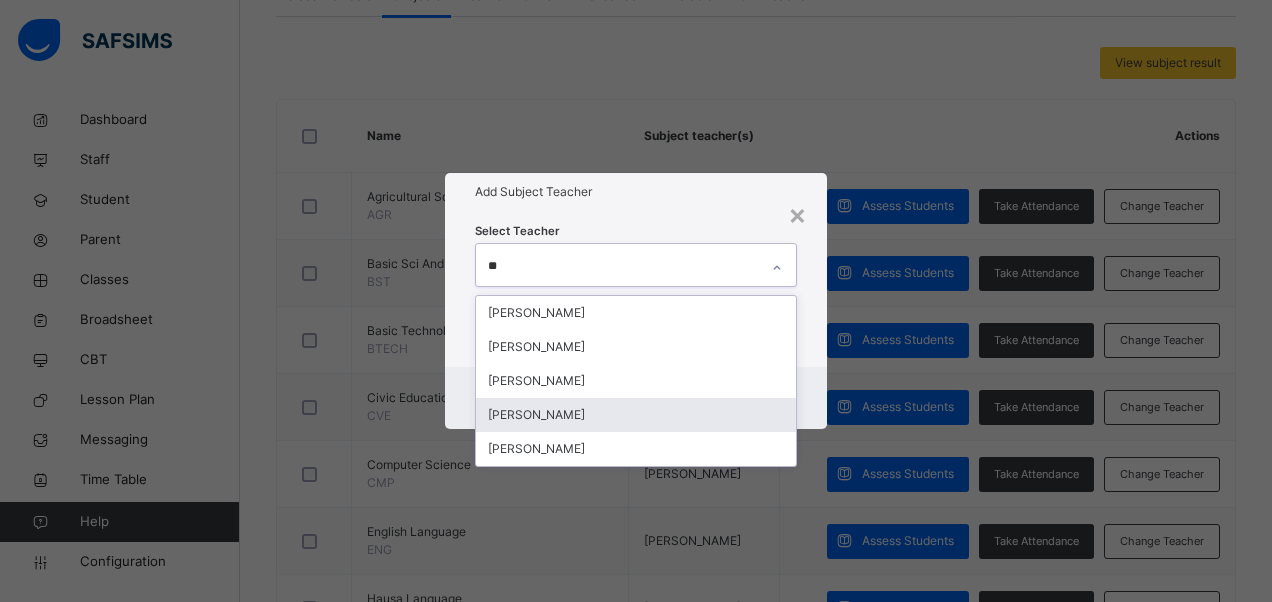 click on "Ruslana  Aminu" at bounding box center [636, 415] 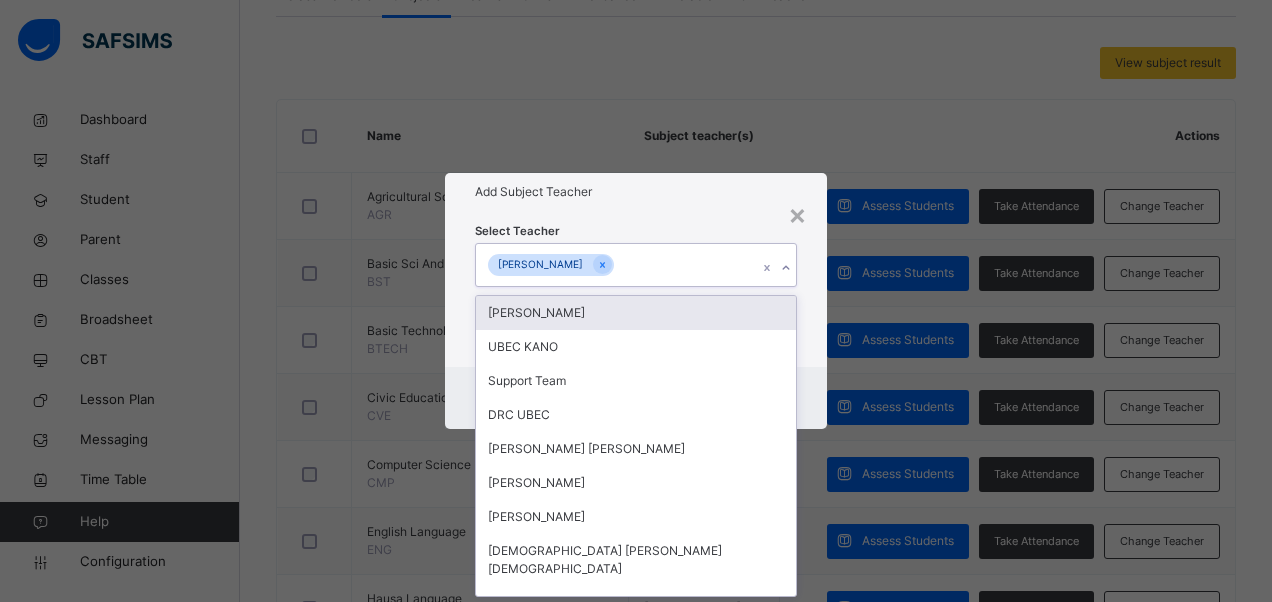 click on "Ruslana  Aminu" at bounding box center (617, 265) 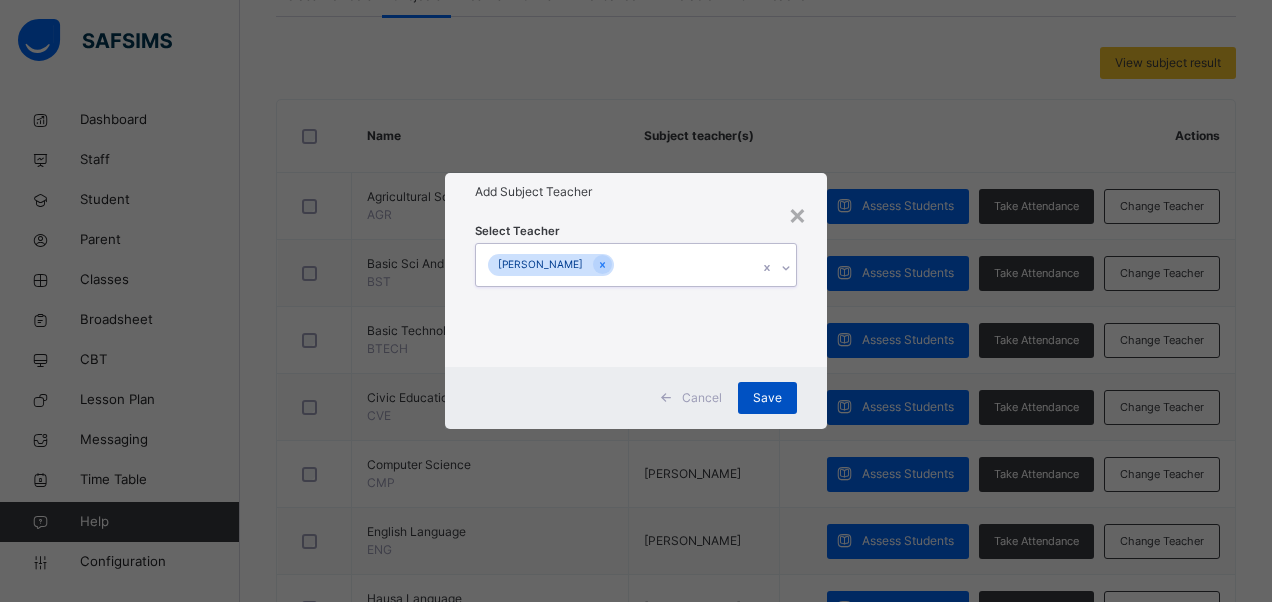 click on "Save" at bounding box center [767, 398] 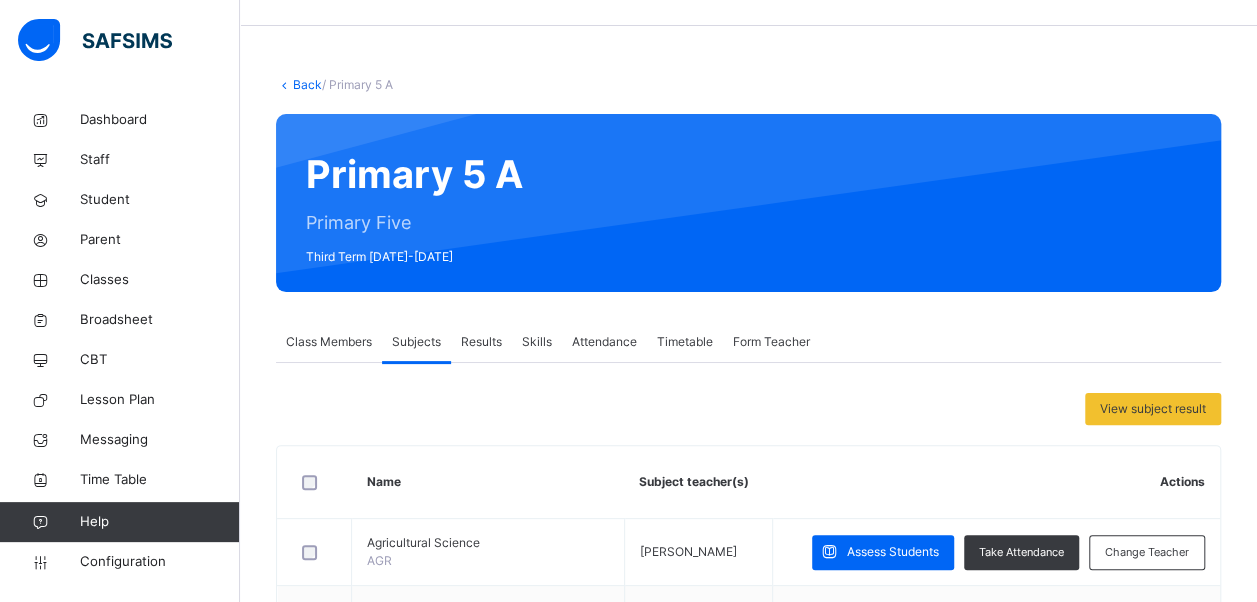 scroll, scrollTop: 0, scrollLeft: 0, axis: both 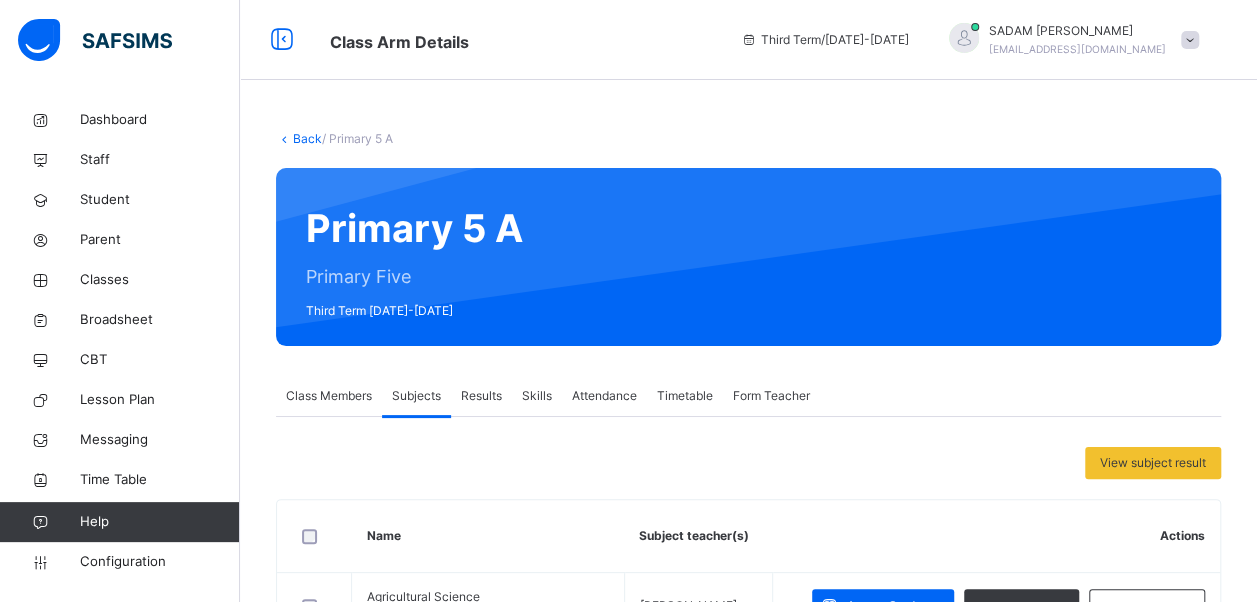 click on "Back" at bounding box center [307, 138] 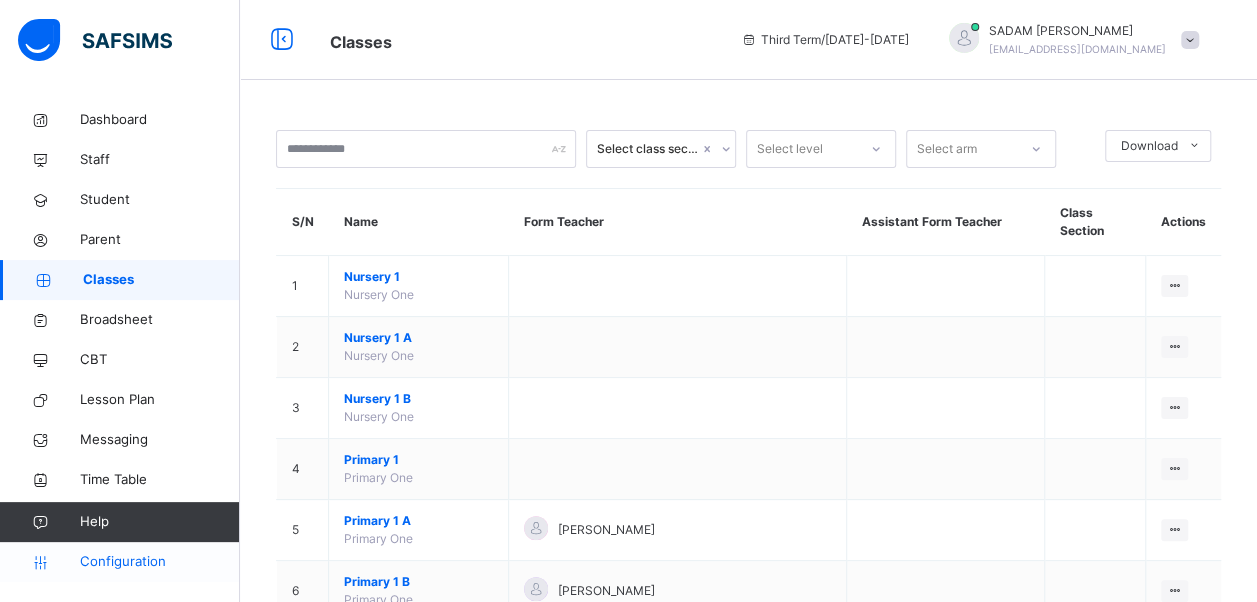 click on "Configuration" at bounding box center [159, 562] 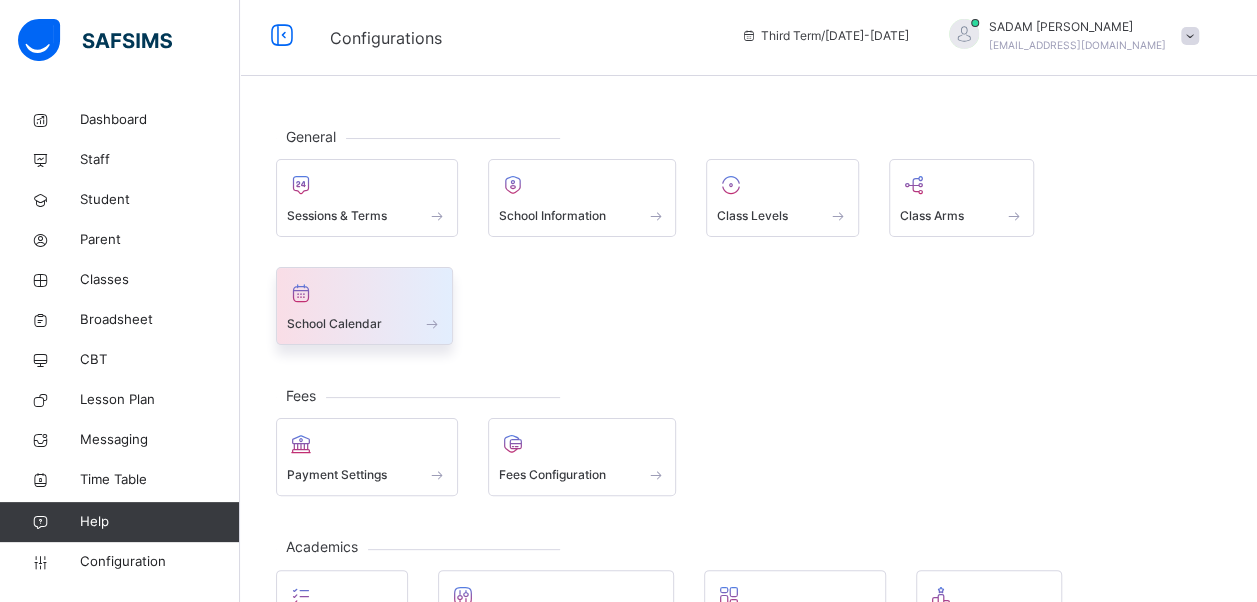 scroll, scrollTop: 0, scrollLeft: 0, axis: both 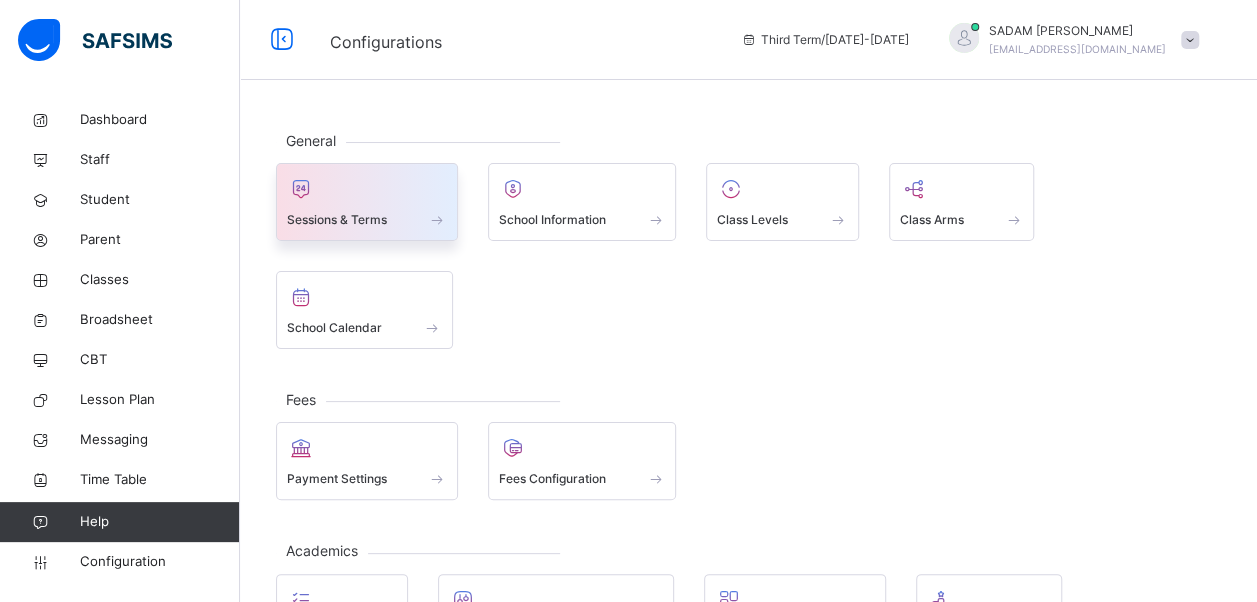 click on "Sessions & Terms" at bounding box center (367, 202) 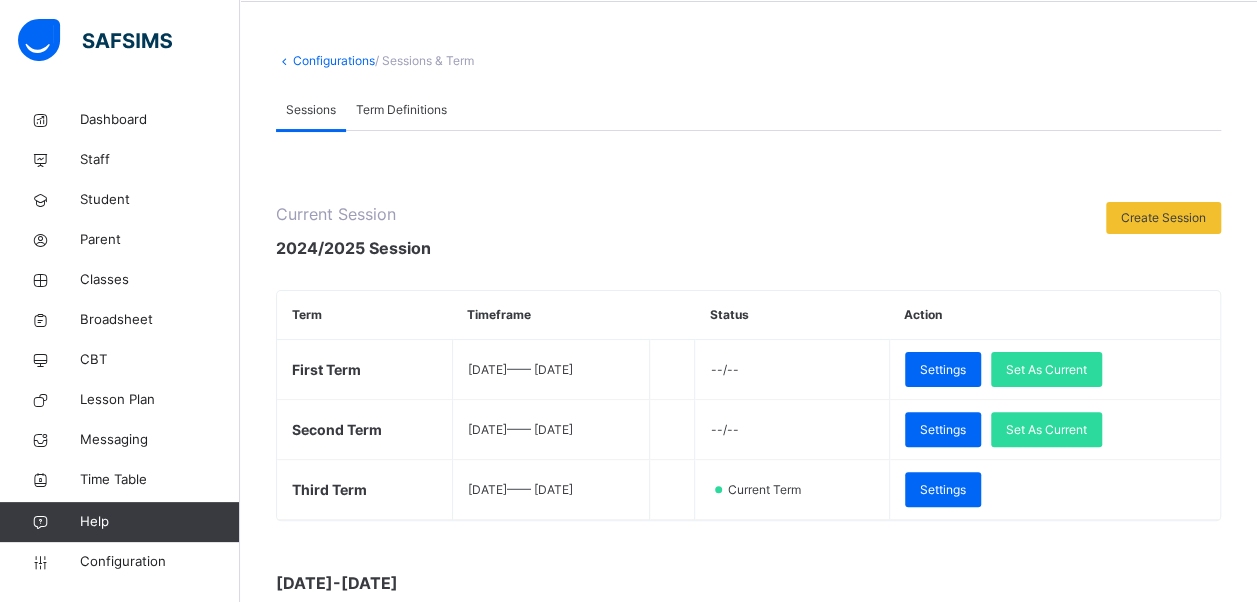 scroll, scrollTop: 300, scrollLeft: 0, axis: vertical 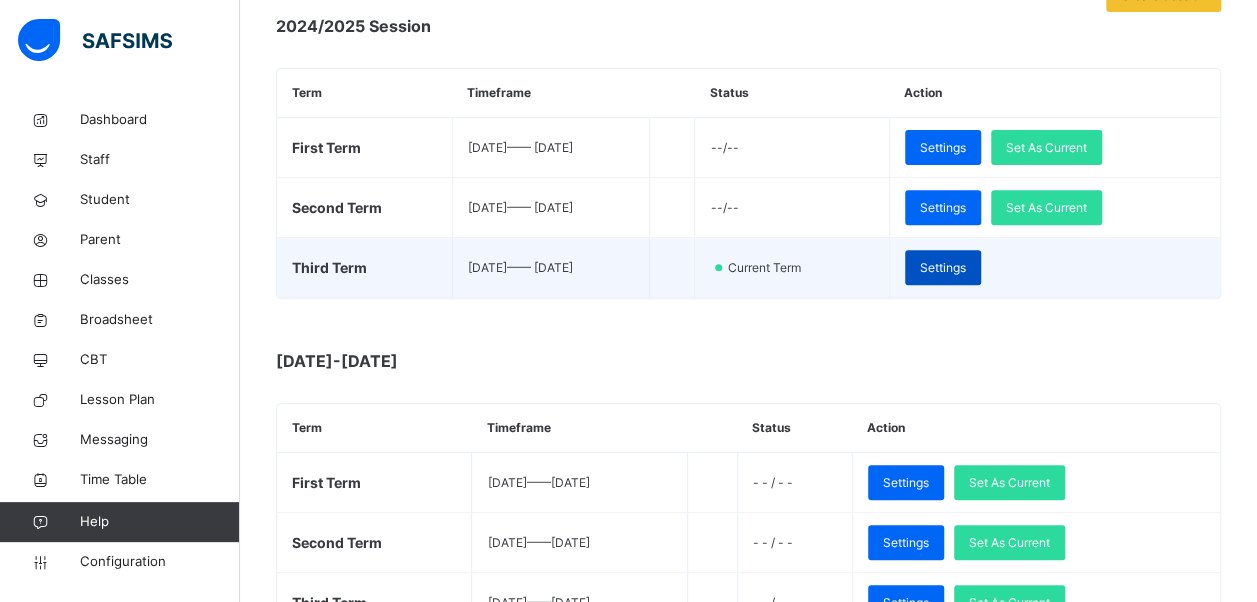 click on "Settings" at bounding box center [943, 268] 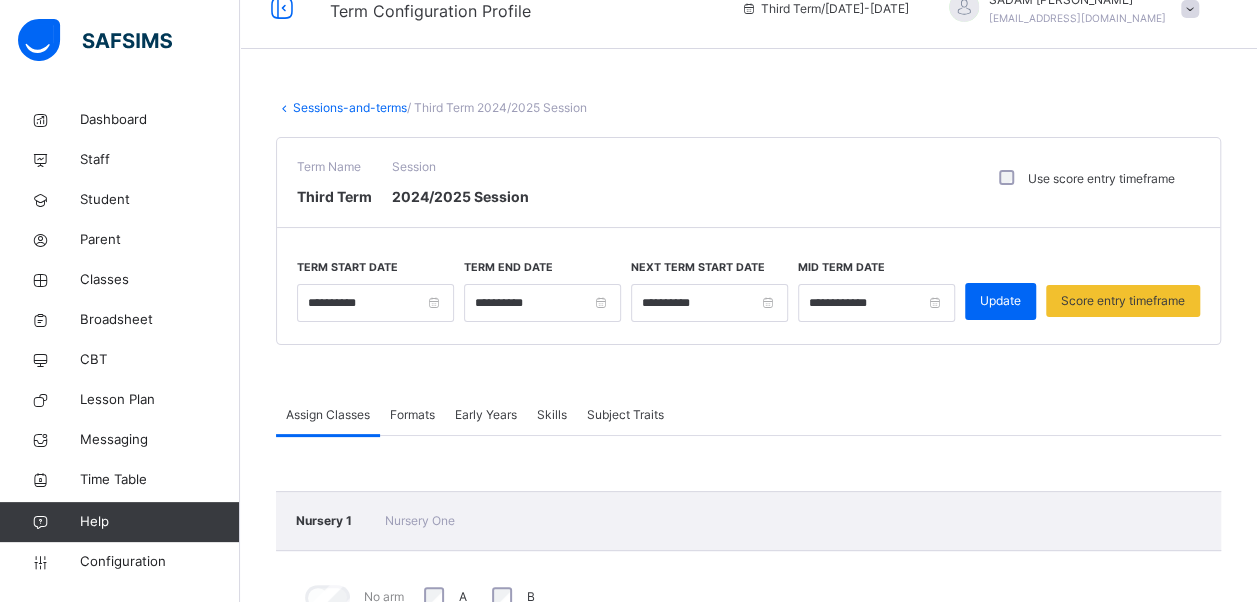 scroll, scrollTop: 0, scrollLeft: 0, axis: both 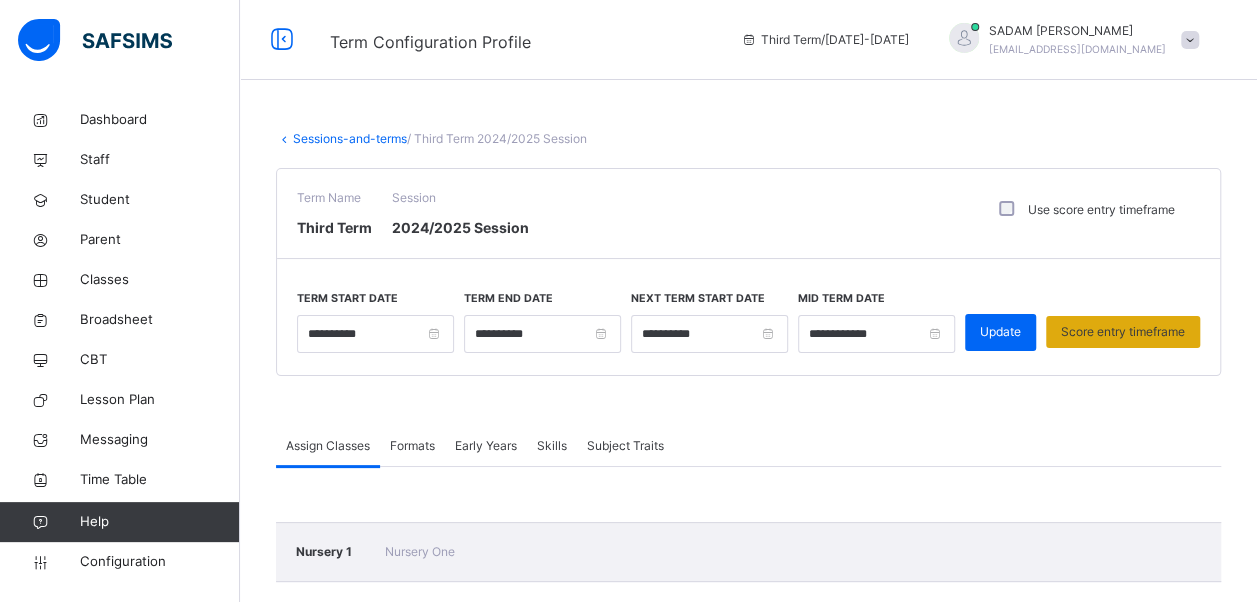 click on "Score entry timeframe" at bounding box center [1123, 332] 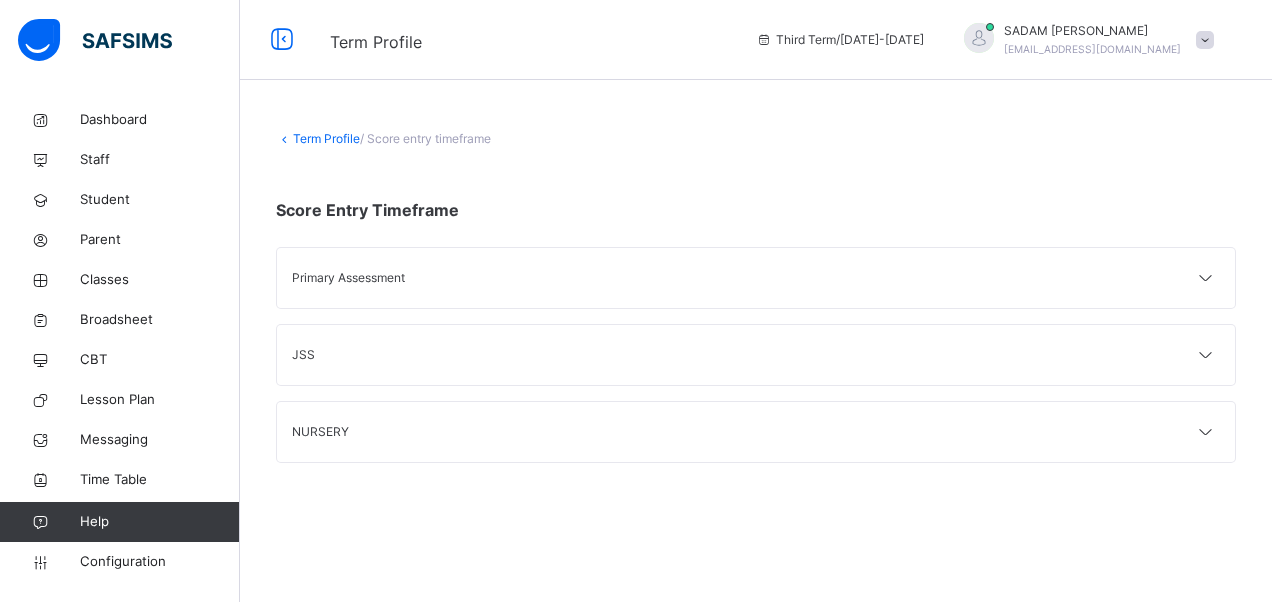 click on "Primary Assessment" at bounding box center (756, 278) 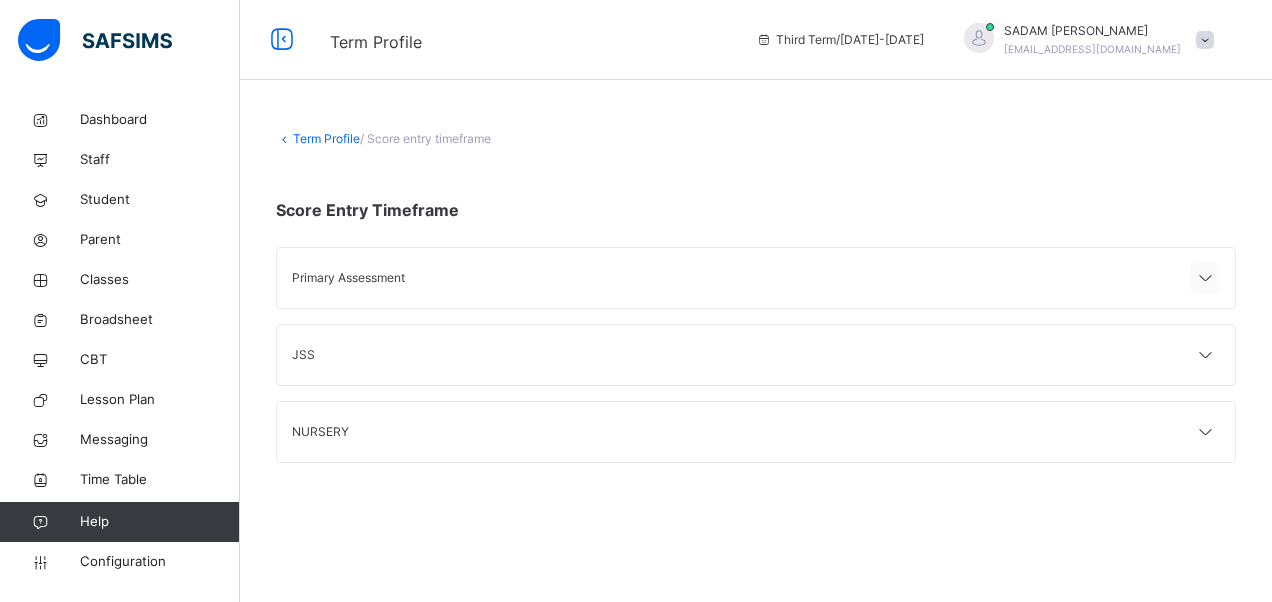 click at bounding box center (1205, 279) 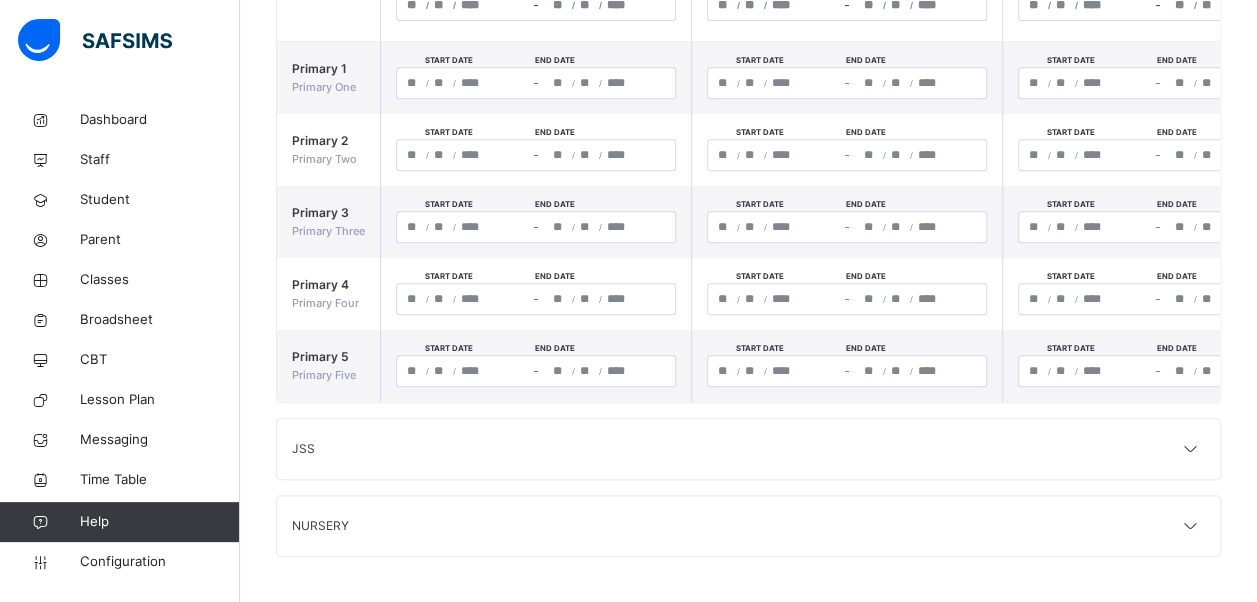 scroll, scrollTop: 414, scrollLeft: 0, axis: vertical 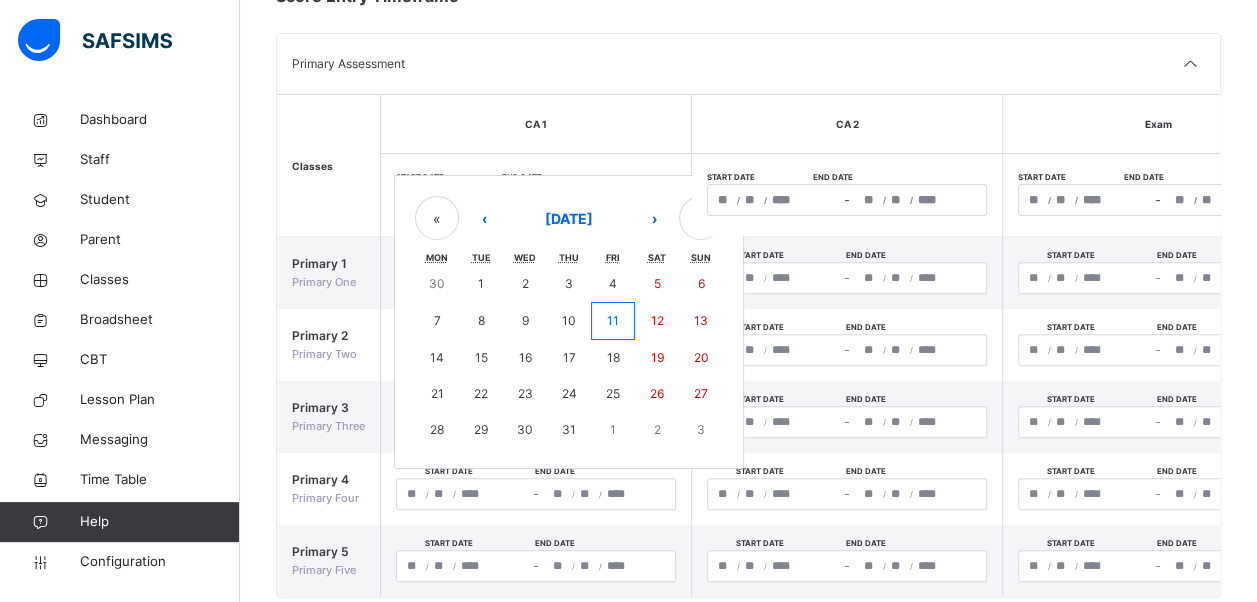click on "/ / – / / « ‹ July 2025 › » Mon Tue Wed Thu Fri Sat Sun 30 1 2 3 4 5 6 7 8 9 10 11 12 13 14 15 16 17 18 19 20 21 22 23 24 25 26 27 28 29 30 31 1 2 3" at bounding box center (536, 200) 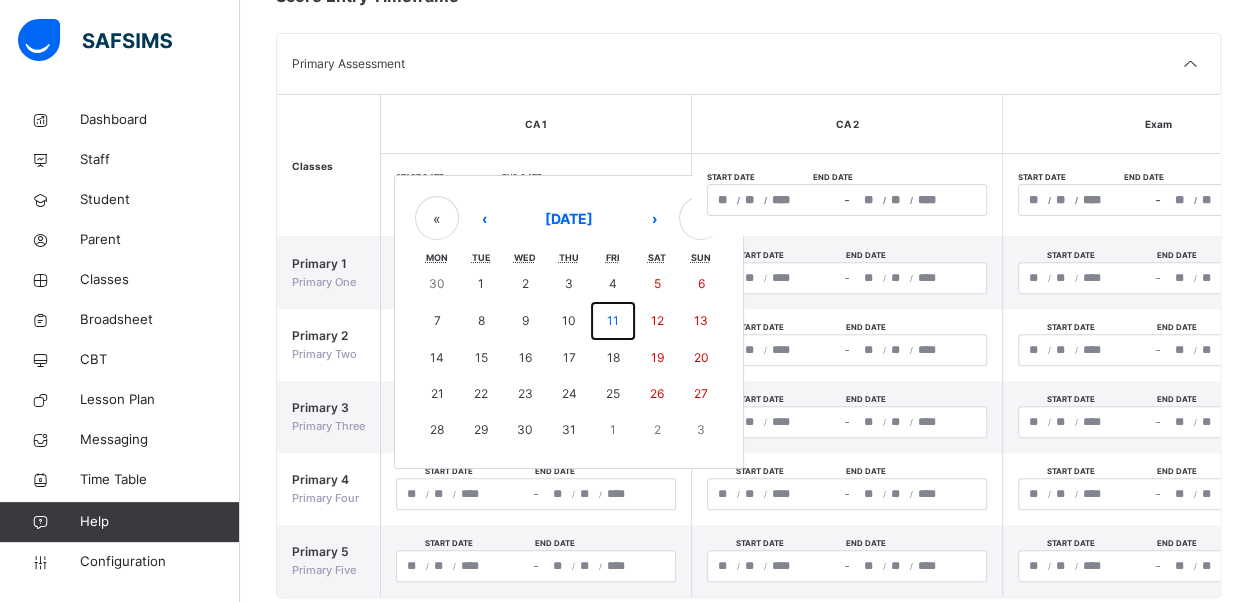 drag, startPoint x: 608, startPoint y: 317, endPoint x: 588, endPoint y: 317, distance: 20 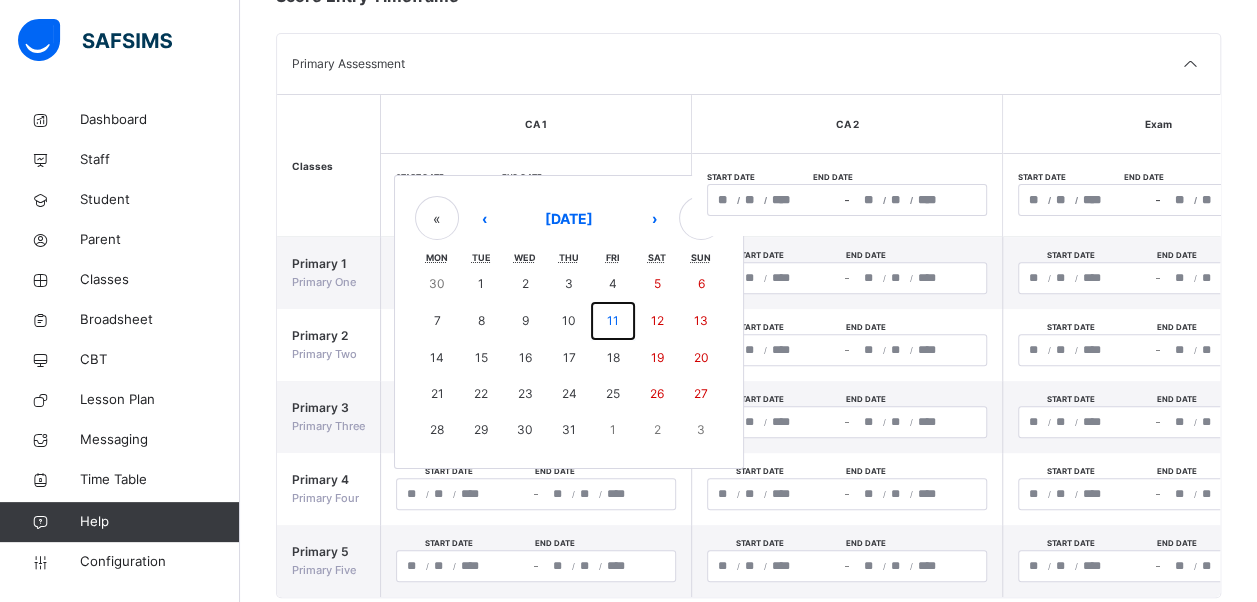 click on "11" at bounding box center [613, 321] 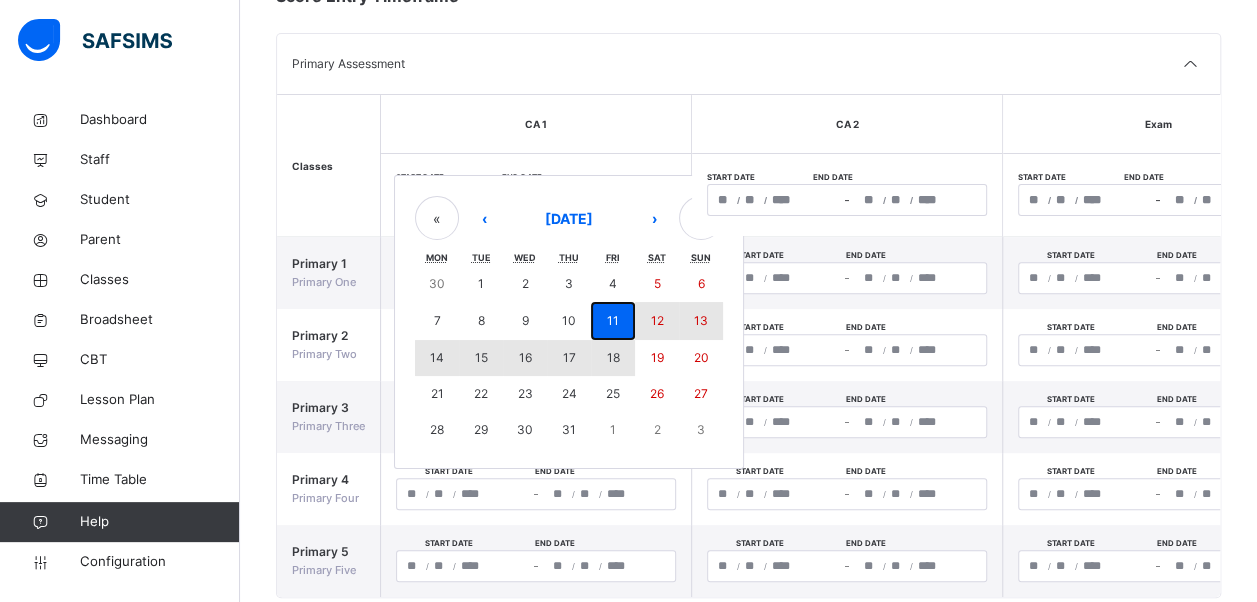 drag, startPoint x: 616, startPoint y: 320, endPoint x: 624, endPoint y: 358, distance: 38.832977 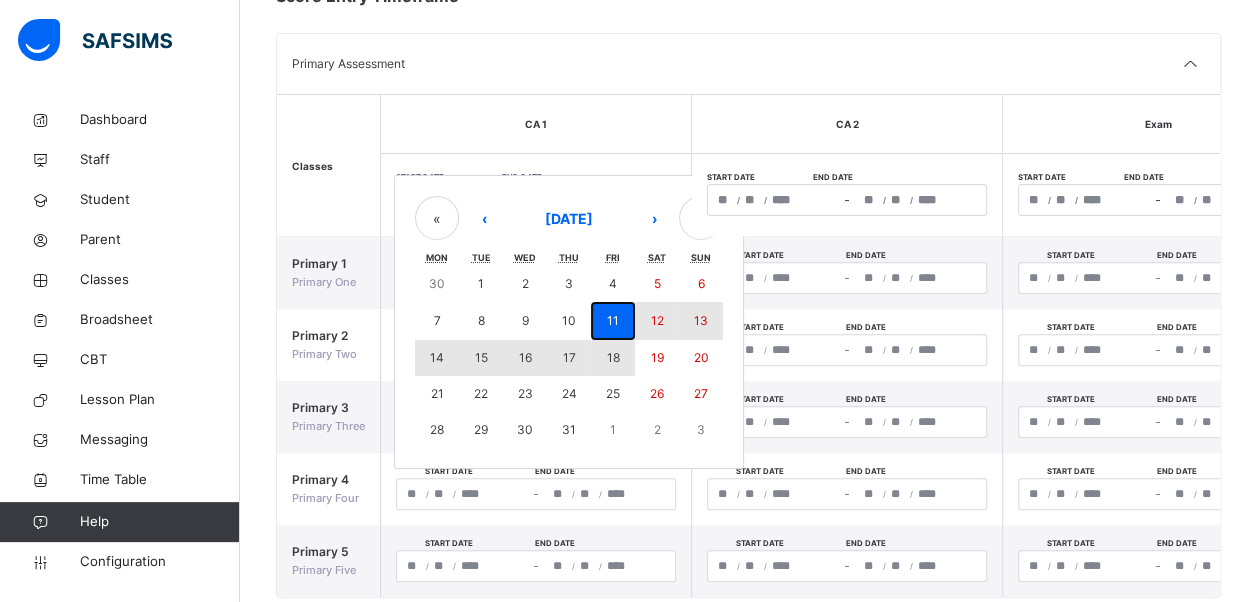 click on "30 1 2 3 4 5 6 7 8 9 10 11 12 13 14 15 16 17 18 19 20 21 22 23 24 25 26 27 28 29 30 31 1 2 3" at bounding box center (569, 357) 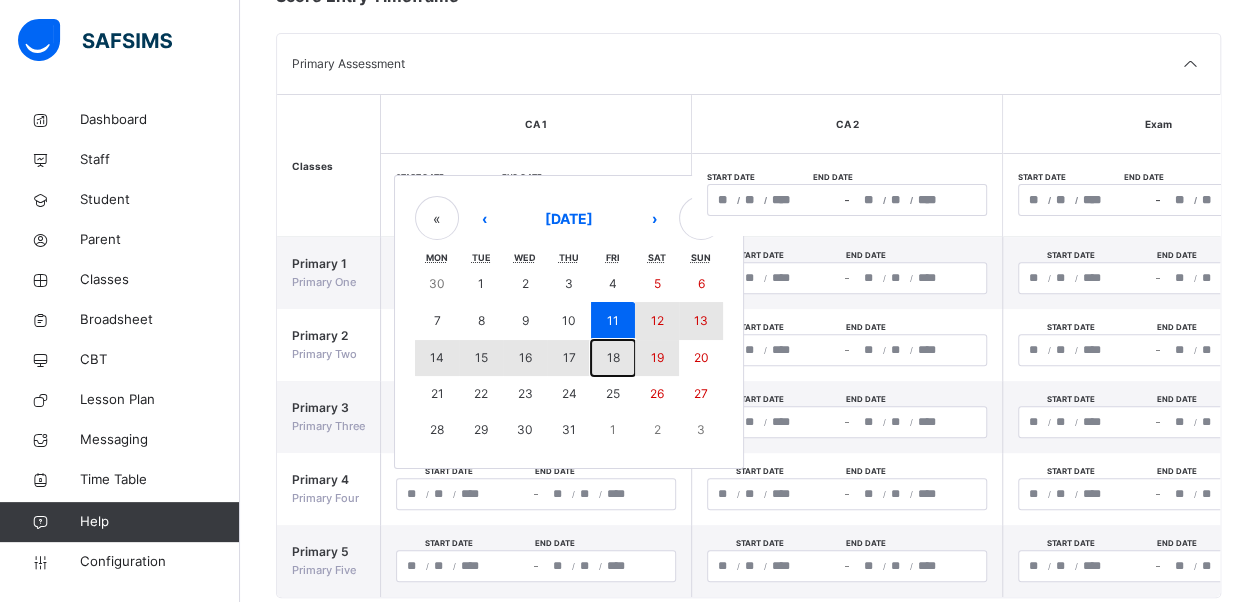 drag, startPoint x: 630, startPoint y: 358, endPoint x: 661, endPoint y: 359, distance: 31.016125 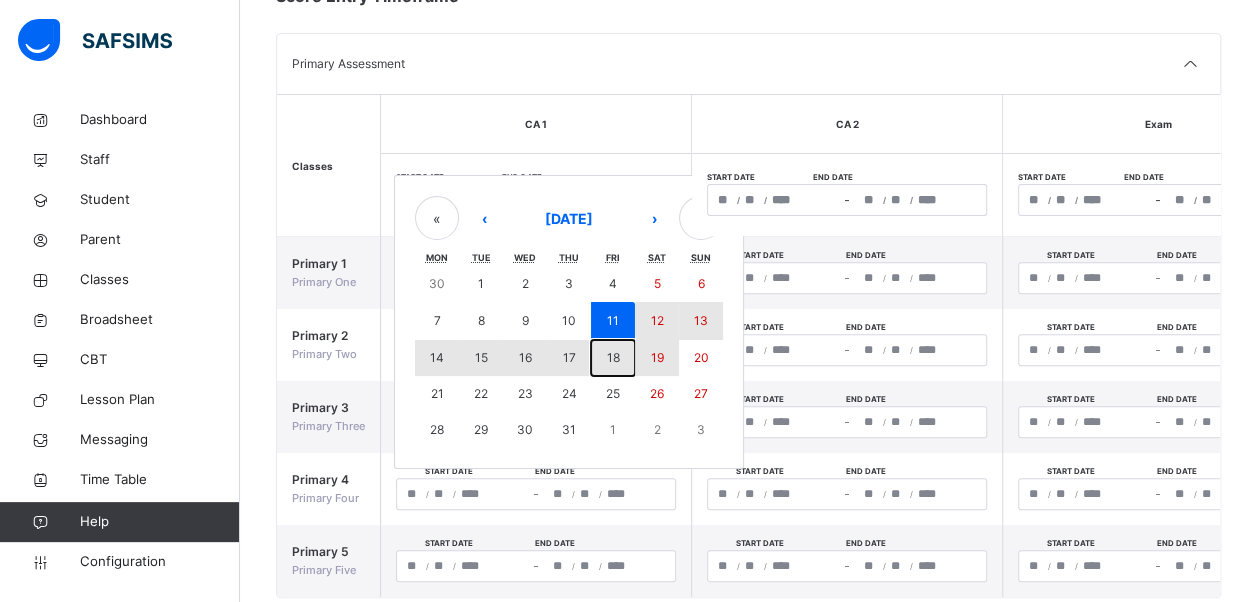 click on "30 1 2 3 4 5 6 7 8 9 10 11 12 13 14 15 16 17 18 19 20 21 22 23 24 25 26 27 28 29 30 31 1 2 3" at bounding box center [569, 357] 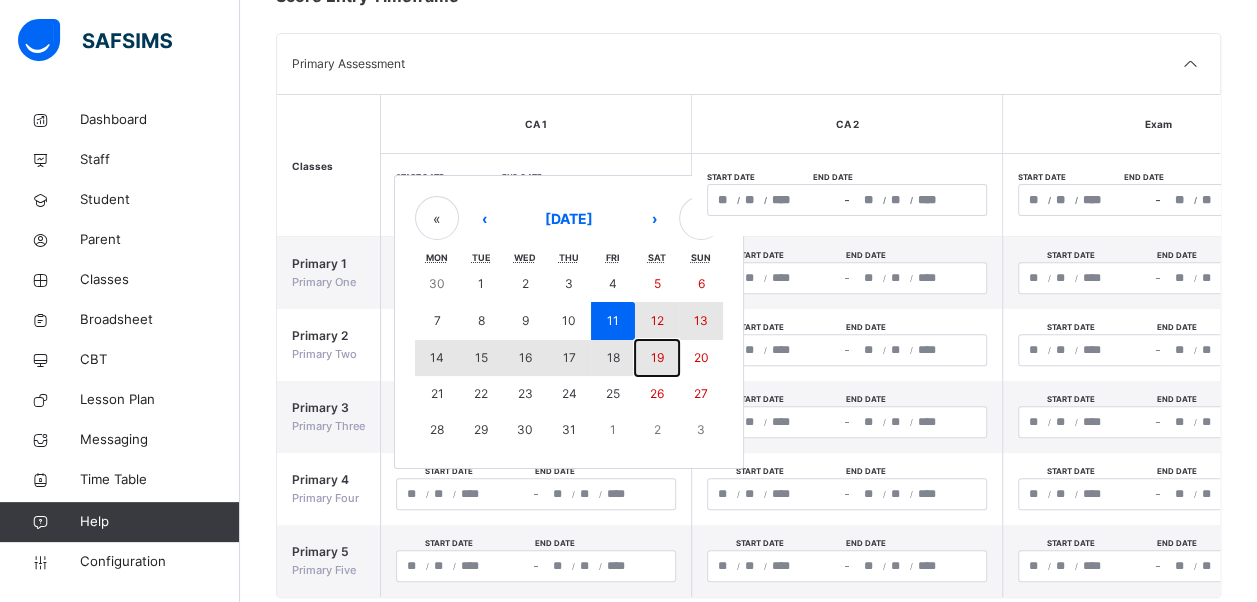 click on "19" at bounding box center [656, 357] 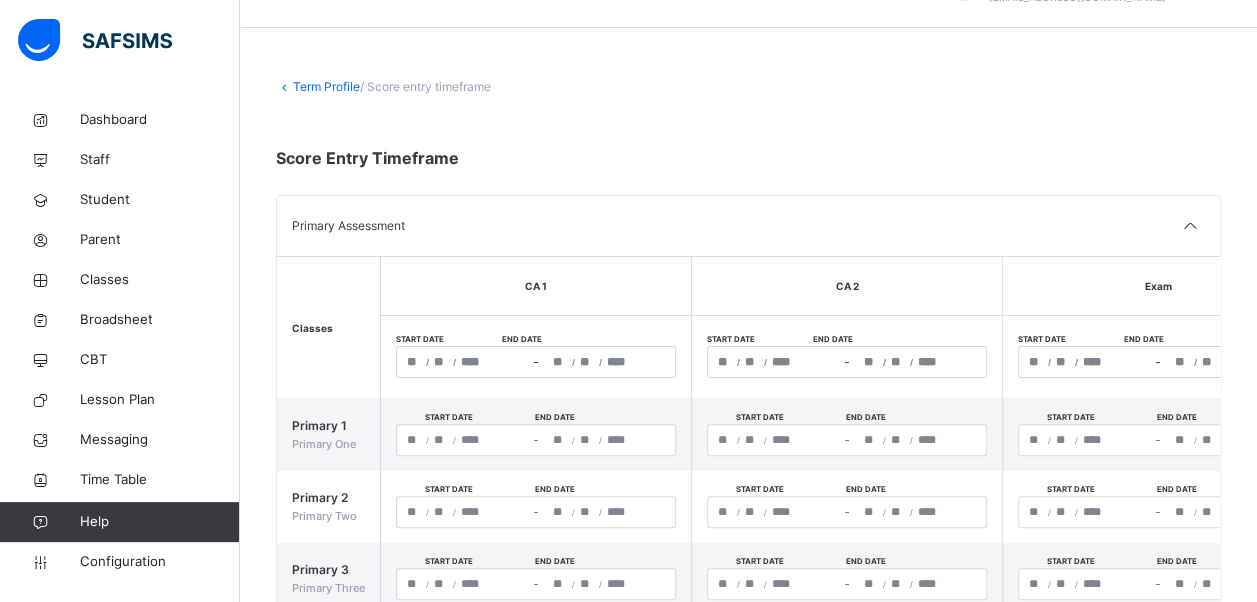 scroll, scrollTop: 14, scrollLeft: 0, axis: vertical 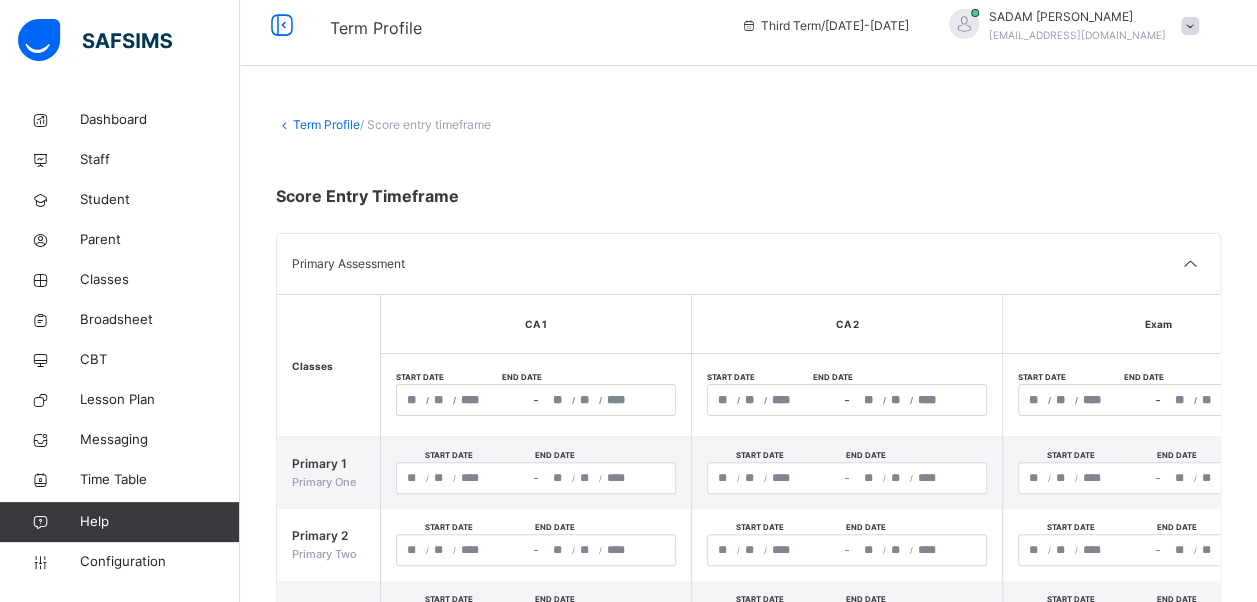 click on "/ / – / /" at bounding box center [847, 400] 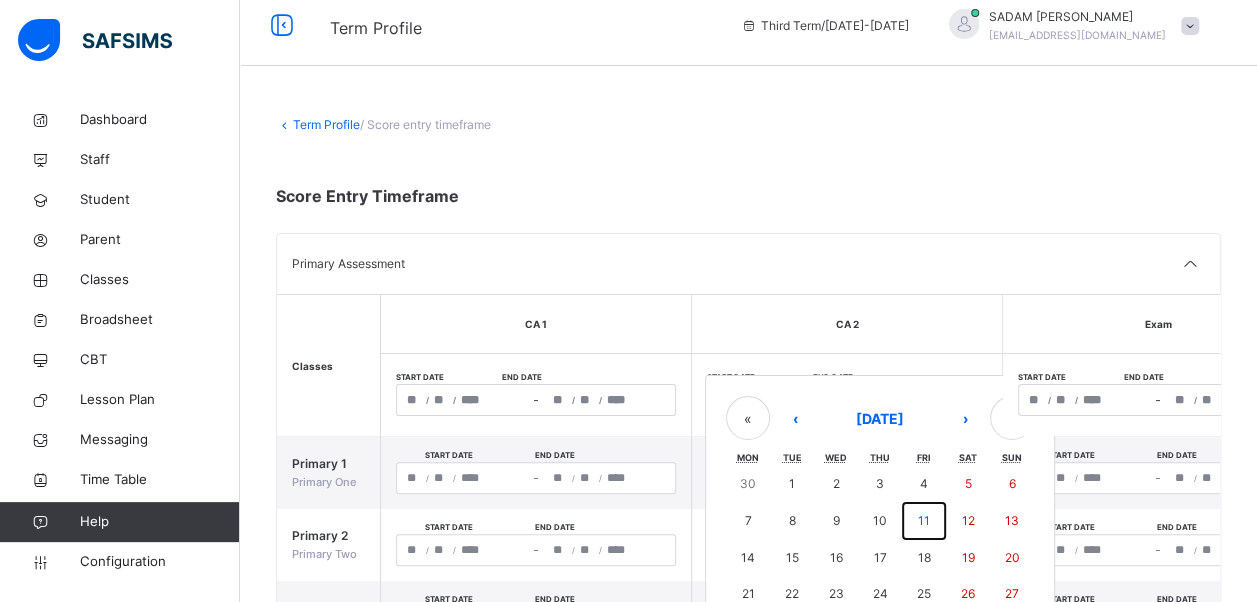 drag, startPoint x: 924, startPoint y: 517, endPoint x: 1008, endPoint y: 548, distance: 89.537704 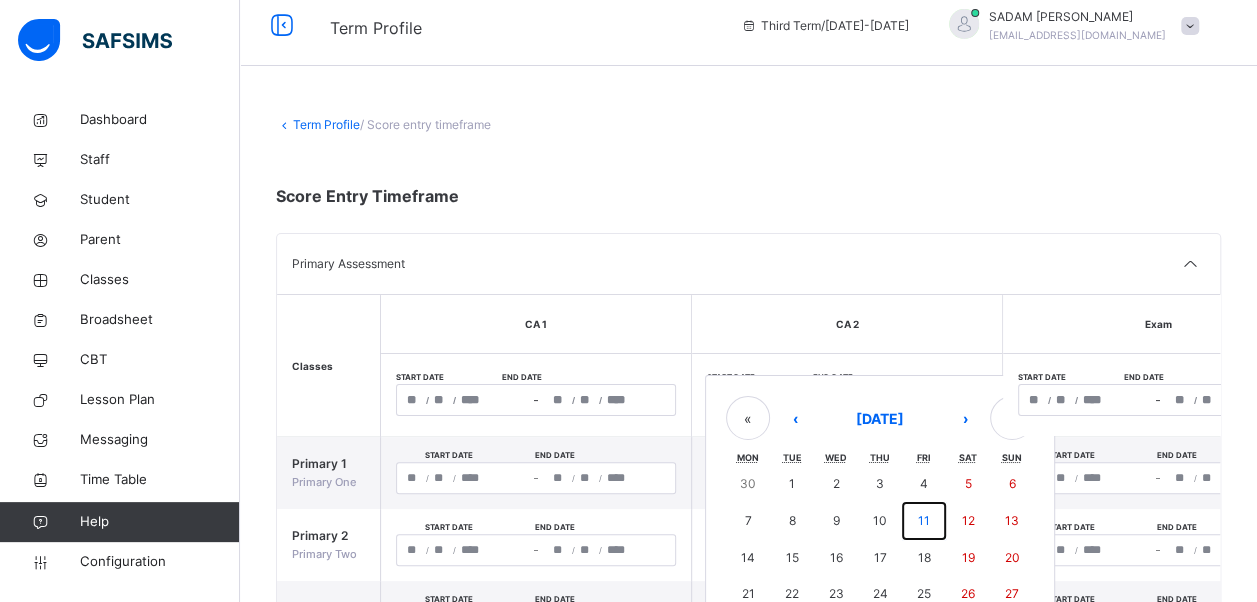 click on "30 1 2 3 4 5 6 7 8 9 10 11 12 13 14 15 16 17 18 19 20 21 22 23 24 25 26 27 28 29 30 31 1 2 3" at bounding box center (880, 557) 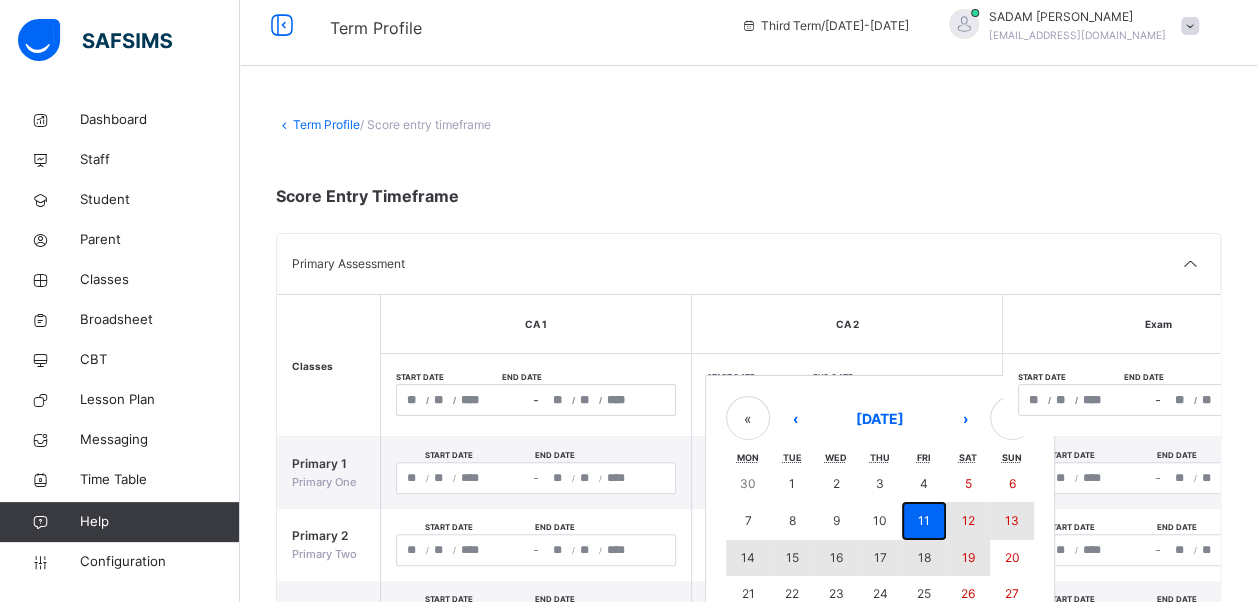 drag, startPoint x: 908, startPoint y: 516, endPoint x: 975, endPoint y: 554, distance: 77.02597 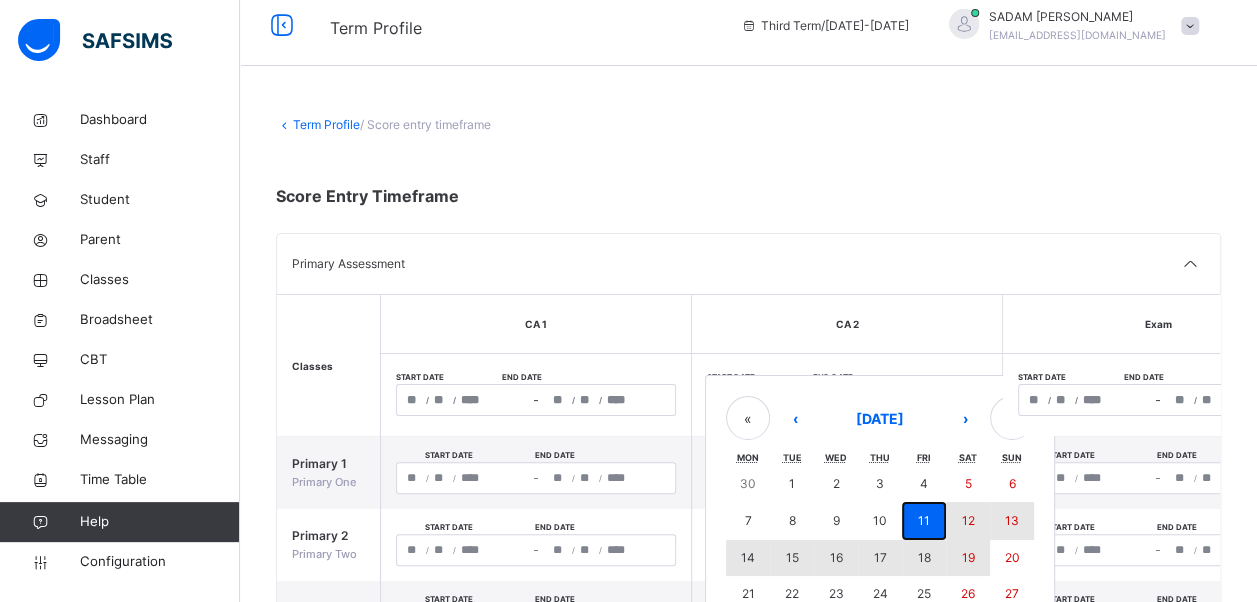 click on "30 1 2 3 4 5 6 7 8 9 10 11 12 13 14 15 16 17 18 19 20 21 22 23 24 25 26 27 28 29 30 31 1 2 3" at bounding box center [880, 557] 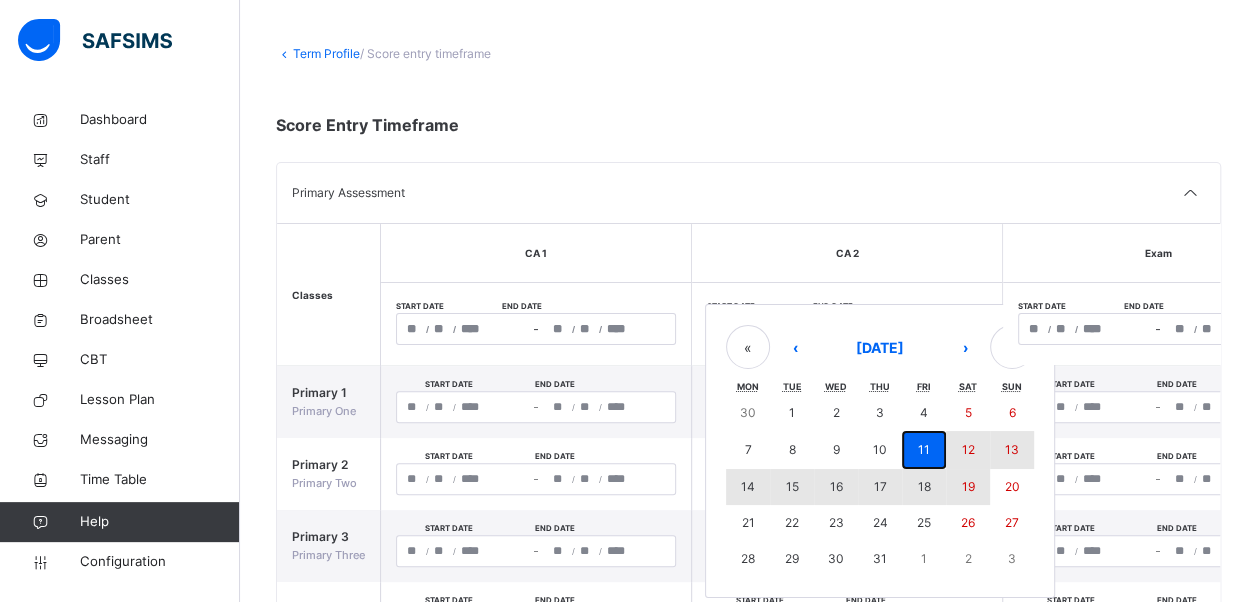 scroll, scrollTop: 114, scrollLeft: 0, axis: vertical 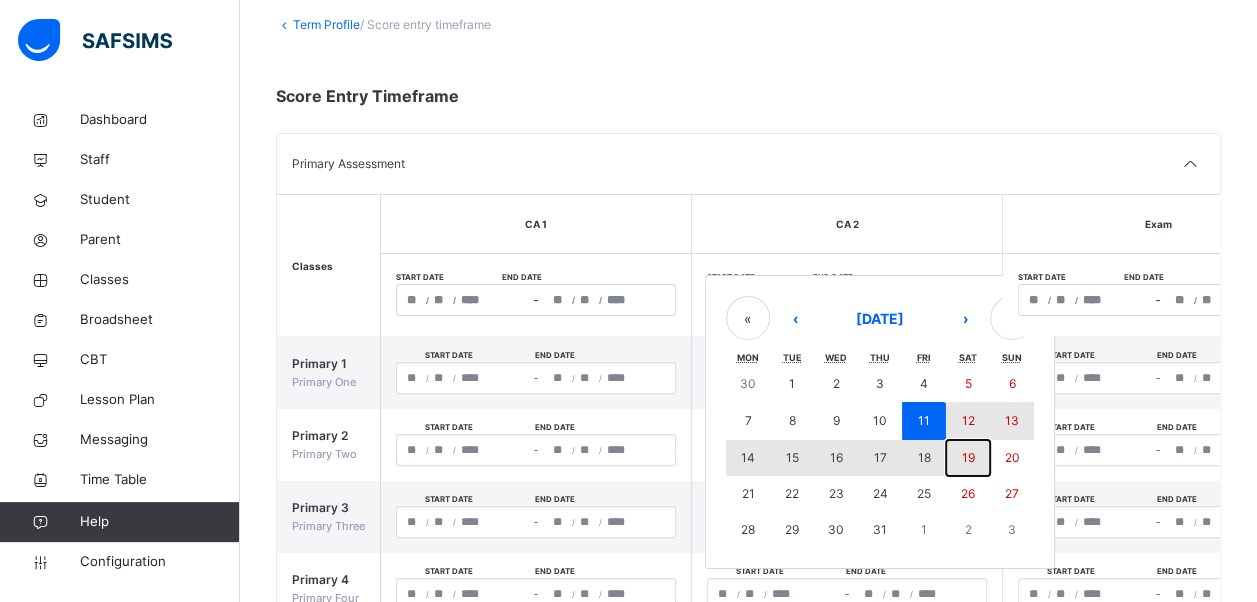 click on "19" at bounding box center [967, 457] 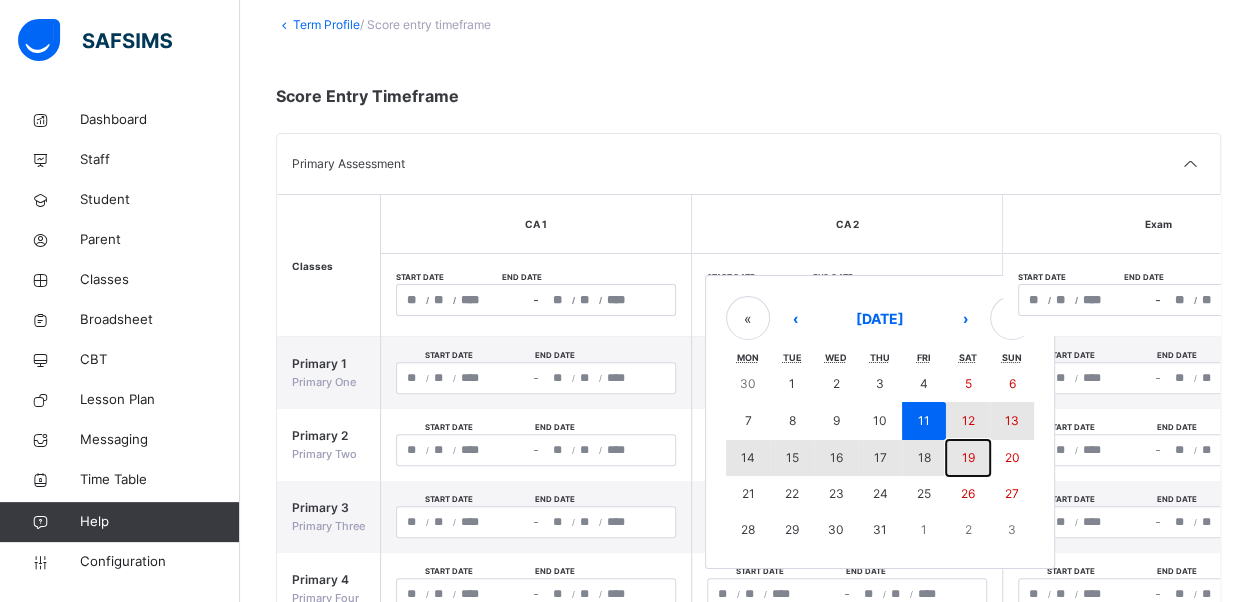 type on "**********" 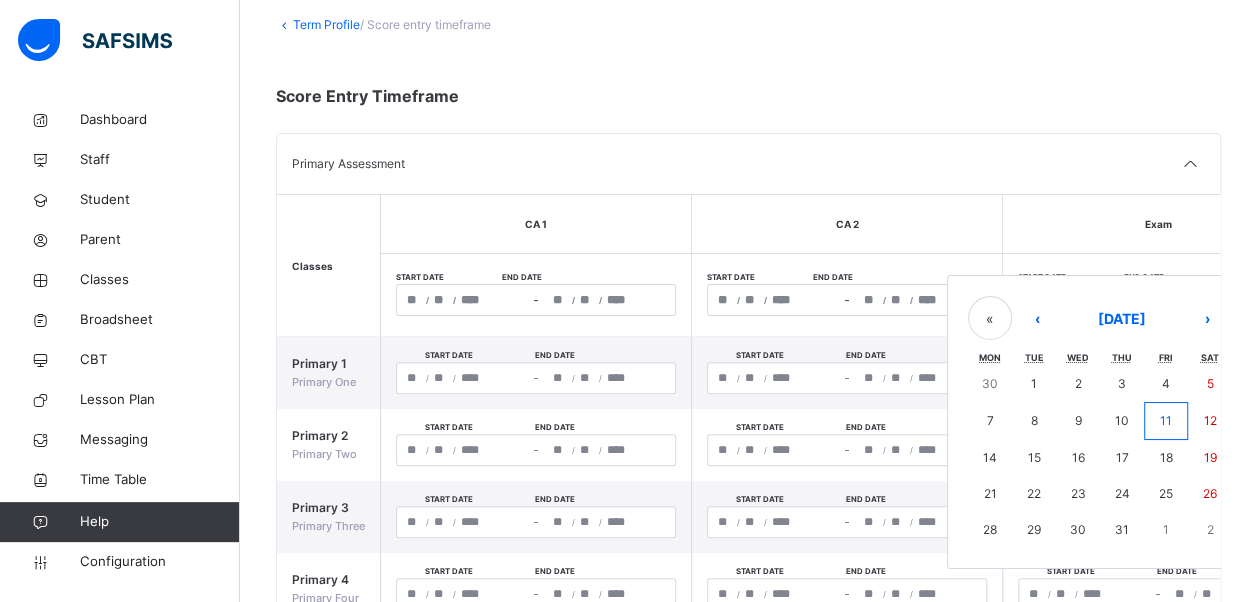click on "/ / – / / « ‹ July 2025 › » Mon Tue Wed Thu Fri Sat Sun 30 1 2 3 4 5 6 7 8 9 10 11 12 13 14 15 16 17 18 19 20 21 22 23 24 25 26 27 28 29 30 31 1 2 3" at bounding box center (1158, 300) 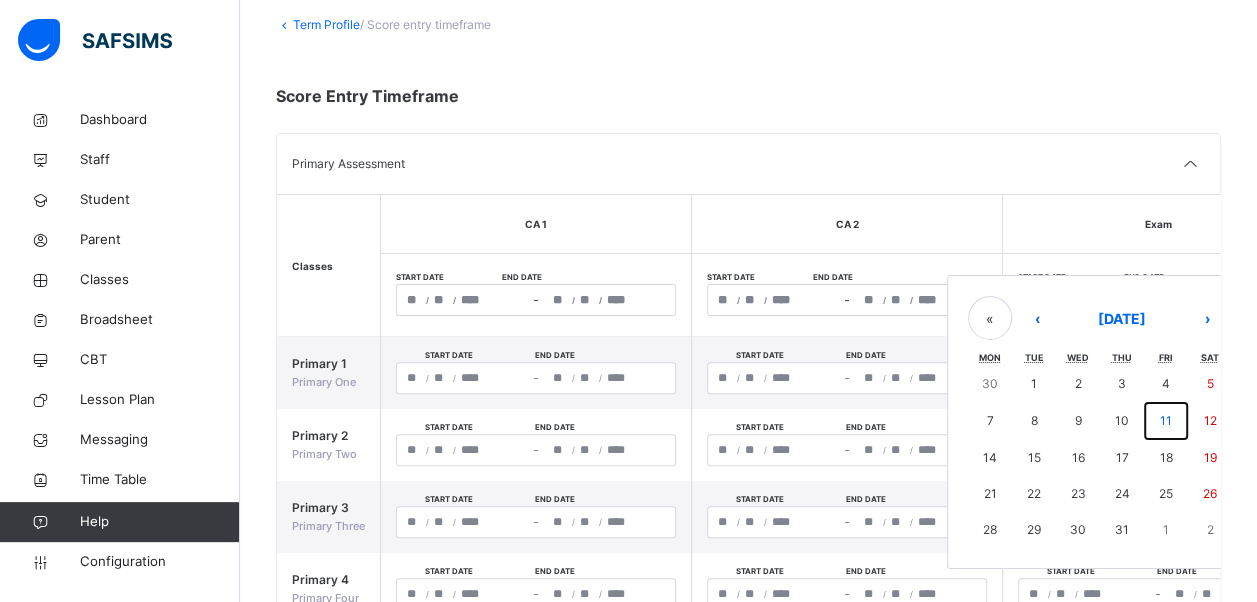 drag, startPoint x: 1160, startPoint y: 412, endPoint x: 1171, endPoint y: 434, distance: 24.596748 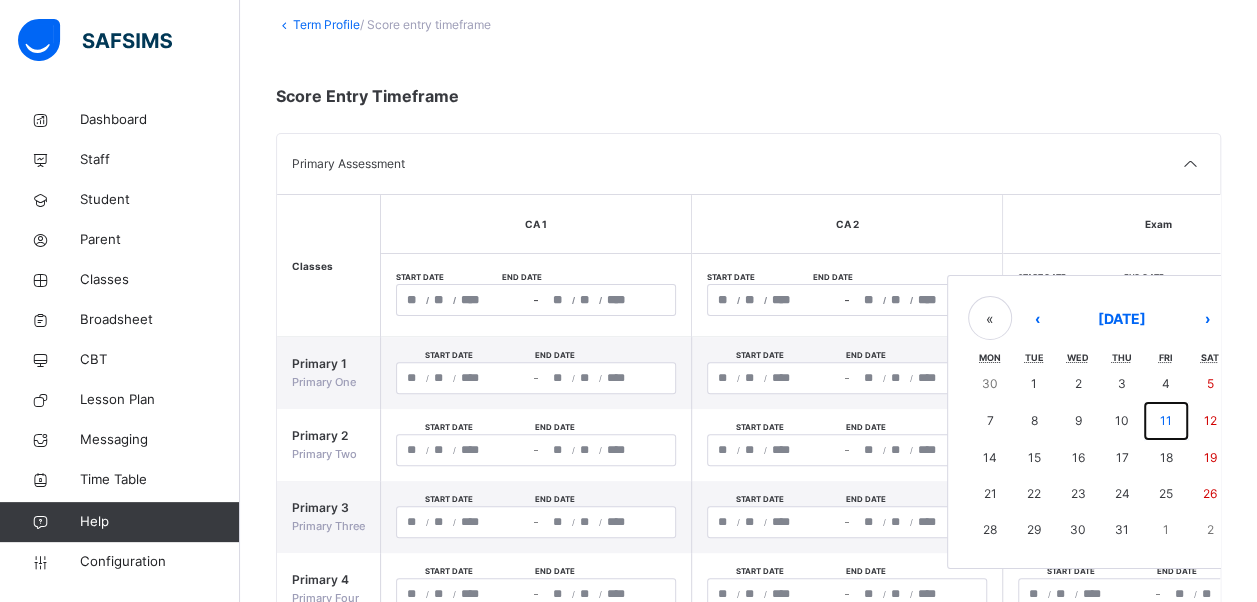 click on "30 1 2 3 4 5 6 7 8 9 10 11 12 13 14 15 16 17 18 19 20 21 22 23 24 25 26 27 28 29 30 31 1 2 3" at bounding box center [1122, 457] 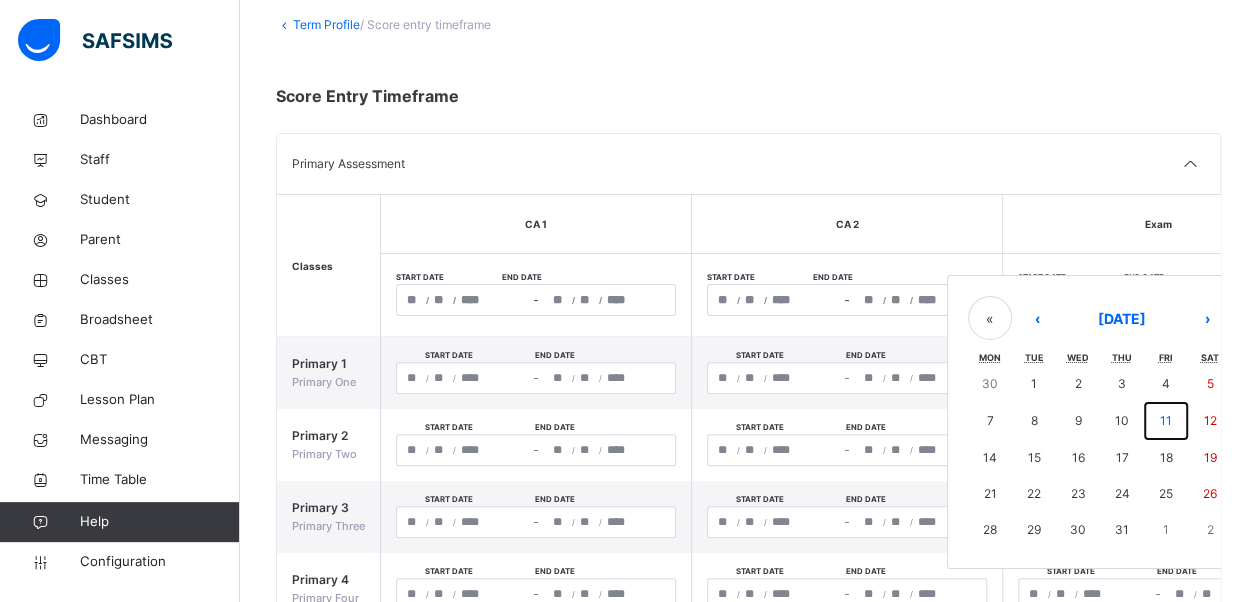 drag, startPoint x: 1170, startPoint y: 426, endPoint x: 1156, endPoint y: 446, distance: 24.41311 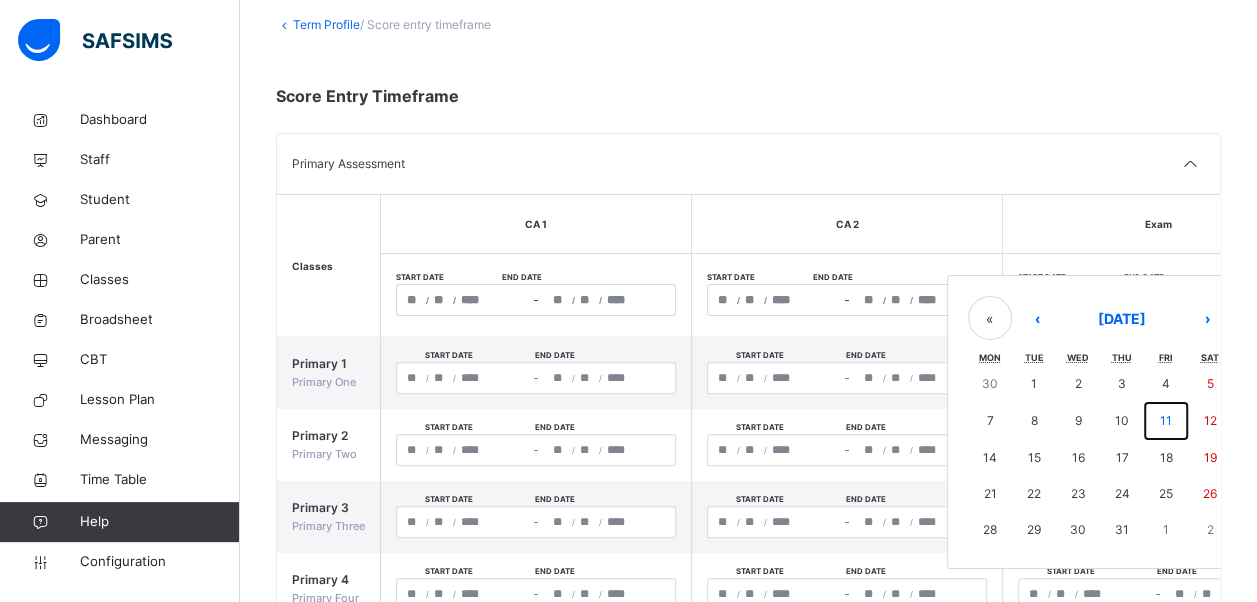 click on "30 1 2 3 4 5 6 7 8 9 10 11 12 13 14 15 16 17 18 19 20 21 22 23 24 25 26 27 28 29 30 31 1 2 3" at bounding box center [1122, 457] 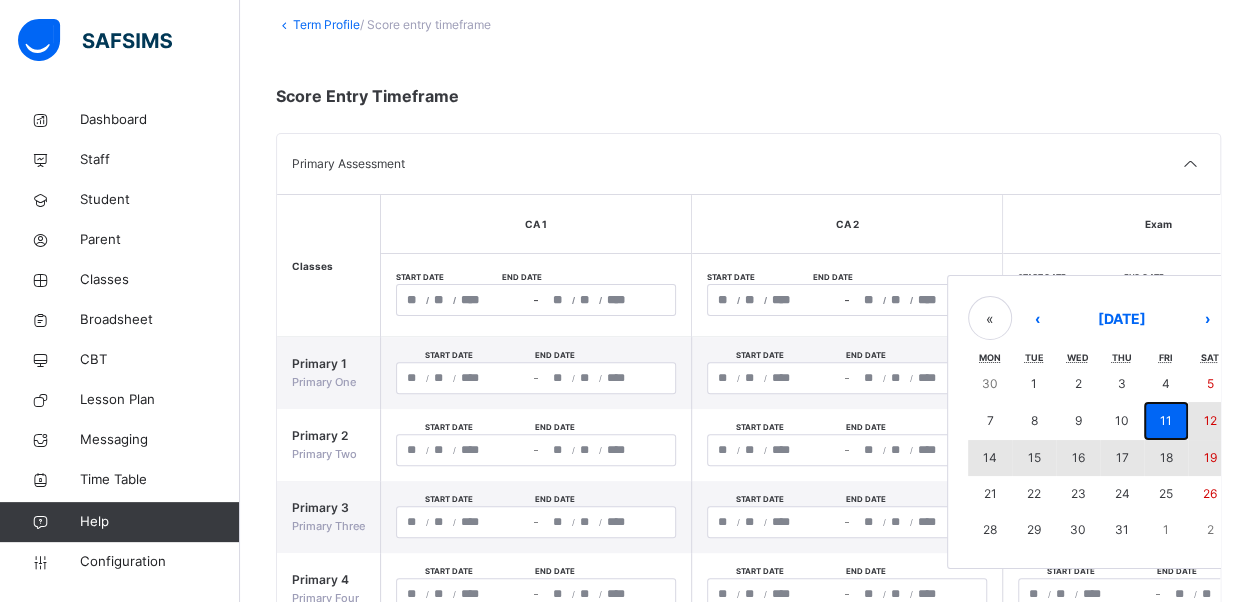 drag, startPoint x: 1158, startPoint y: 416, endPoint x: 1192, endPoint y: 450, distance: 48.08326 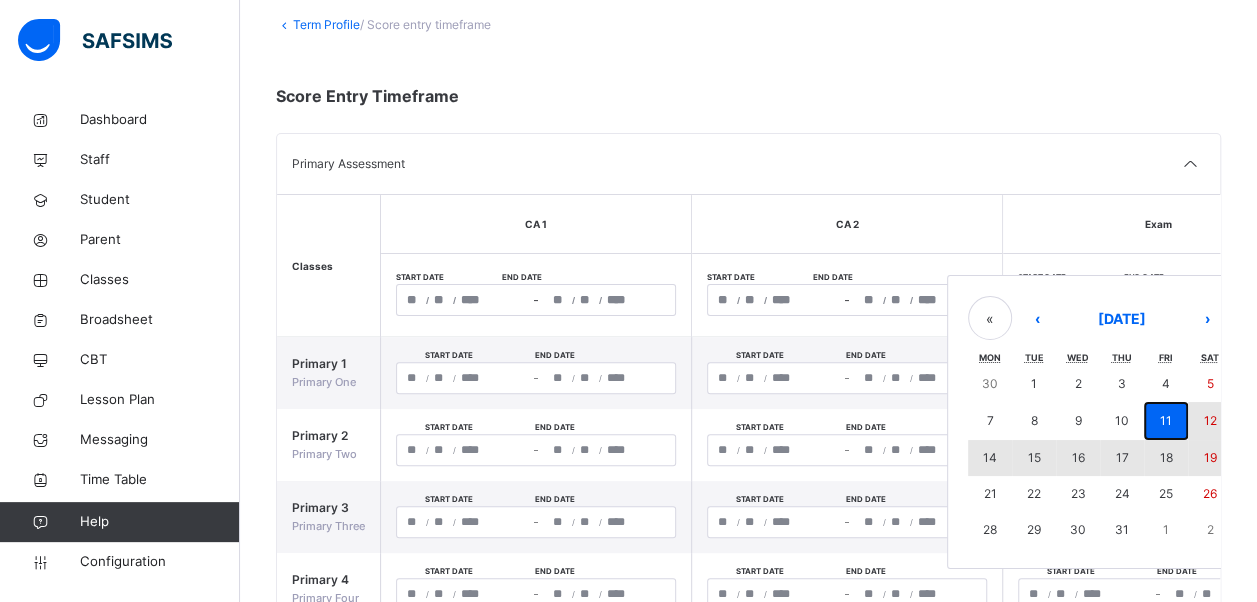 click on "30 1 2 3 4 5 6 7 8 9 10 11 12 13 14 15 16 17 18 19 20 21 22 23 24 25 26 27 28 29 30 31 1 2 3" at bounding box center (1122, 457) 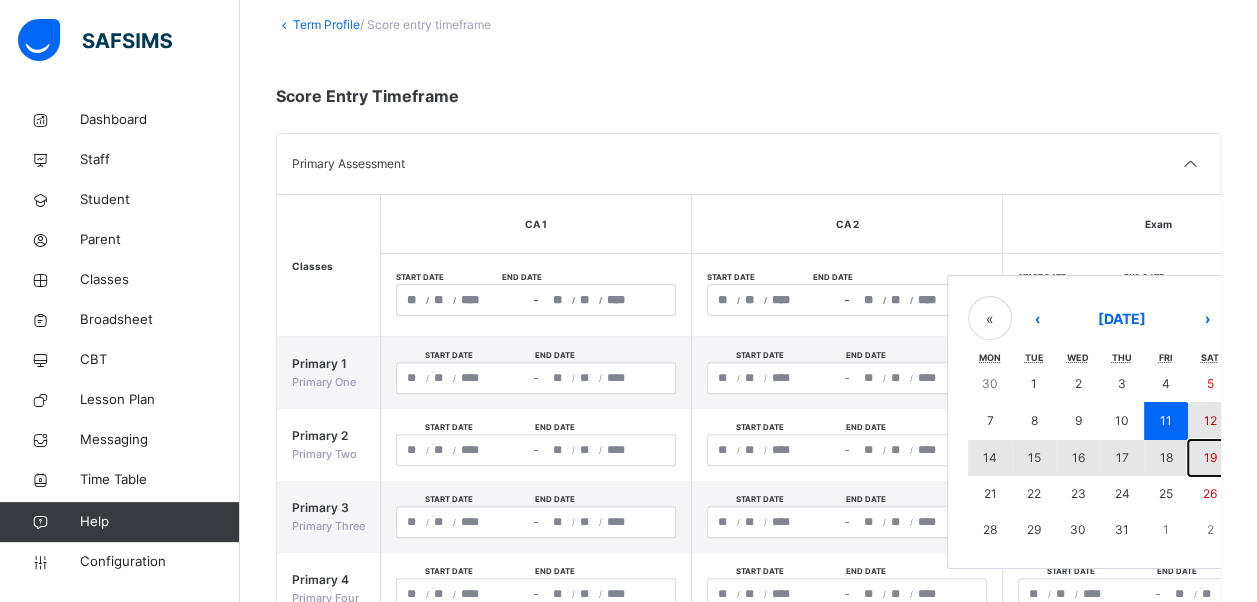 click on "19" at bounding box center [1209, 457] 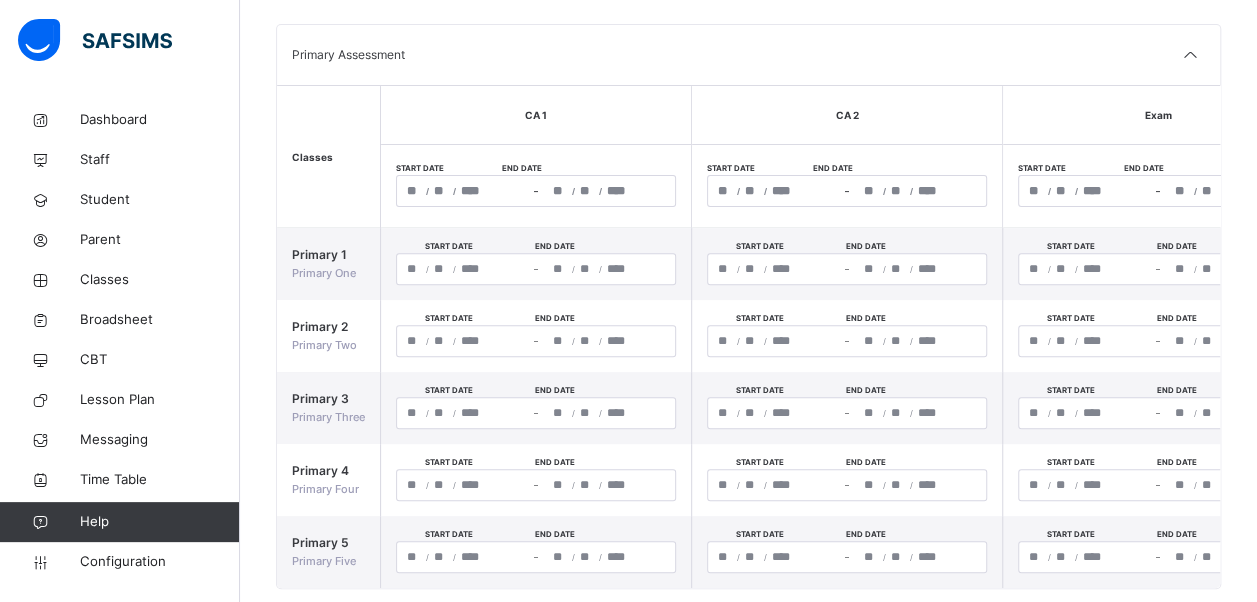 scroll, scrollTop: 414, scrollLeft: 0, axis: vertical 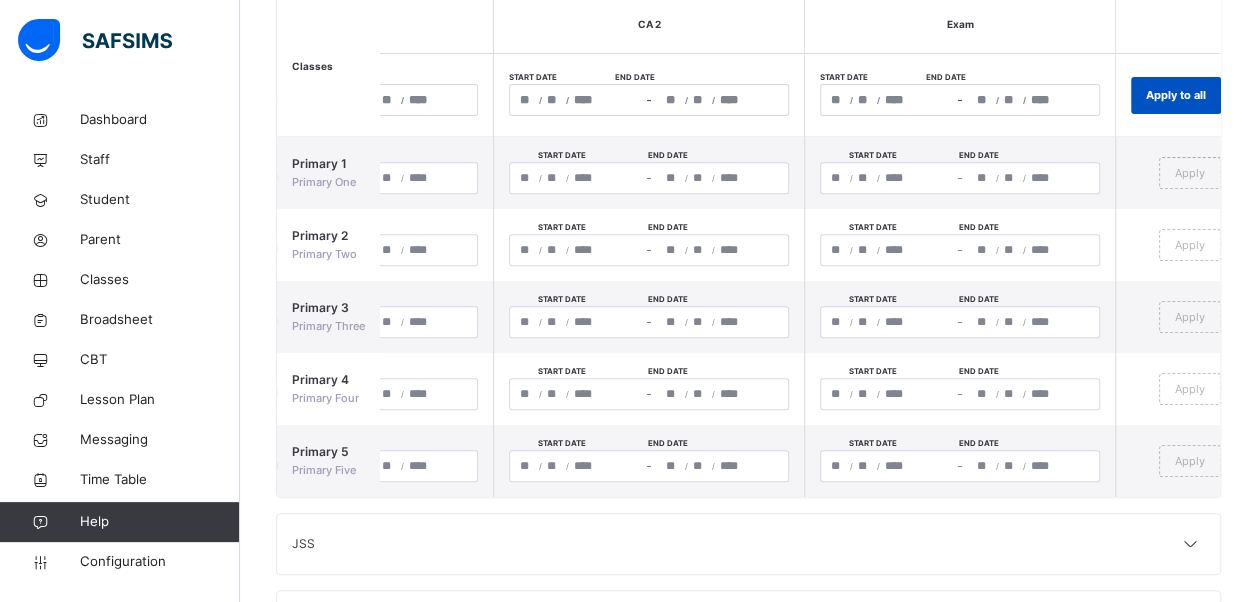 click on "Apply to all" at bounding box center (1176, 95) 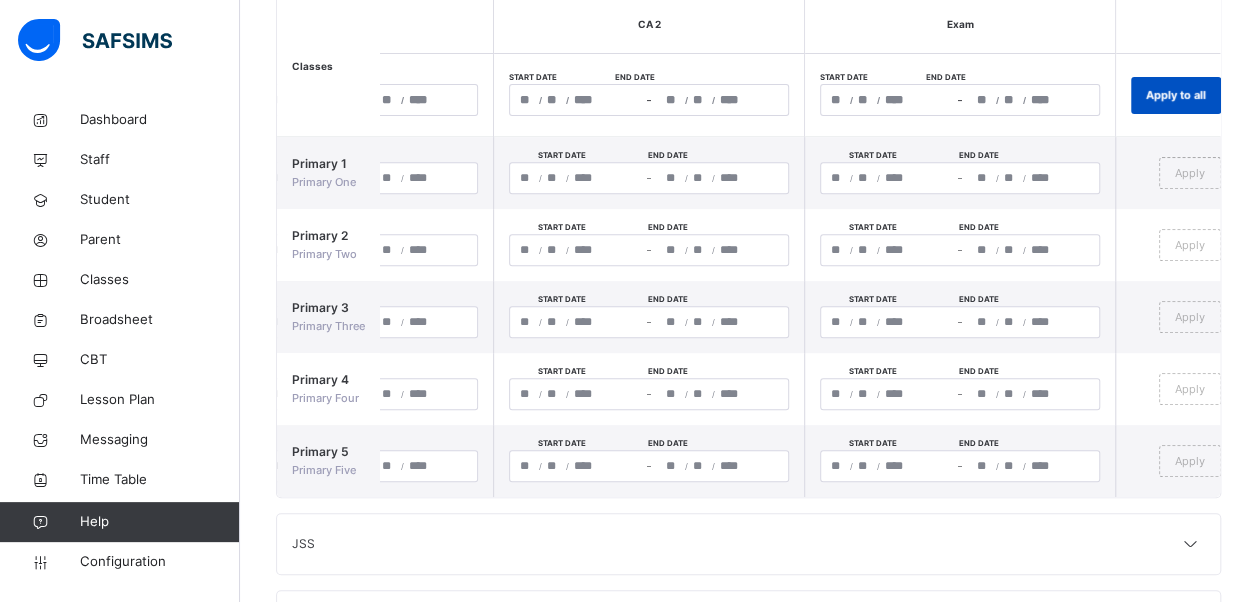 type on "**********" 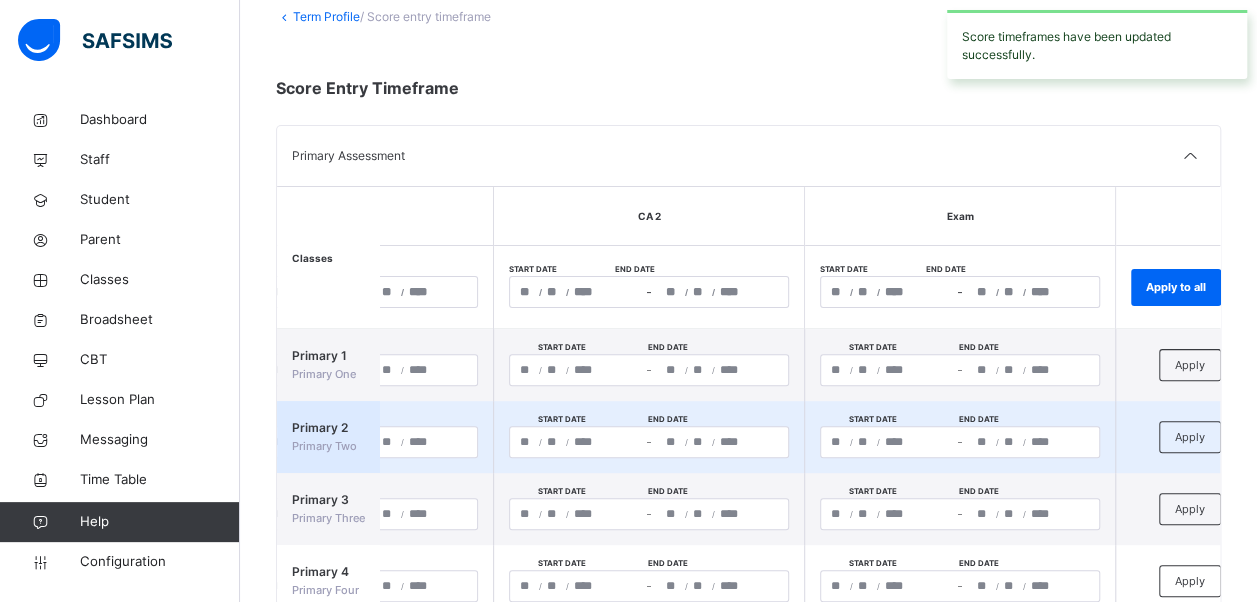 scroll, scrollTop: 114, scrollLeft: 0, axis: vertical 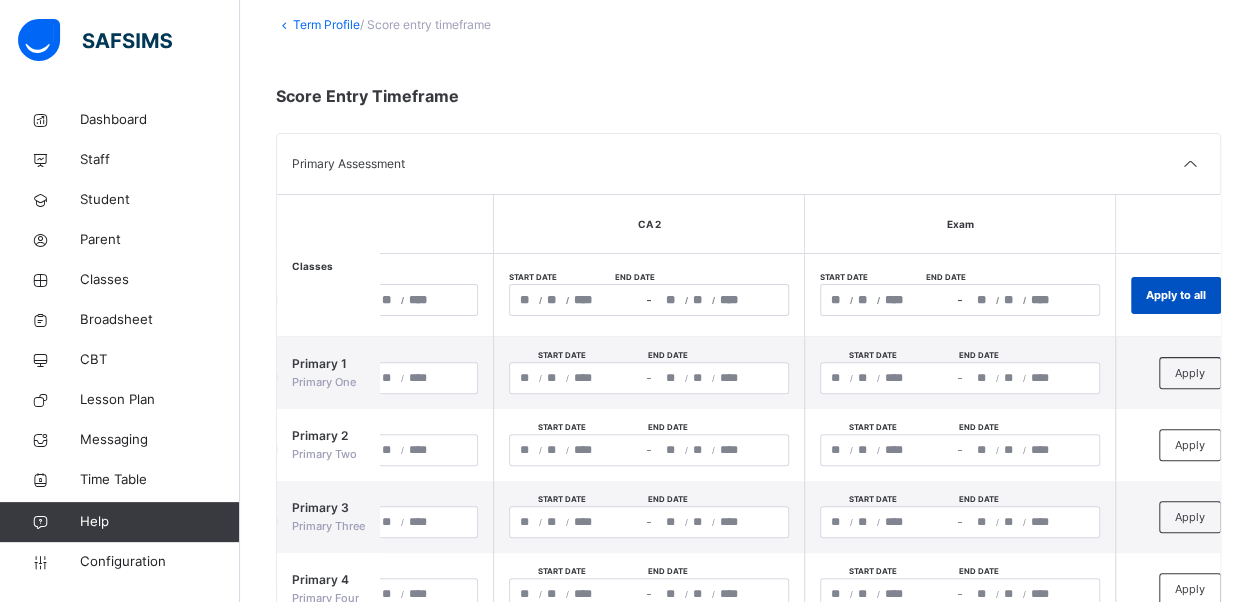 click on "Apply to all" at bounding box center (1176, 295) 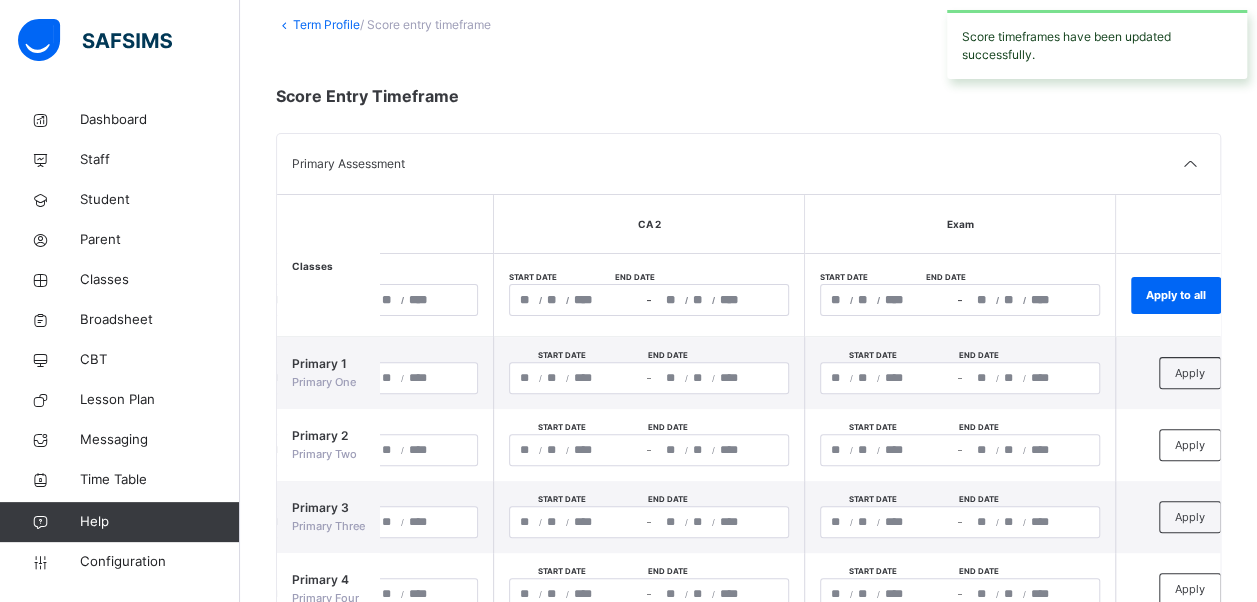 scroll, scrollTop: 414, scrollLeft: 0, axis: vertical 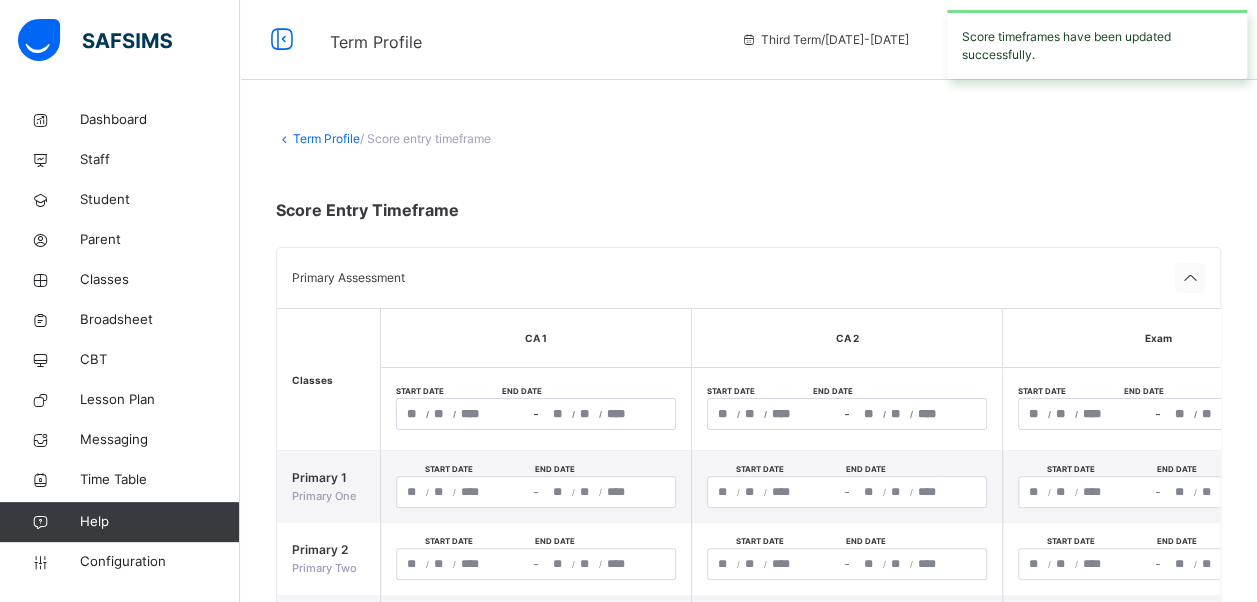 click at bounding box center (1190, 279) 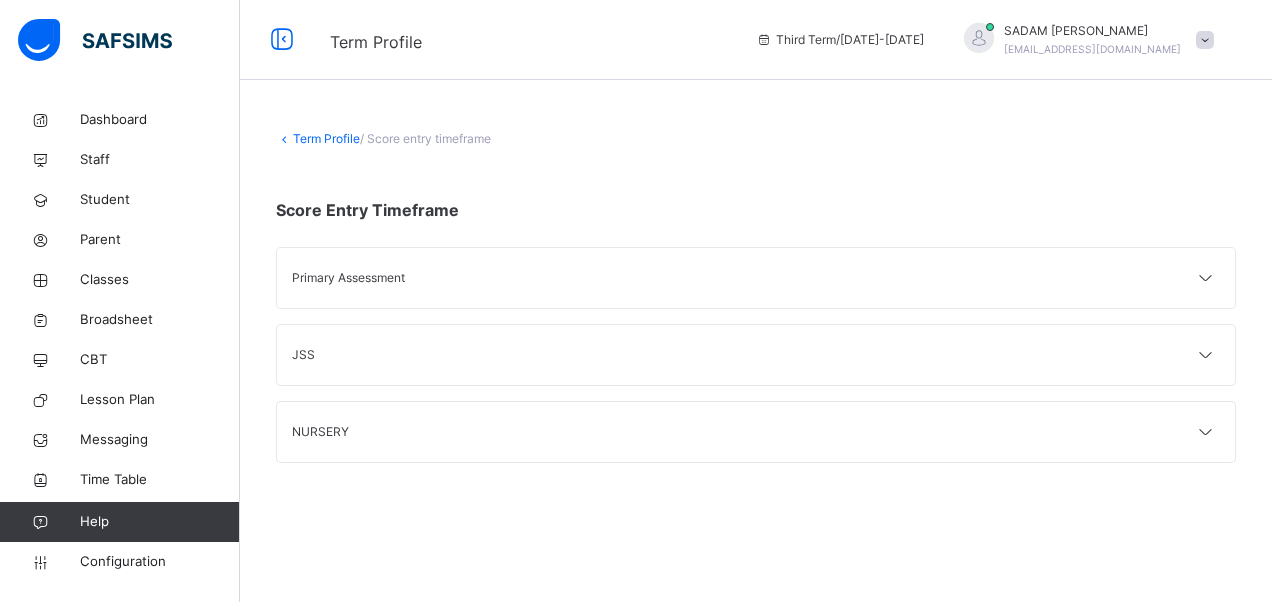 click on "Term Profile" at bounding box center (326, 138) 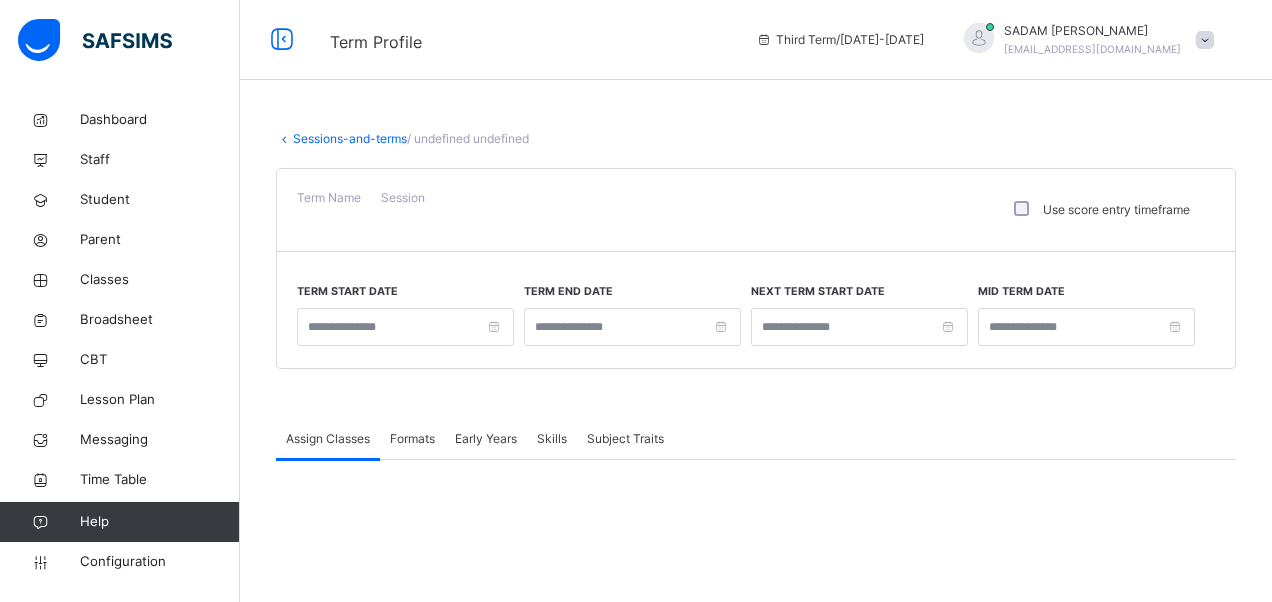 type on "**********" 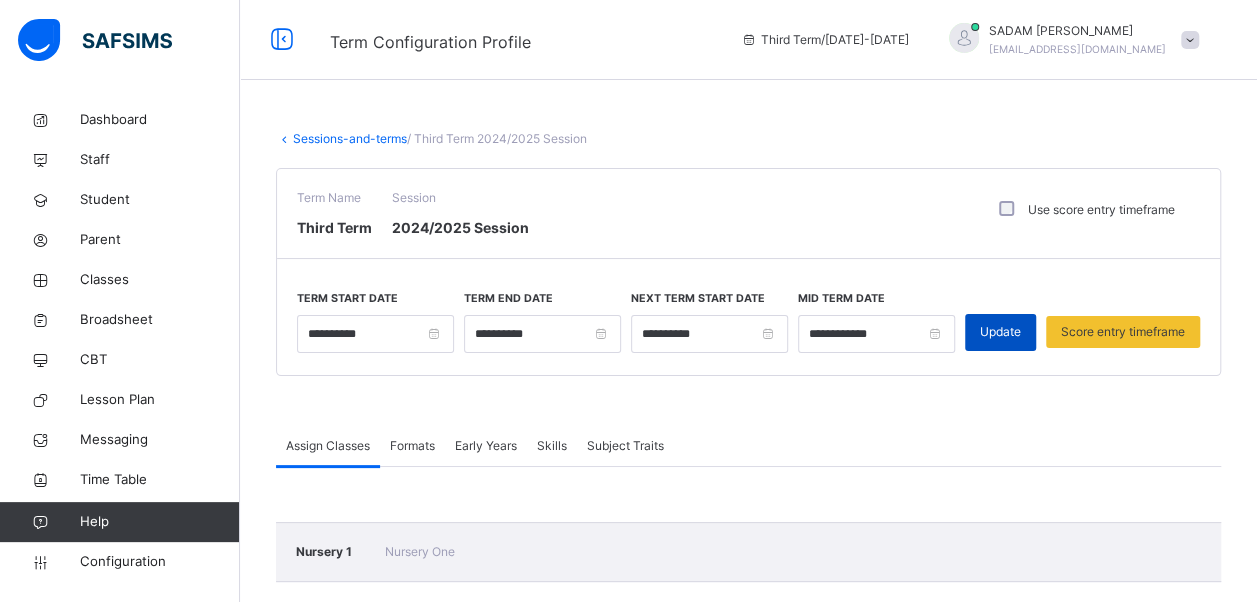click on "Update" at bounding box center [1000, 332] 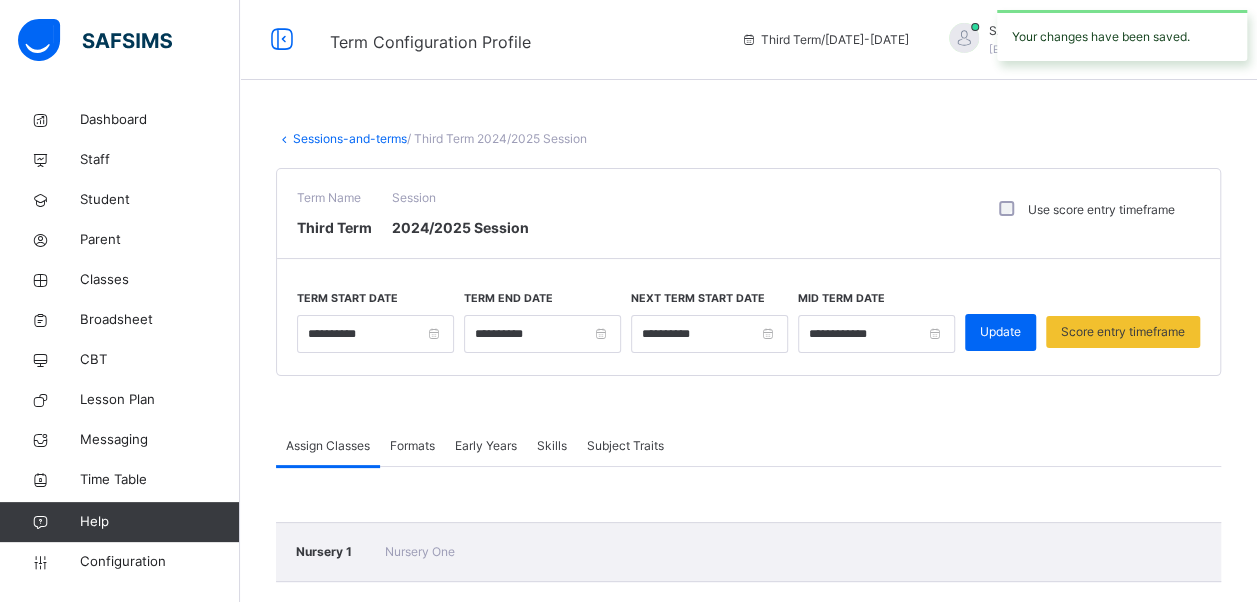 click on "Sessions-and-terms" at bounding box center [350, 138] 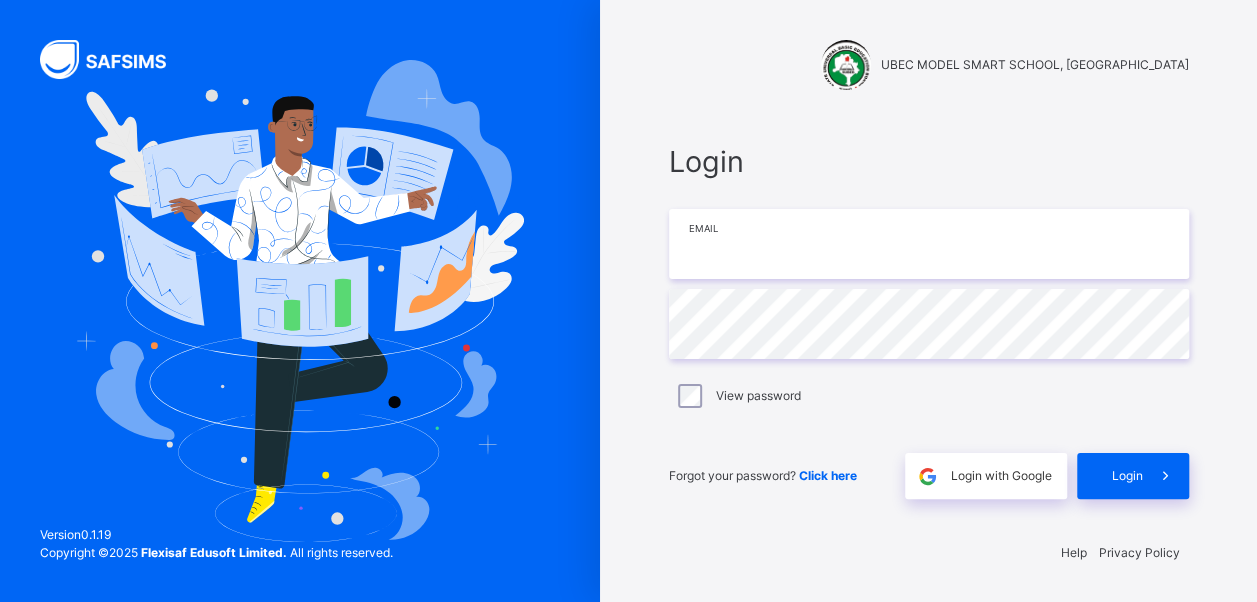 type on "**********" 